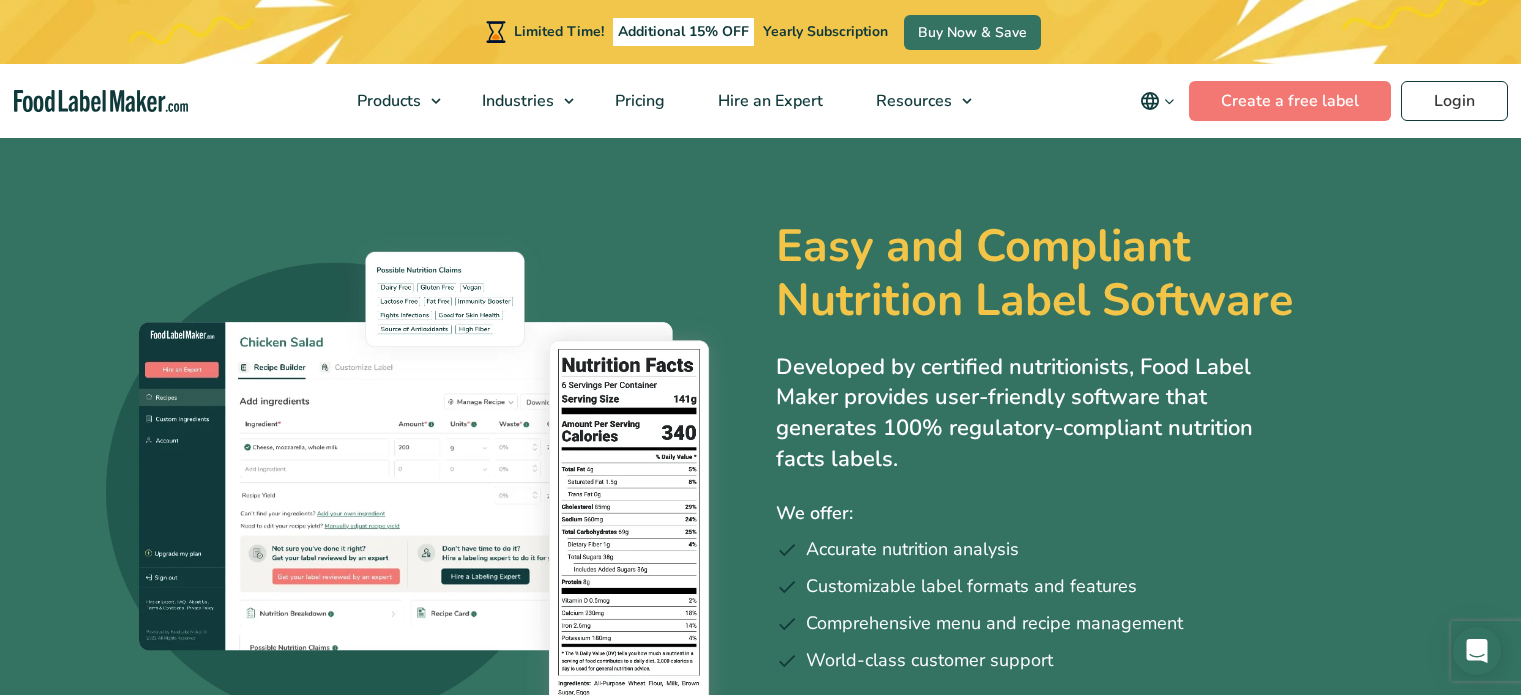 scroll, scrollTop: 0, scrollLeft: 0, axis: both 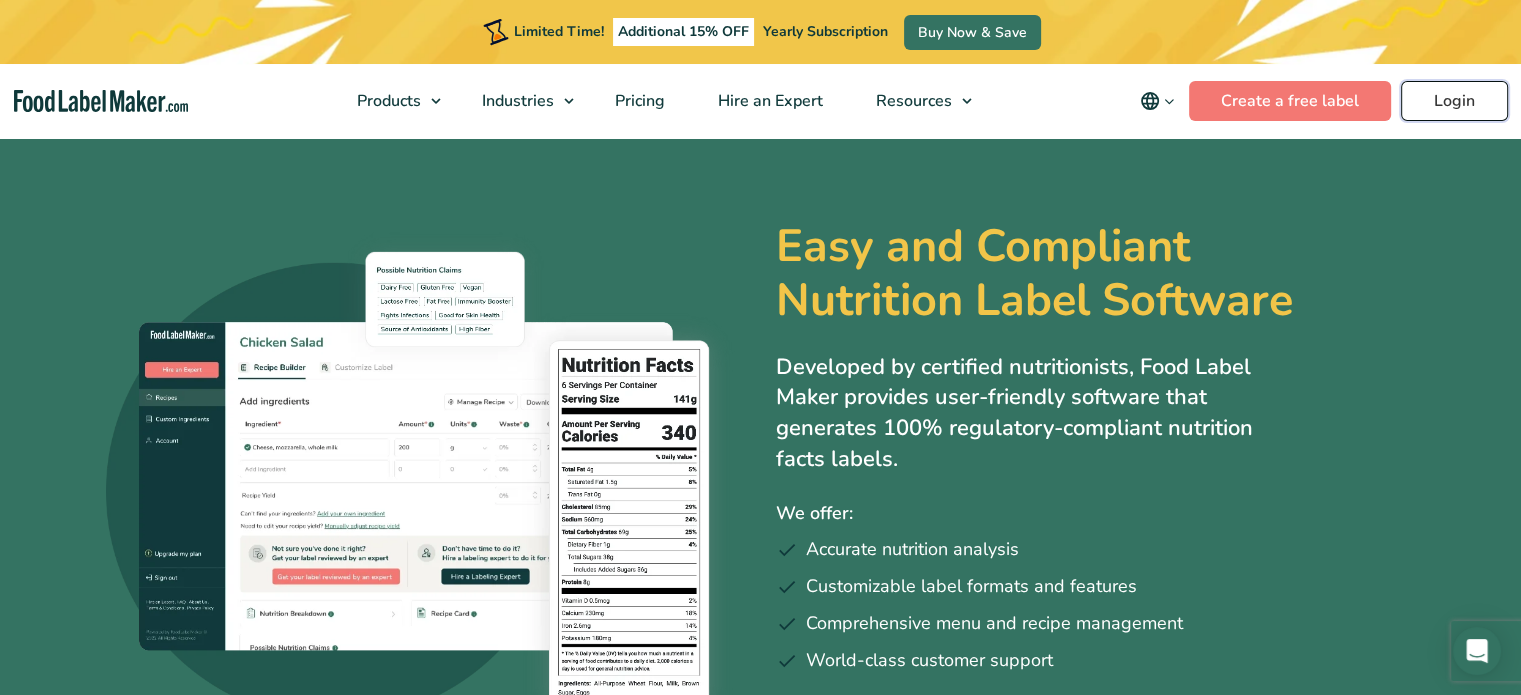 click on "Login" at bounding box center (1454, 101) 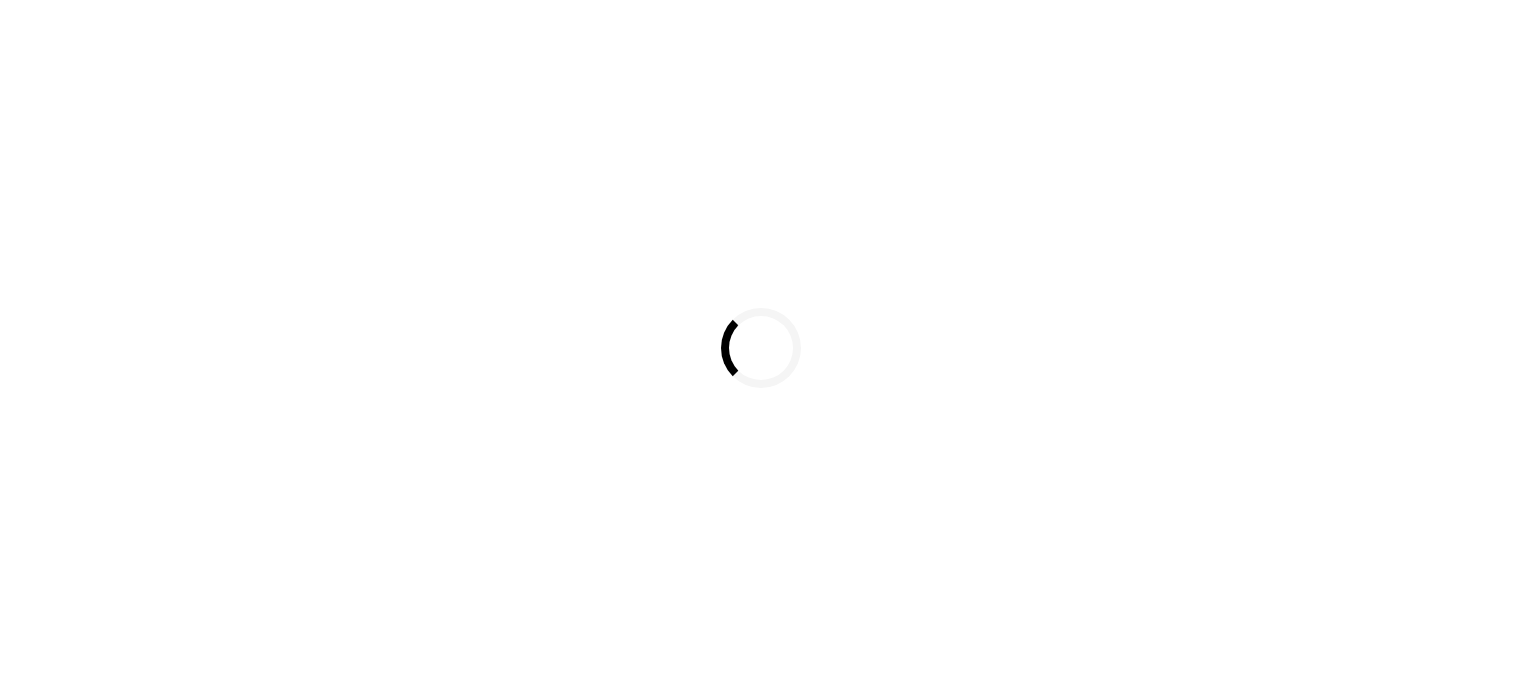 scroll, scrollTop: 0, scrollLeft: 0, axis: both 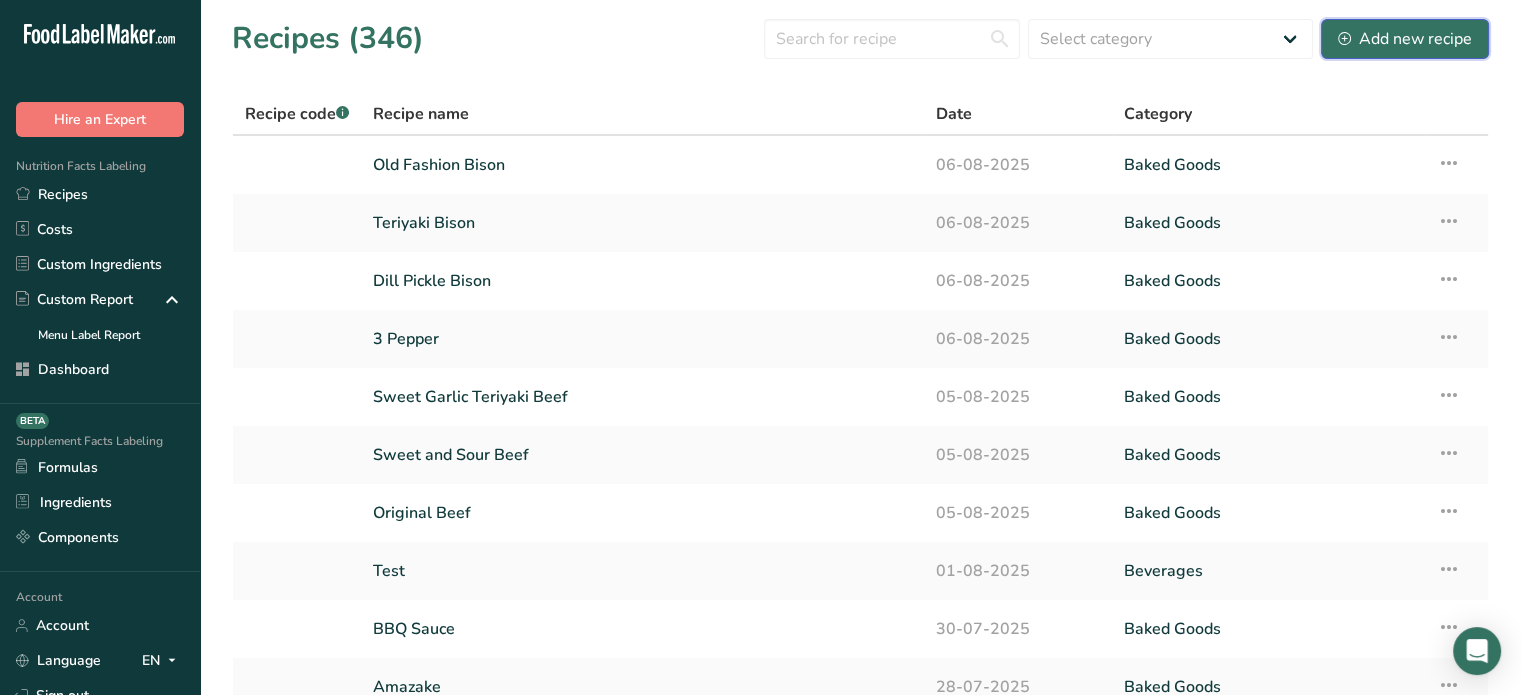 click on "Add new recipe" at bounding box center [1405, 39] 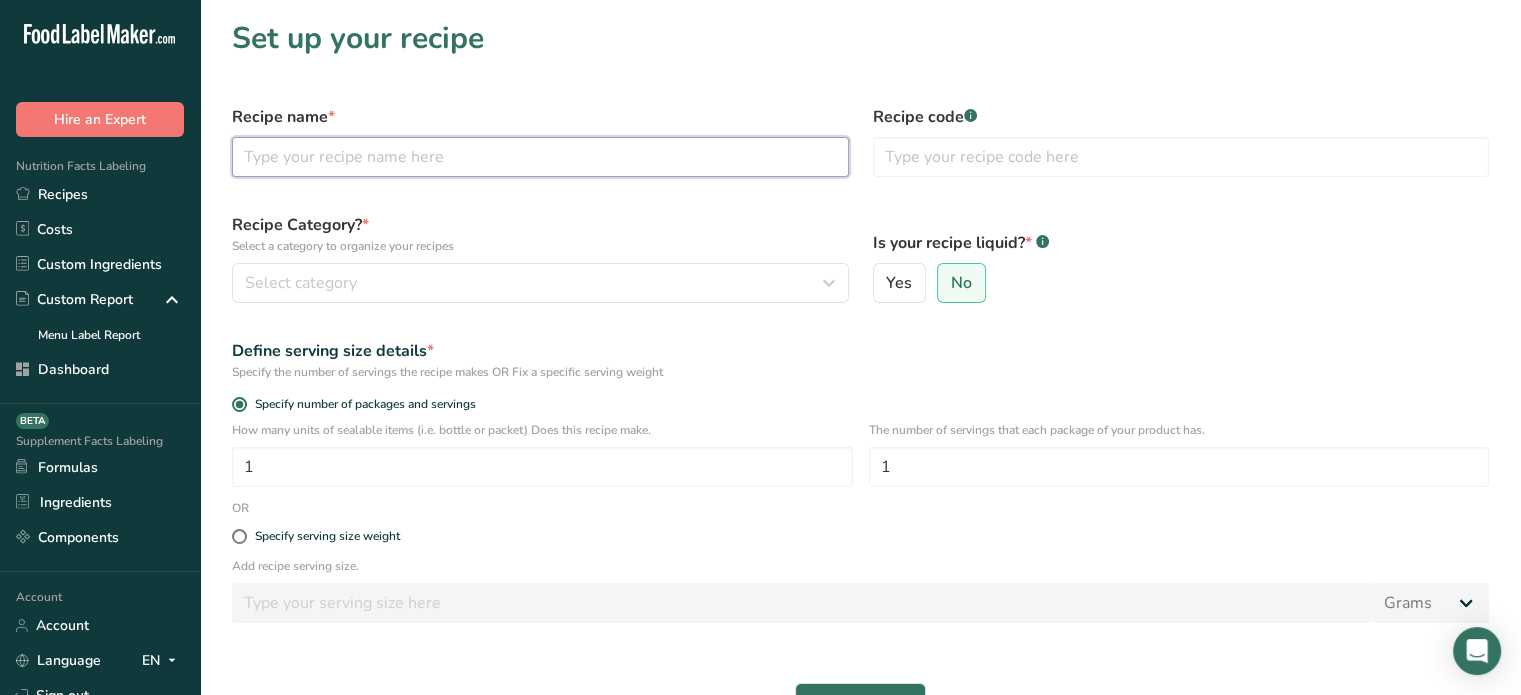 click at bounding box center [540, 157] 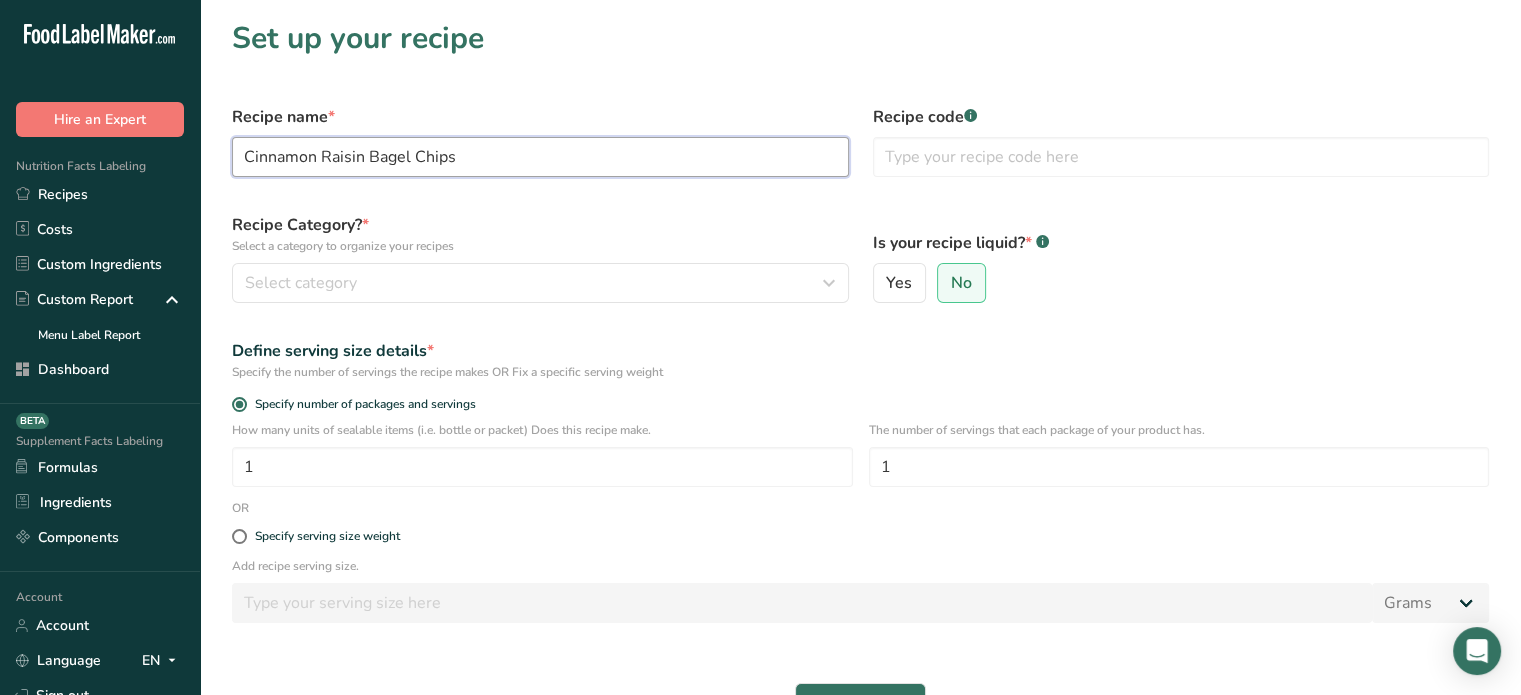type on "Cinnamon Raisin Bagel Chips" 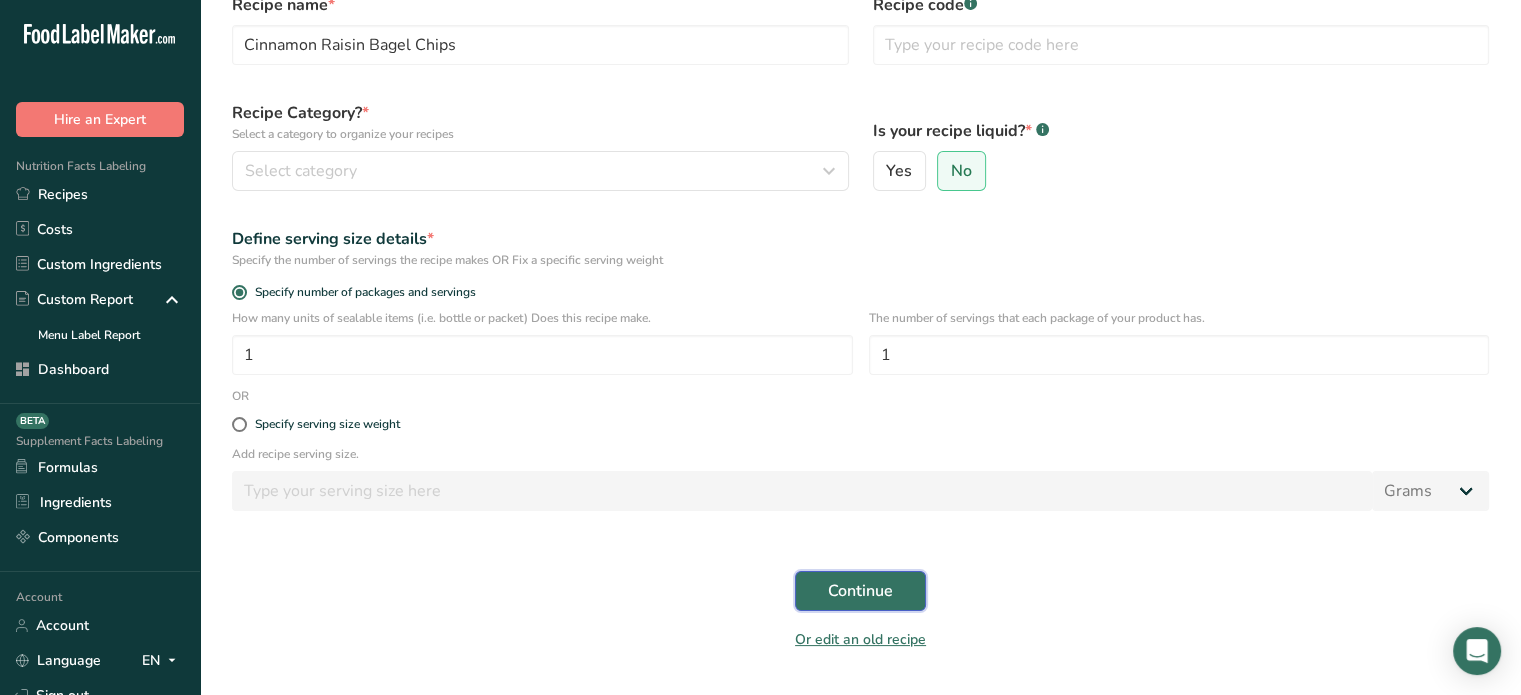 click on "Continue" at bounding box center [860, 591] 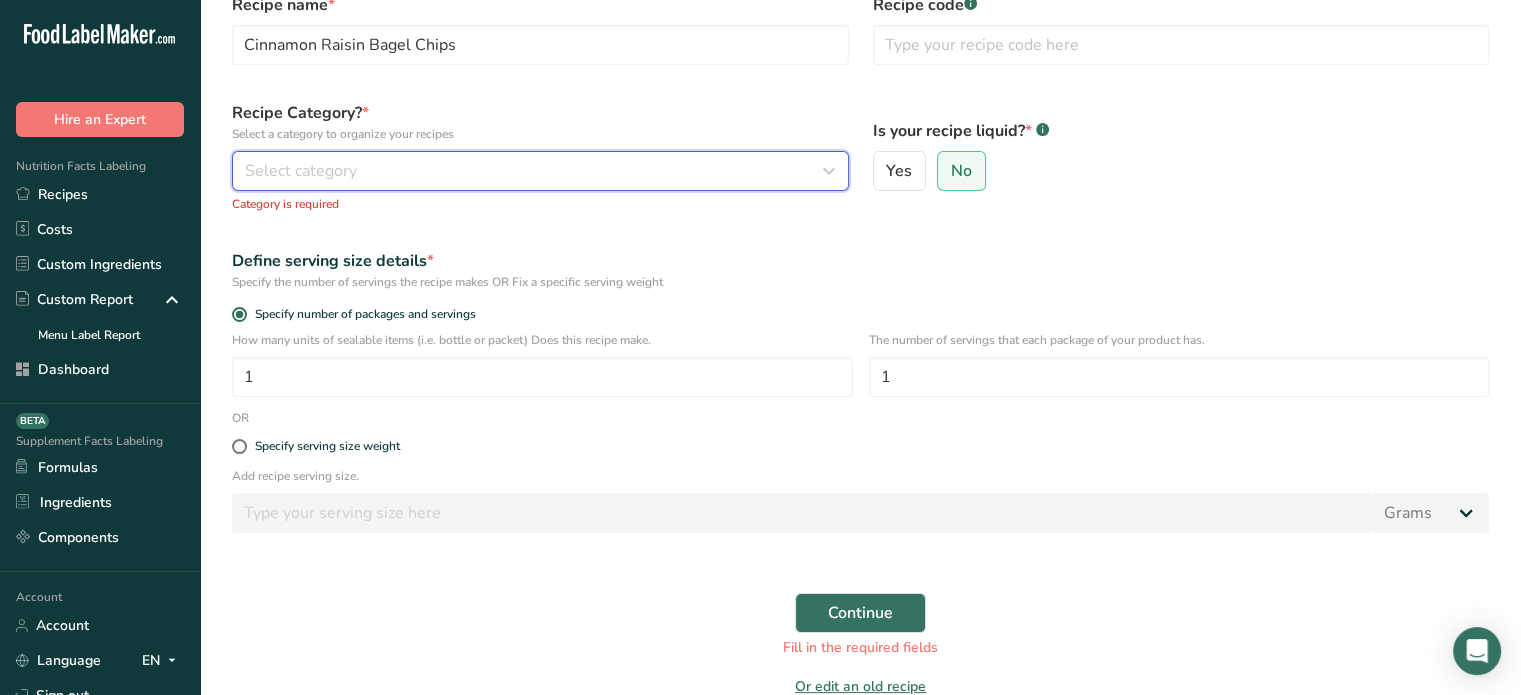click on "Select category" at bounding box center [540, 171] 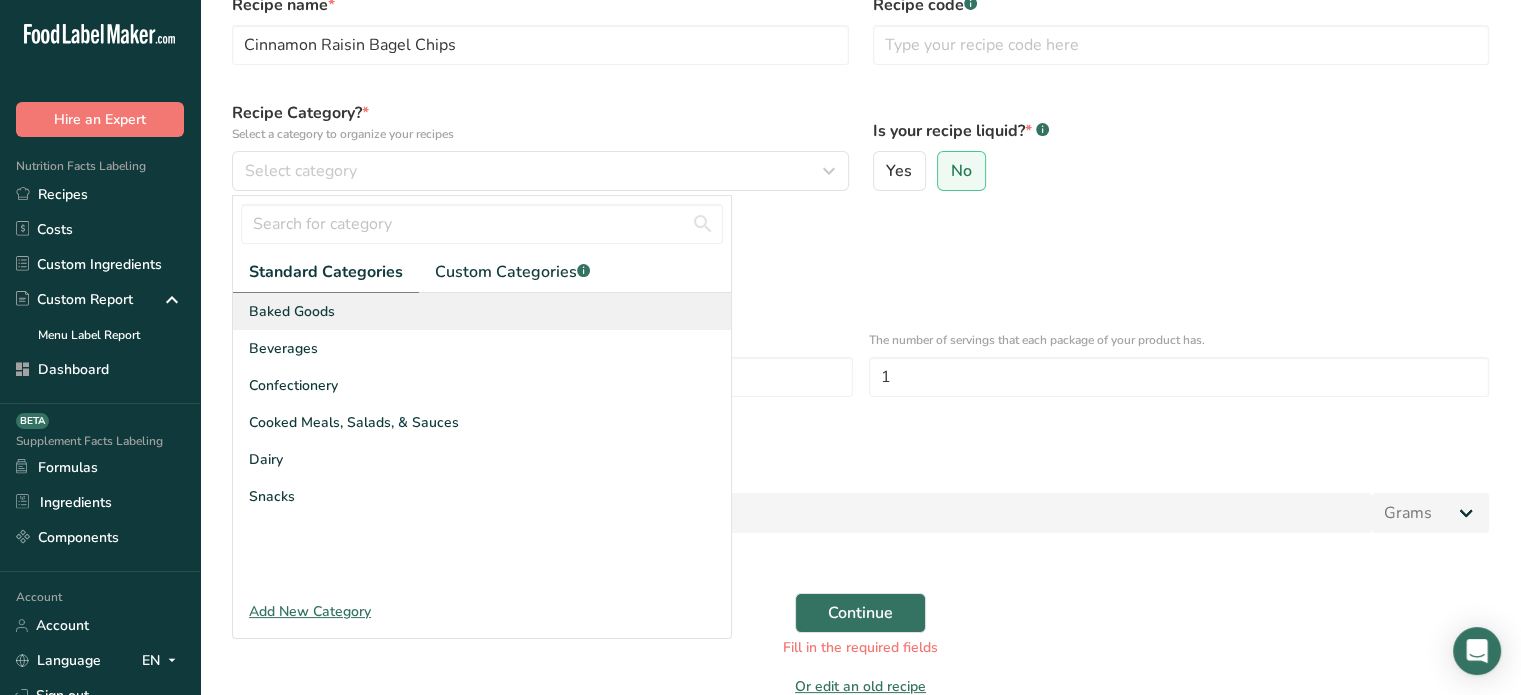 click on "Baked Goods" at bounding box center [482, 311] 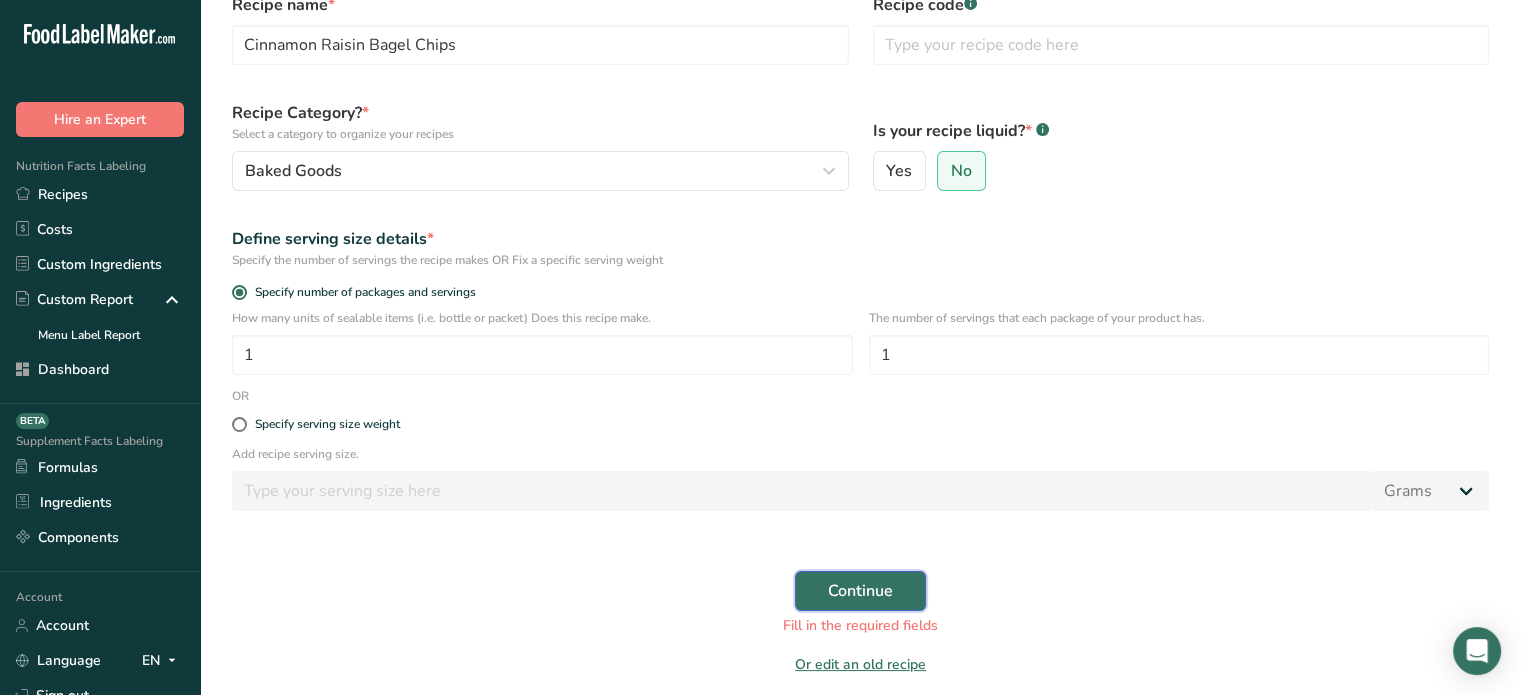 click on "Continue" at bounding box center (860, 591) 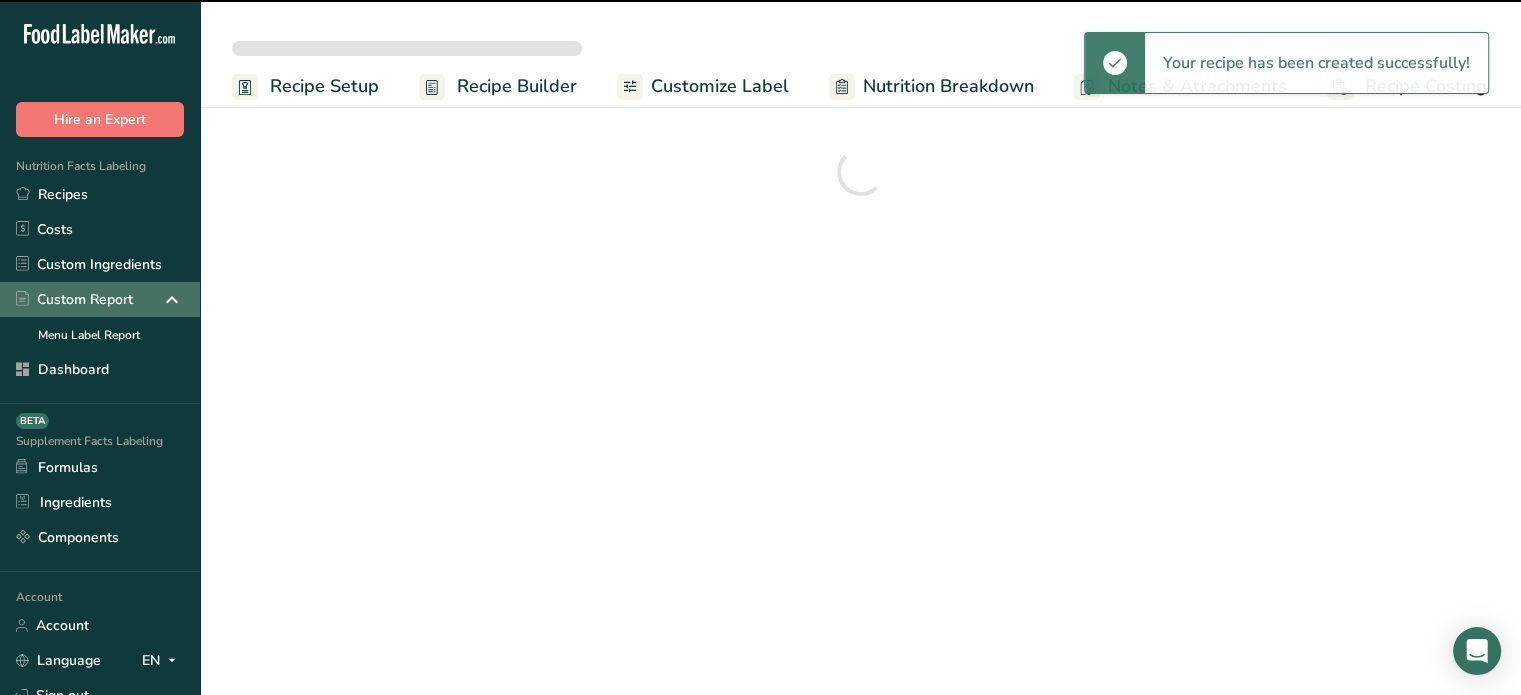 scroll, scrollTop: 0, scrollLeft: 0, axis: both 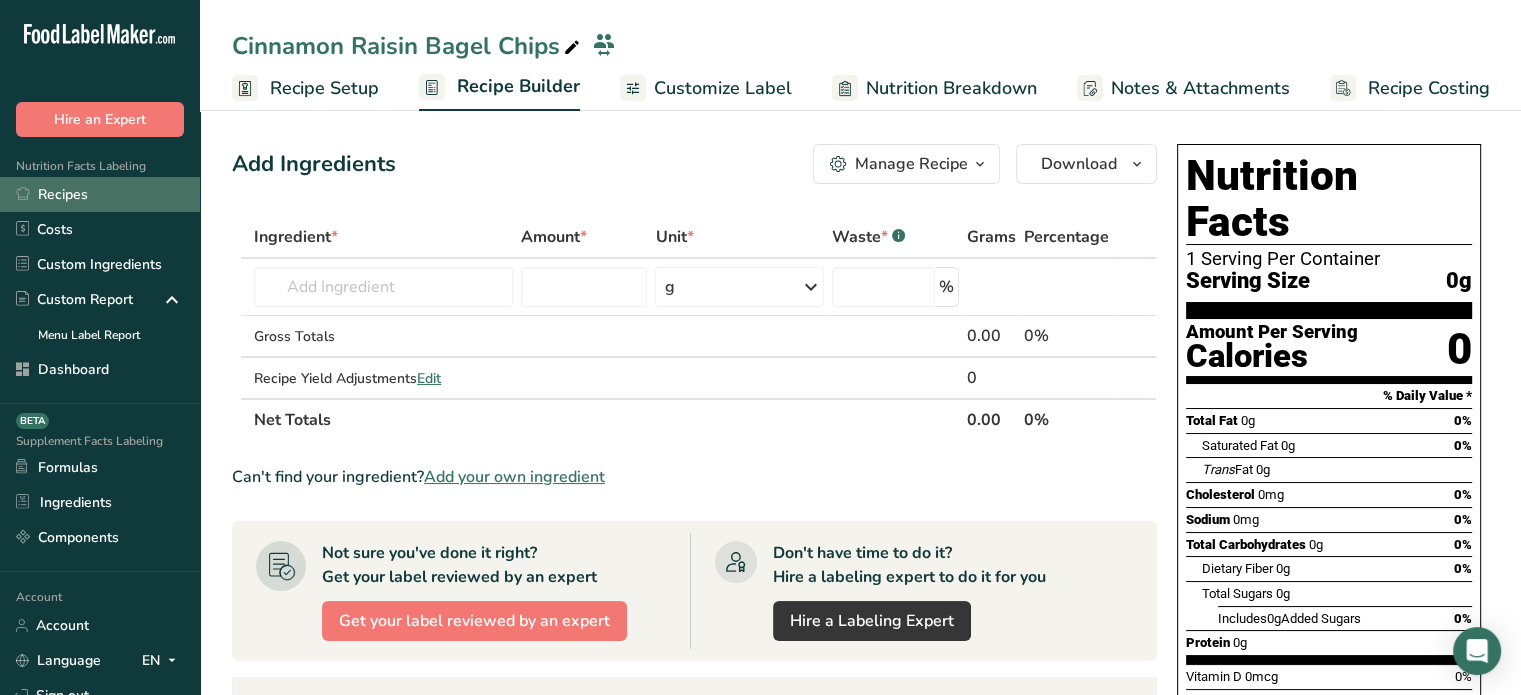 click on "Recipes" at bounding box center (100, 194) 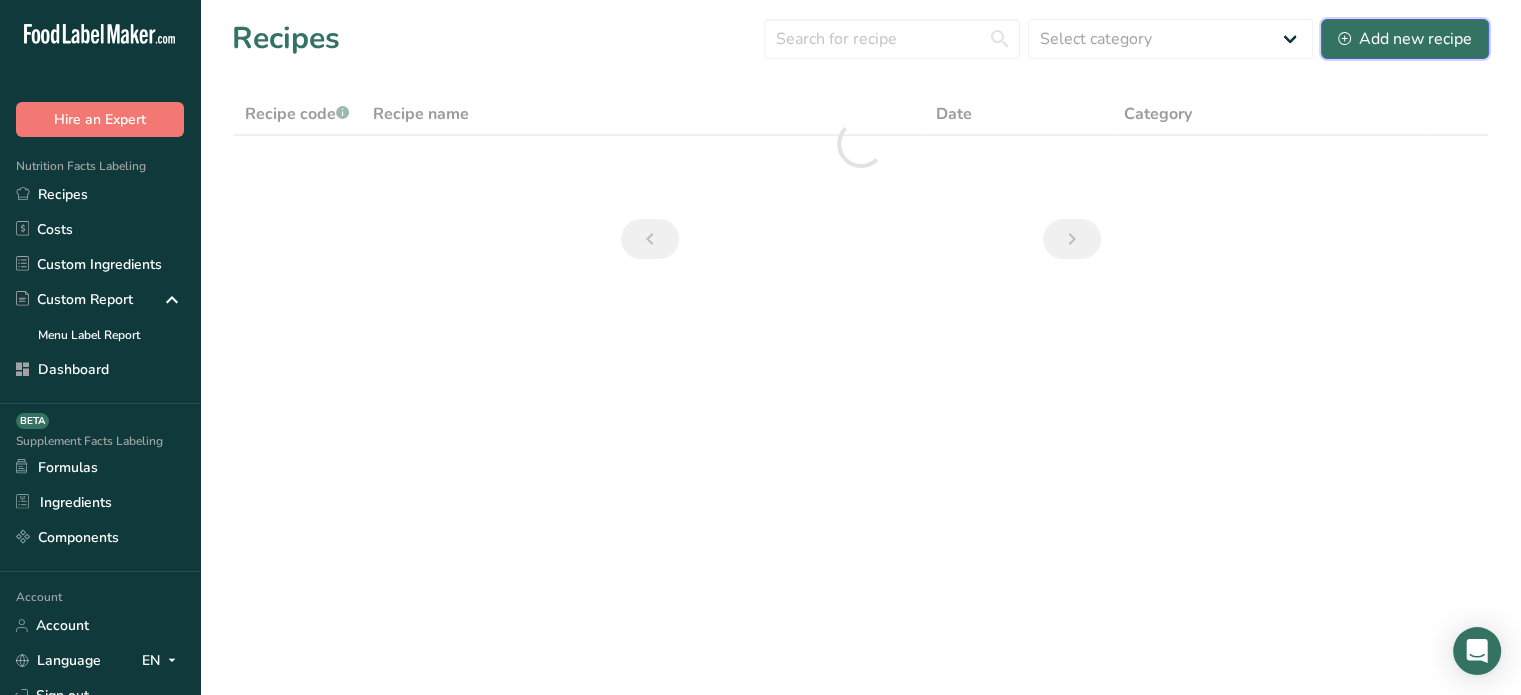 click on "Add new recipe" at bounding box center (1405, 39) 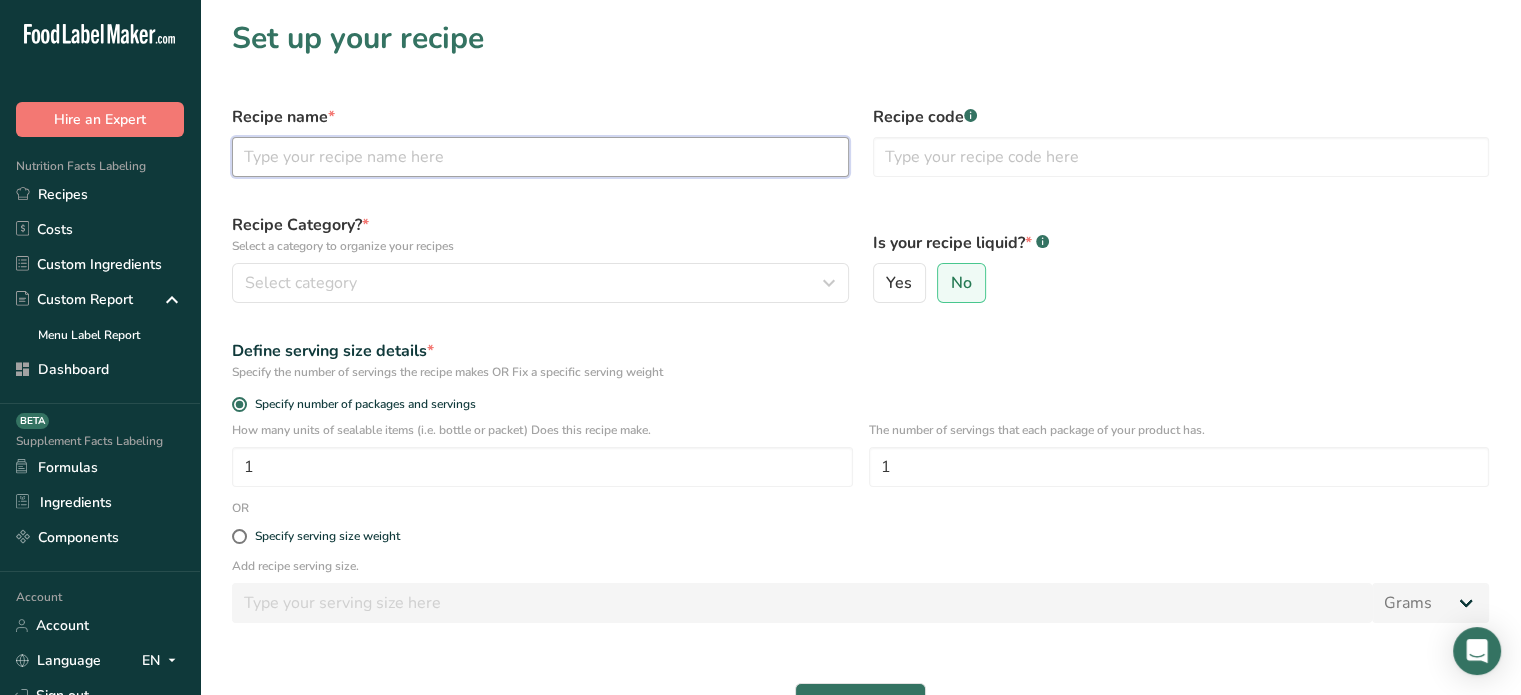 click at bounding box center (540, 157) 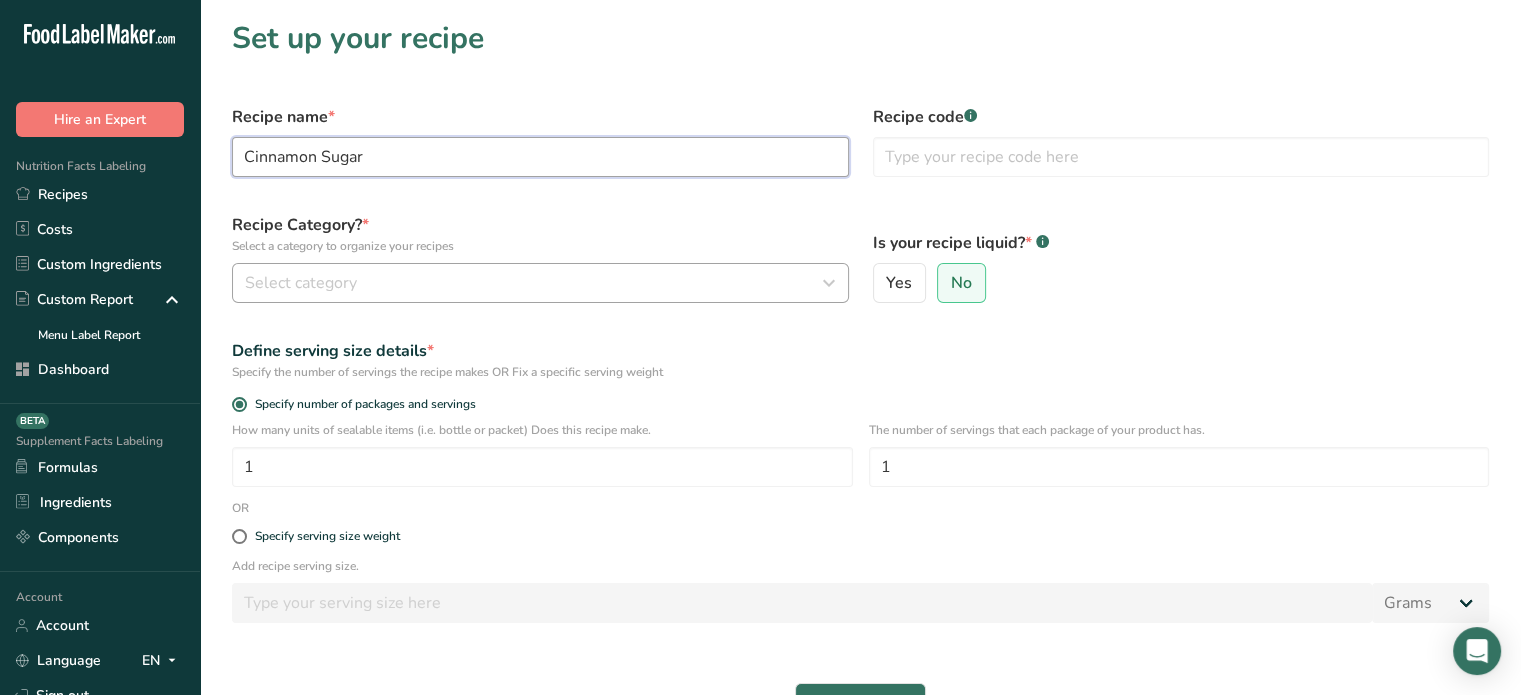 type on "Cinnamon Sugar" 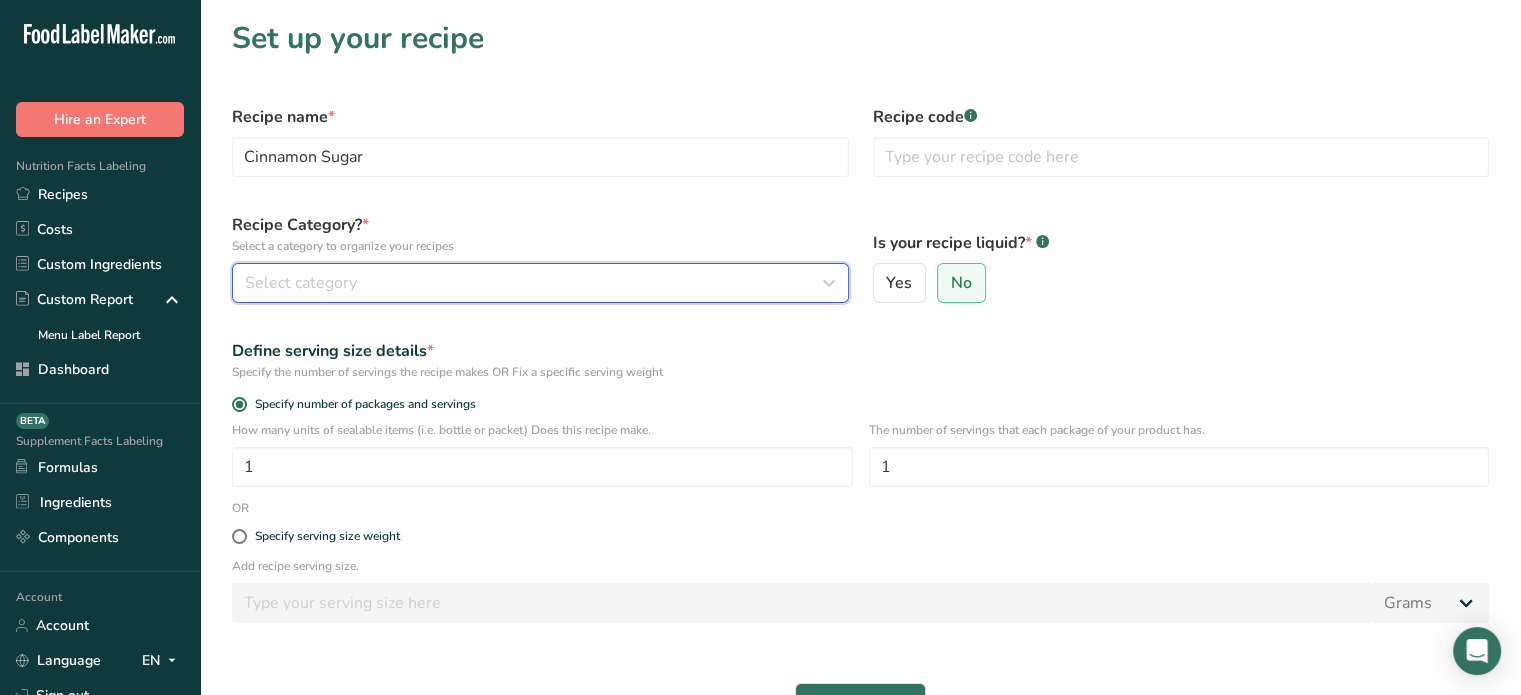 click on "Select category" at bounding box center [534, 283] 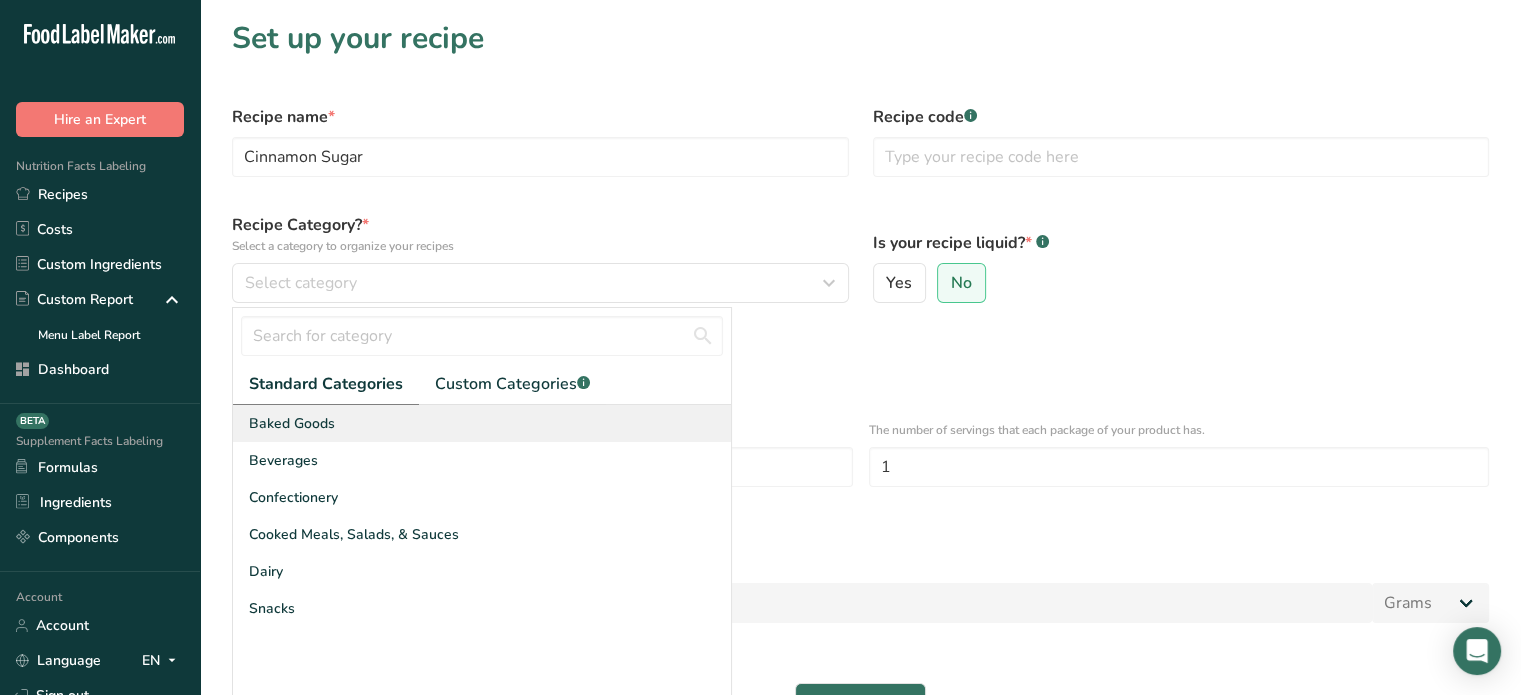 click on "Baked Goods" at bounding box center (482, 423) 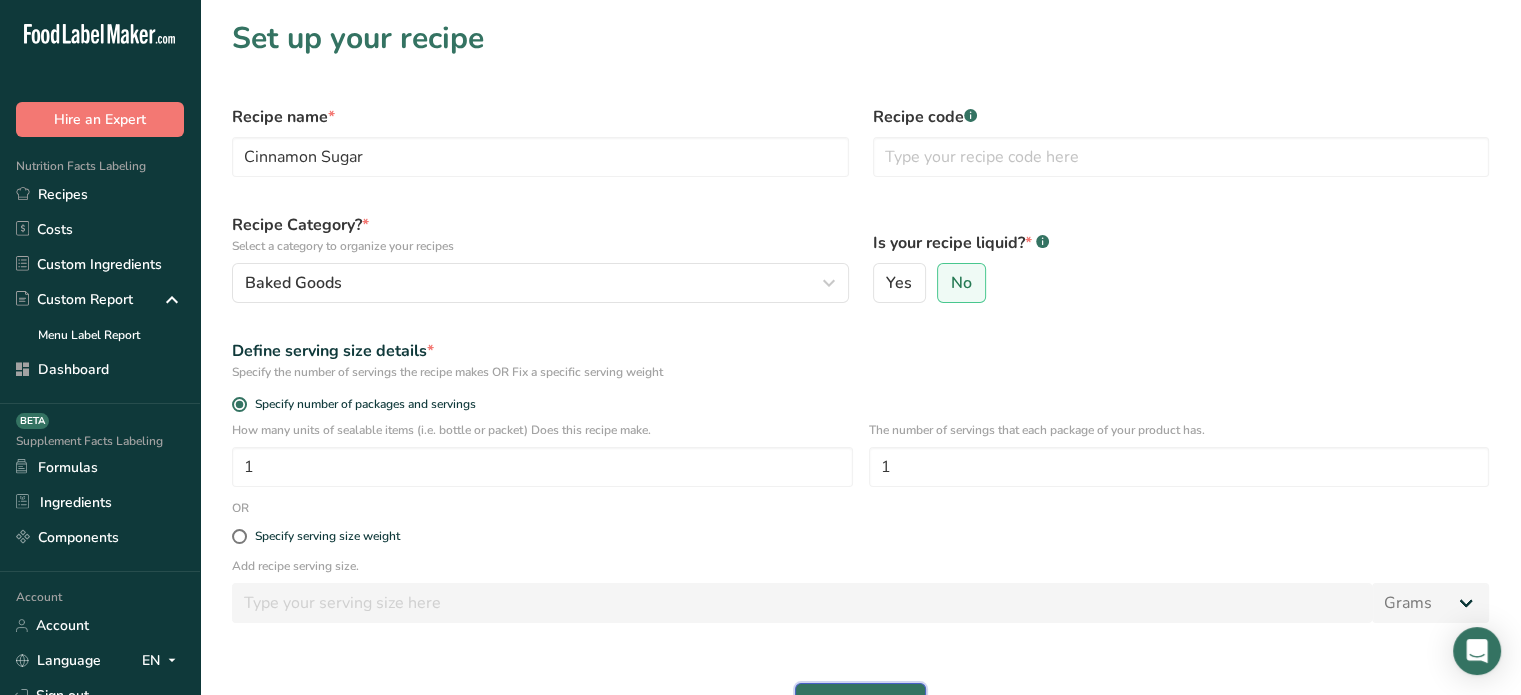 click on "Continue" at bounding box center [860, 703] 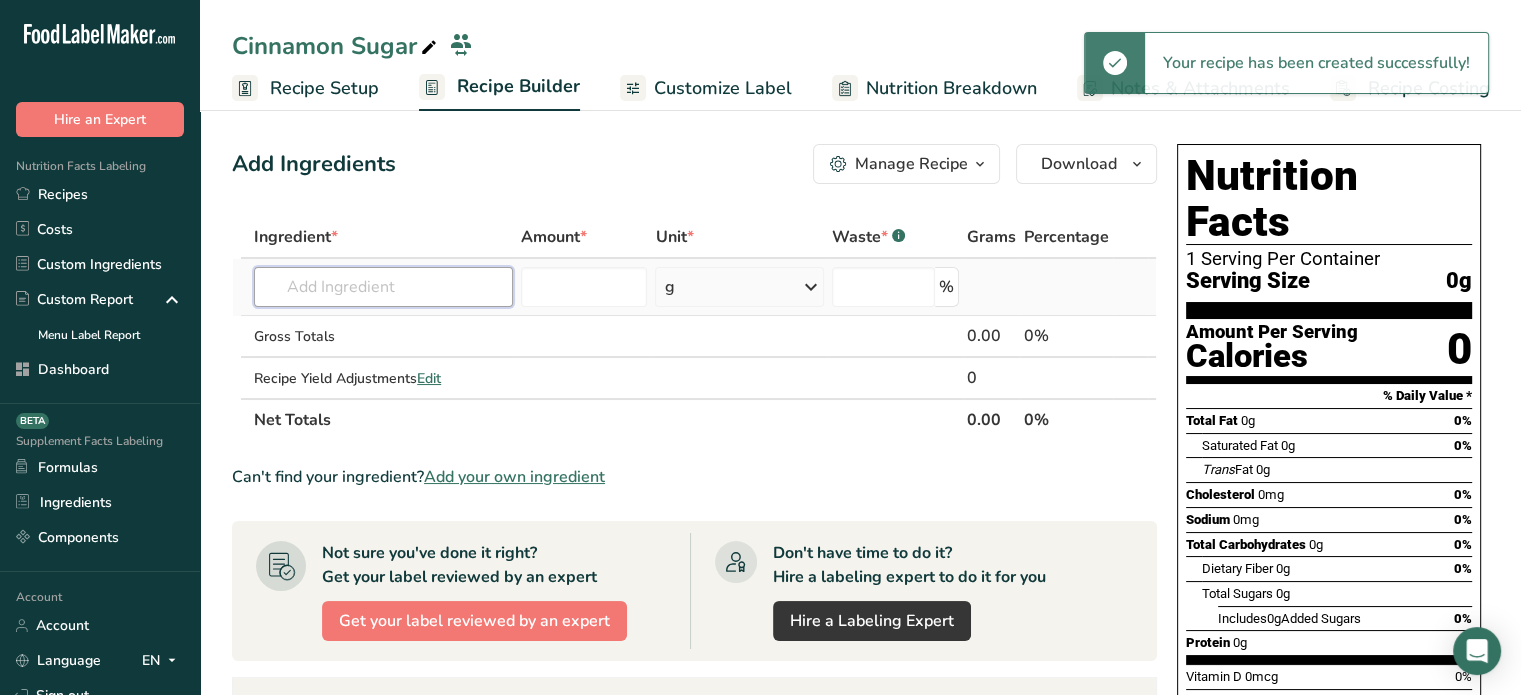 click at bounding box center (383, 287) 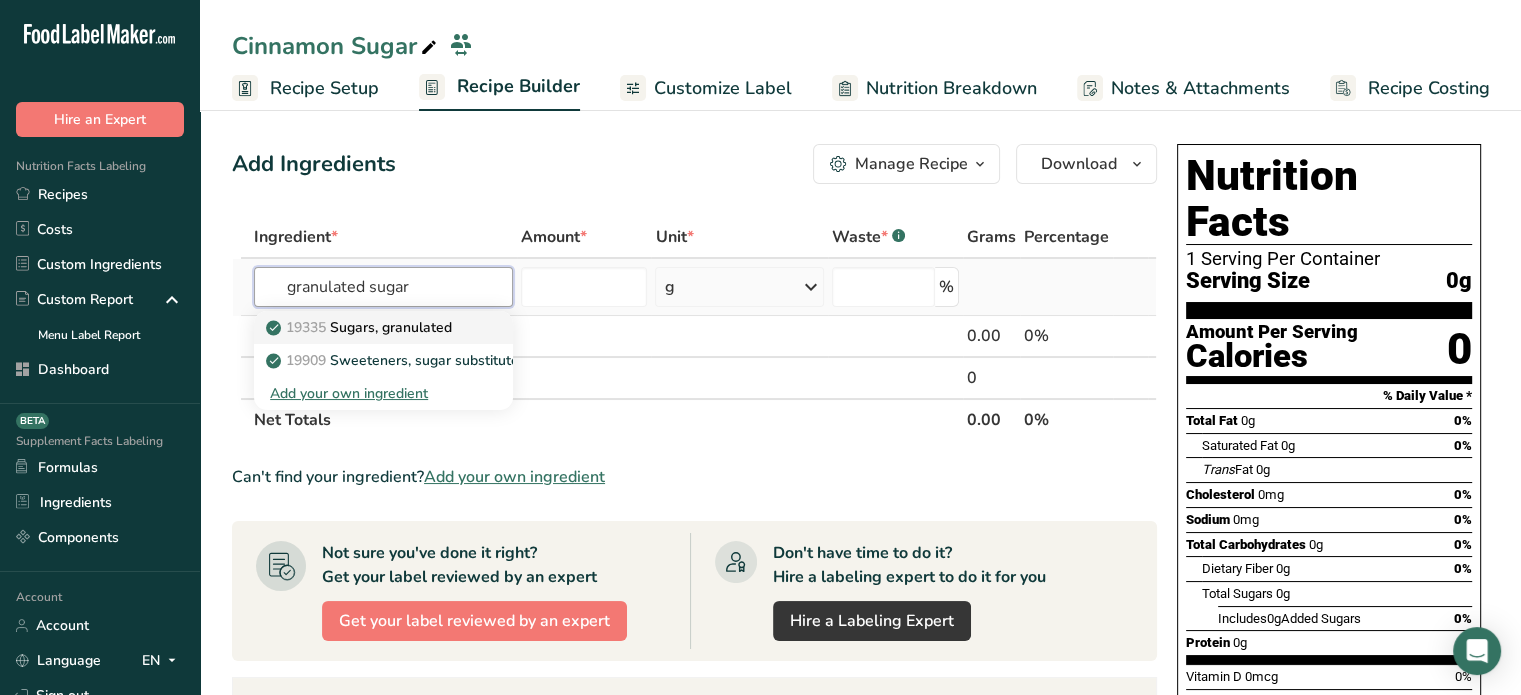 type on "granulated sugar" 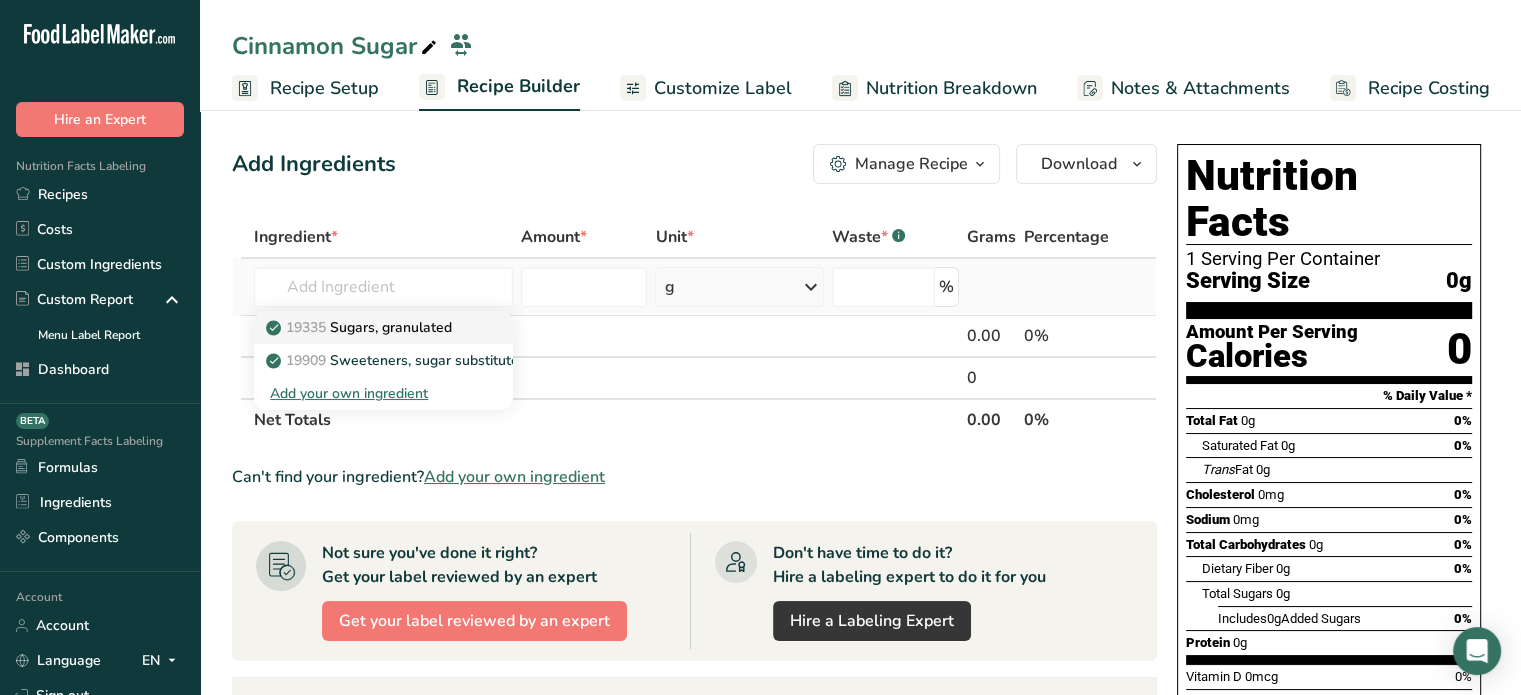 click on "19335
Sugars, granulated" at bounding box center (361, 327) 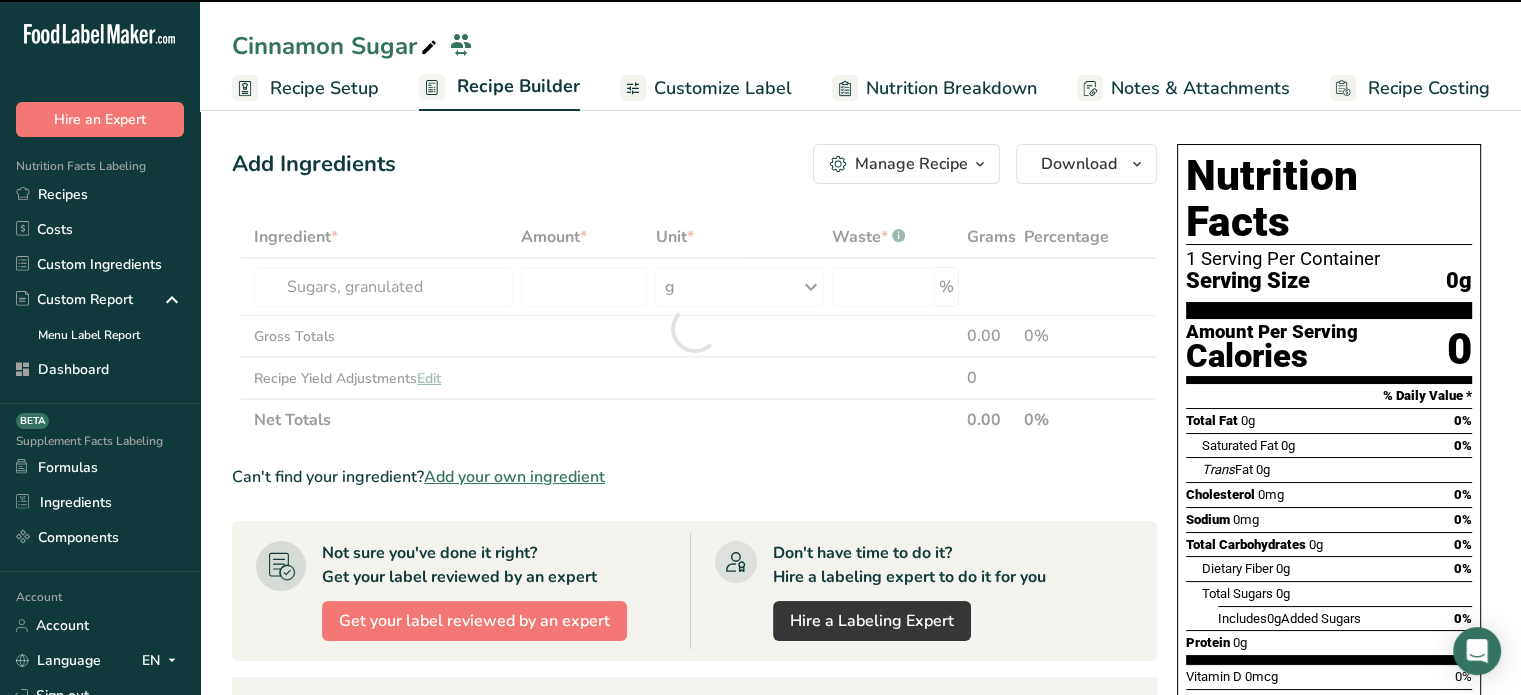 type on "0" 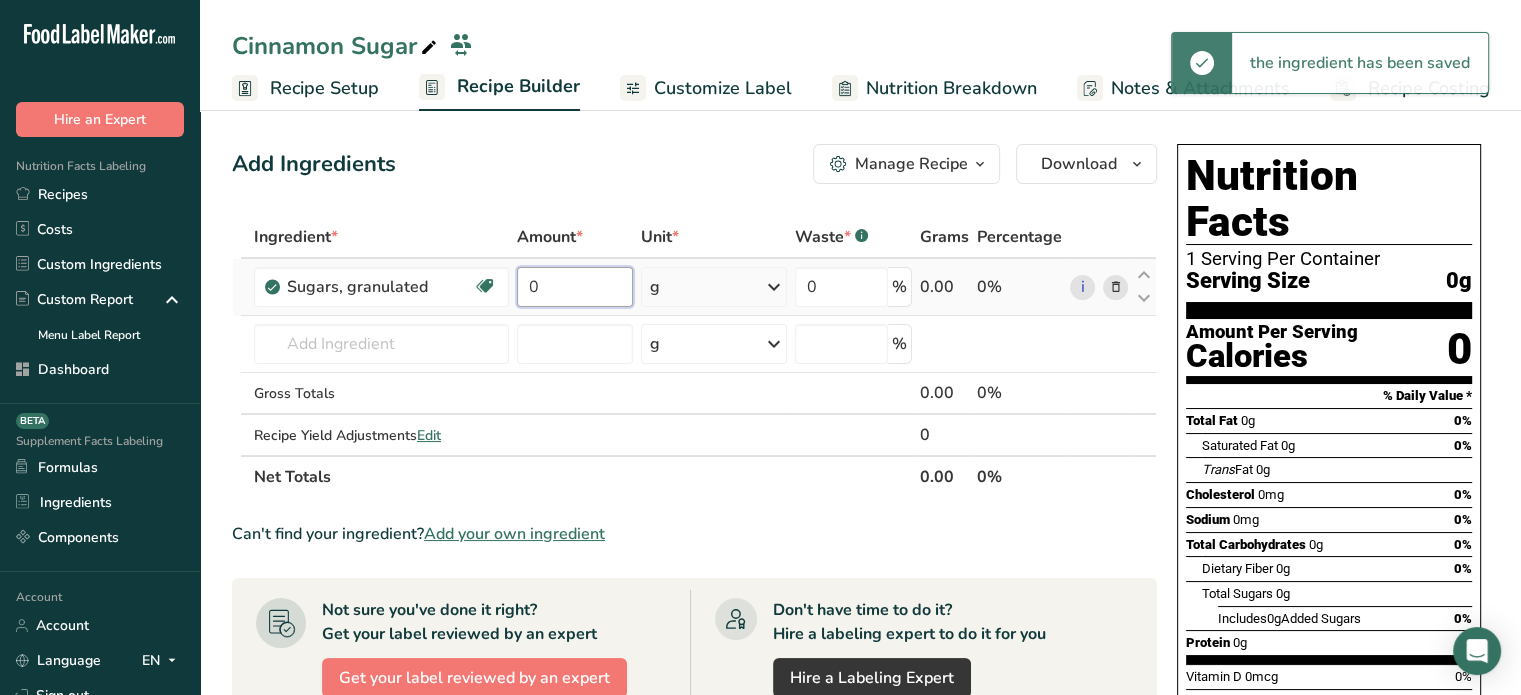 click on "0" at bounding box center (575, 287) 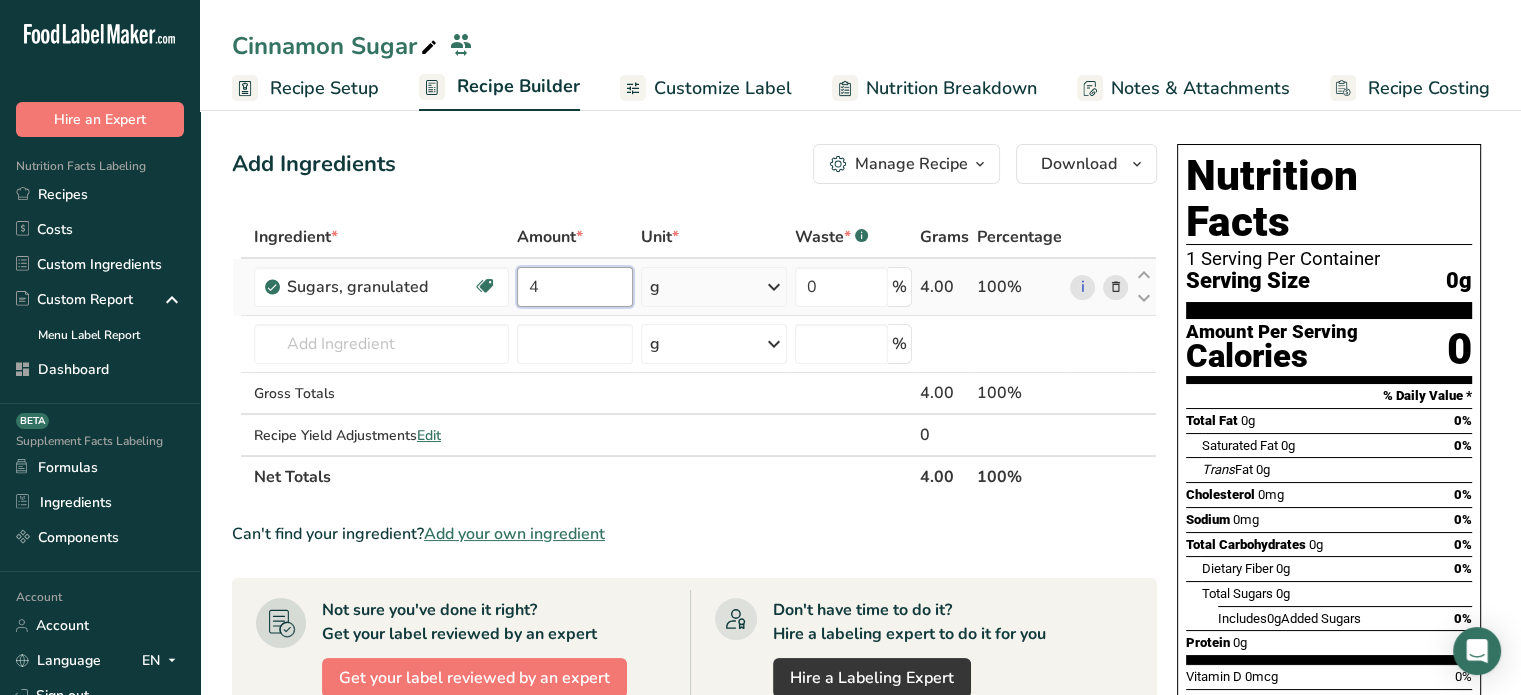 type on "4" 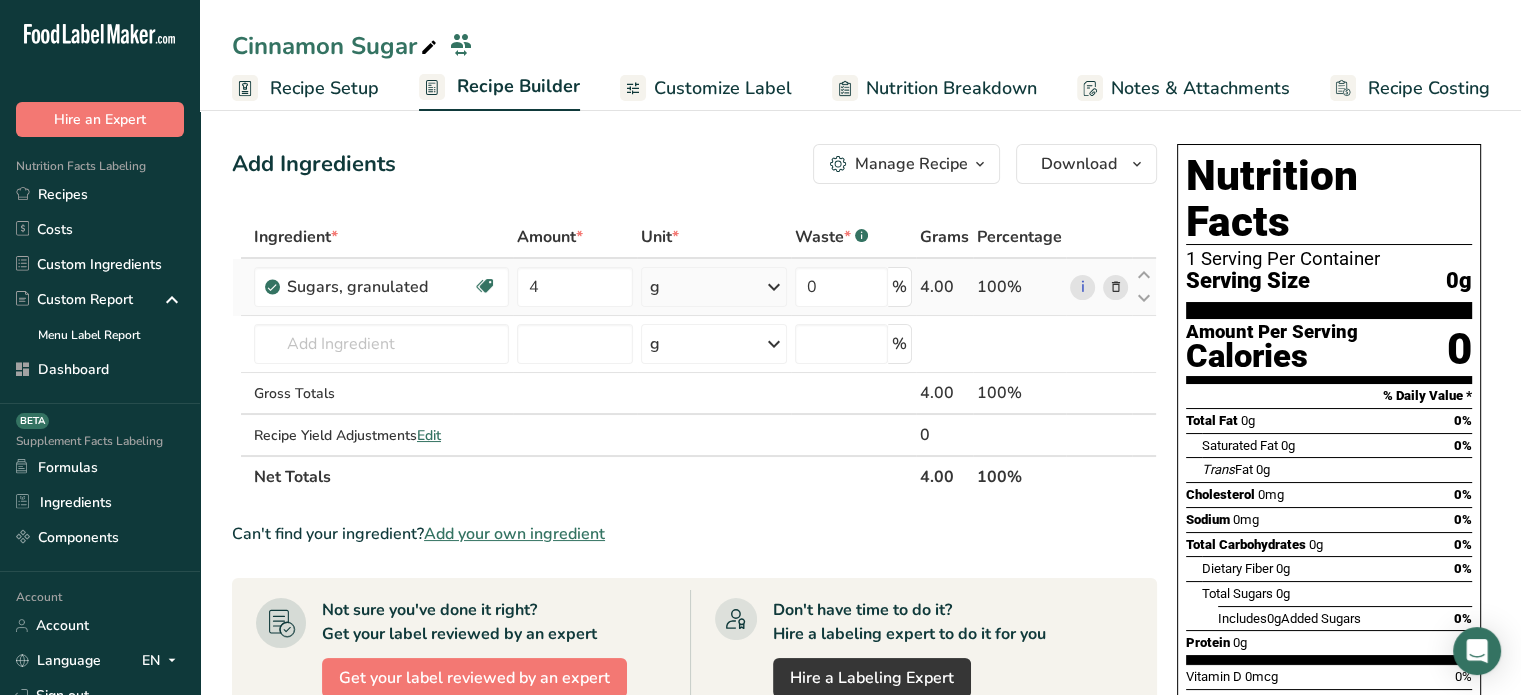 click on "Ingredient *
Amount *
Unit *
Waste *   .a-a{fill:#347362;}.b-a{fill:#fff;}          Grams
Percentage
Sugars, granulated
Dairy free
Gluten free
Vegan
Vegetarian
Soy free
4
g
Portions
1 serving packet
1 cup
Weight Units
g
kg
mg
See more
Volume Units
l
Volume units require a density conversion. If you know your ingredient's density enter it below. Otherwise, click on "RIA" our AI Regulatory bot - she will be able to help you
lb/ft3
g/cm3
Confirm
mL
lb/ft3" at bounding box center [694, 357] 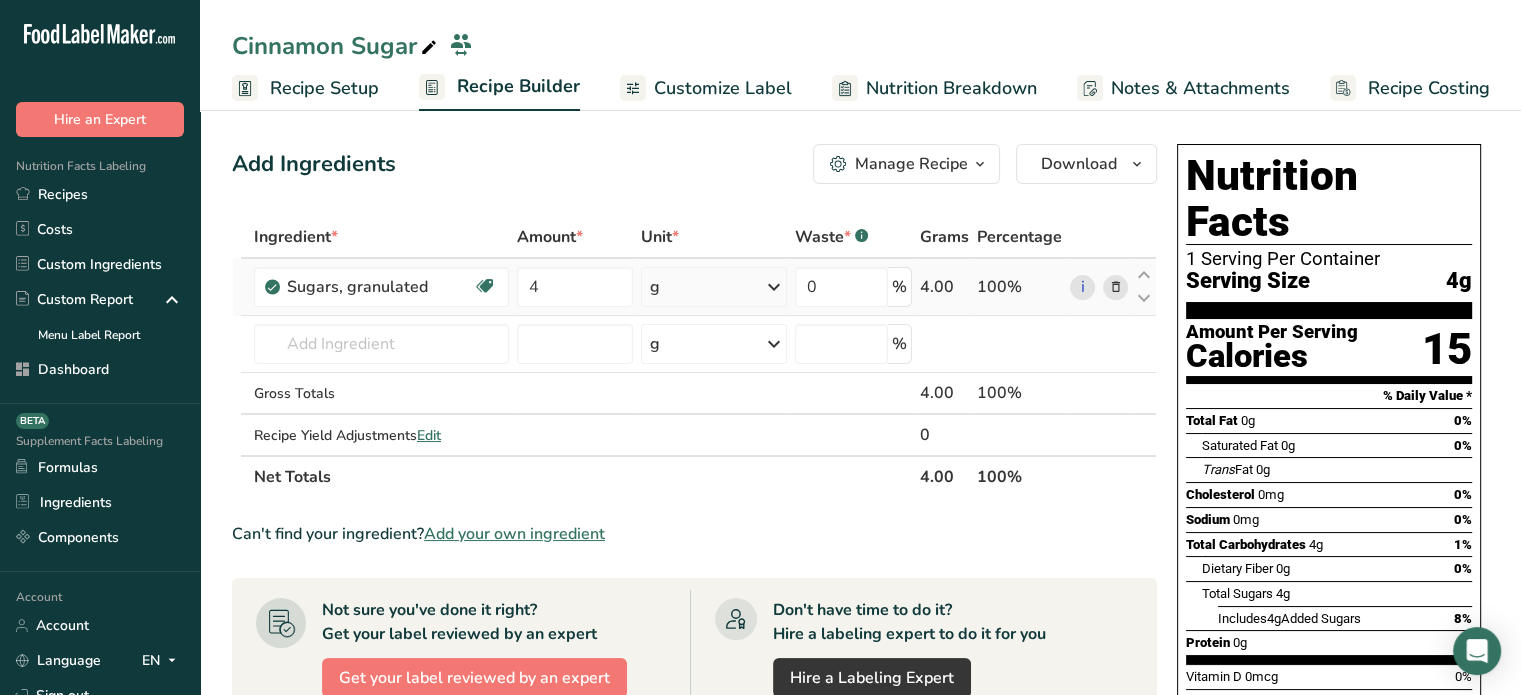 click on "g" at bounding box center (714, 287) 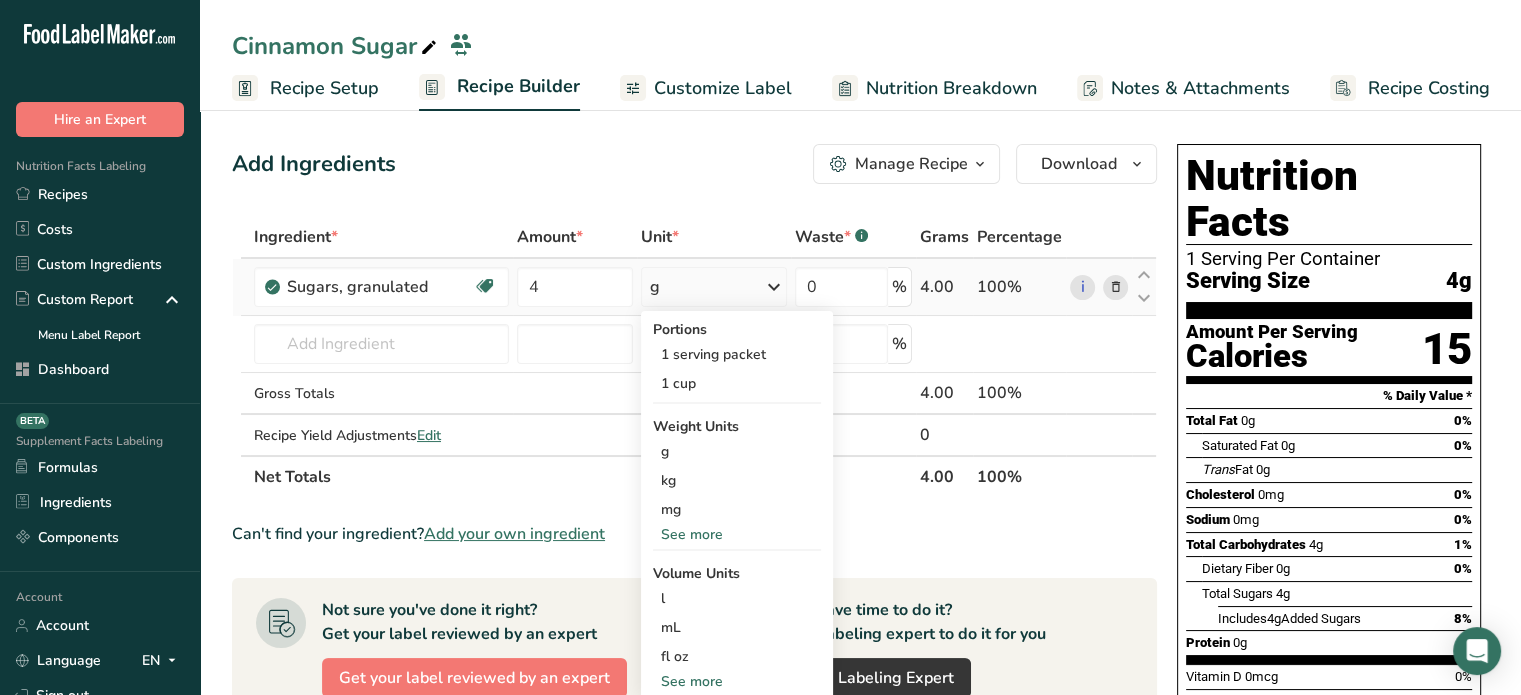 click on "See more" at bounding box center [737, 534] 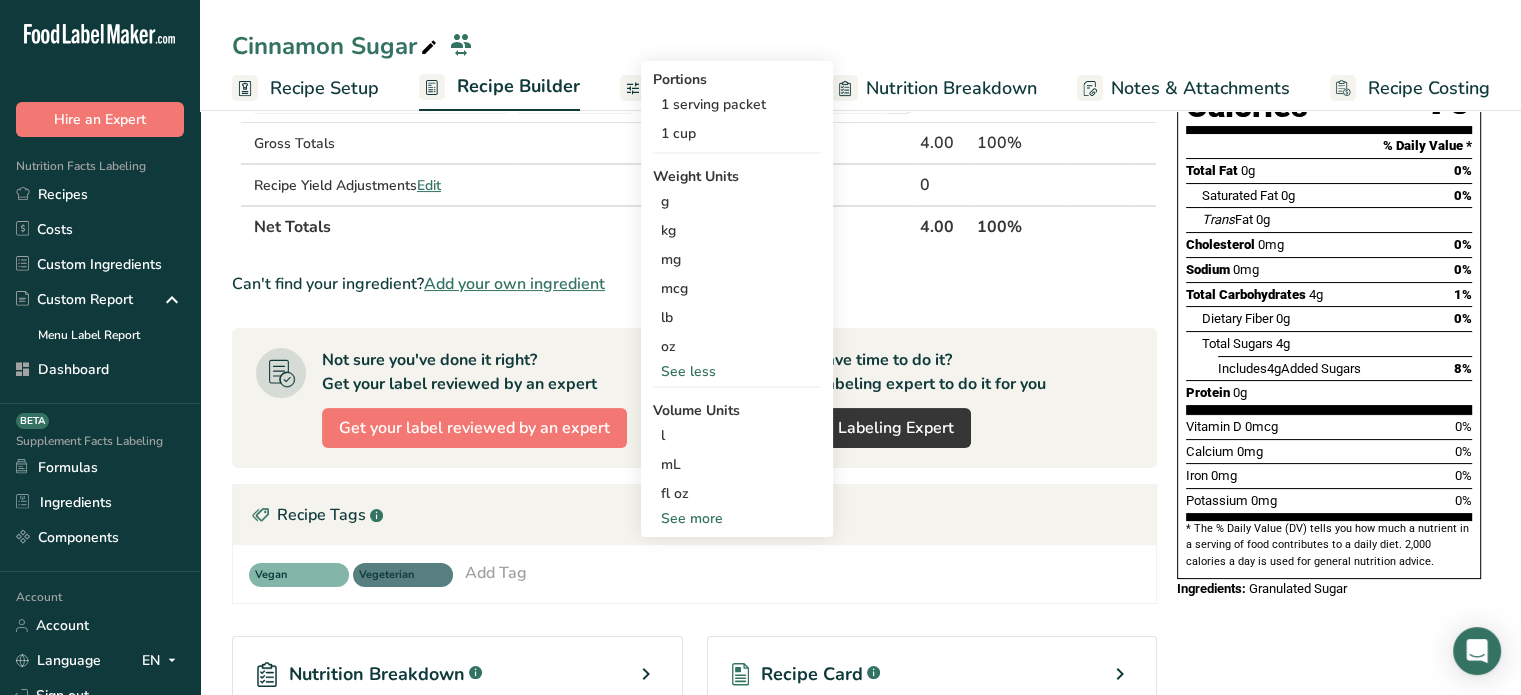 scroll, scrollTop: 255, scrollLeft: 0, axis: vertical 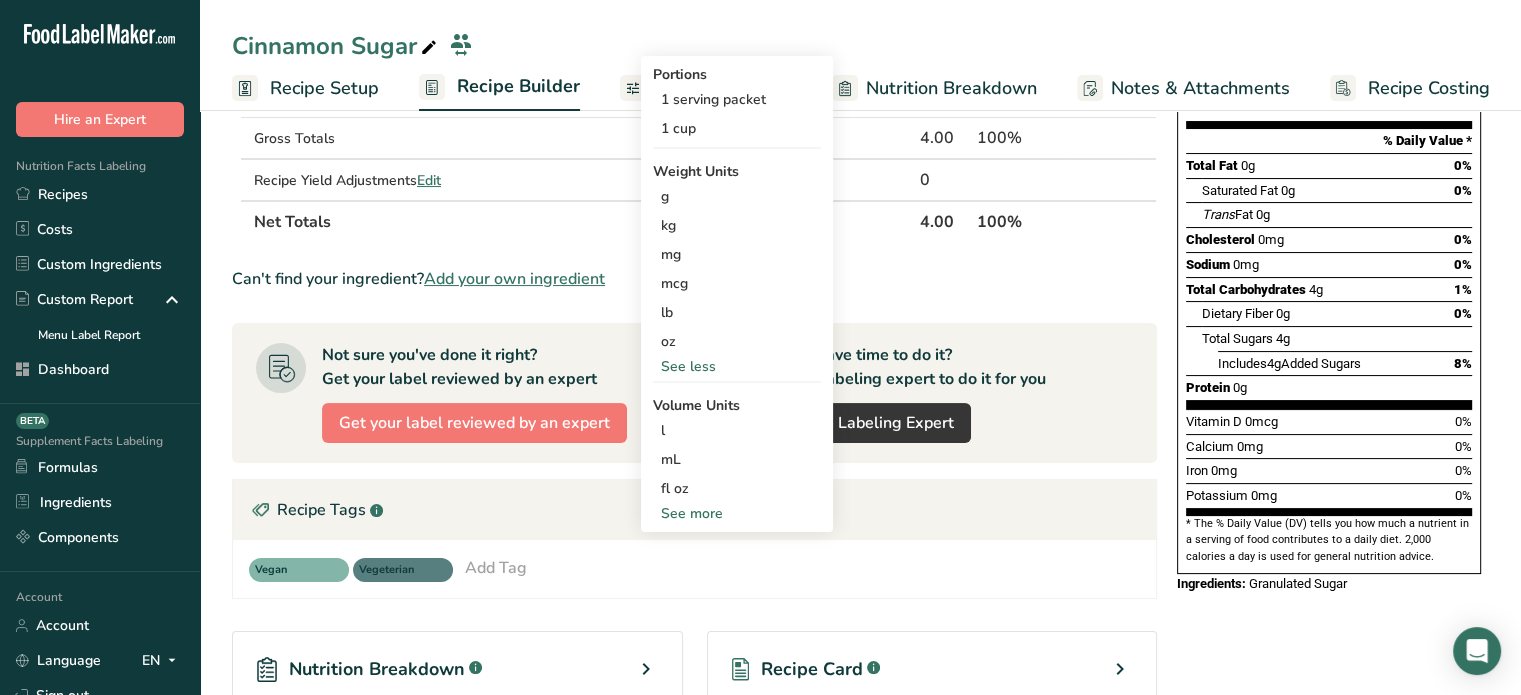 click on "See more" at bounding box center (737, 513) 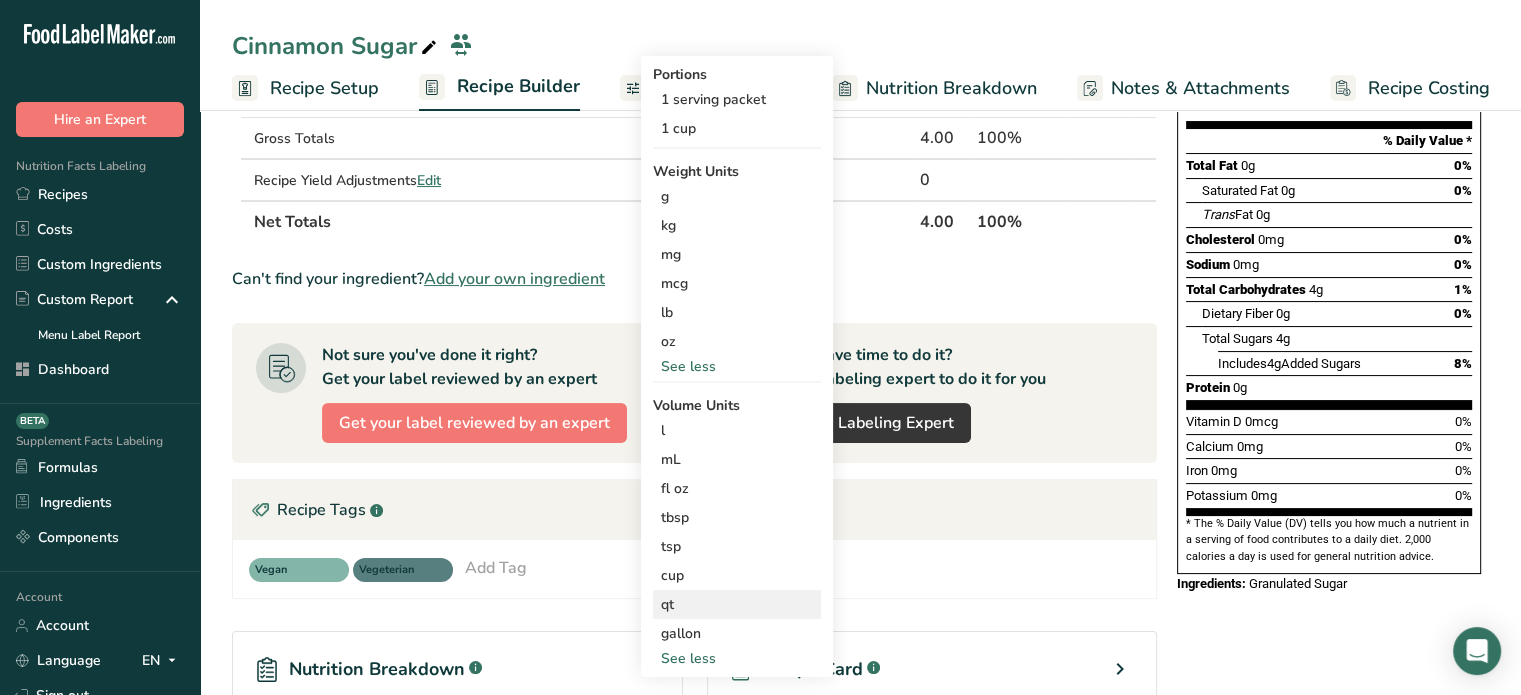 click on "qt" at bounding box center (737, 604) 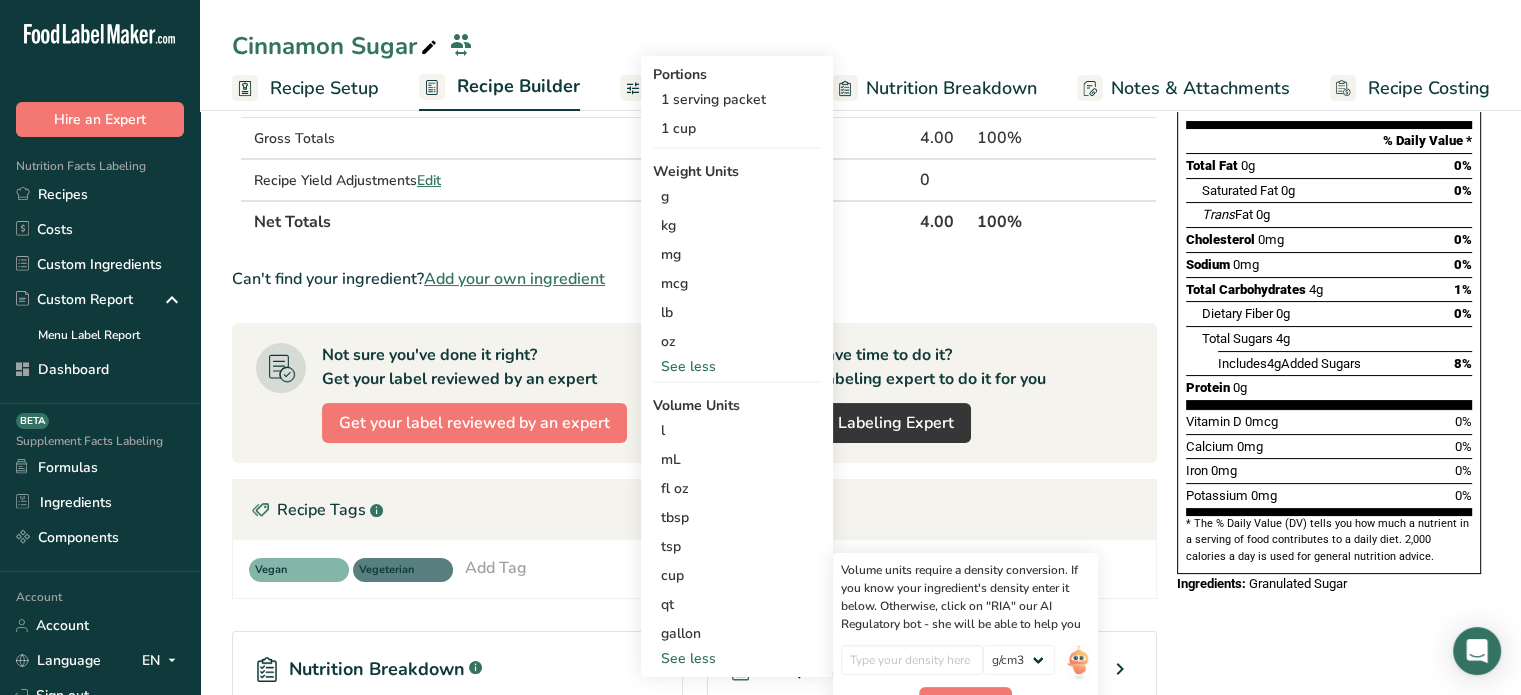 scroll, scrollTop: 424, scrollLeft: 0, axis: vertical 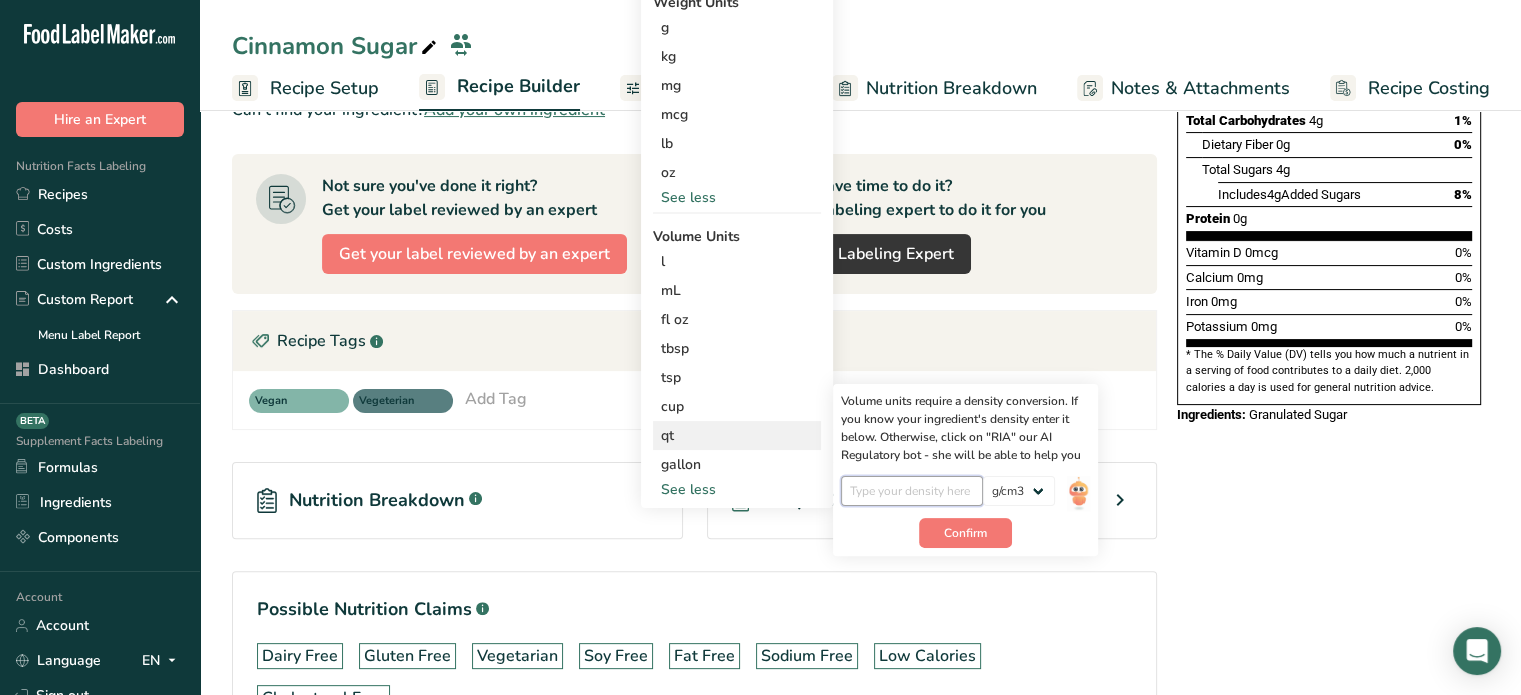 click at bounding box center [912, 491] 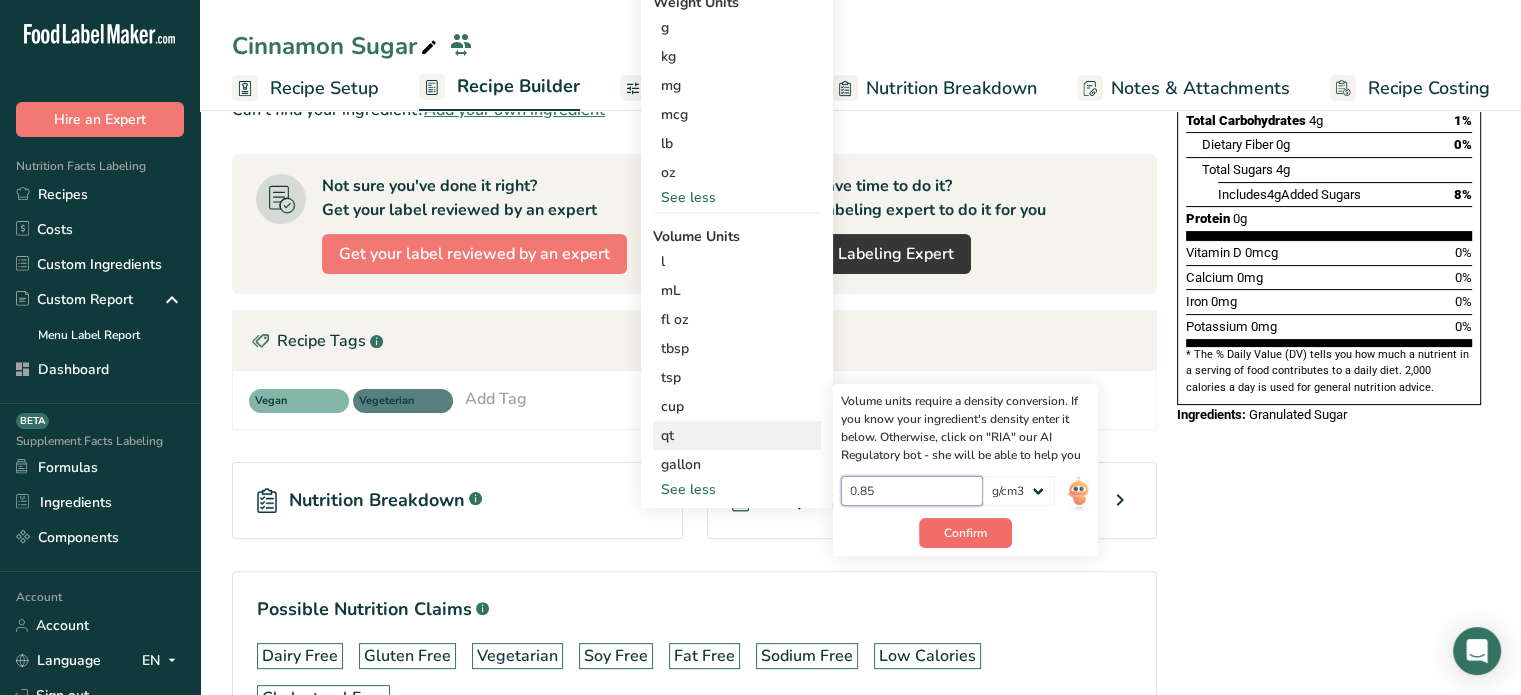 type on "0.85" 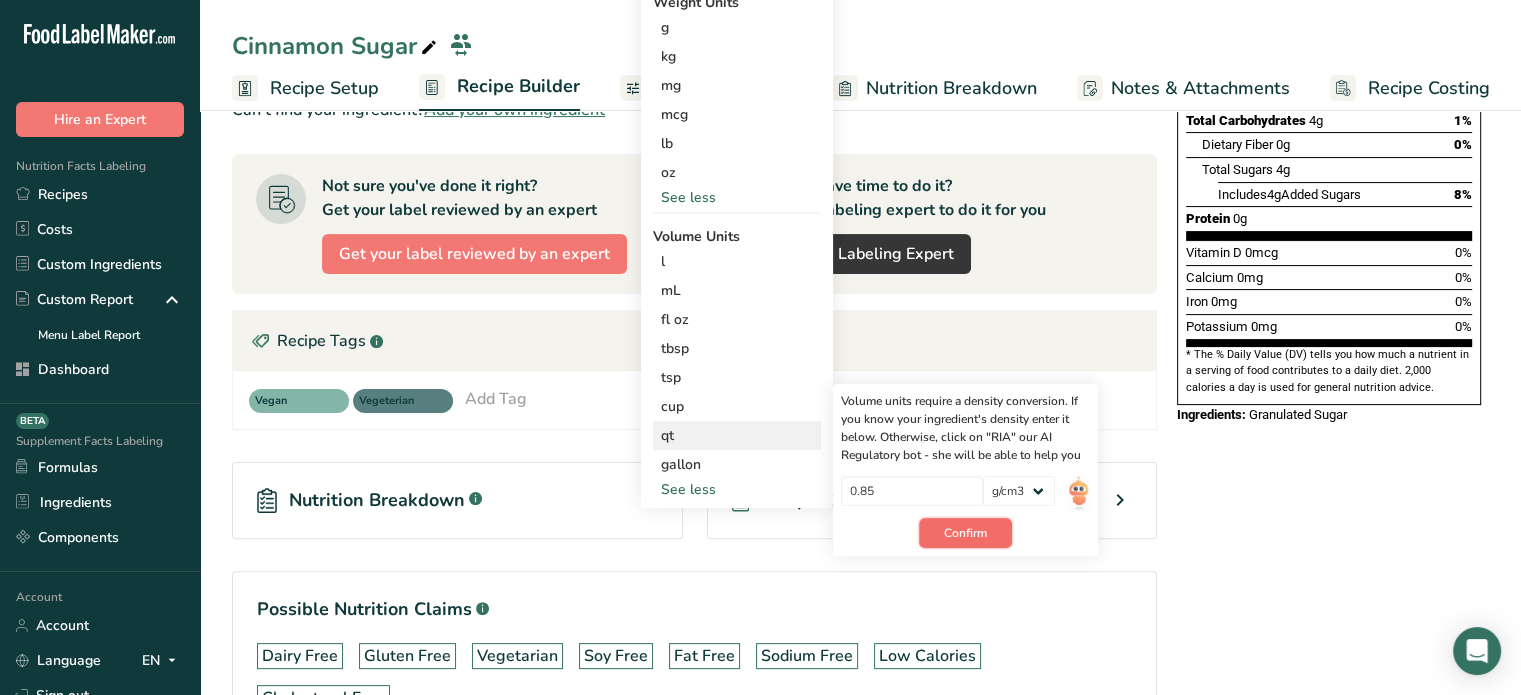 click on "Confirm" at bounding box center (965, 533) 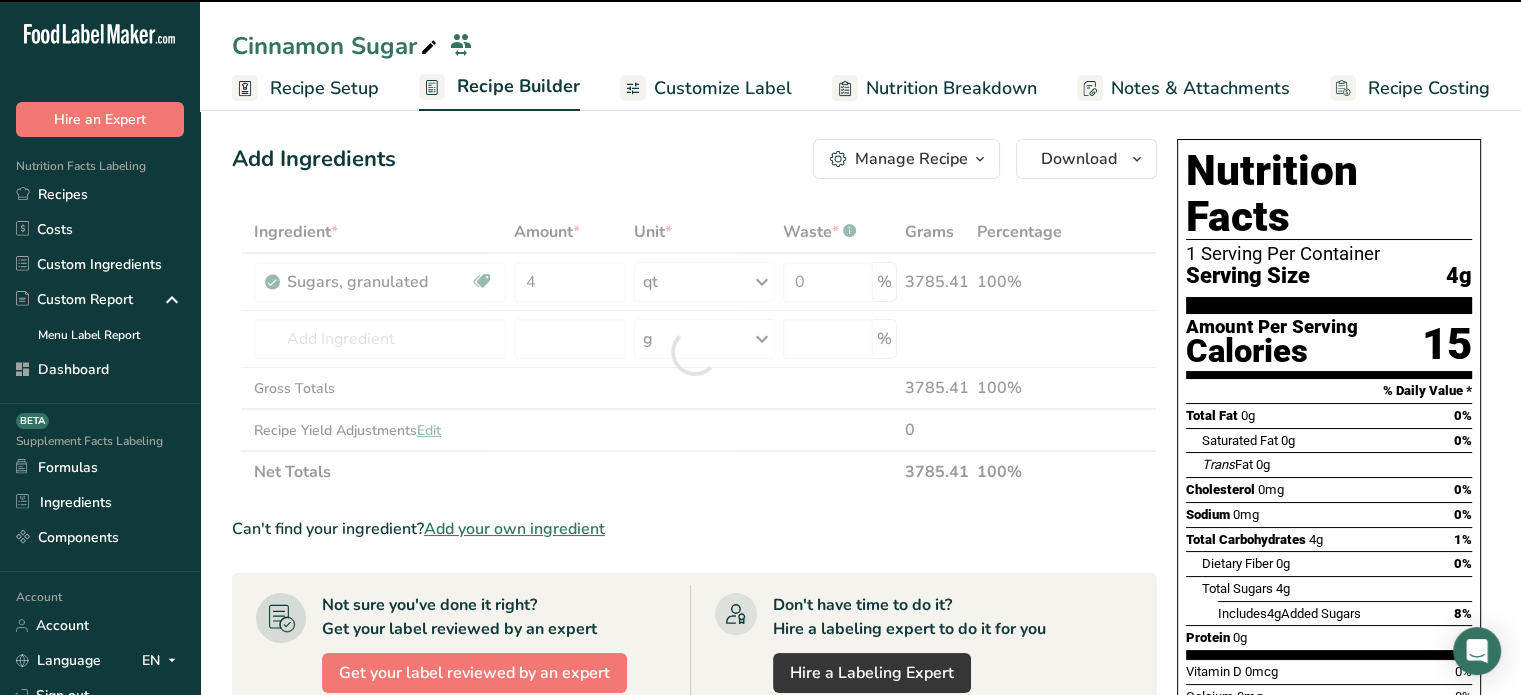 scroll, scrollTop: 0, scrollLeft: 0, axis: both 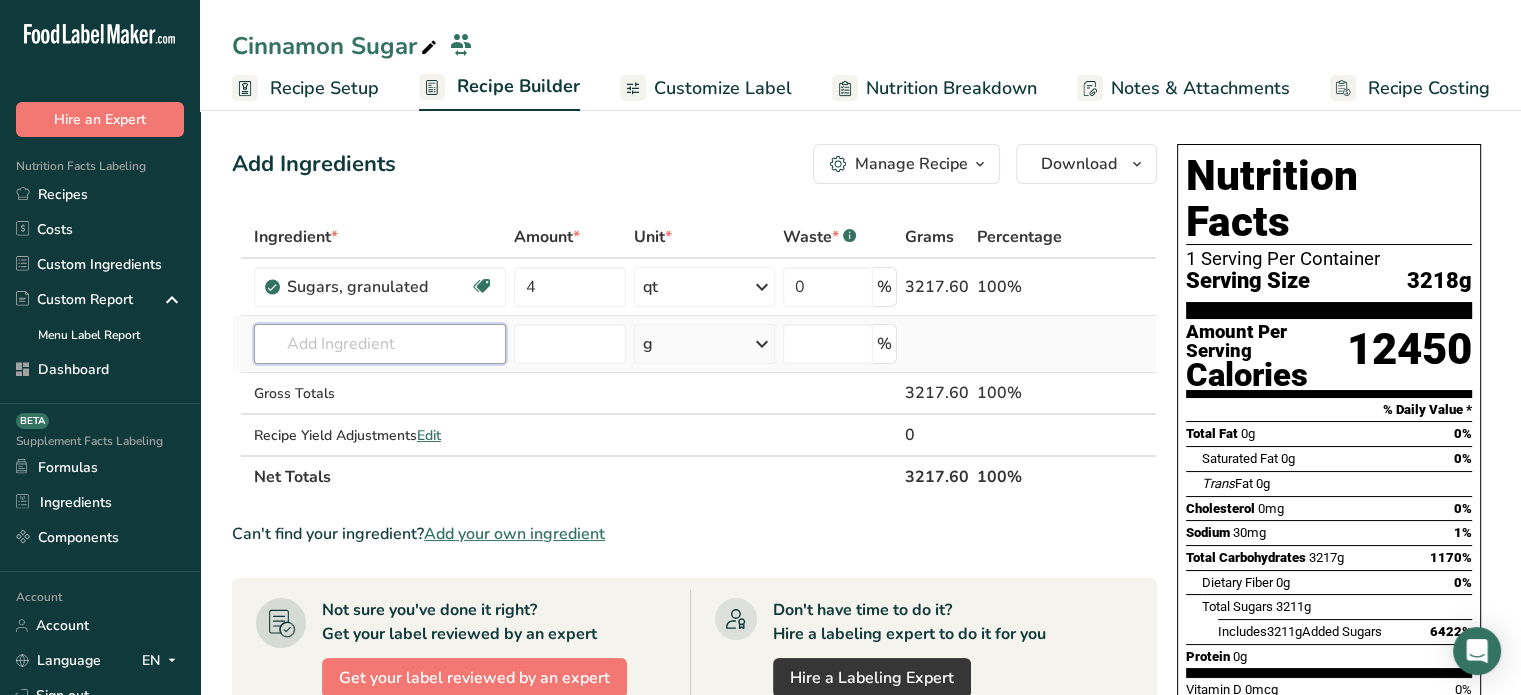 click at bounding box center [380, 344] 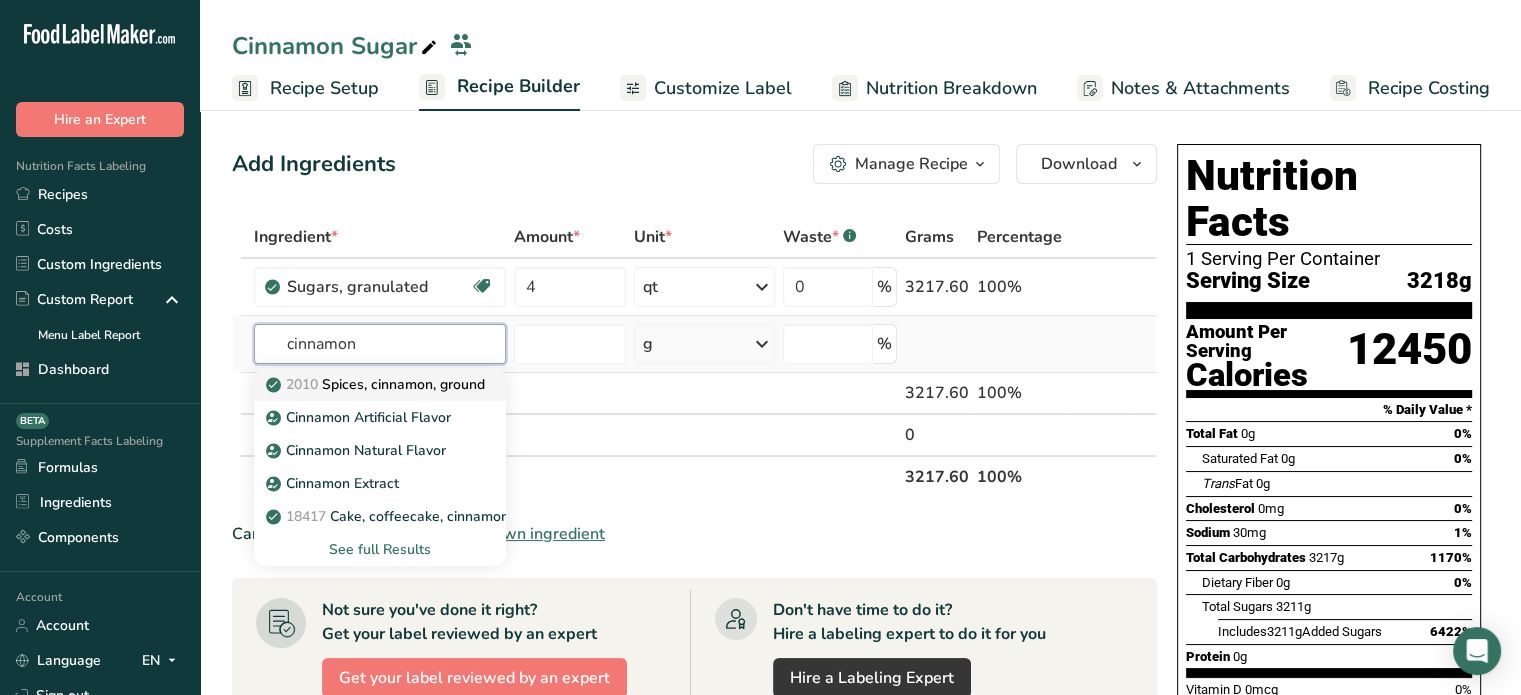type on "cinnamon" 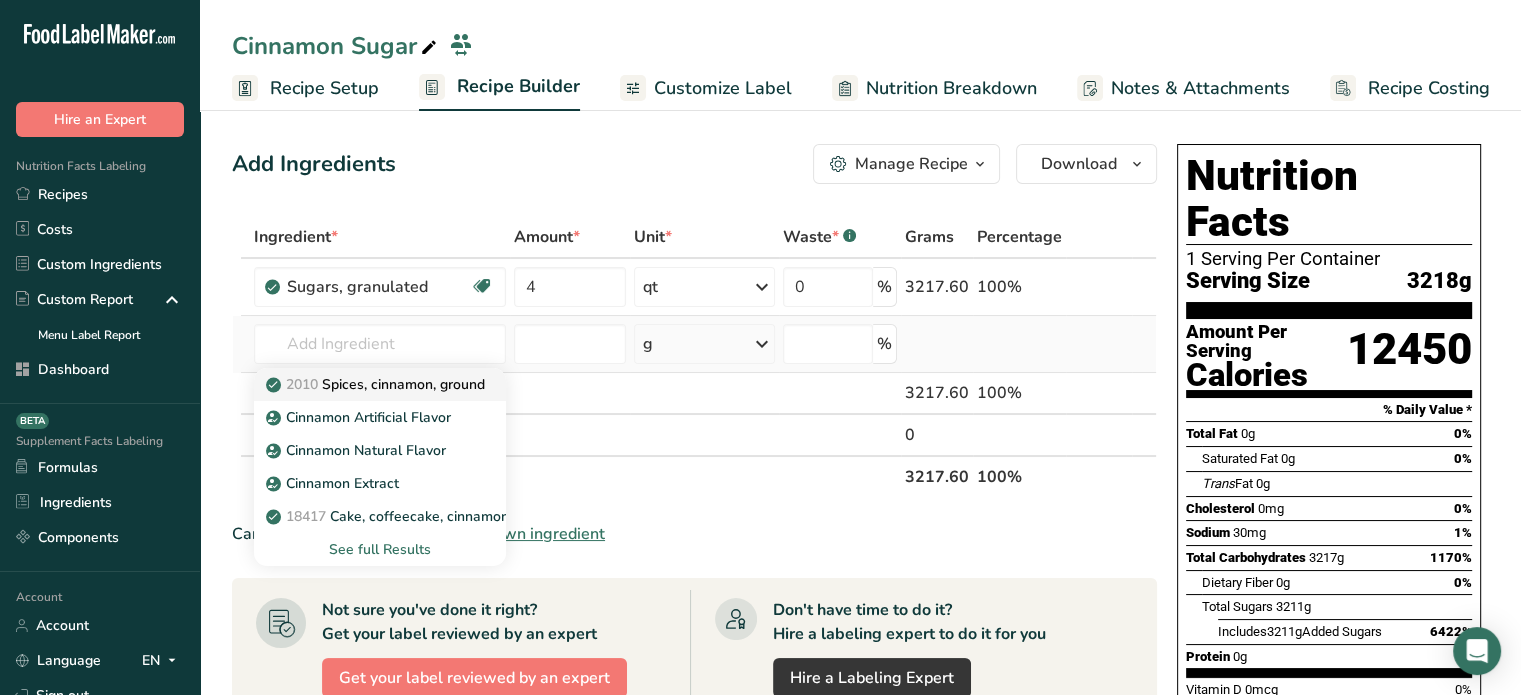 click on "2010
Spices, cinnamon, ground" at bounding box center (377, 384) 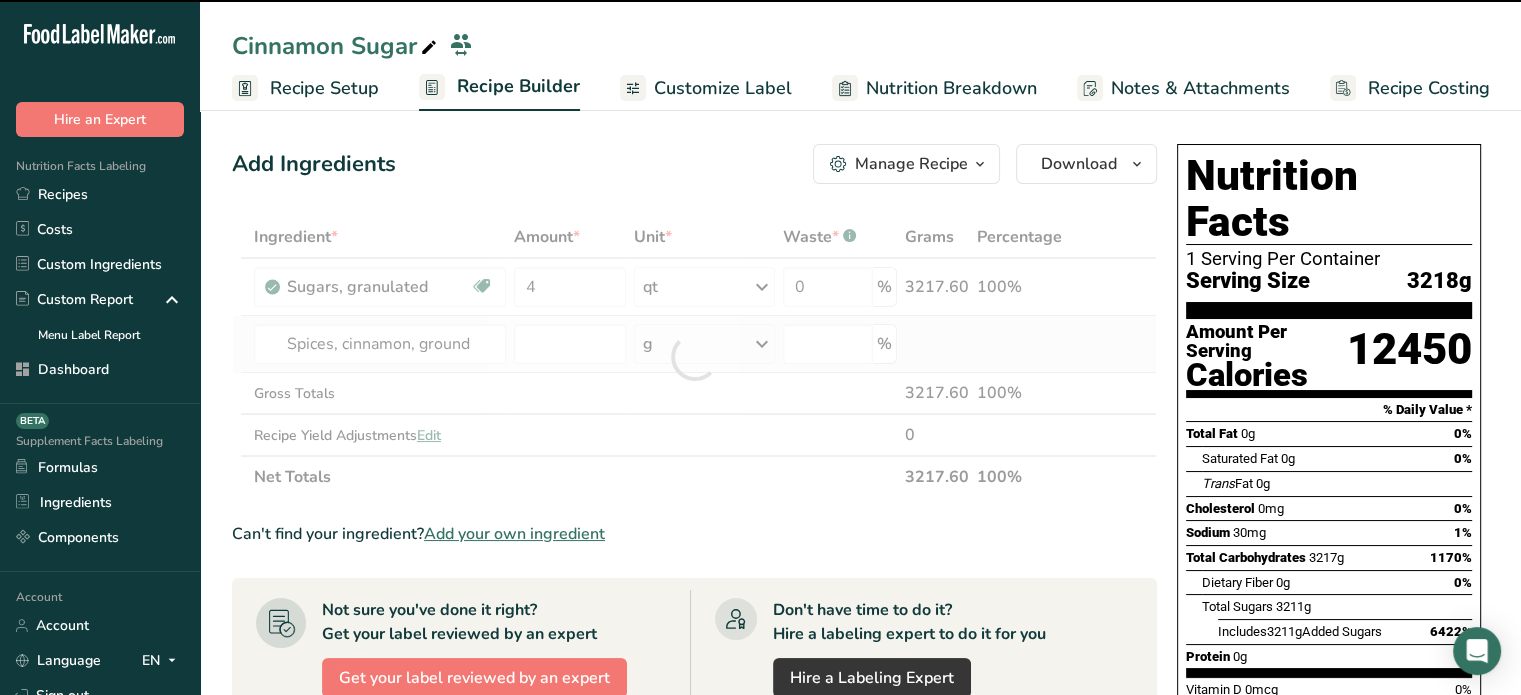 type on "0" 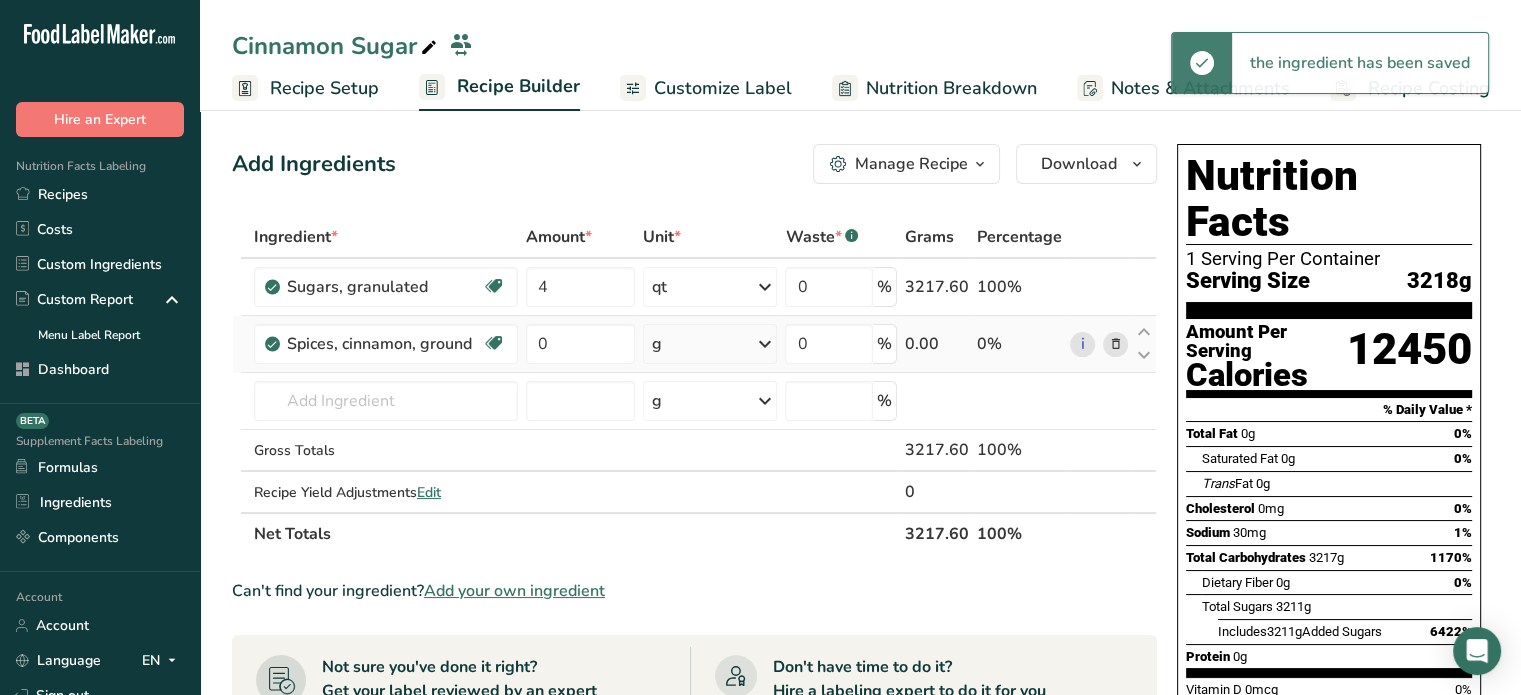 click on "g" at bounding box center (710, 344) 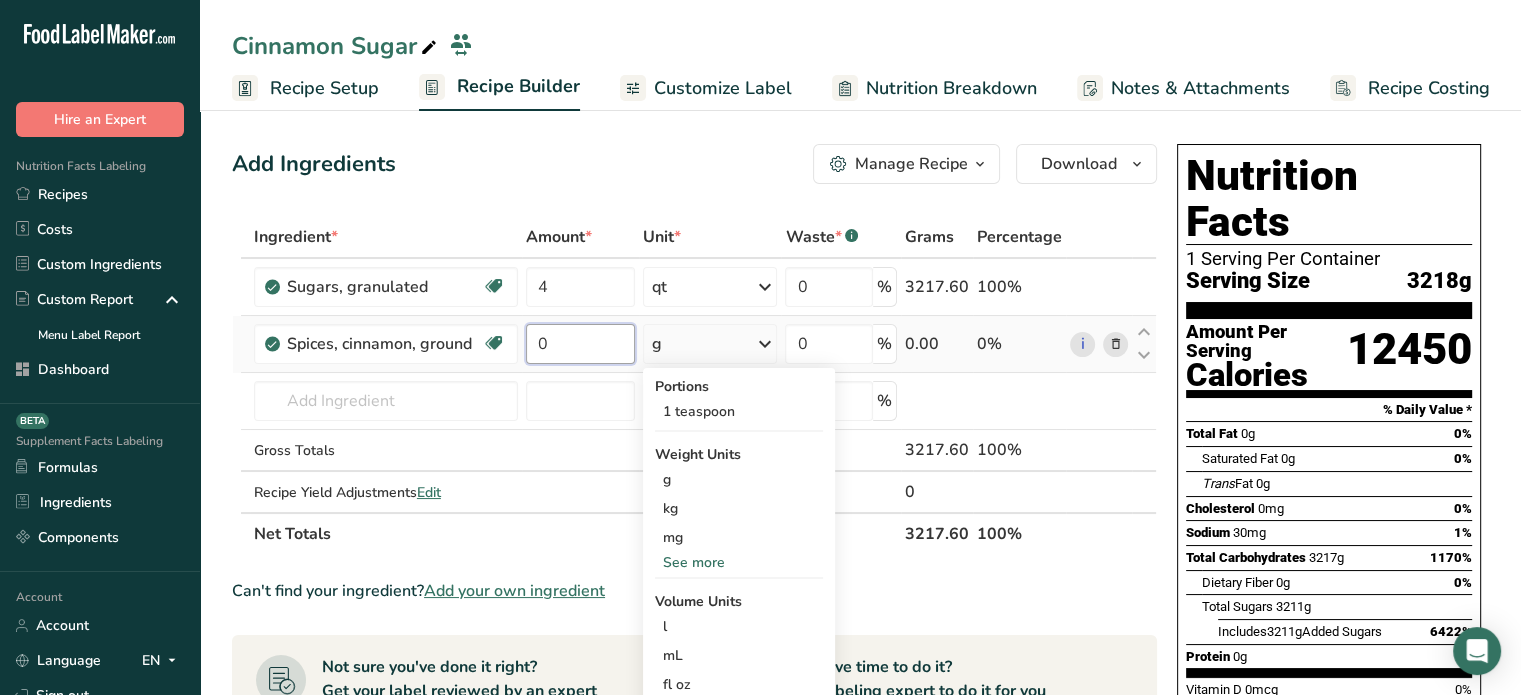 click on "0" at bounding box center [580, 344] 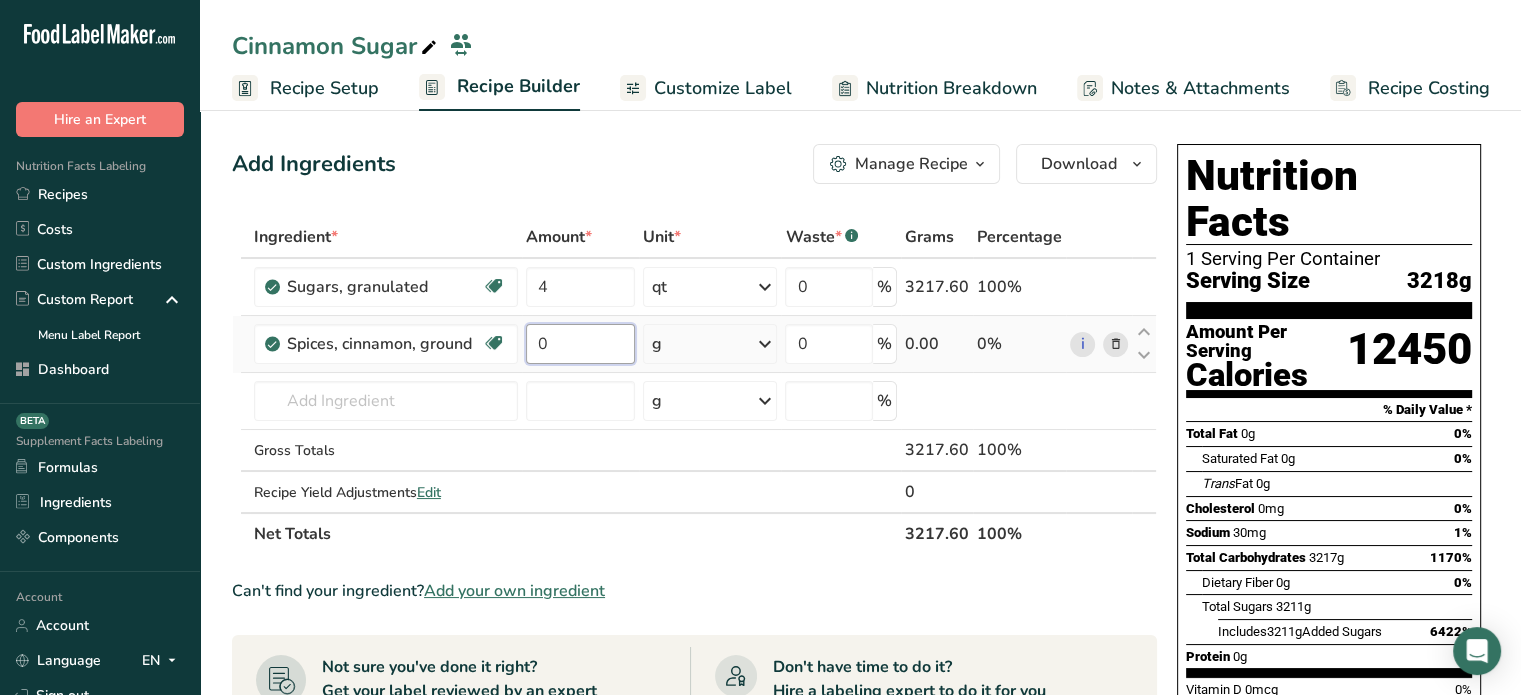click on "0" at bounding box center (580, 344) 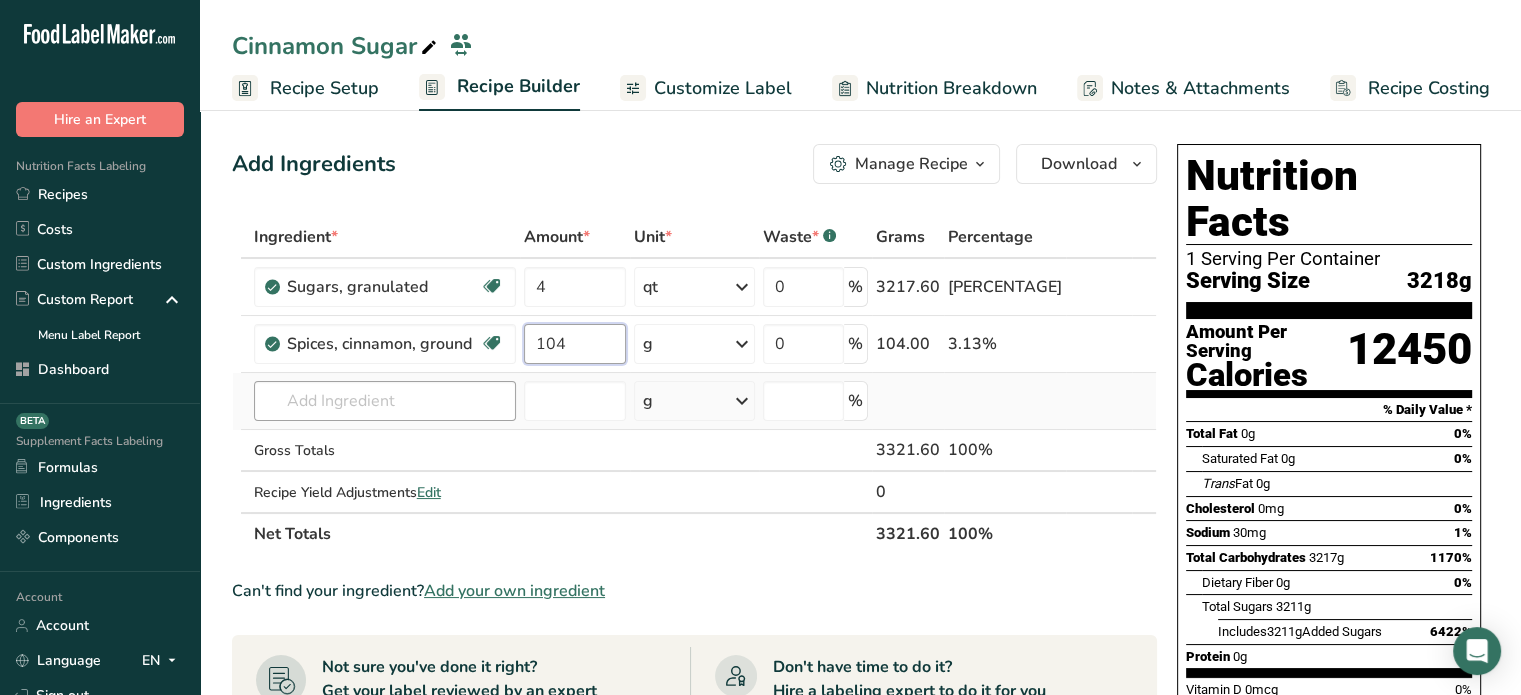type on "104" 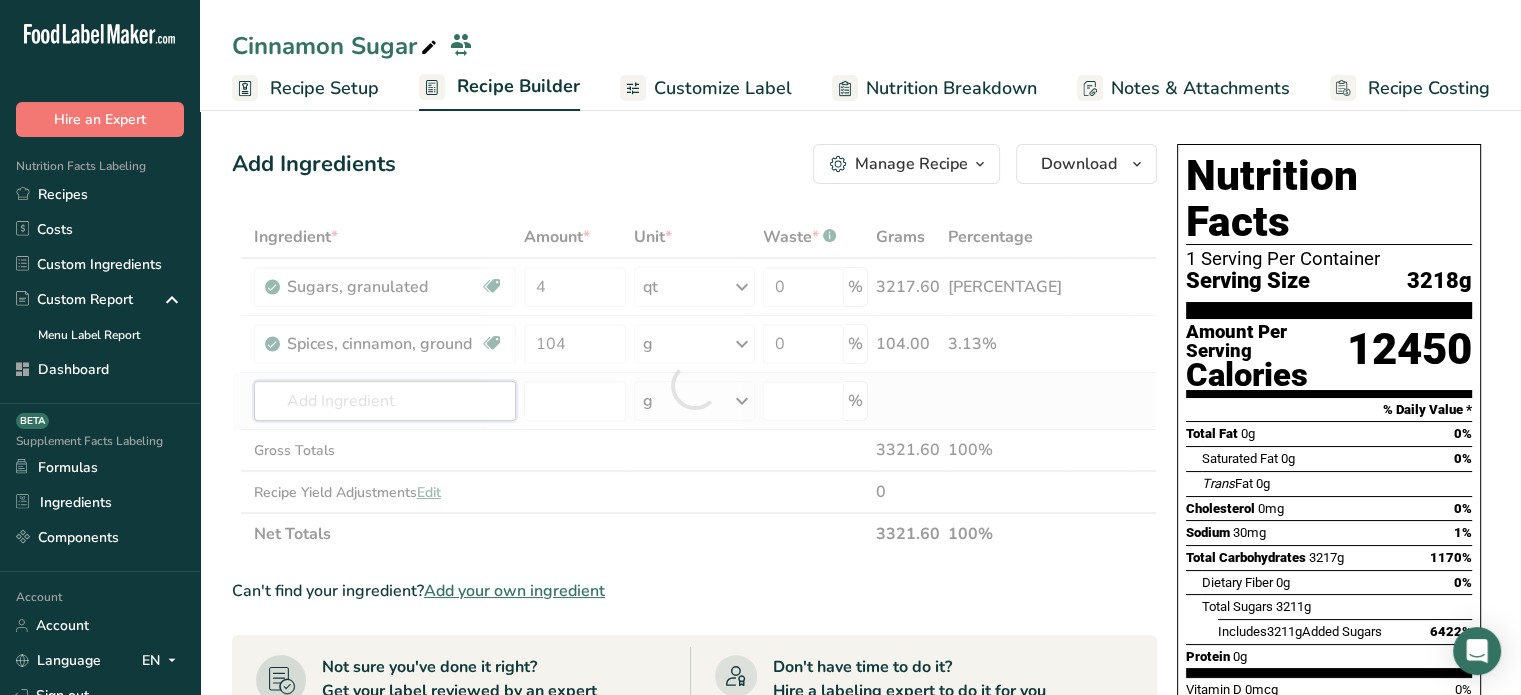 click on "Ingredient *
Amount *
Unit *
Waste *   .a-a{fill:#347362;}.b-a{fill:#fff;}          Grams
Percentage
Sugars, granulated
Dairy free
Gluten free
Vegan
Vegetarian
Soy free
4
qt
Portions
1 serving packet
1 cup
Weight Units
g
kg
mg
mcg
lb
oz
See less
Volume Units
l
Volume units require a density conversion. If you know your ingredient's density enter it below. Otherwise, click on "RIA" our AI Regulatory bot - she will be able to help you
0.85
lb/ft3
g/cm3
Confirm
mL
0.85" at bounding box center [694, 385] 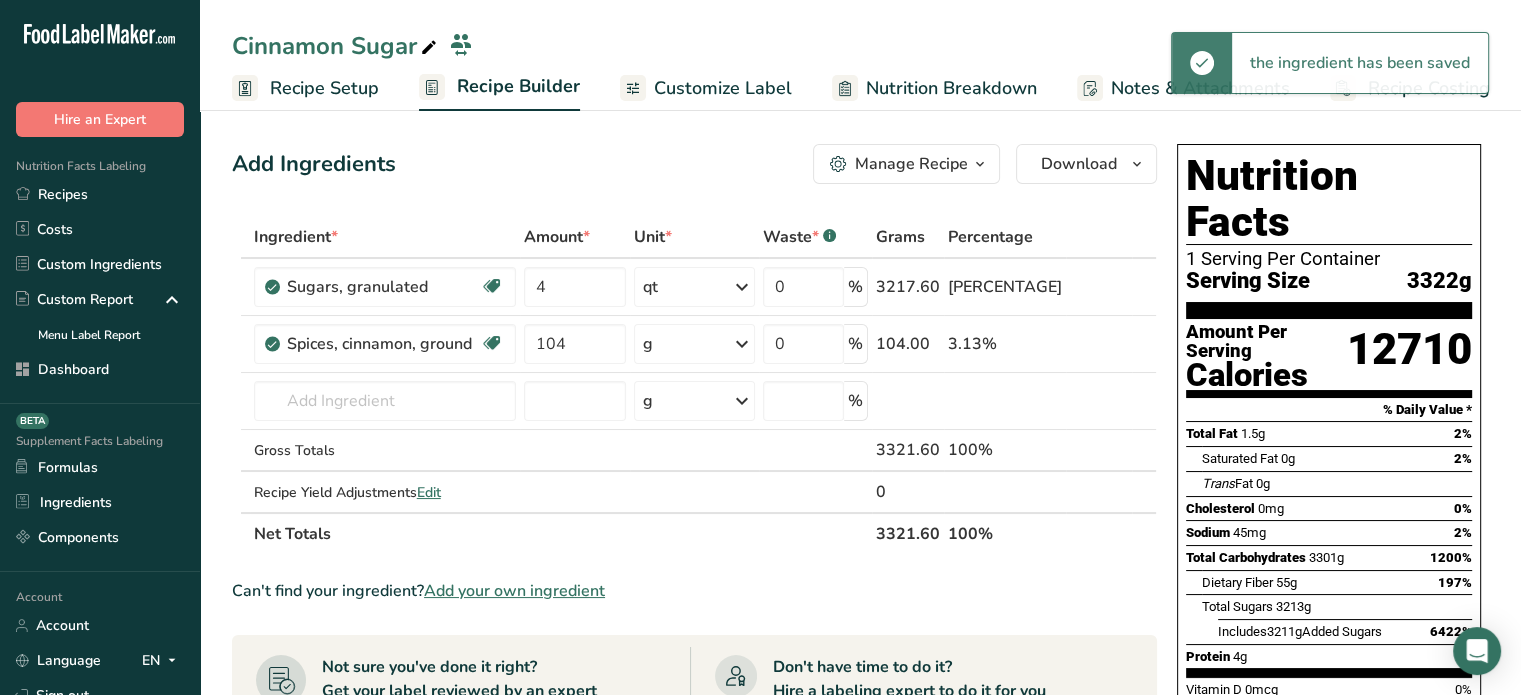 click on "Manage Recipe" at bounding box center (911, 164) 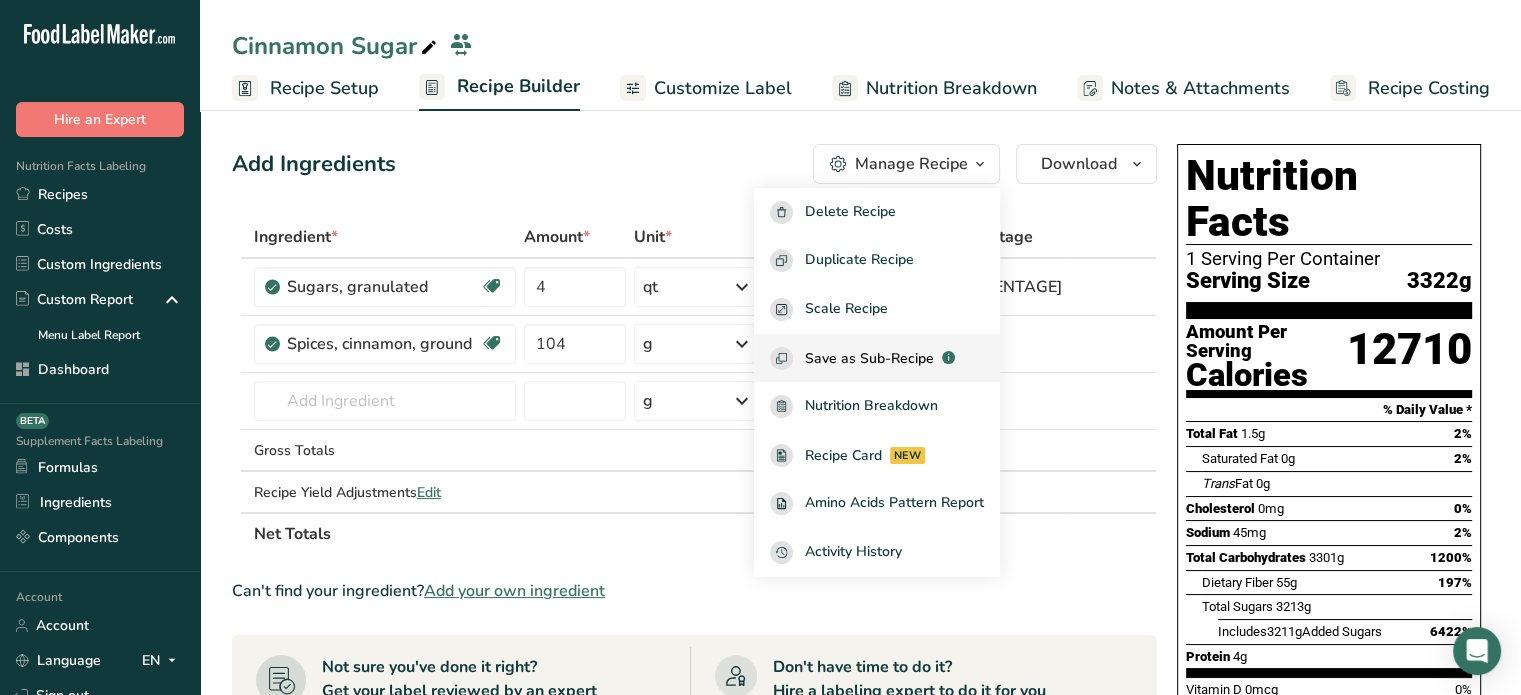 drag, startPoint x: 1519, startPoint y: 312, endPoint x: 910, endPoint y: 353, distance: 610.3786 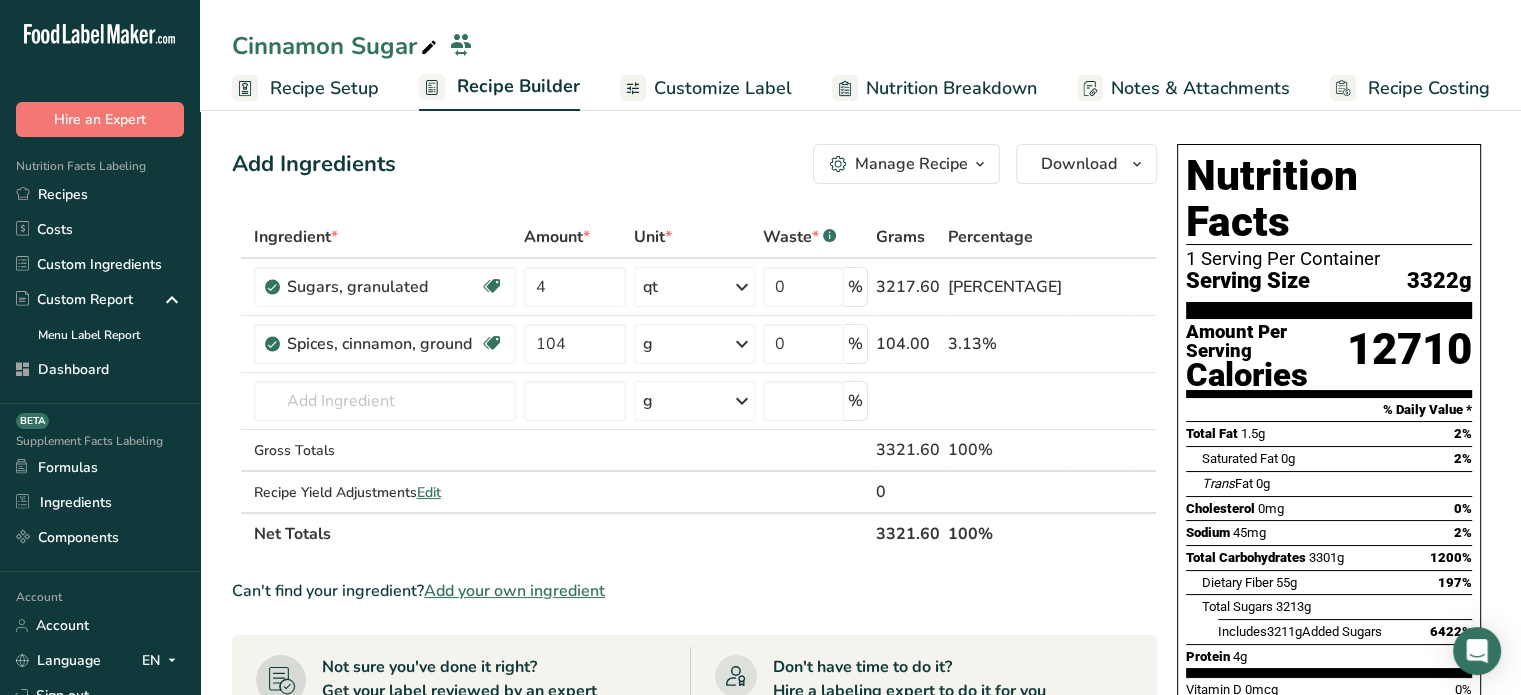 click on "Add Ingredients
Manage Recipe         Delete Recipe           Duplicate Recipe             Scale Recipe             Save as Sub-Recipe   .a-a{fill:#347362;}.b-a{fill:#fff;}                               Nutrition Breakdown                 Recipe Card
NEW
Amino Acids Pattern Report           Activity History
Download
Choose your preferred label style
Standard FDA label
Standard FDA label
The most common format for nutrition facts labels in compliance with the FDA's typeface, style and requirements
Tabular FDA label
A label format compliant with the FDA regulations presented in a tabular (horizontal) display.
Linear FDA label
A simple linear display for small sized packages.
Simplified FDA label" at bounding box center (700, 733) 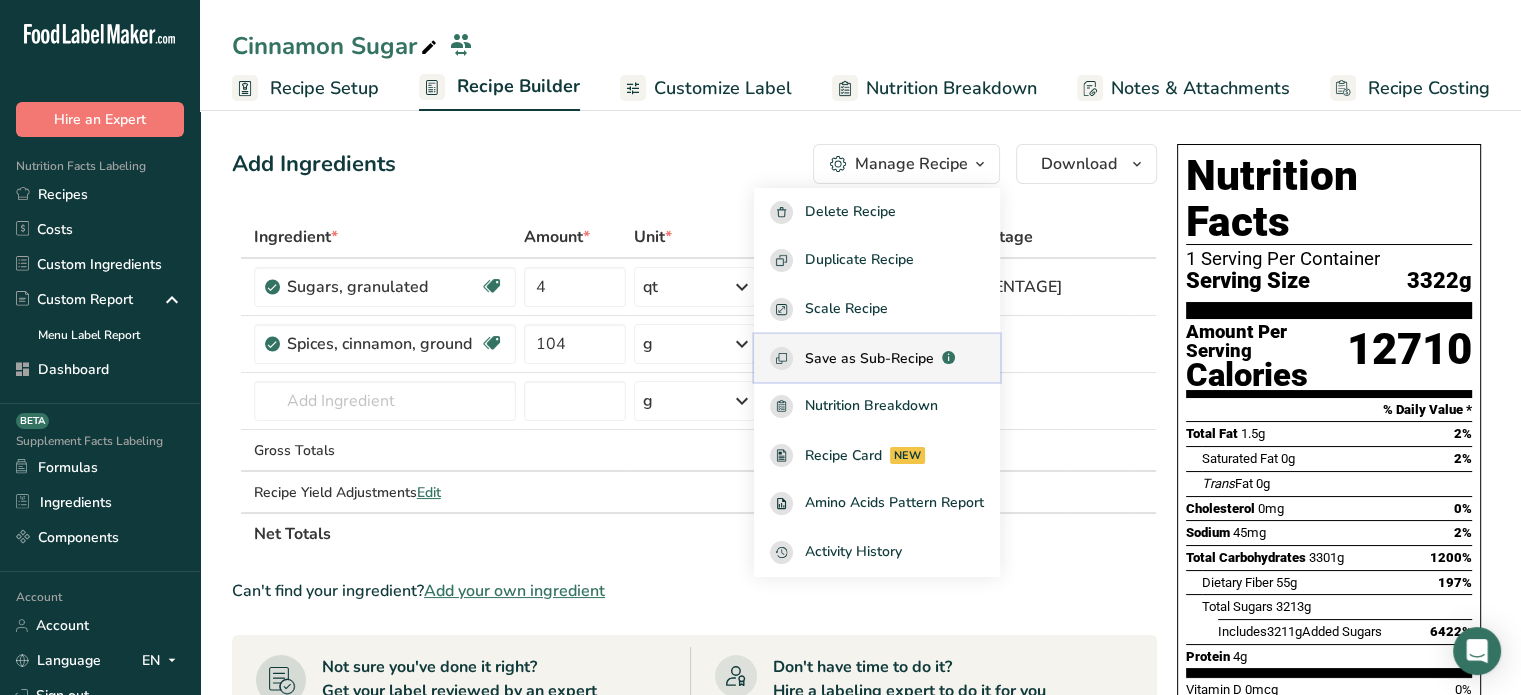 click on "Save as Sub-Recipe" at bounding box center (869, 358) 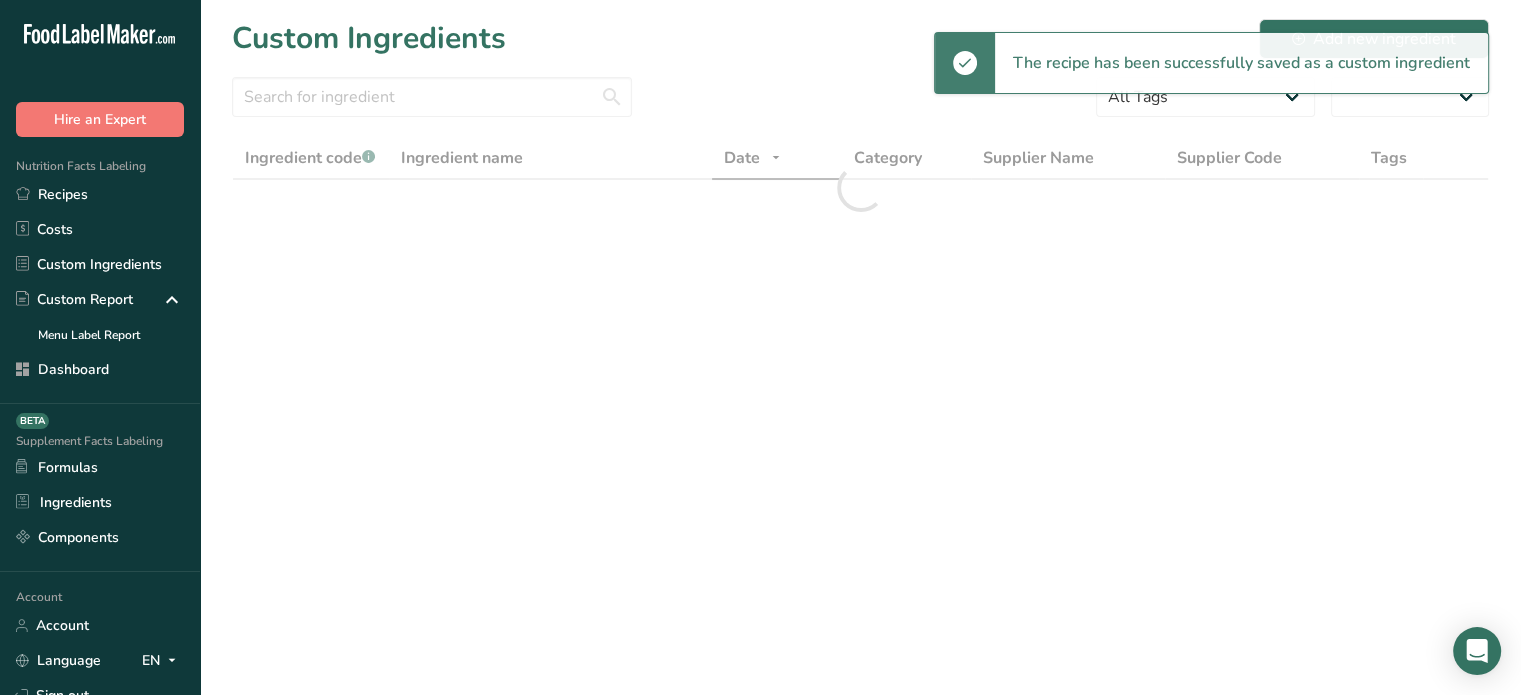 select on "30" 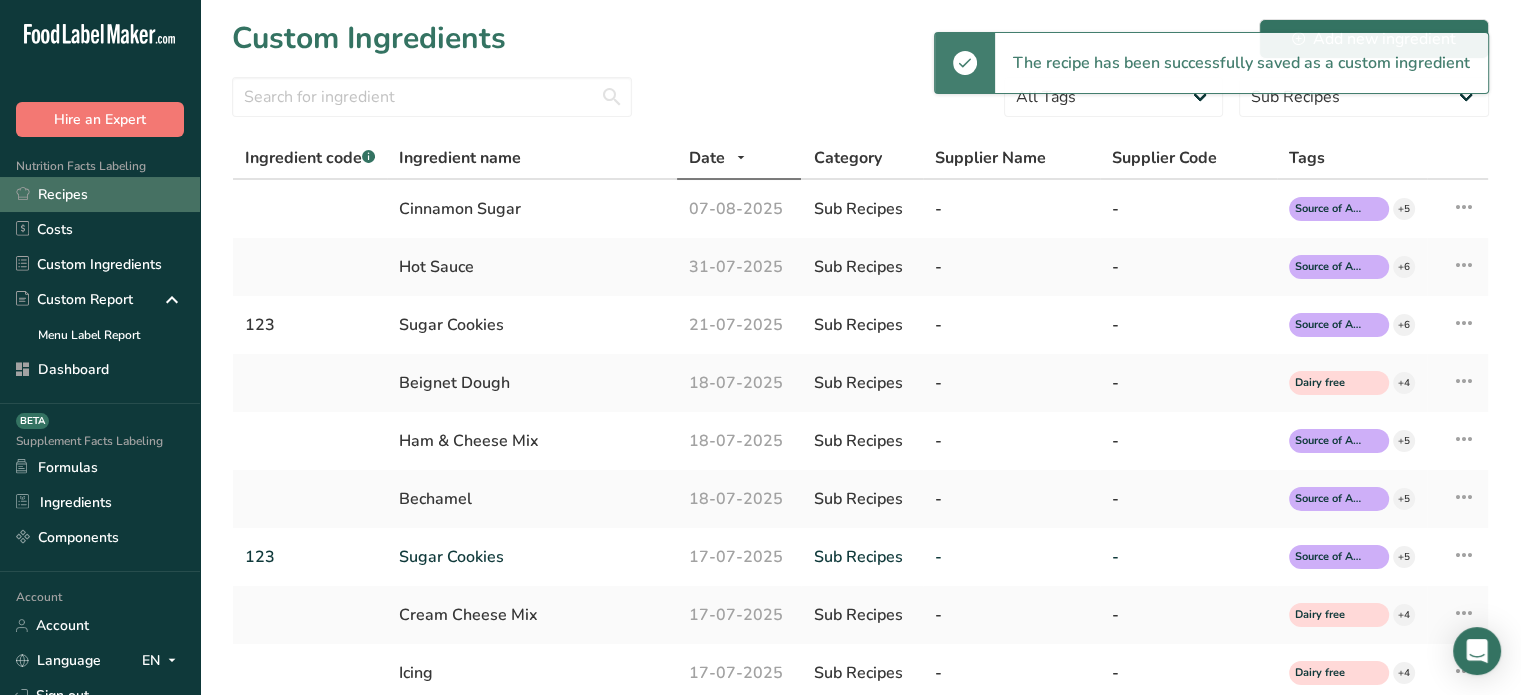 click on "Recipes" at bounding box center [100, 194] 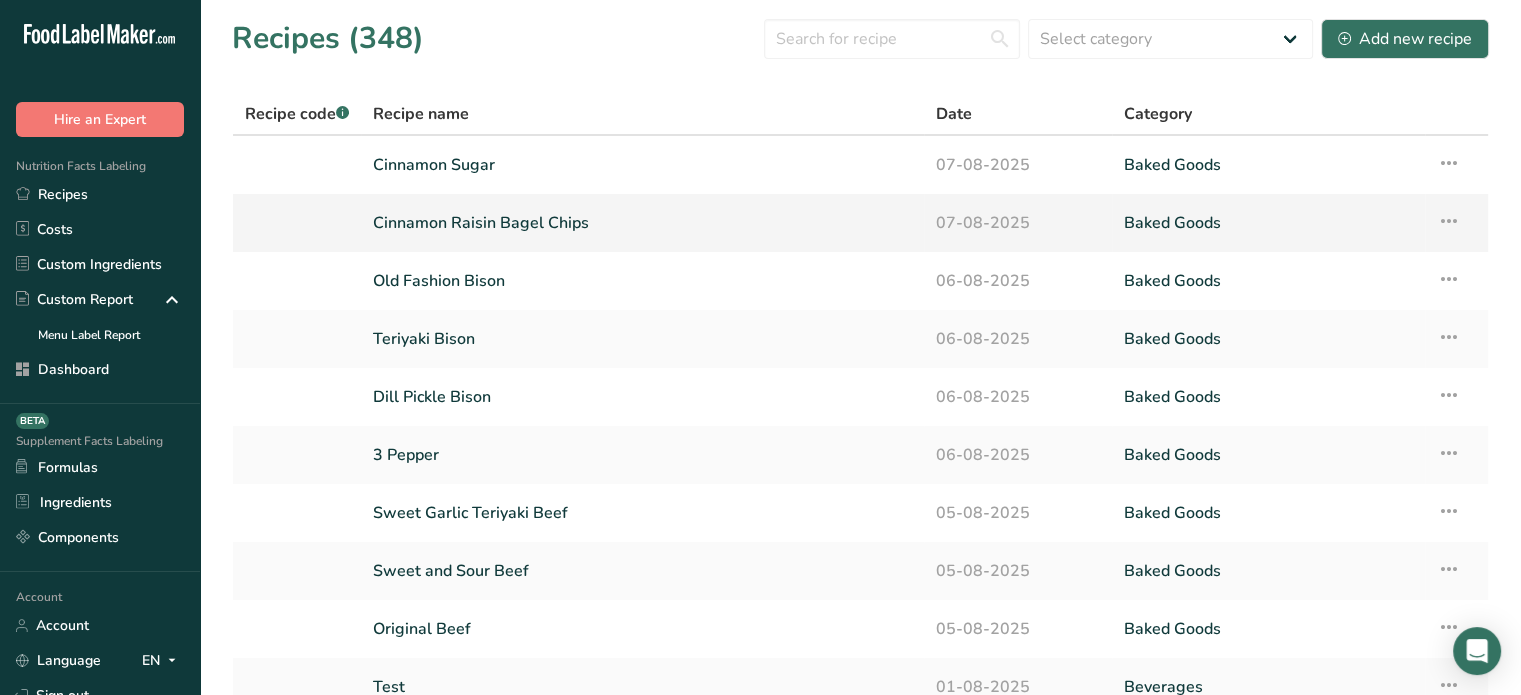 click on "Cinnamon Raisin Bagel Chips" at bounding box center (642, 223) 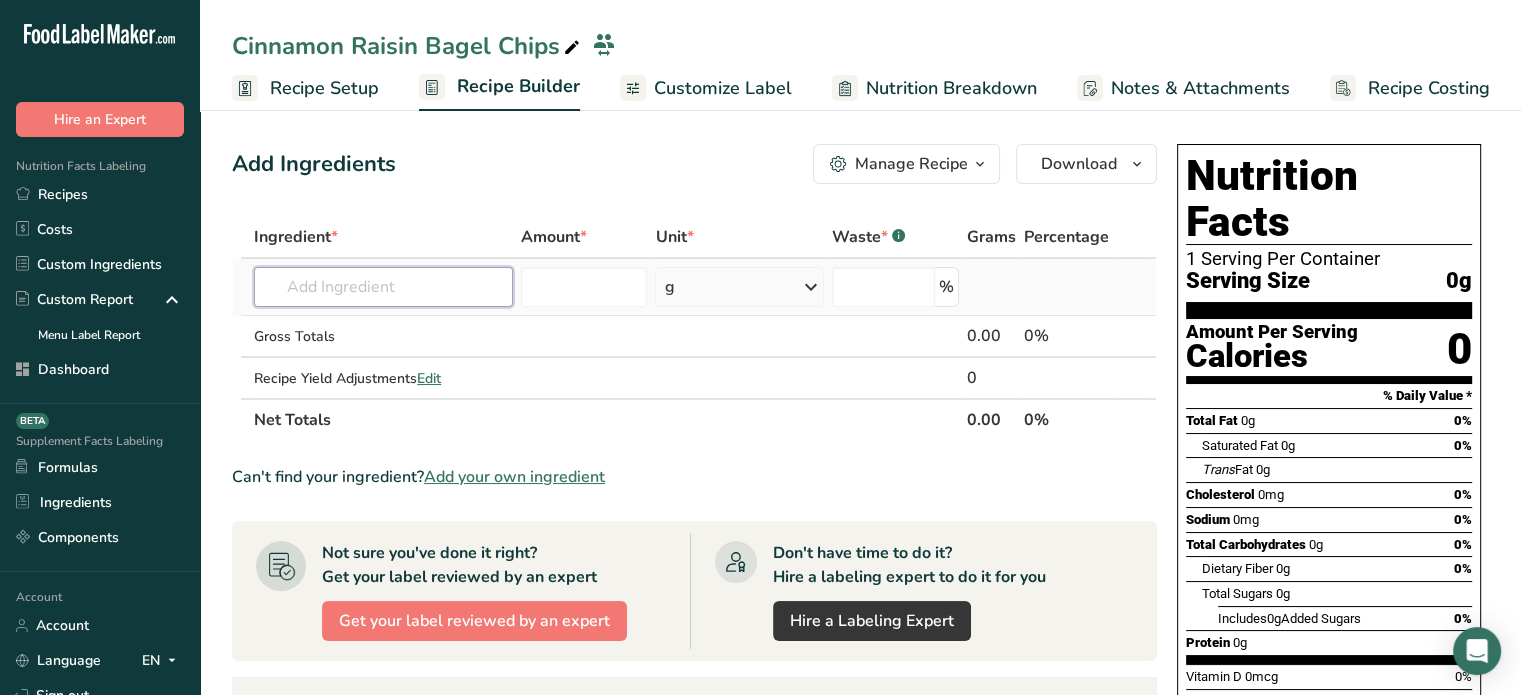 click at bounding box center [383, 287] 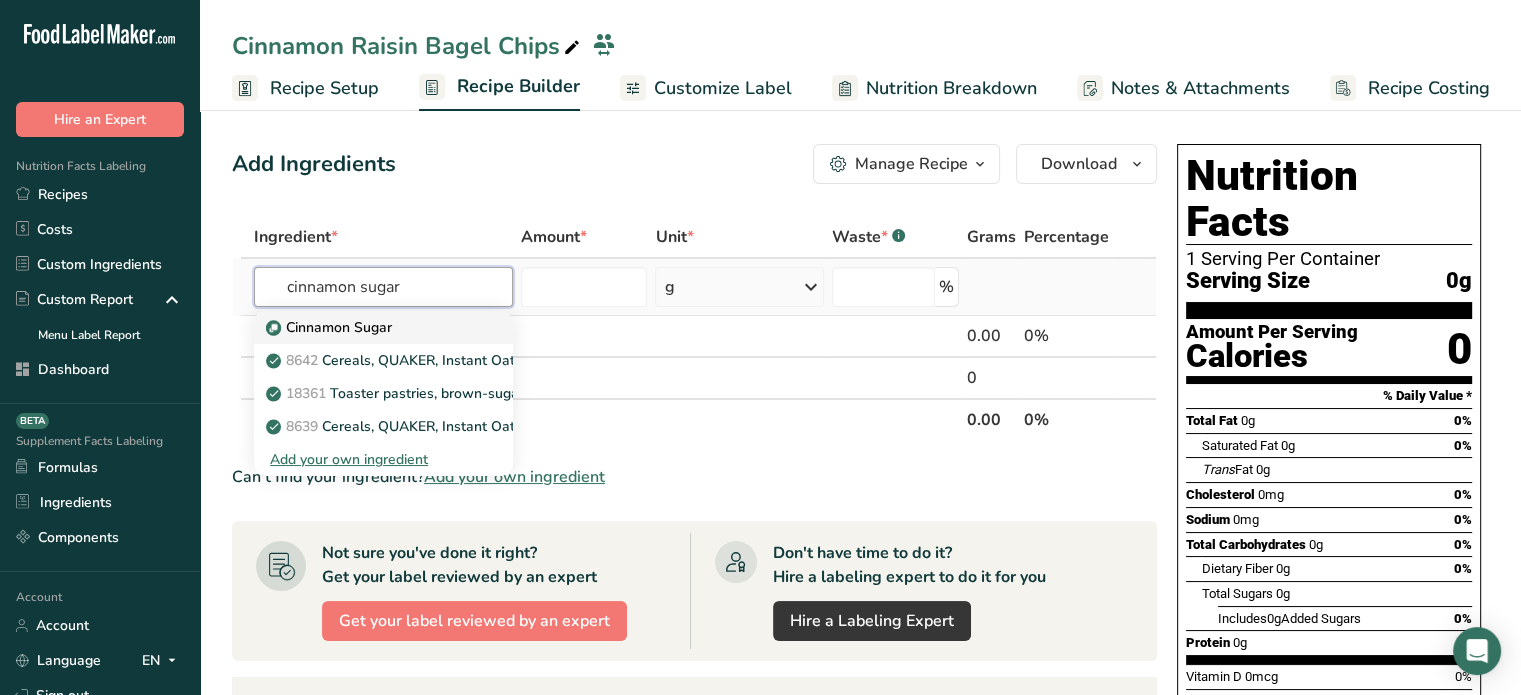type on "cinnamon sugar" 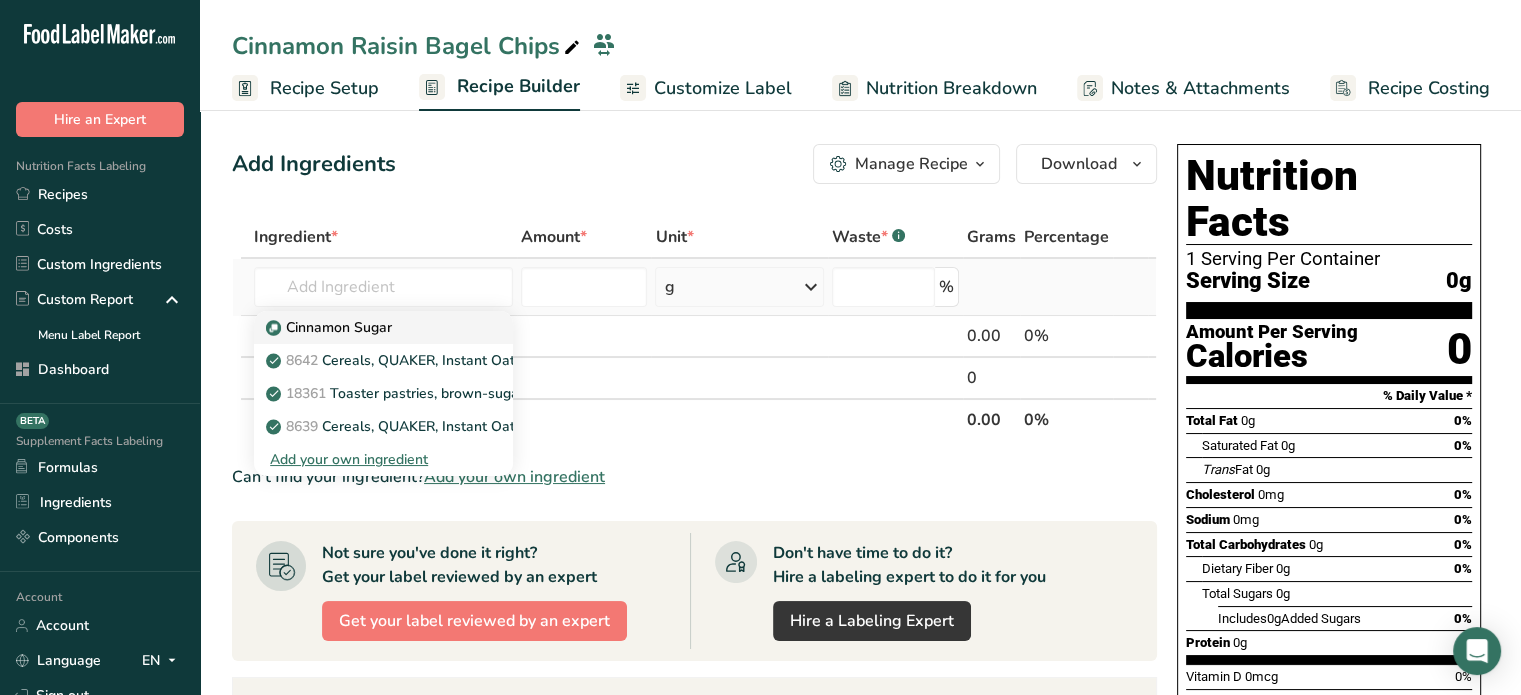 click on "Cinnamon Sugar" at bounding box center (383, 327) 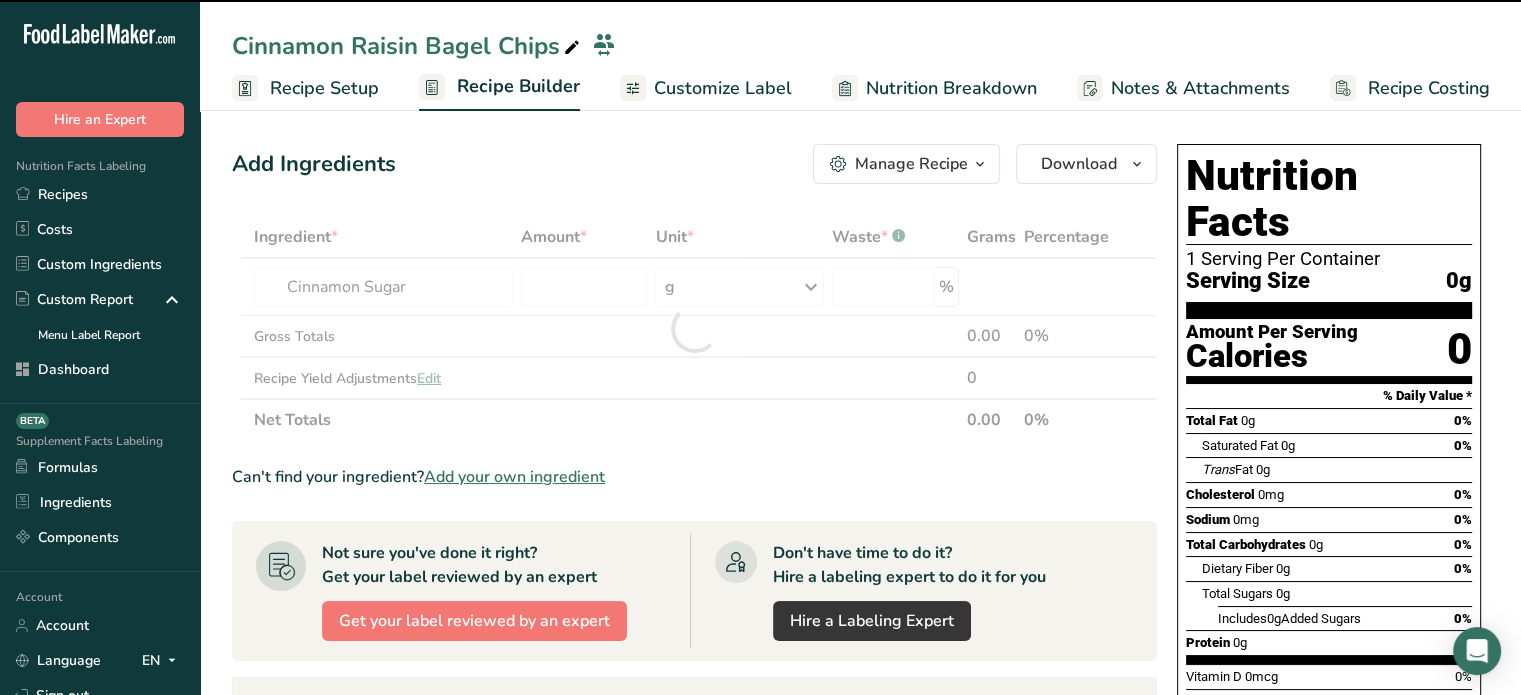 type on "0" 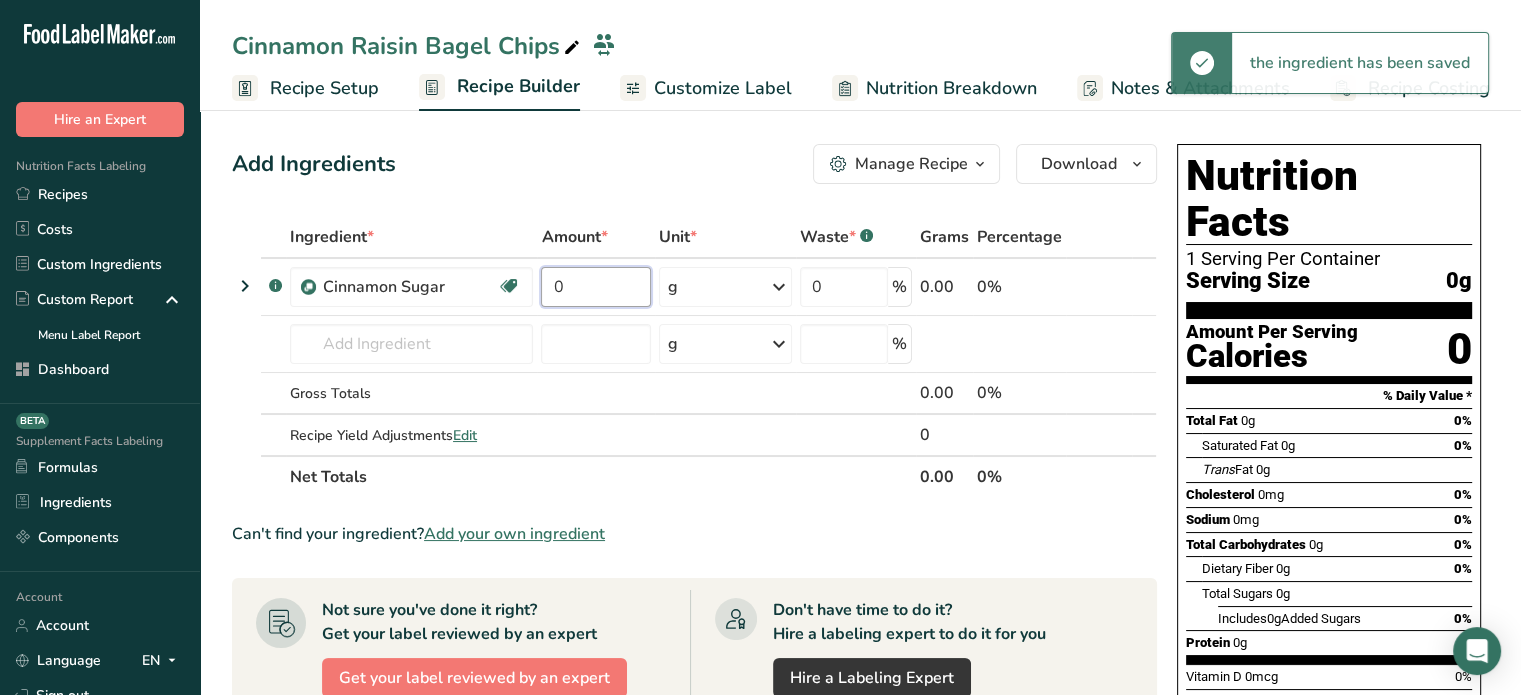 click on "0" at bounding box center [595, 287] 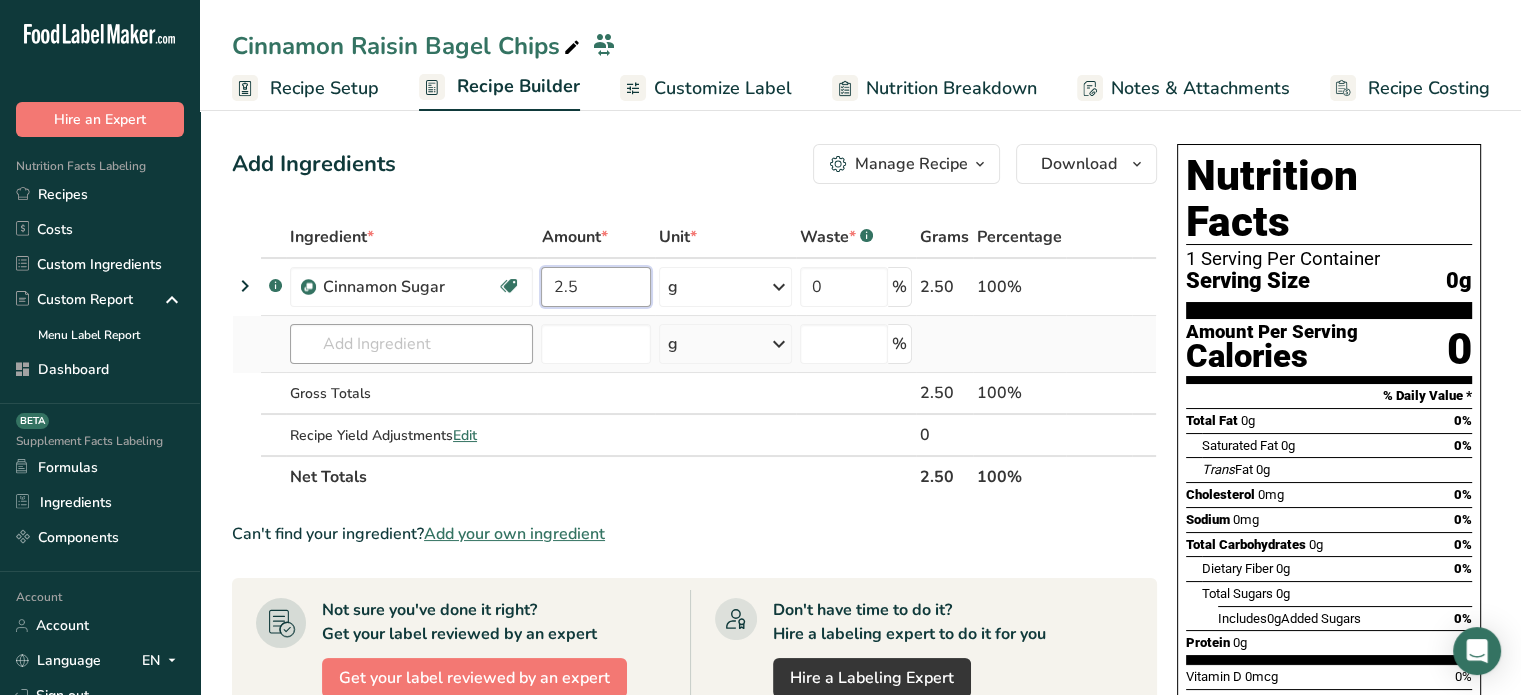 type on "2.5" 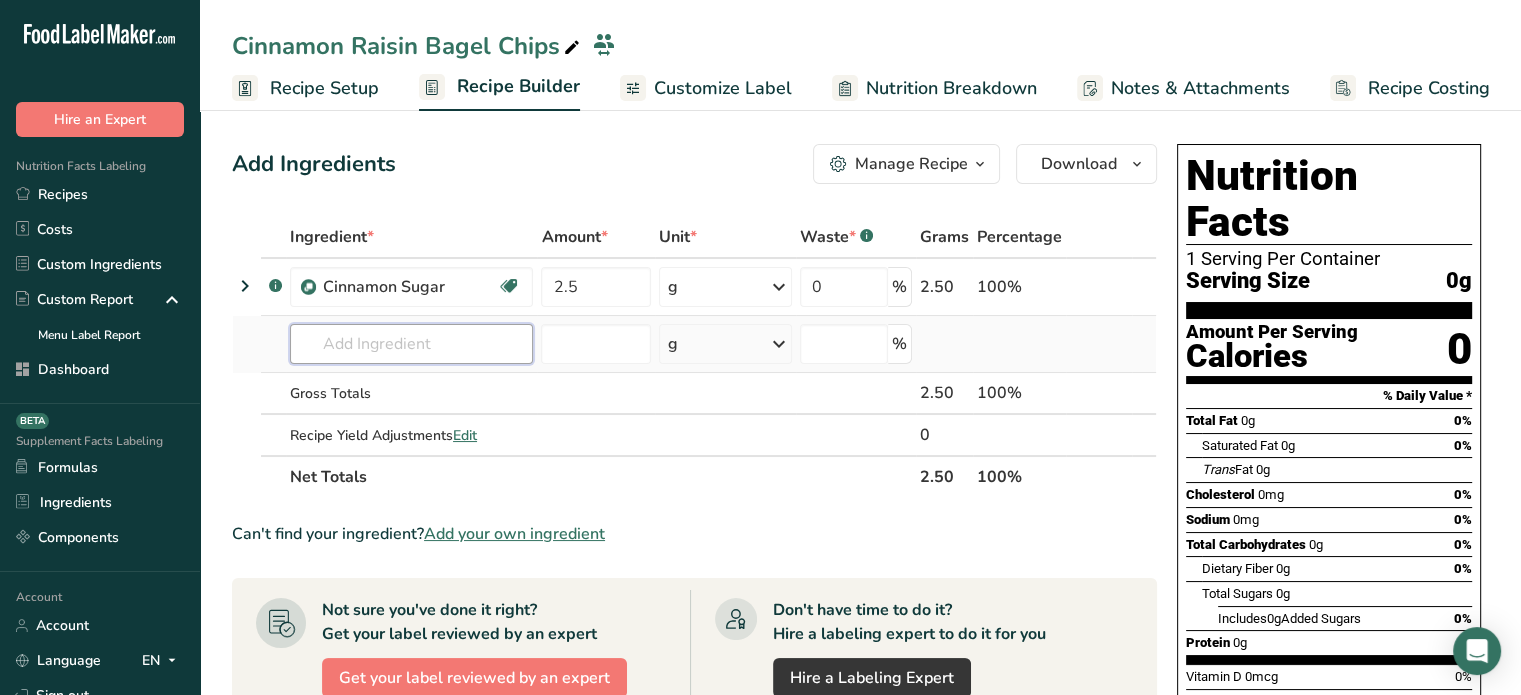 click on "Ingredient *
Amount *
Unit *
Waste *   .a-a{fill:#347362;}.b-a{fill:#fff;}          Grams
Percentage
.a-a{fill:#347362;}.b-a{fill:#fff;}
Cinnamon Sugar
Source of Antioxidants
Dairy free
Gluten free
Vegan
Vegetarian
Soy free
2.5
g
Weight Units
g
kg
mg
See more
Volume Units
l
mL
fl oz
See more
0
%
2.50
100%
Cinnamon Sugar
8642
Cereals, QUAKER, Instant Oatmeal, Apple and Cinnamon, reduced sugar
18361" at bounding box center (694, 357) 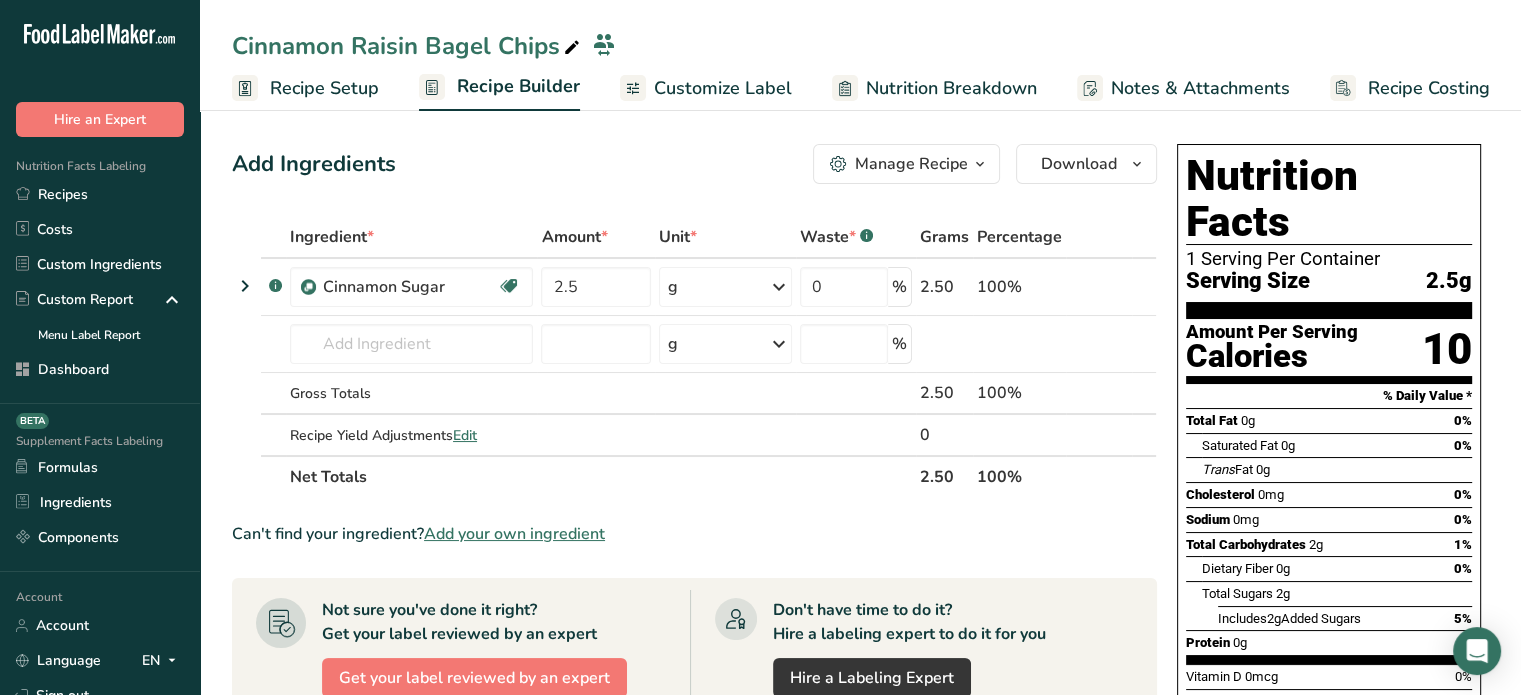 click on "Add your own ingredient" at bounding box center [514, 534] 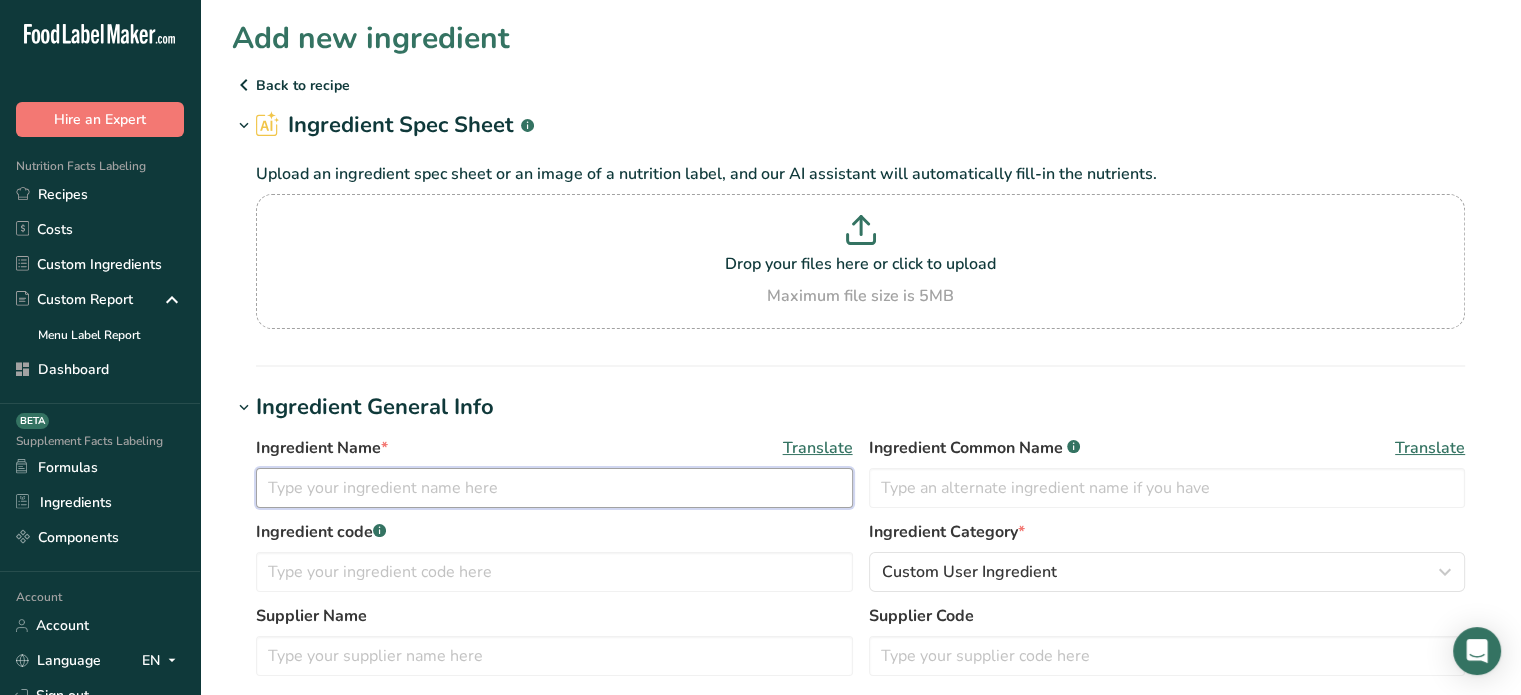 click at bounding box center (554, 488) 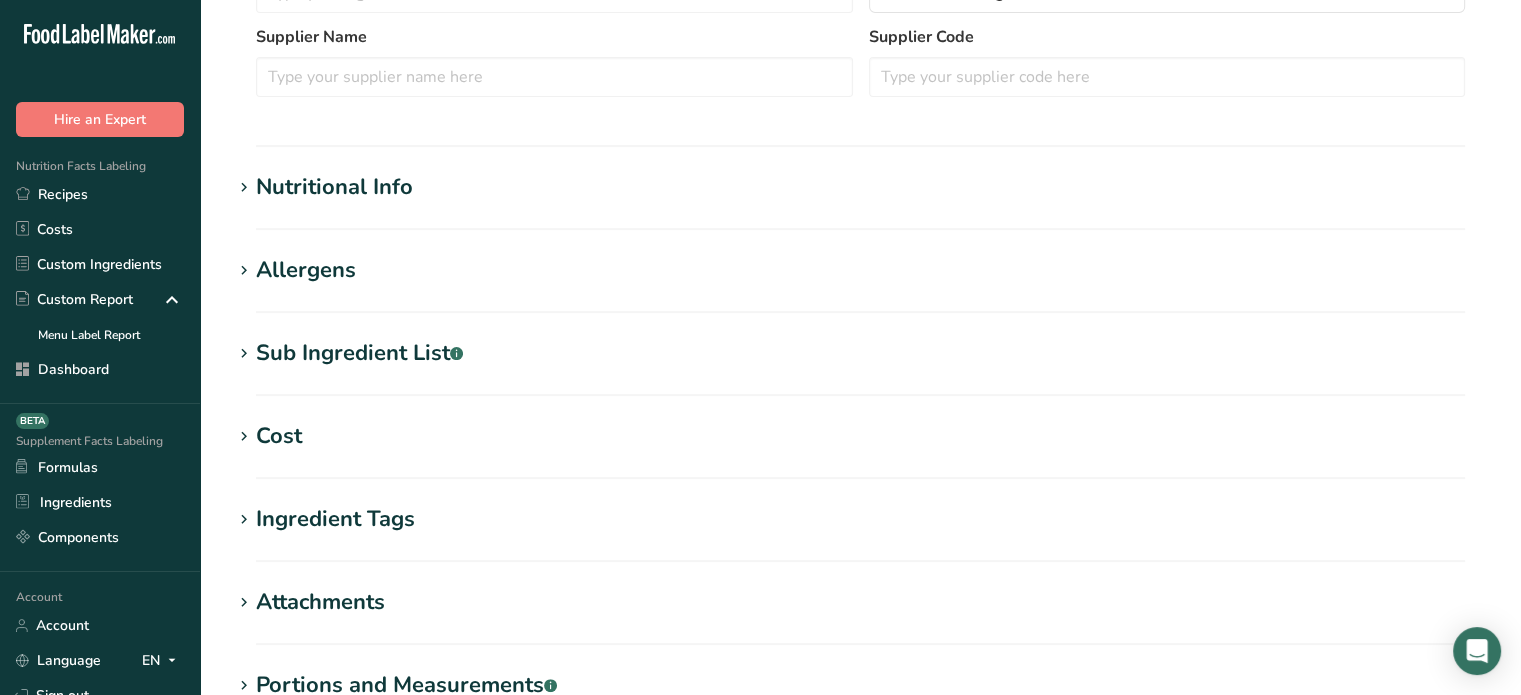 scroll, scrollTop: 608, scrollLeft: 0, axis: vertical 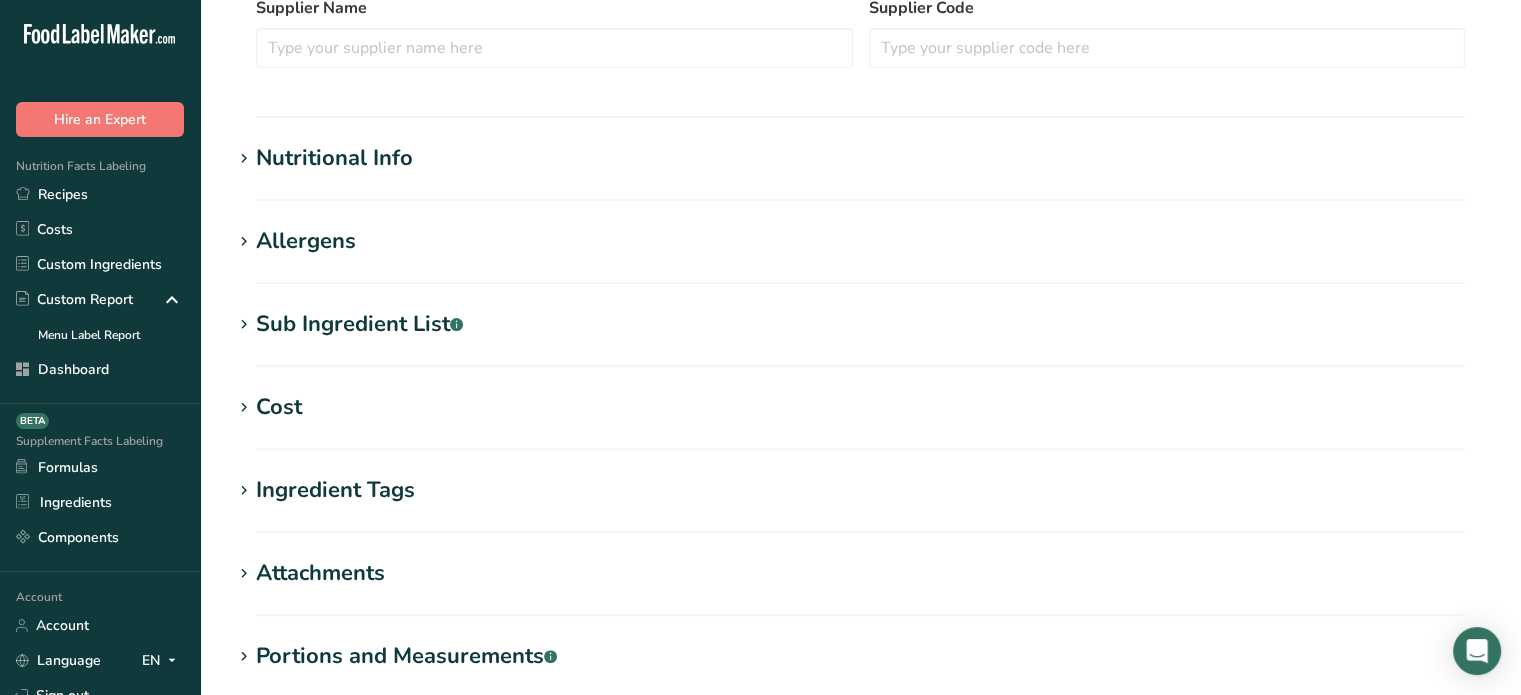 type on "Cinnamon Raisin Bagel" 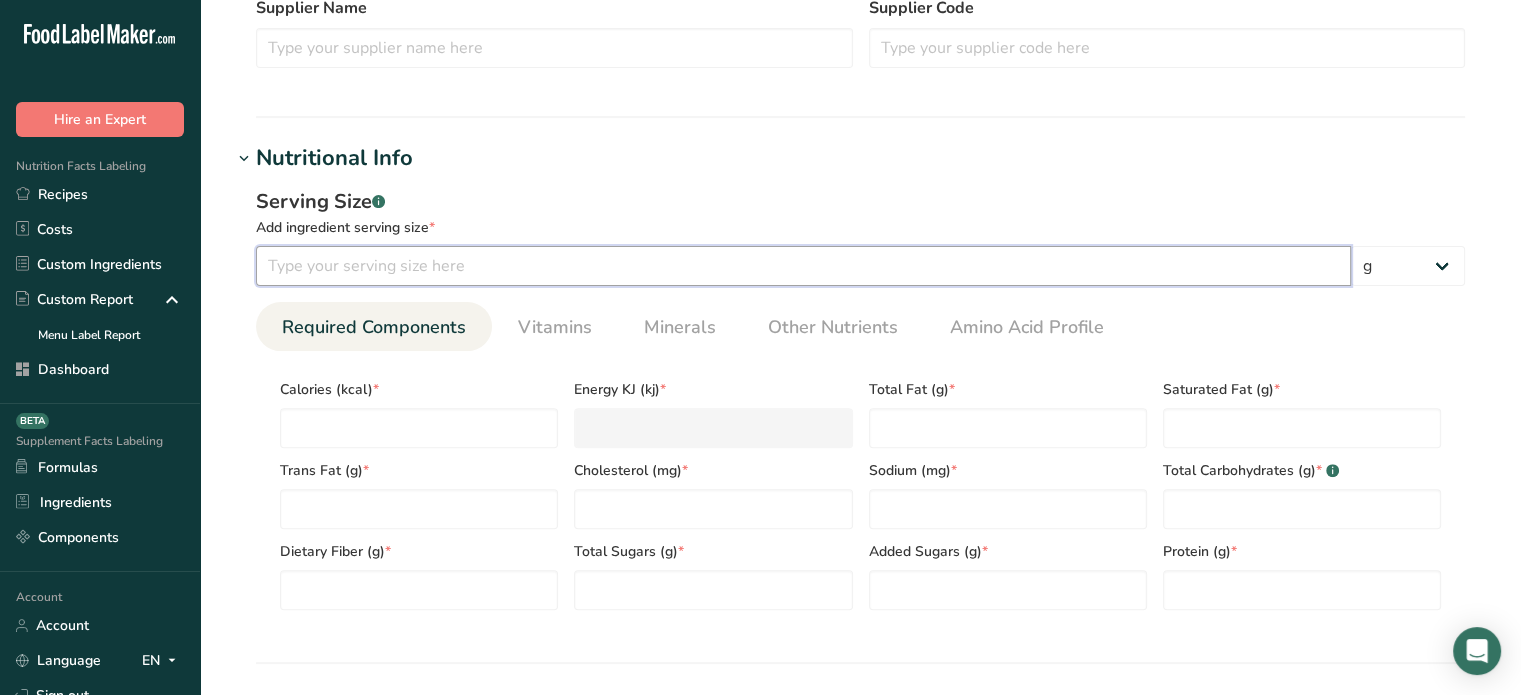 click at bounding box center [803, 266] 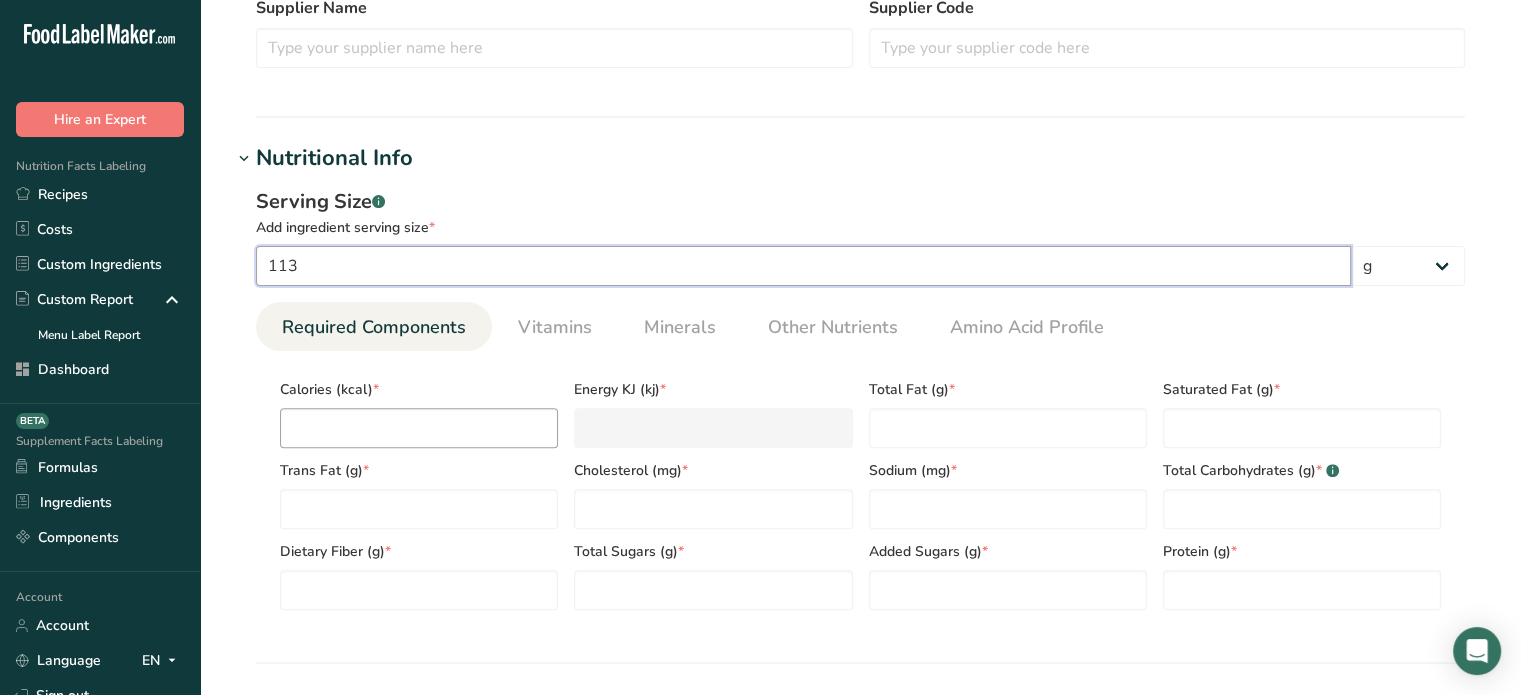 type on "113" 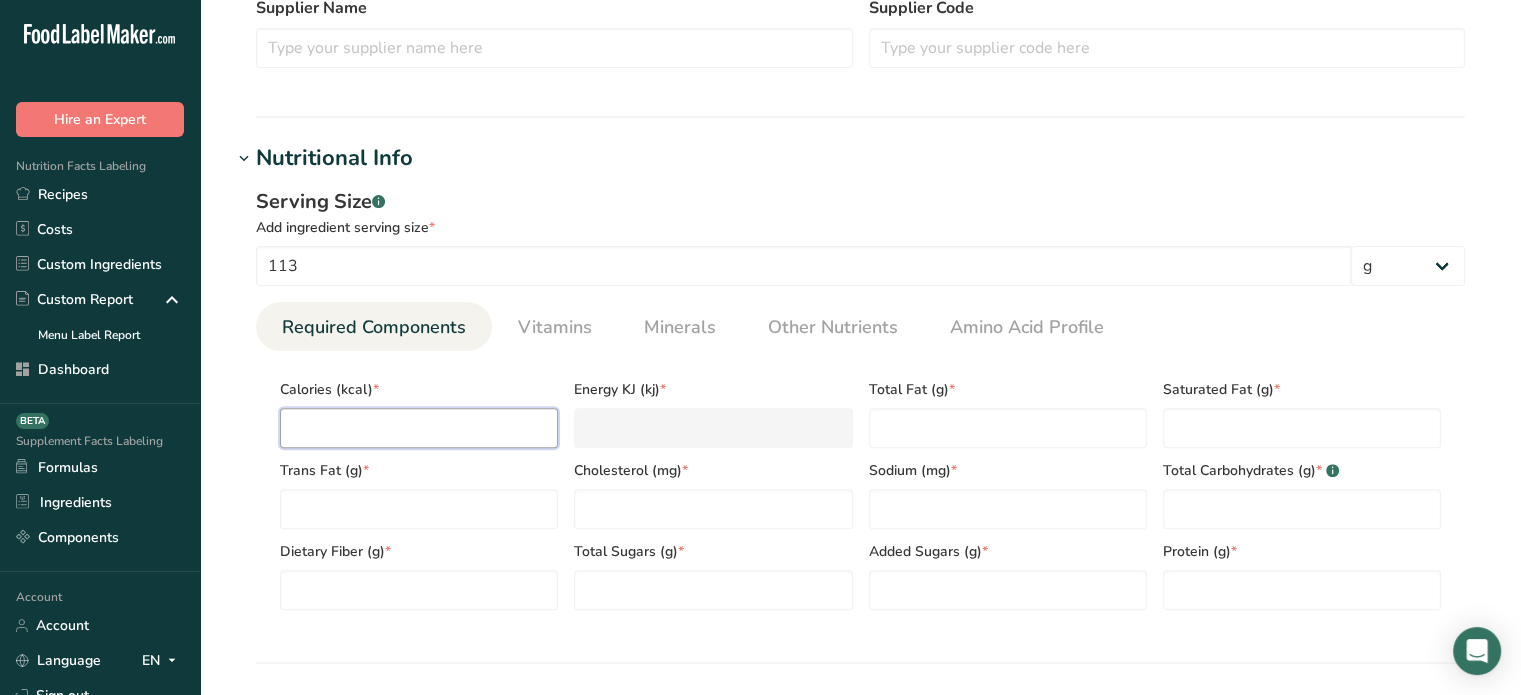 click at bounding box center (419, 428) 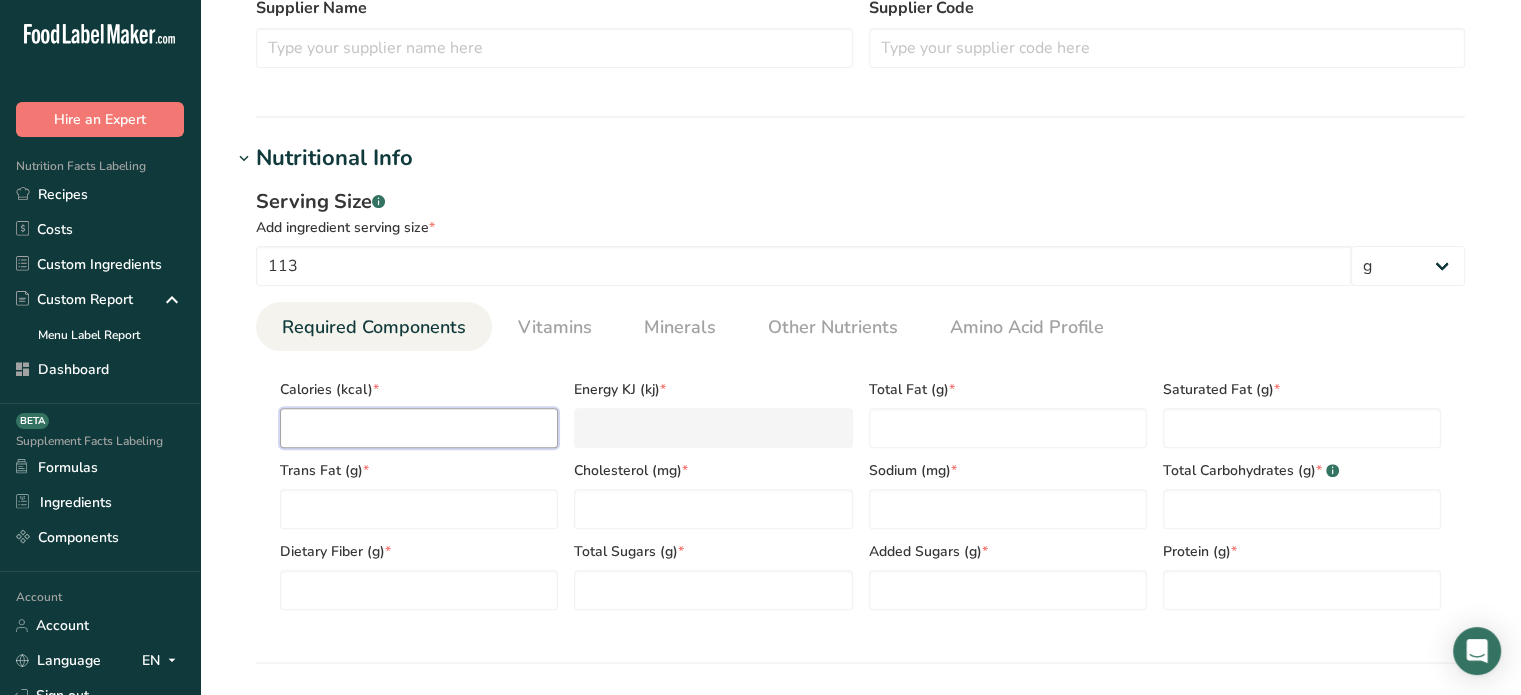type on "3" 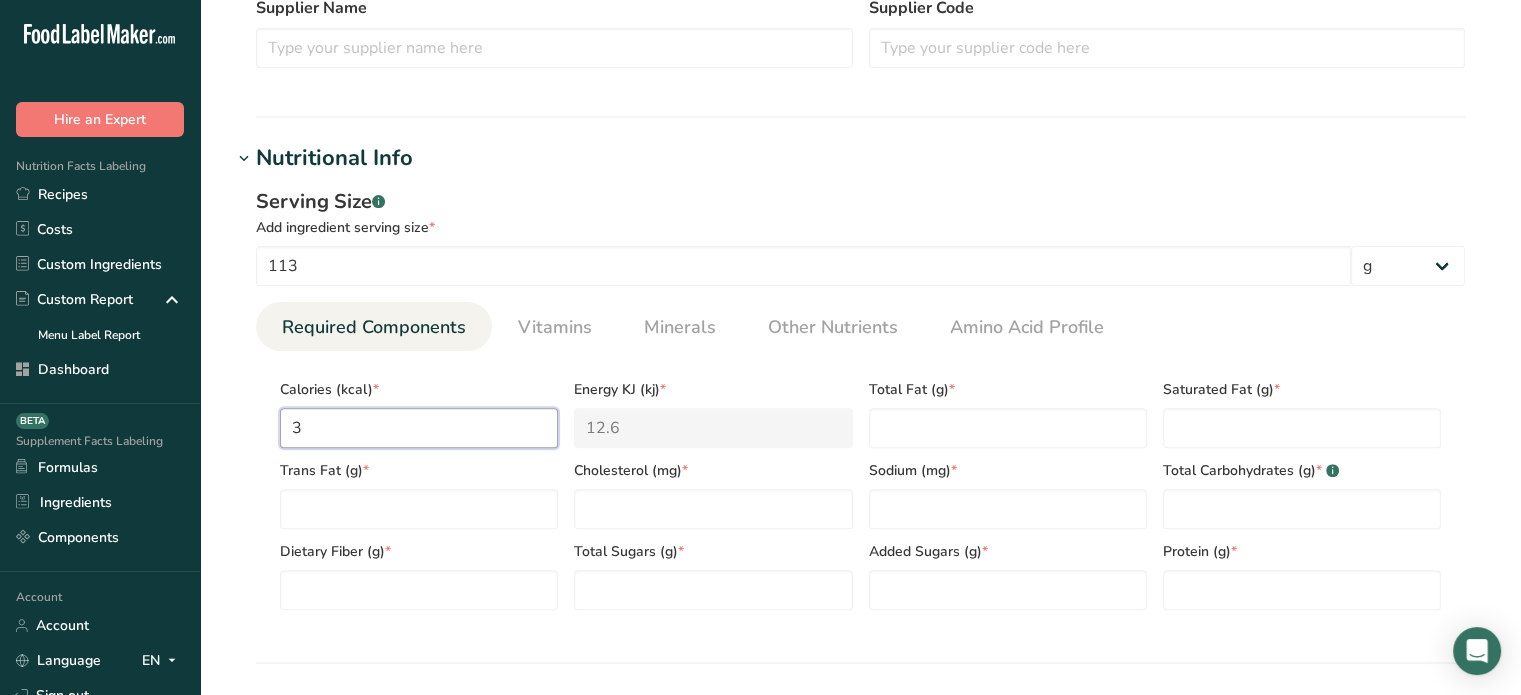 type on "31" 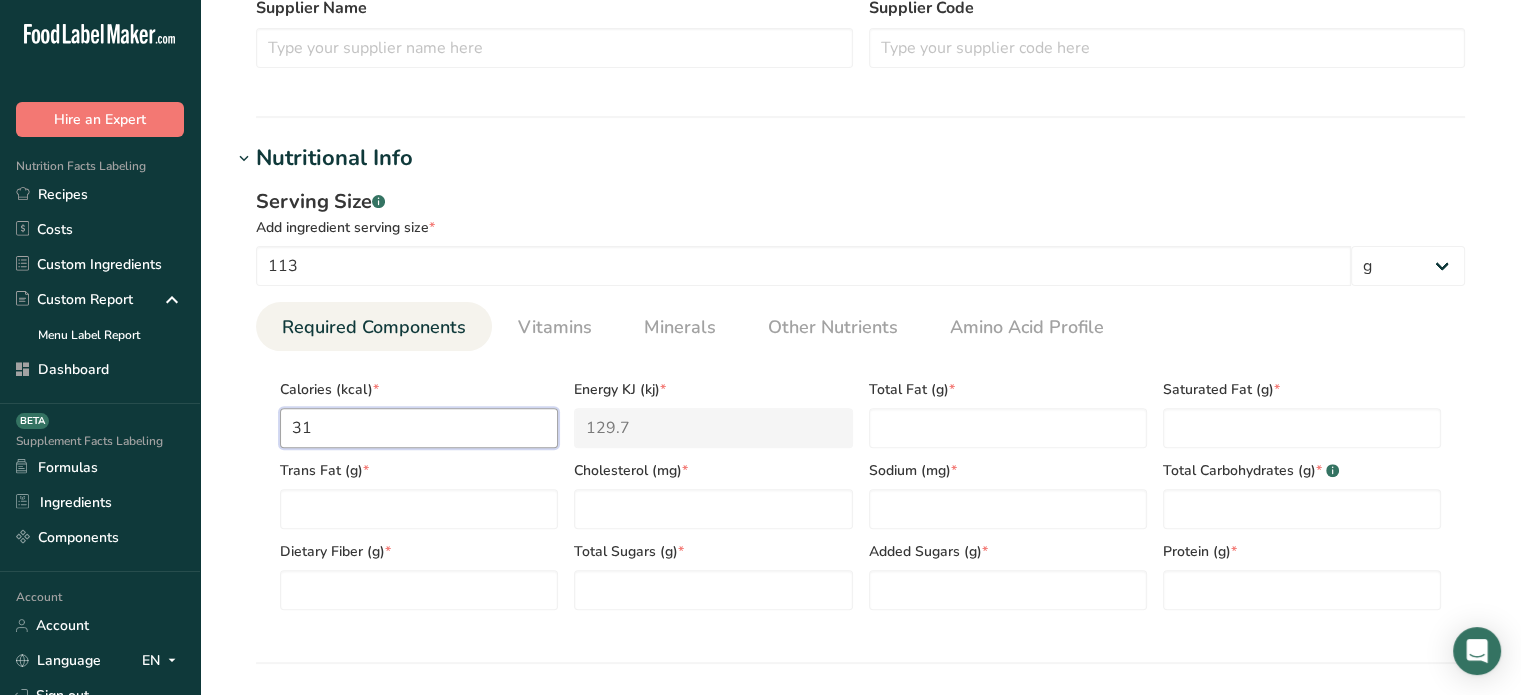 type on "310" 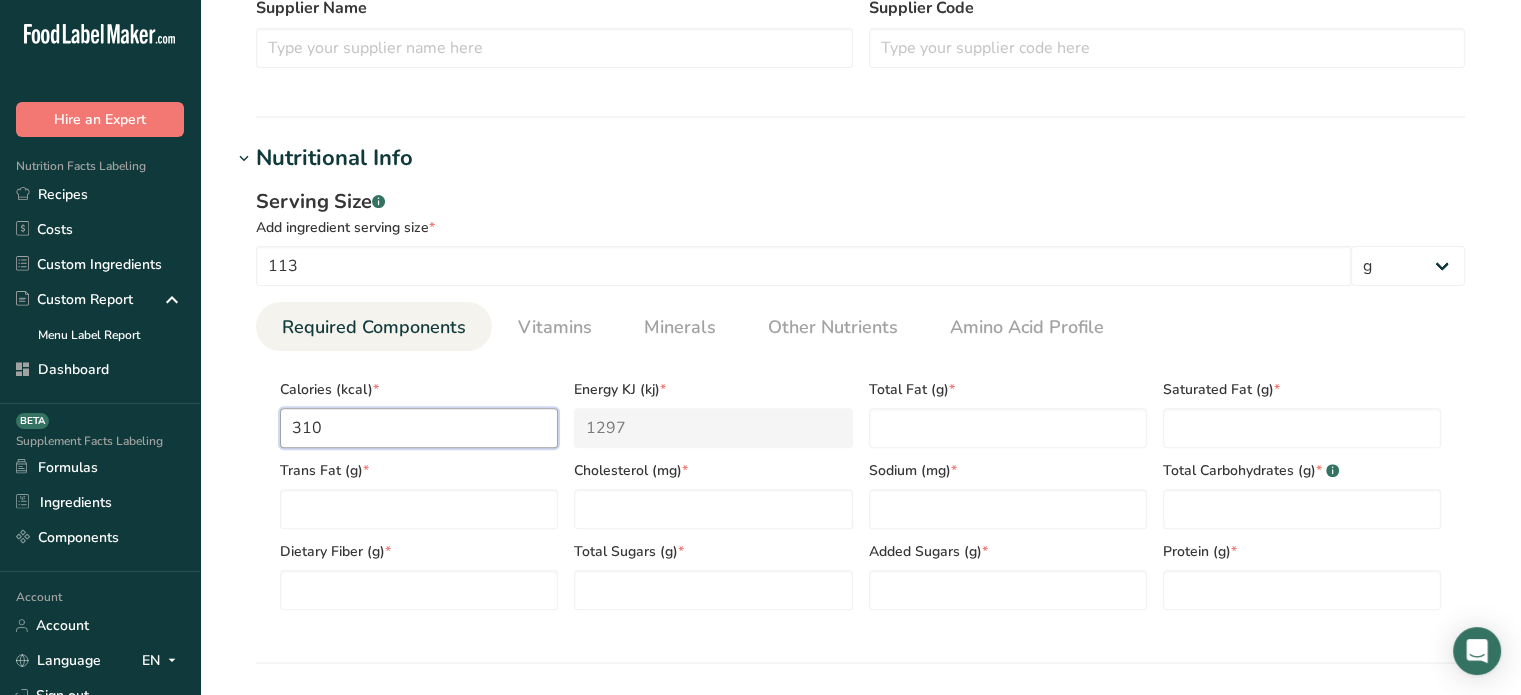 type on "310" 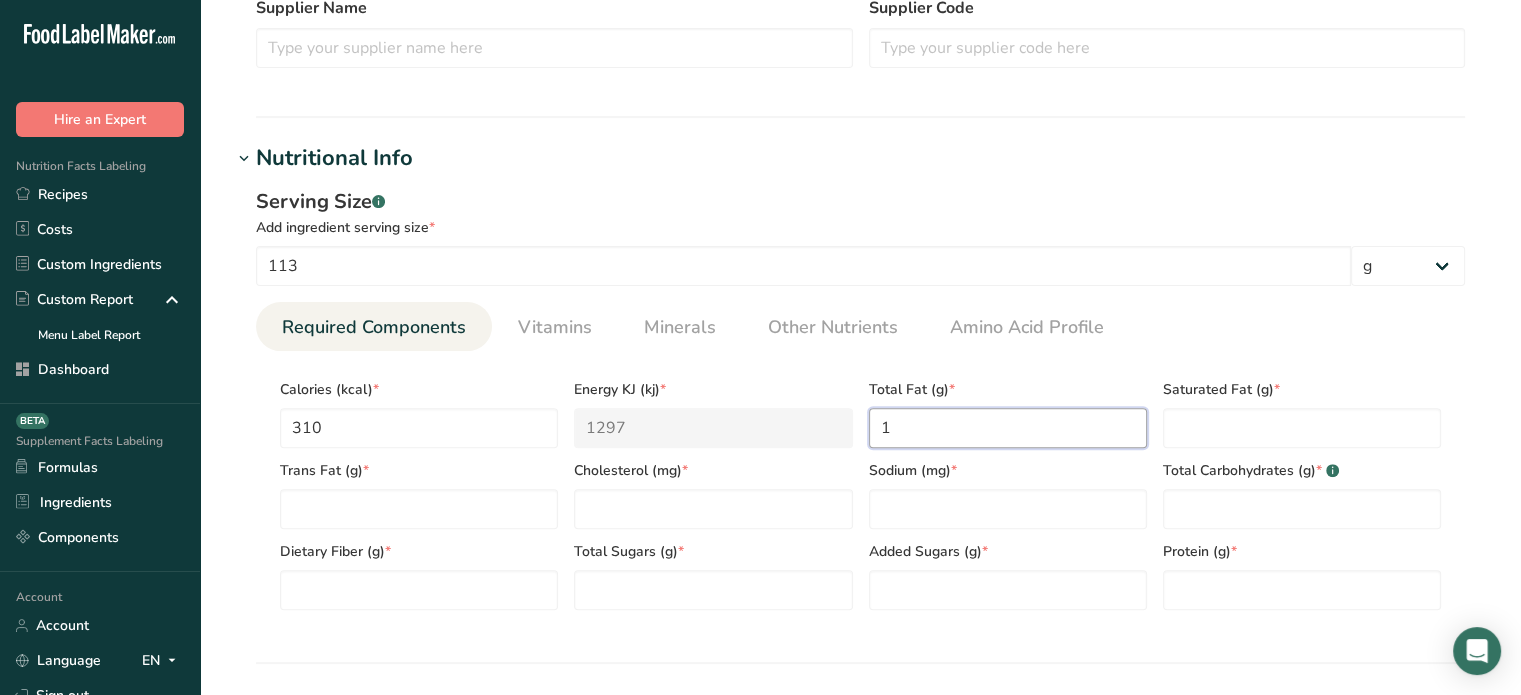 type on "1" 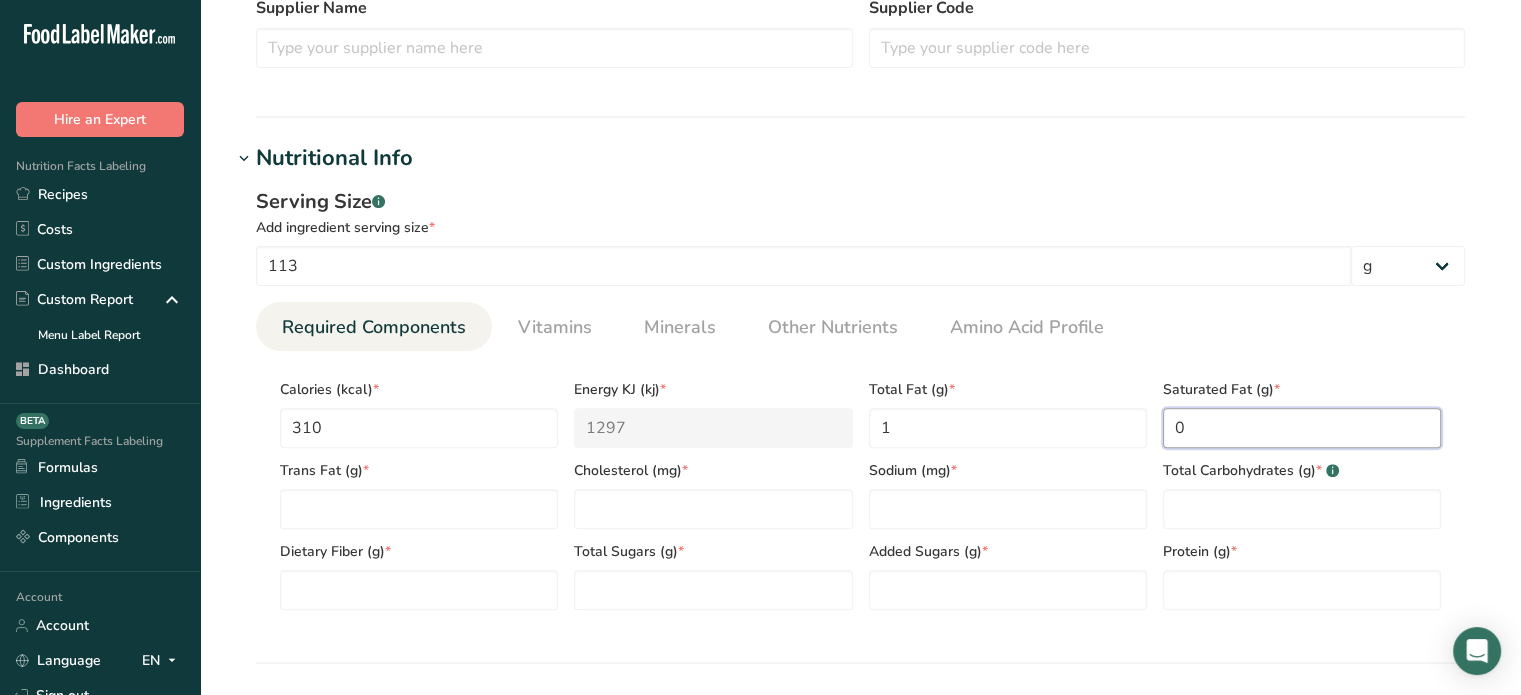 type on "0" 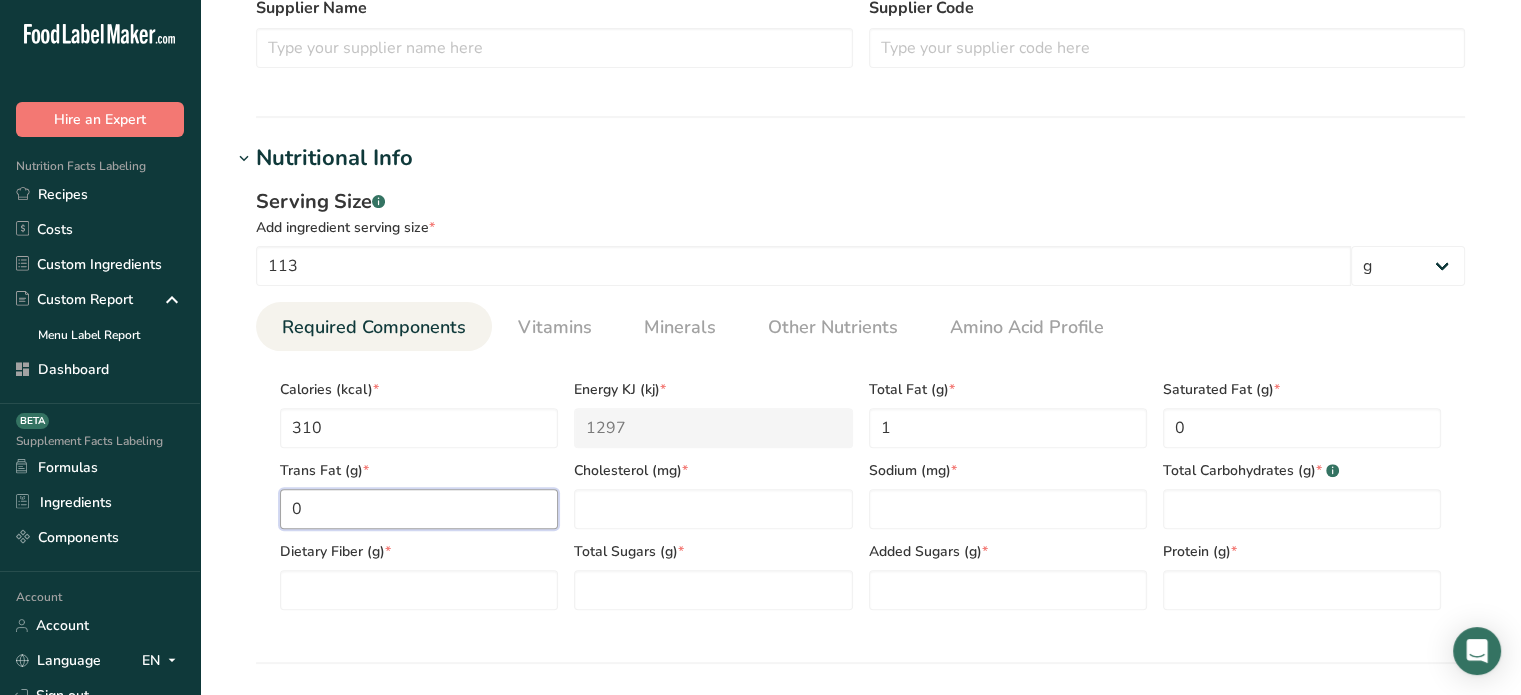 type on "0" 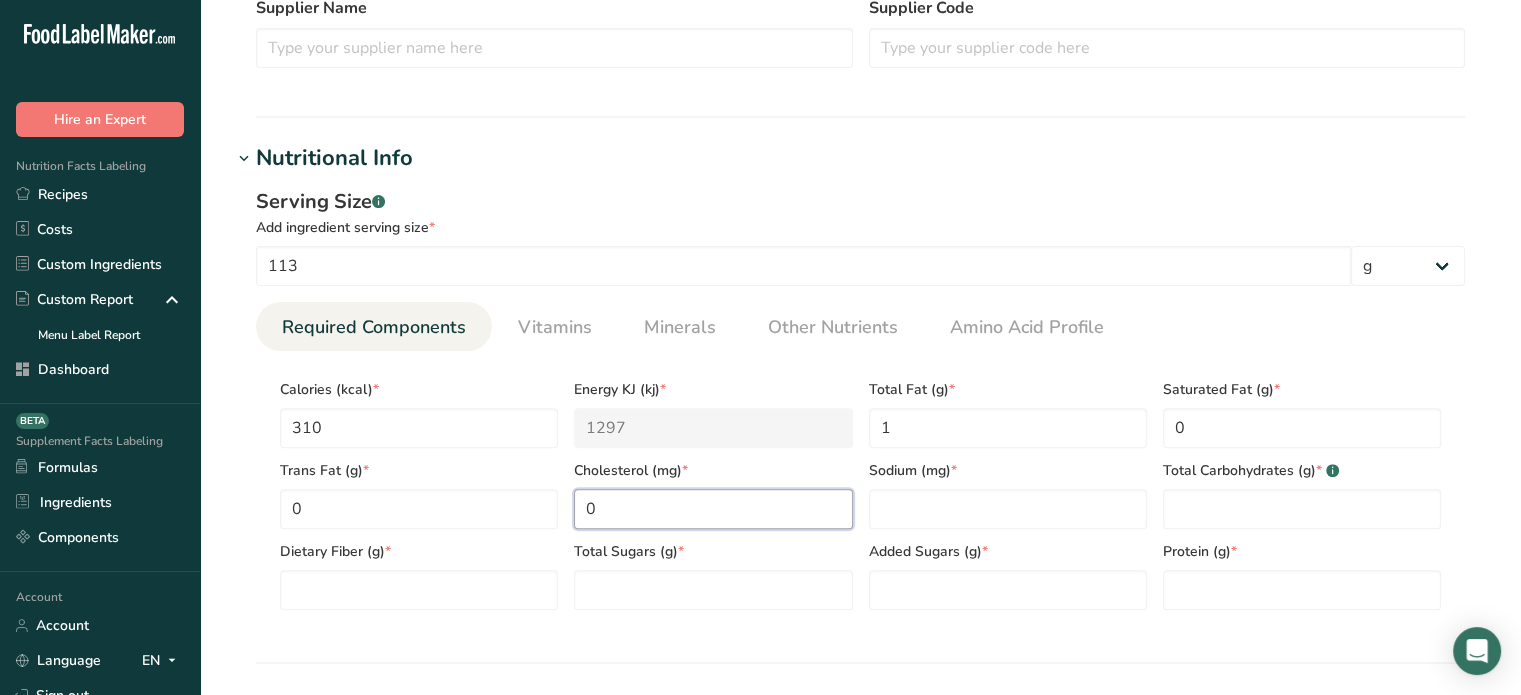 type on "0" 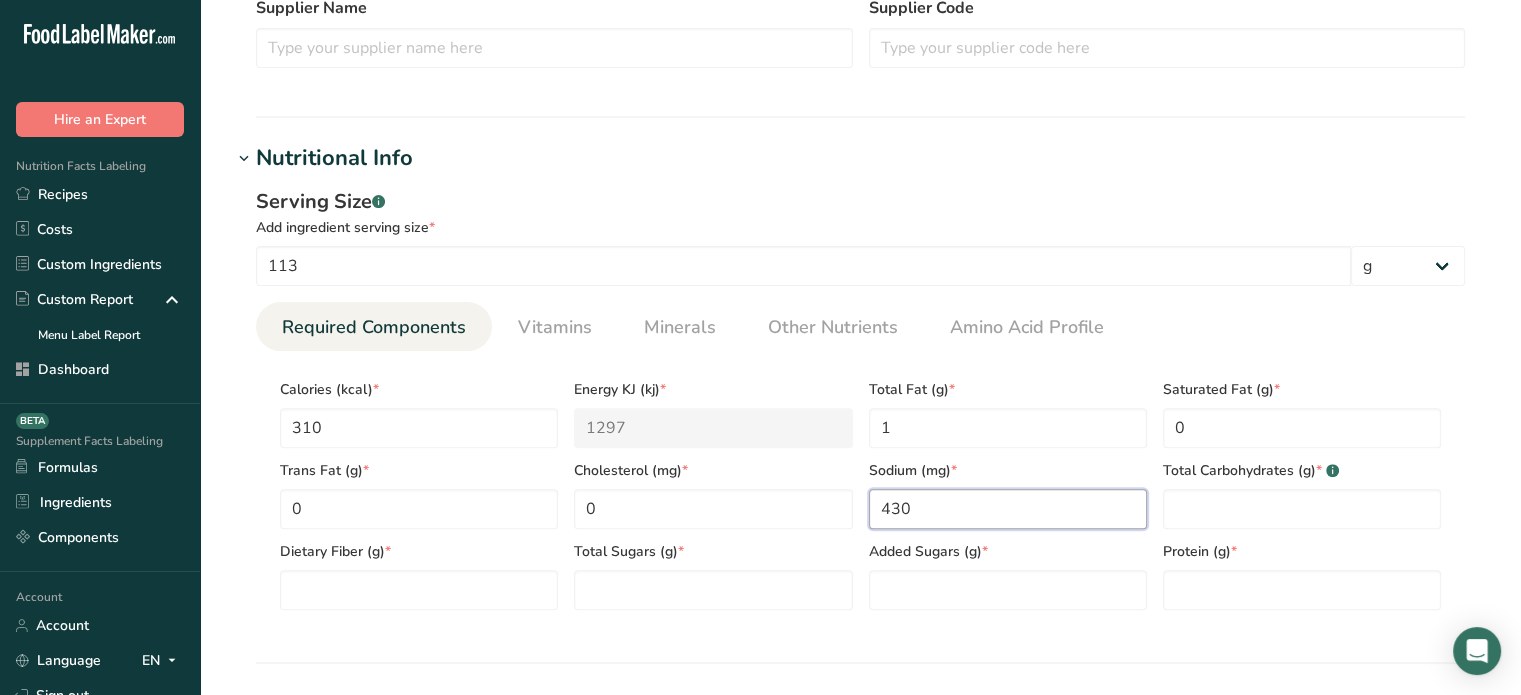 type on "430" 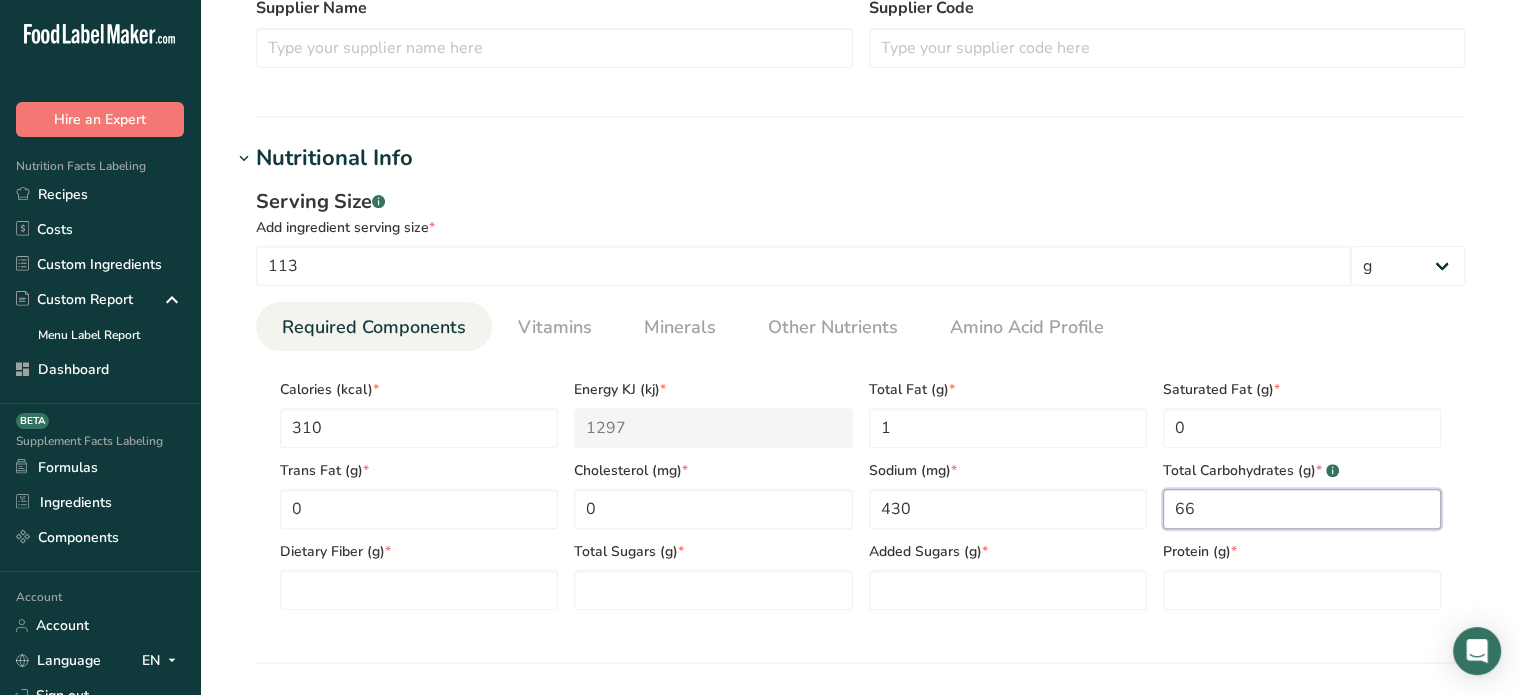 type on "66" 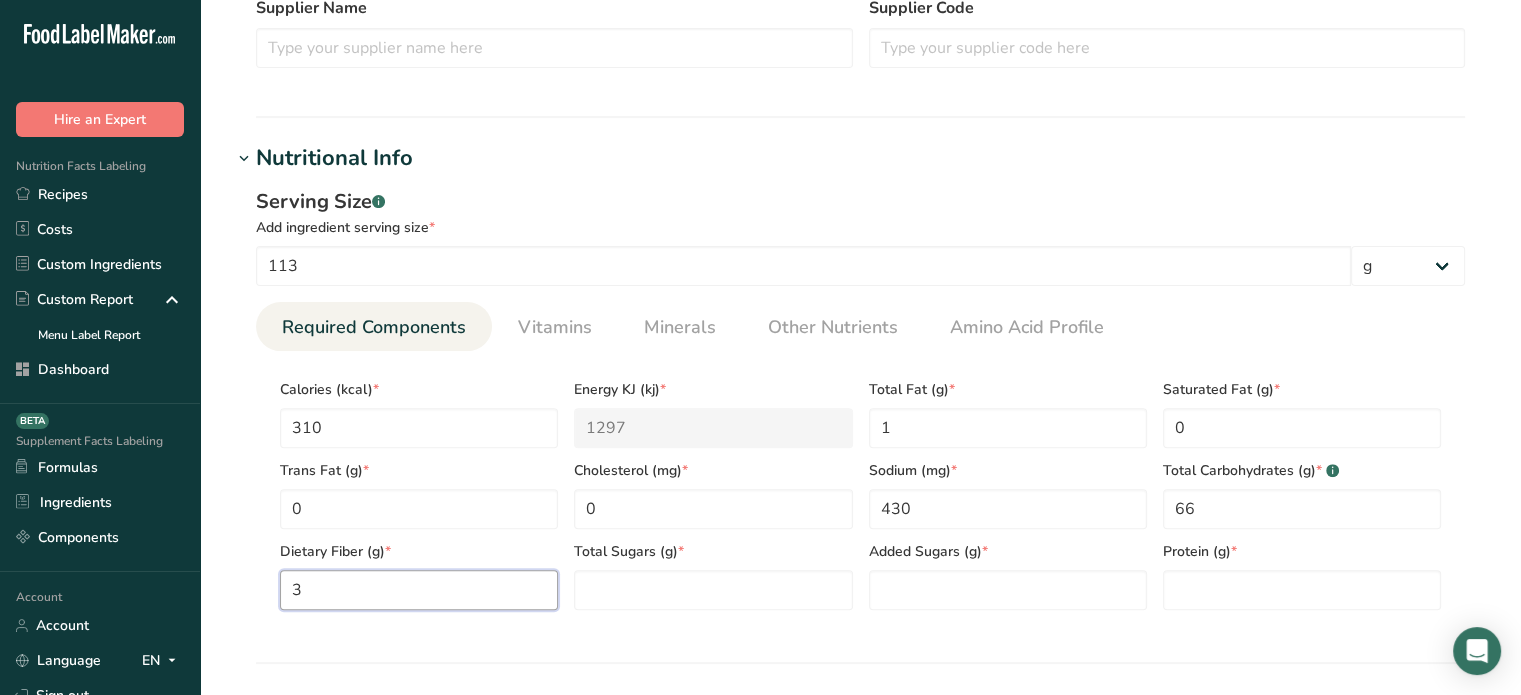 type on "3" 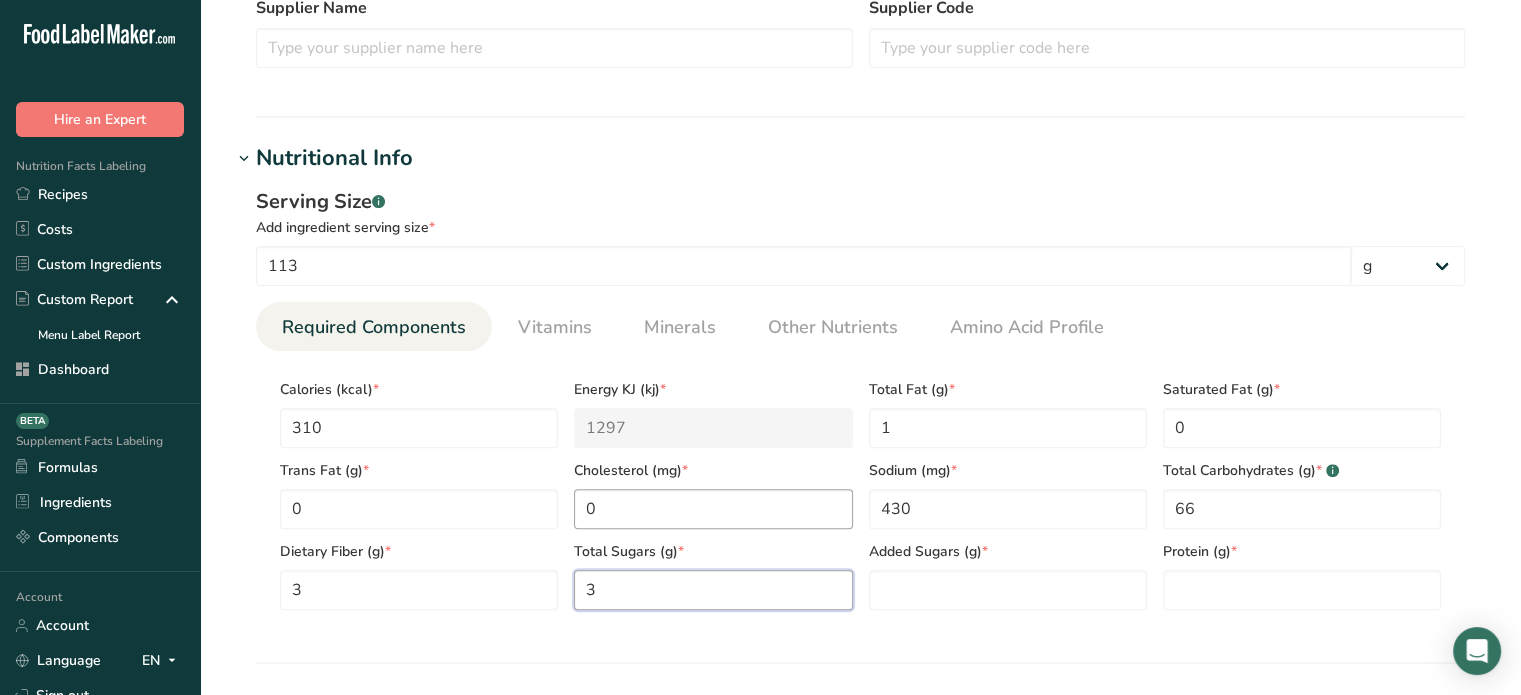 type on "3" 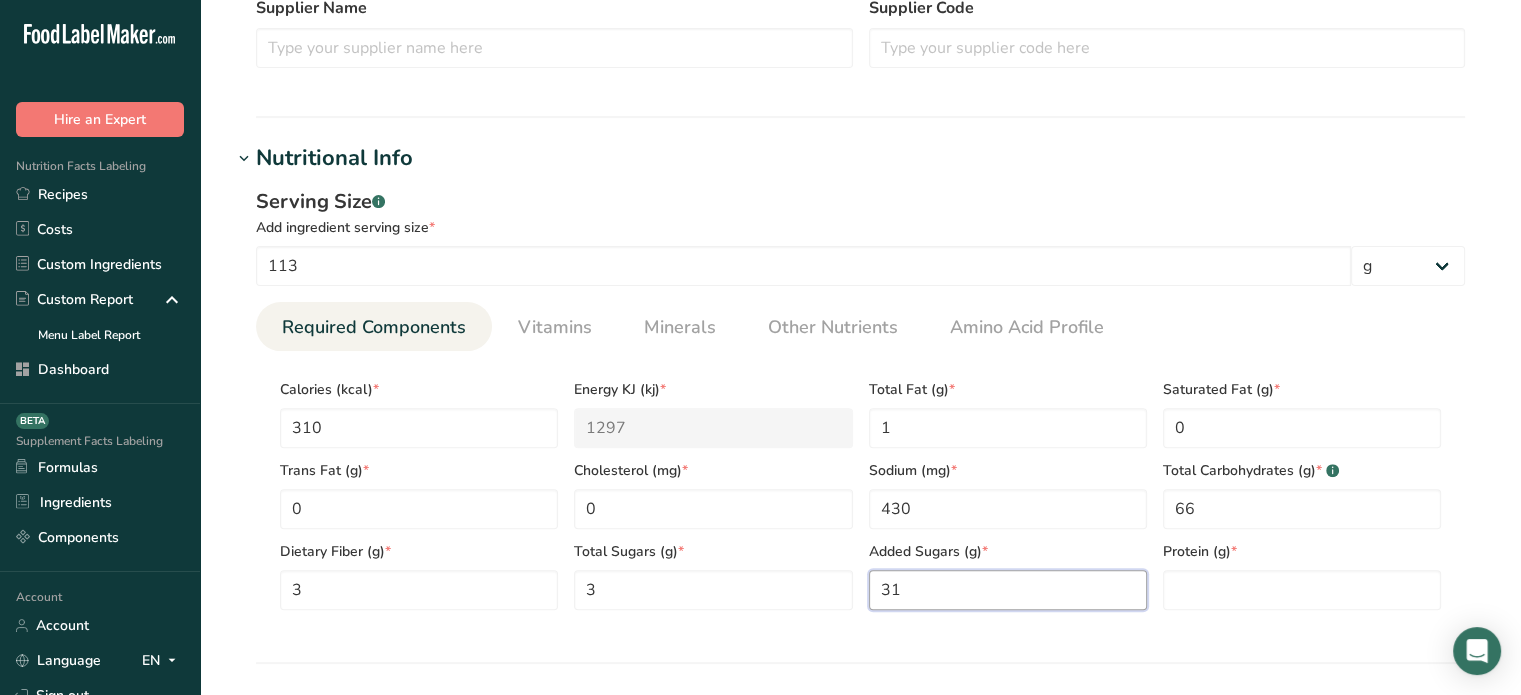 type on "3" 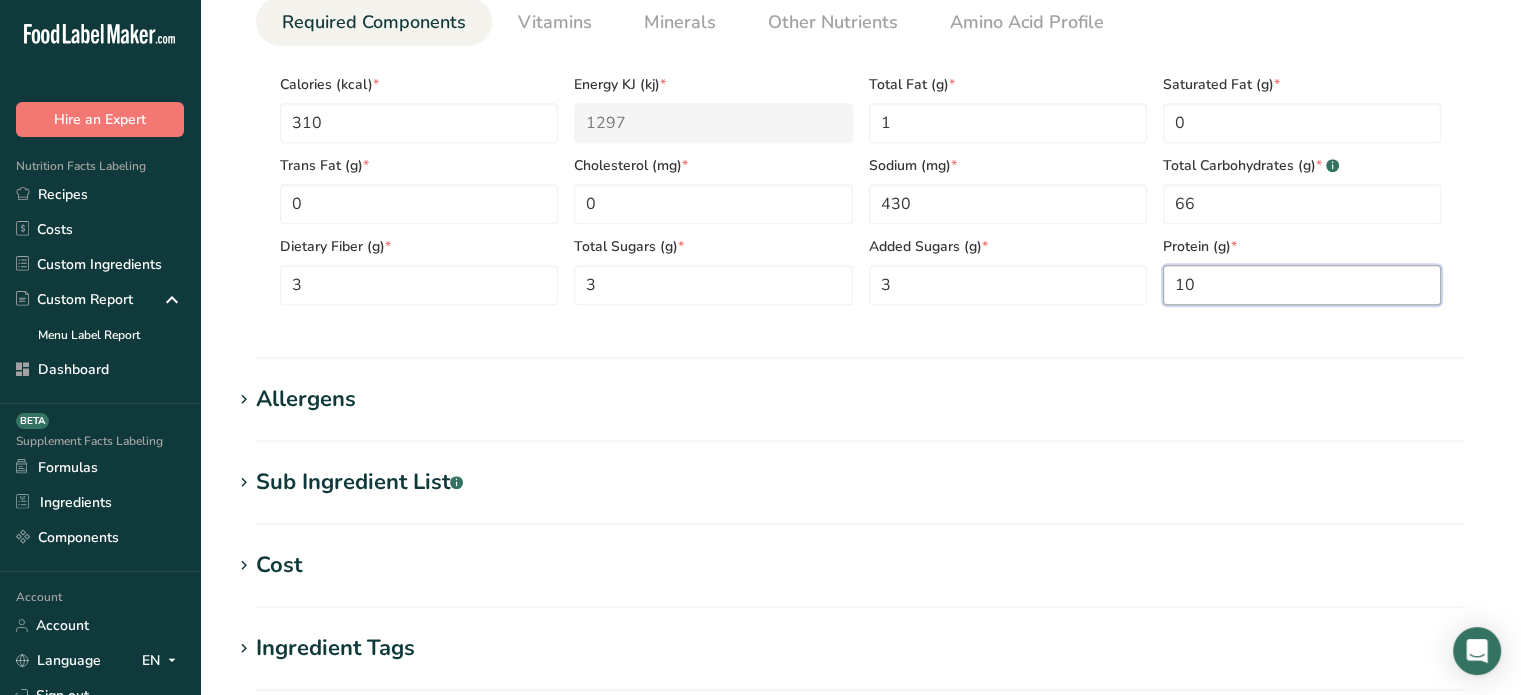 scroll, scrollTop: 1026, scrollLeft: 0, axis: vertical 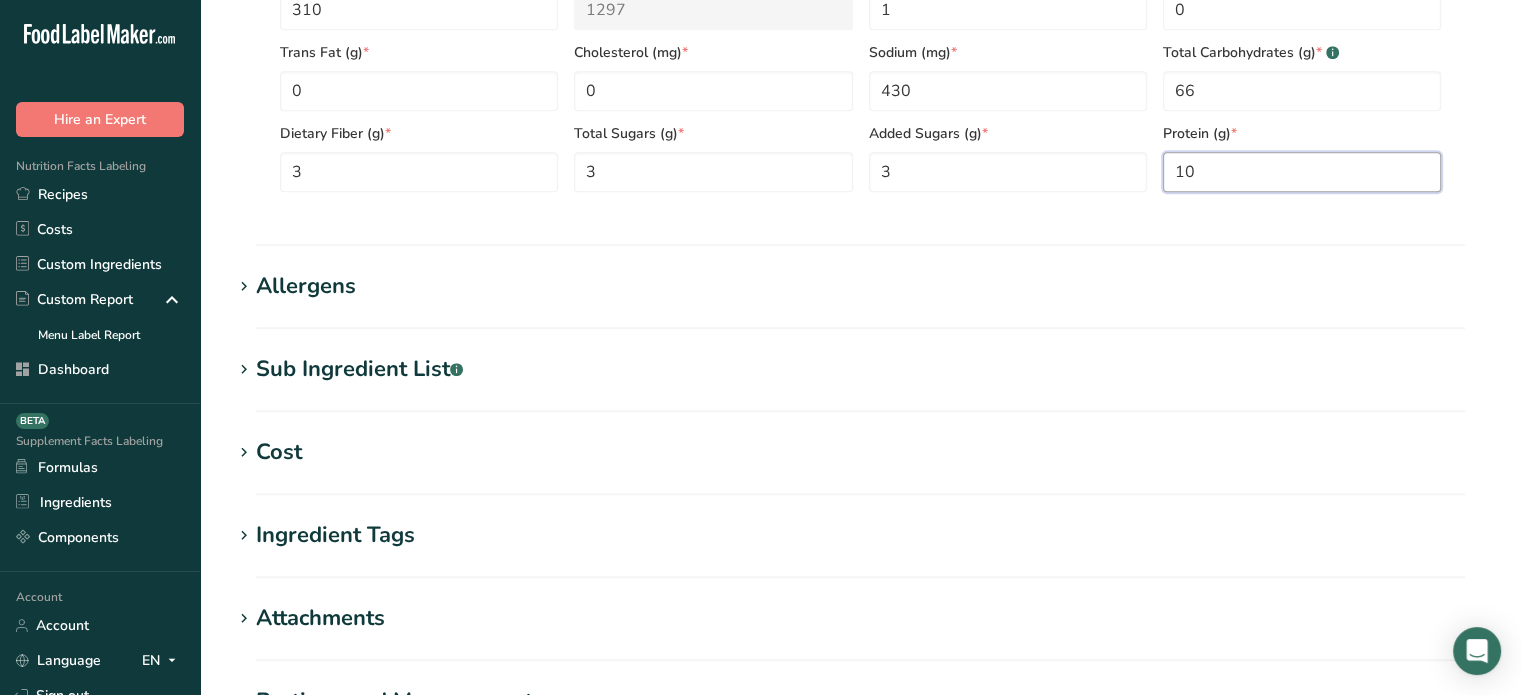type on "10" 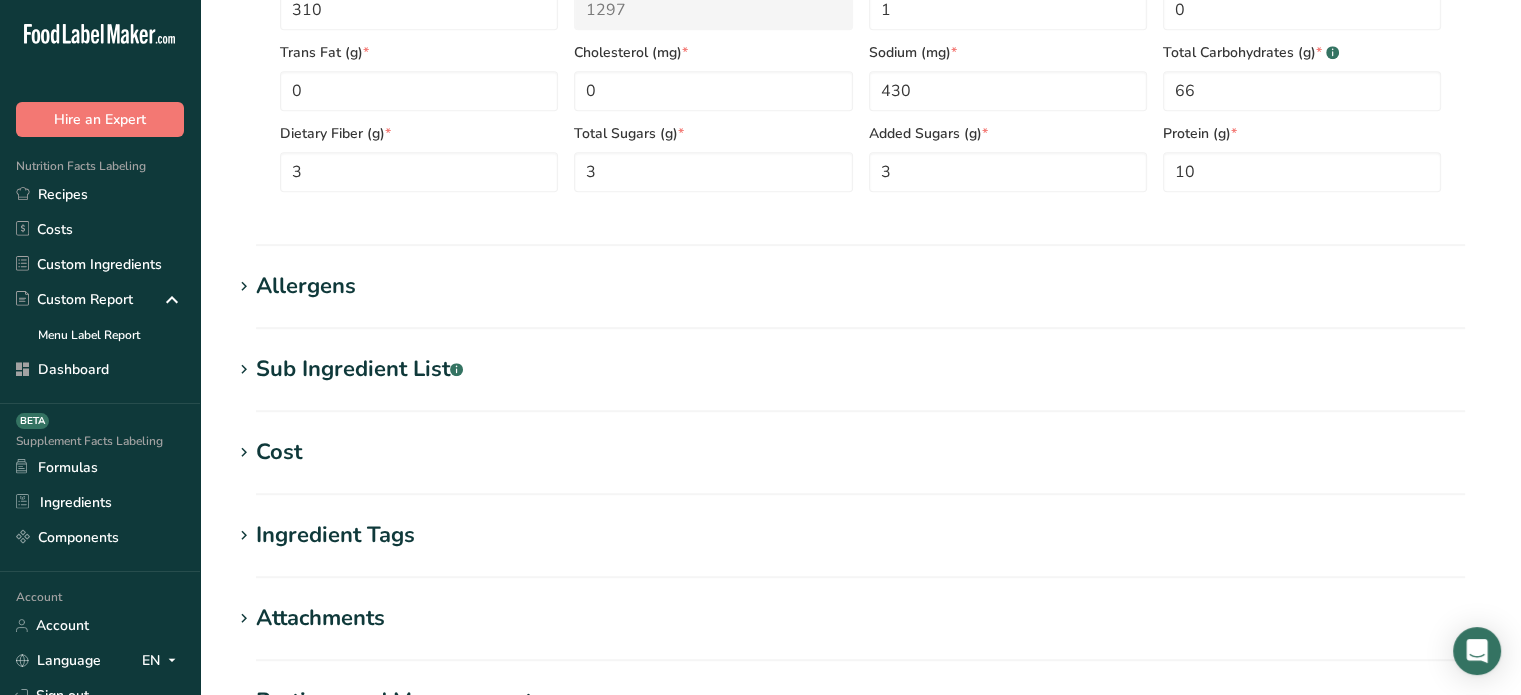 click on "Add new ingredient
Back to recipe
Ingredient Spec Sheet
.a-a{fill:#347362;}.b-a{fill:#fff;}
Upload an ingredient spec sheet or an image of a nutrition label, and our AI assistant will automatically fill-in the nutrients.
Drop your files here or click to upload
Maximum file size is 5MB
Ingredient General Info
Ingredient Name *
Translate
Cinnamon Raisin Bagel
Ingredient Common Name
.a-a{fill:#347362;}.b-a{fill:#fff;}
Translate
Ingredient code
.a-a{fill:#347362;}.b-a{fill:#fff;}
Ingredient Category *
Custom User Ingredient
Standard Categories" at bounding box center [860, -52] 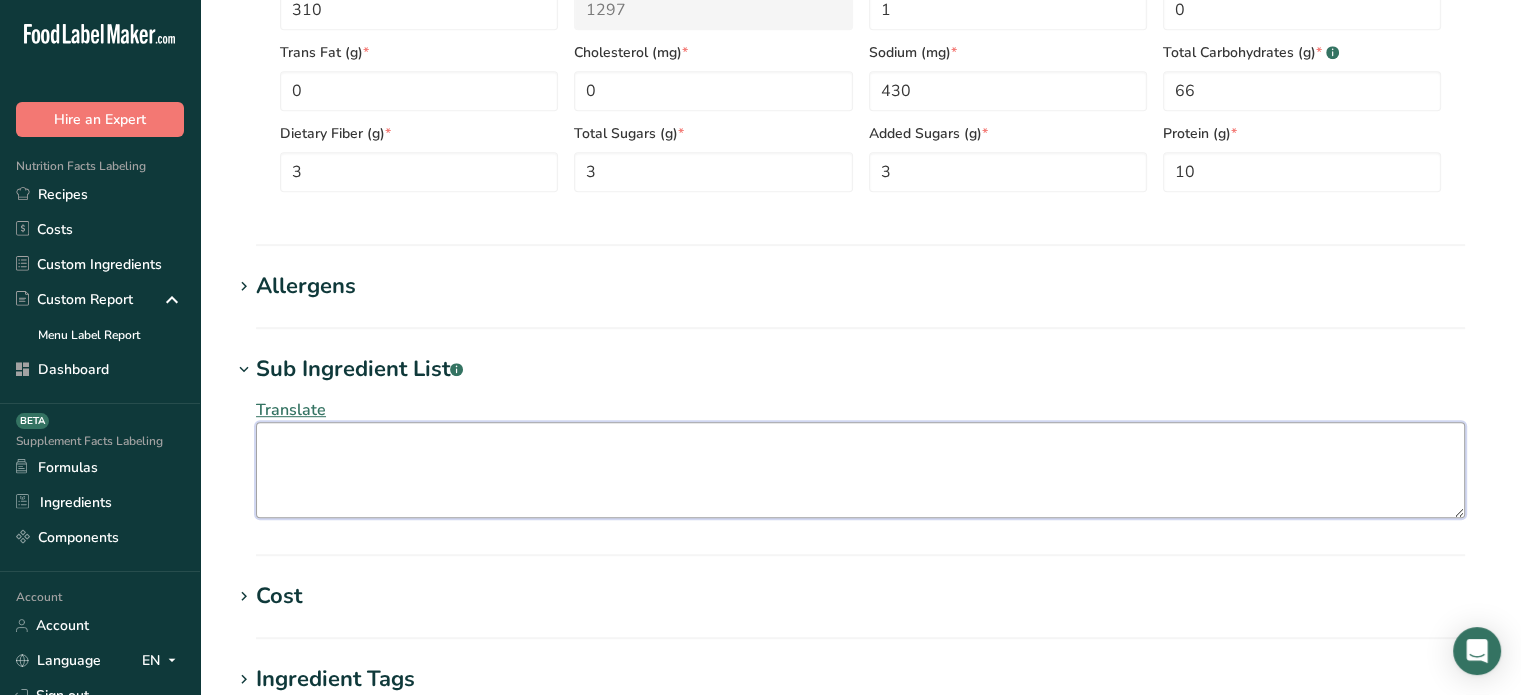 click at bounding box center (860, 470) 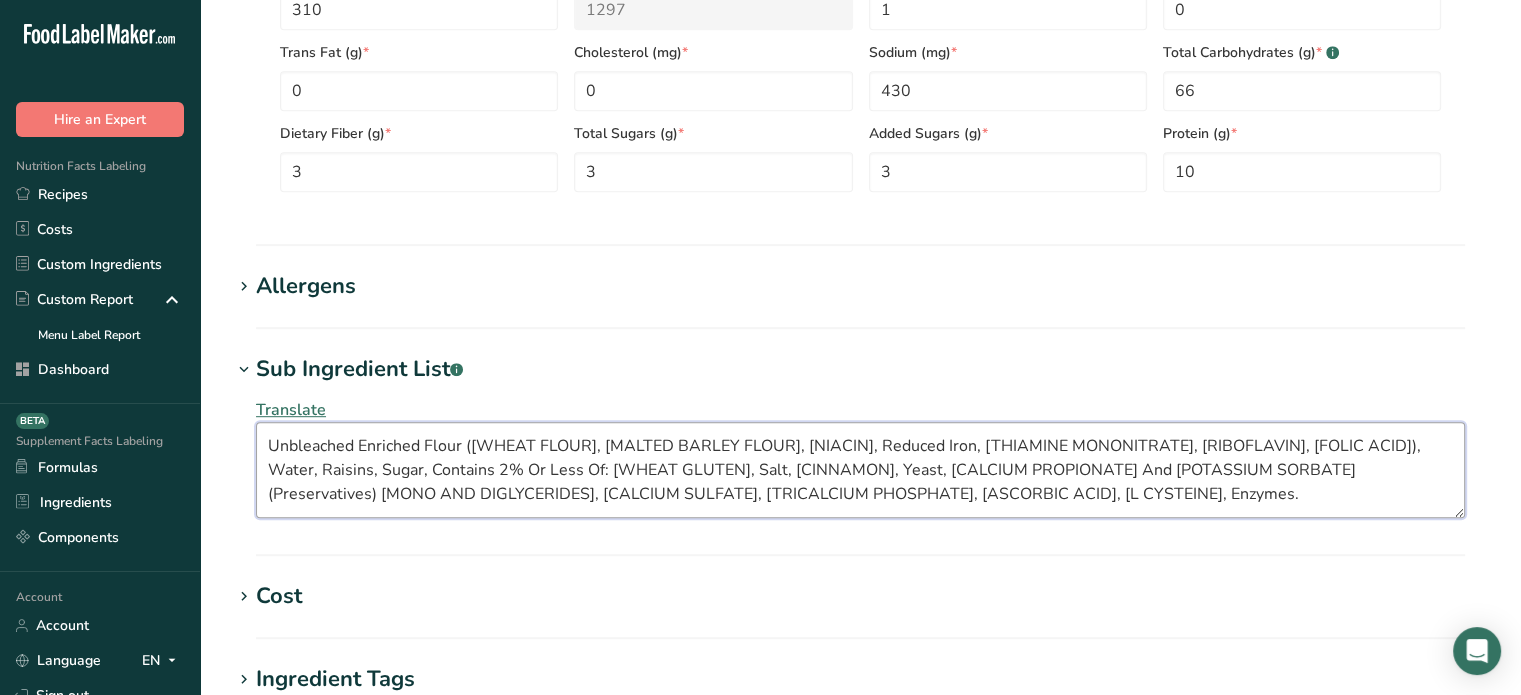click on "Unbleached Enriched Flour (Wheat Flour, Malted Barley Flour, Niacin, Reduced Iron, Thiamine Mononitrate, Riboflavin, Folic Acid), Water, Raisins, Sugar, Contains 2% Or Less Of: Wheat Gluten, Salt, Cinnamon, Yeast, Calcium Propionate And Potassium Sorbate (Preservatives) Mono And Diglycerides, Calcium Sulfate, Tricalcium Phosphate, Ascorbic Acid, L Cysteine, Enzymes." at bounding box center [860, 470] 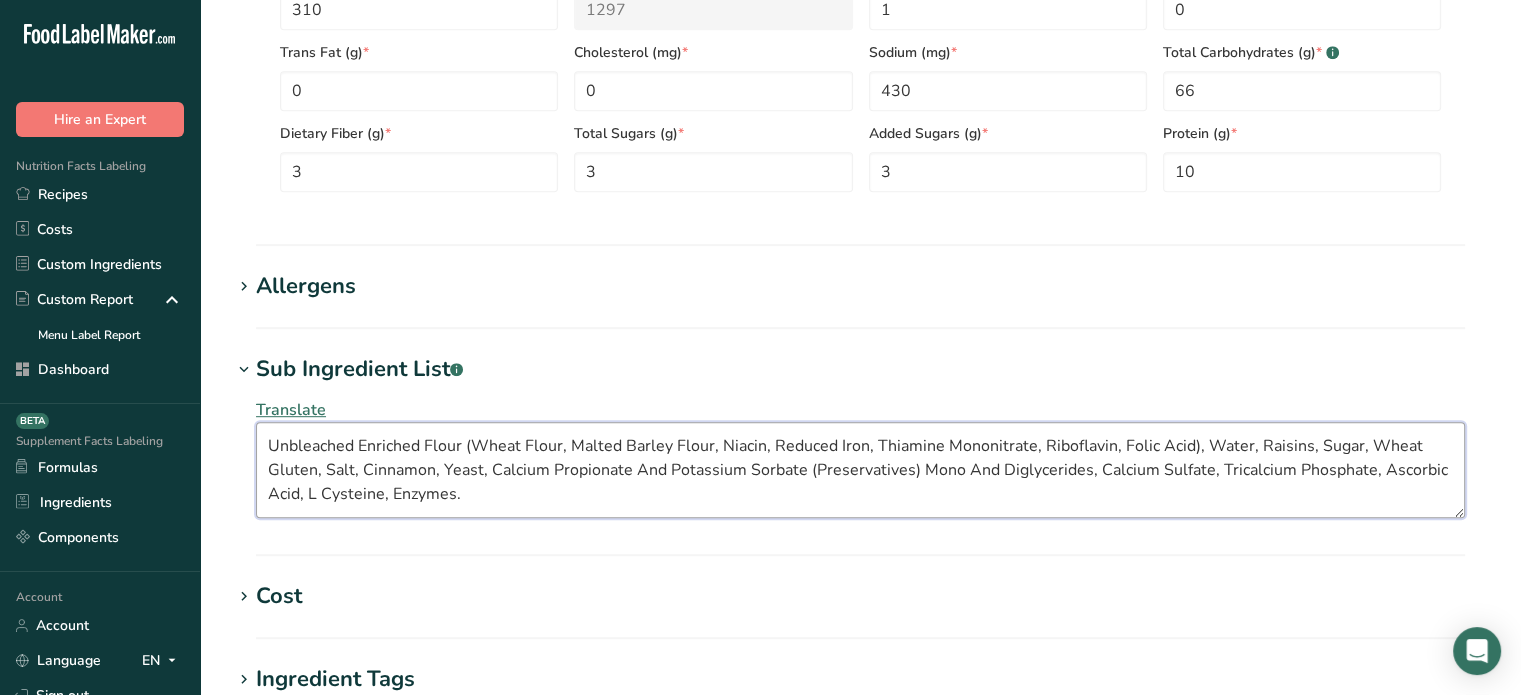 click on "Unbleached Enriched Flour (Wheat Flour, Malted Barley Flour, Niacin, Reduced Iron, Thiamine Mononitrate, Riboflavin, Folic Acid), Water, Raisins, Sugar, Wheat Gluten, Salt, Cinnamon, Yeast, Calcium Propionate And Potassium Sorbate (Preservatives) Mono And Diglycerides, Calcium Sulfate, Tricalcium Phosphate, Ascorbic Acid, L Cysteine, Enzymes." at bounding box center (860, 470) 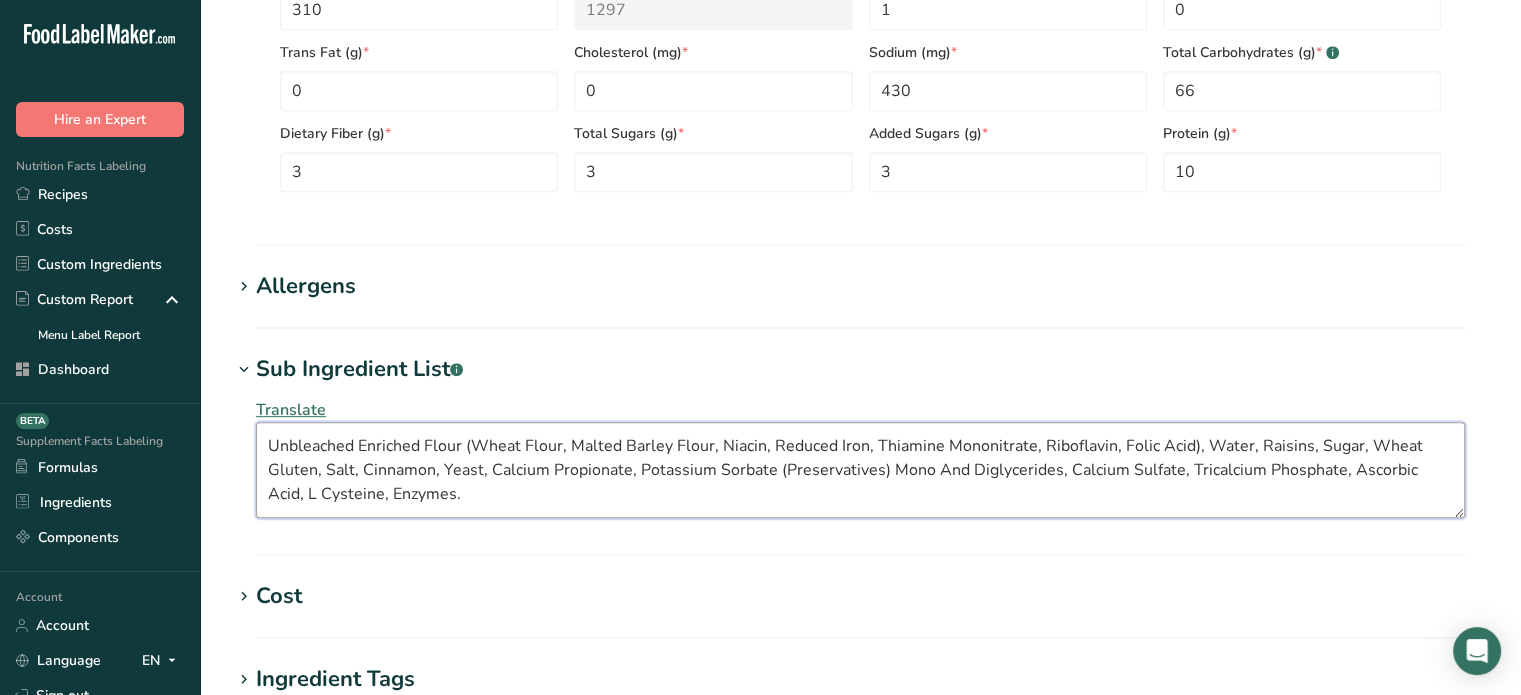 drag, startPoint x: 776, startPoint y: 467, endPoint x: 876, endPoint y: 465, distance: 100.02 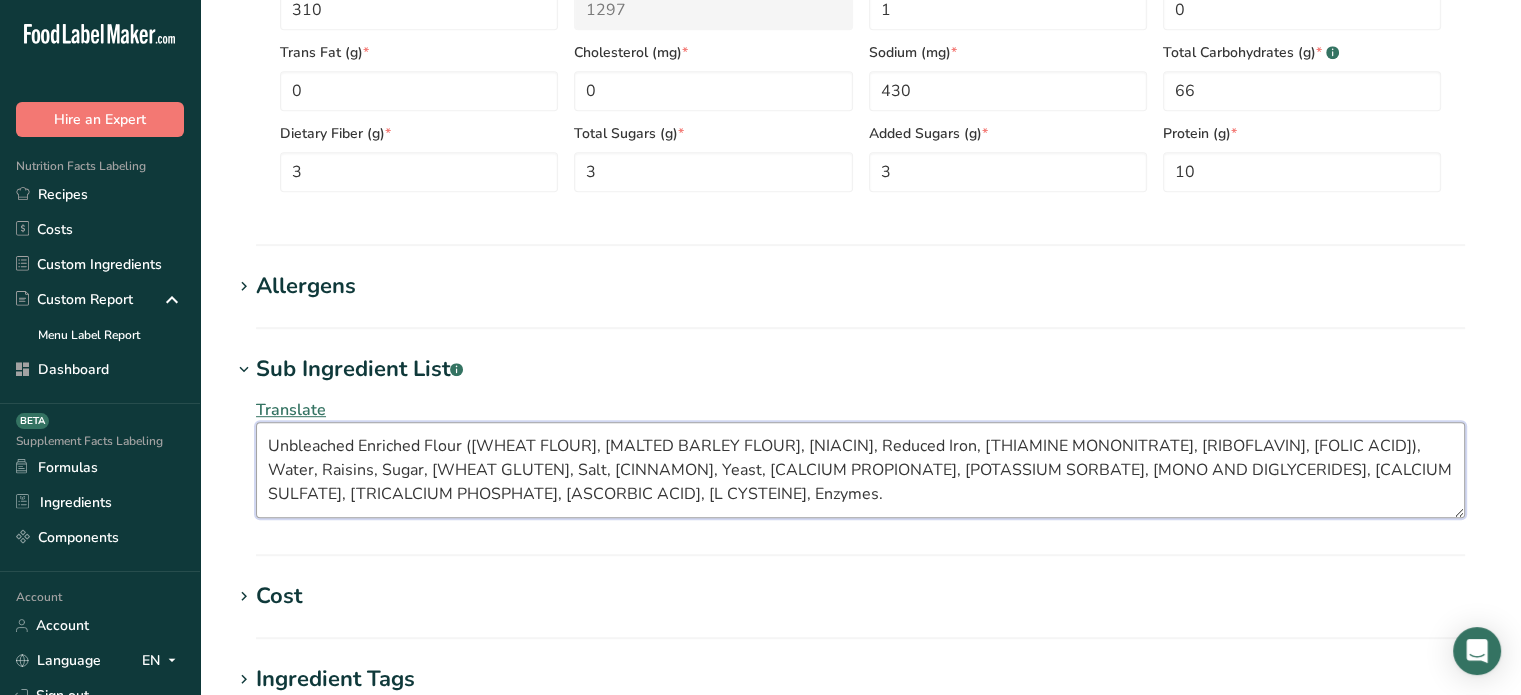 click on "Unbleached Enriched Flour (Wheat Flour, Malted Barley Flour, Niacin, Reduced Iron, Thiamine Mononitrate, Riboflavin, Folic Acid), Water, Raisins, Sugar, Wheat Gluten, Salt, Cinnamon, Yeast, Calcium Propionate, Potassium Sorbate, Mono And Diglycerides, Calcium Sulfate, Tricalcium Phosphate, Ascorbic Acid, L Cysteine, Enzymes." at bounding box center (860, 470) 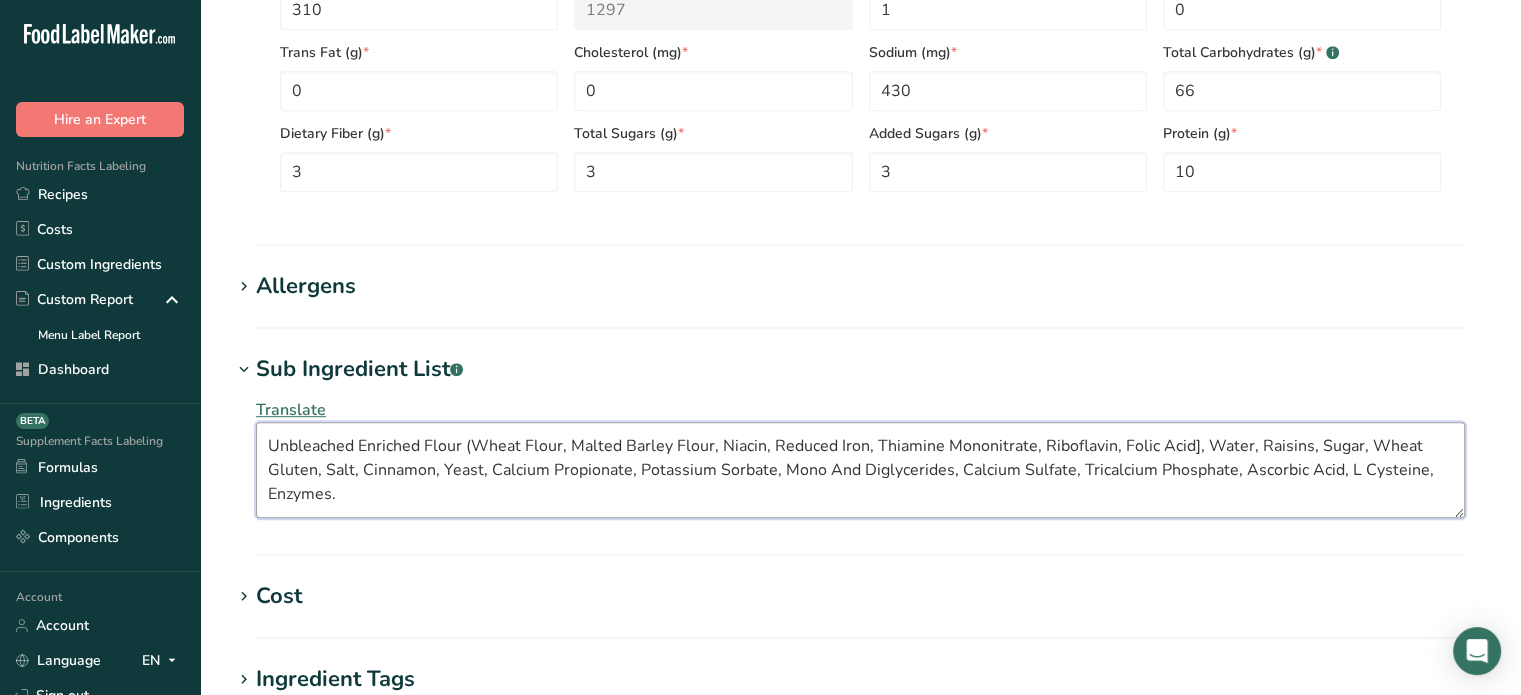 click on "Unbleached Enriched Flour (Wheat Flour, Malted Barley Flour, Niacin, Reduced Iron, Thiamine Mononitrate, Riboflavin, Folic Acid], Water, Raisins, Sugar, Wheat Gluten, Salt, Cinnamon, Yeast, Calcium Propionate, Potassium Sorbate, Mono And Diglycerides, Calcium Sulfate, Tricalcium Phosphate, Ascorbic Acid, L Cysteine, Enzymes." at bounding box center [860, 470] 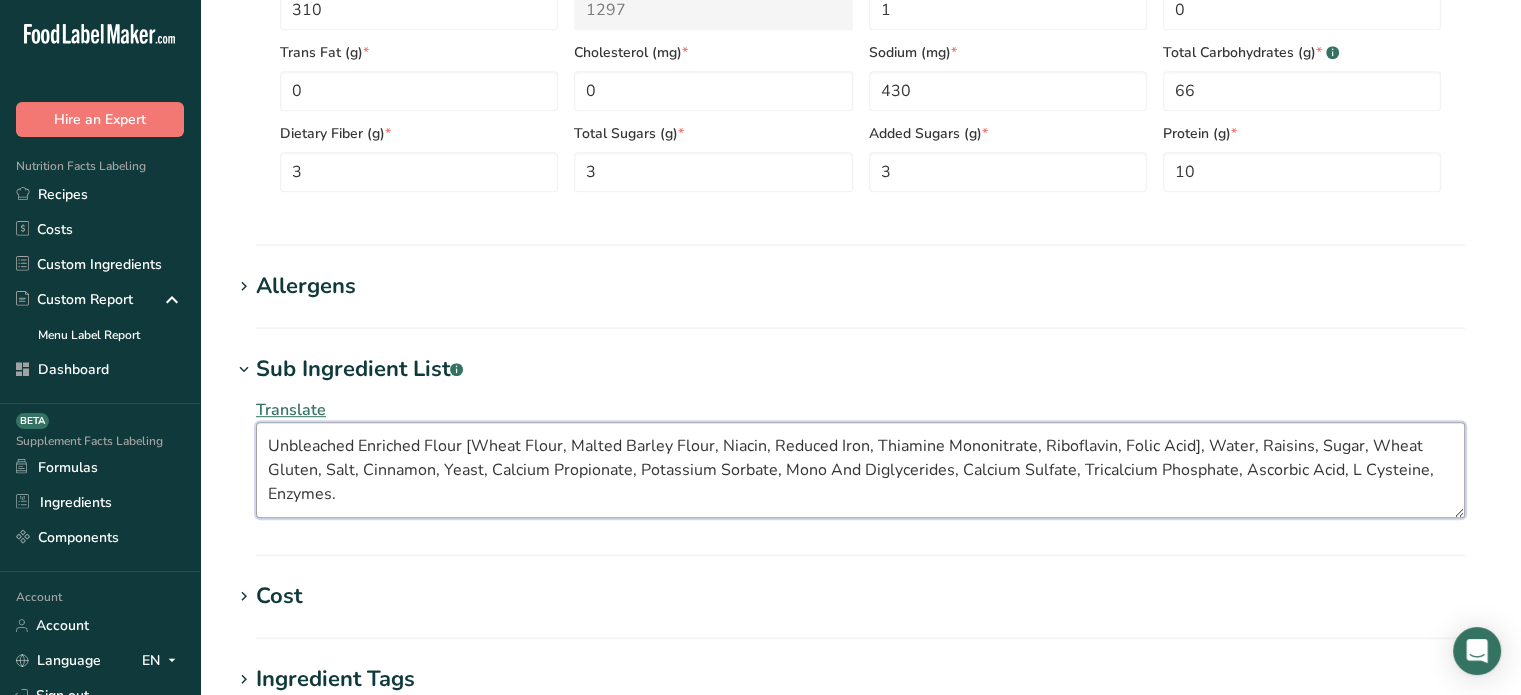 drag, startPoint x: 364, startPoint y: 510, endPoint x: 233, endPoint y: 436, distance: 150.45598 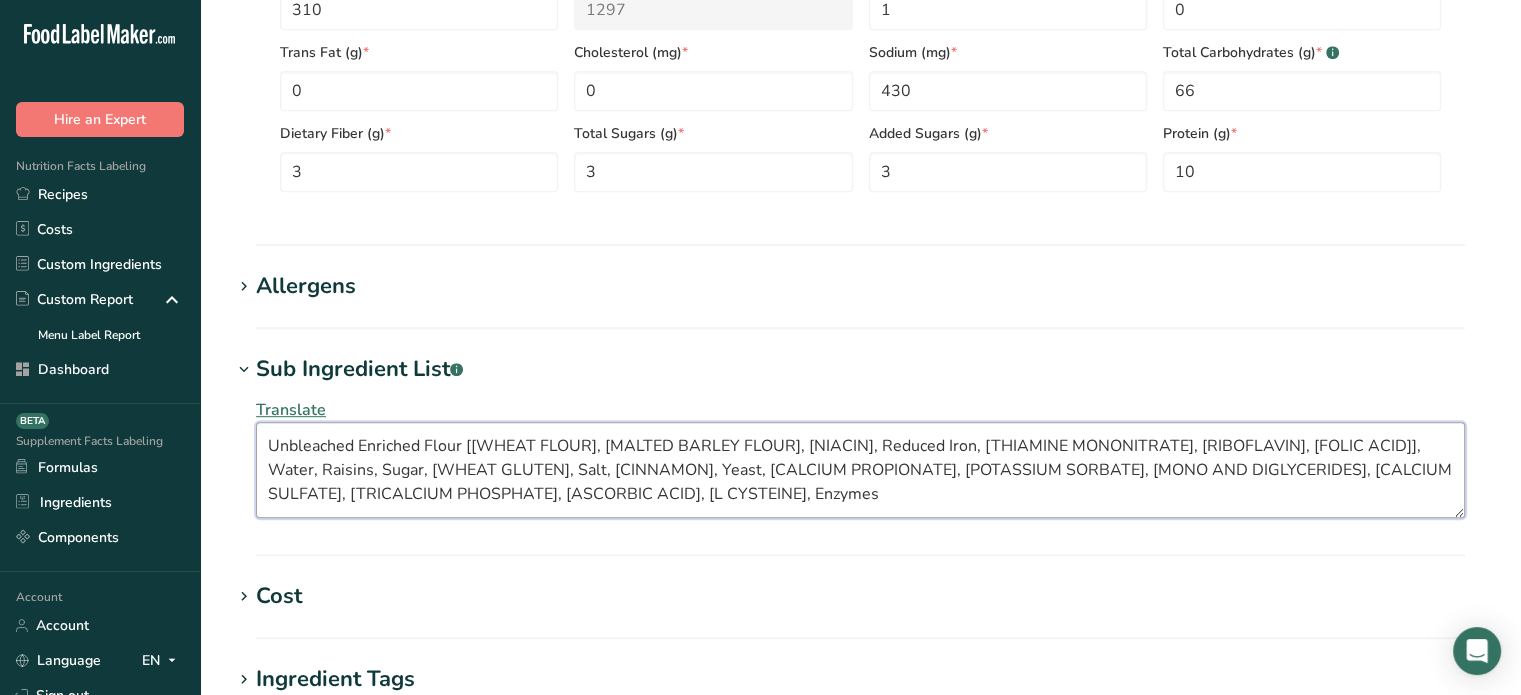 click on "Unbleached Enriched Flour [Wheat Flour, Malted Barley Flour, Niacin, Reduced Iron, Thiamine Mononitrate, Riboflavin, Folic Acid], Water, Raisins, Sugar, Wheat Gluten, Salt, Cinnamon, Yeast, Calcium Propionate, Potassium Sorbate, Mono And Diglycerides, Calcium Sulfate, Tricalcium Phosphate, Ascorbic Acid, L Cysteine, Enzymes" at bounding box center [860, 470] 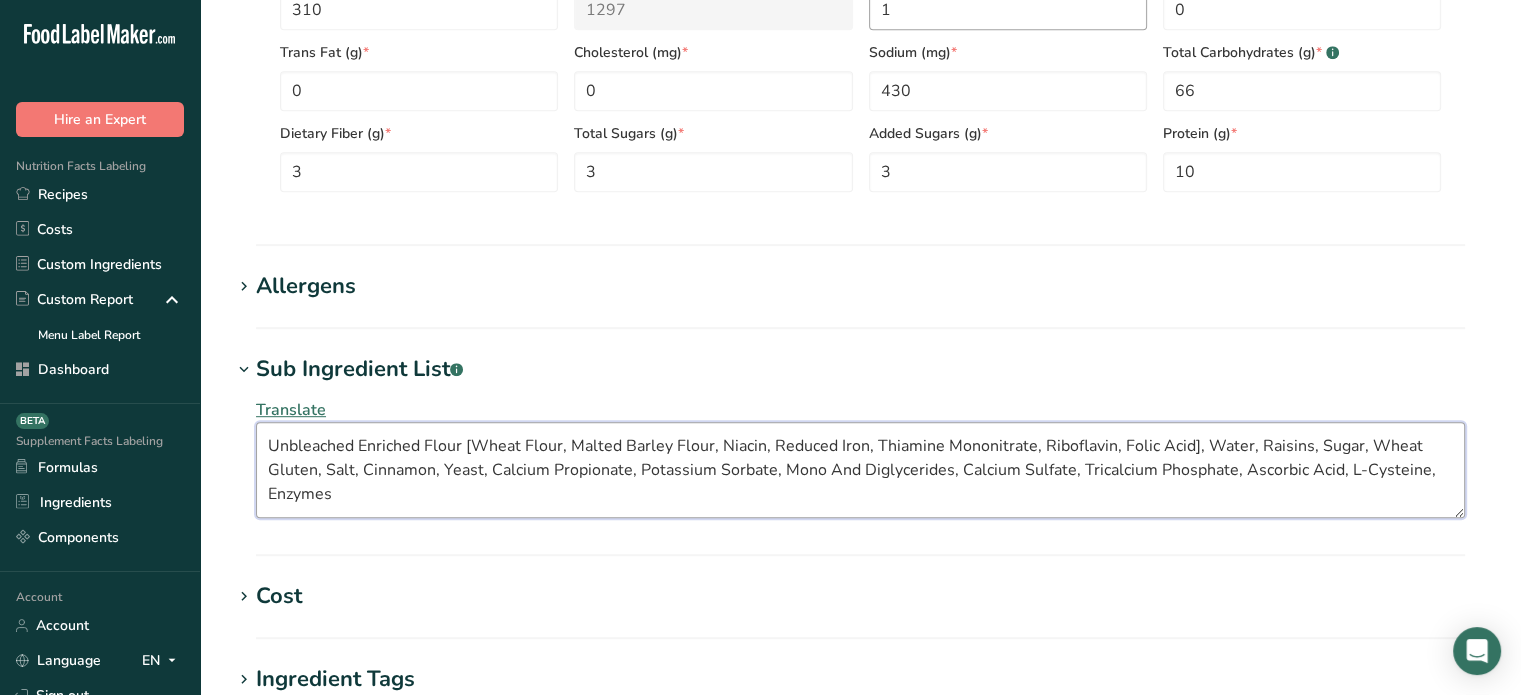 type on "Unbleached Enriched Flour [Wheat Flour, Malted Barley Flour, Niacin, Reduced Iron, Thiamine Mononitrate, Riboflavin, Folic Acid], Water, Raisins, Sugar, Wheat Gluten, Salt, Cinnamon, Yeast, Calcium Propionate, Potassium Sorbate, Mono And Diglycerides, Calcium Sulfate, Tricalcium Phosphate, Ascorbic Acid, L-Cysteine, Enzymes" 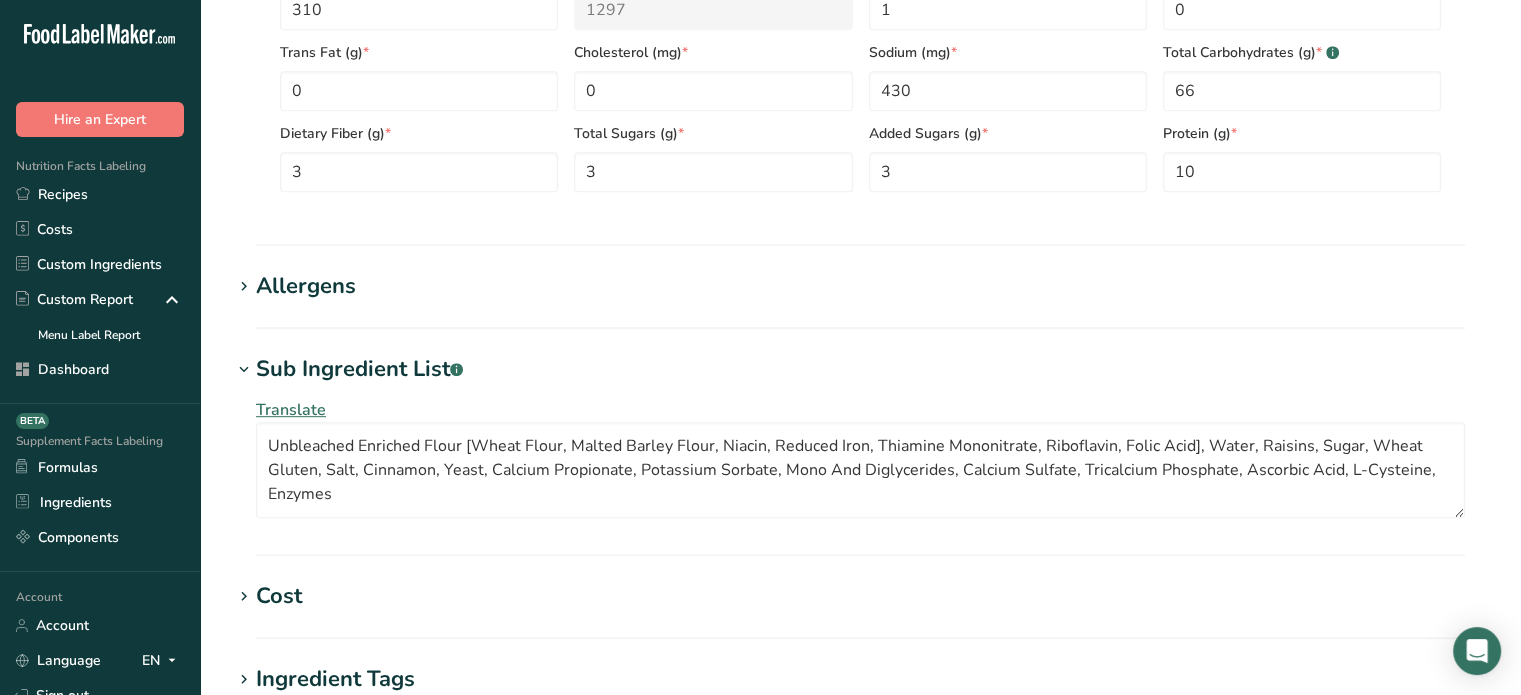 click on "Allergens" at bounding box center (306, 286) 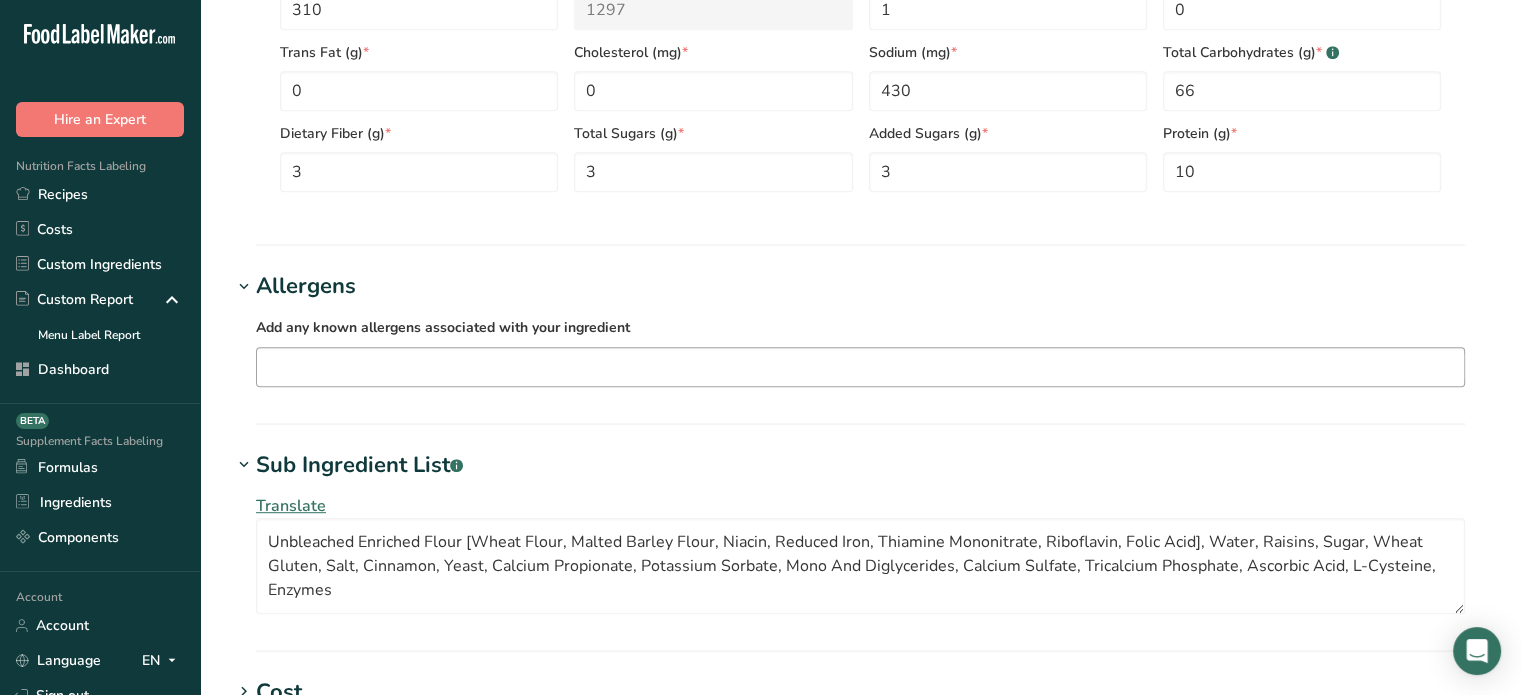 click at bounding box center (860, 366) 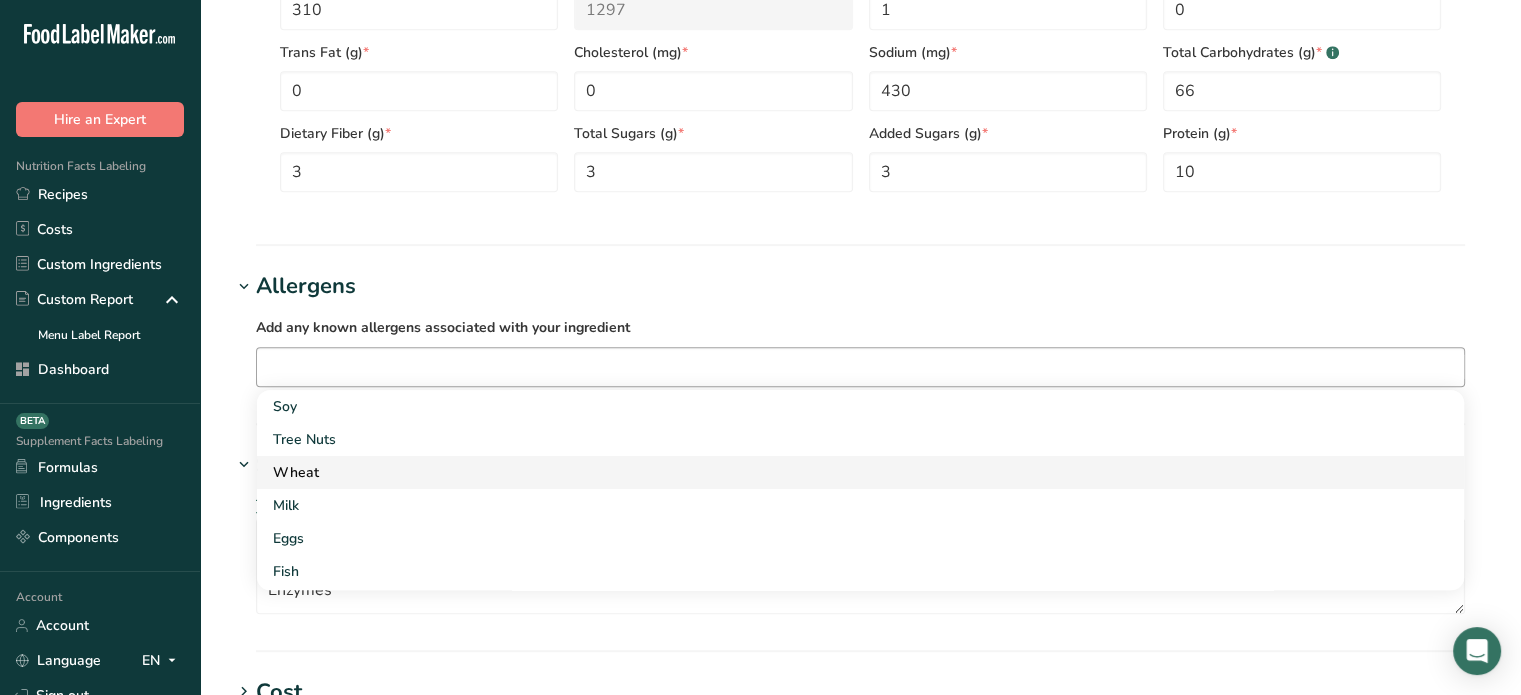 click on "Wheat" at bounding box center (844, 472) 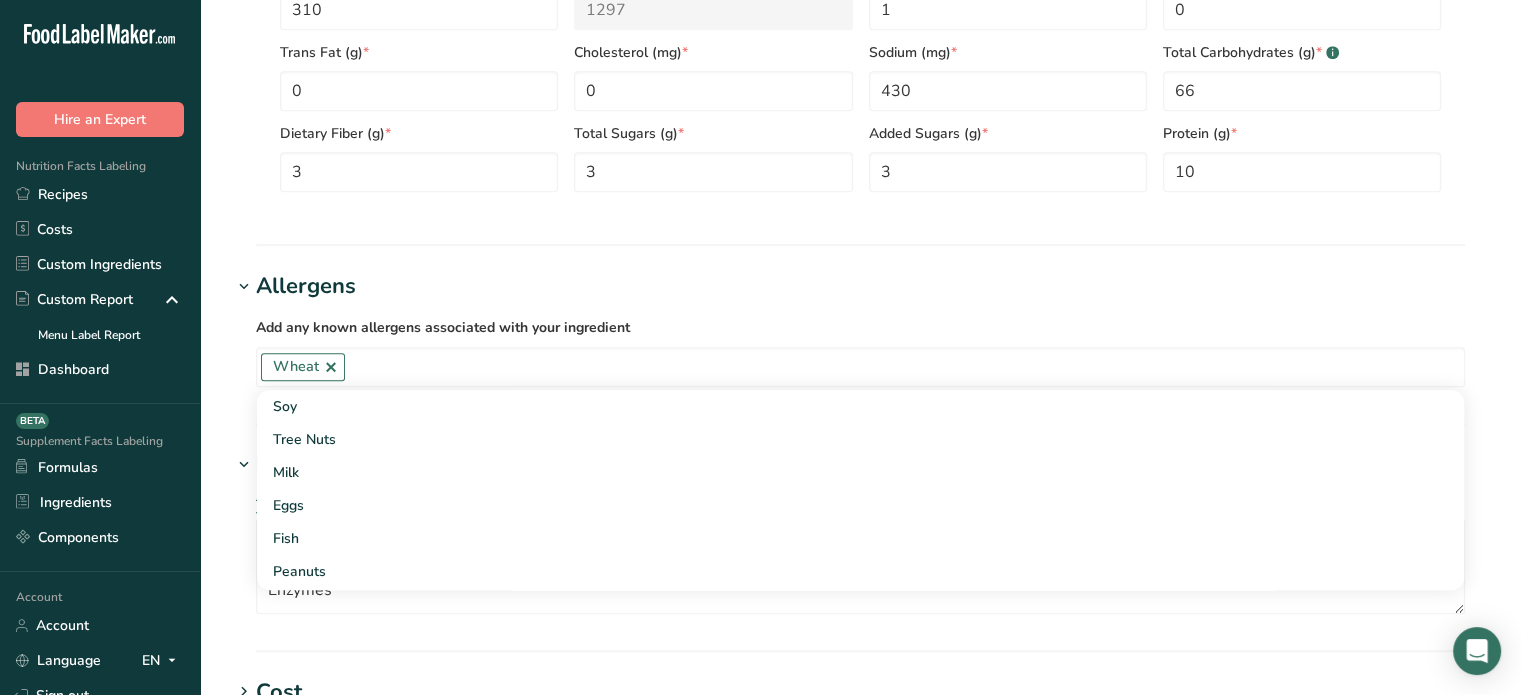 click on "Add any known allergens associated with your ingredient
Wheat
Soy
Tree Nuts
Milk
Eggs
Fish
Peanuts
Sesame
Crustaceans
Sulphites
Celery
Mustard
Lupins
Mollusks
Gluten
Almond
Beech nut
Brazil nut
Butternut
Cashew
Chestnut
Chinquapin
Coconut
Hazelnut
Gingko nut
Hickory nut" at bounding box center [860, 351] 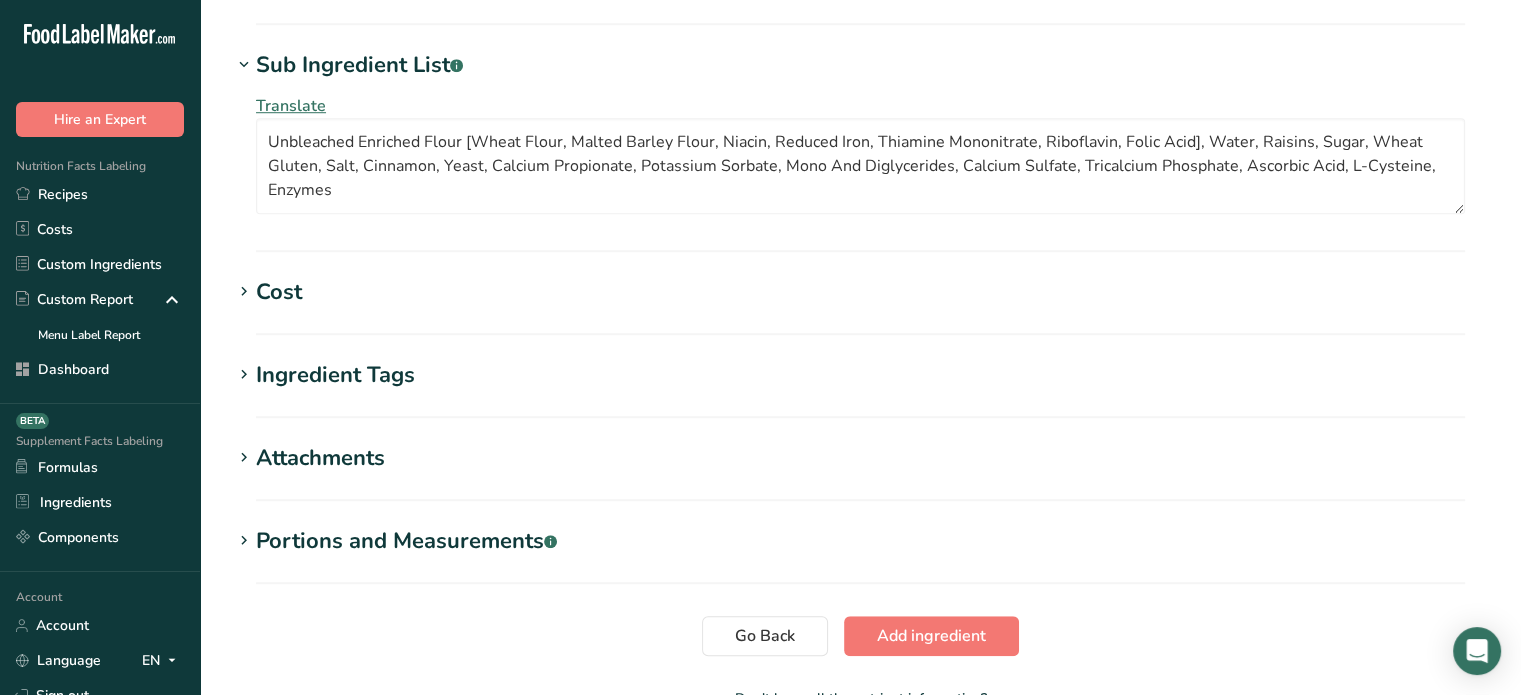 scroll, scrollTop: 1516, scrollLeft: 0, axis: vertical 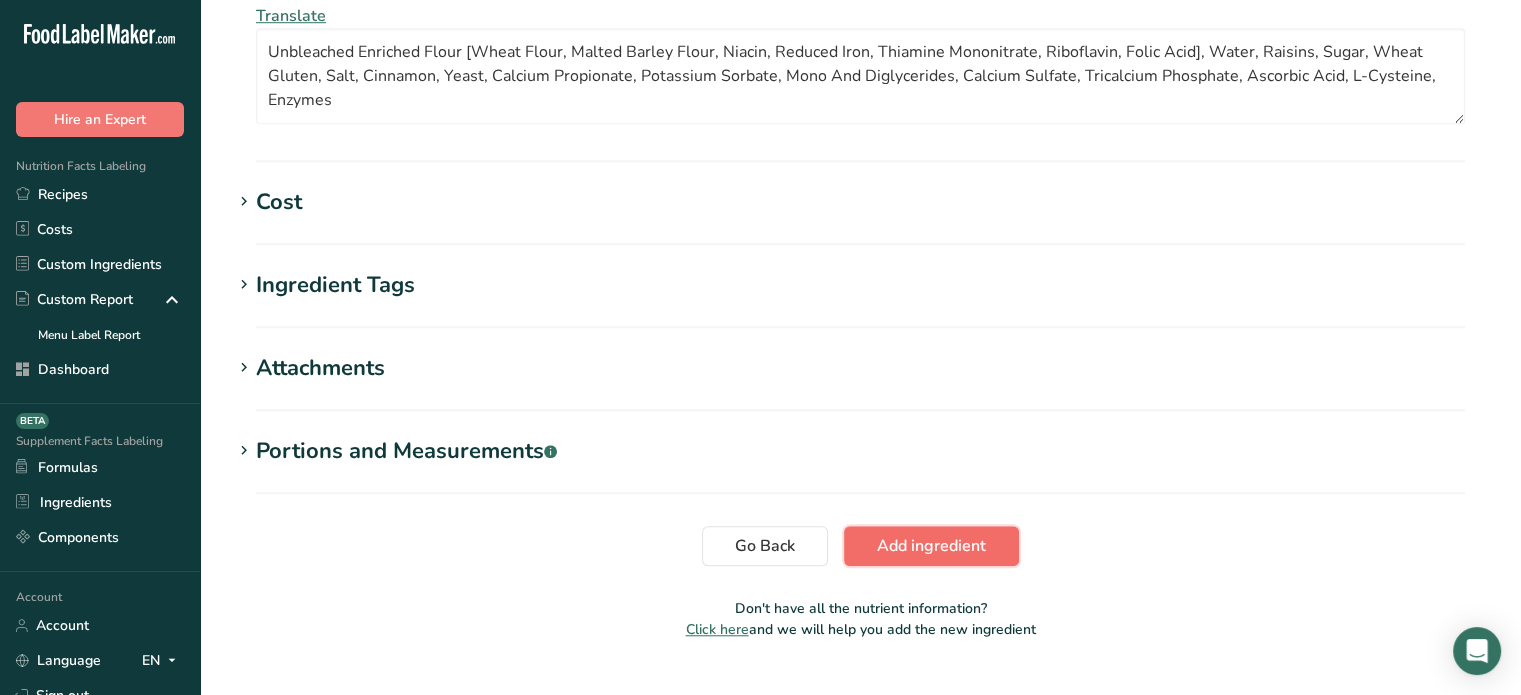 click on "Add ingredient" at bounding box center (931, 546) 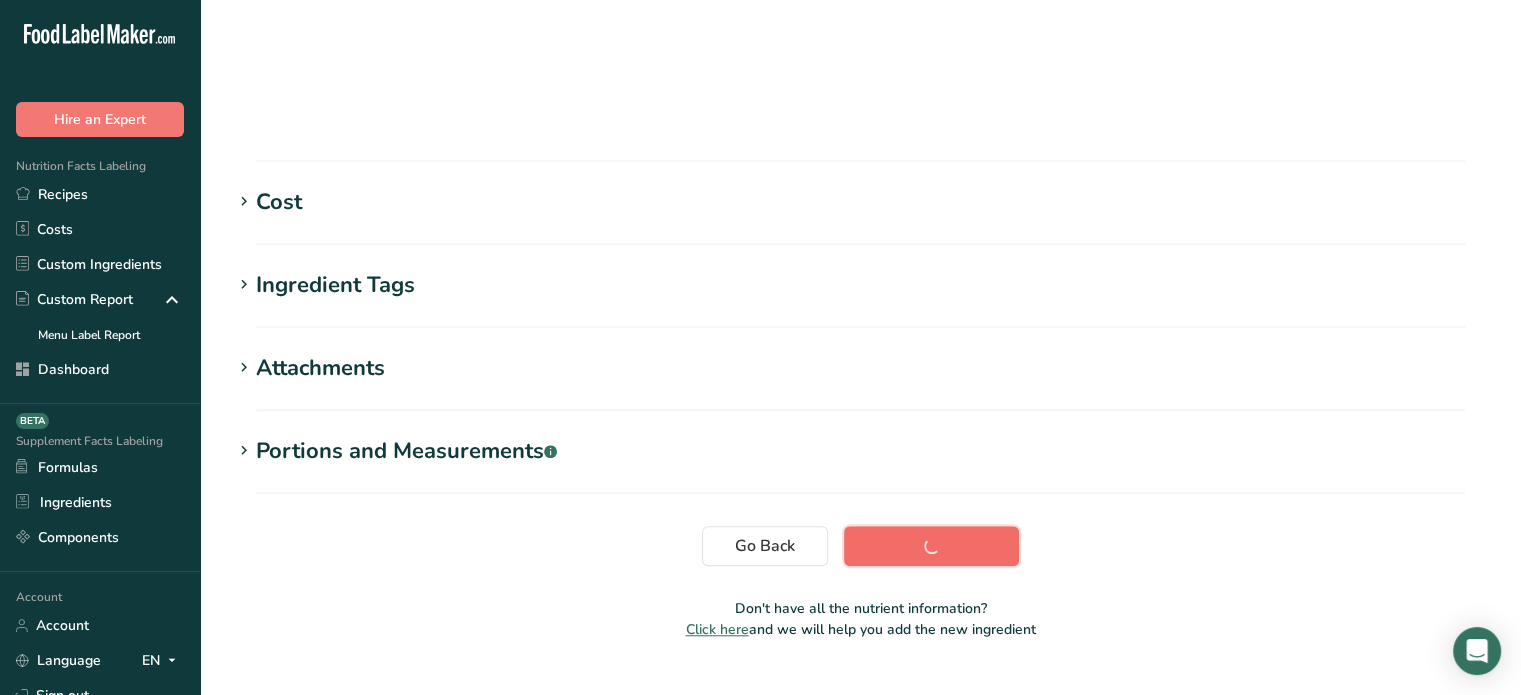 scroll, scrollTop: 379, scrollLeft: 0, axis: vertical 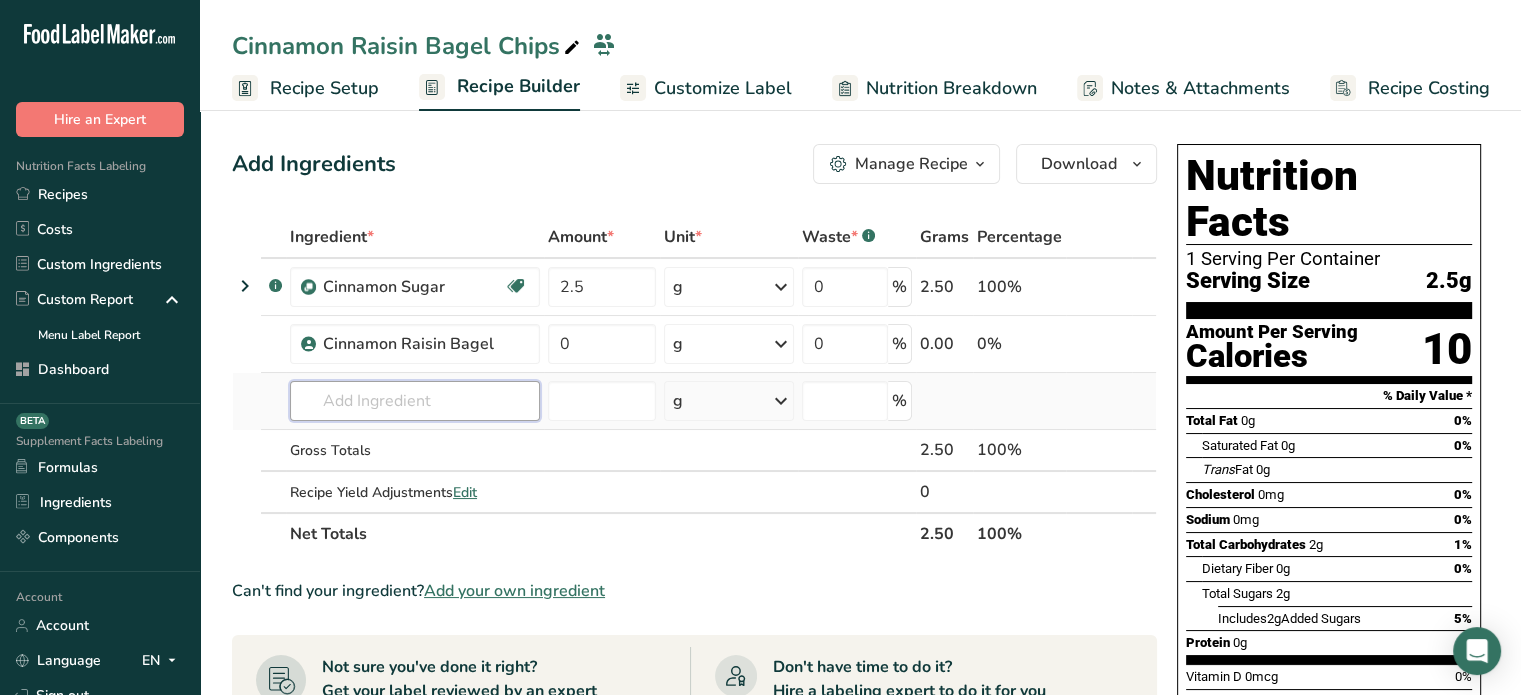 click at bounding box center (415, 401) 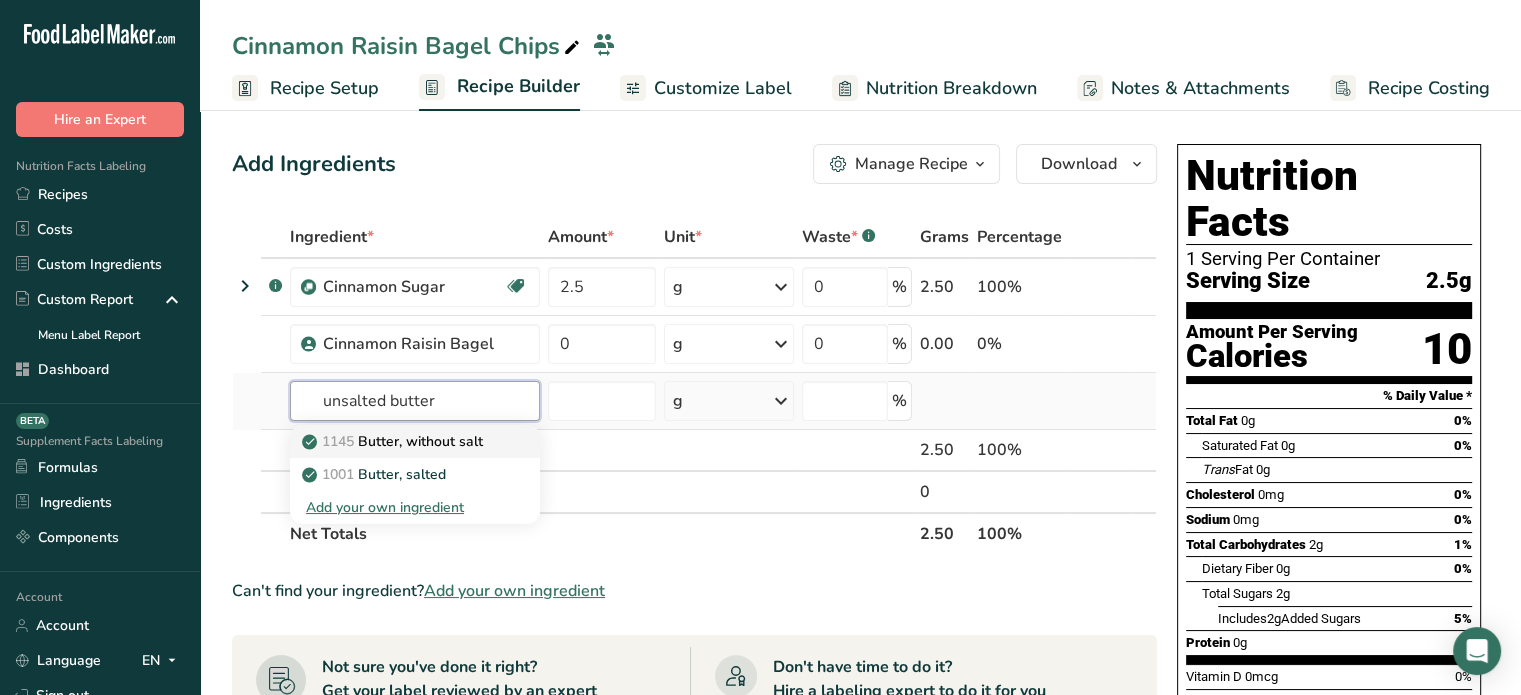 type on "unsalted butter" 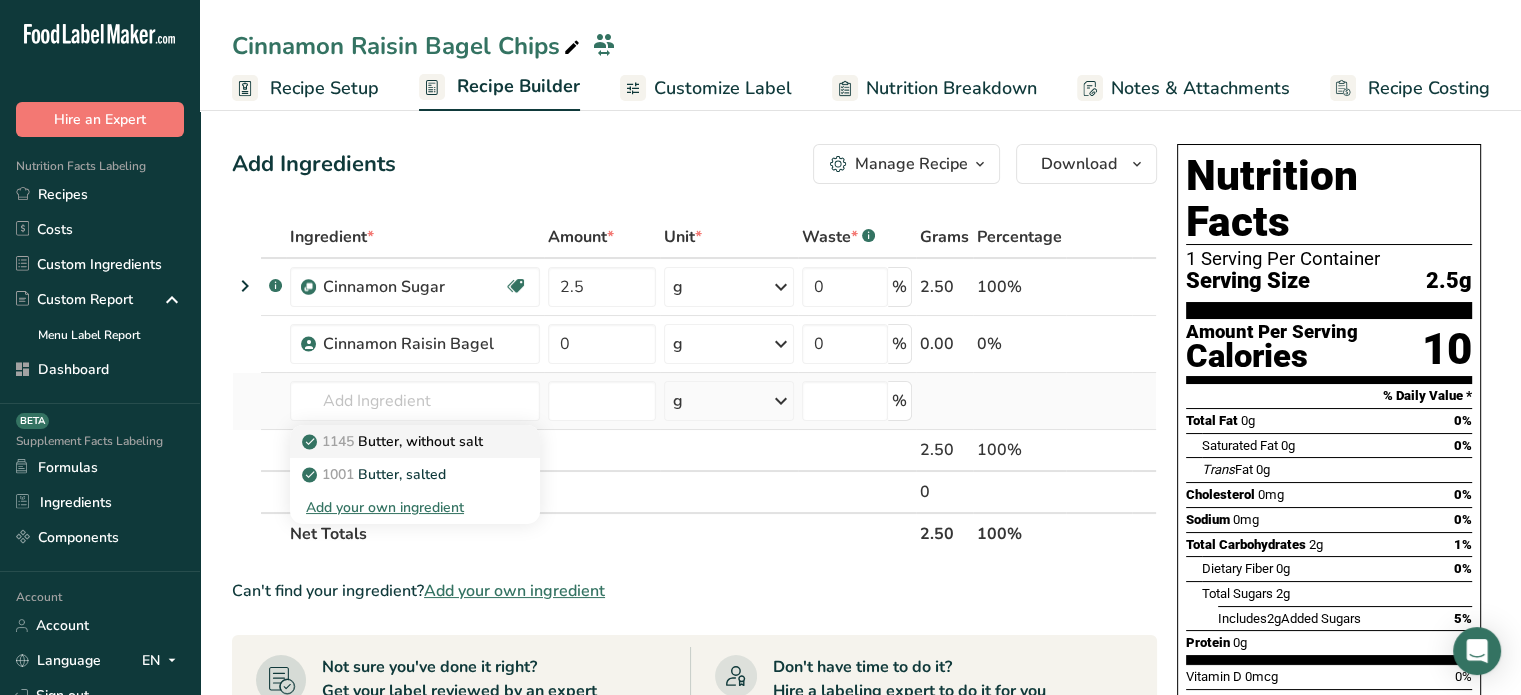 click on "1145
Butter, without salt" at bounding box center [415, 441] 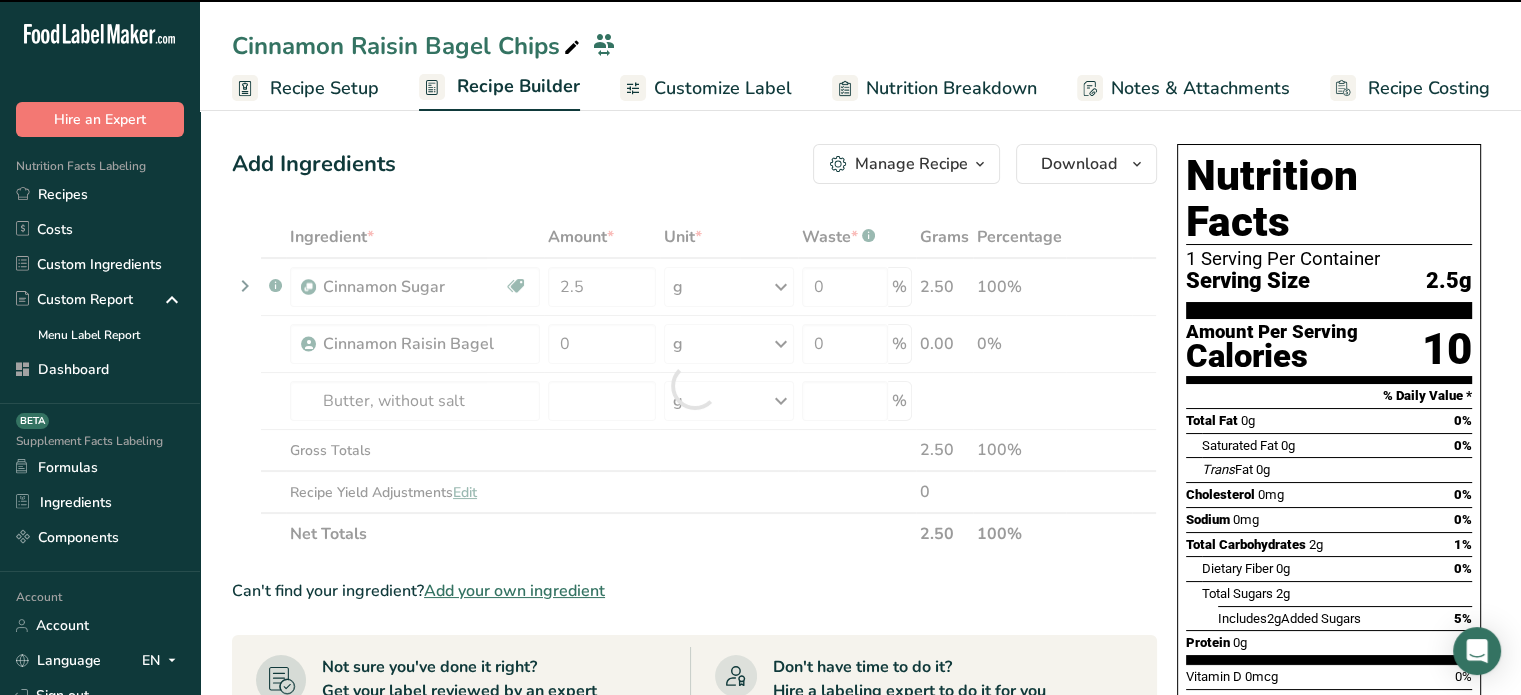 type on "0" 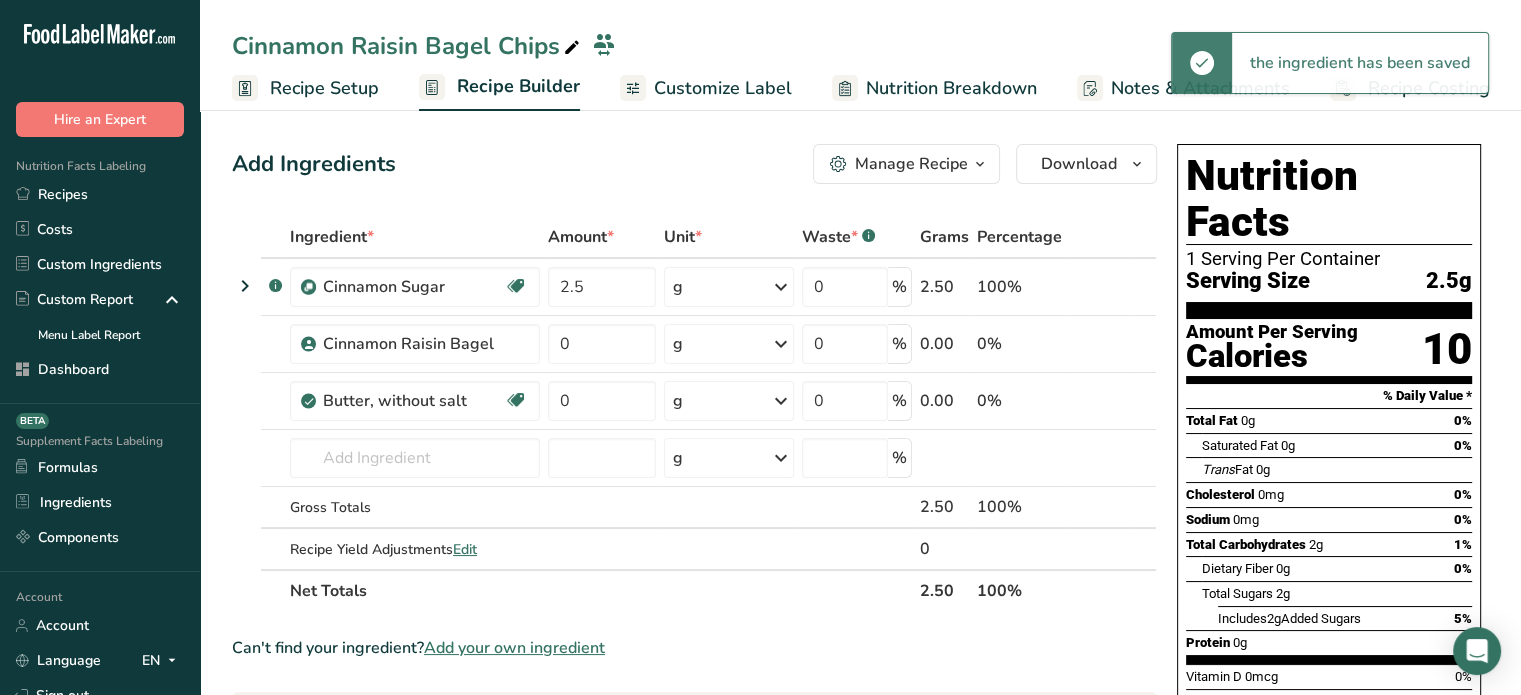 click on "g" at bounding box center [729, 401] 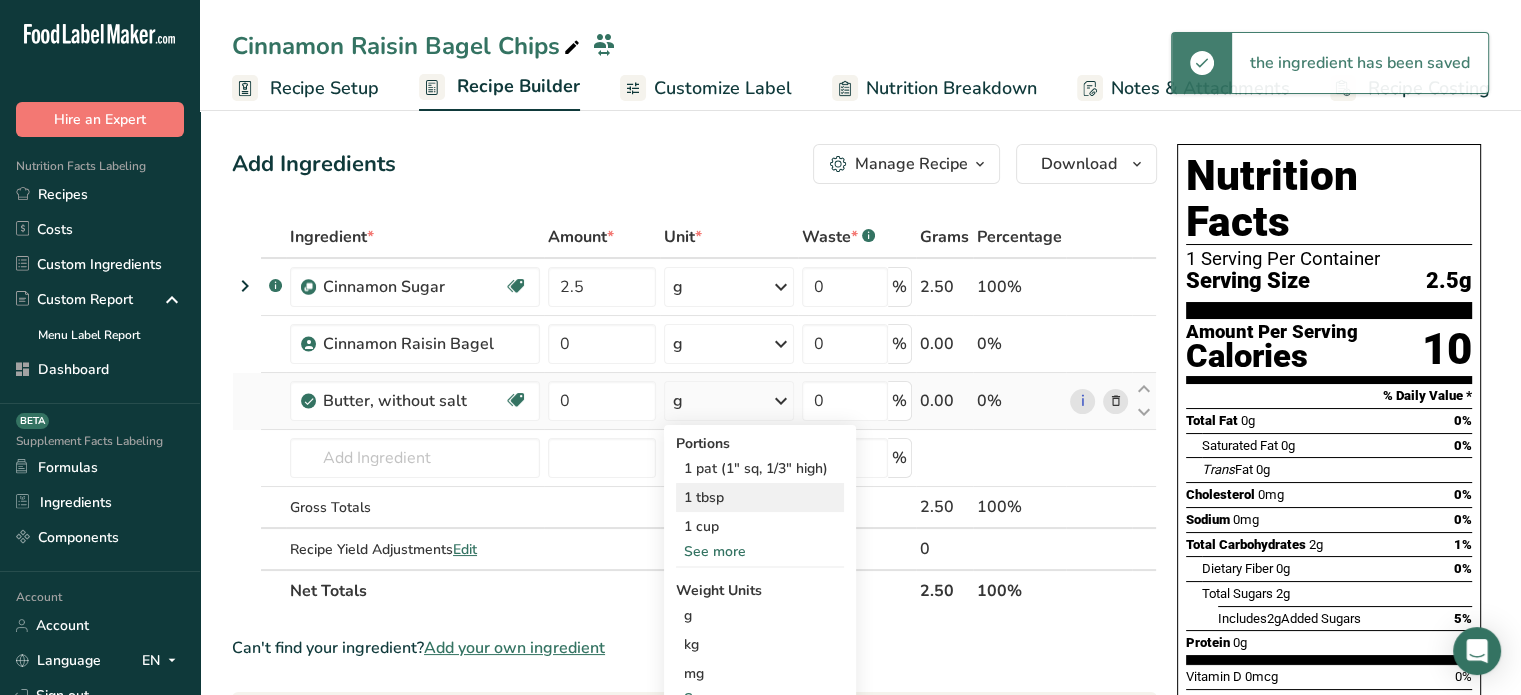 click on "1 tbsp" at bounding box center (760, 497) 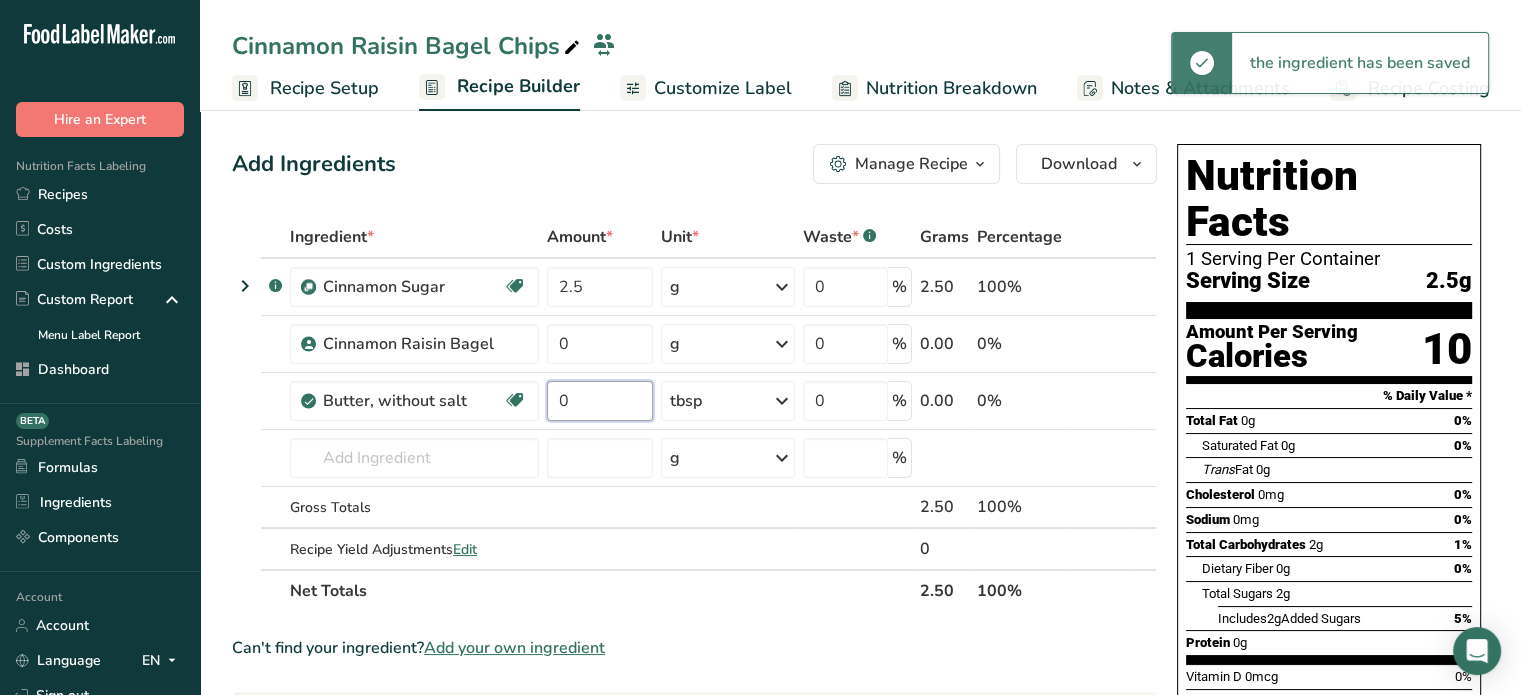 click on "0" at bounding box center (600, 401) 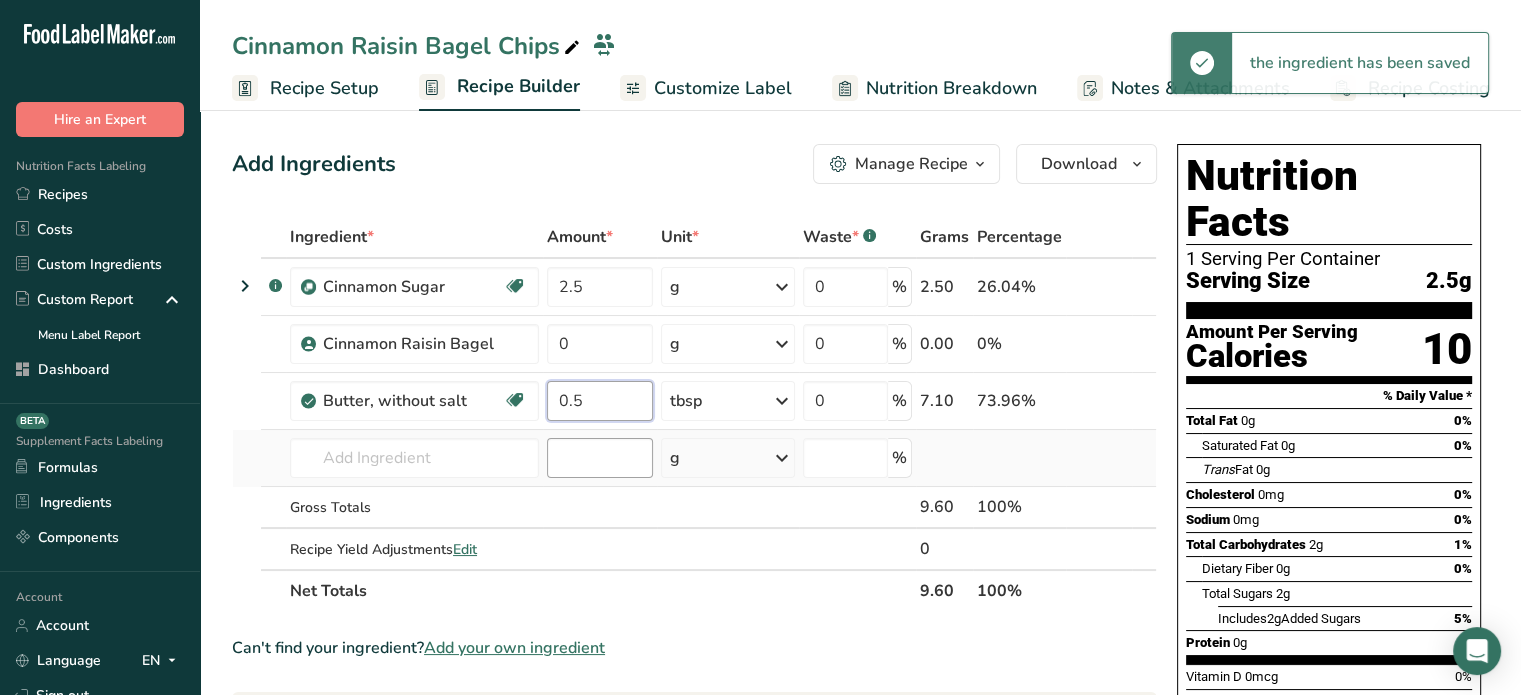 type on "0.5" 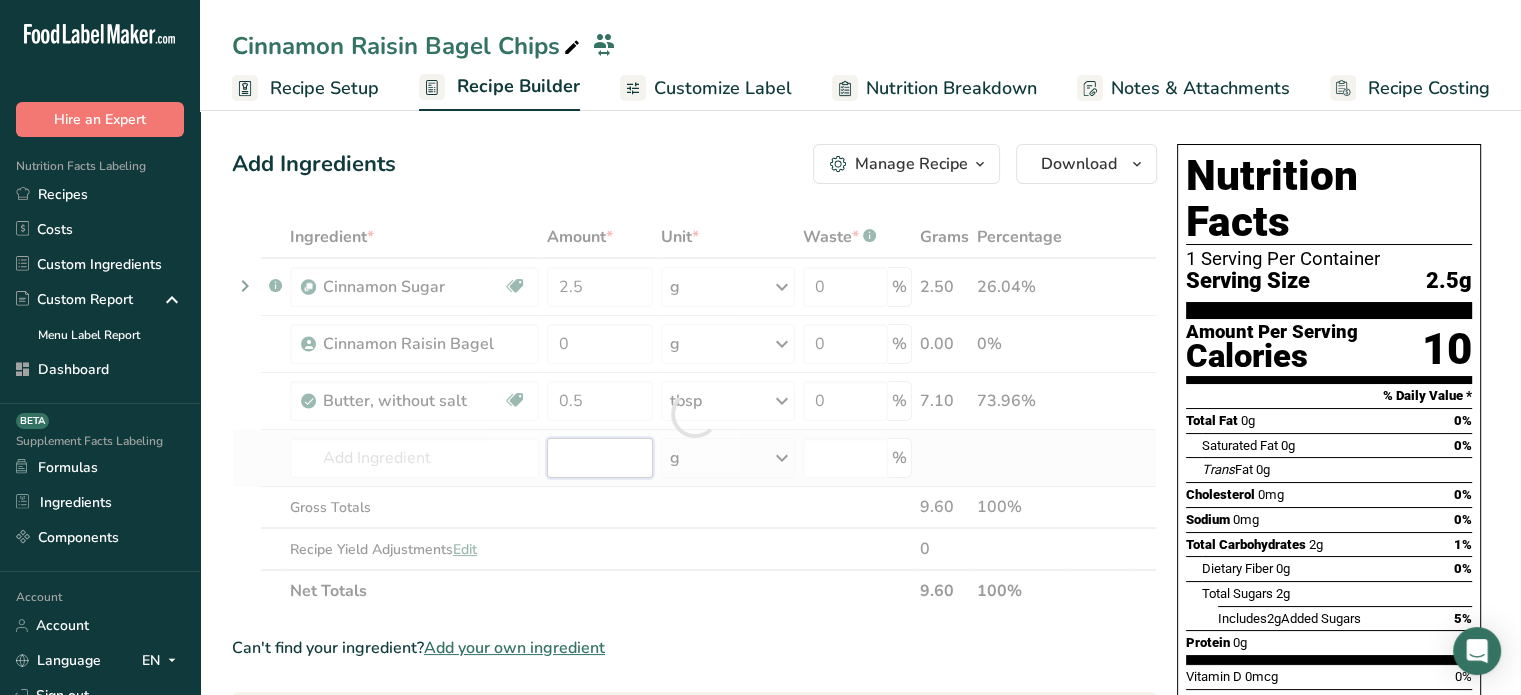 click on "Ingredient *
Amount *
Unit *
Waste *   .a-a{fill:#347362;}.b-a{fill:#fff;}          Grams
Percentage
.a-a{fill:#347362;}.b-a{fill:#fff;}
Cinnamon Sugar
Source of Antioxidants
Dairy free
Gluten free
Vegan
Vegetarian
Soy free
2.5
g
Weight Units
g
kg
mg
See more
Volume Units
l
mL
fl oz
See more
0
%
2.50
26.04%
Cinnamon Raisin Bagel
0
g
Weight Units
g
kg
mg
See more
Volume Units
l
mL" at bounding box center [694, 414] 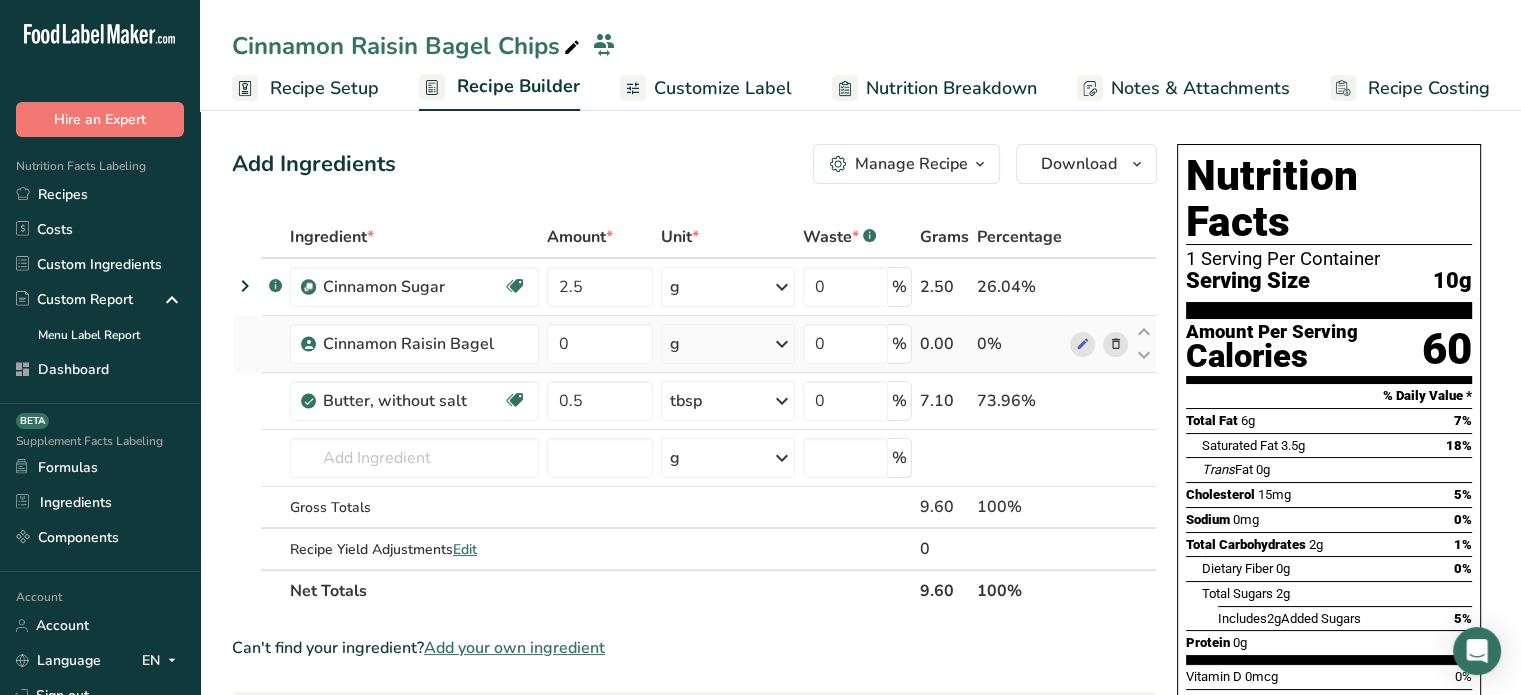 click at bounding box center (1115, 344) 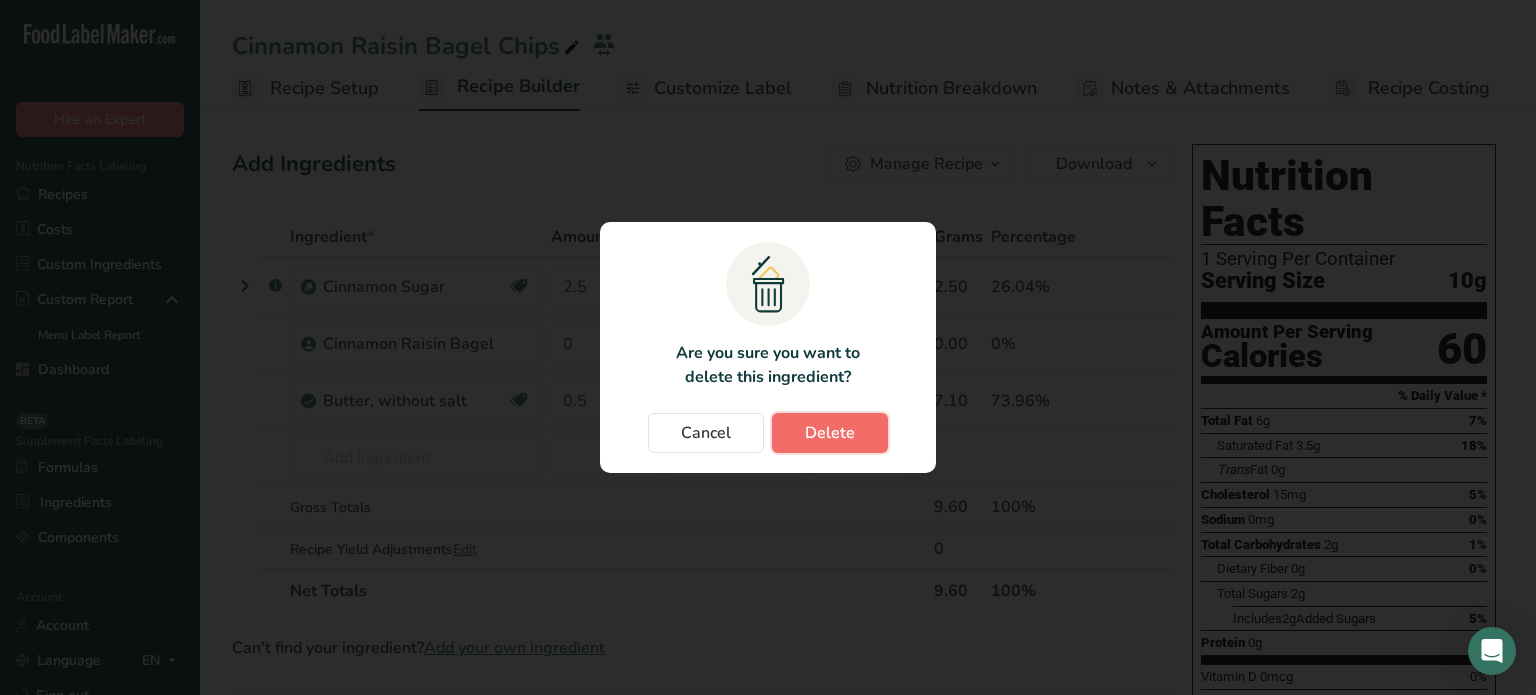 click on "Delete" at bounding box center (830, 433) 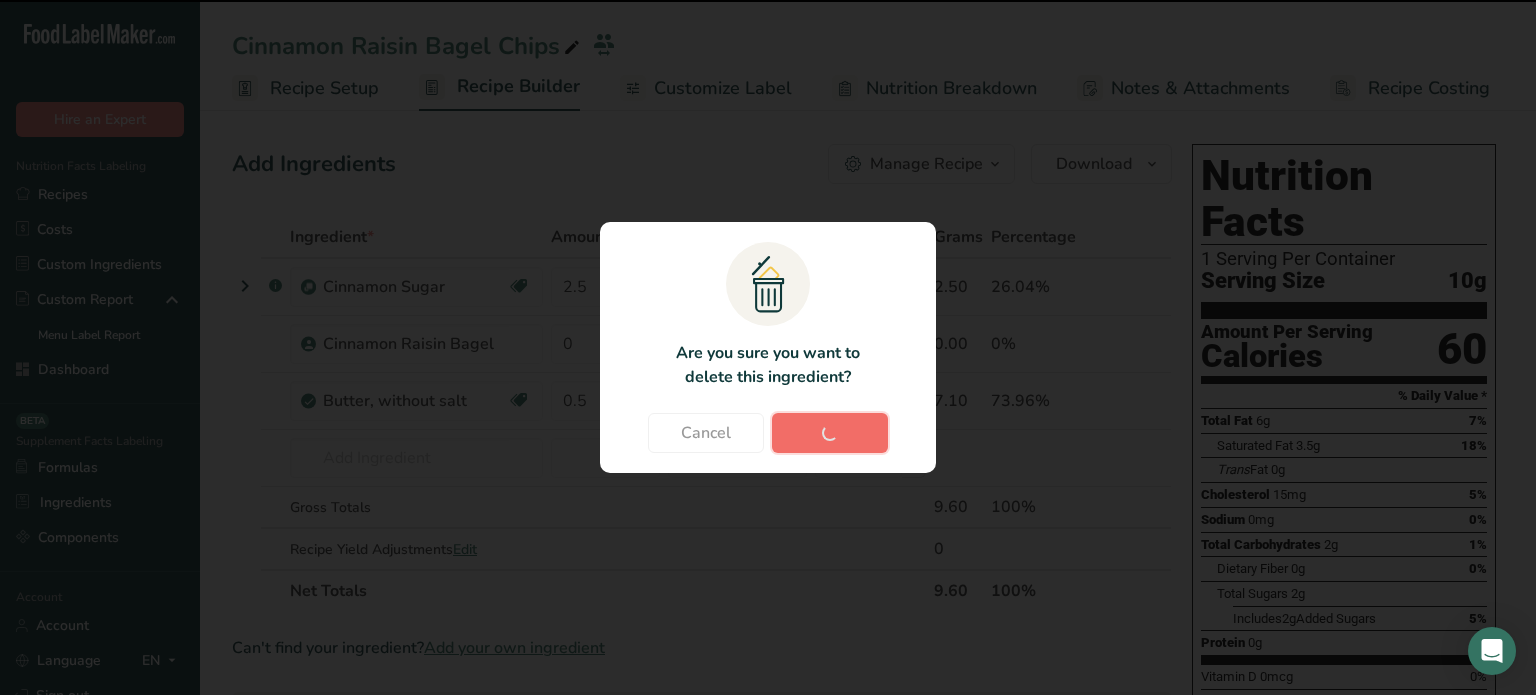 type on "0.5" 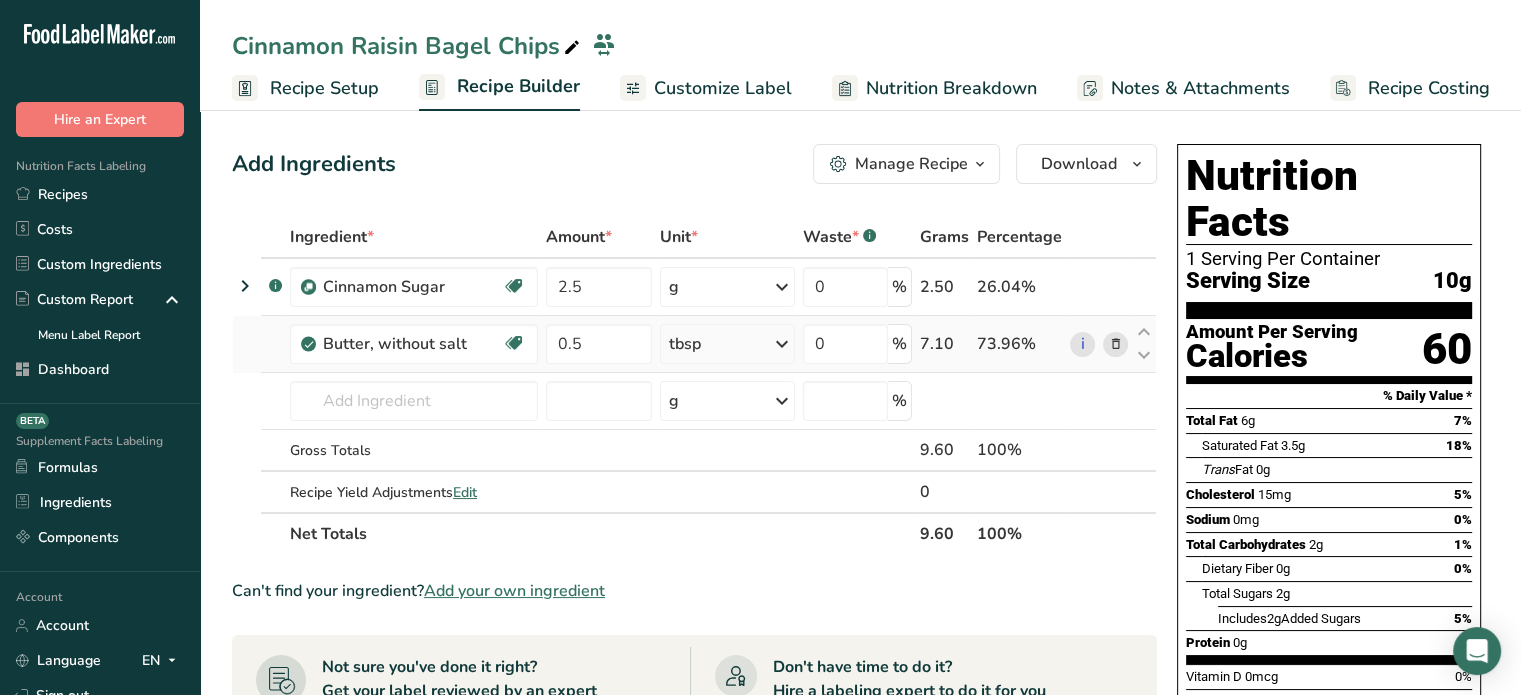 drag, startPoint x: 956, startPoint y: 339, endPoint x: 925, endPoint y: 341, distance: 31.06445 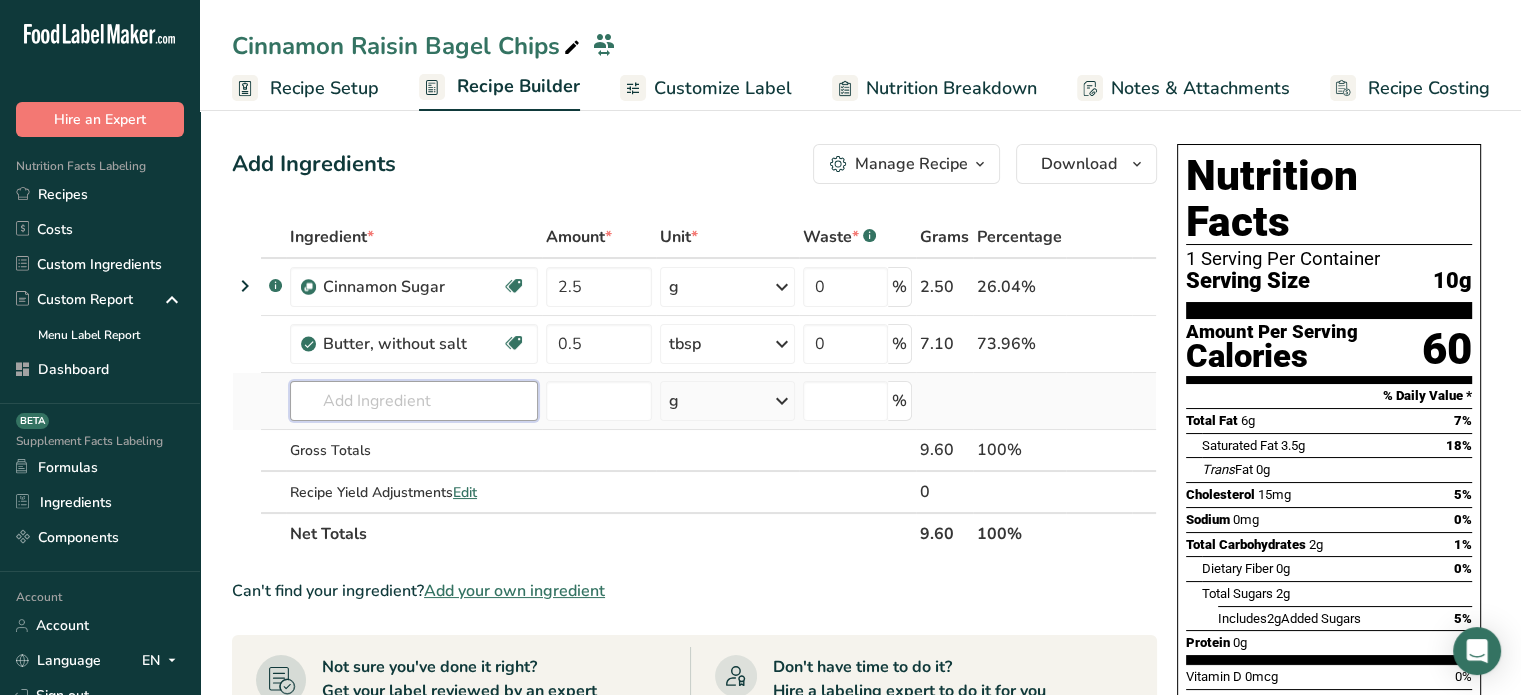 click at bounding box center (414, 401) 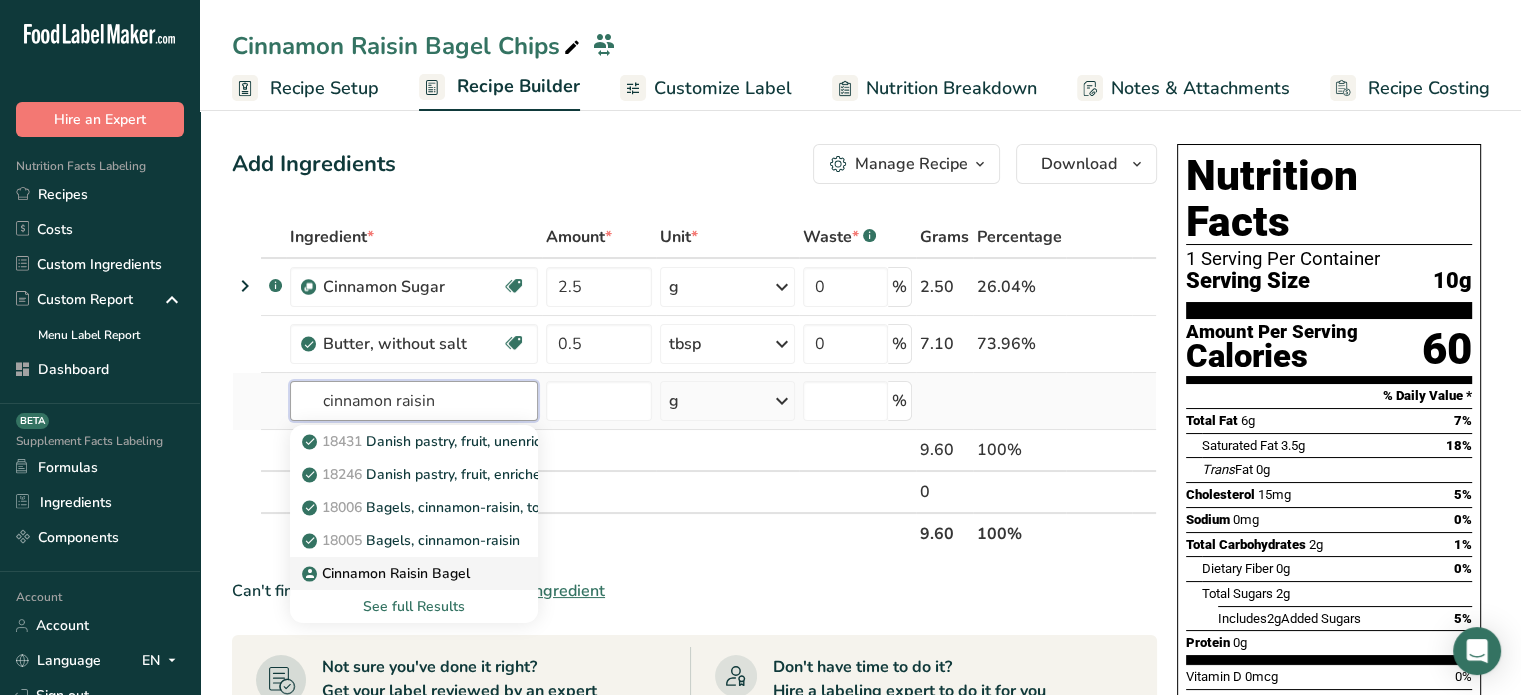 type on "cinnamon raisin" 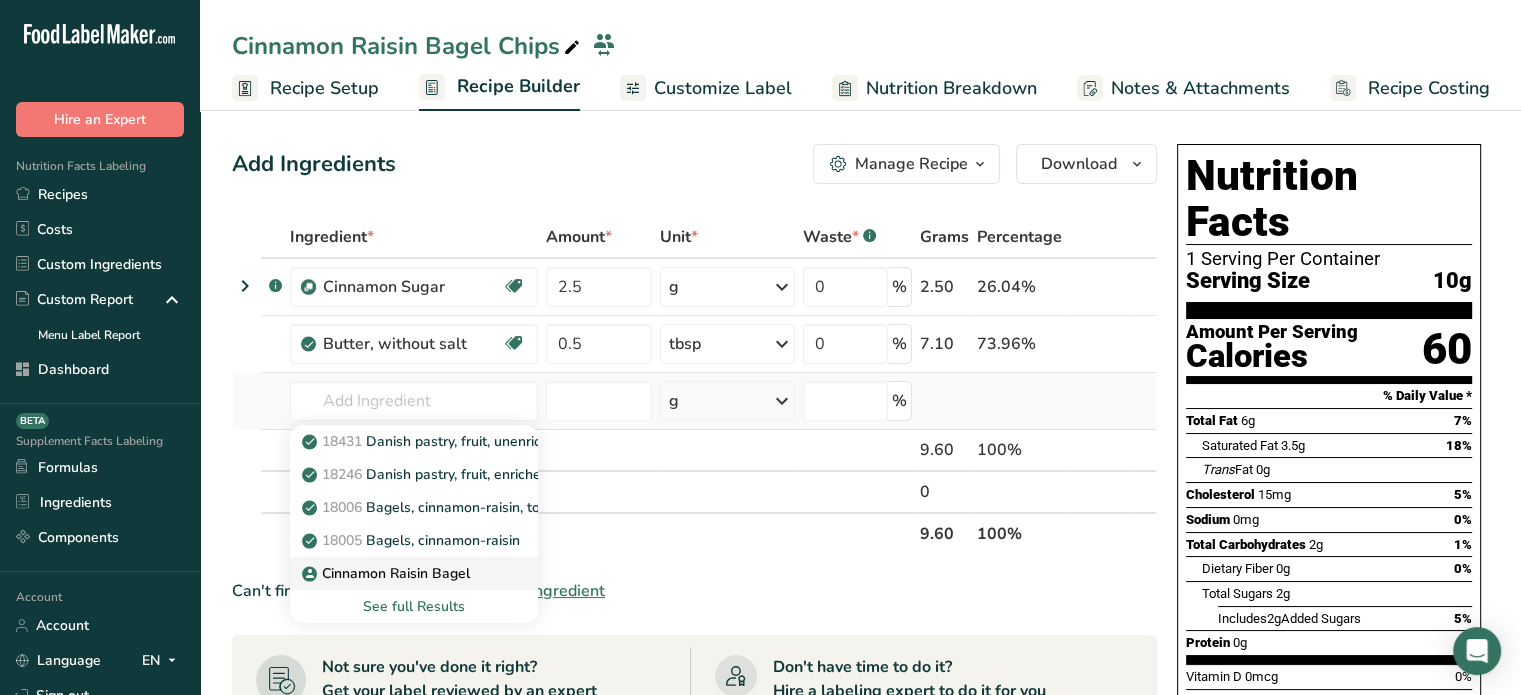 click on "Cinnamon Raisin Bagel" at bounding box center (388, 573) 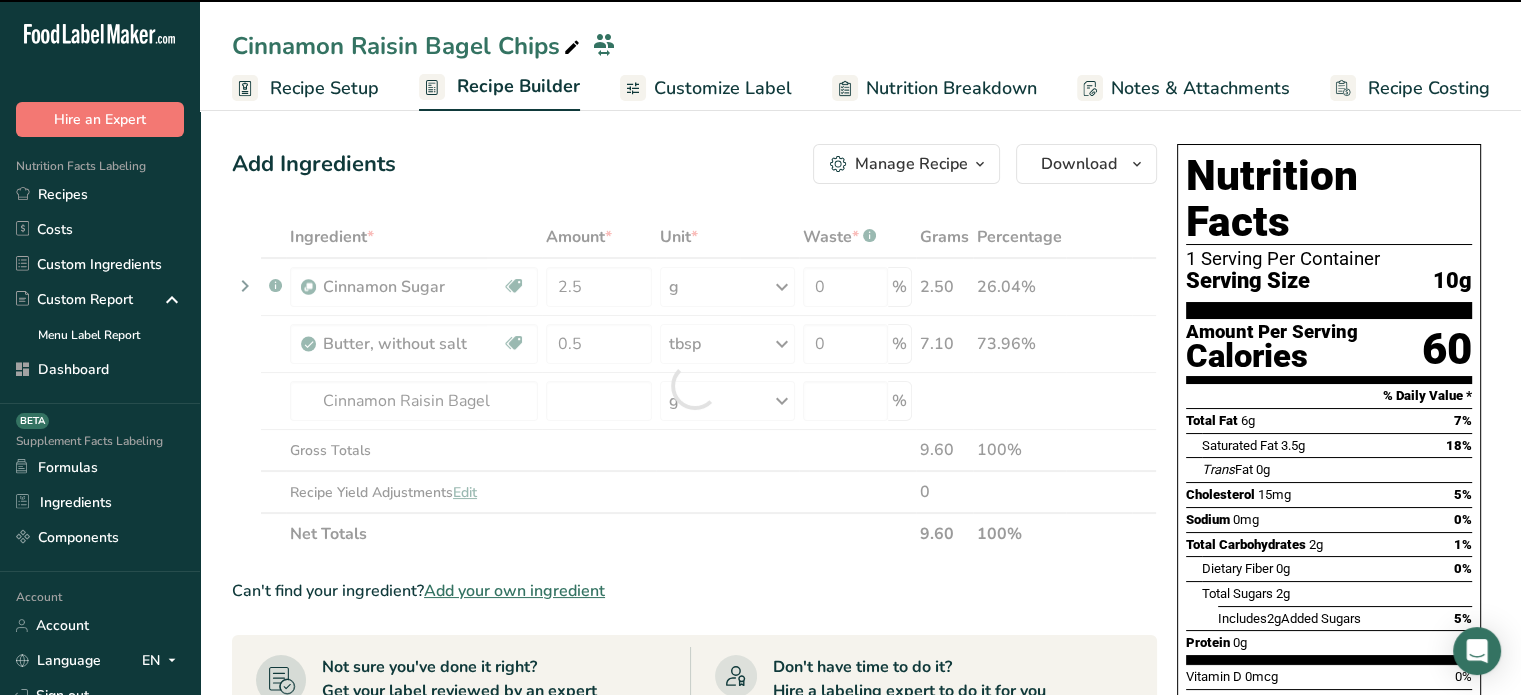 type on "0" 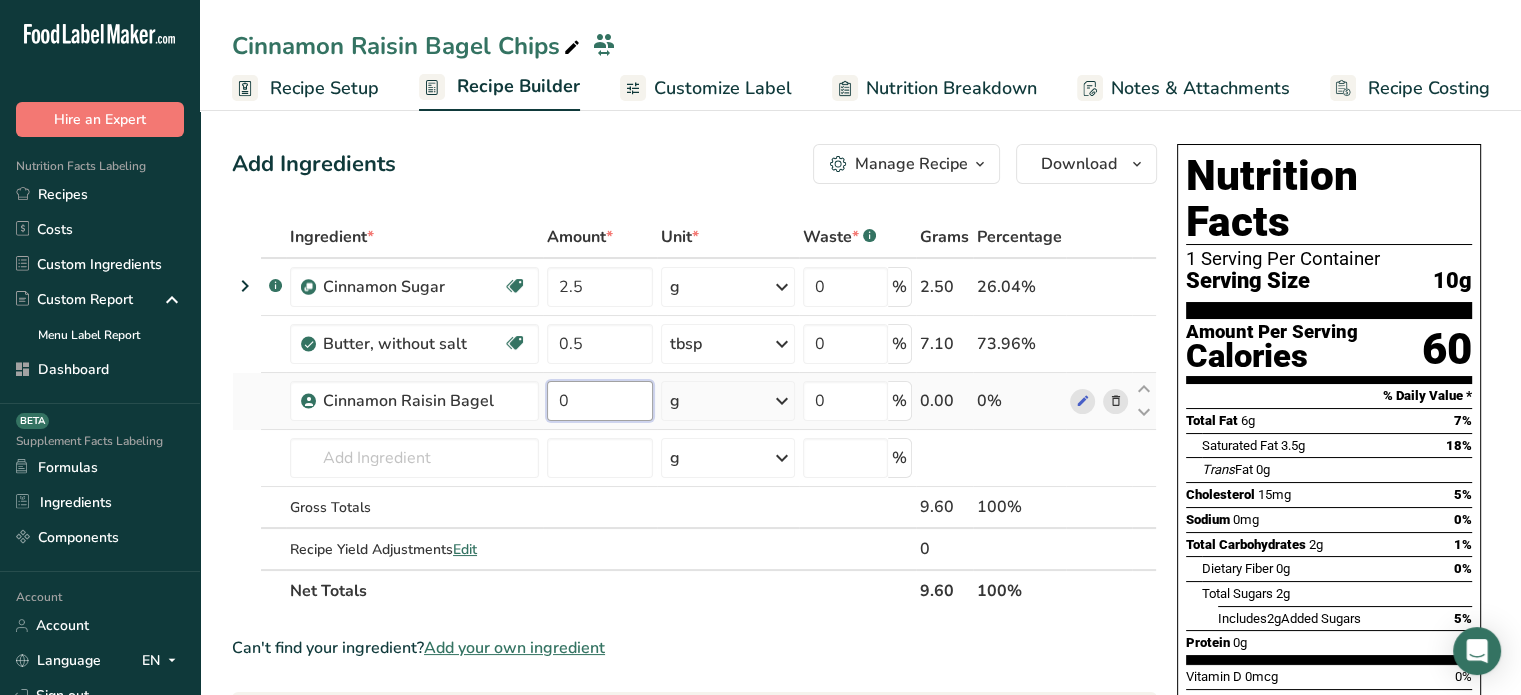 drag, startPoint x: 588, startPoint y: 398, endPoint x: 561, endPoint y: 397, distance: 27.018513 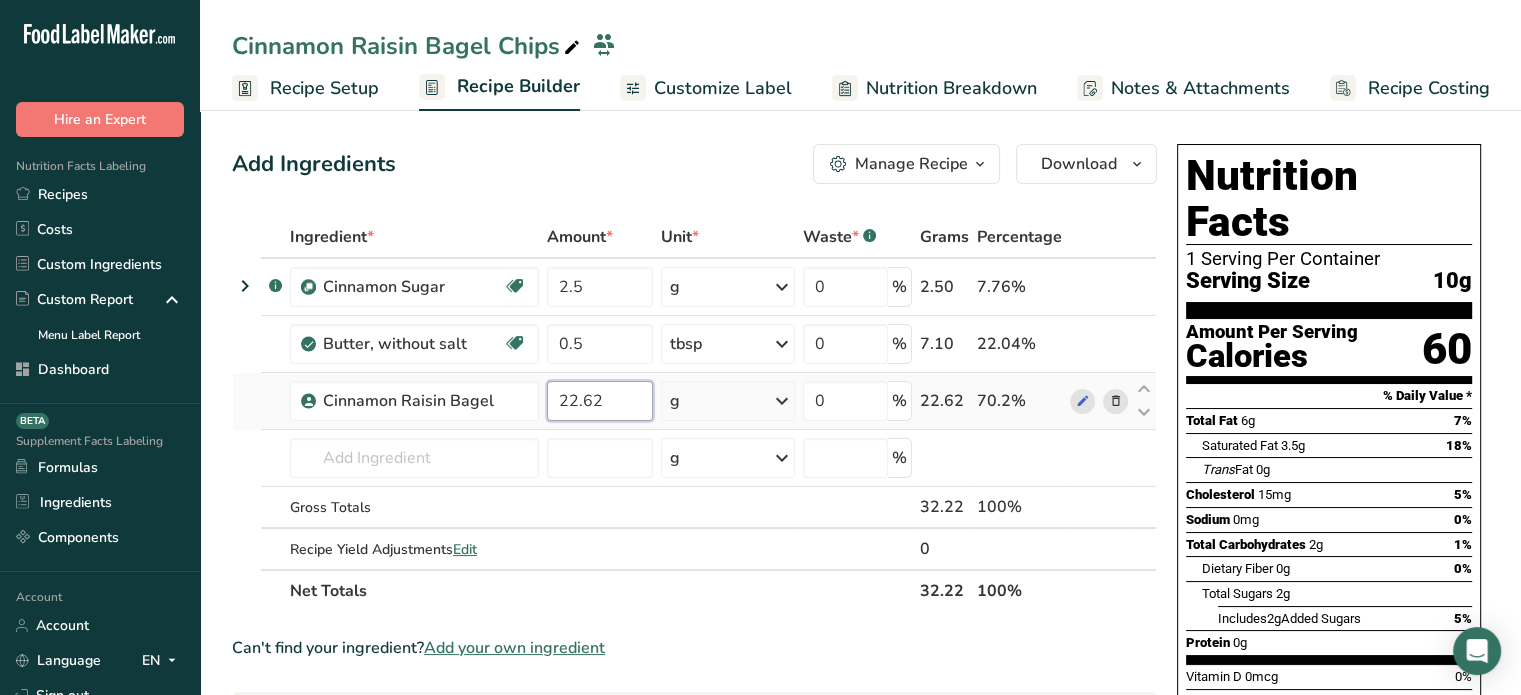 type on "22.62" 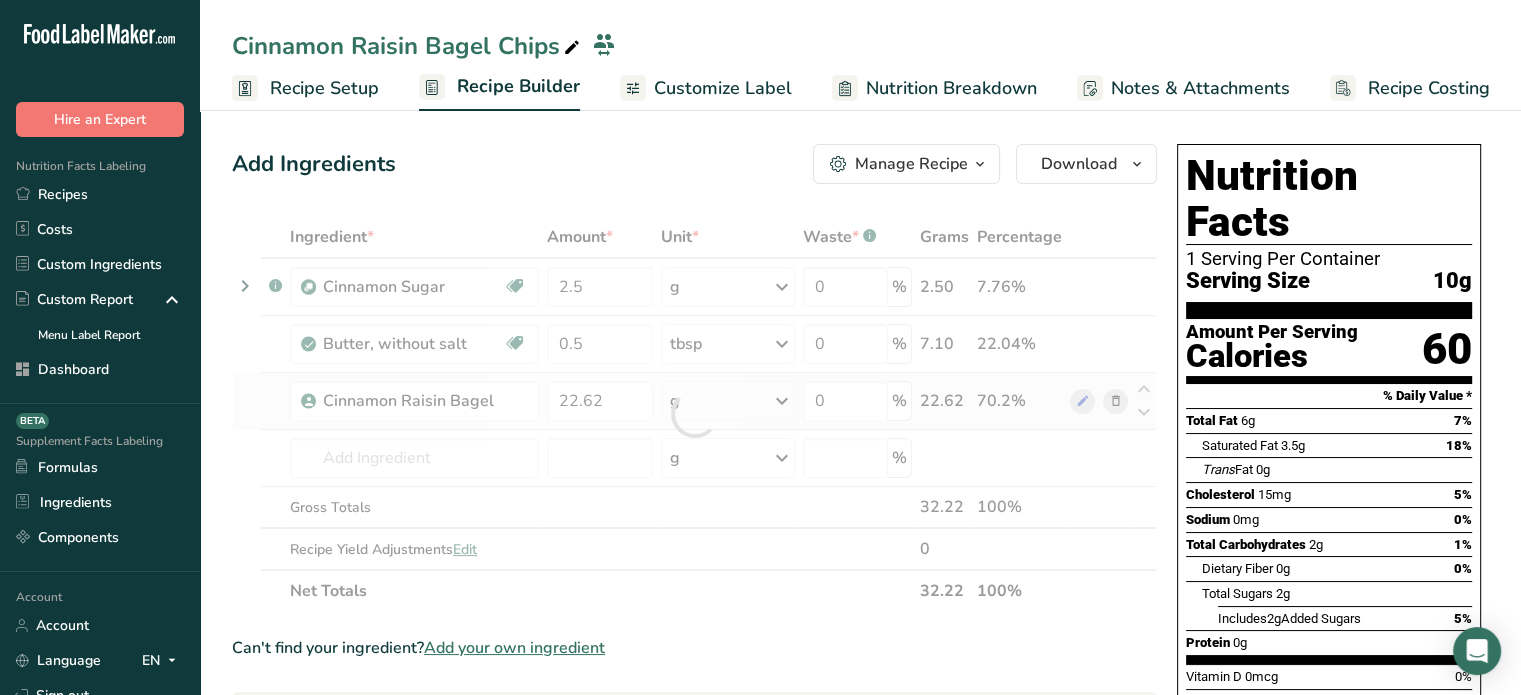 click on "Ingredient *
Amount *
Unit *
Waste *   .a-a{fill:#347362;}.b-a{fill:#fff;}          Grams
Percentage
.a-a{fill:#347362;}.b-a{fill:#fff;}
Cinnamon Sugar
Source of Antioxidants
Dairy free
Gluten free
Vegan
Vegetarian
Soy free
2.5
g
Weight Units
g
kg
mg
See more
Volume Units
l
mL
fl oz
See more
0
%
2.50
7.76%
Butter, without salt
Gluten free
Vegetarian
Soy free
0.5
tbsp
Portions
1 pat (1" sq, 1/3" high)
1 tbsp" at bounding box center [694, 414] 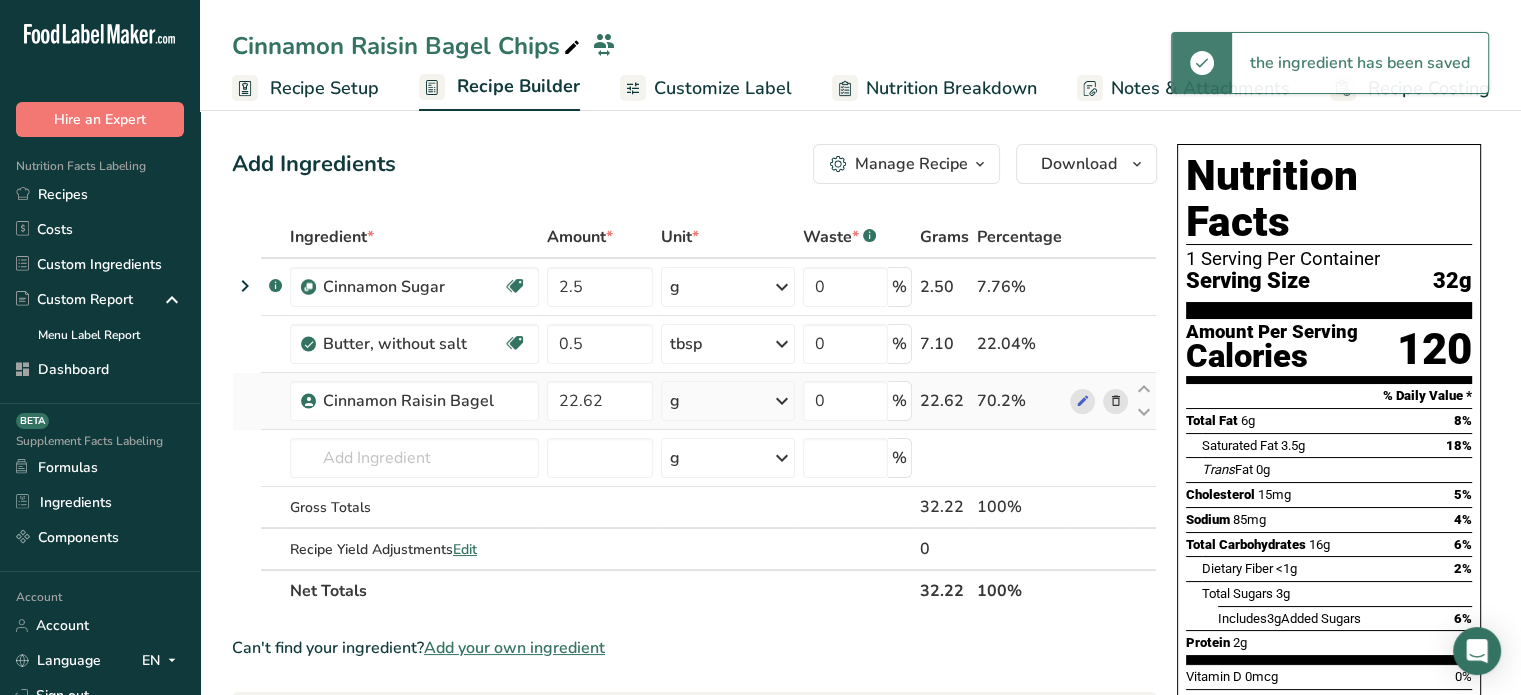 click at bounding box center (782, 401) 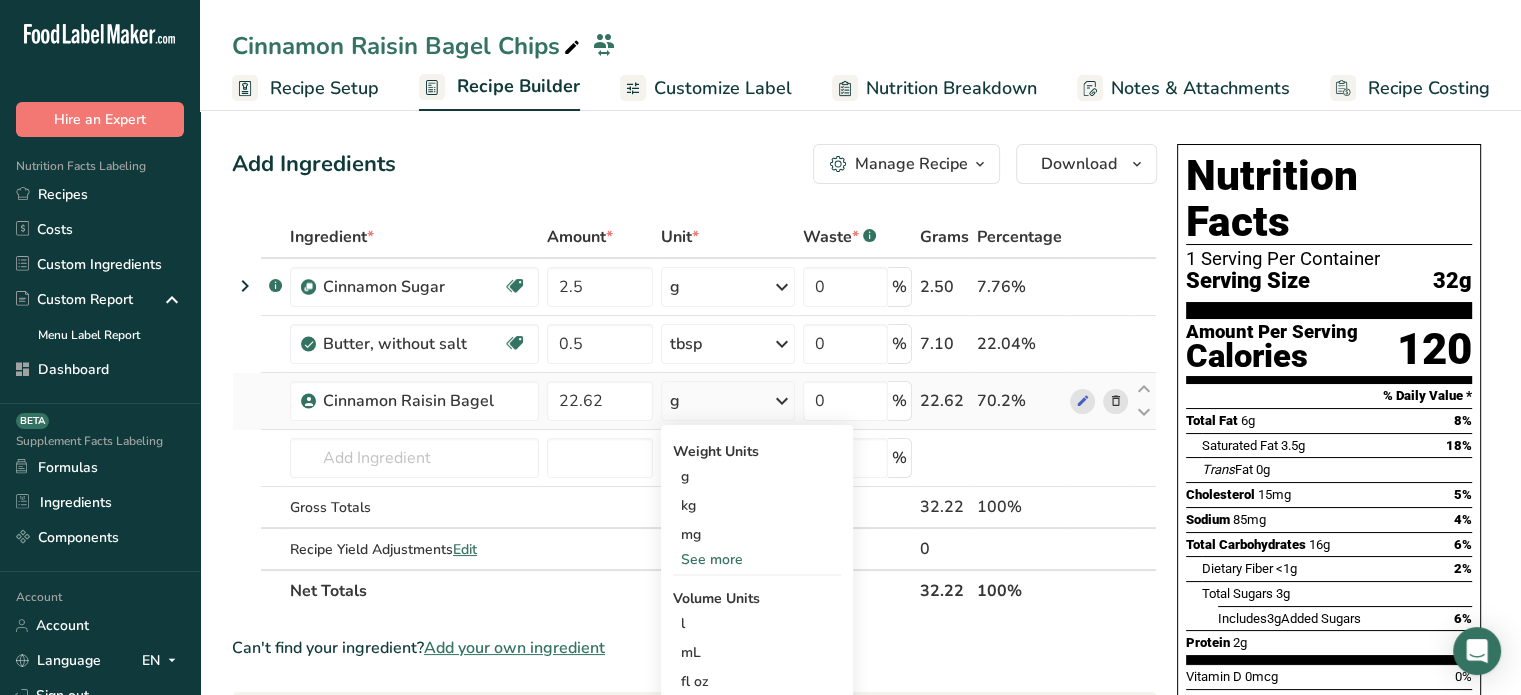 click on "See more" at bounding box center [757, 559] 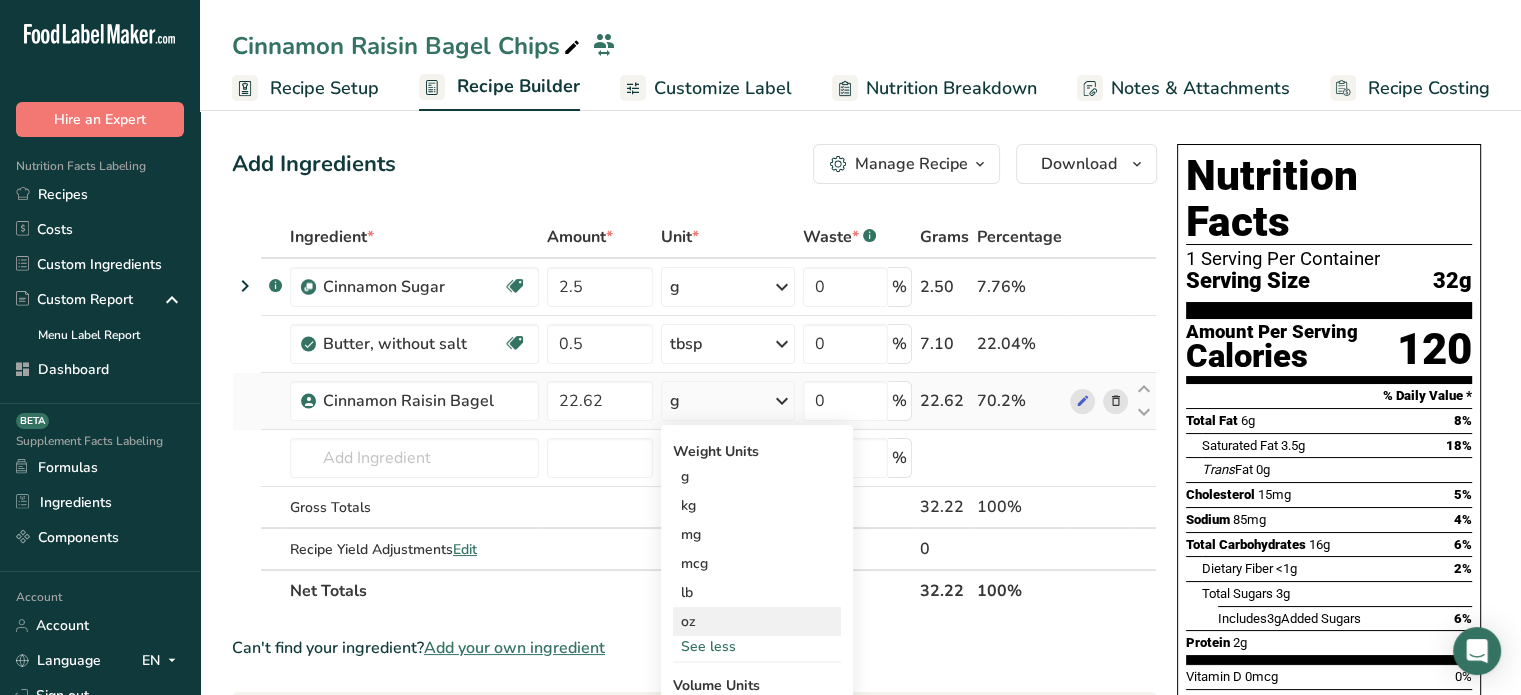 click on "oz" at bounding box center [757, 621] 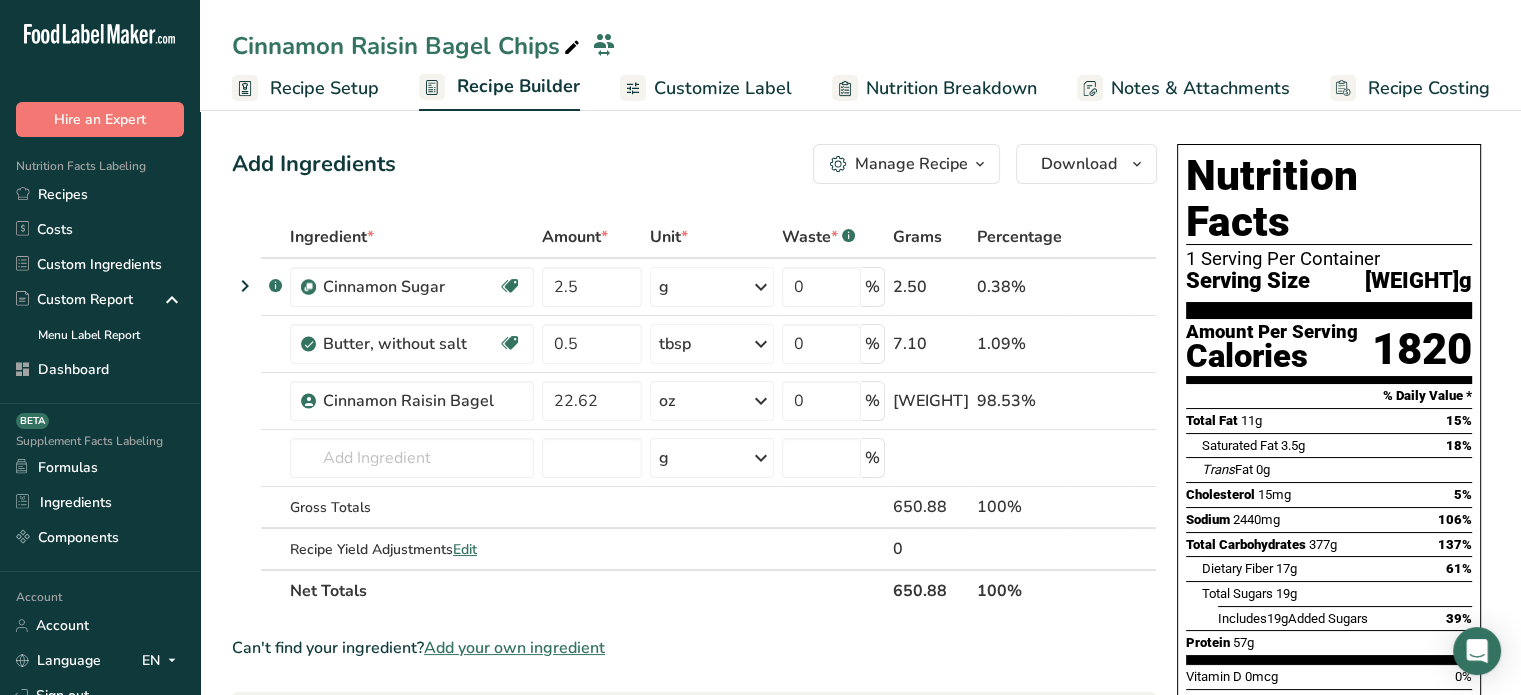 click on "Recipe Setup" at bounding box center (324, 88) 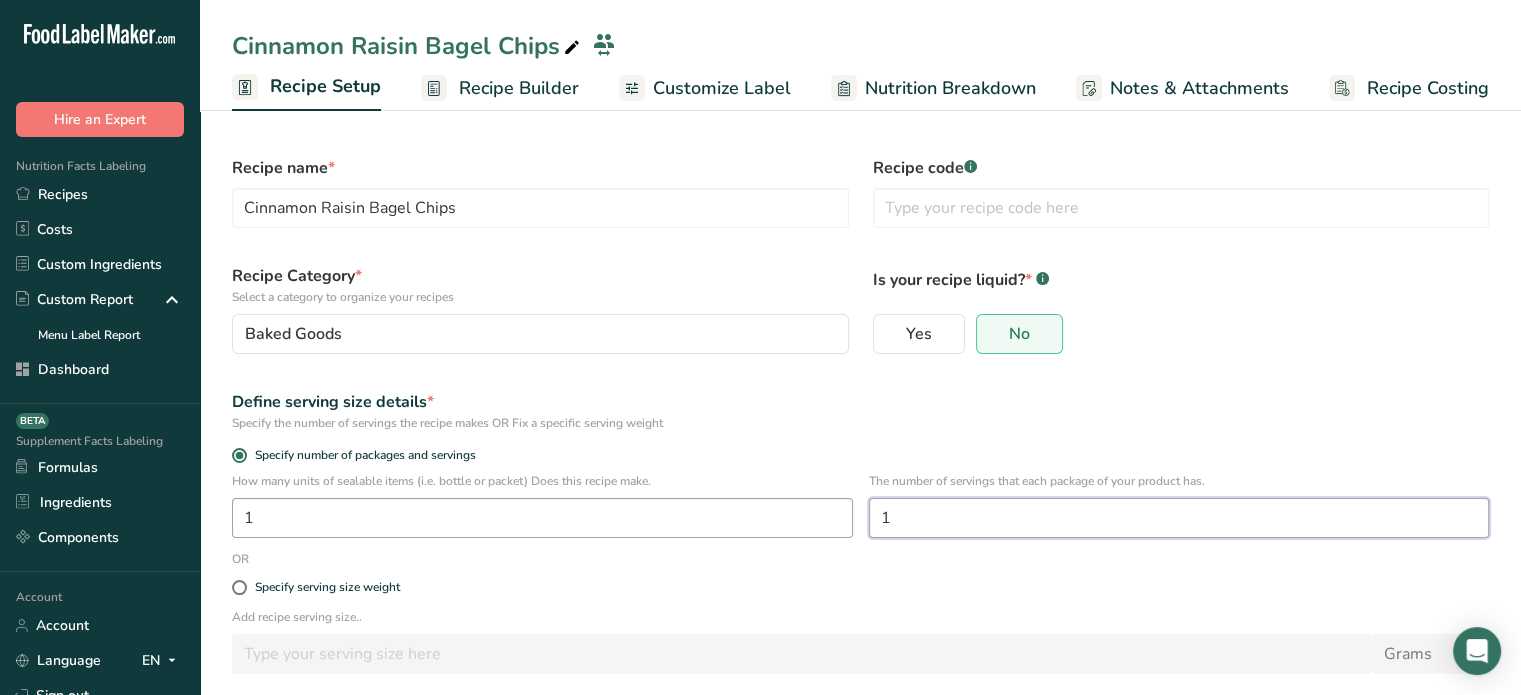 drag, startPoint x: 943, startPoint y: 515, endPoint x: 852, endPoint y: 520, distance: 91.13726 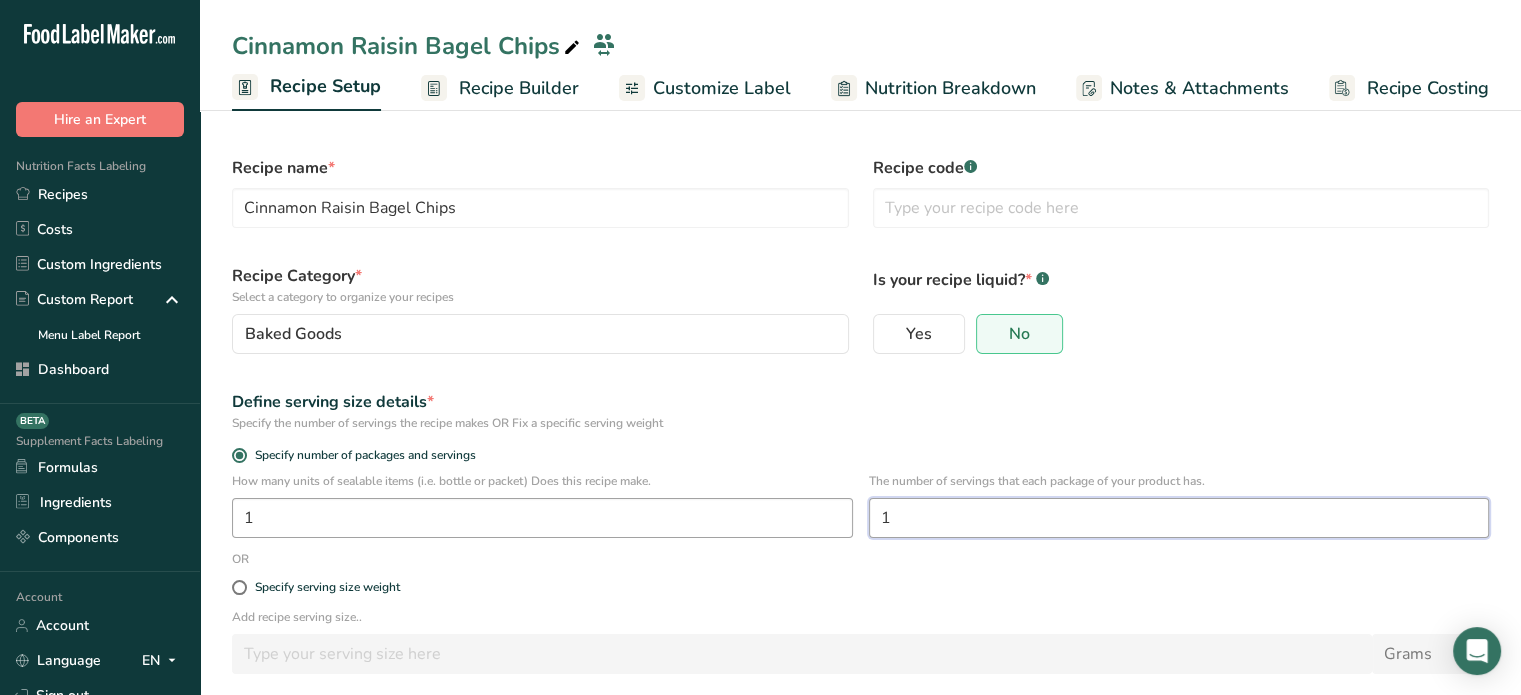 click on "How many units of sealable items (i.e. bottle or packet) Does this recipe make.
1
The number of servings that each package of your product has.
1" at bounding box center (860, 511) 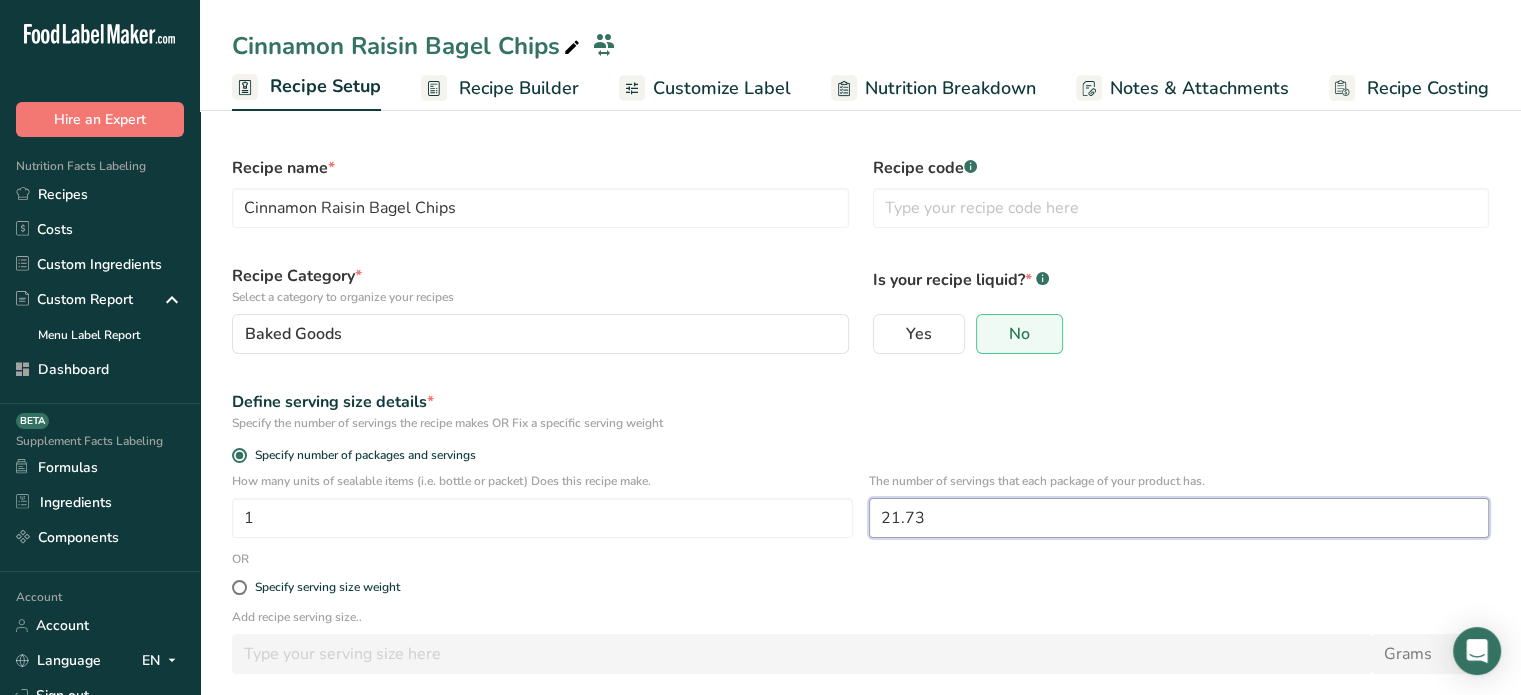 scroll, scrollTop: 95, scrollLeft: 0, axis: vertical 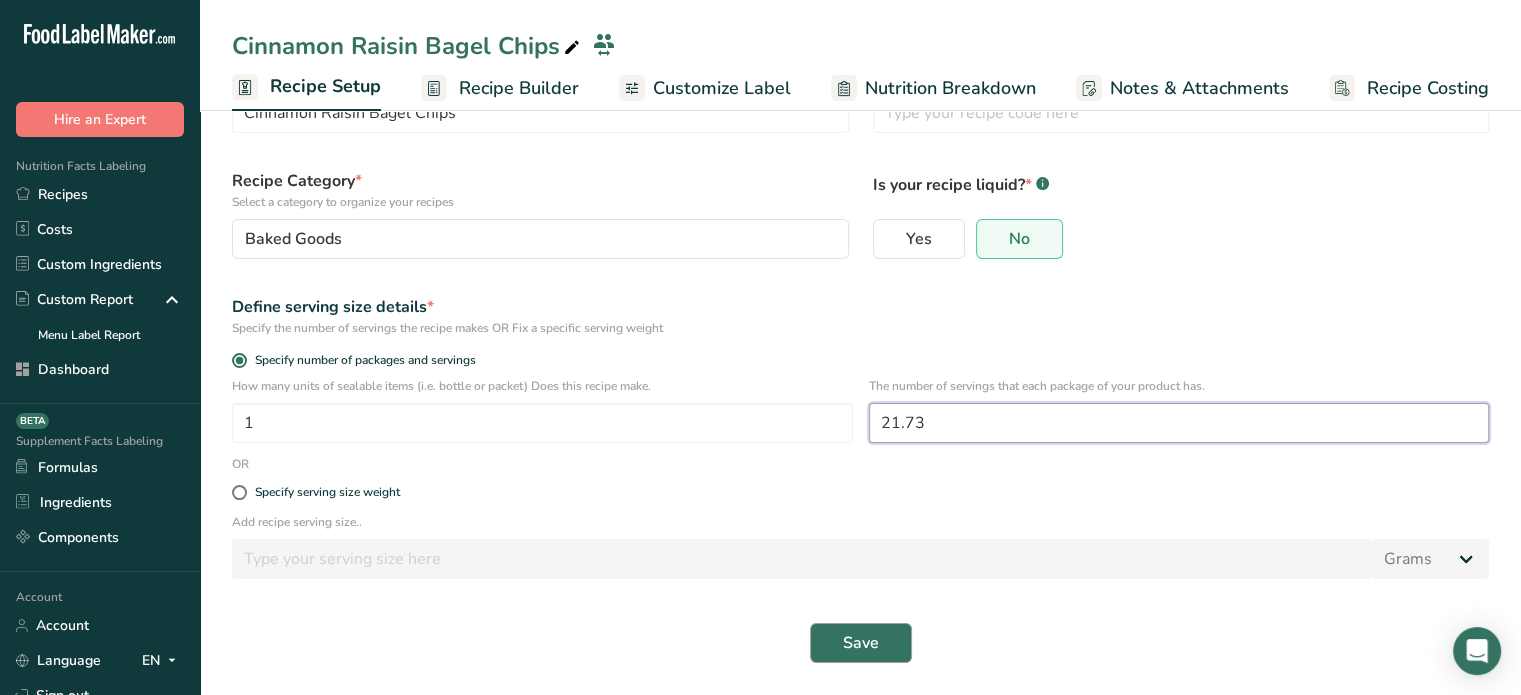 type on "21.73" 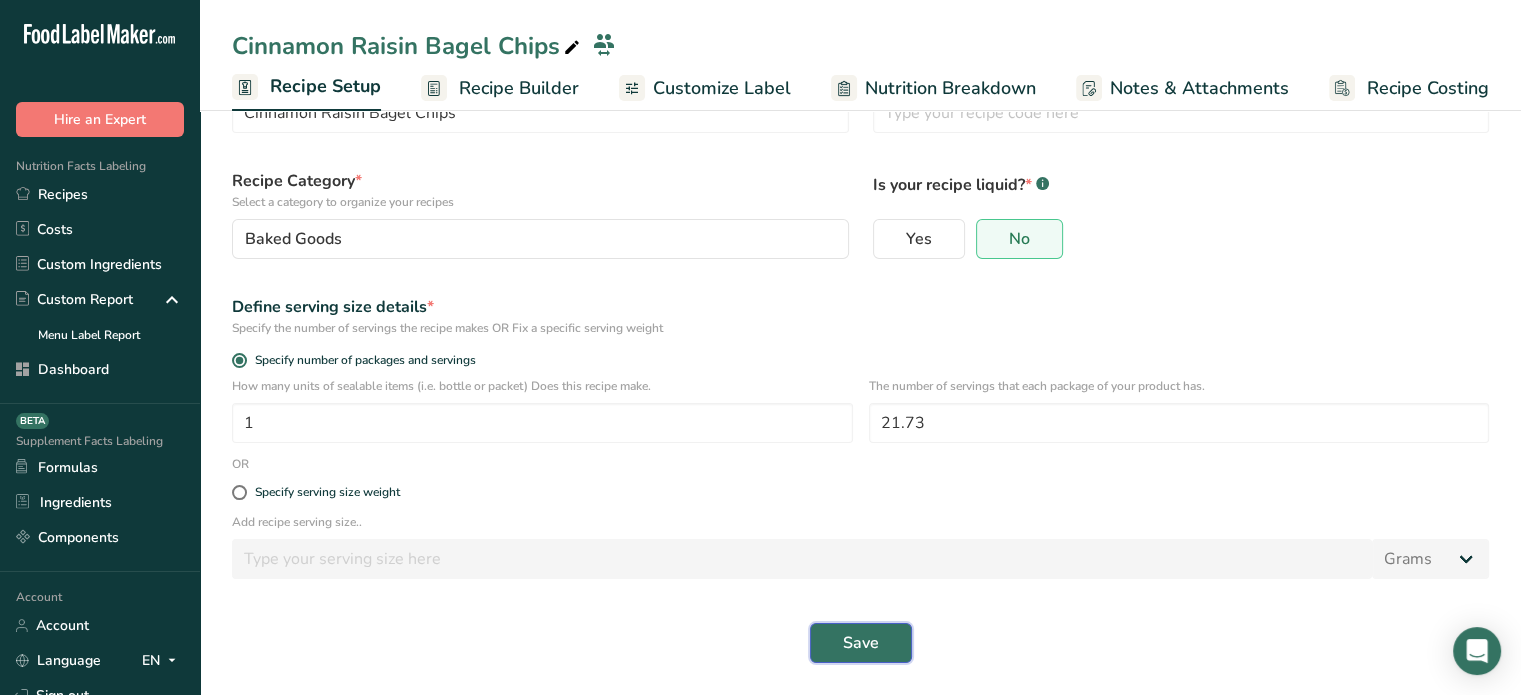 click on "Save" at bounding box center [861, 643] 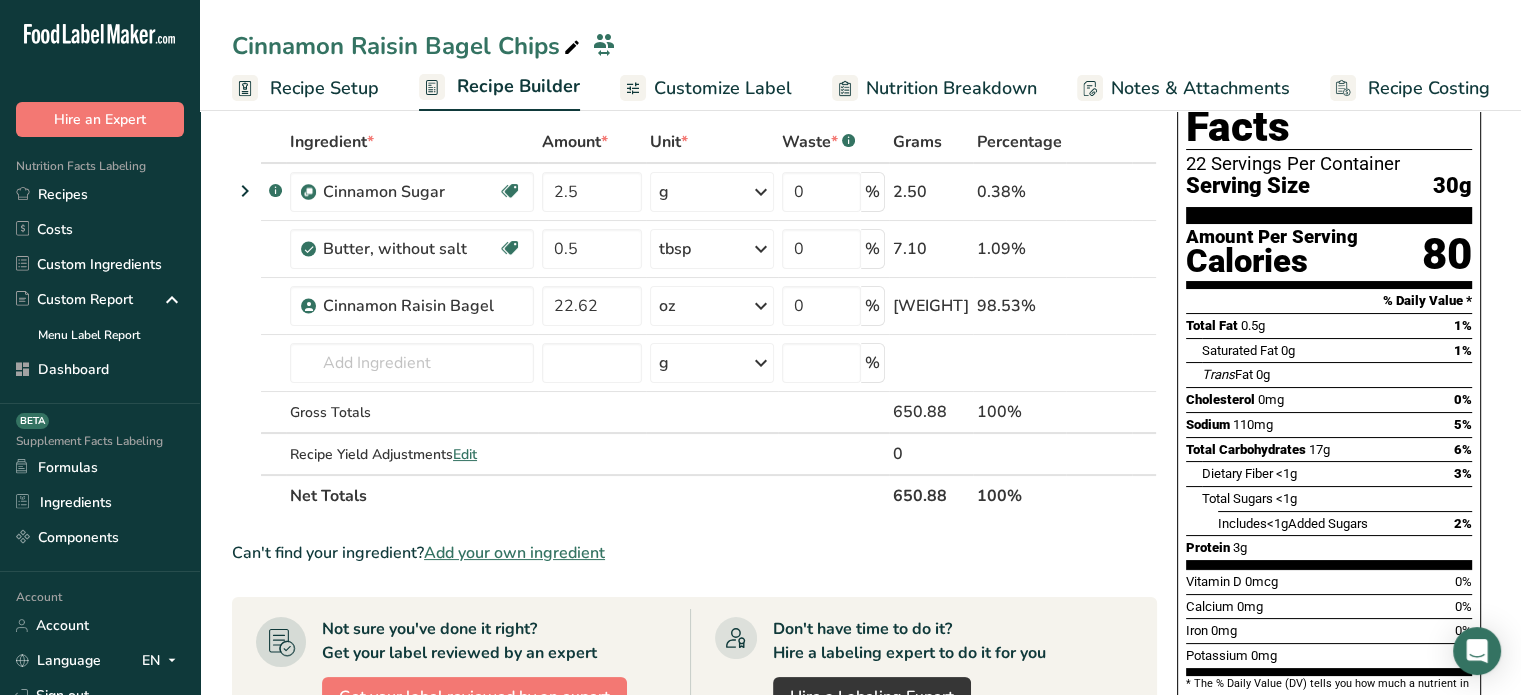 click on "Customize Label" at bounding box center (723, 88) 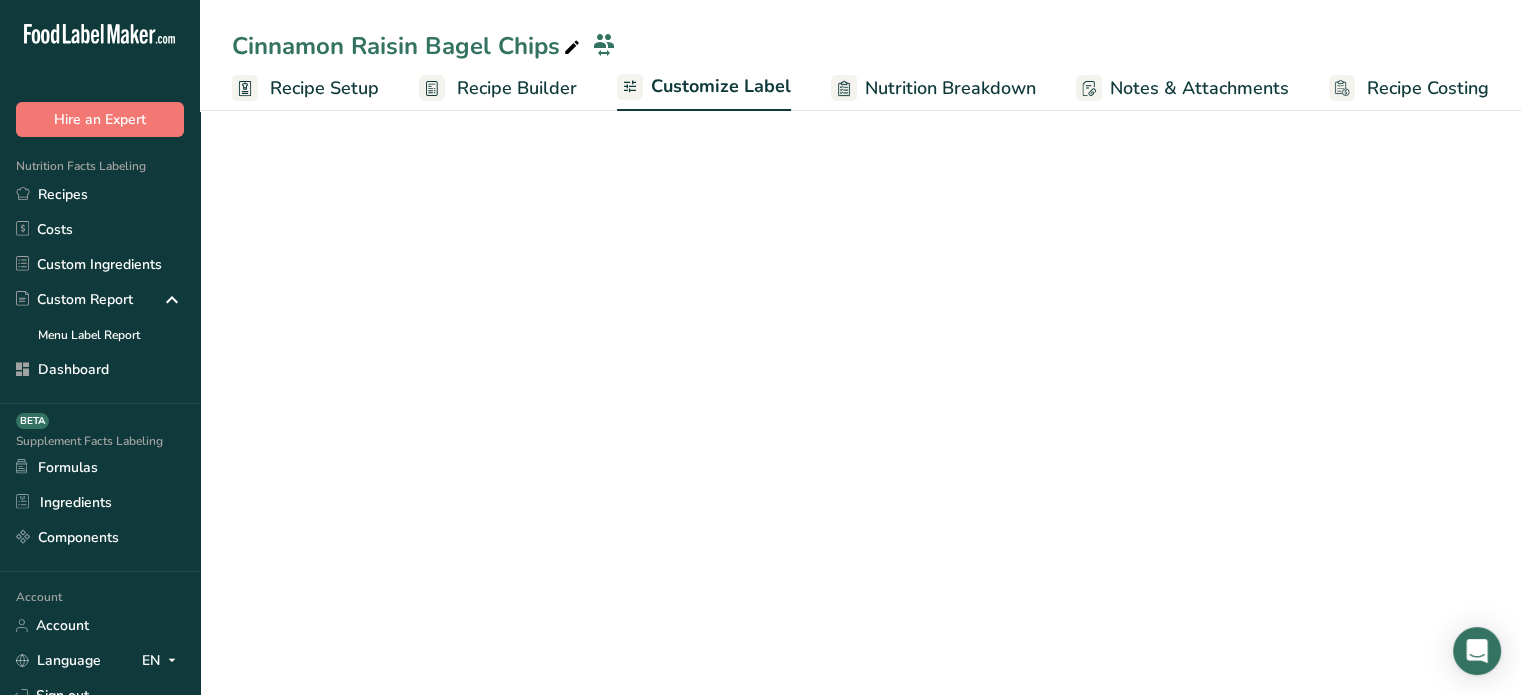 scroll, scrollTop: 0, scrollLeft: 0, axis: both 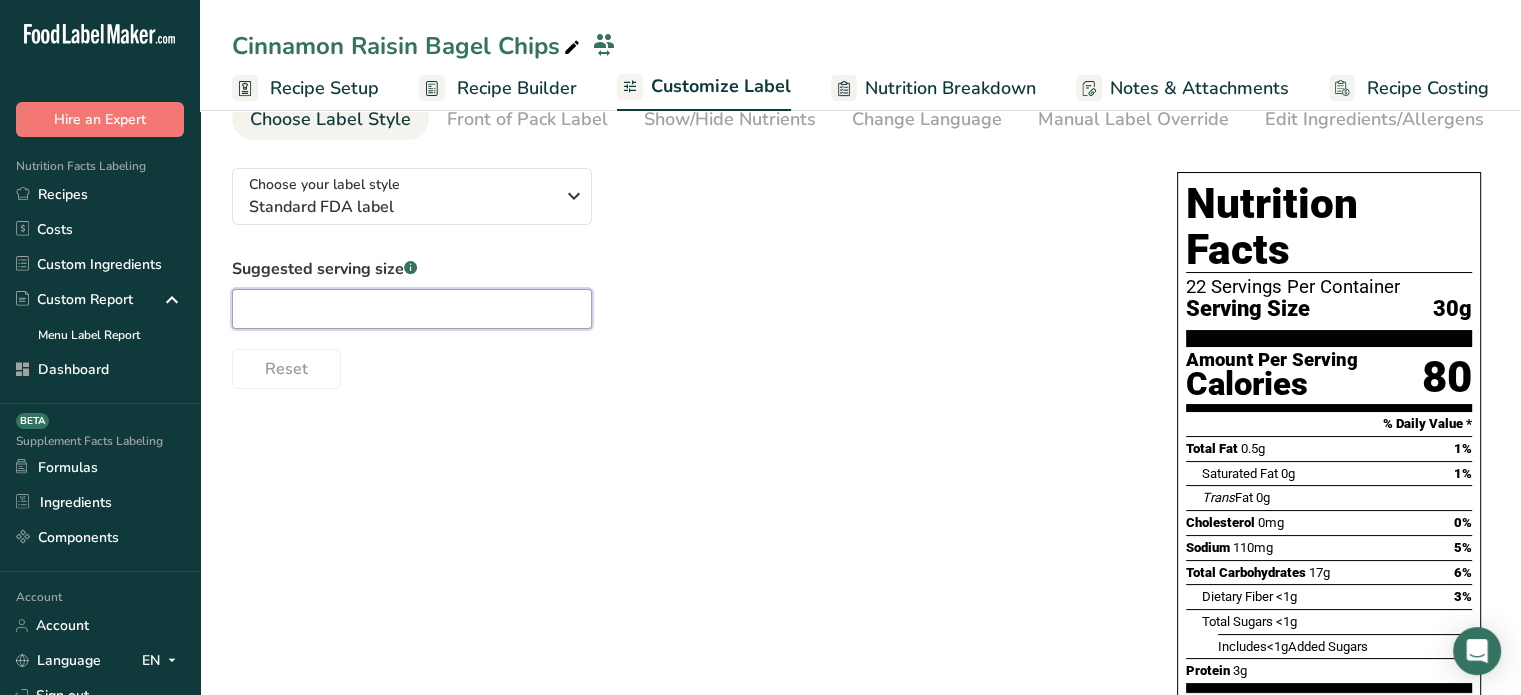 click at bounding box center [412, 309] 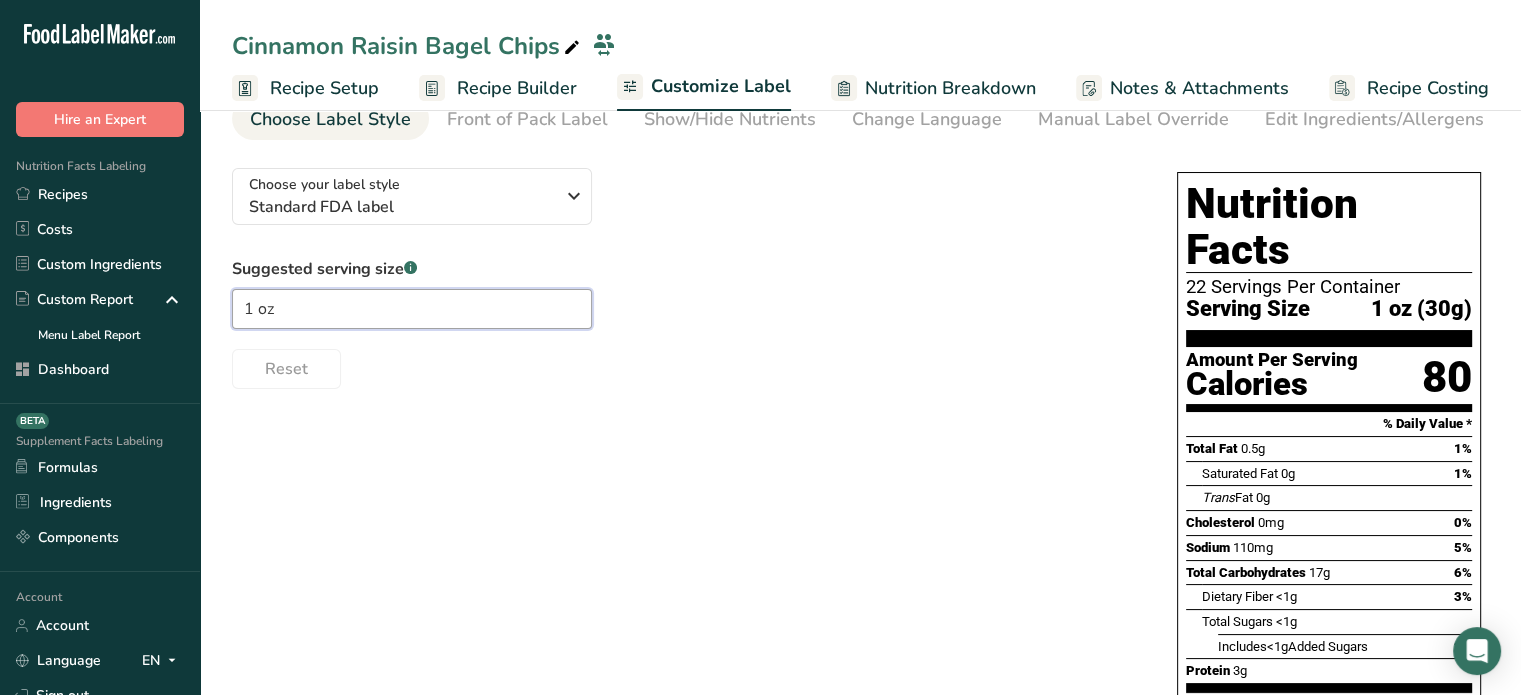 scroll, scrollTop: 0, scrollLeft: 0, axis: both 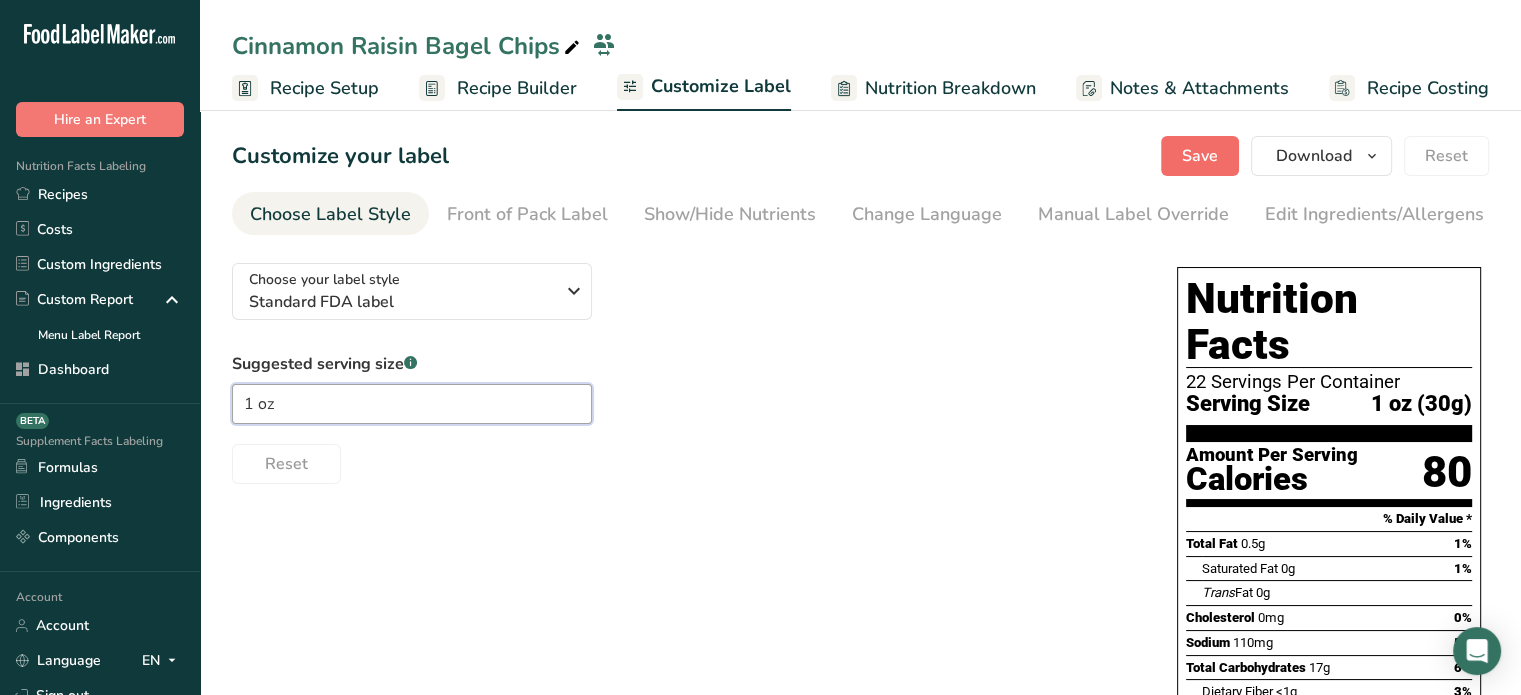 type on "1 oz" 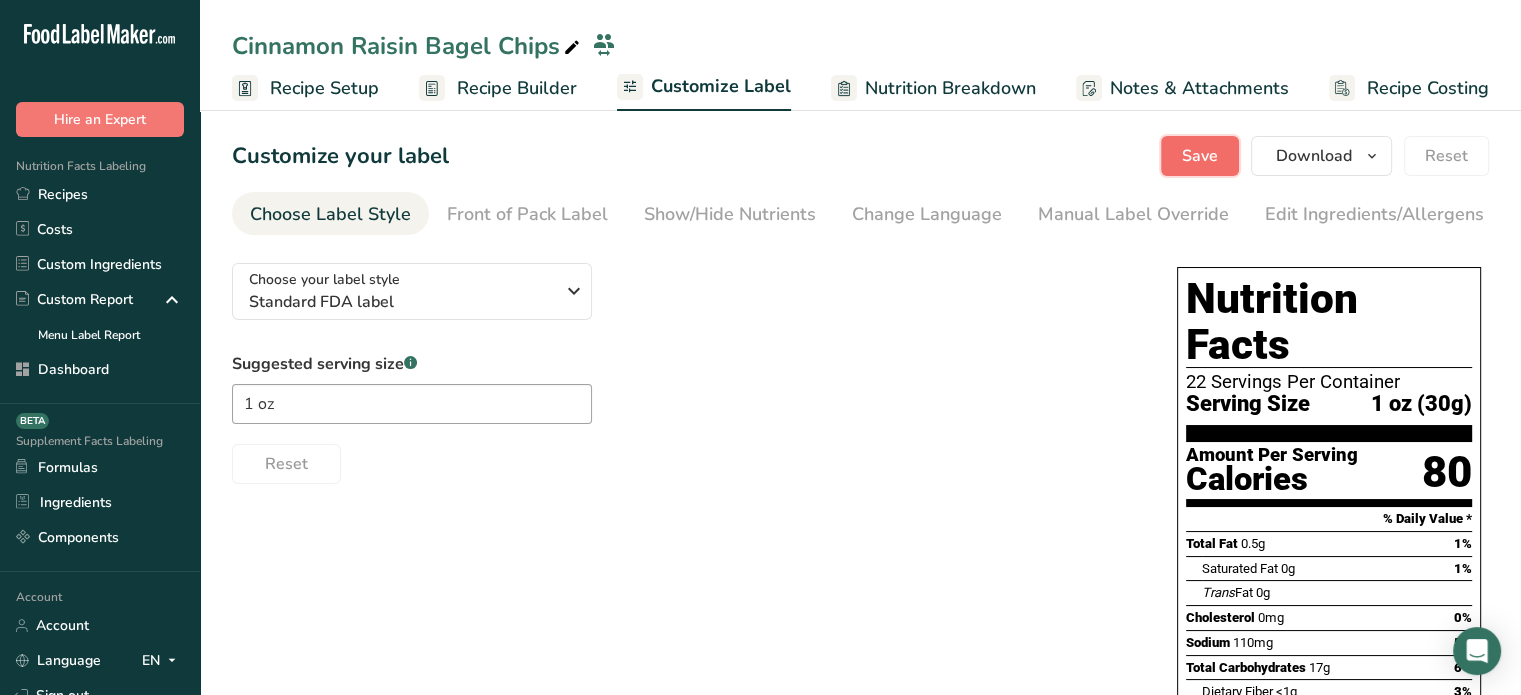 click on "Save" at bounding box center (1200, 156) 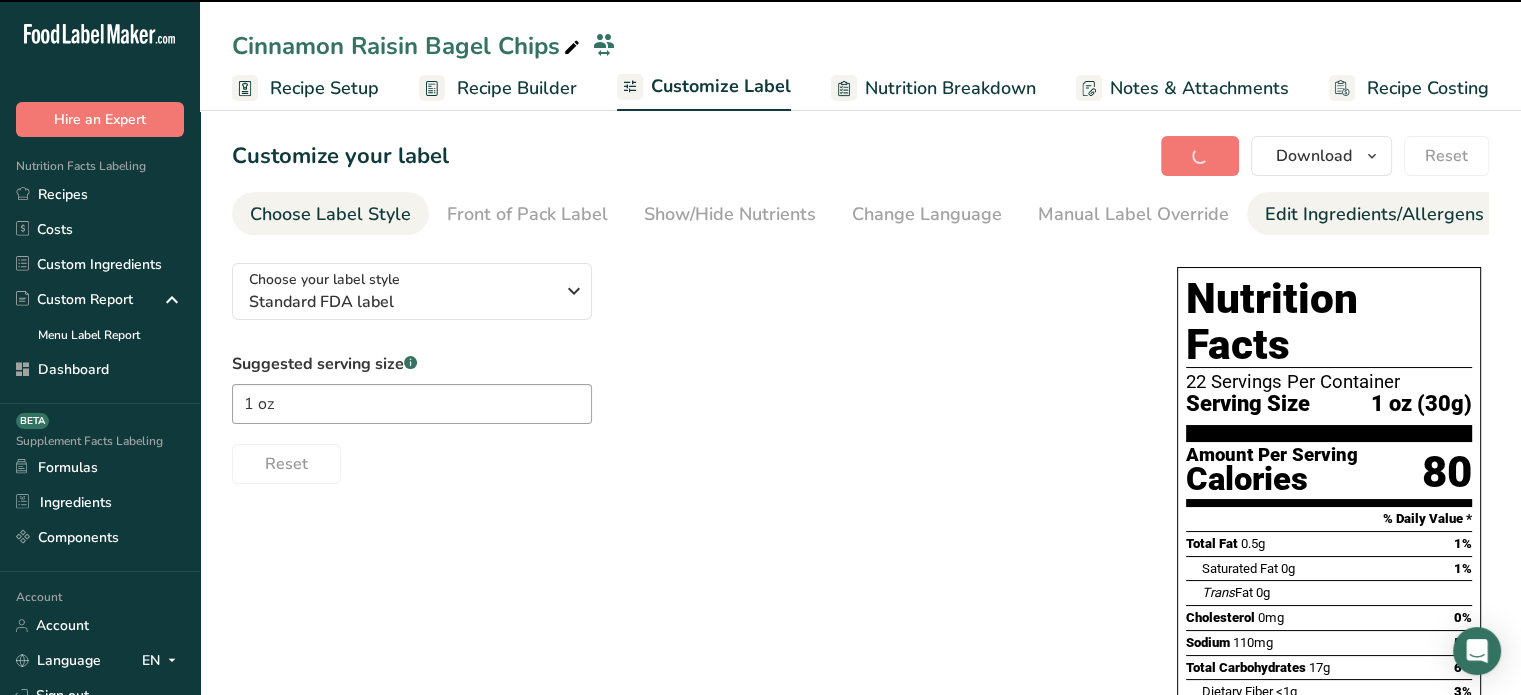 click on "Edit Ingredients/Allergens List" at bounding box center (1392, 214) 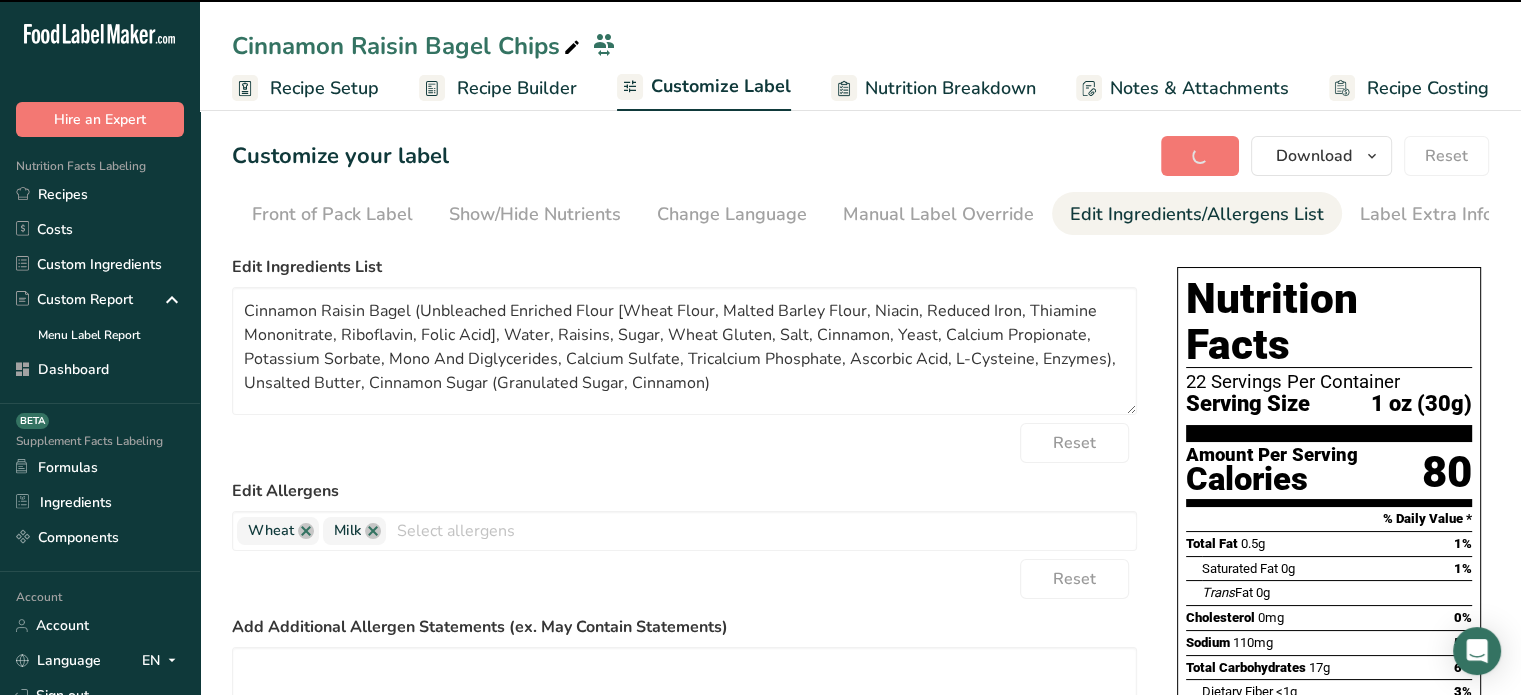scroll, scrollTop: 0, scrollLeft: 196, axis: horizontal 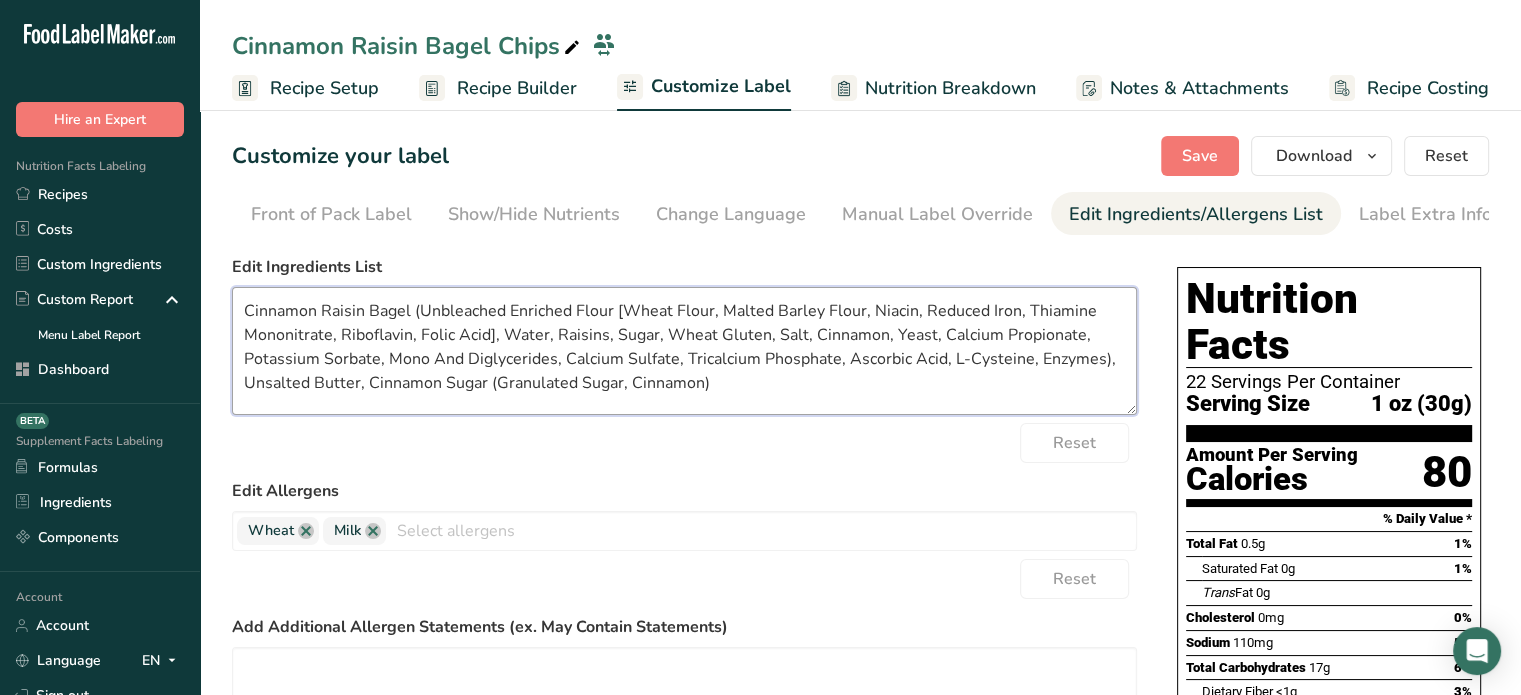 click on "Cinnamon Raisin Bagel (Unbleached Enriched Flour [Wheat Flour, Malted Barley Flour, Niacin, Reduced Iron, Thiamine Mononitrate, Riboflavin, Folic Acid], Water, Raisins, Sugar, Wheat Gluten, Salt, Cinnamon, Yeast, Calcium Propionate, Potassium Sorbate, Mono And Diglycerides, Calcium Sulfate, Tricalcium Phosphate, Ascorbic Acid, L-Cysteine, Enzymes), Unsalted Butter, Cinnamon Sugar (Granulated Sugar, Cinnamon)" at bounding box center (684, 351) 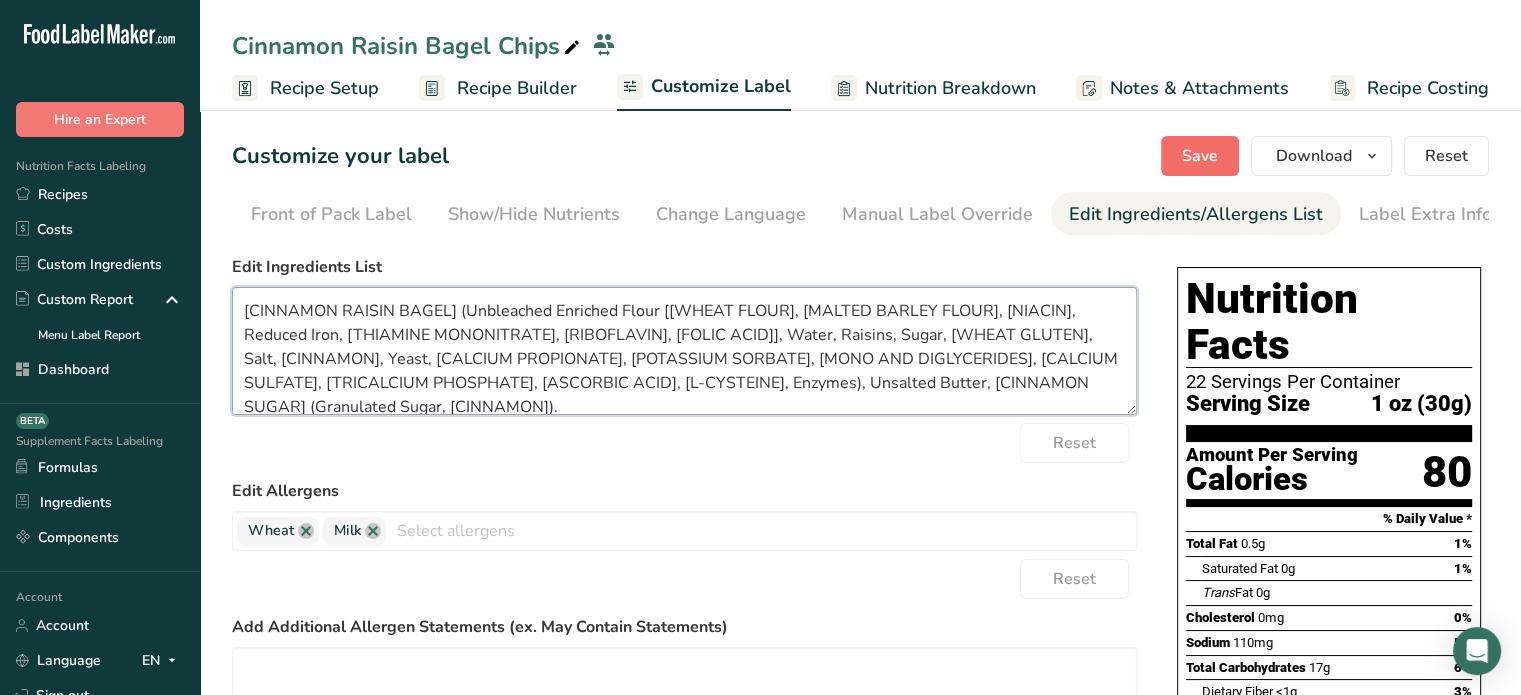 type on "Cinnamon Raisin Bagel (Unbleached Enriched Flour [Wheat Flour, Malted Barley Flour, Niacin, Reduced Iron, Thiamine Mononitrate, Riboflavin, Folic Acid], Water, Raisins, Sugar, Wheat Gluten, Salt, Cinnamon, Yeast, Calcium Propionate, Potassium Sorbate, Mono And Diglycerides, Calcium Sulfate, Tricalcium Phosphate, Ascorbic Acid, L-Cysteine, Enzymes), Unsalted Butter, Cinnamon Sugar (Granulated Sugar, Cinnamon)." 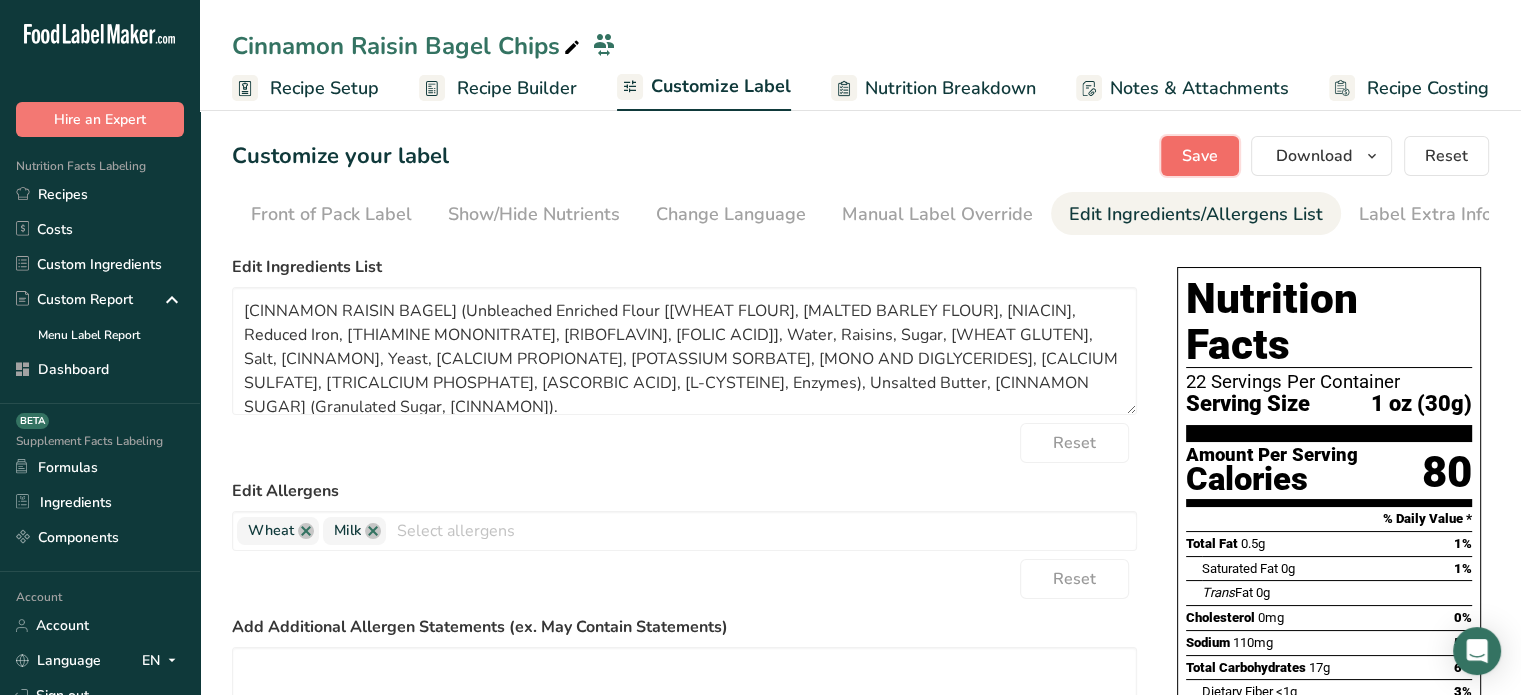 click on "Save" at bounding box center [1200, 156] 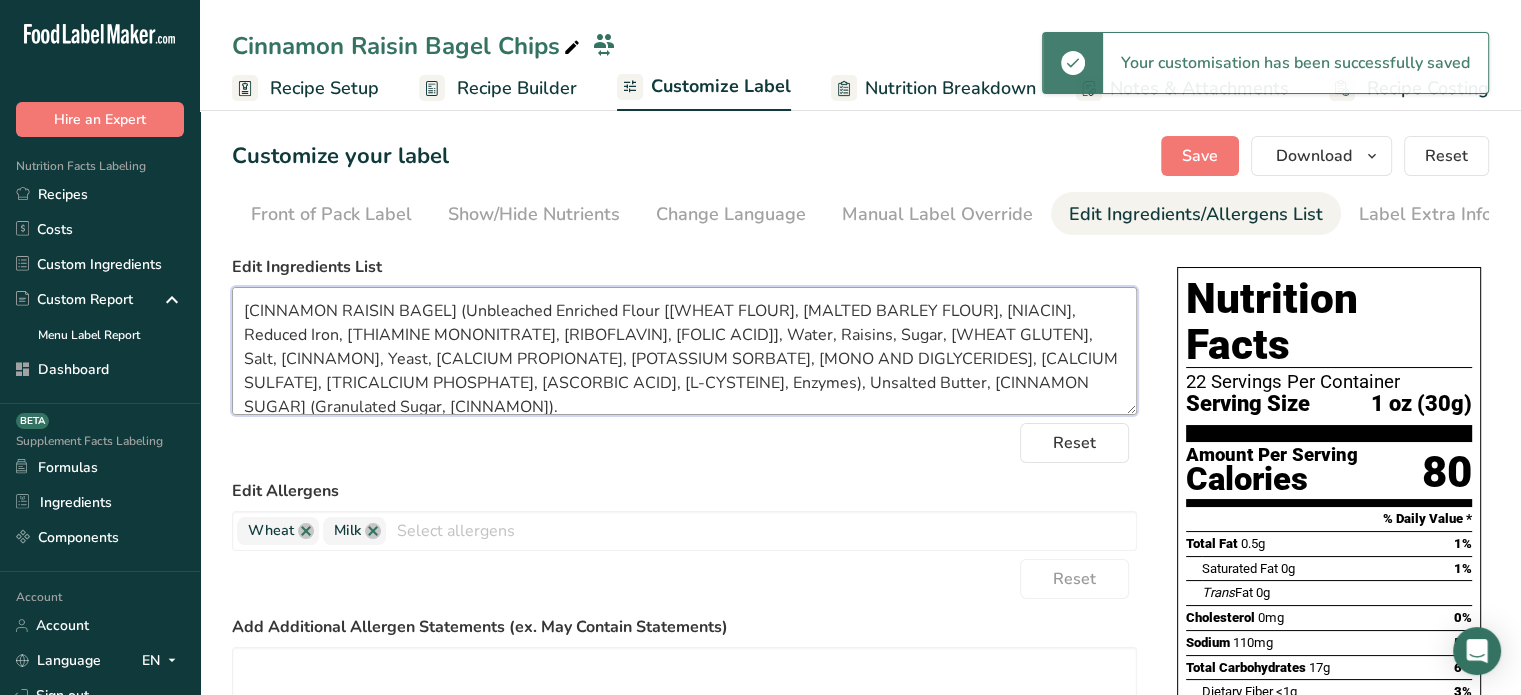 drag, startPoint x: 752, startPoint y: 387, endPoint x: 225, endPoint y: 308, distance: 532.88837 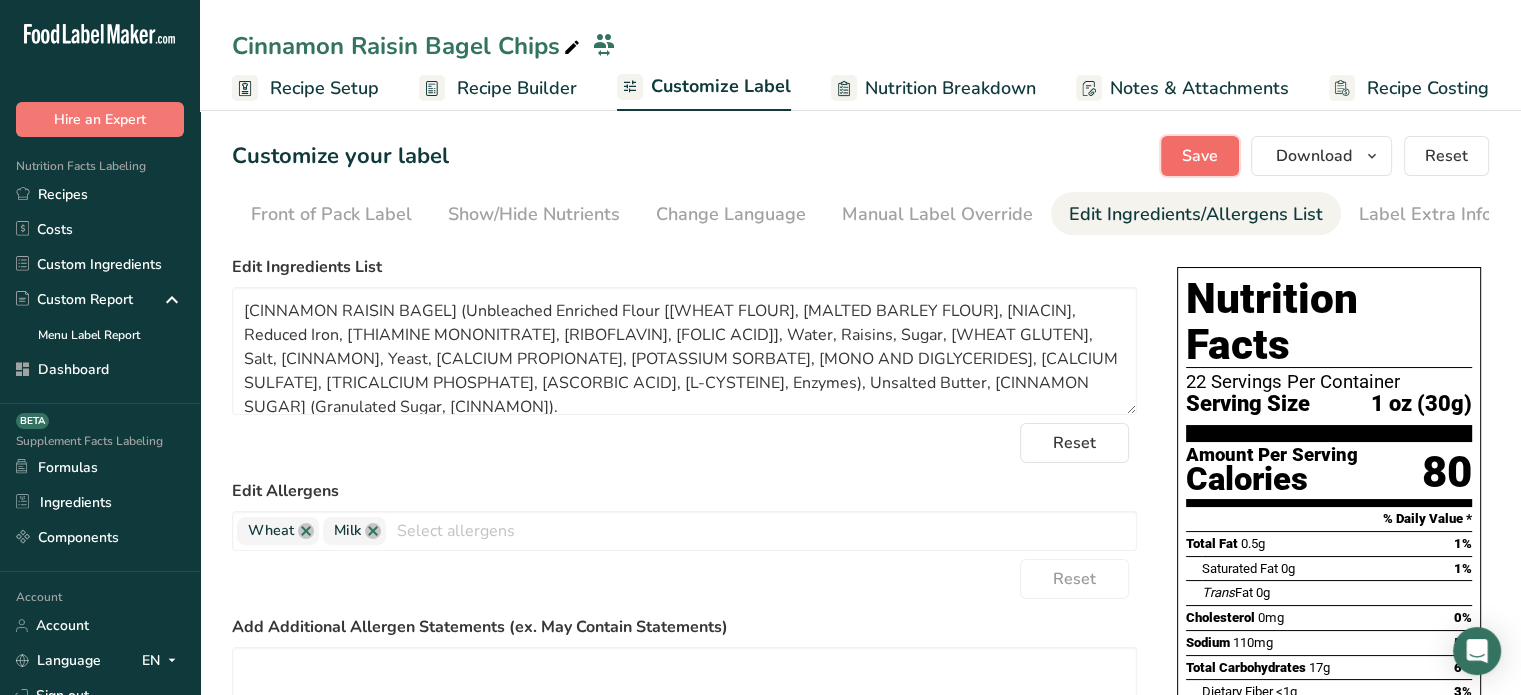 click on "Save" at bounding box center (1200, 156) 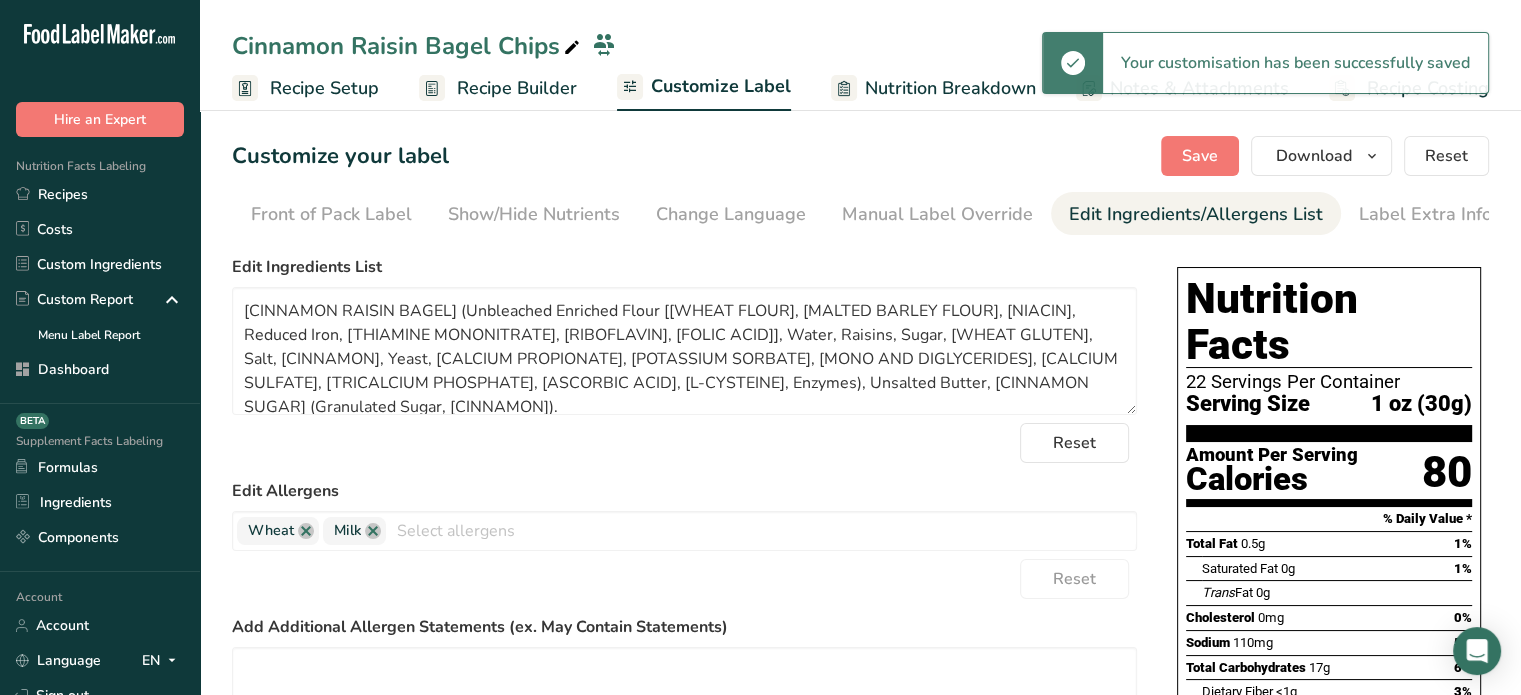 click at bounding box center (572, 48) 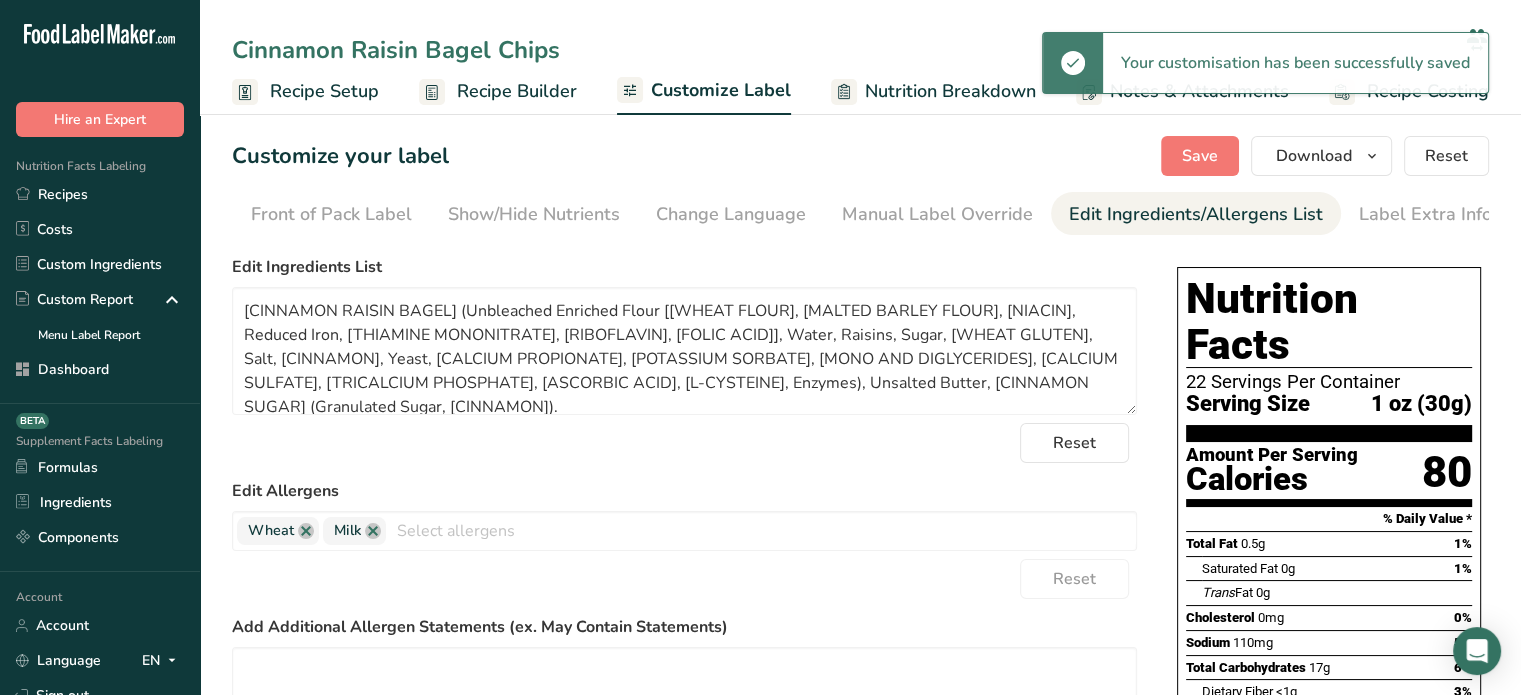 click on "Cinnamon Raisin Bagel Chips" at bounding box center (844, 50) 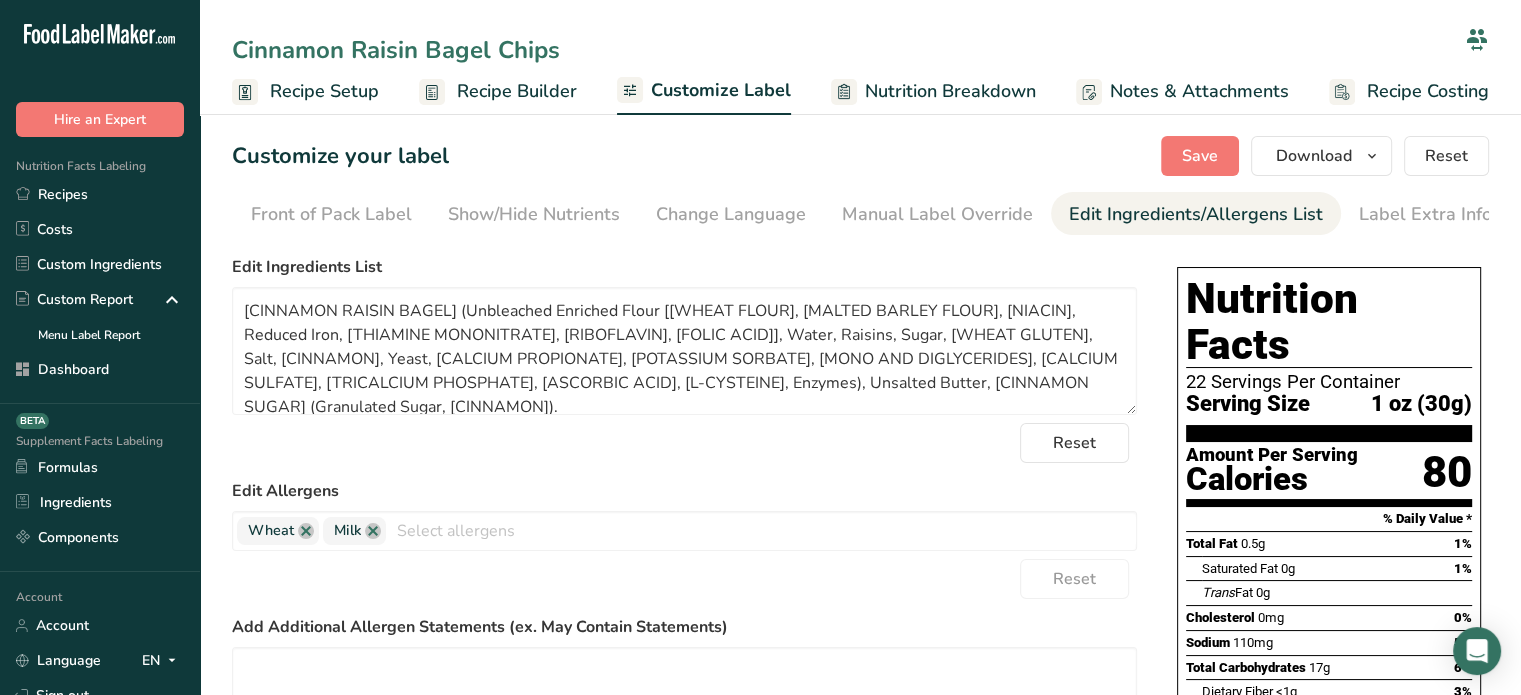 click on "Cinnamon Raisin Bagel Chips" at bounding box center [844, 50] 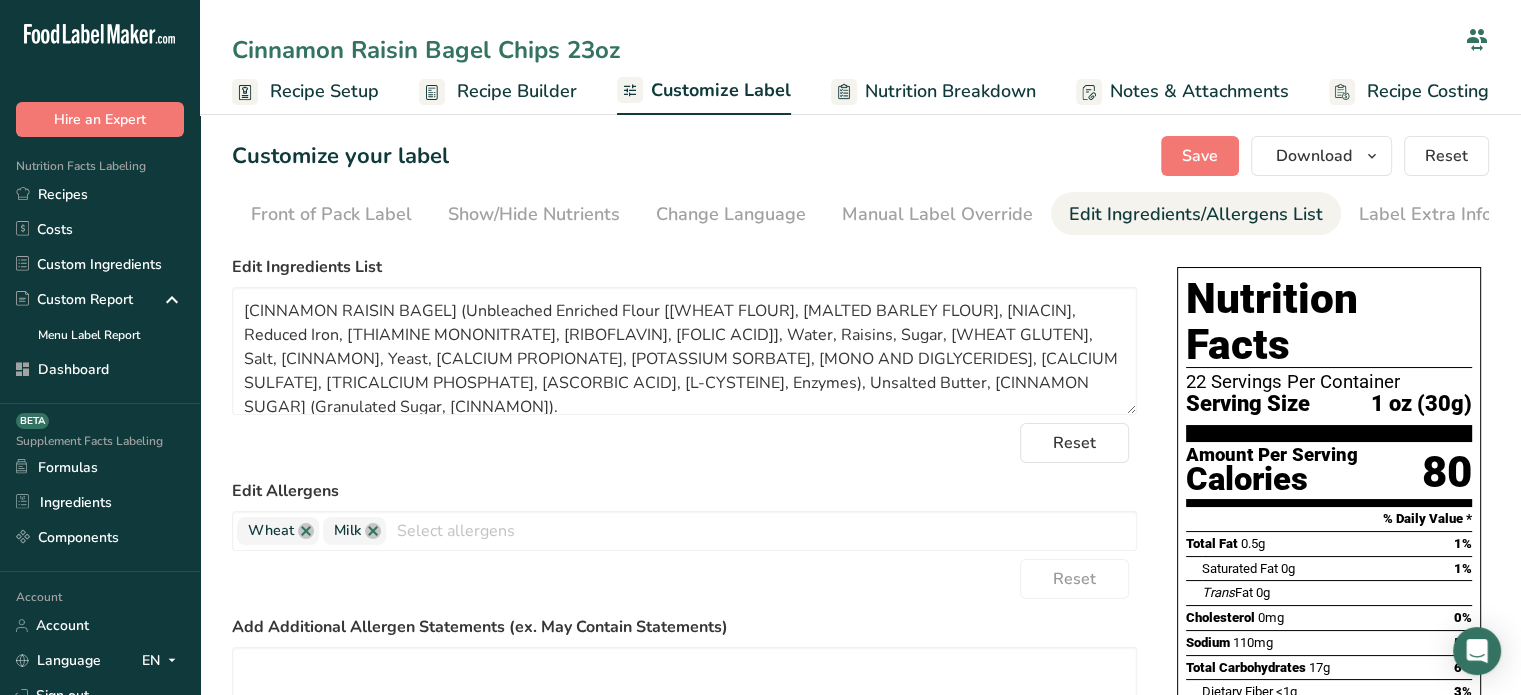 type on "Cinnamon Raisin Bagel Chips 23oz" 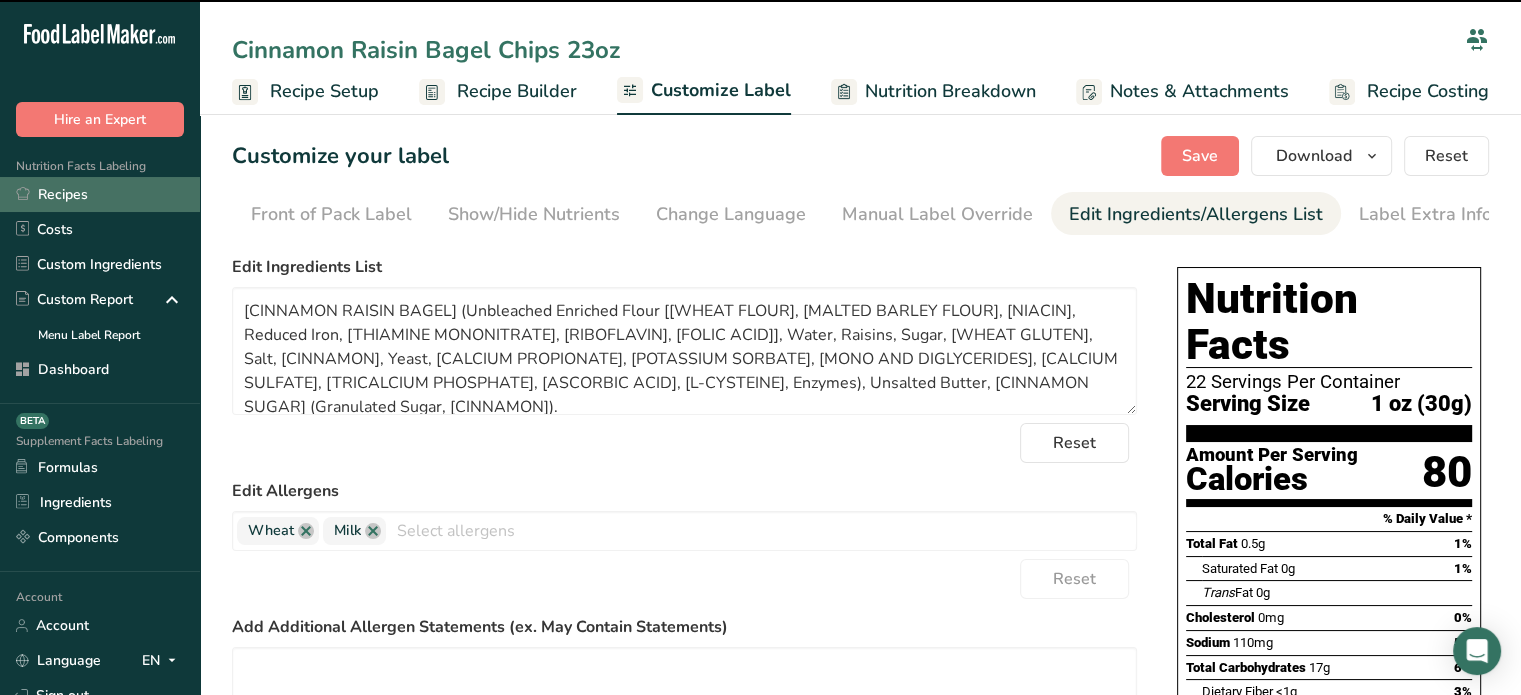 click on "Recipes" at bounding box center (100, 194) 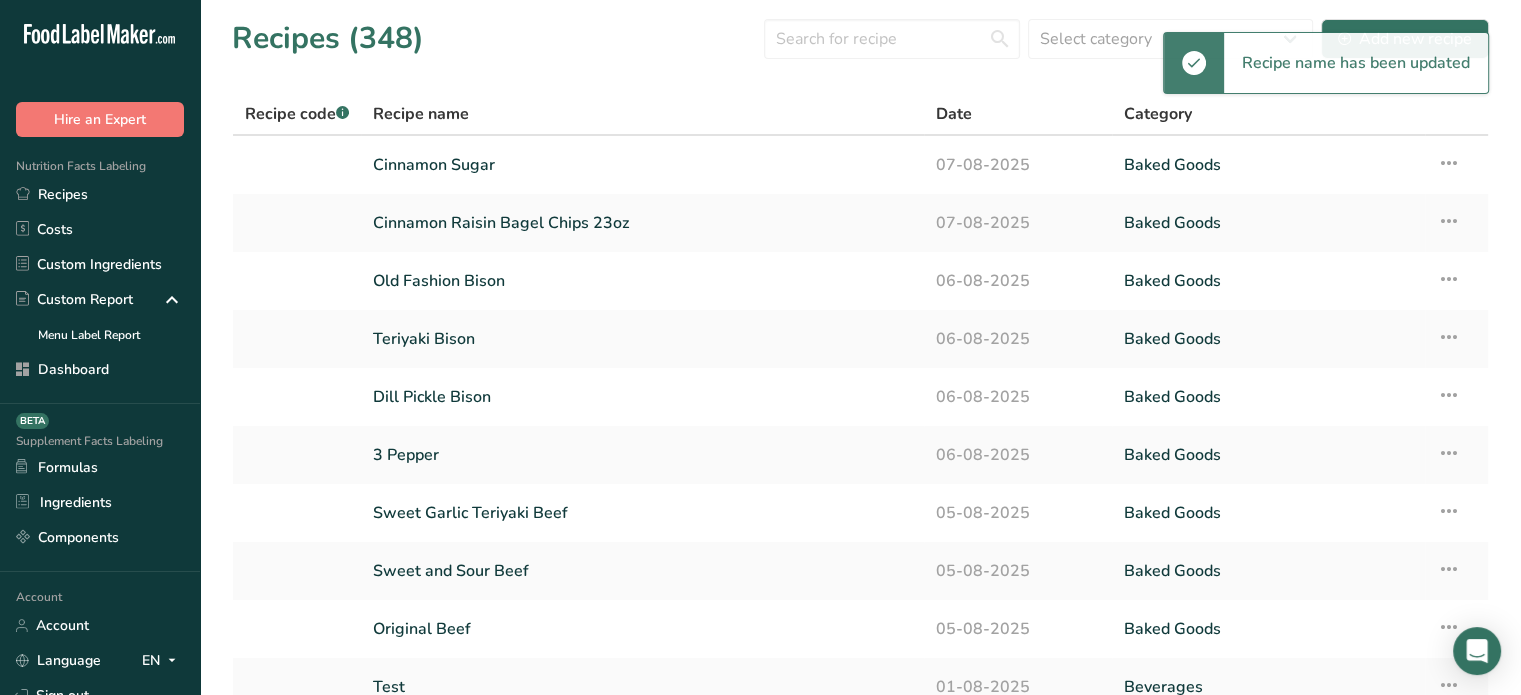 click on "Recipe name has been updated" at bounding box center (1356, 63) 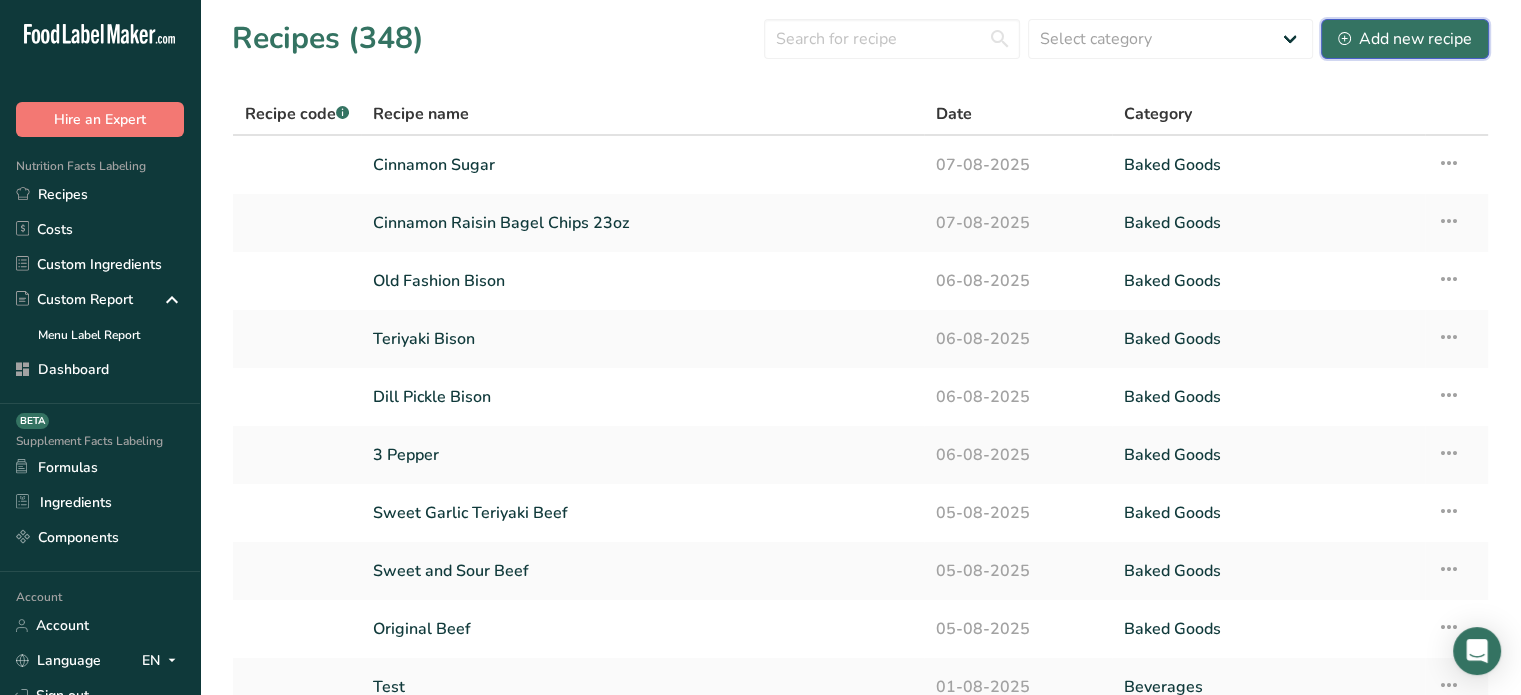 click on "Add new recipe" at bounding box center [1405, 39] 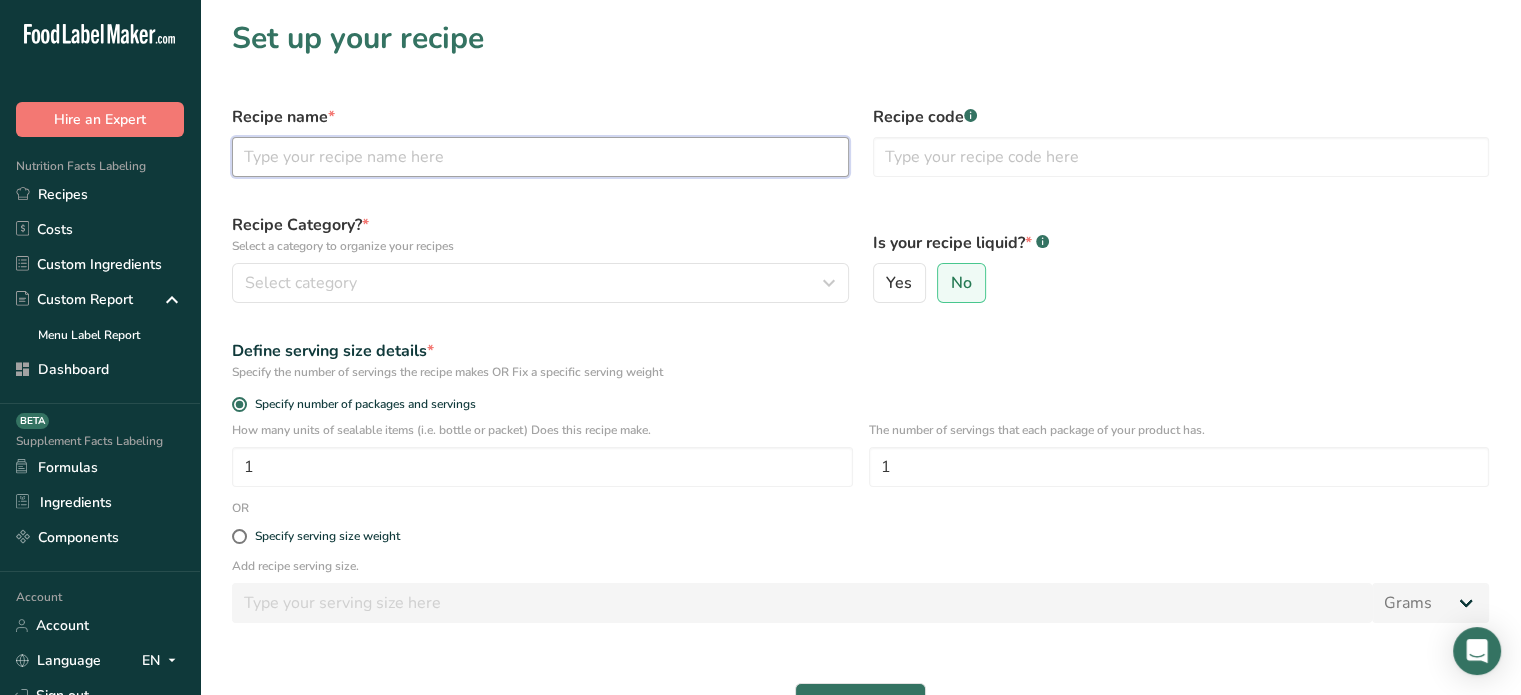click at bounding box center [540, 157] 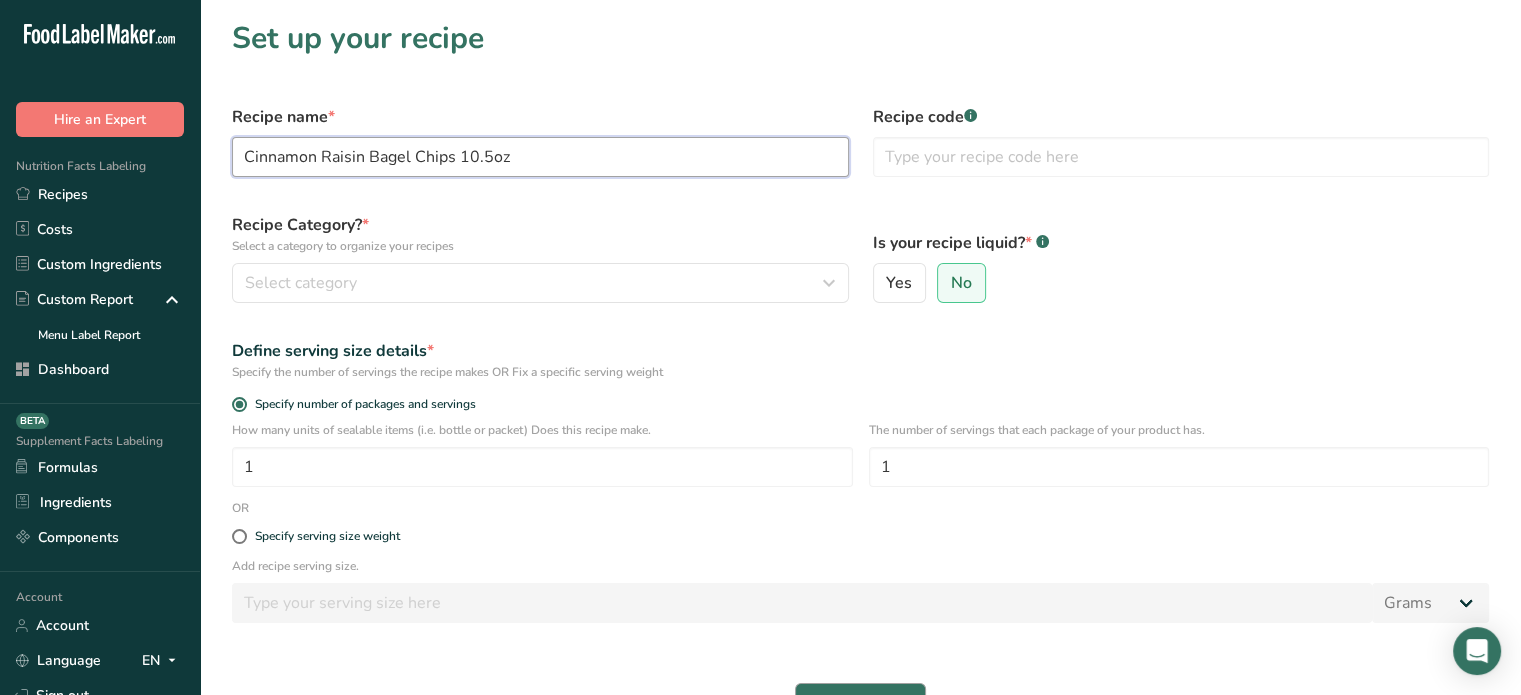 type on "Cinnamon Raisin Bagel Chips 10.5oz" 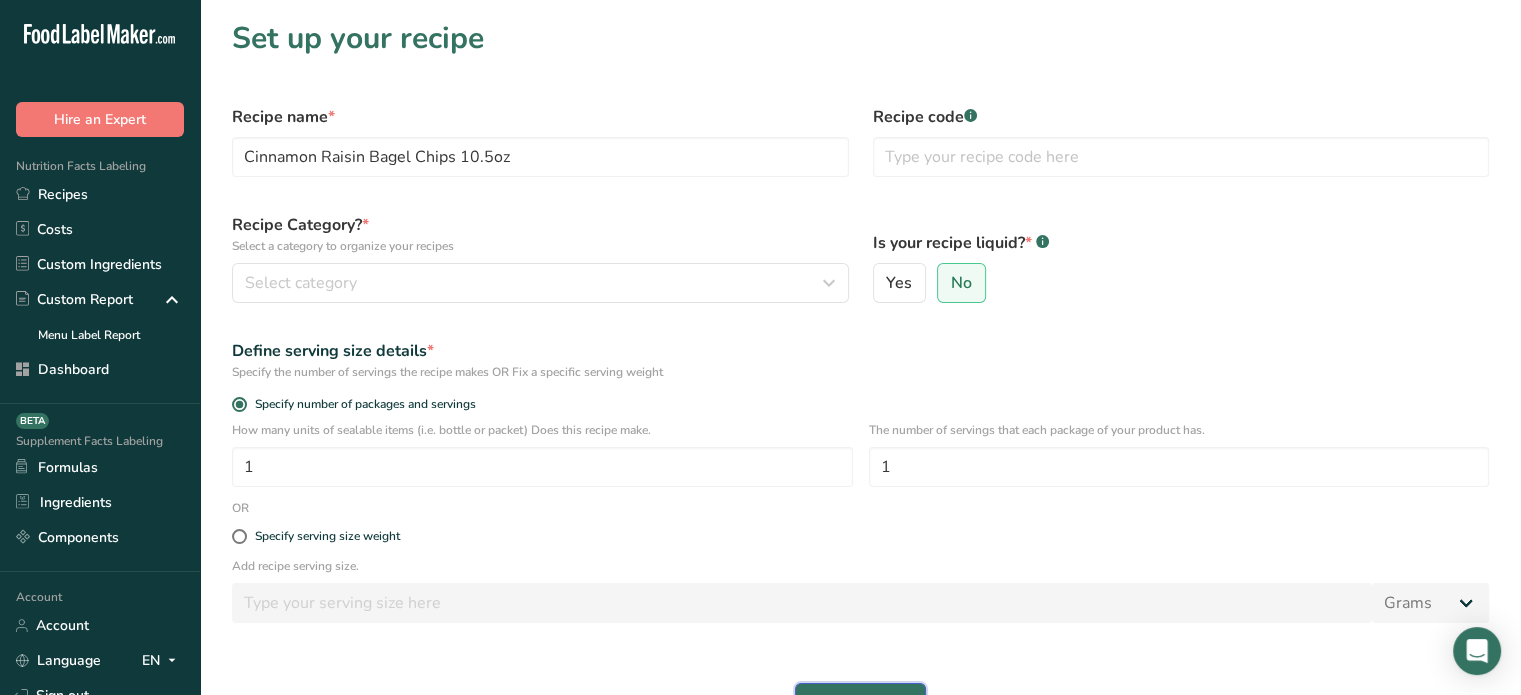 click on "Continue" at bounding box center [860, 703] 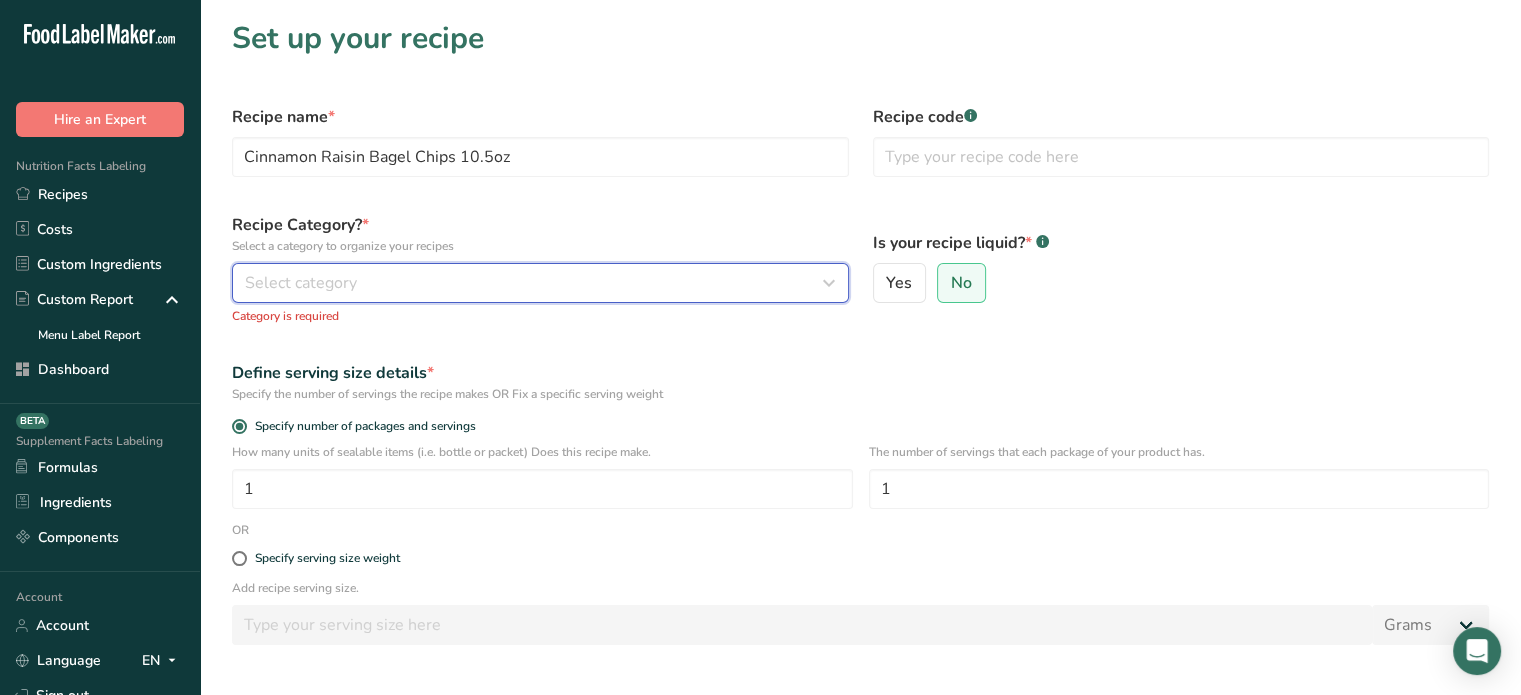 click on "Select category" at bounding box center [540, 283] 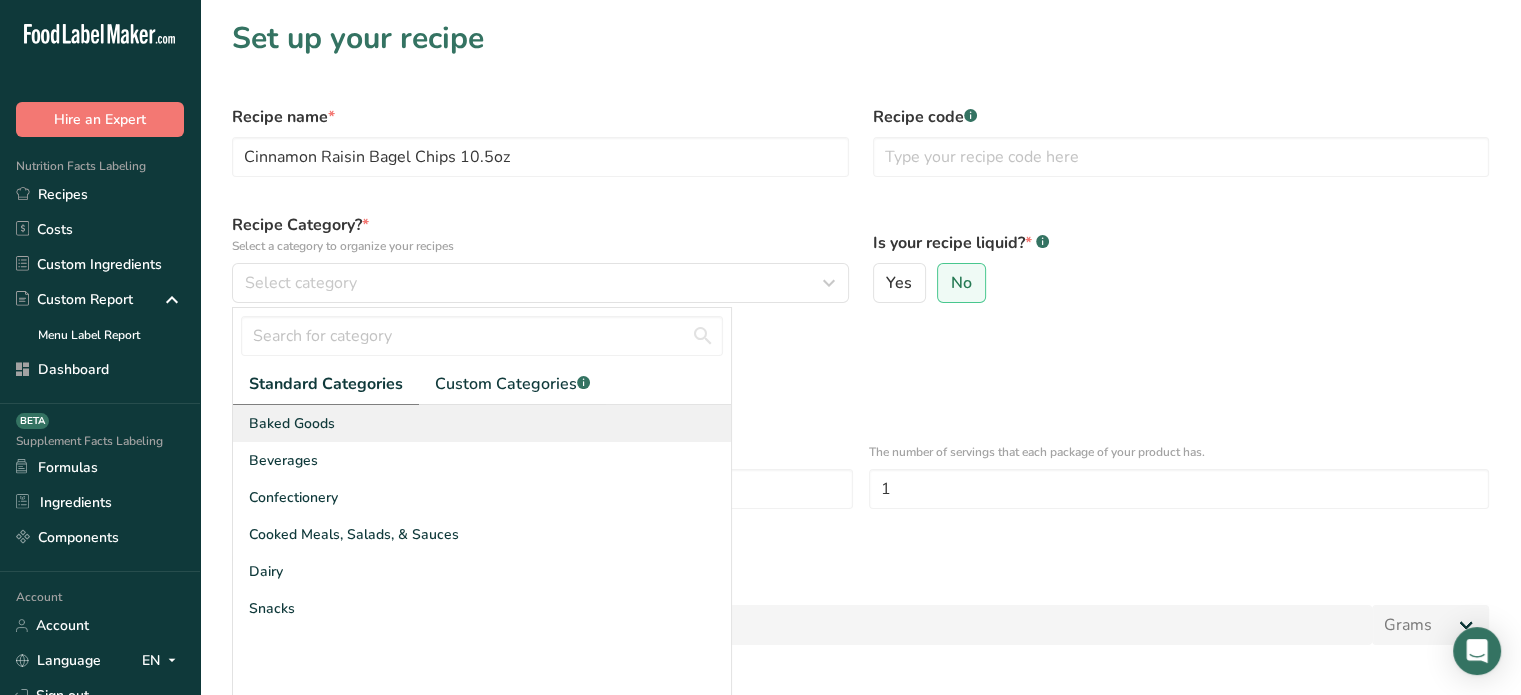 click on "Baked Goods" at bounding box center (482, 423) 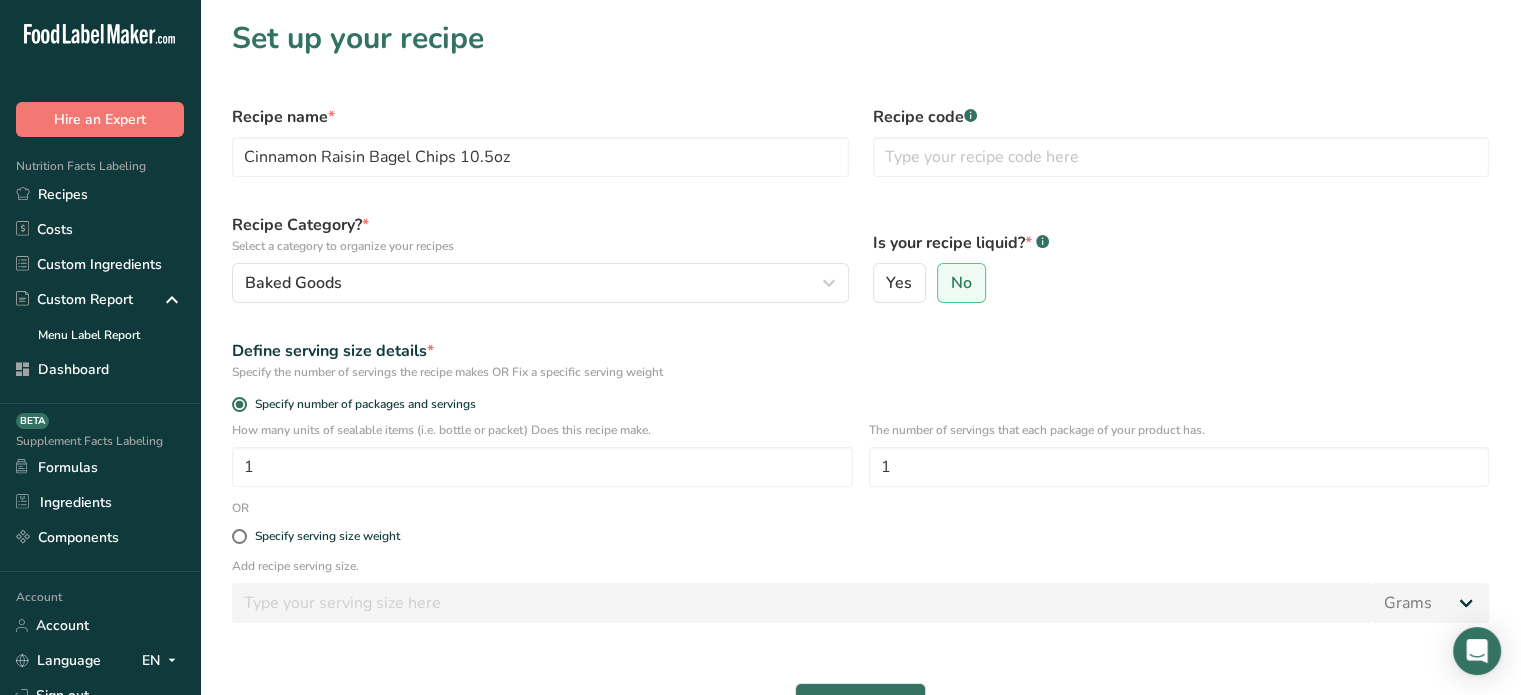 scroll, scrollTop: 80, scrollLeft: 0, axis: vertical 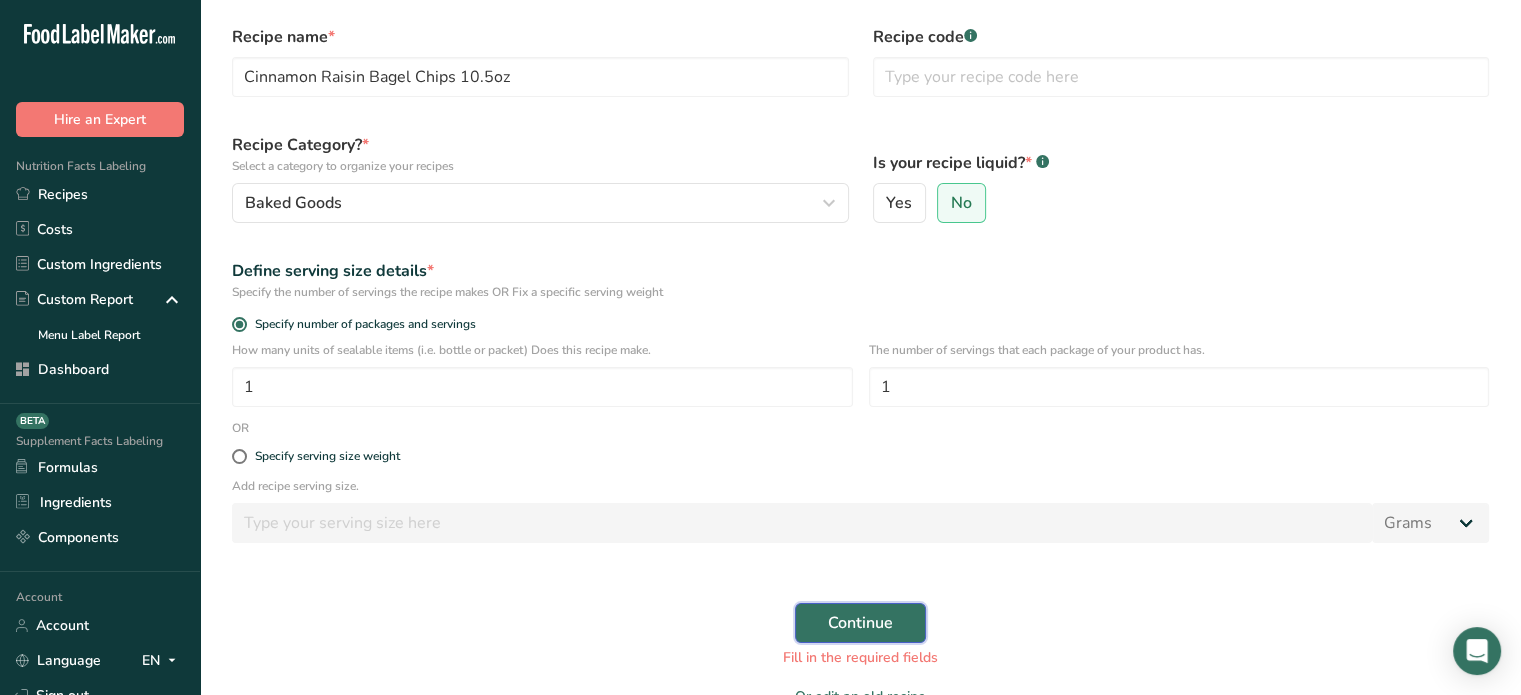 click on "Continue" at bounding box center [860, 623] 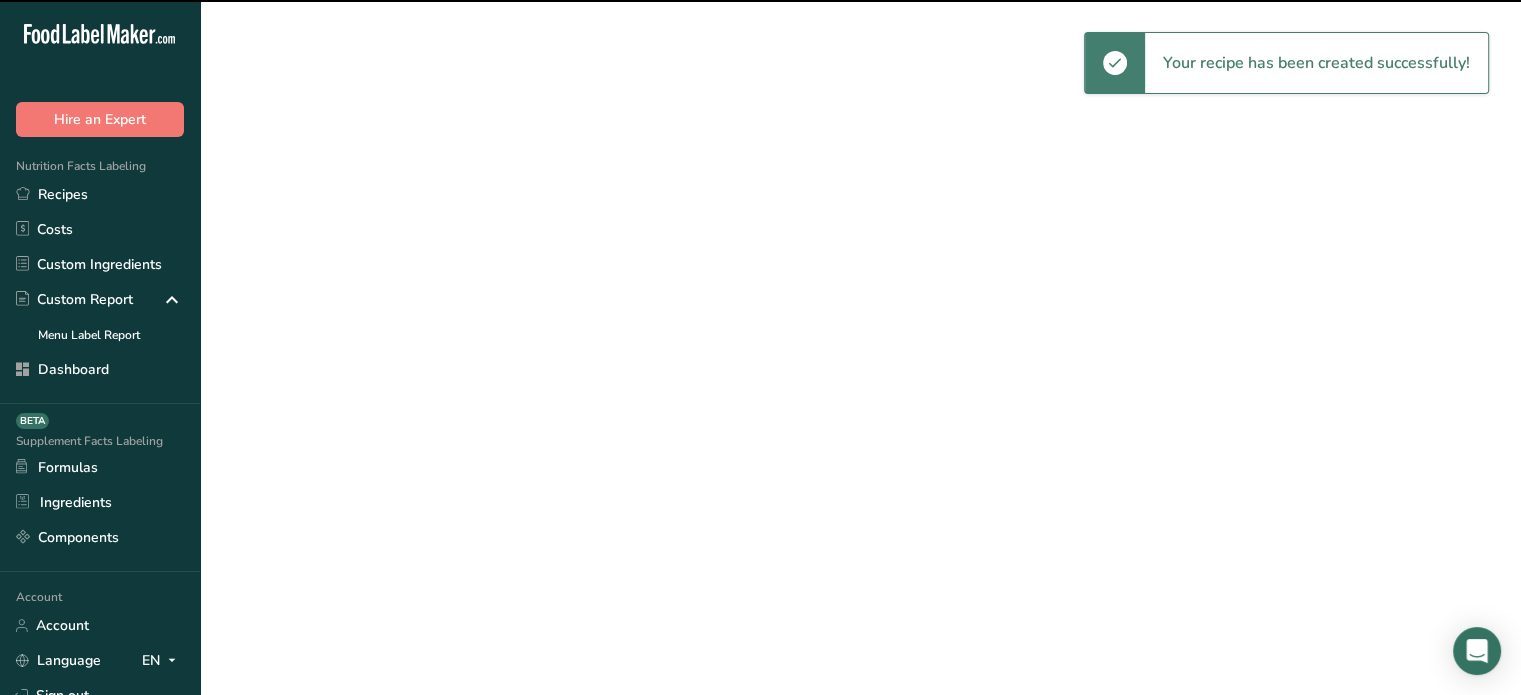 scroll, scrollTop: 0, scrollLeft: 0, axis: both 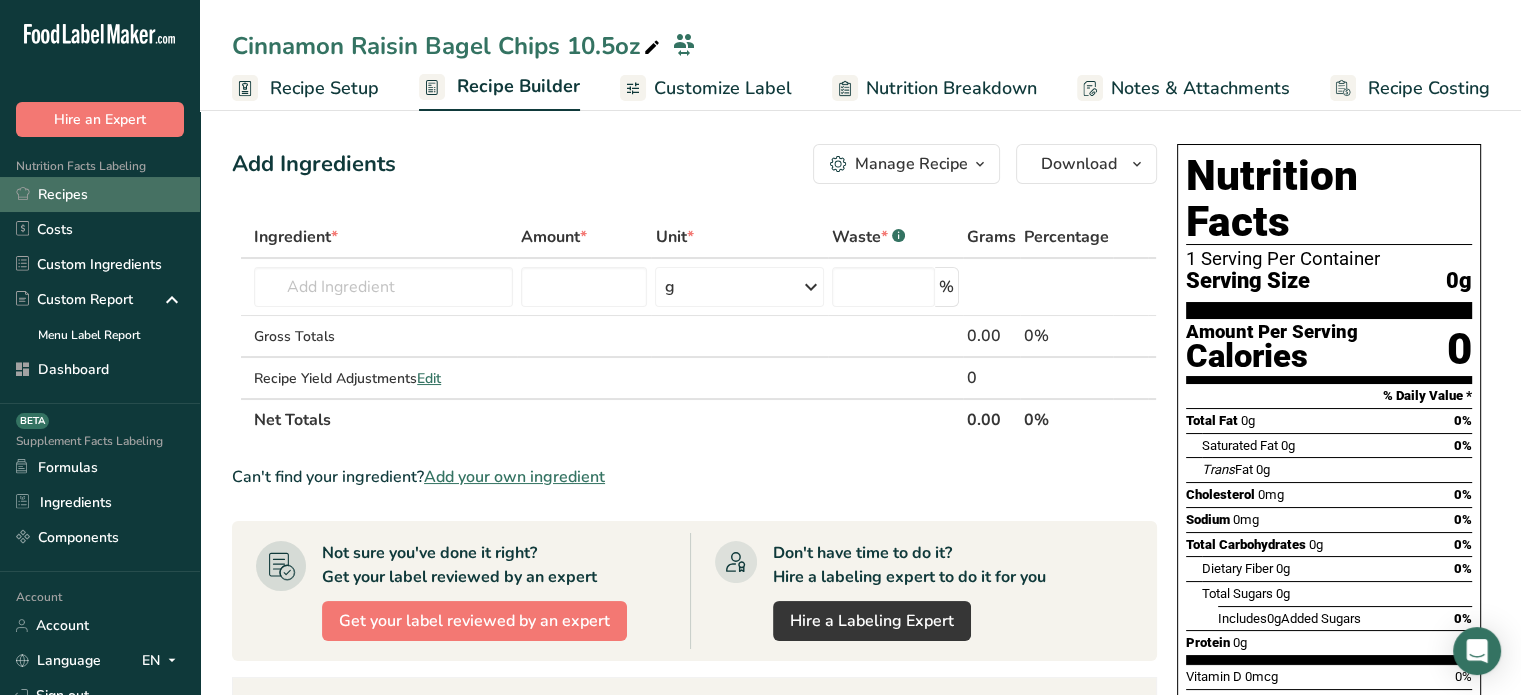 click on "Recipes" at bounding box center [100, 194] 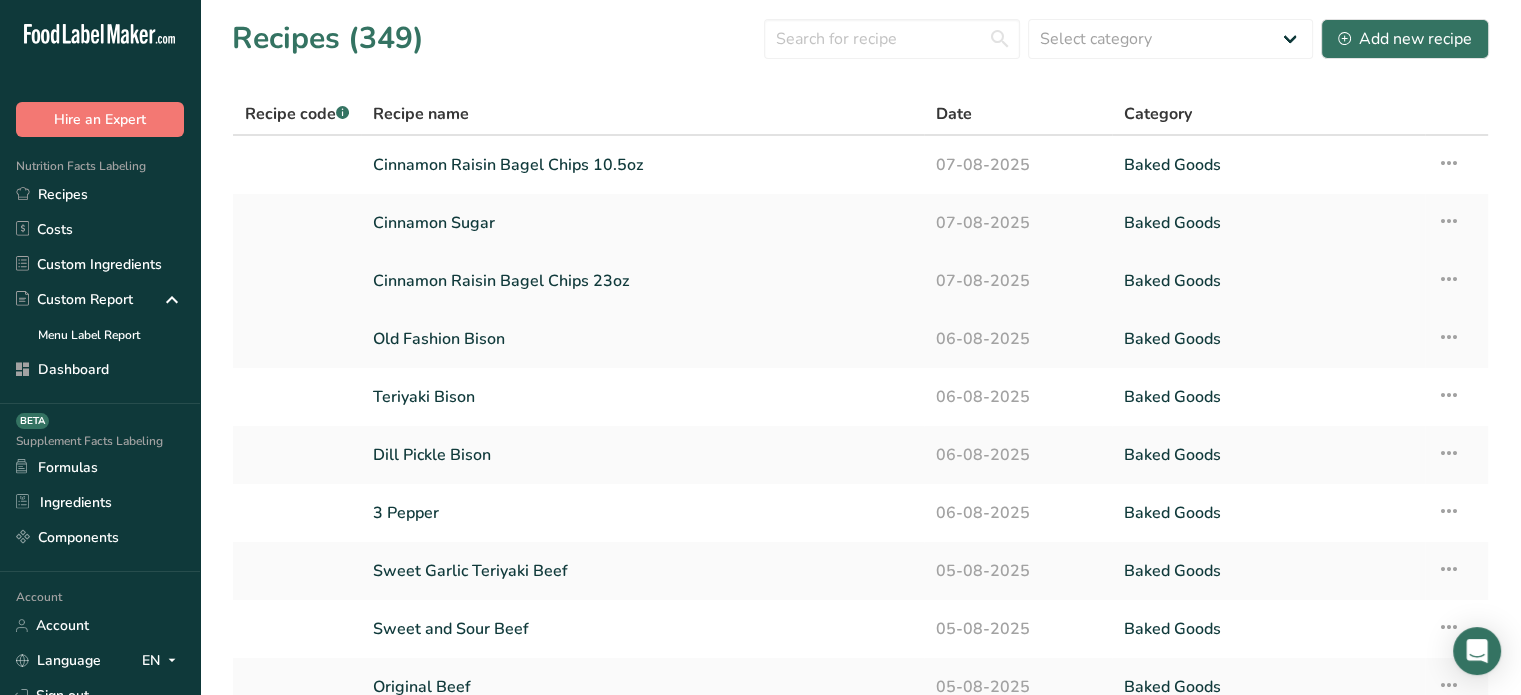 click on "Cinnamon Raisin Bagel Chips 23oz" at bounding box center [642, 281] 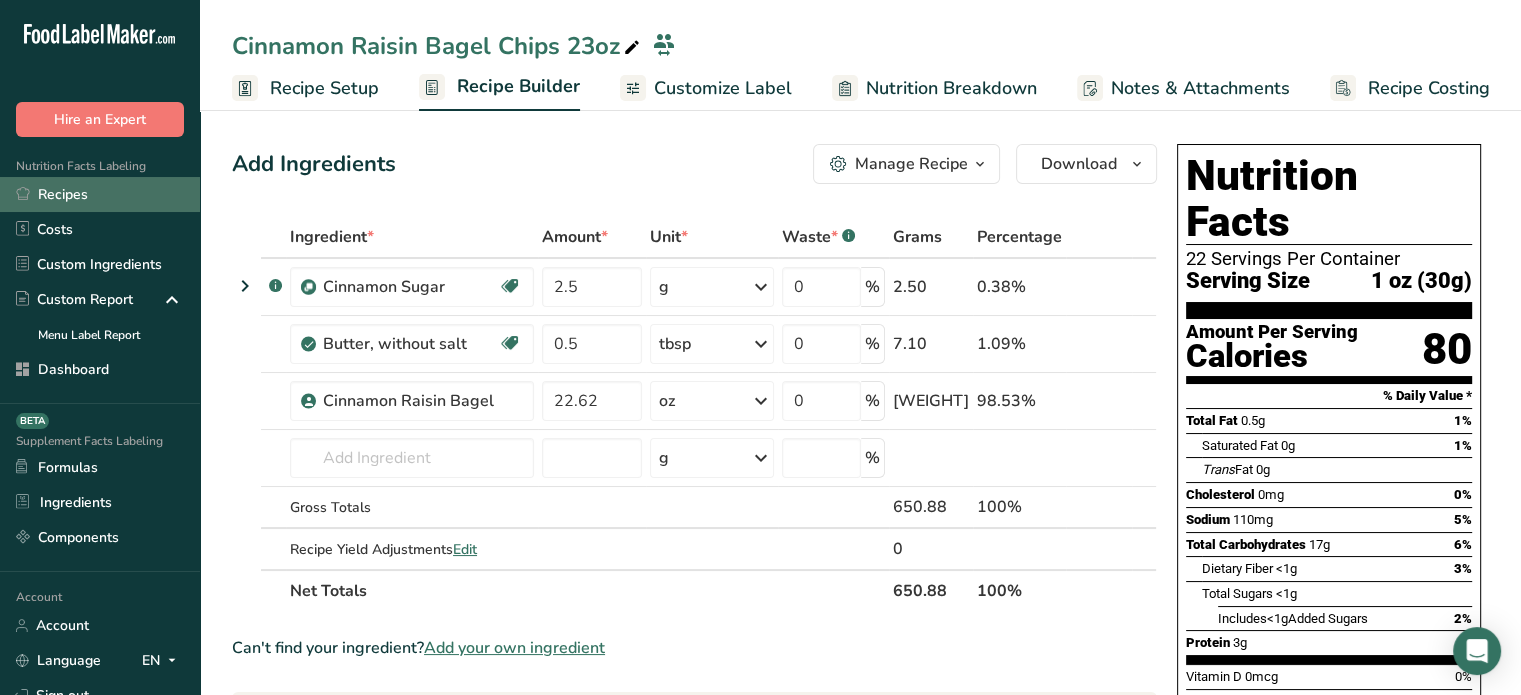 click on "Recipes" at bounding box center [100, 194] 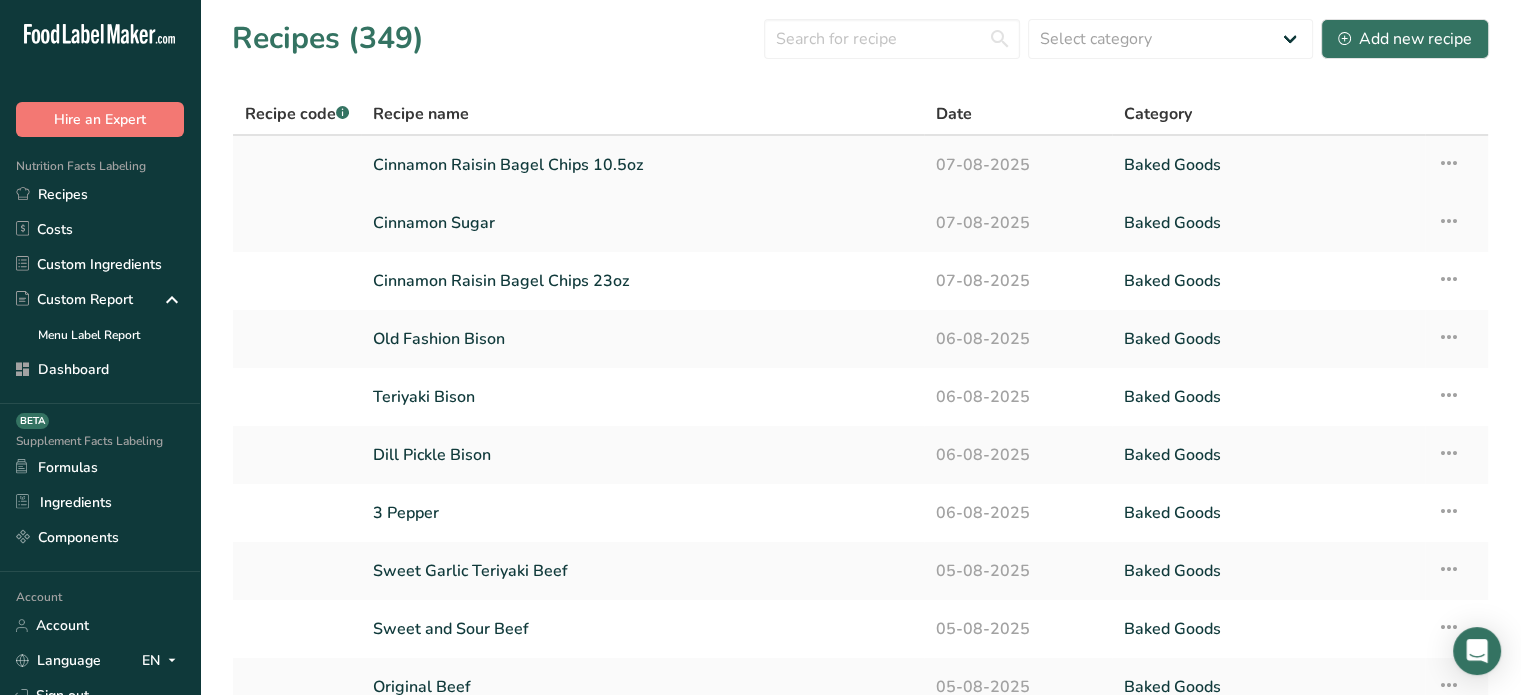 click on "Cinnamon Raisin Bagel Chips 10.5oz" at bounding box center (642, 165) 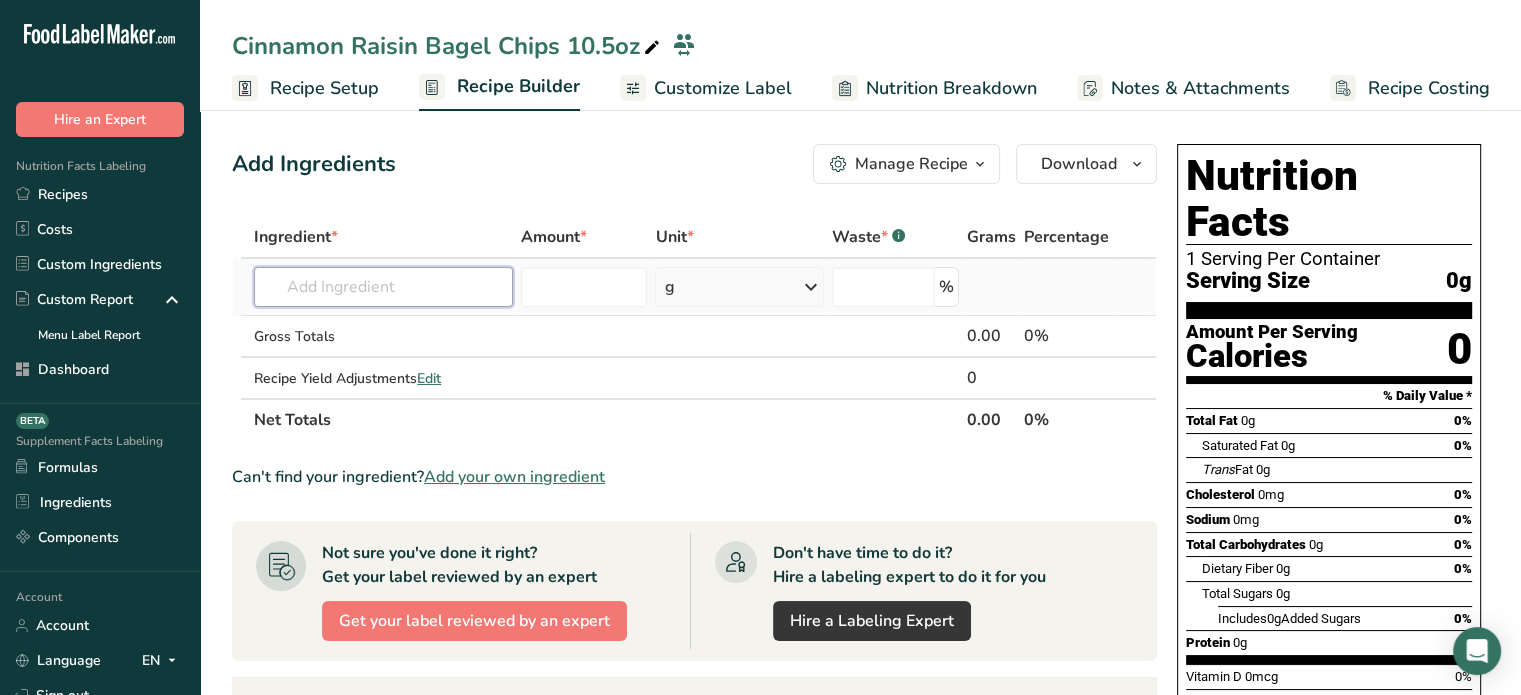 click at bounding box center (383, 287) 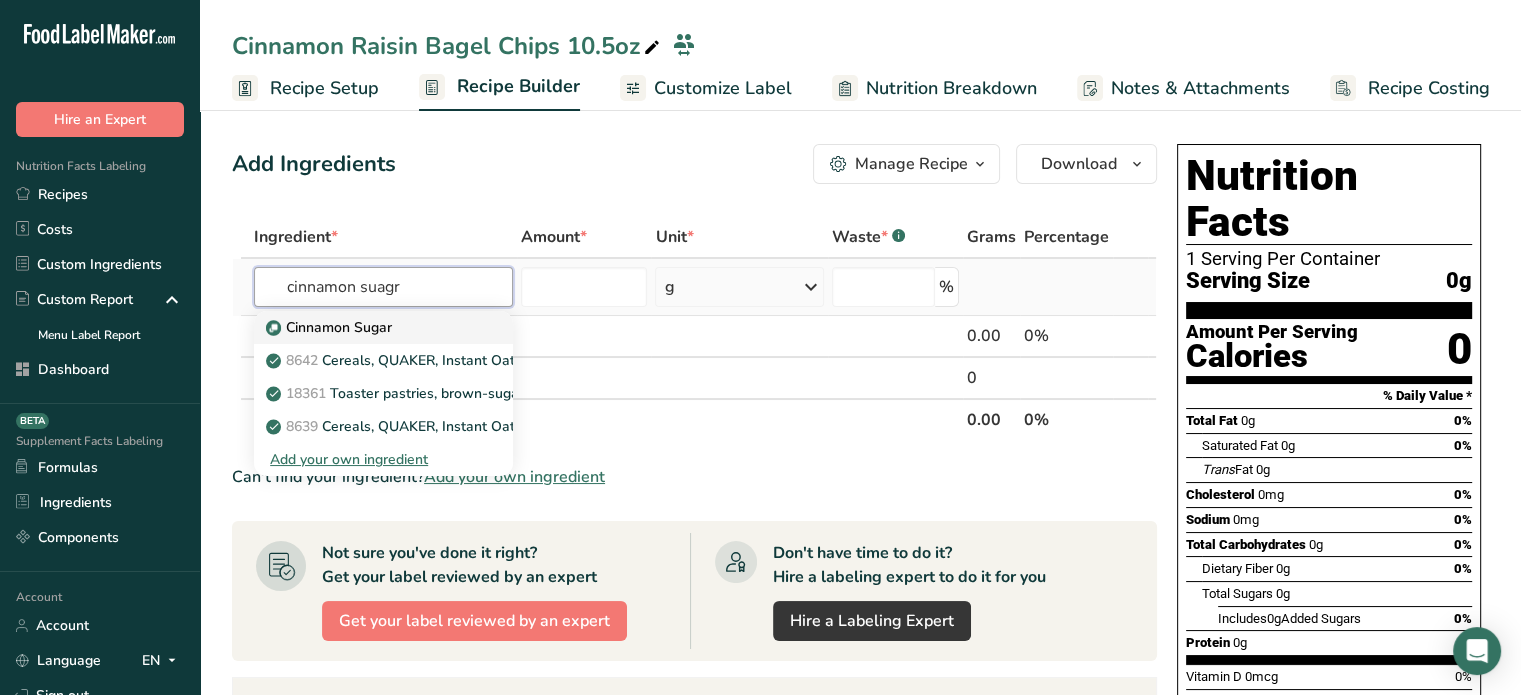 type on "cinnamon suagr" 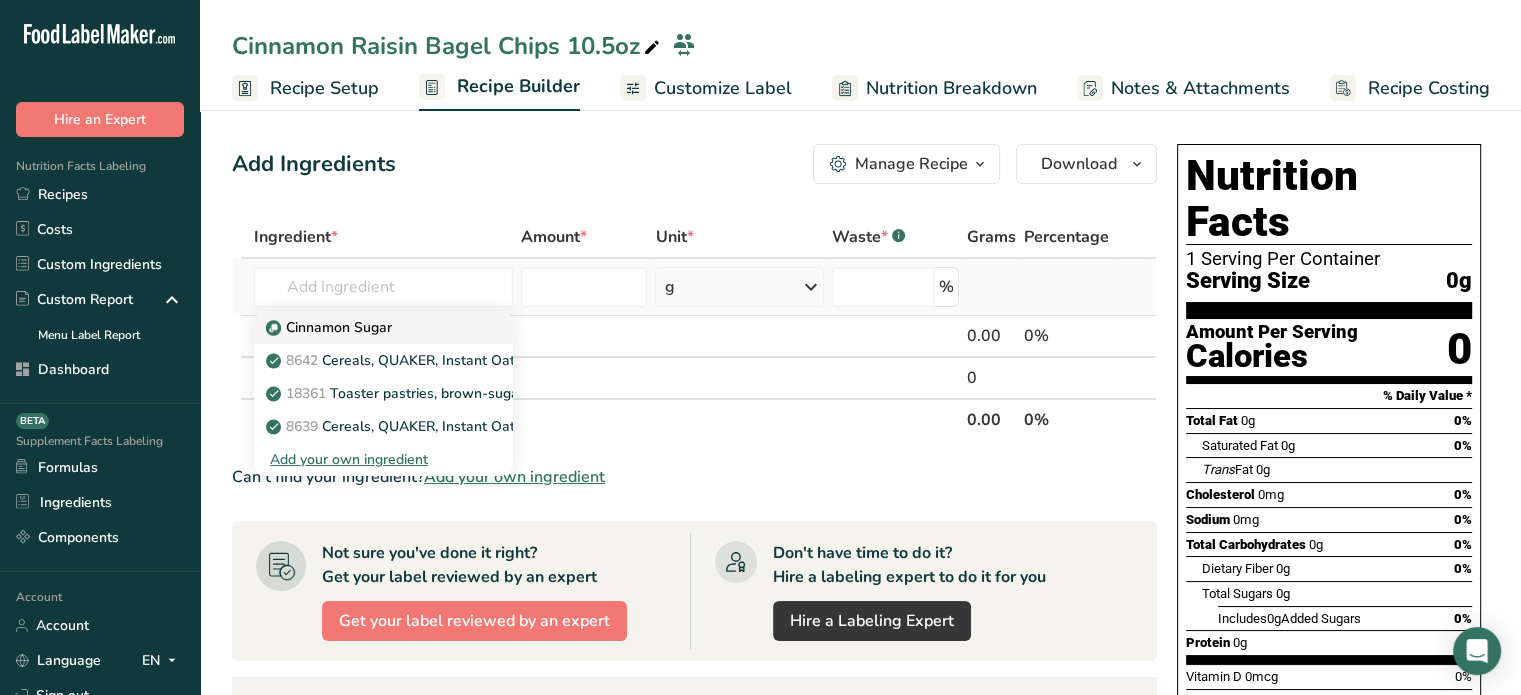 click on "Cinnamon Sugar" at bounding box center (367, 327) 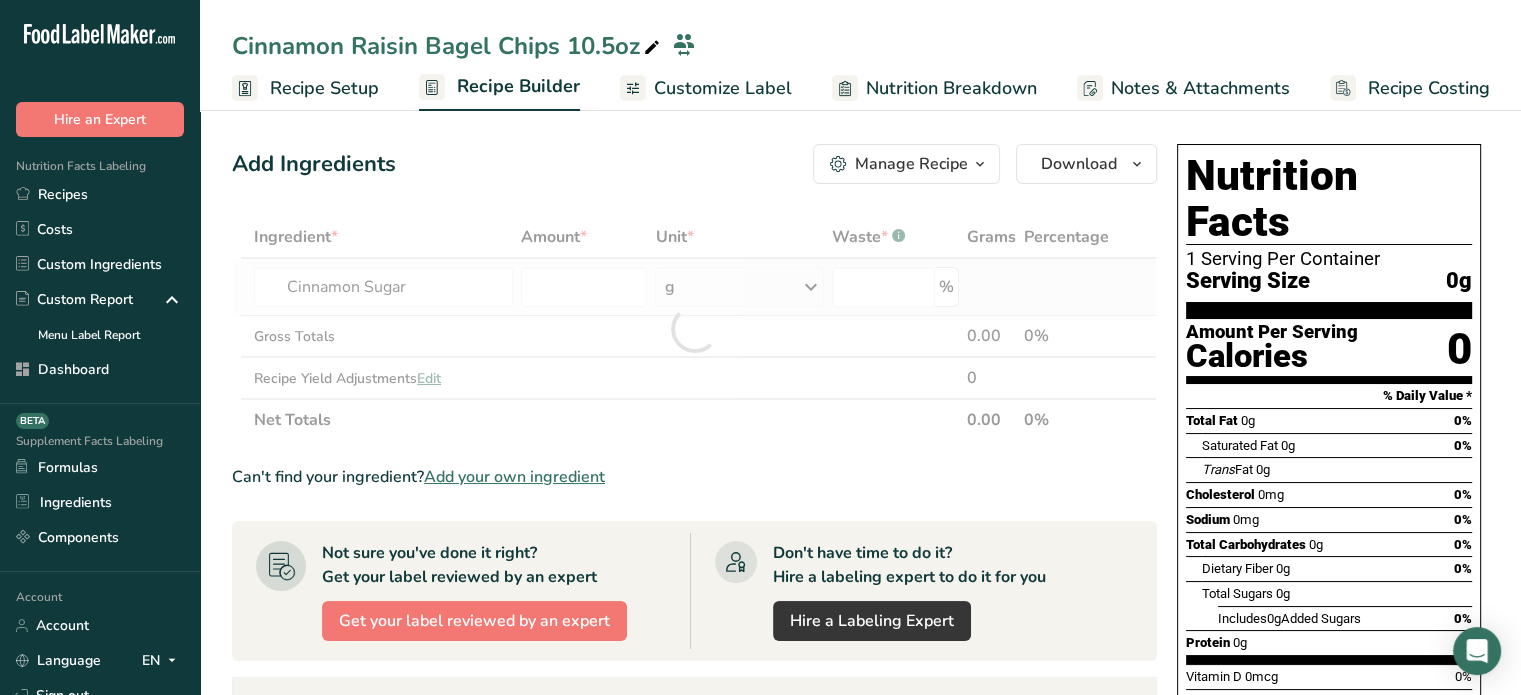 click at bounding box center (694, 328) 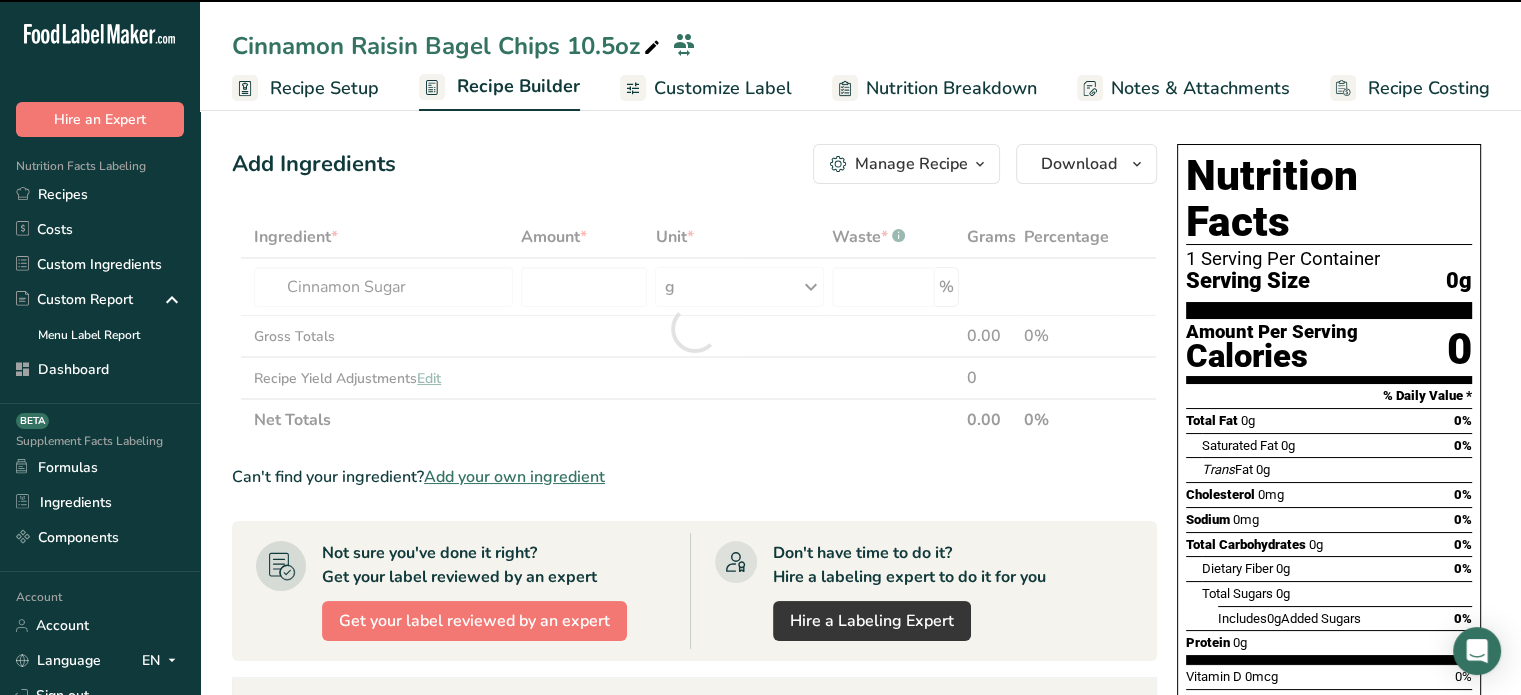 type on "0" 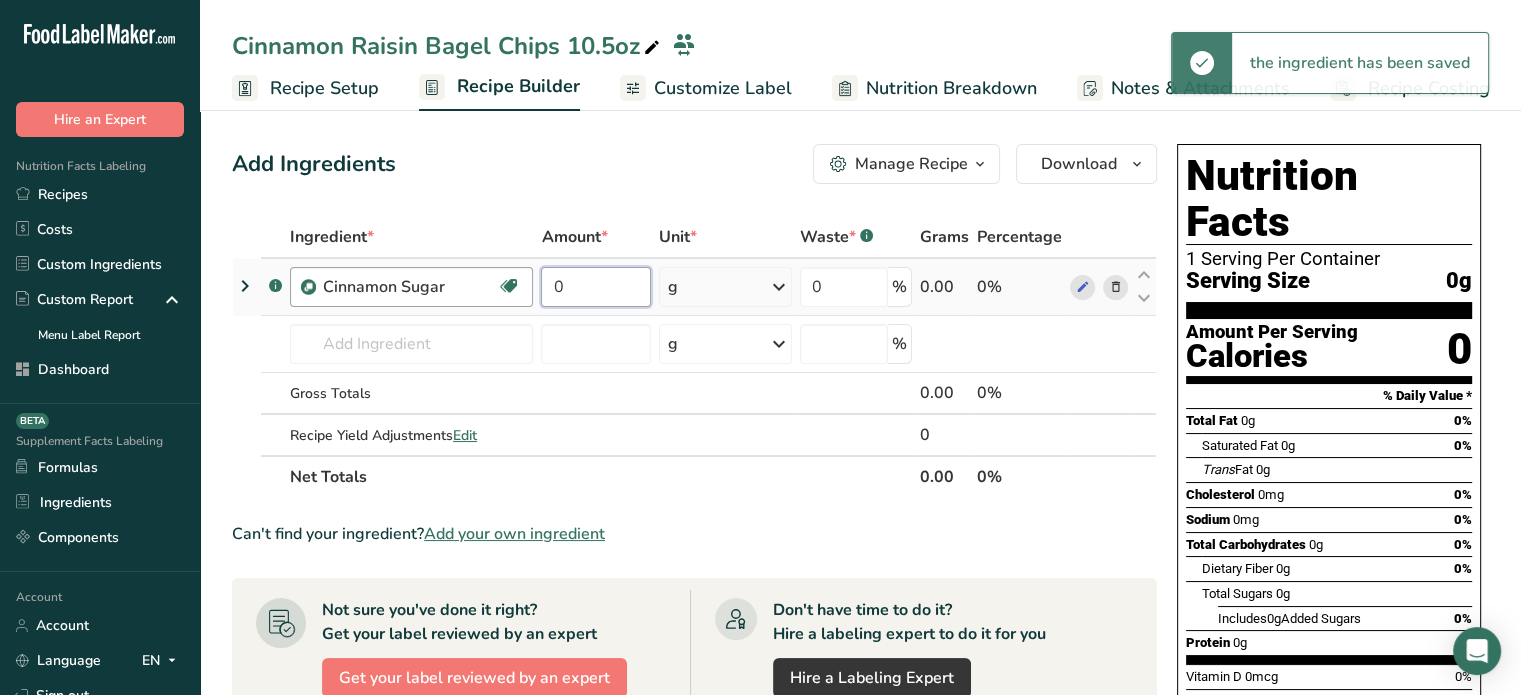 drag, startPoint x: 600, startPoint y: 285, endPoint x: 528, endPoint y: 283, distance: 72.02777 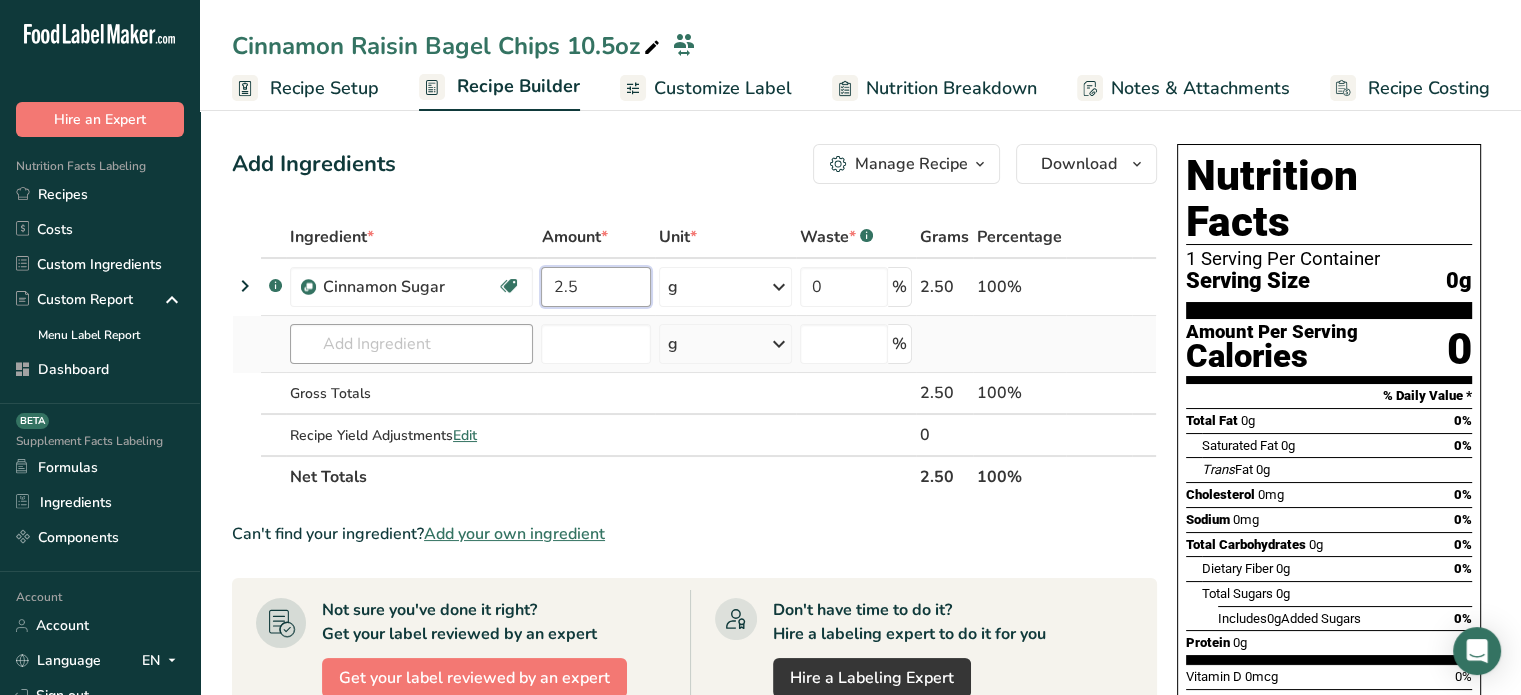 type on "2.5" 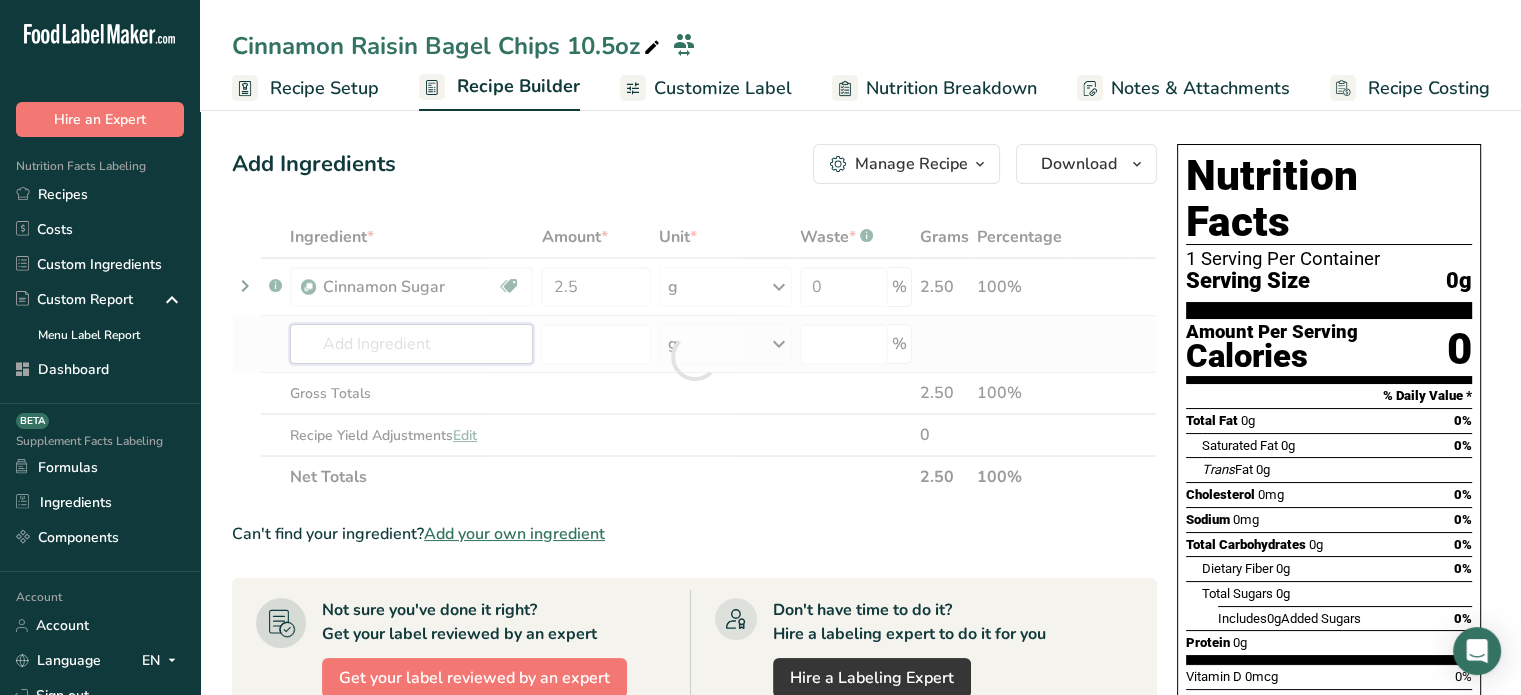 click on "Ingredient *
Amount *
Unit *
Waste *   .a-a{fill:#347362;}.b-a{fill:#fff;}          Grams
Percentage
.a-a{fill:#347362;}.b-a{fill:#fff;}
Cinnamon Sugar
Source of Antioxidants
Dairy free
Gluten free
Vegan
Vegetarian
Soy free
2.5
g
Weight Units
g
kg
mg
See more
Volume Units
l
mL
fl oz
See more
0
%
2.50
100%
Cinnamon Sugar
8642
Cereals, QUAKER, Instant Oatmeal, Apple and Cinnamon, reduced sugar
18361" at bounding box center [694, 357] 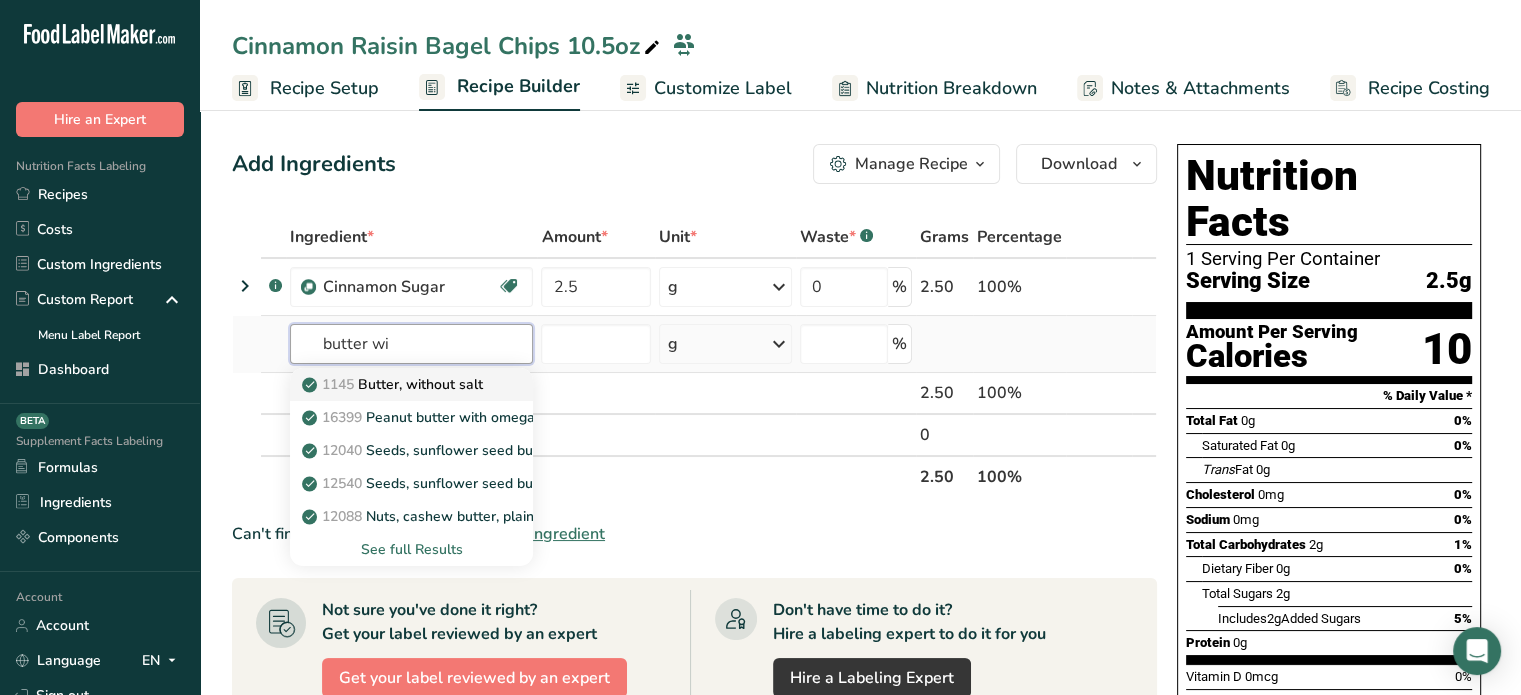 type on "butter wi" 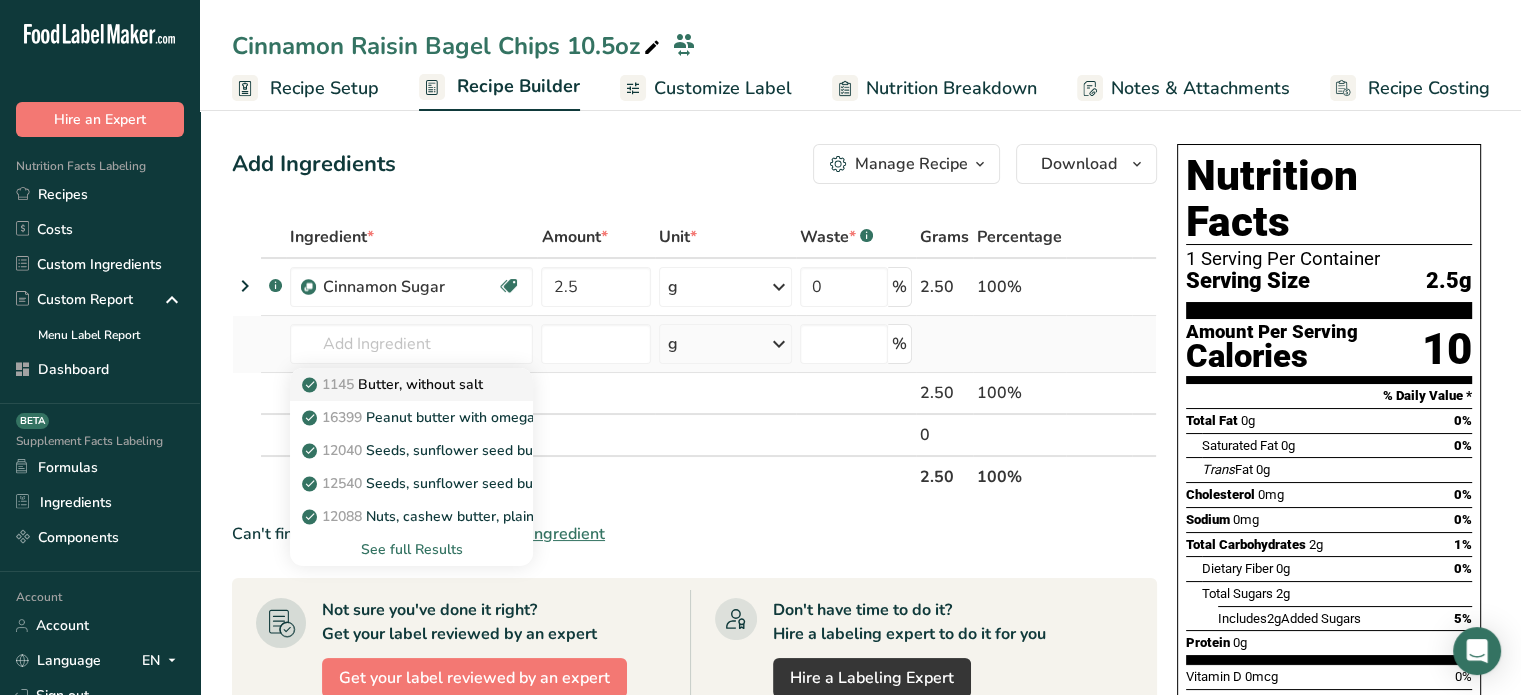 click on "1145
Butter, without salt" at bounding box center [394, 384] 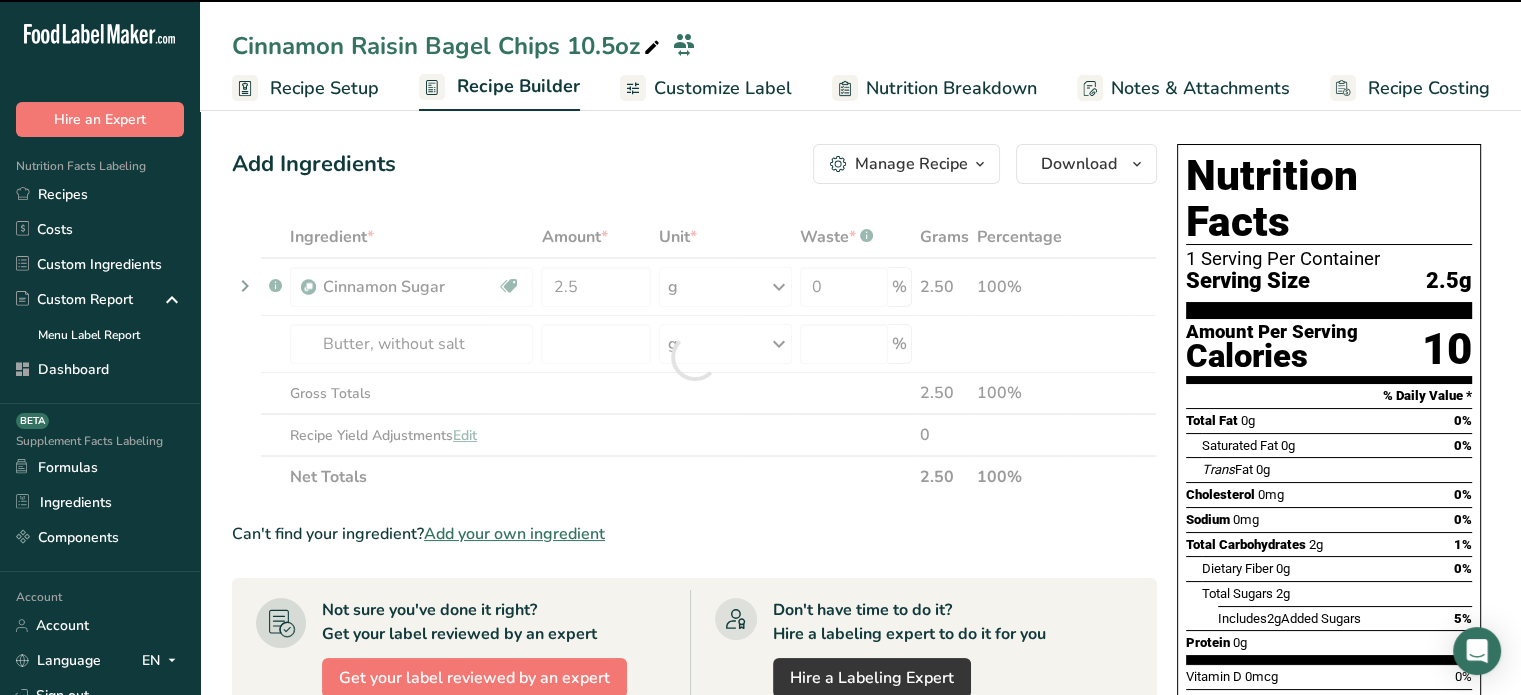 type on "0" 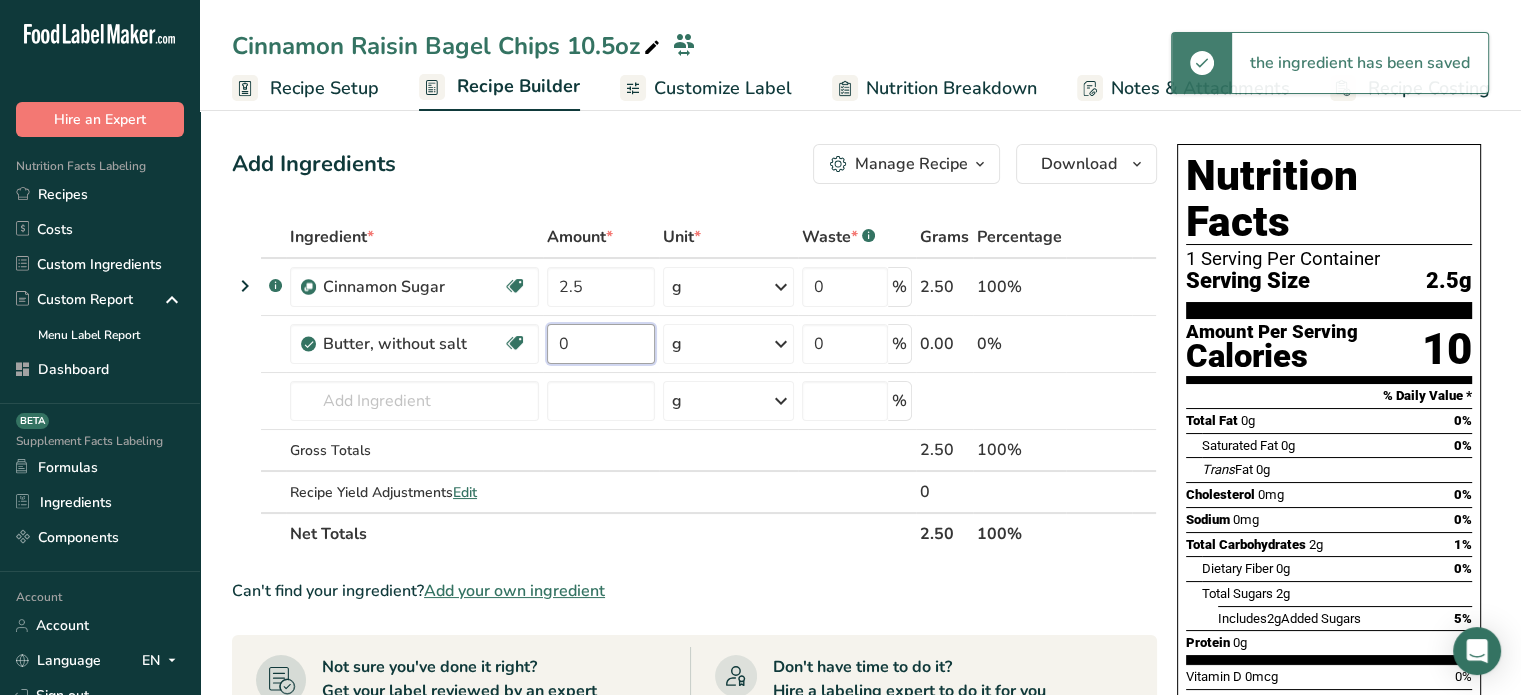 click on "0" at bounding box center (601, 344) 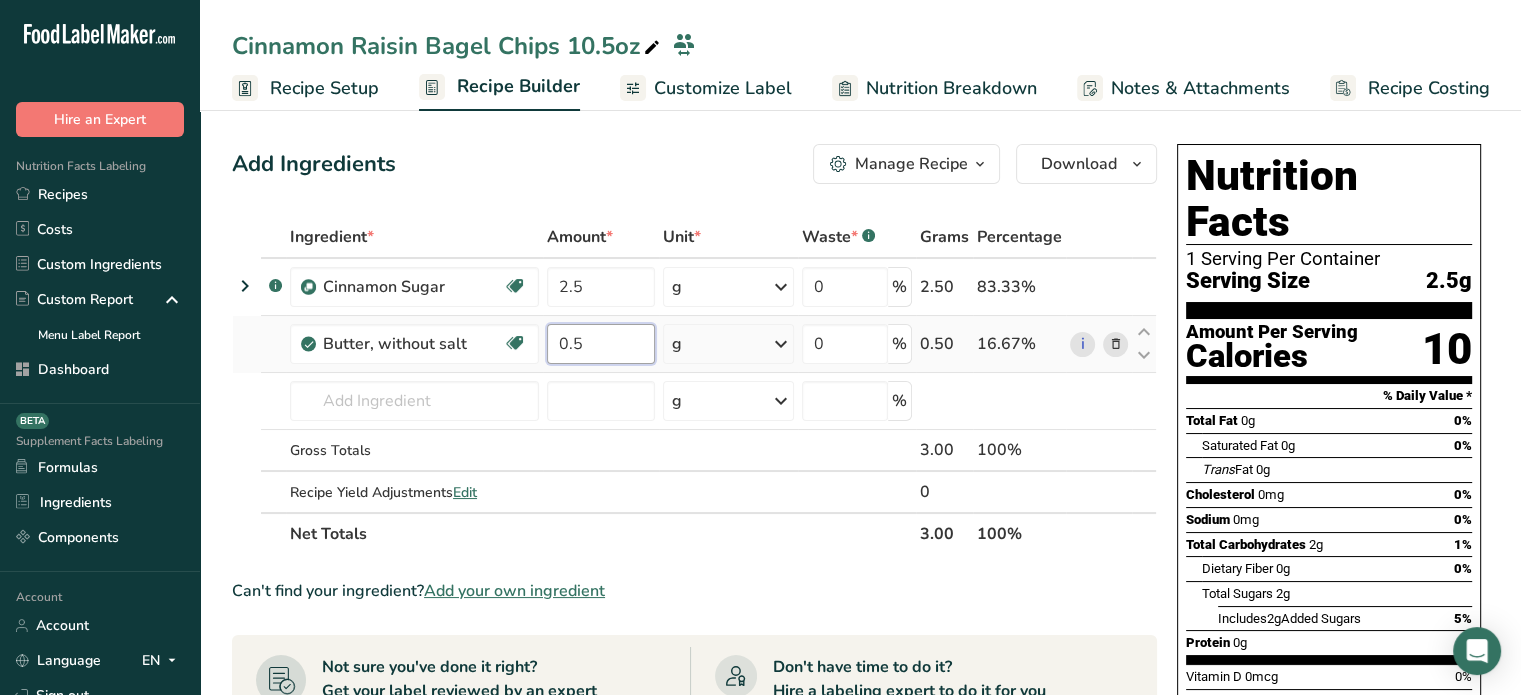 type on "0.5" 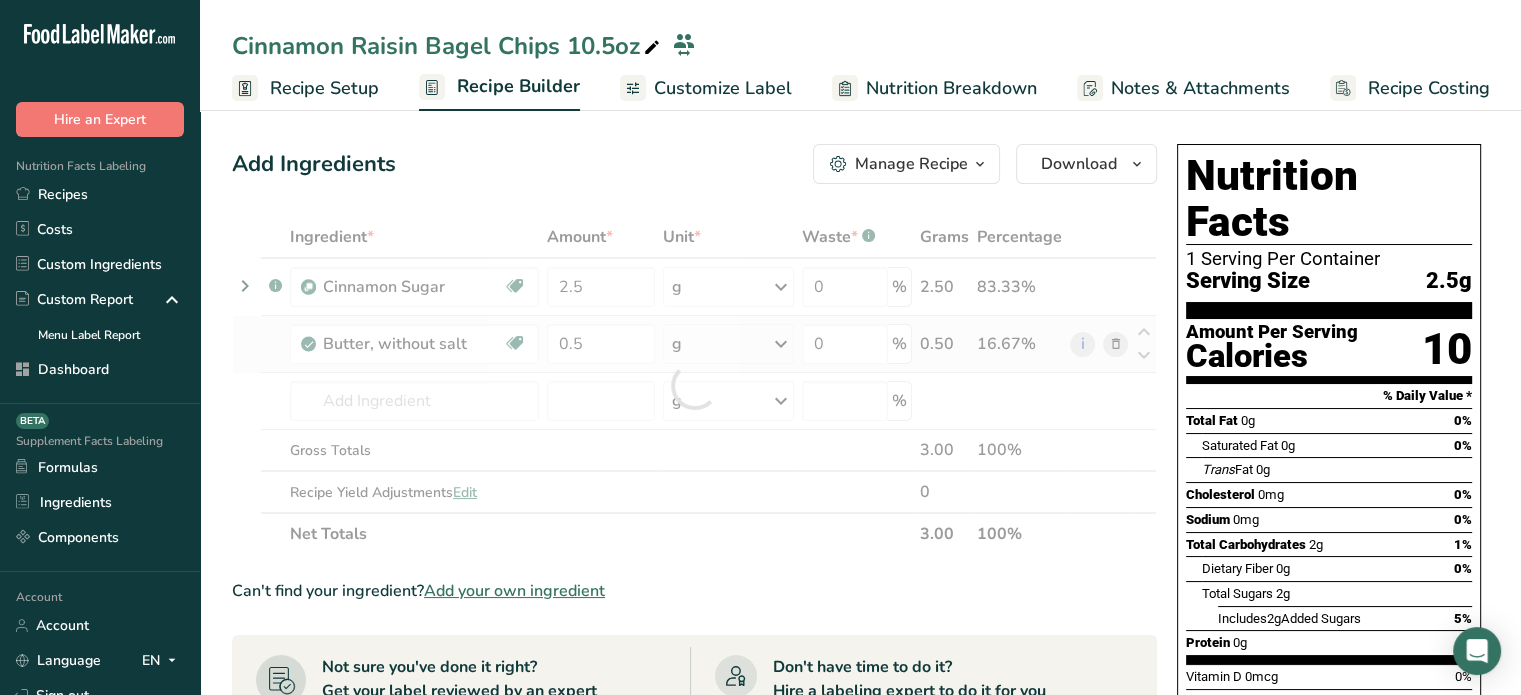 click on "Ingredient *
Amount *
Unit *
Waste *   .a-a{fill:#347362;}.b-a{fill:#fff;}          Grams
Percentage
.a-a{fill:#347362;}.b-a{fill:#fff;}
Cinnamon Sugar
Source of Antioxidants
Dairy free
Gluten free
Vegan
Vegetarian
Soy free
2.5
g
Weight Units
g
kg
mg
See more
Volume Units
l
mL
fl oz
See more
0
%
2.50
83.33%
Butter, without salt
Gluten free
Vegetarian
Soy free
0.5
g
Portions
1 pat (1" sq, 1/3" high)
1 tbsp" at bounding box center (694, 385) 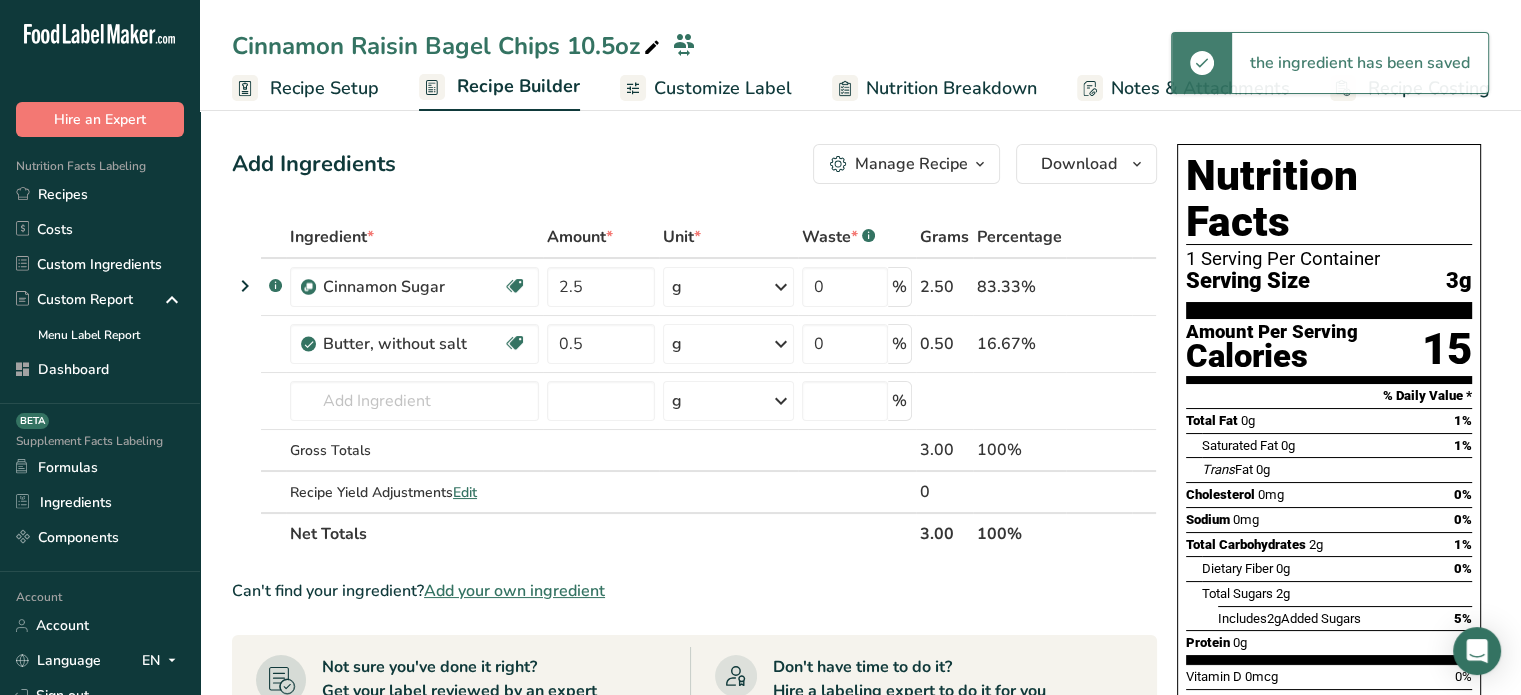 click on "g" at bounding box center [728, 344] 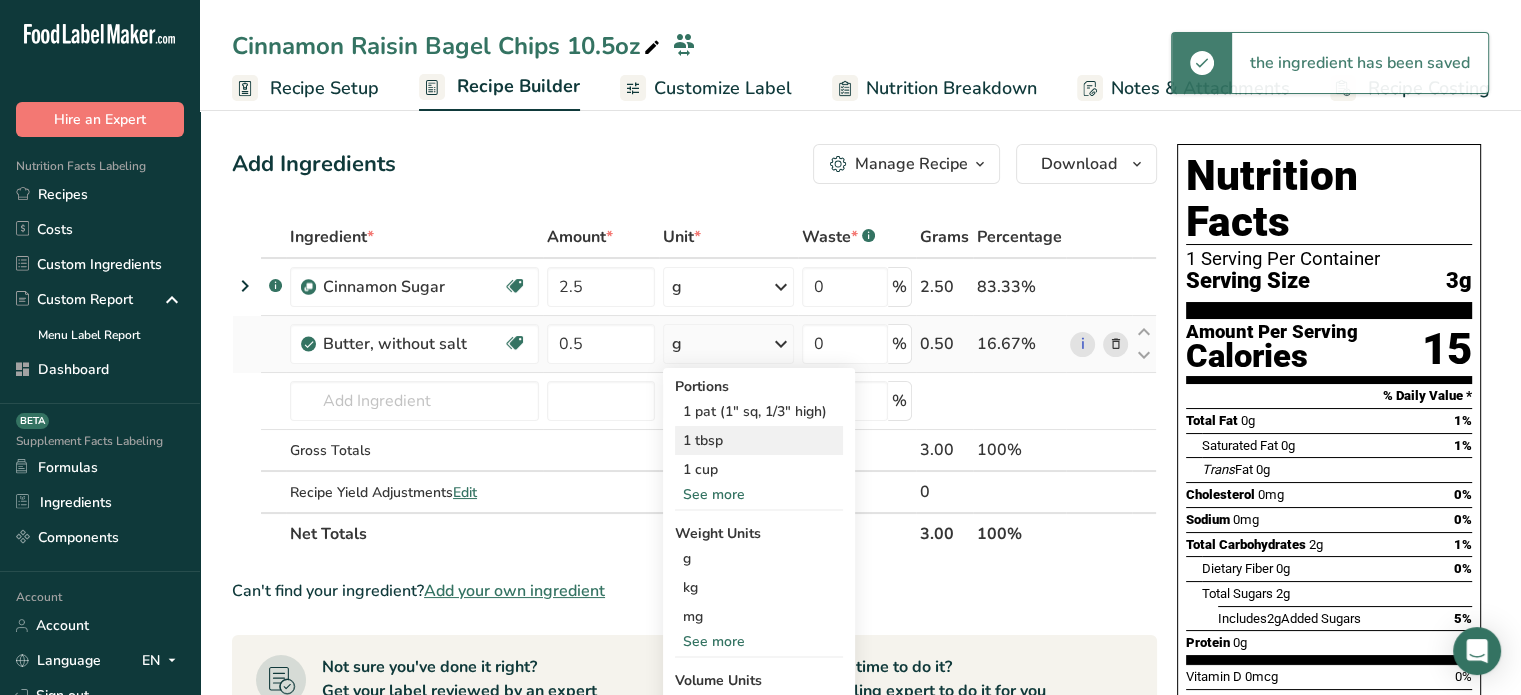 click on "1 tbsp" at bounding box center (759, 440) 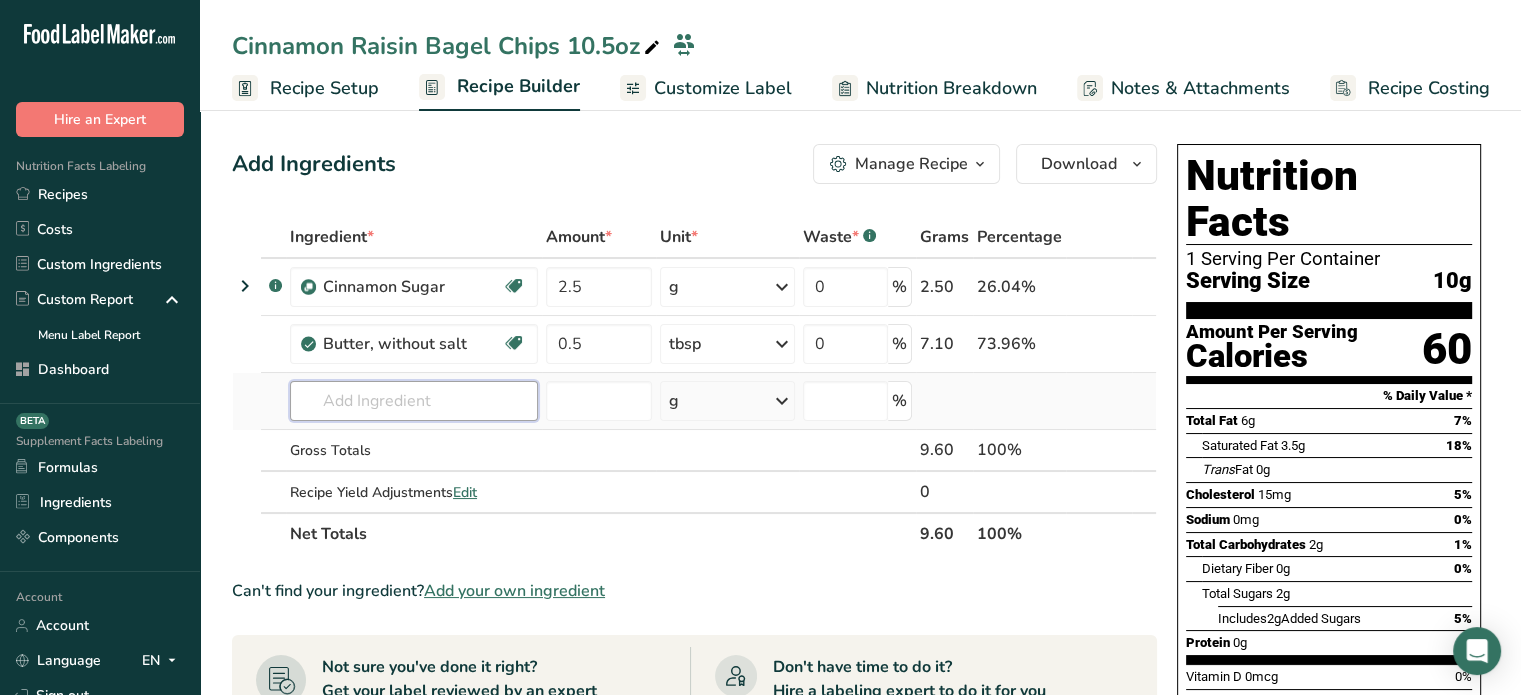 click at bounding box center (414, 401) 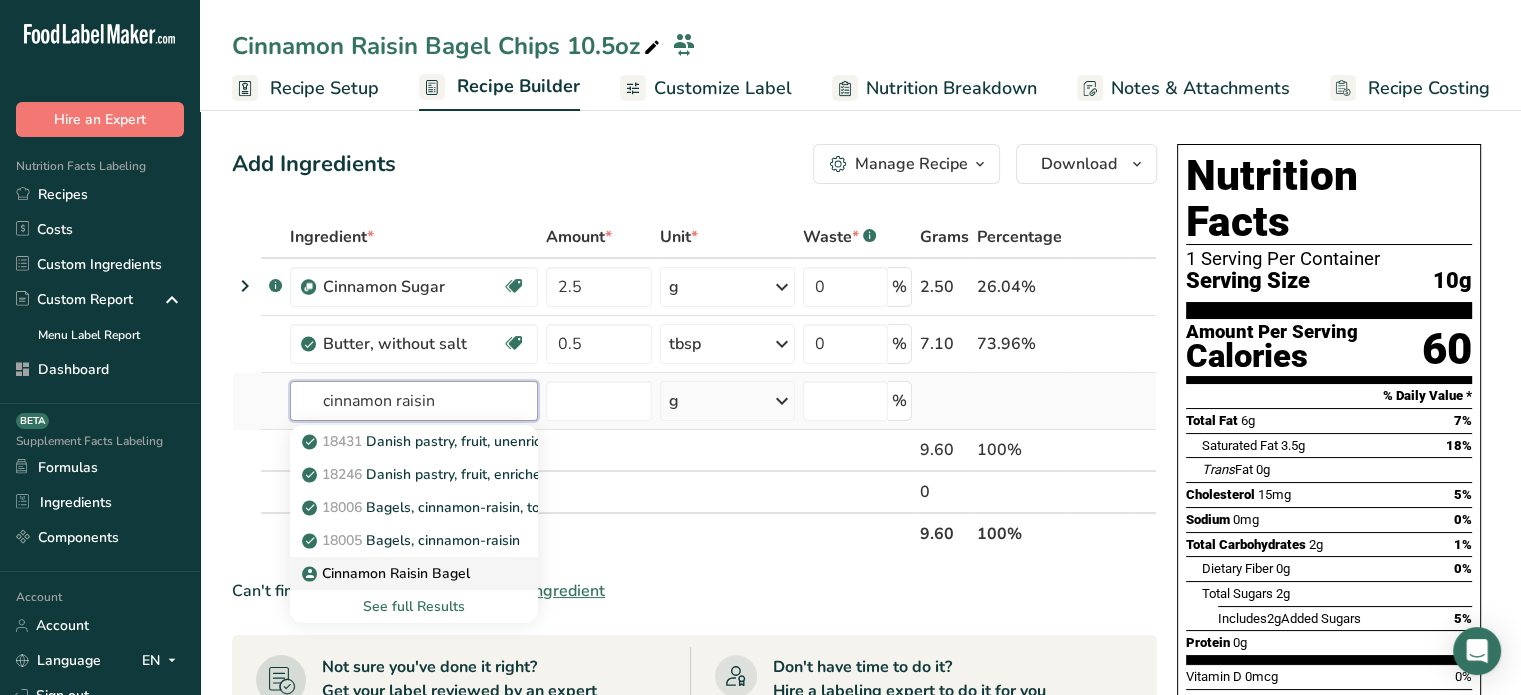type on "cinnamon raisin" 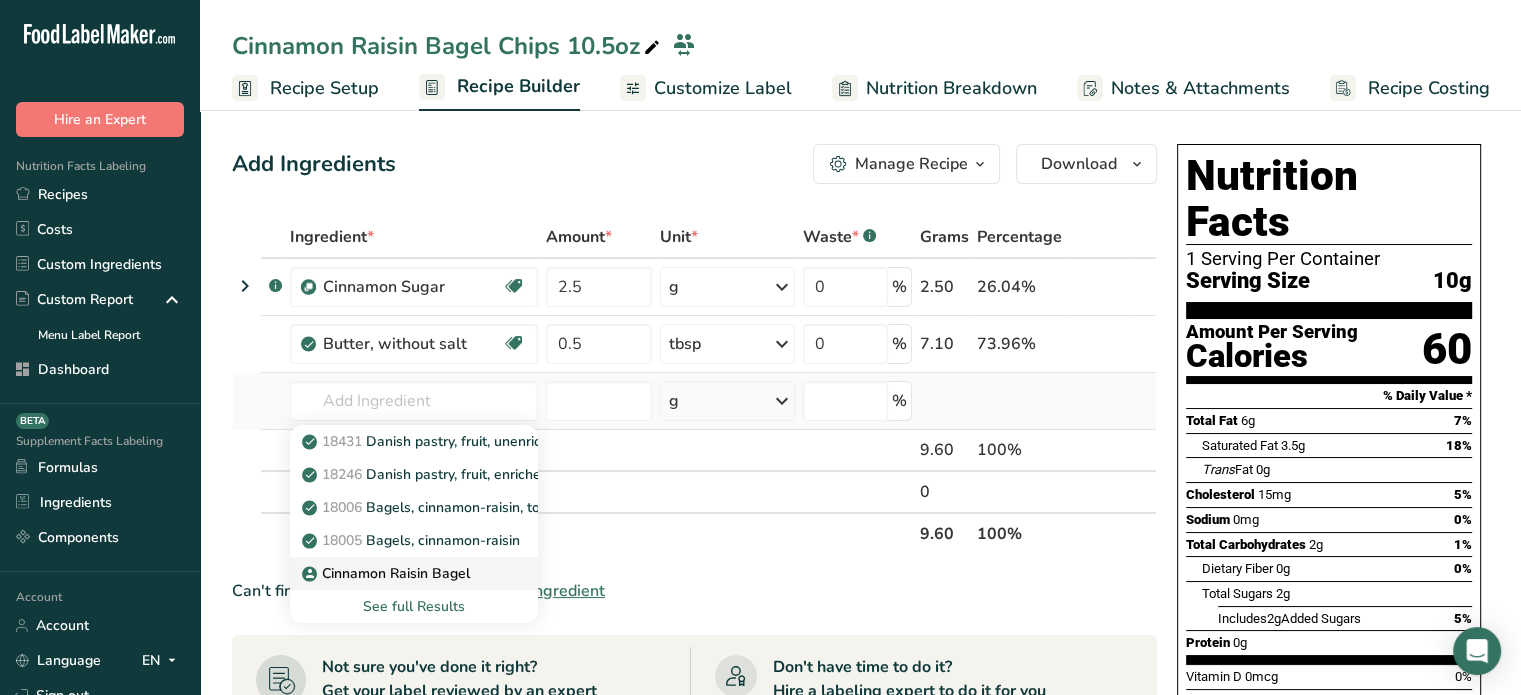 click on "Cinnamon Raisin Bagel" at bounding box center [388, 573] 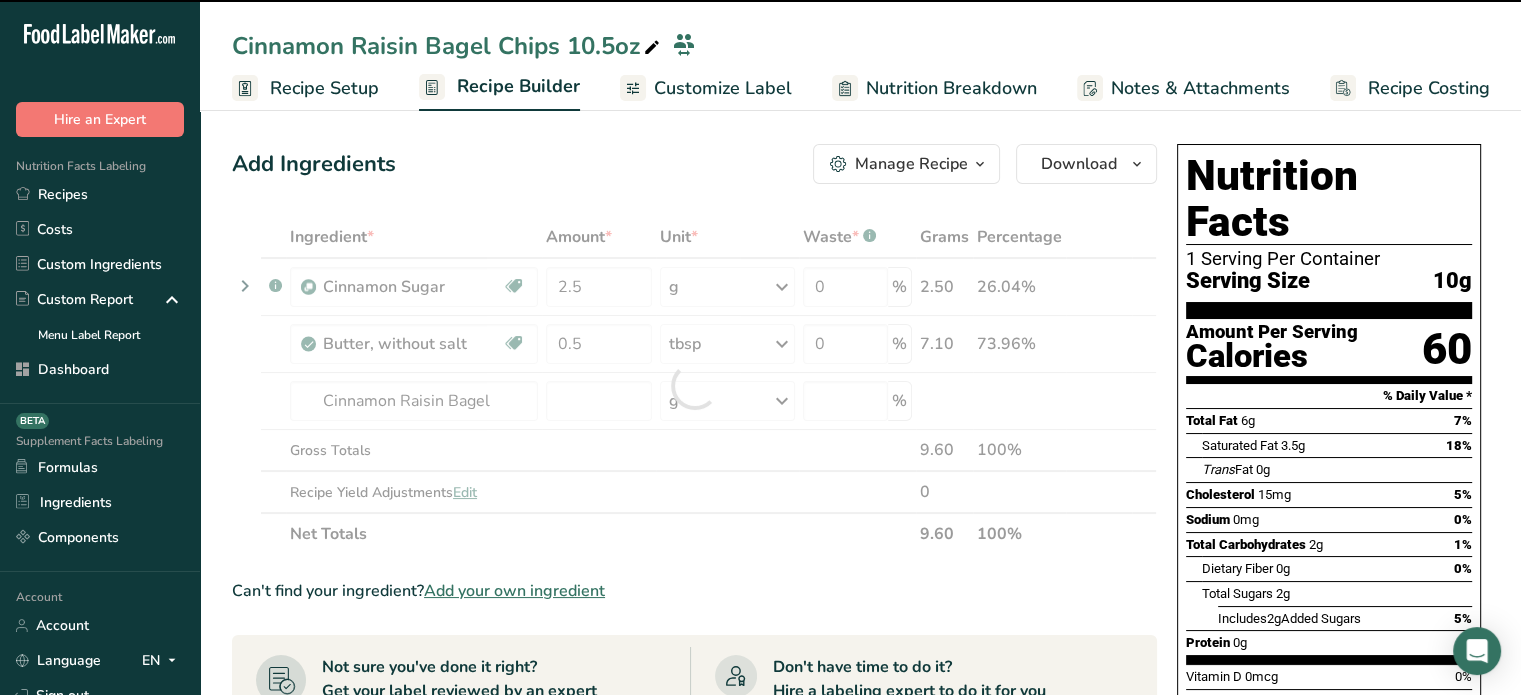 type on "0" 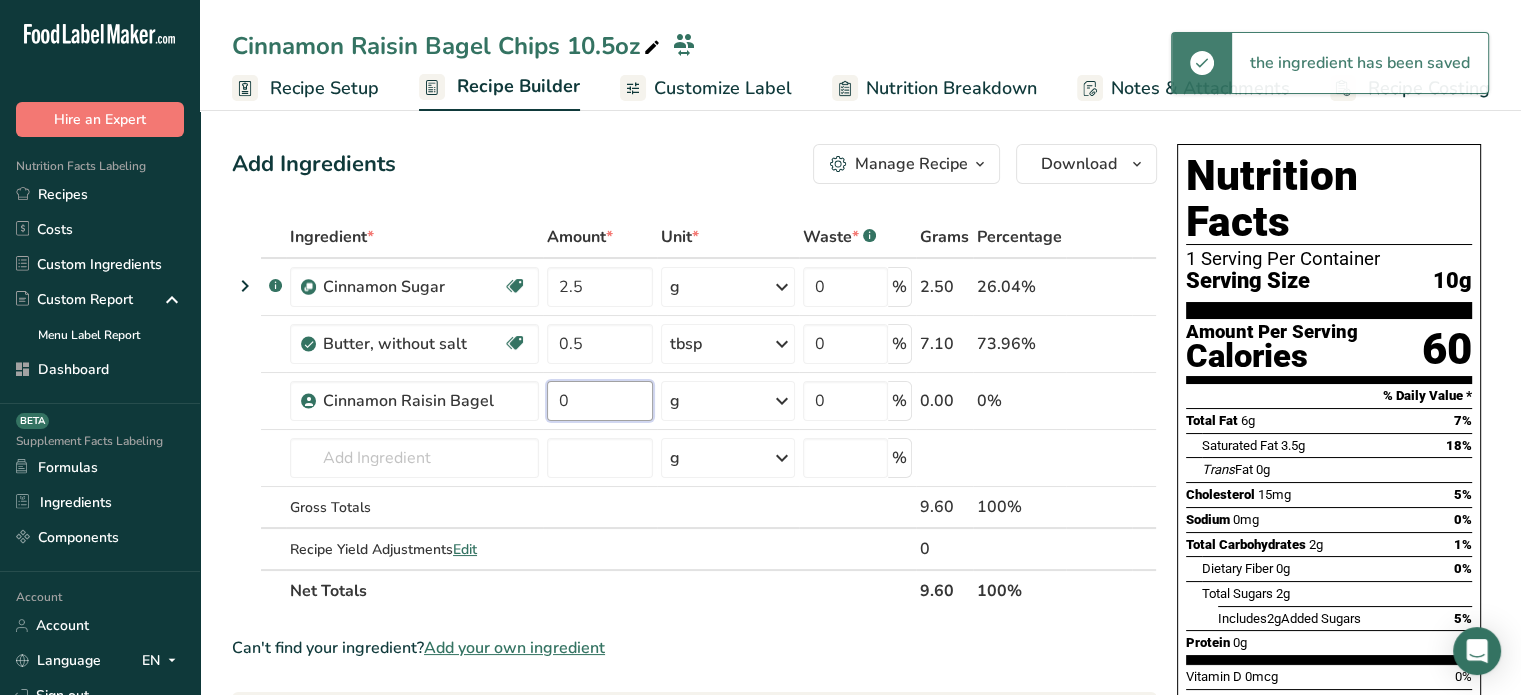 click on "0" at bounding box center (600, 401) 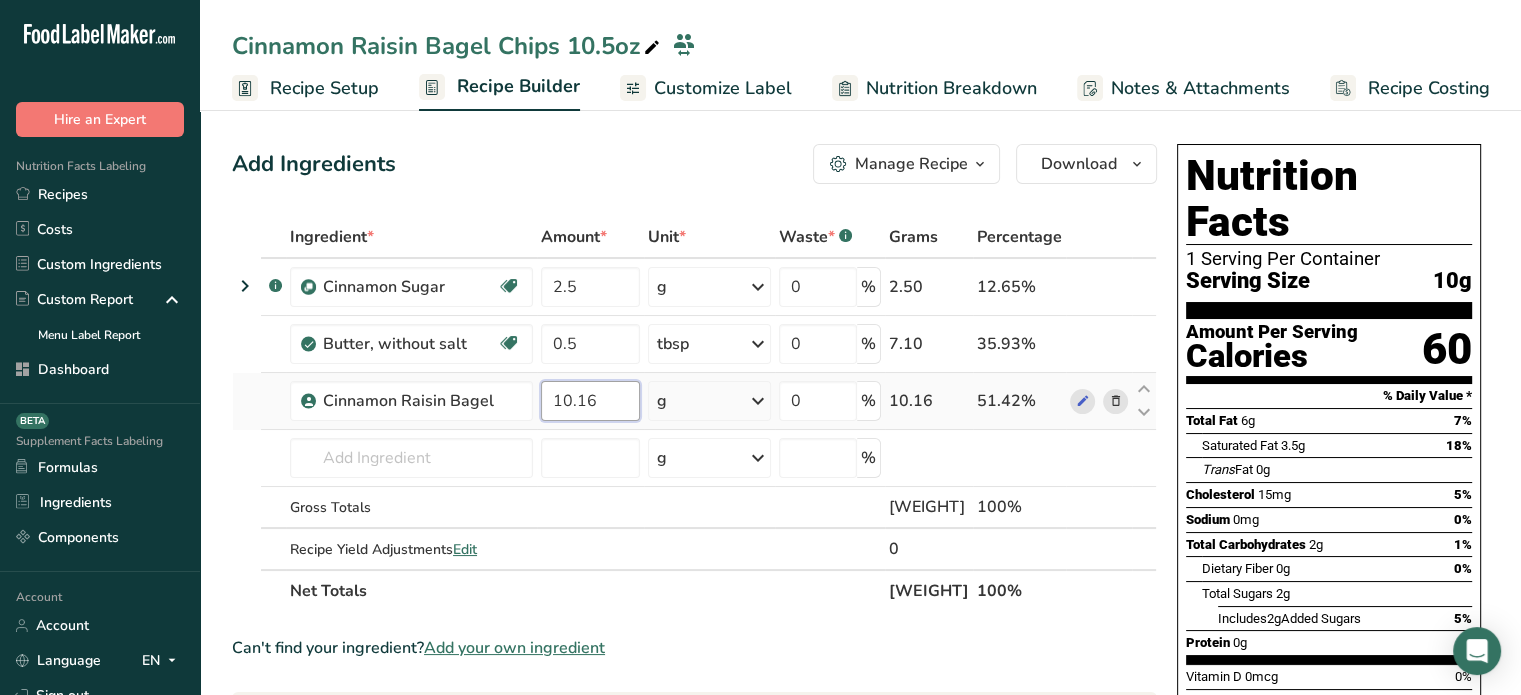 type on "10.16" 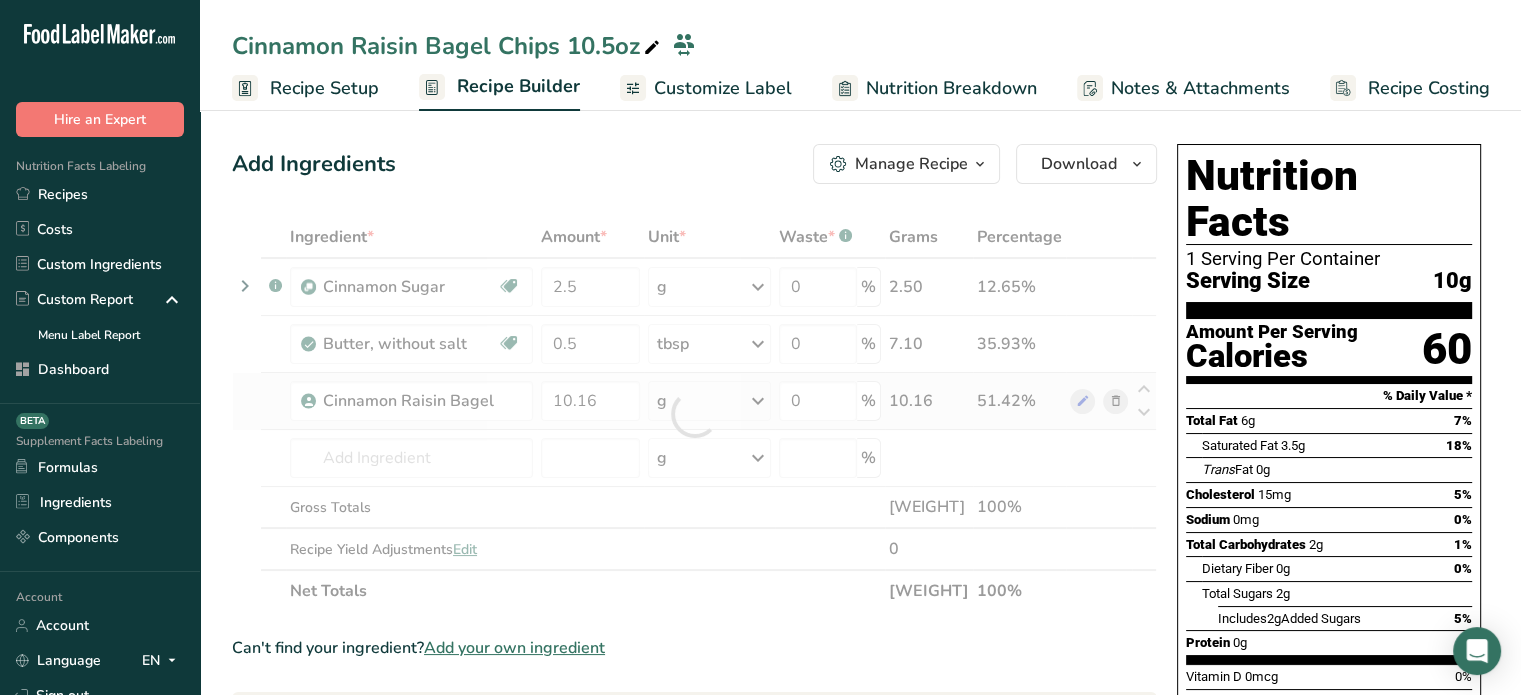 click on "Ingredient *
Amount *
Unit *
Waste *   .a-a{fill:#347362;}.b-a{fill:#fff;}          Grams
Percentage
.a-a{fill:#347362;}.b-a{fill:#fff;}
Cinnamon Sugar
Source of Antioxidants
Dairy free
Gluten free
Vegan
Vegetarian
Soy free
2.5
g
Weight Units
g
kg
mg
See more
Volume Units
l
mL
fl oz
See more
0
%
2.50
12.65%
Butter, without salt
Gluten free
Vegetarian
Soy free
0.5
tbsp
Portions
1 pat (1" sq, 1/3" high)
1 tbsp" at bounding box center [694, 414] 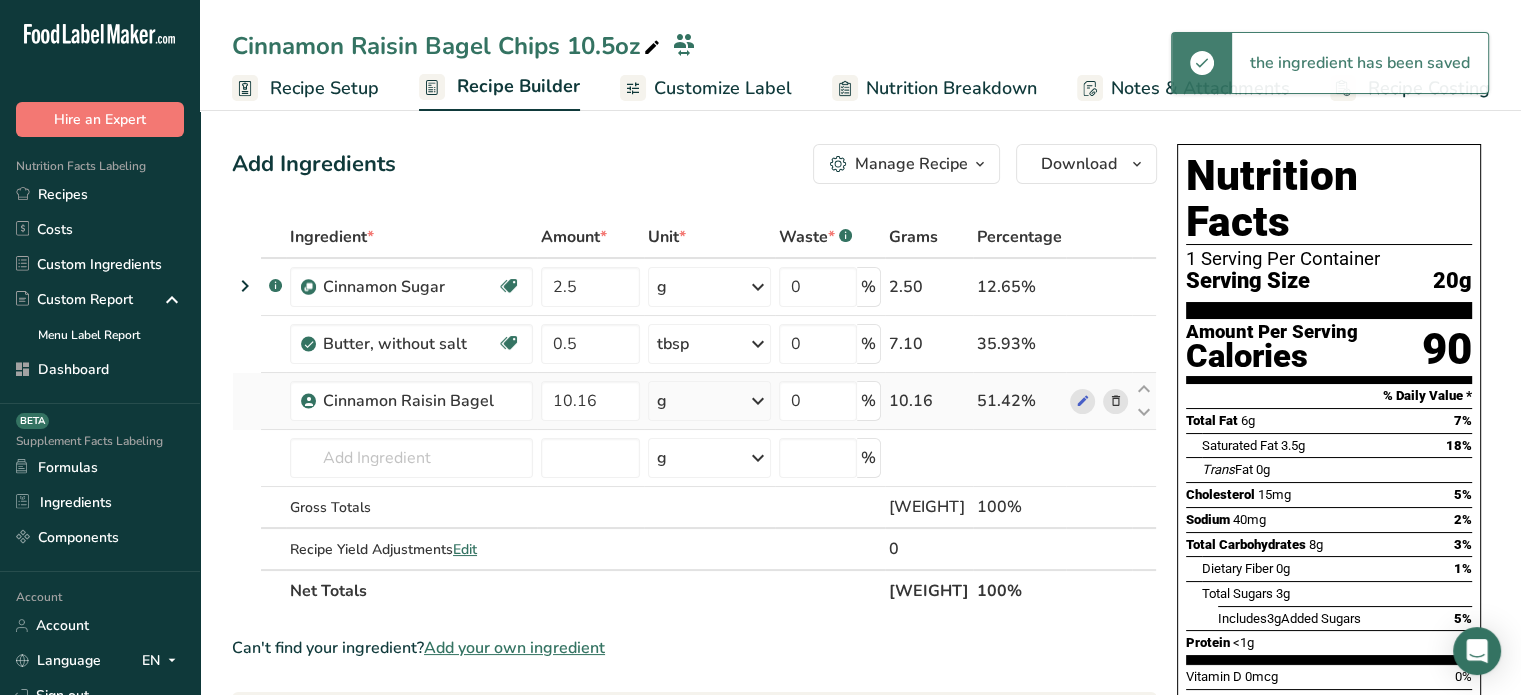 click on "g" at bounding box center [709, 401] 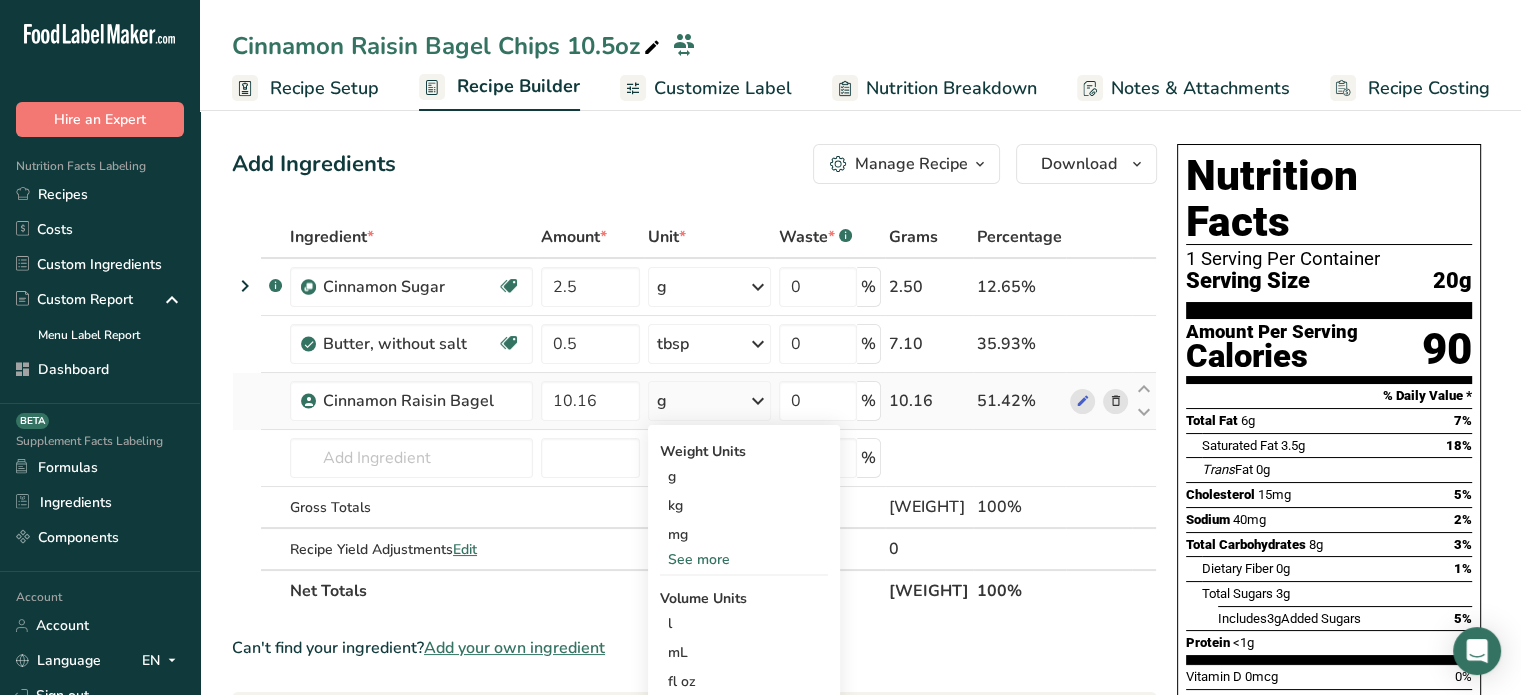 click on "See more" at bounding box center [744, 559] 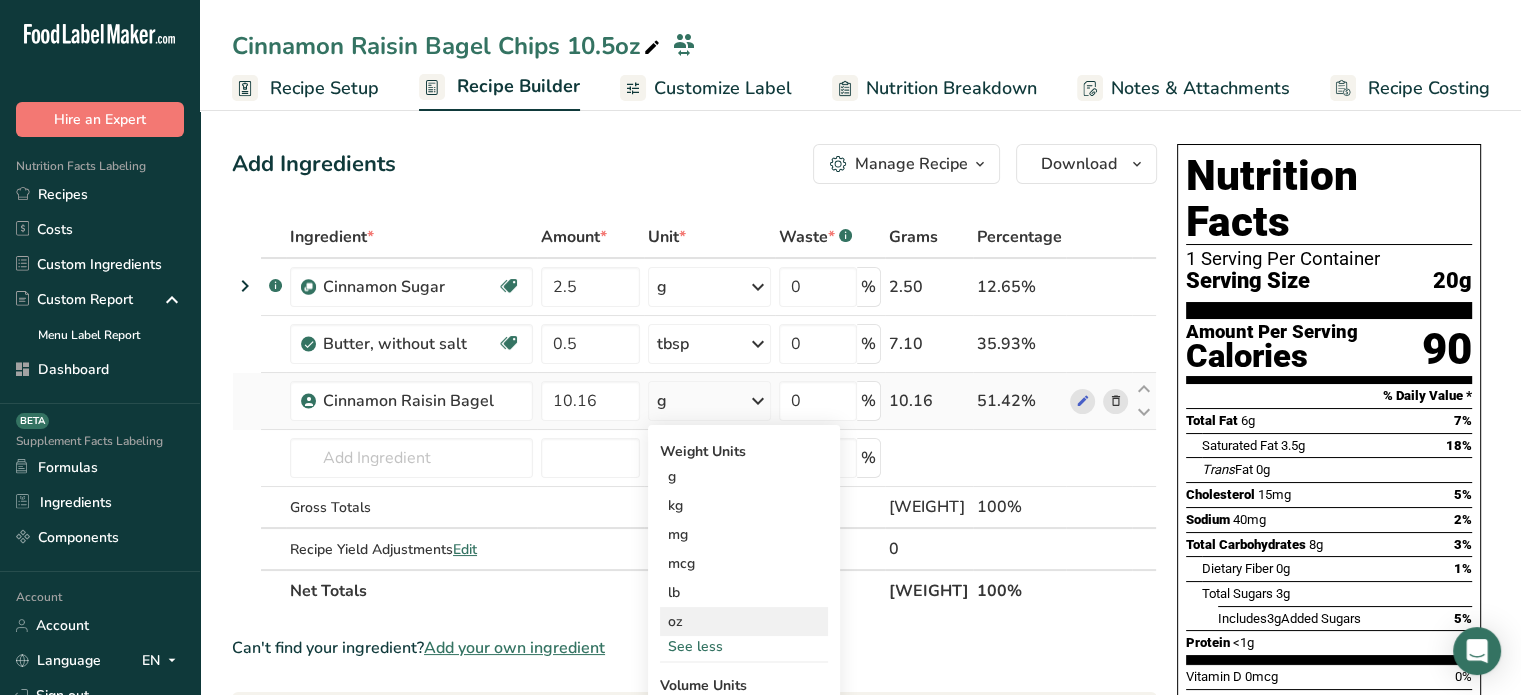 click on "oz" at bounding box center (744, 621) 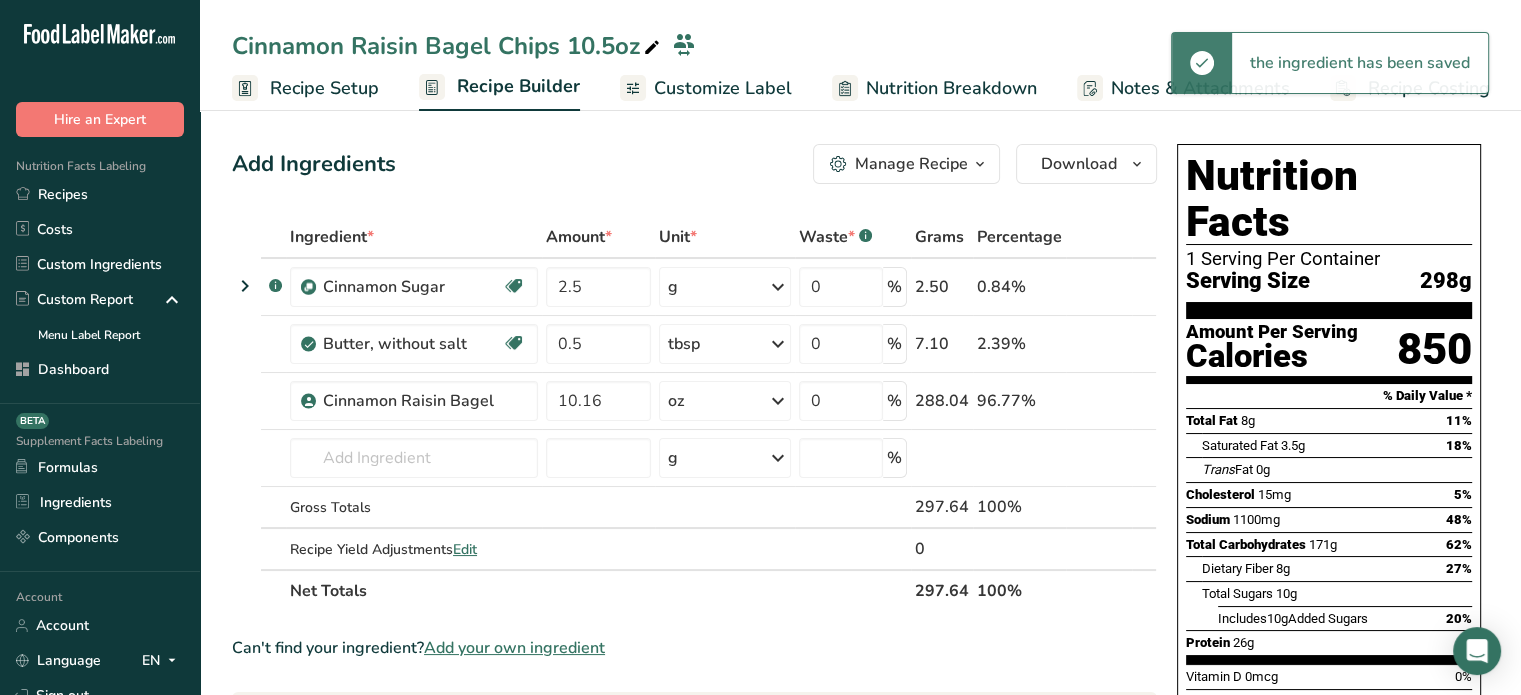 click on "297.64" at bounding box center (942, 590) 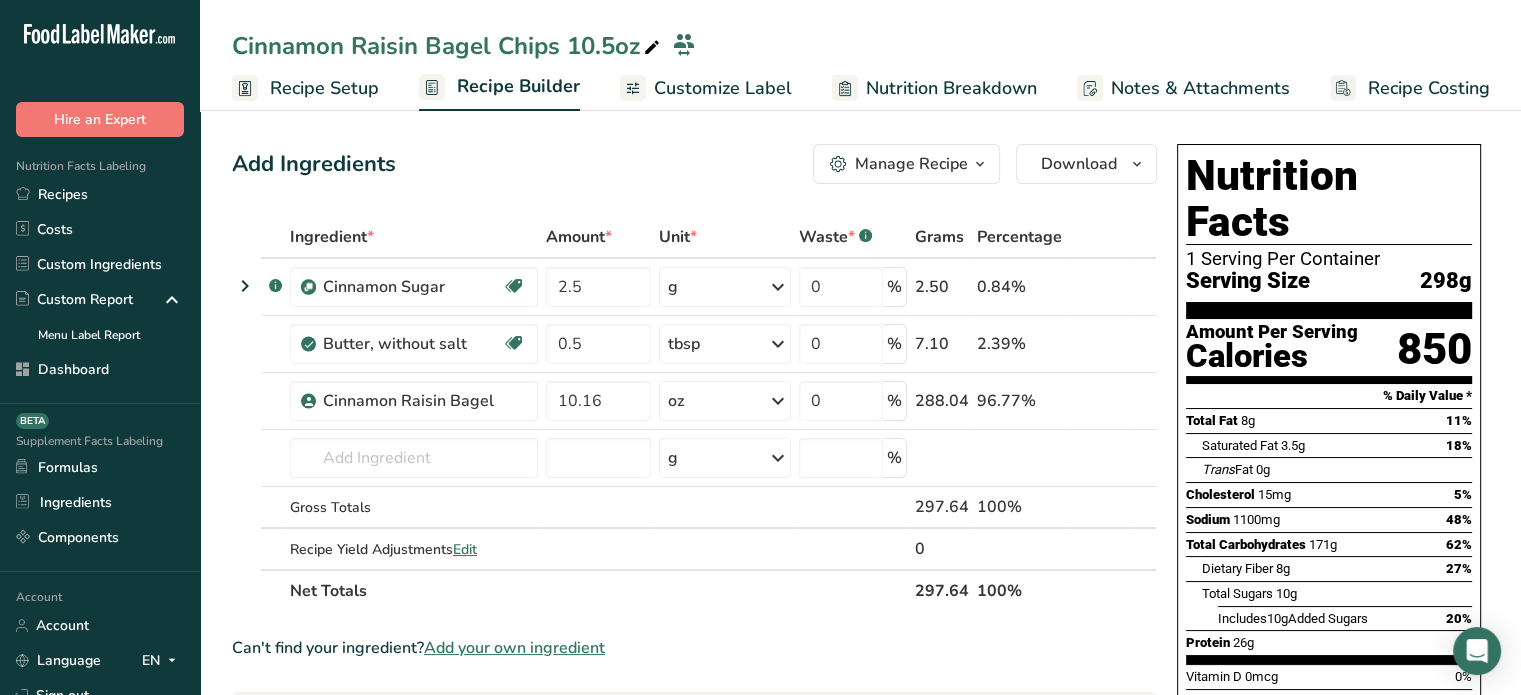 click on "Recipe Setup" at bounding box center [324, 88] 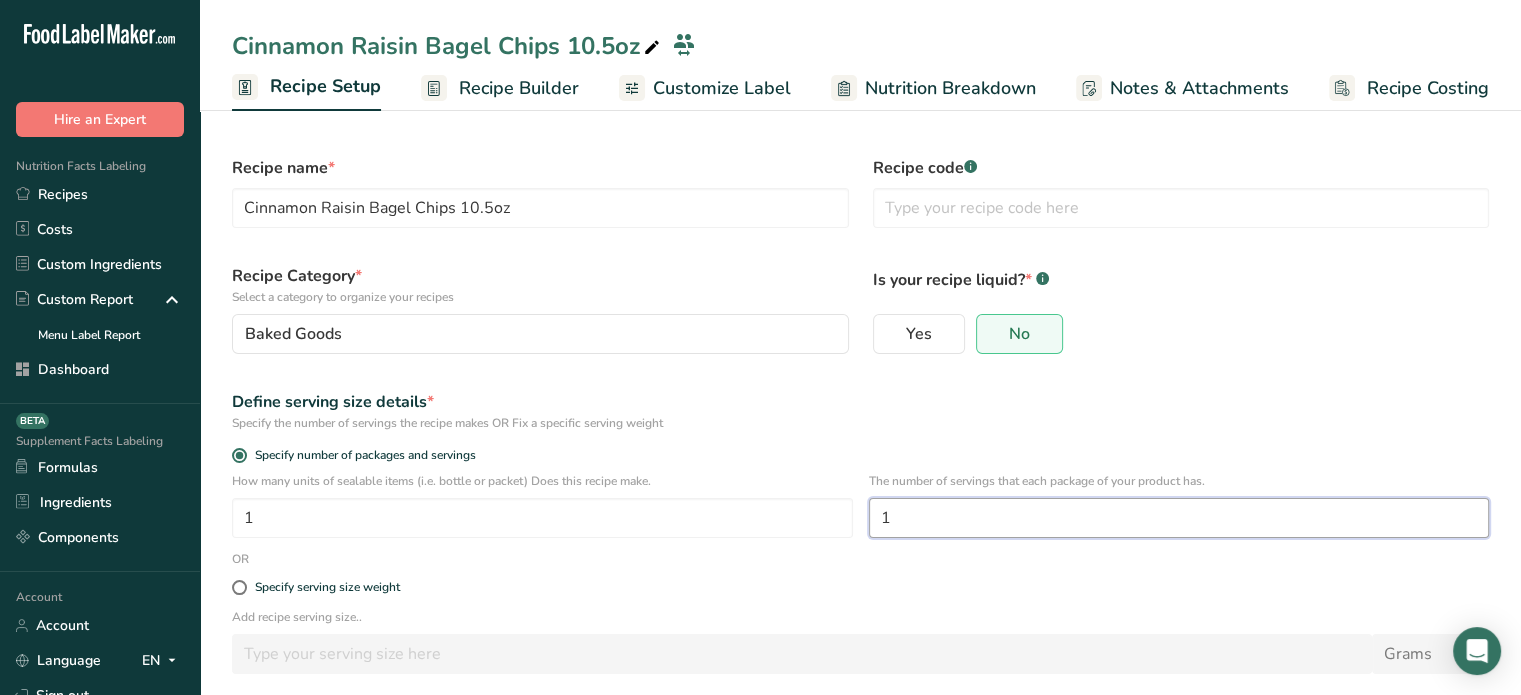 click on "1" at bounding box center (1179, 518) 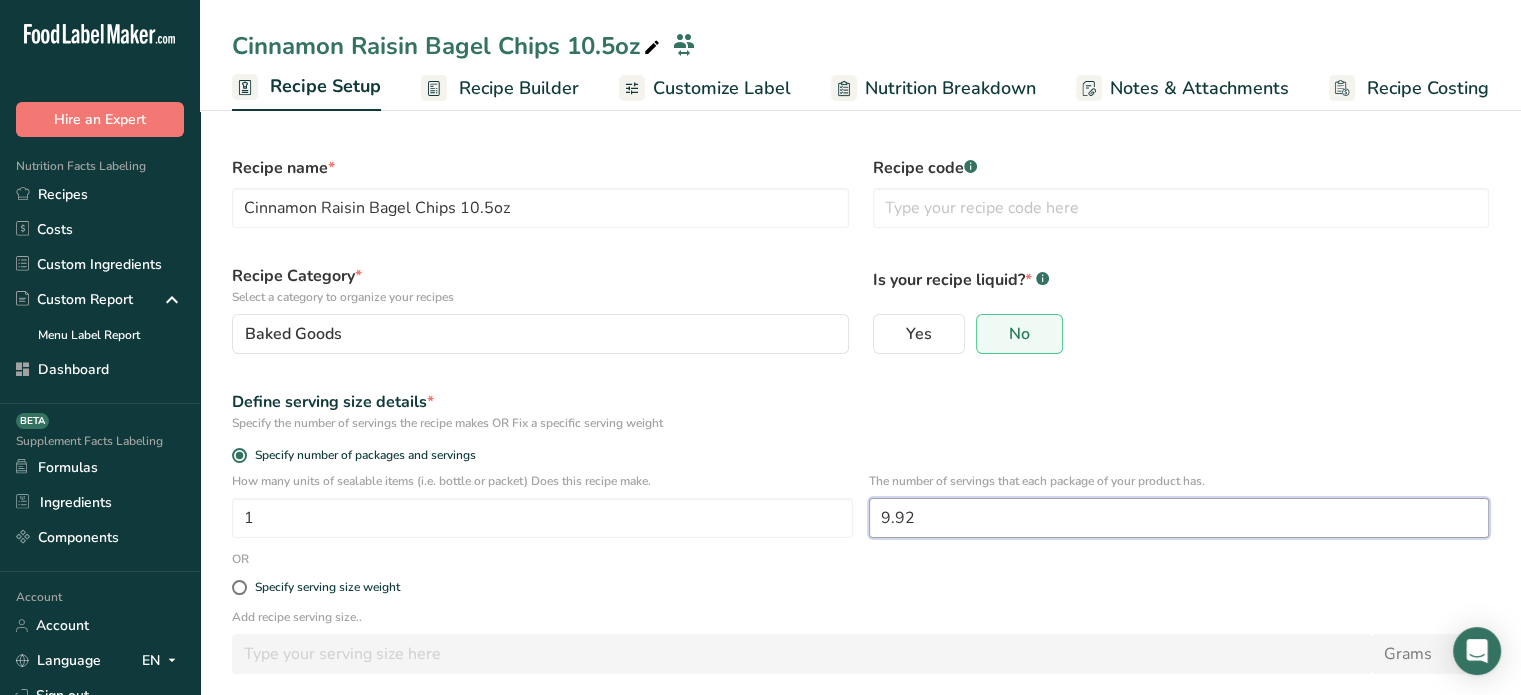 scroll, scrollTop: 95, scrollLeft: 0, axis: vertical 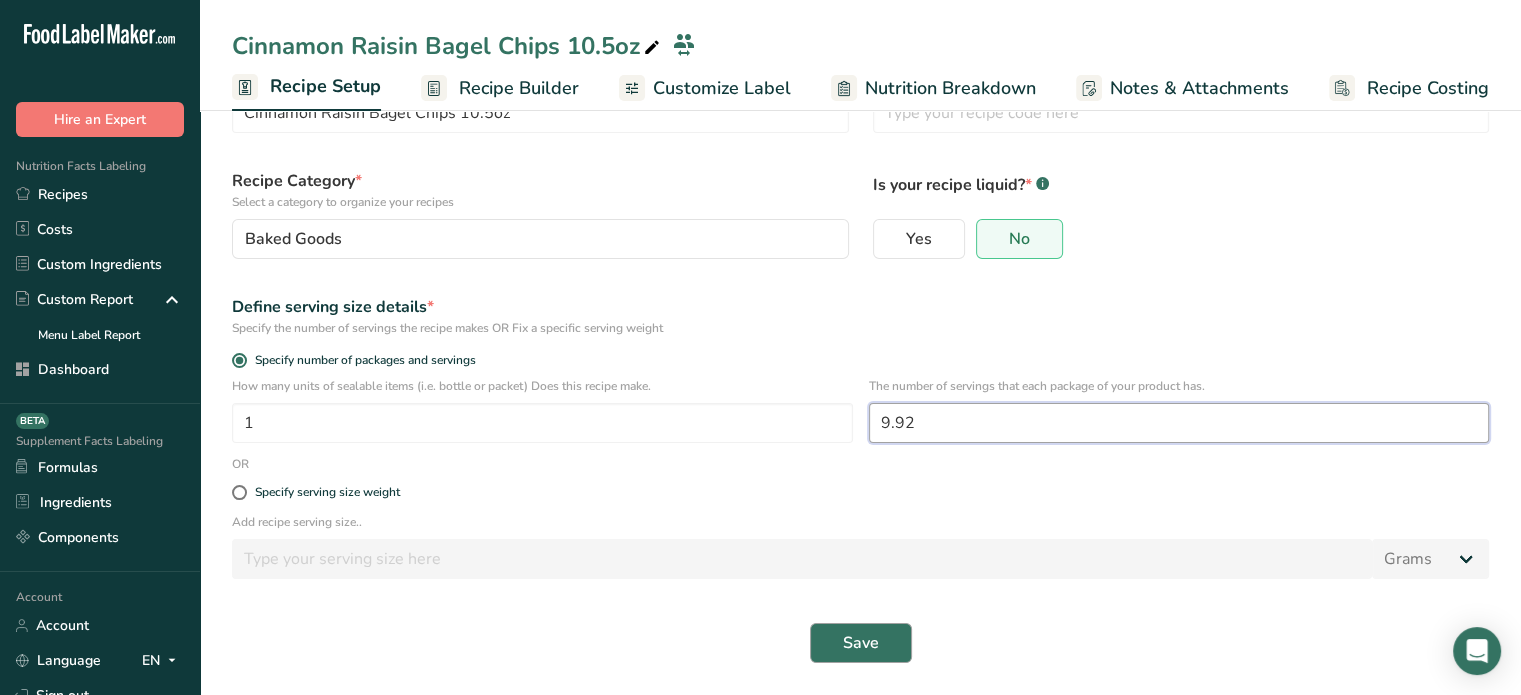 type on "9.92" 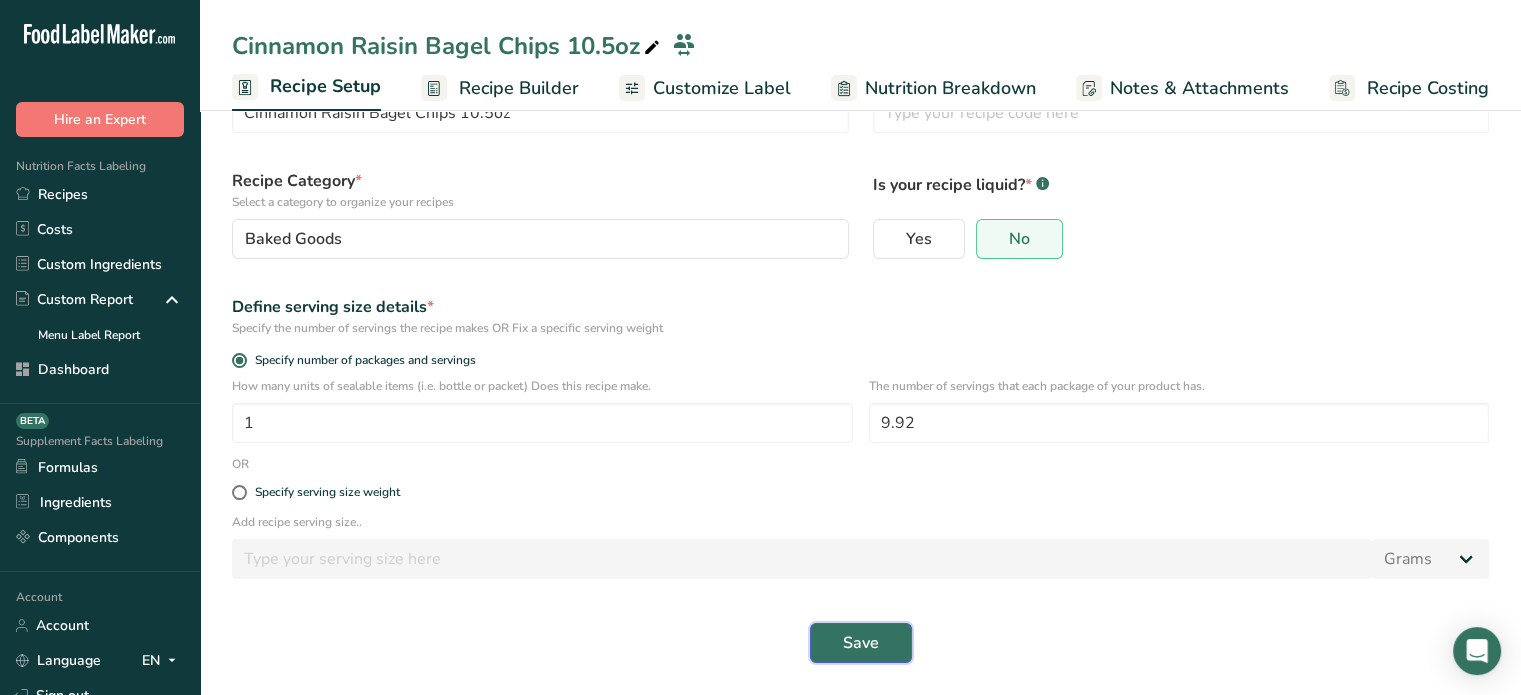 click on "Save" at bounding box center (861, 643) 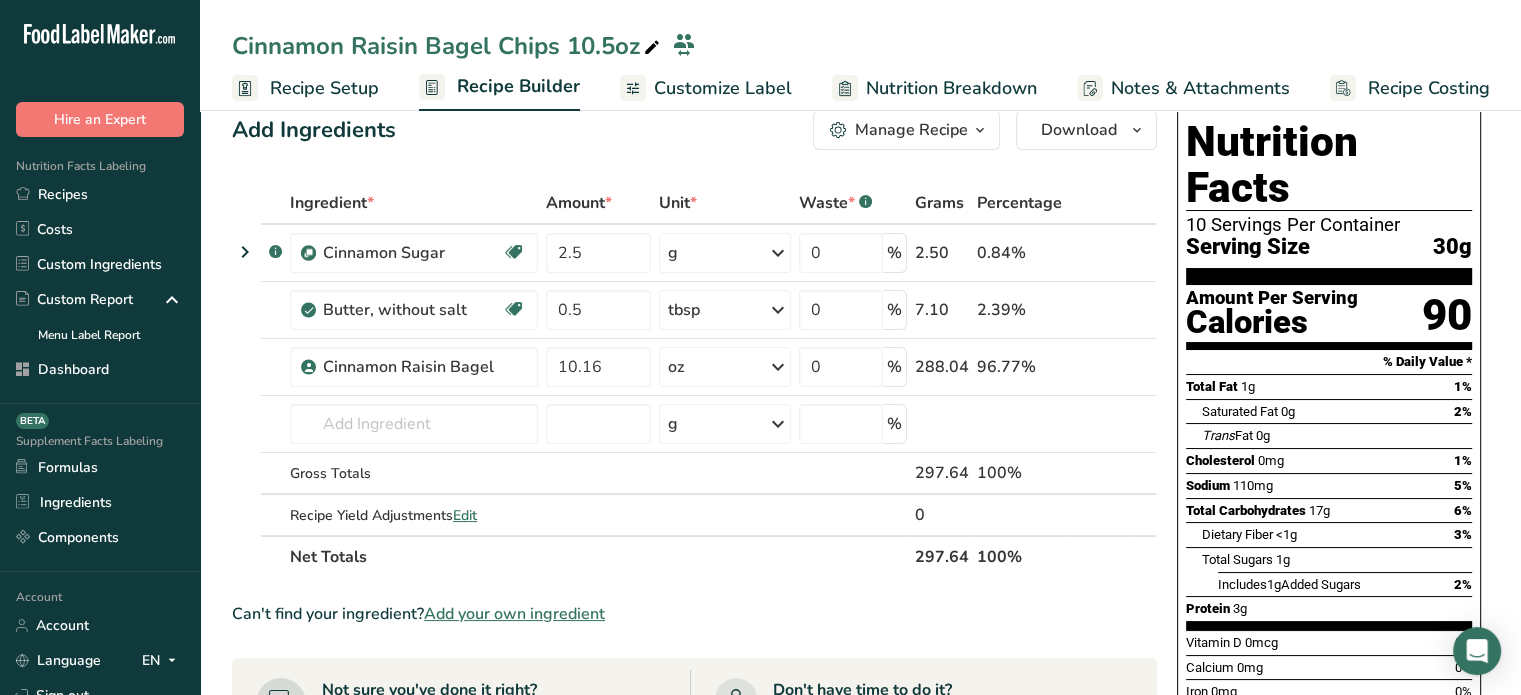 scroll, scrollTop: 36, scrollLeft: 0, axis: vertical 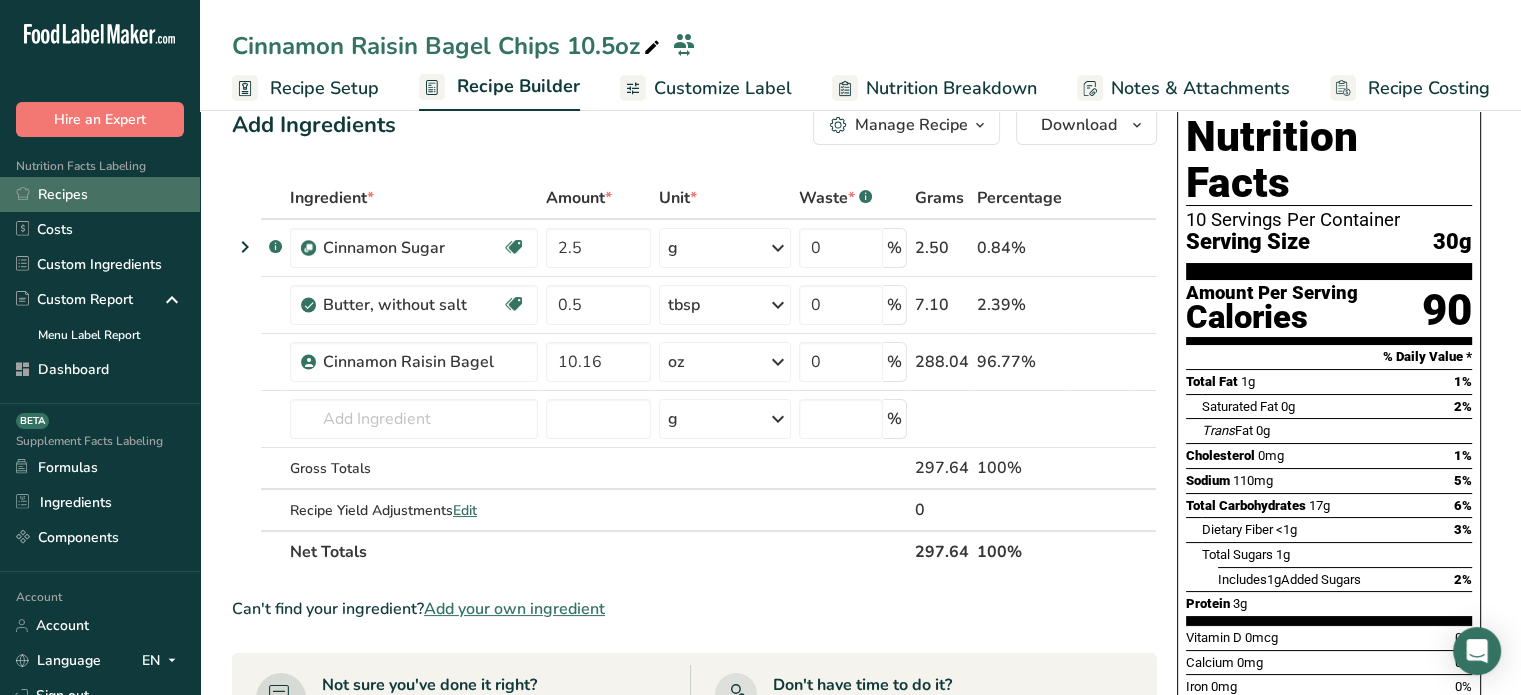 click on "Recipes" at bounding box center [100, 194] 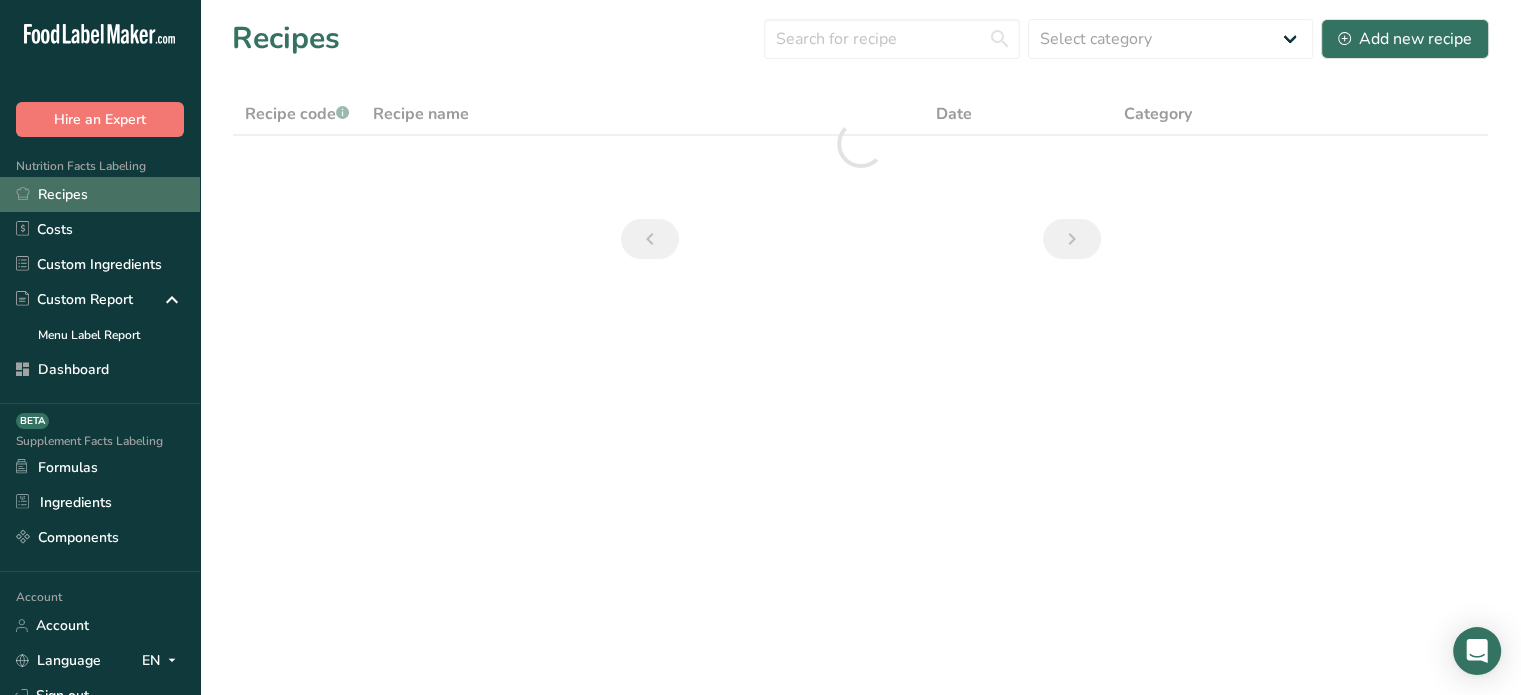 scroll, scrollTop: 0, scrollLeft: 0, axis: both 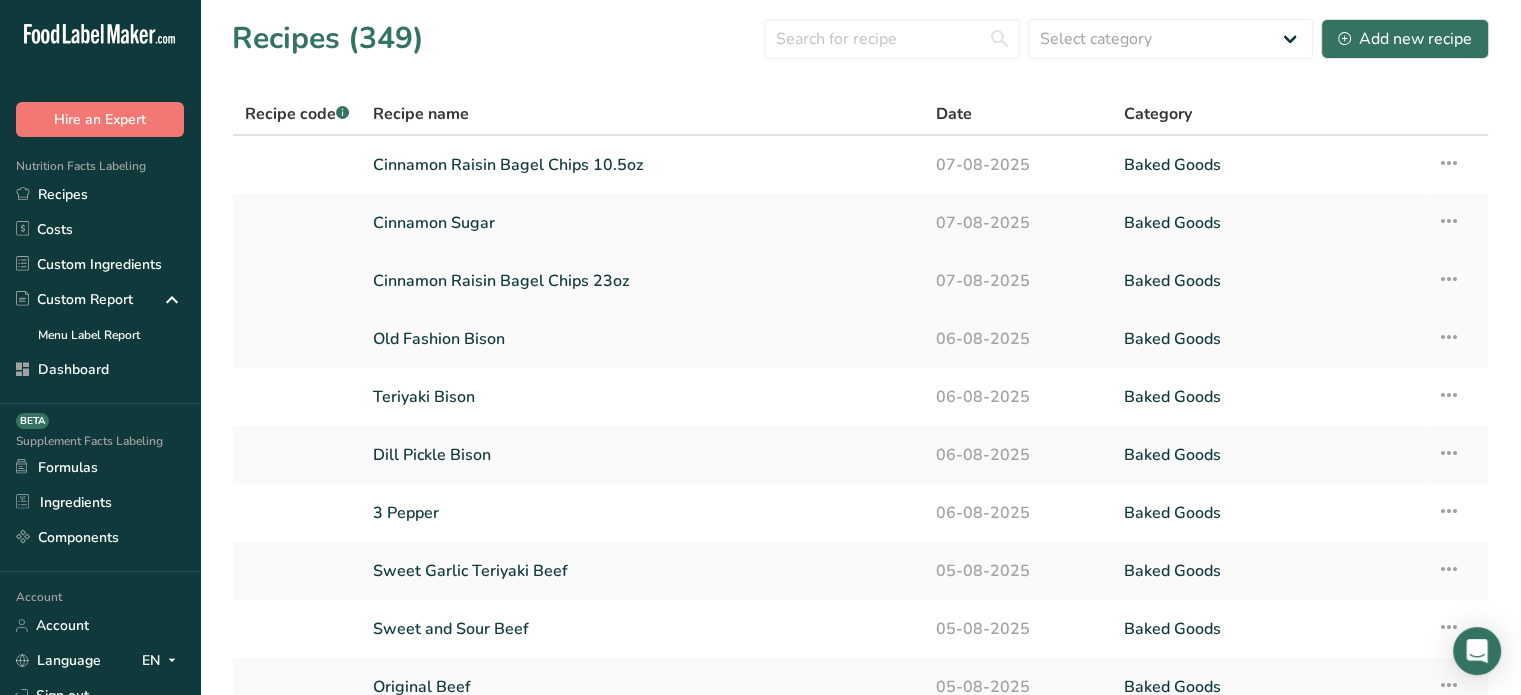 click on "Cinnamon Raisin Bagel Chips 23oz" at bounding box center (642, 281) 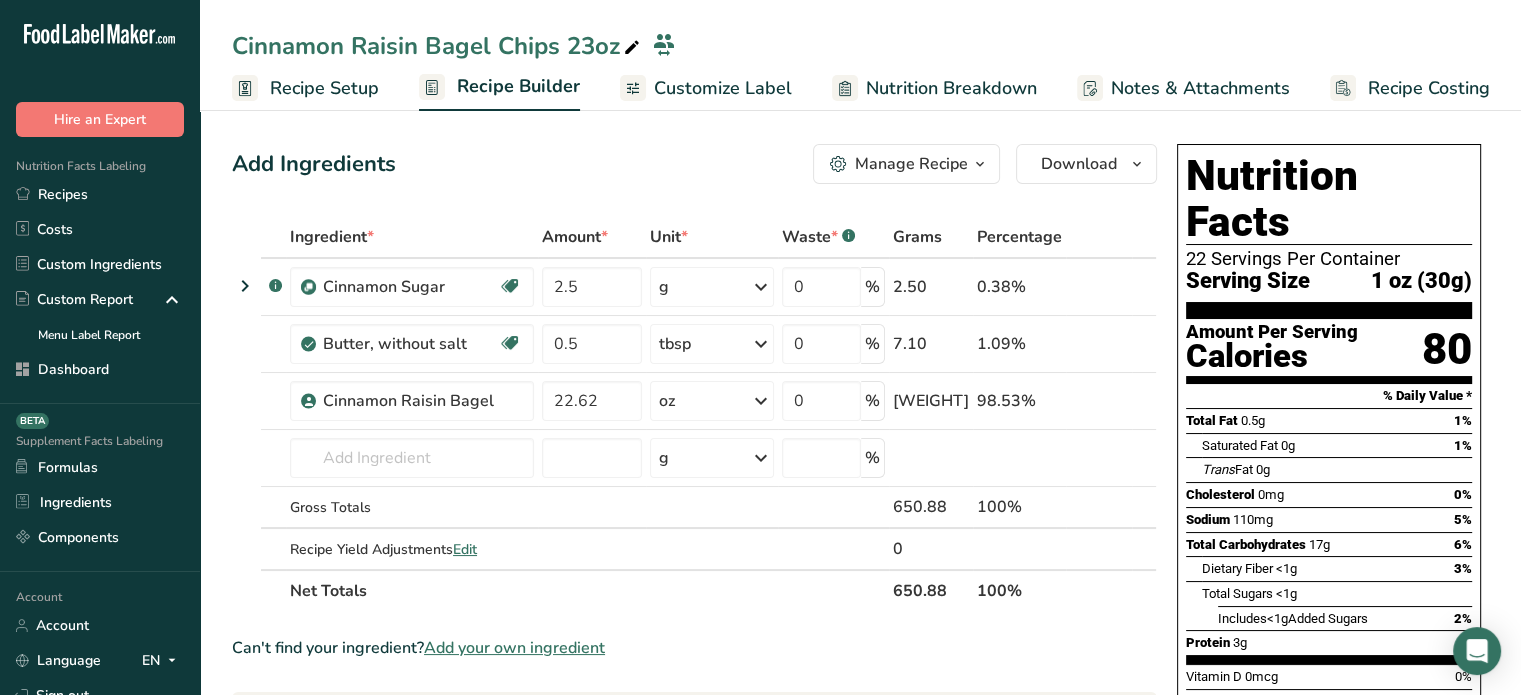 click on "Manage Recipe" at bounding box center [906, 164] 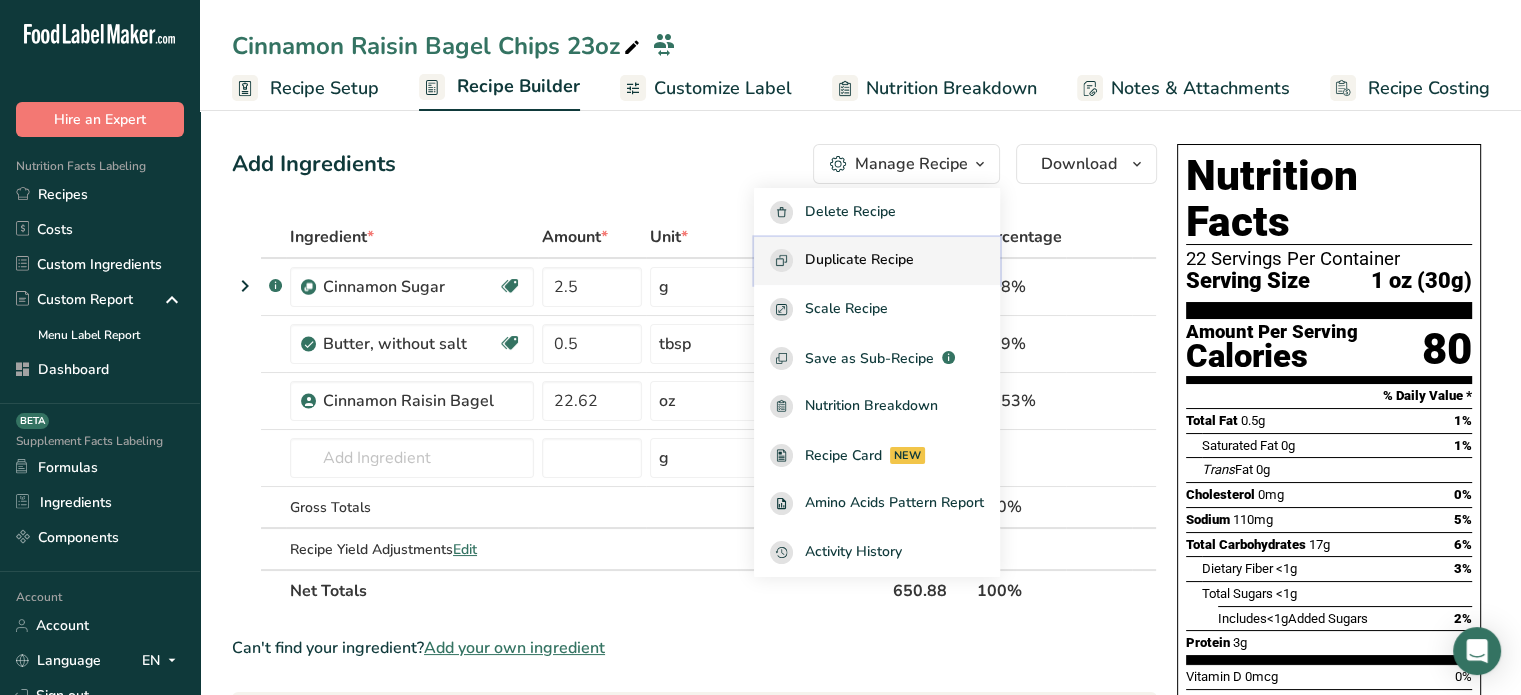 click on "Duplicate Recipe" at bounding box center (859, 260) 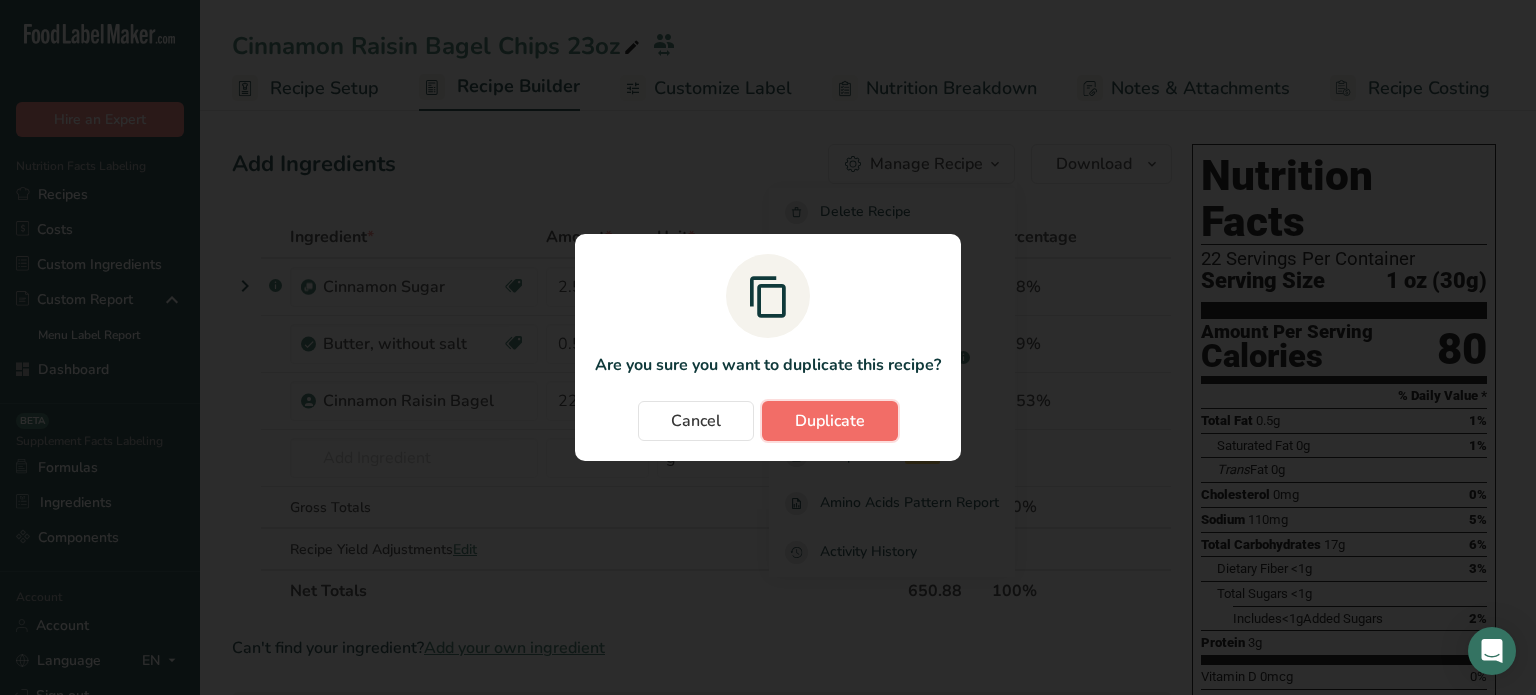 click on "Duplicate" at bounding box center [830, 421] 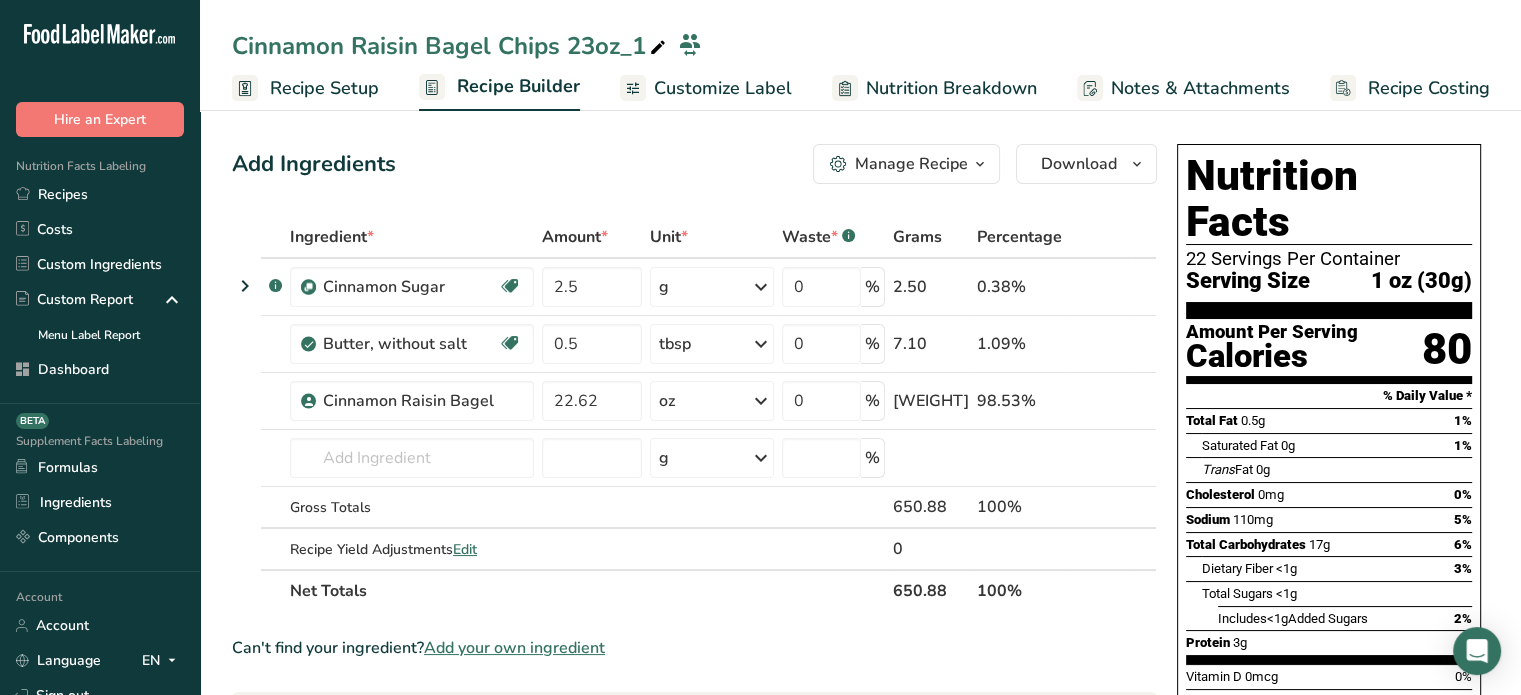click at bounding box center (658, 48) 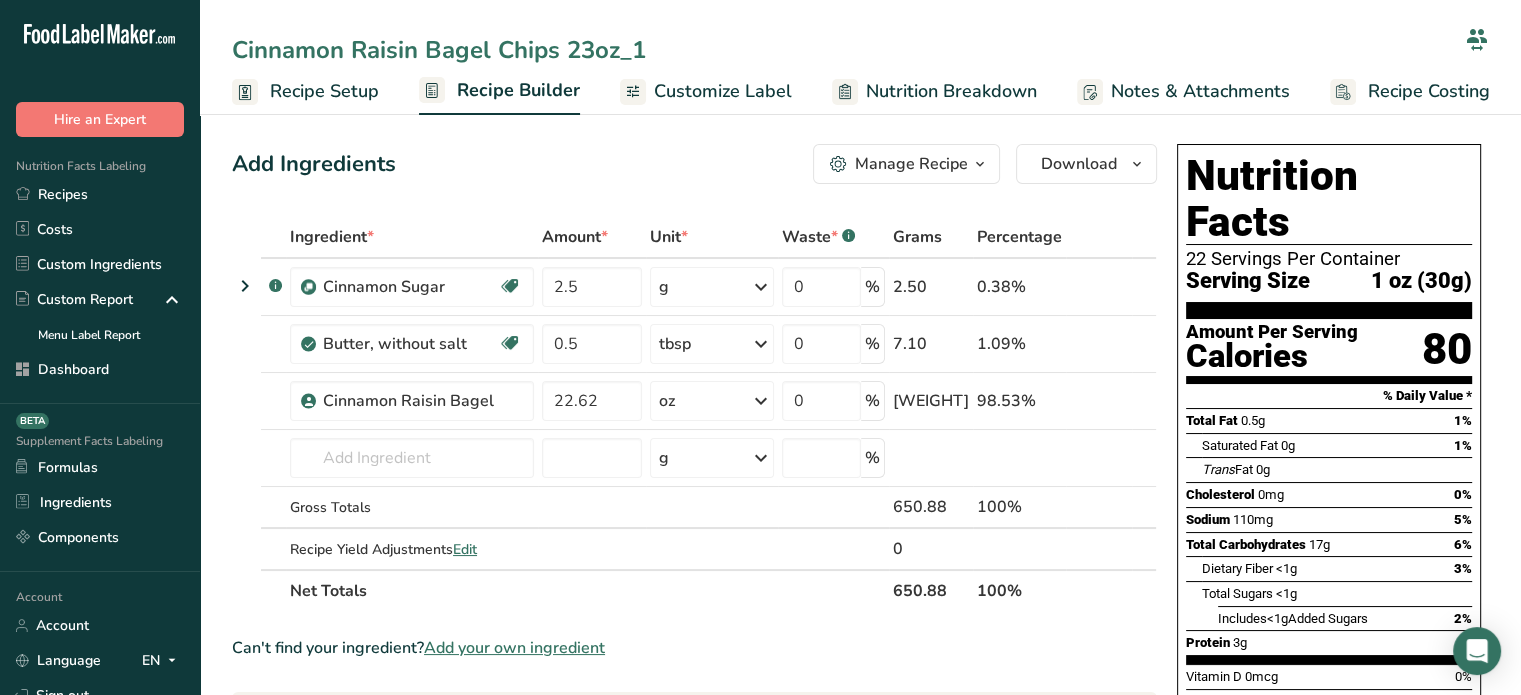 drag, startPoint x: 652, startPoint y: 43, endPoint x: 569, endPoint y: 43, distance: 83 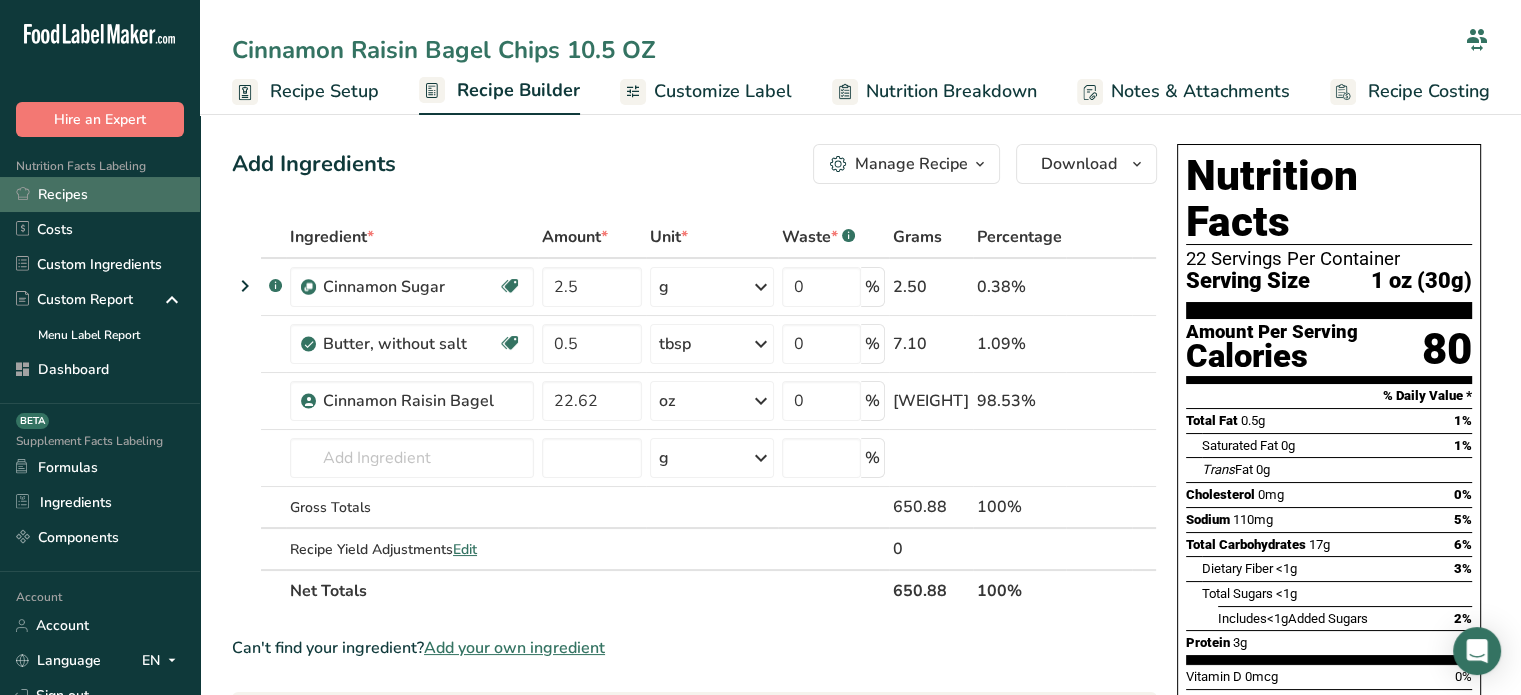 type on "Cinnamon Raisin Bagel Chips 10.5 OZ" 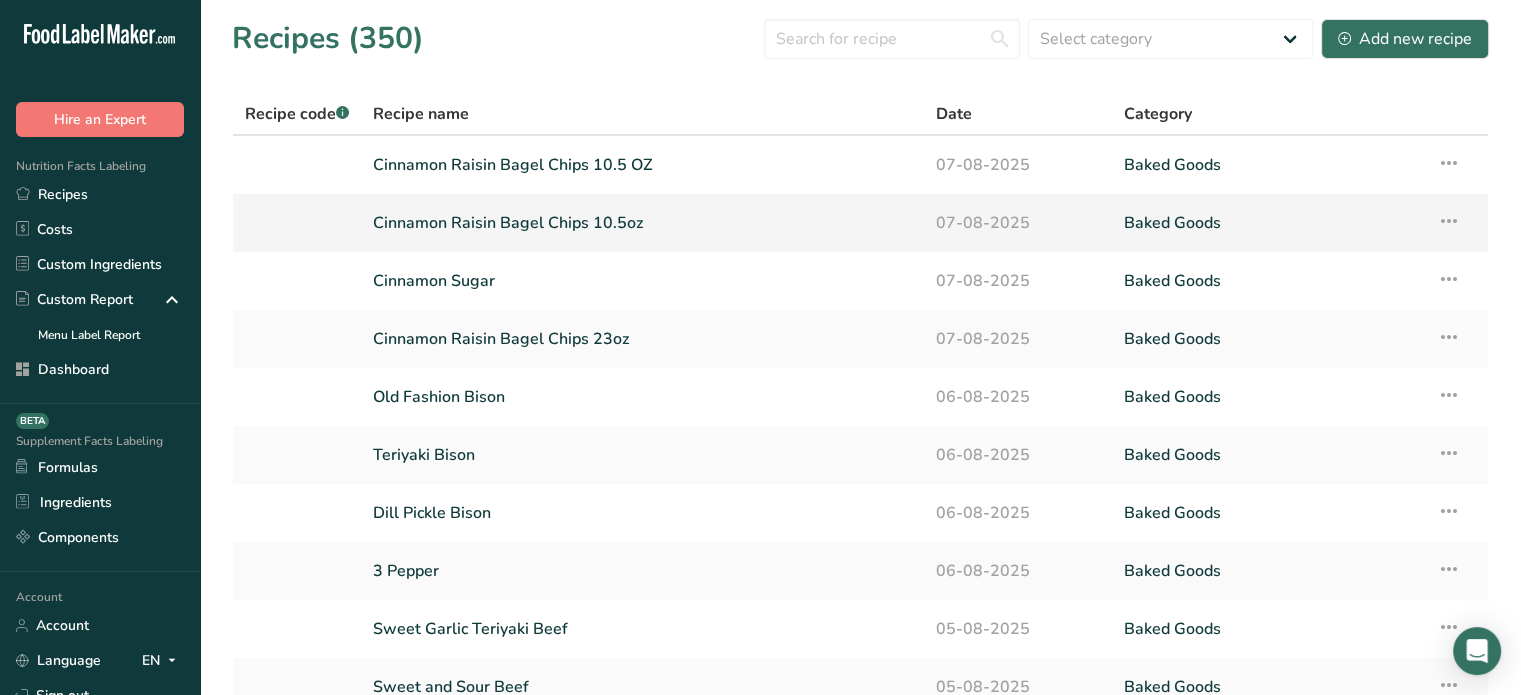 click on "Cinnamon Raisin Bagel Chips 10.5oz" at bounding box center [642, 223] 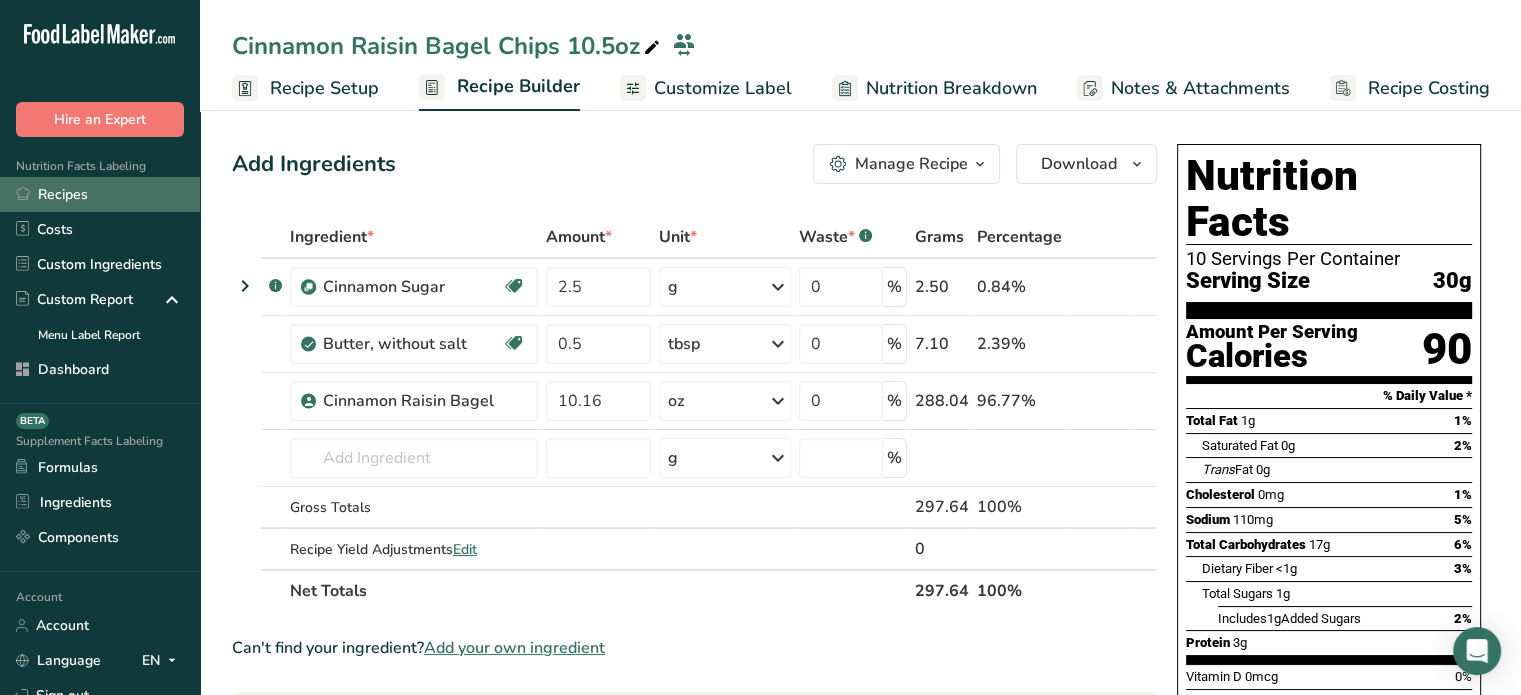 click on "Recipes" at bounding box center [100, 194] 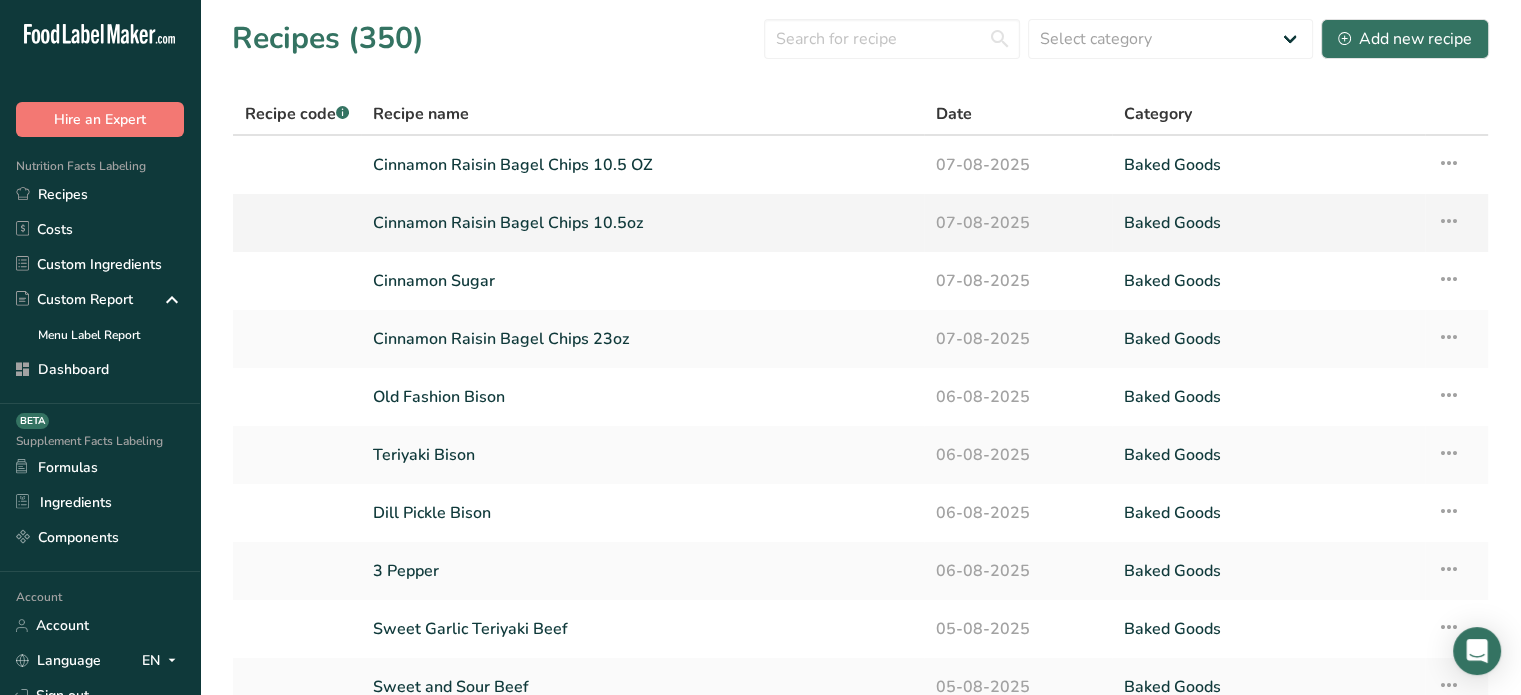 click on "Cinnamon Raisin Bagel Chips 10.5oz" at bounding box center [642, 223] 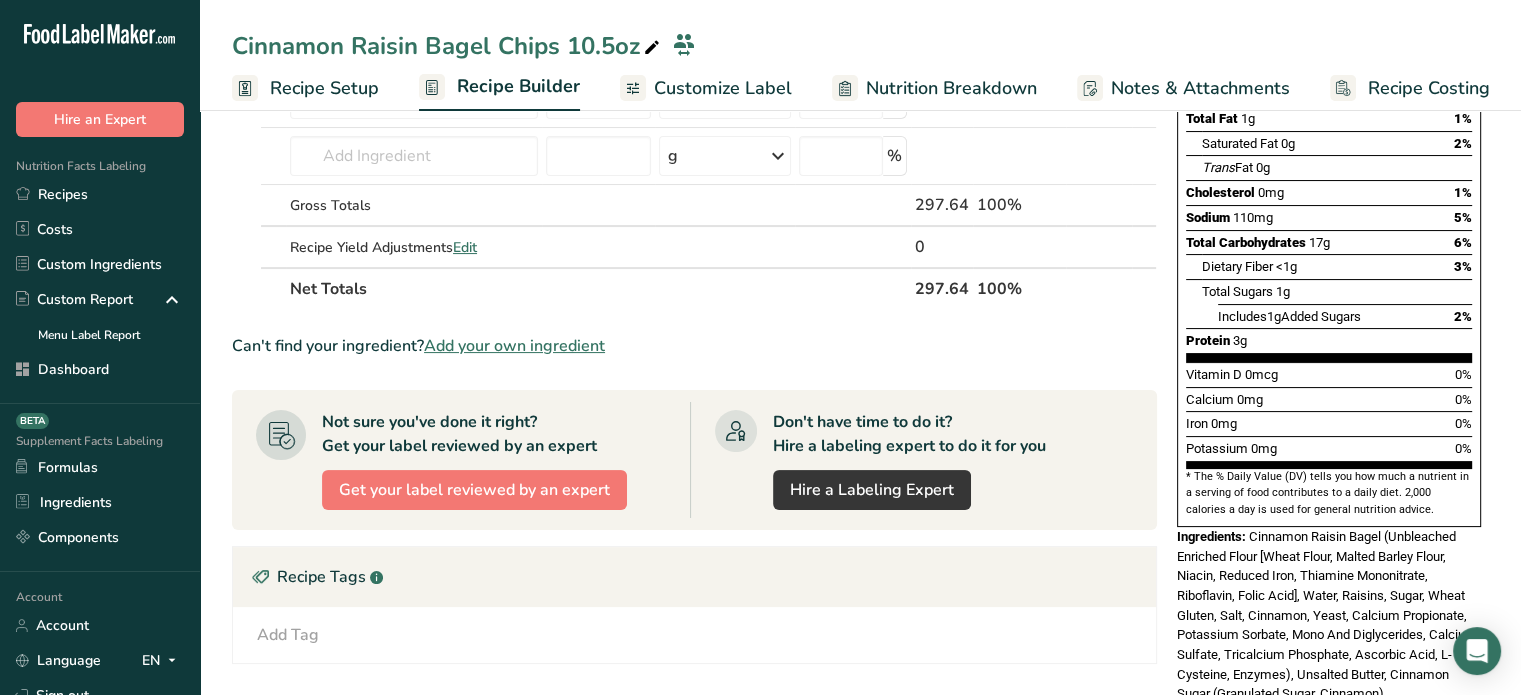 scroll, scrollTop: 0, scrollLeft: 0, axis: both 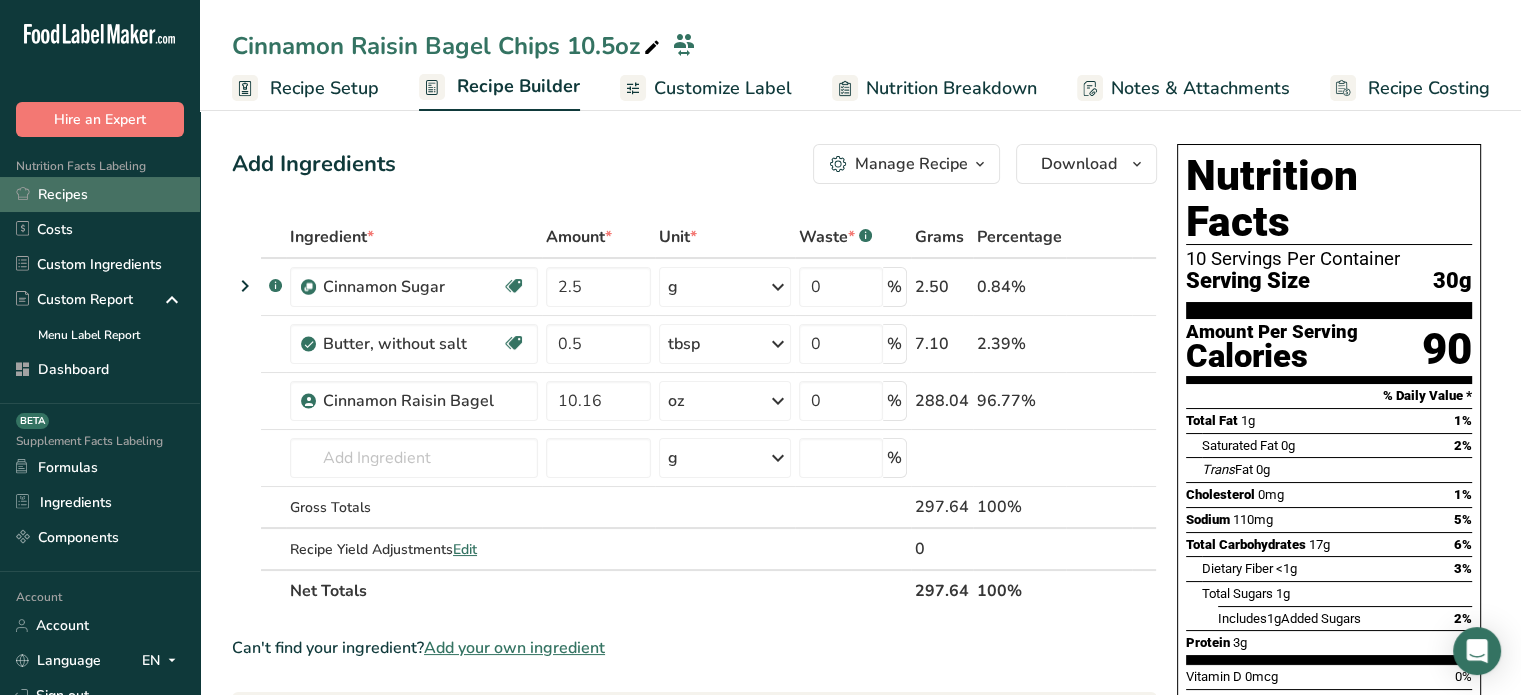 click on "Recipes" at bounding box center (100, 194) 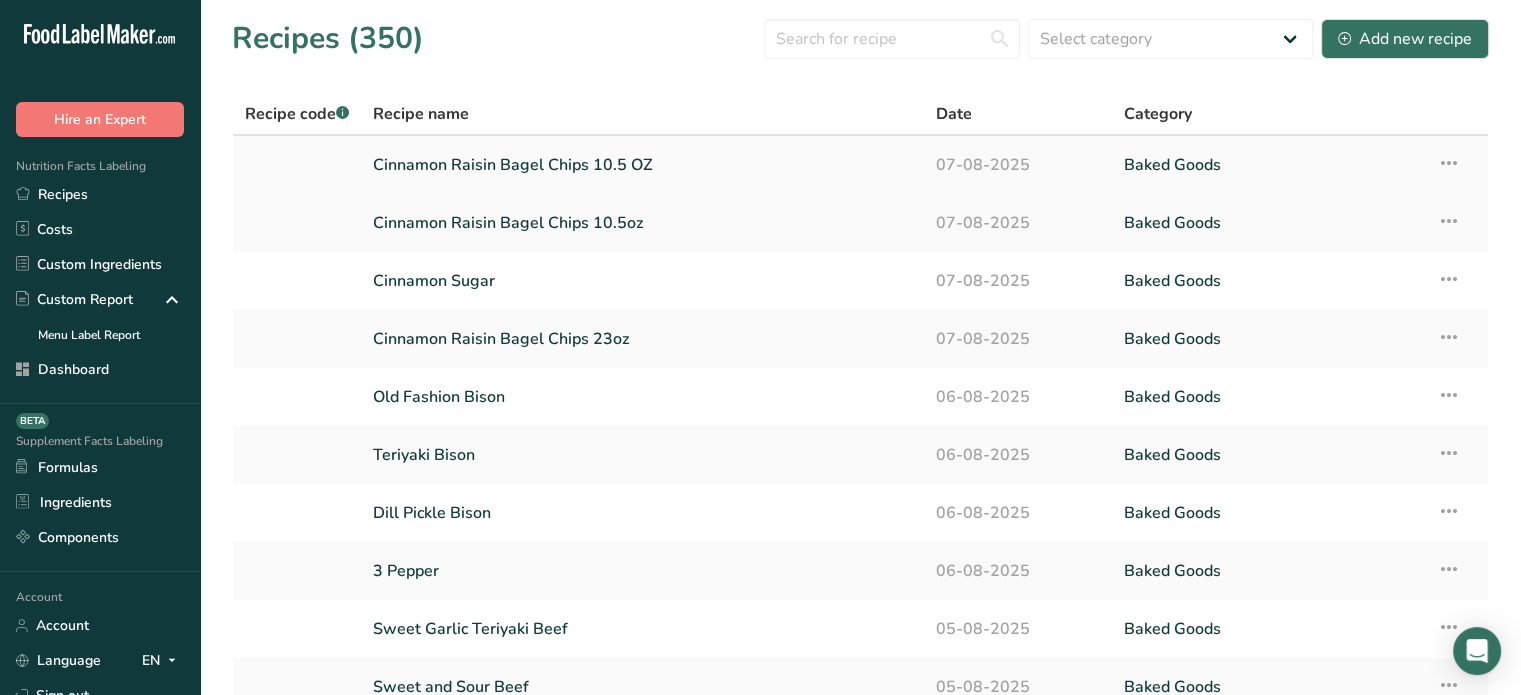 click on "Cinnamon Raisin Bagel Chips 10.5 OZ" at bounding box center [642, 165] 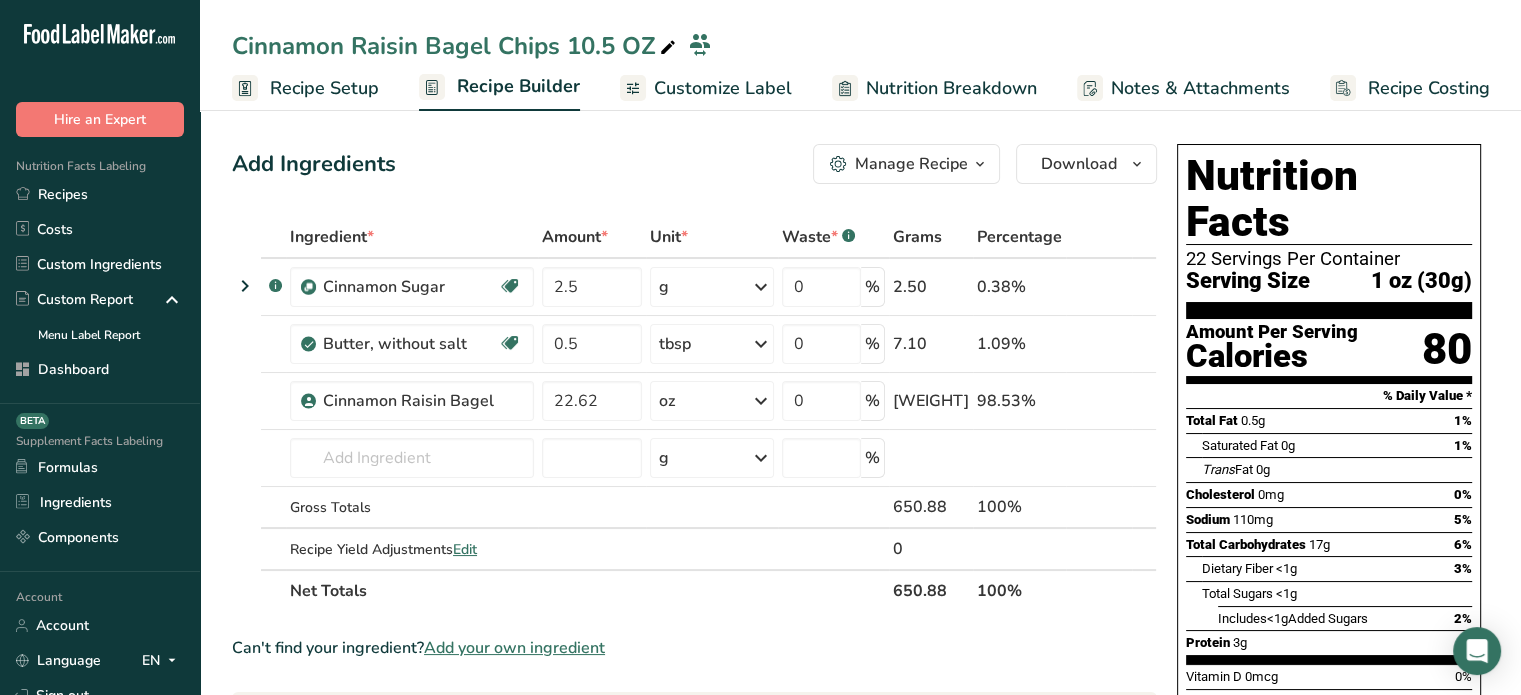 click on "Customize Label" at bounding box center (723, 88) 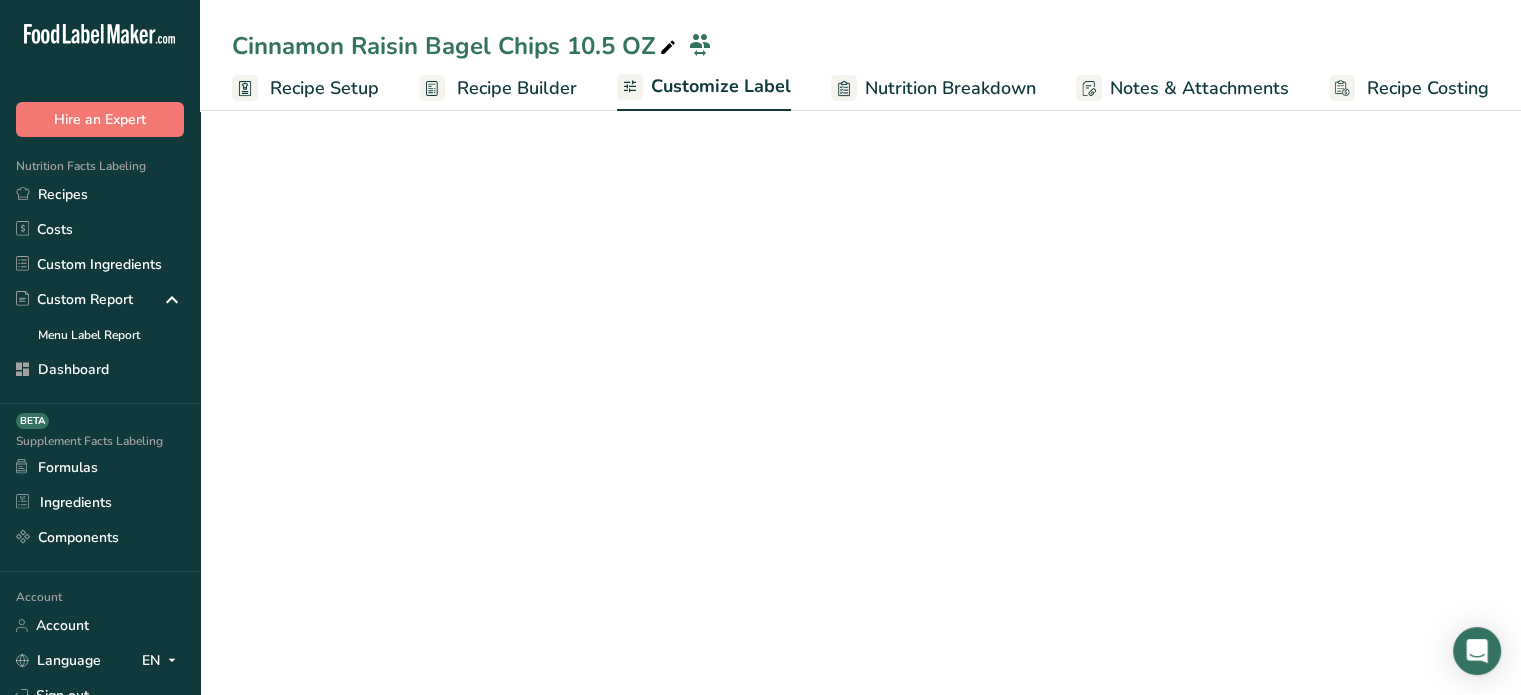 scroll, scrollTop: 0, scrollLeft: 0, axis: both 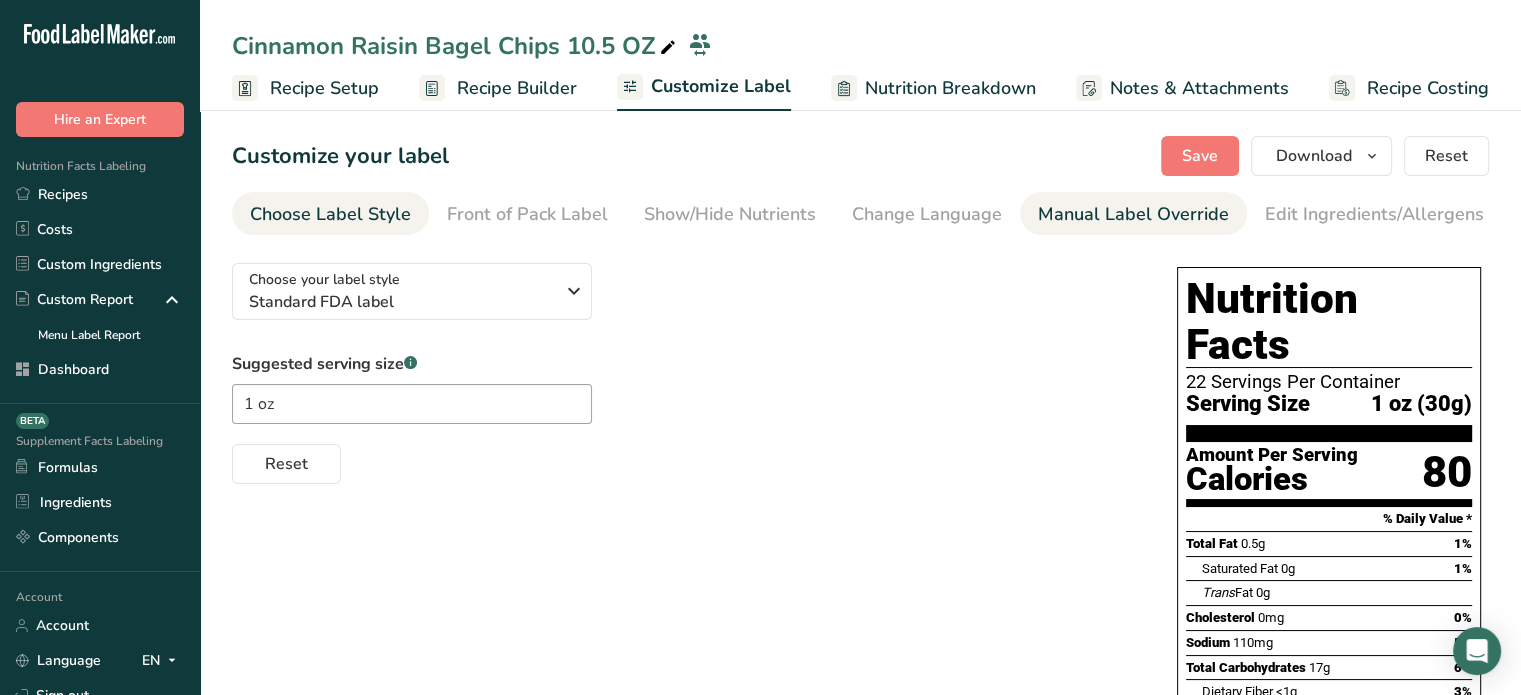 click on "Manual Label Override" at bounding box center [1133, 214] 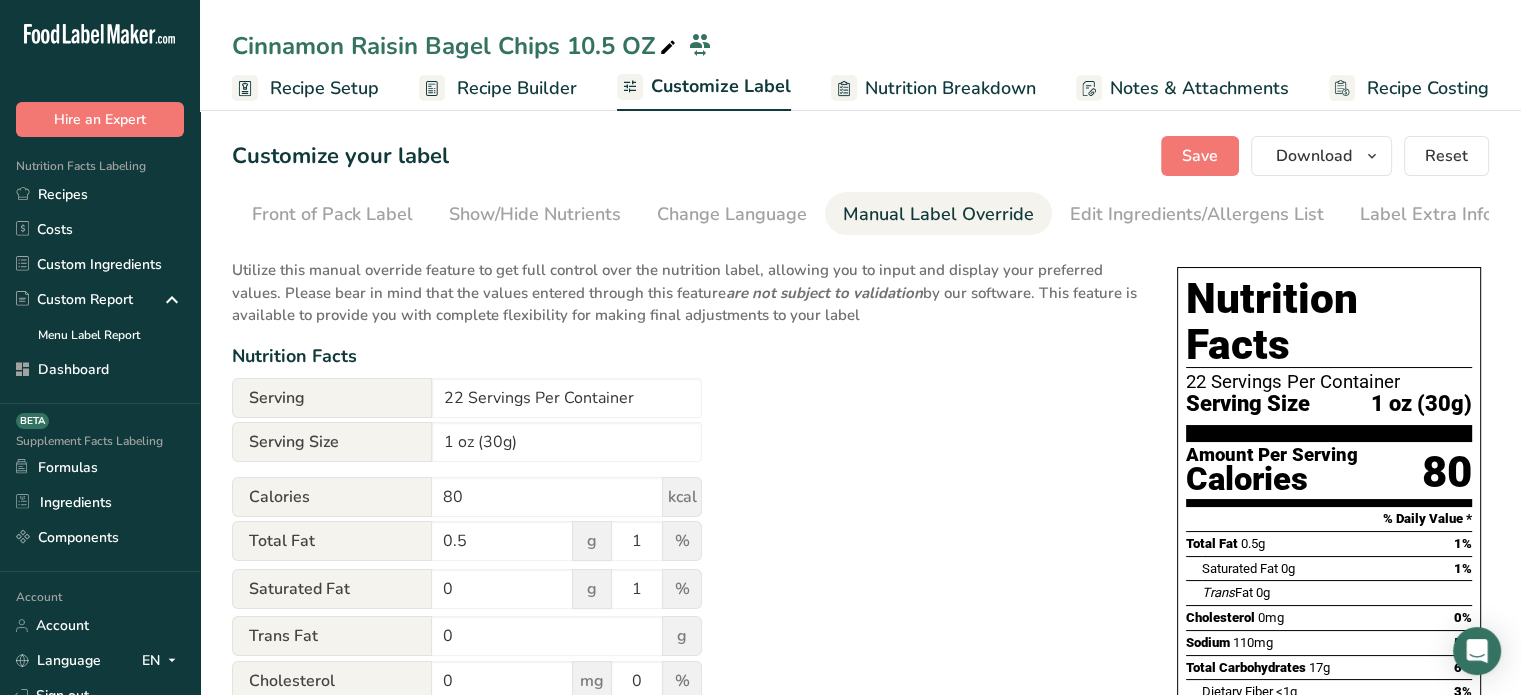 scroll, scrollTop: 0, scrollLeft: 196, axis: horizontal 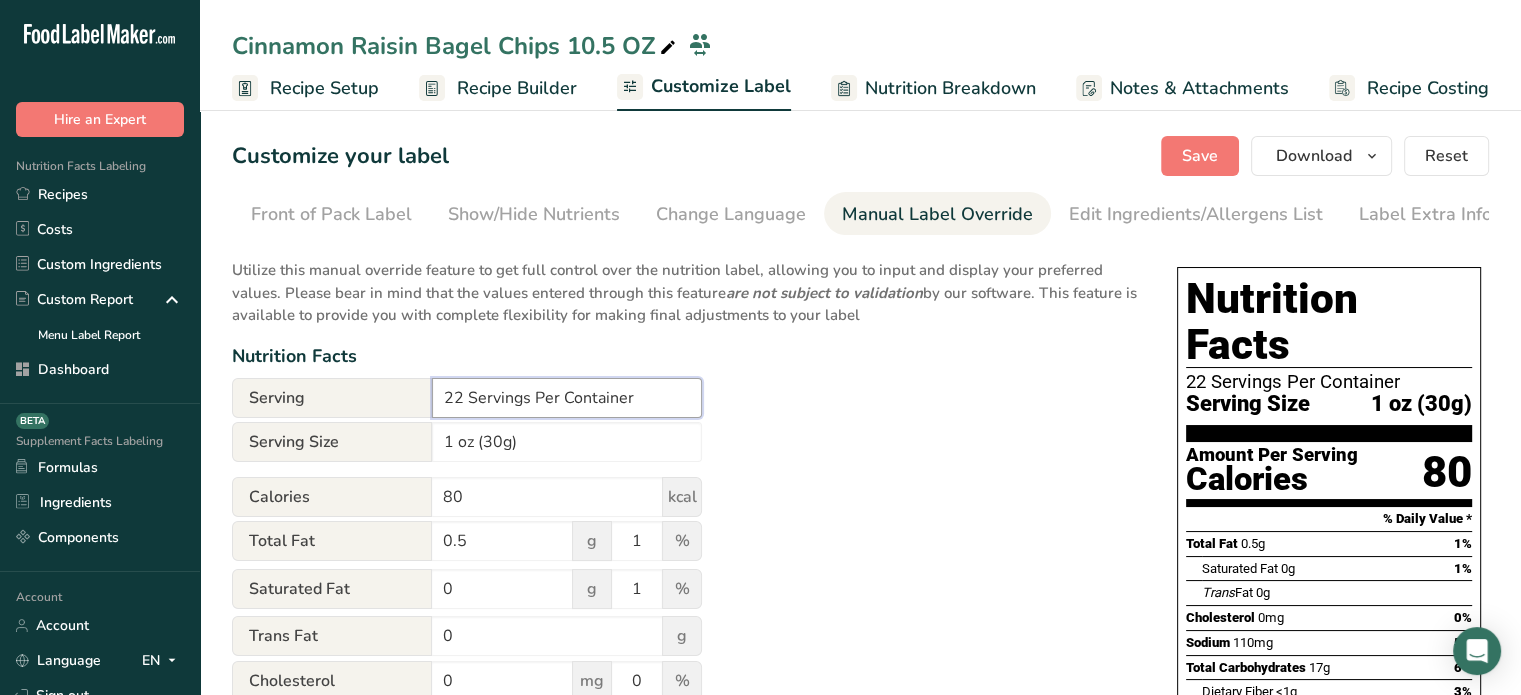 click on "22 Servings Per Container" at bounding box center [567, 398] 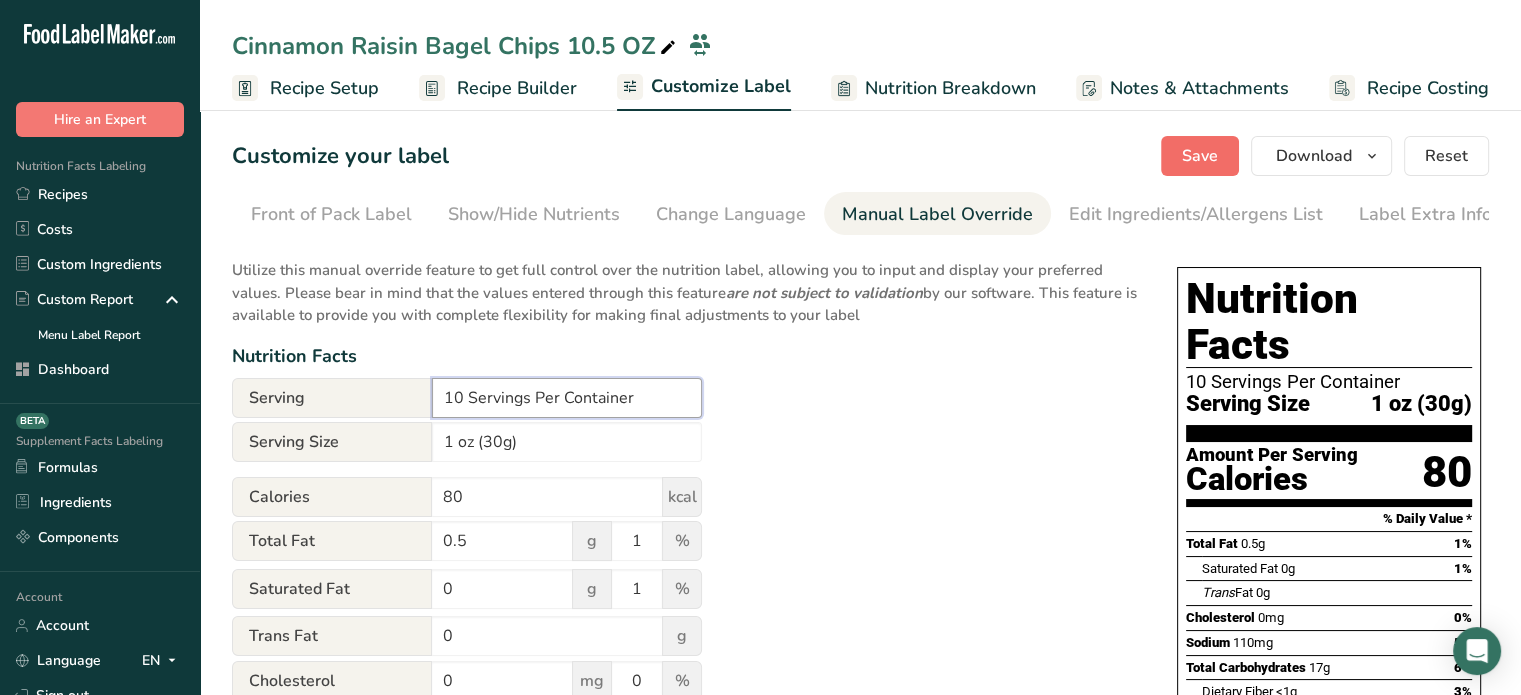 type on "10 Servings Per Container" 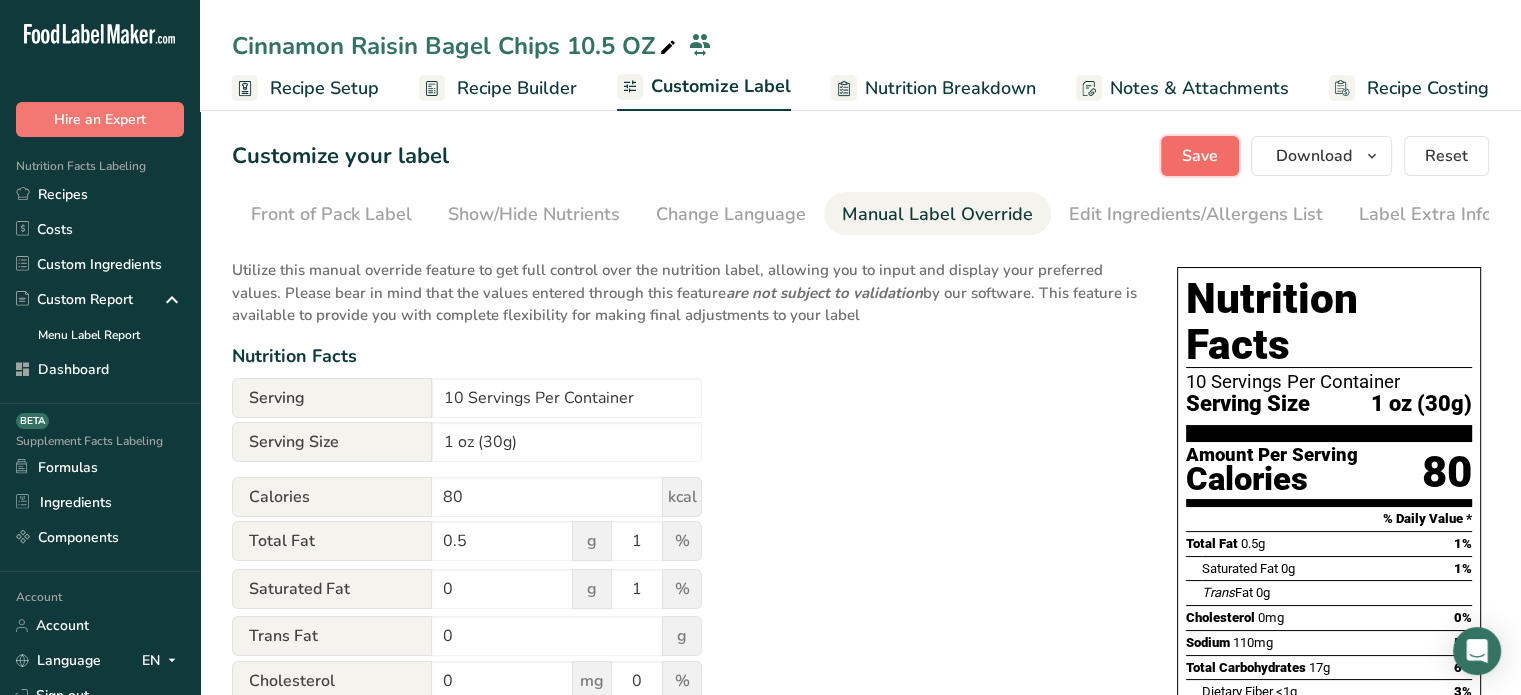 click on "Save" at bounding box center [1200, 156] 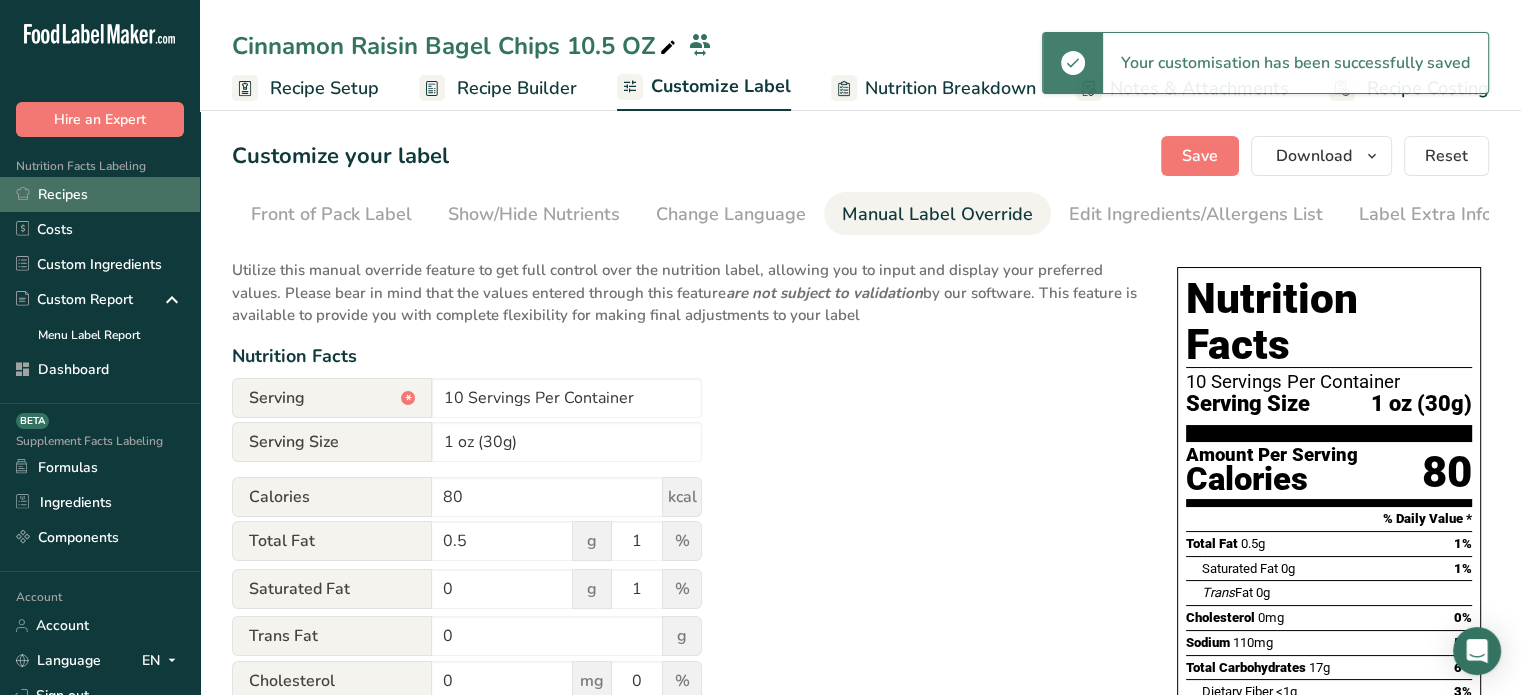 click on "Recipes" at bounding box center (100, 194) 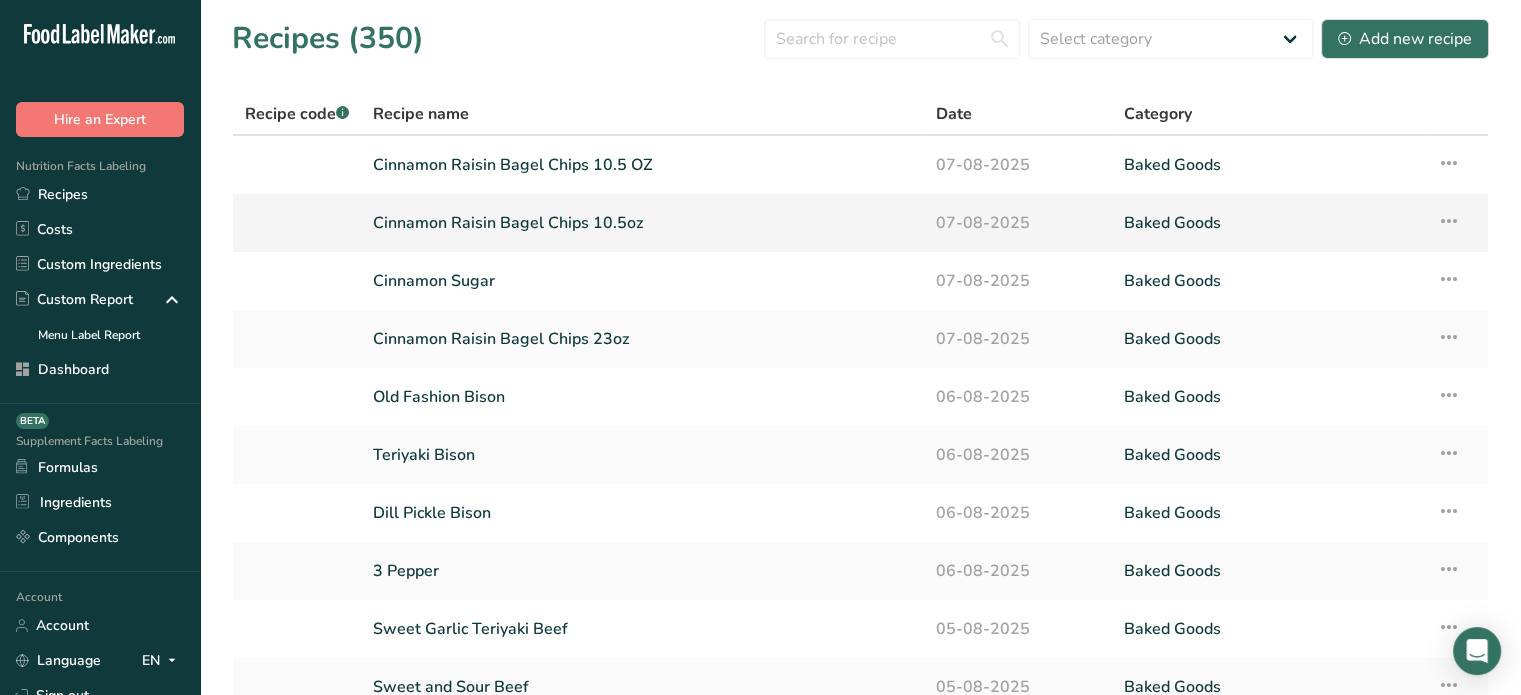 click on "Recipe Setup       Delete Recipe           Duplicate Recipe             Scale Recipe             Save as Sub-Recipe   .a-a{fill:#347362;}.b-a{fill:#fff;}                               Nutrition Breakdown                 Recipe Card
NEW
Amino Acids Pattern Report           Activity History" at bounding box center [1456, 223] 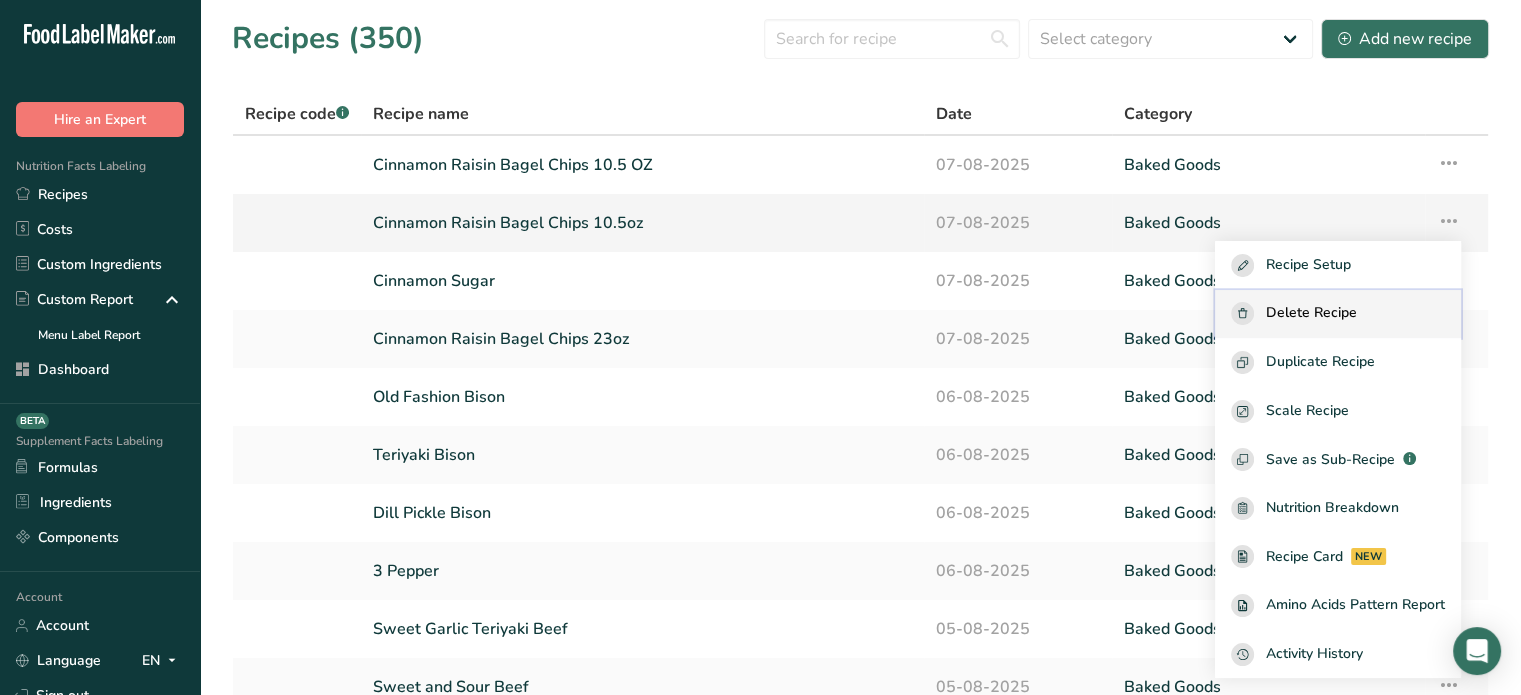 click on "Delete Recipe" at bounding box center (1338, 314) 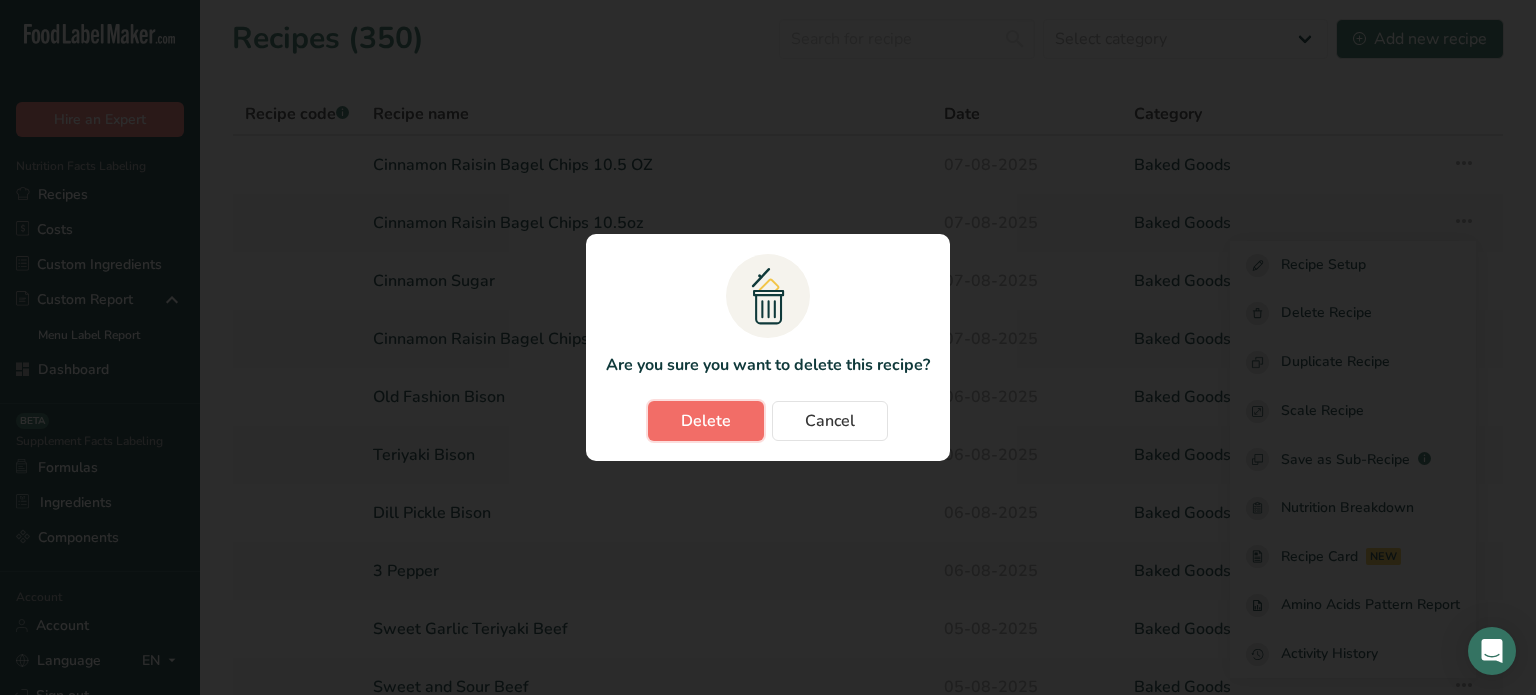 click on "Delete" at bounding box center (706, 421) 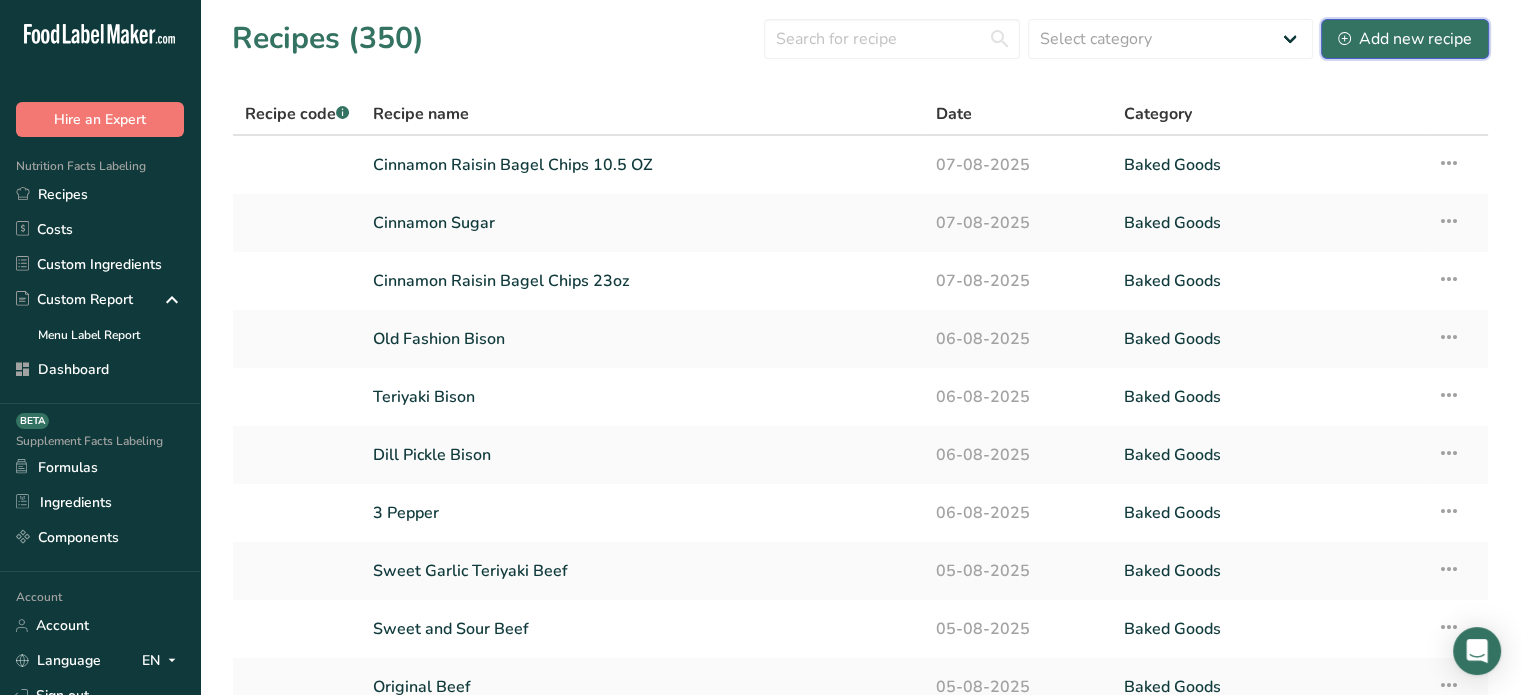 click on "Add new recipe" at bounding box center (1405, 39) 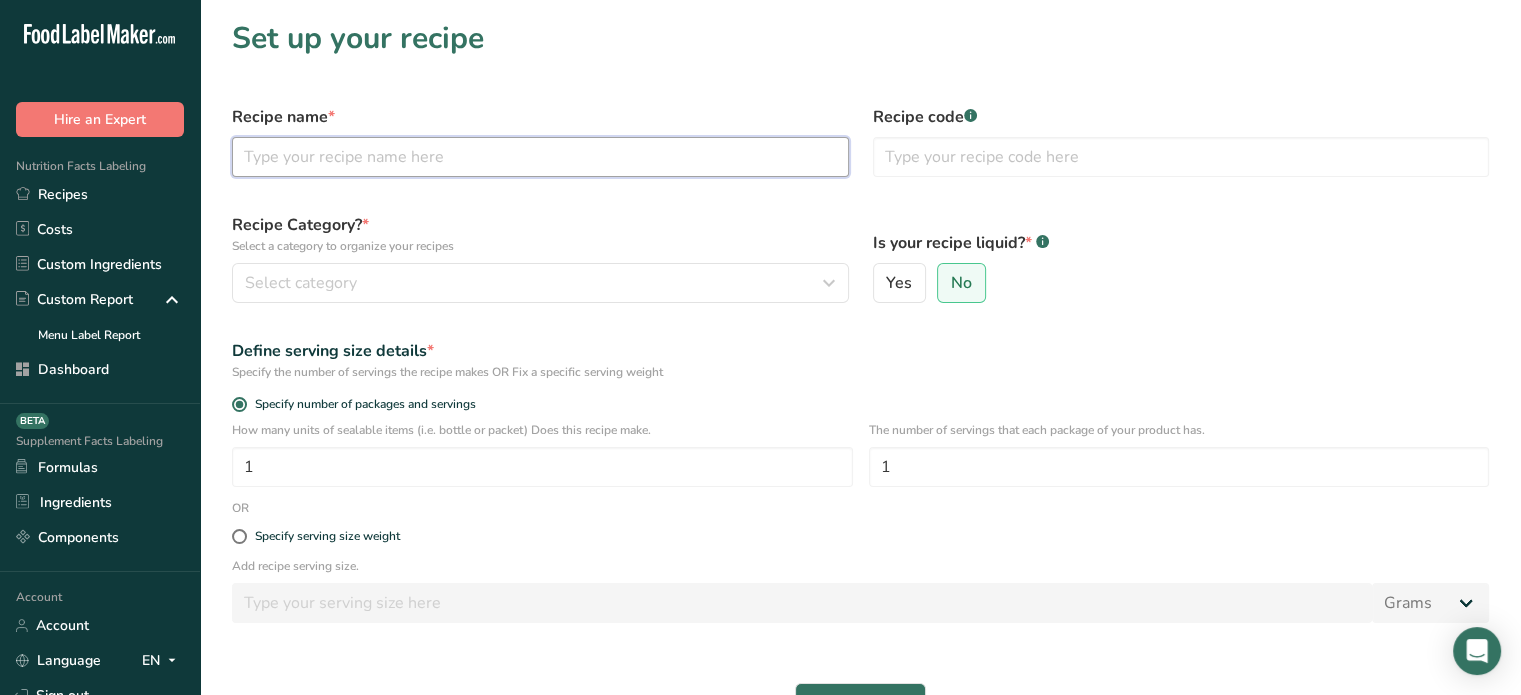 click at bounding box center [540, 157] 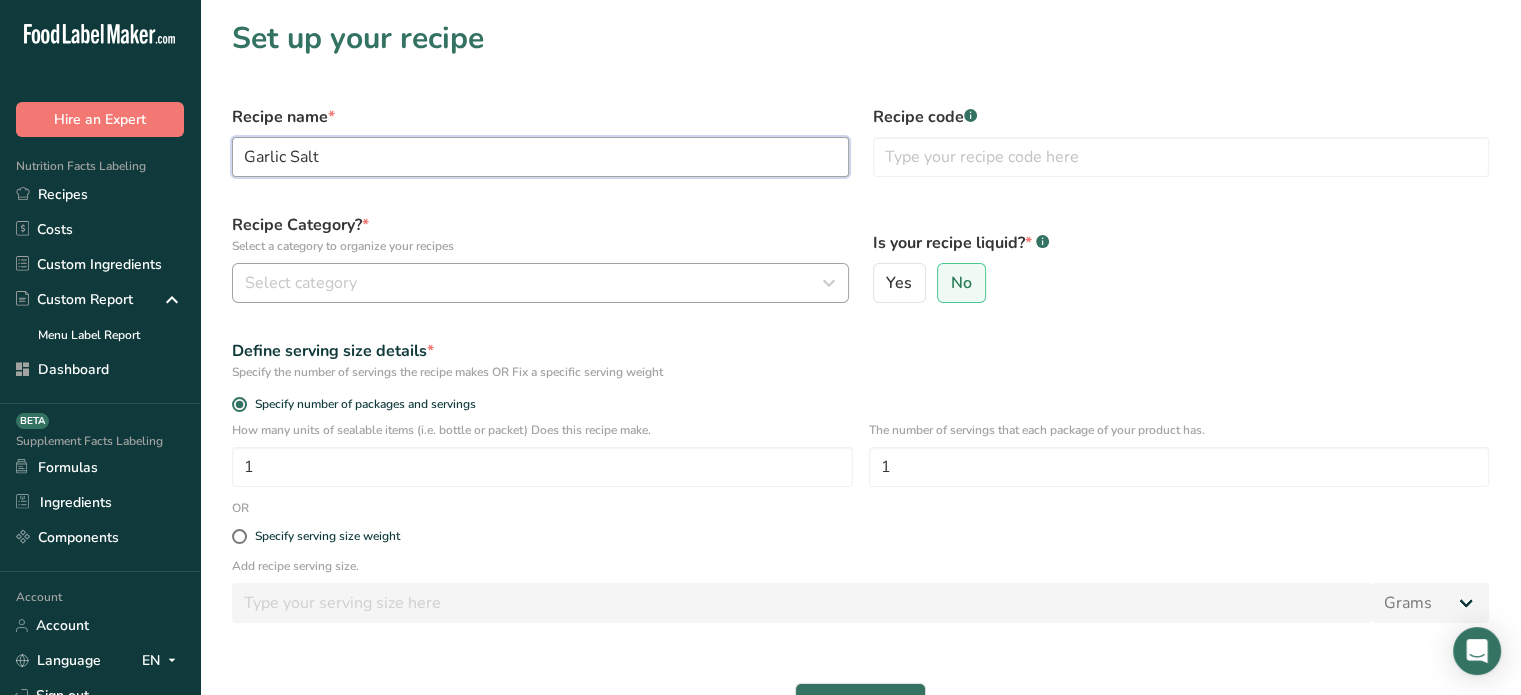 type on "Garlic Salt" 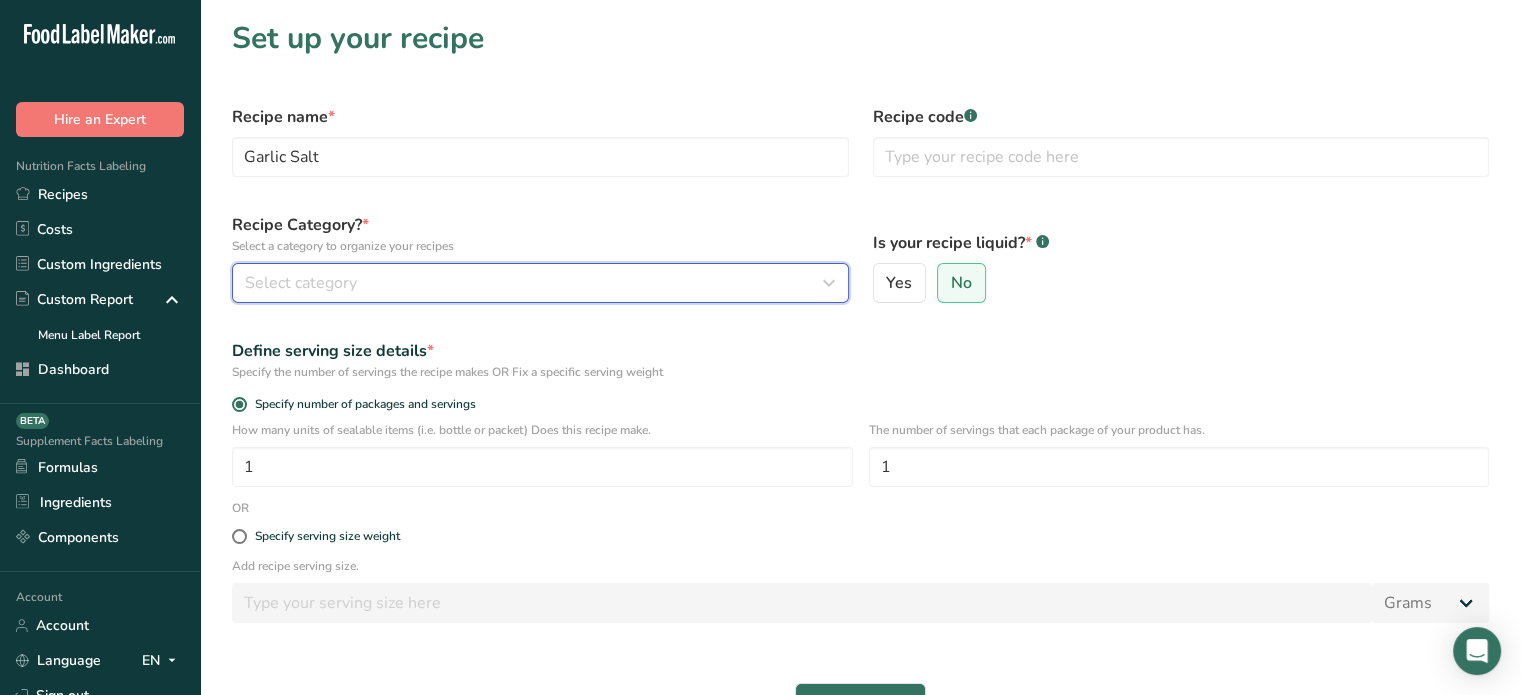 click on "Select category" at bounding box center [540, 283] 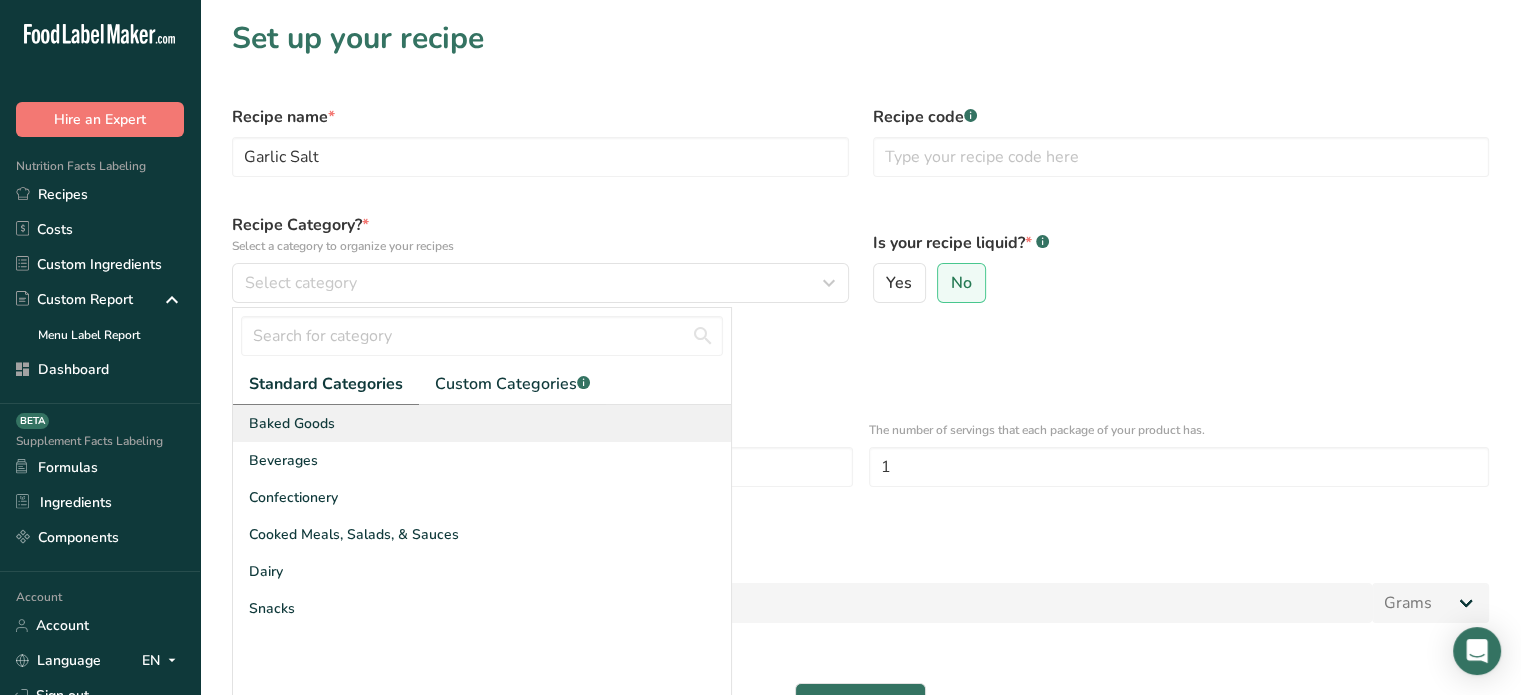 click on "Baked Goods" at bounding box center (482, 423) 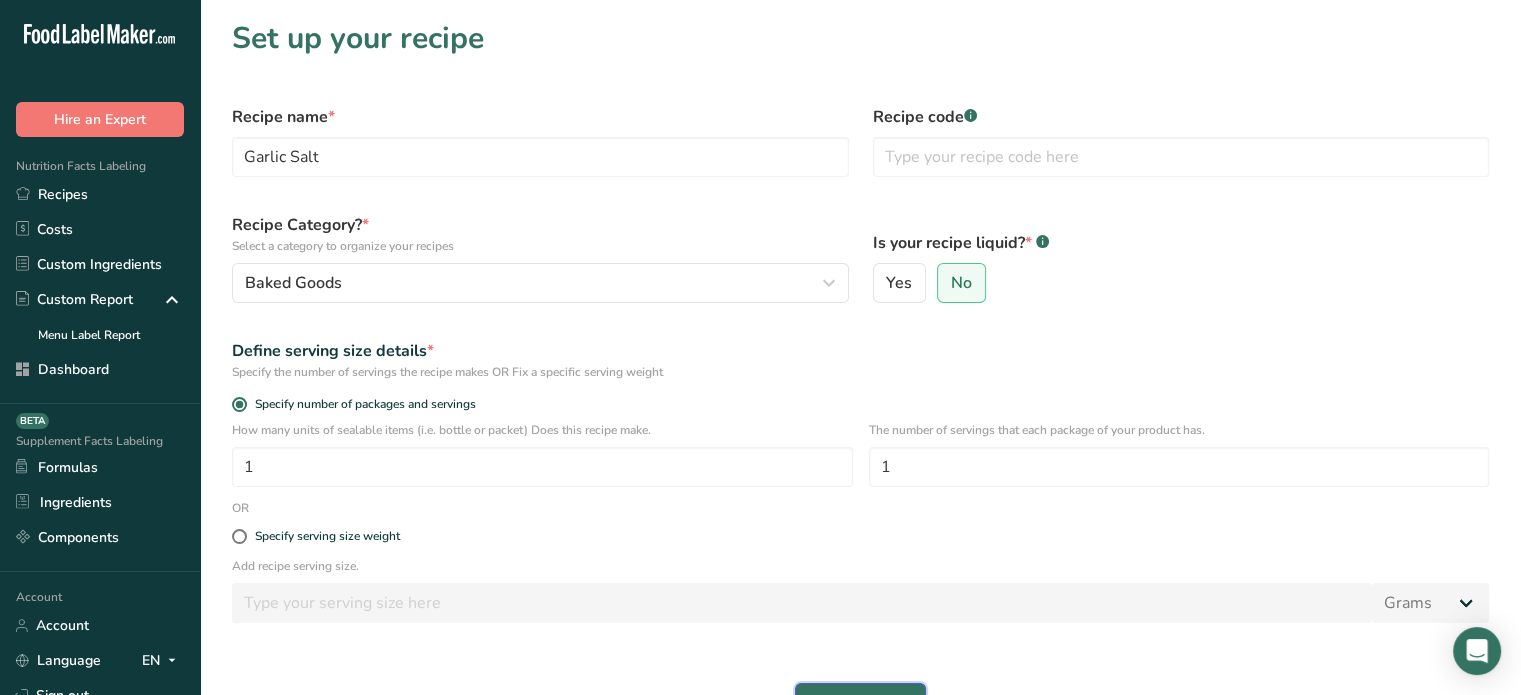 click on "Continue" at bounding box center (860, 703) 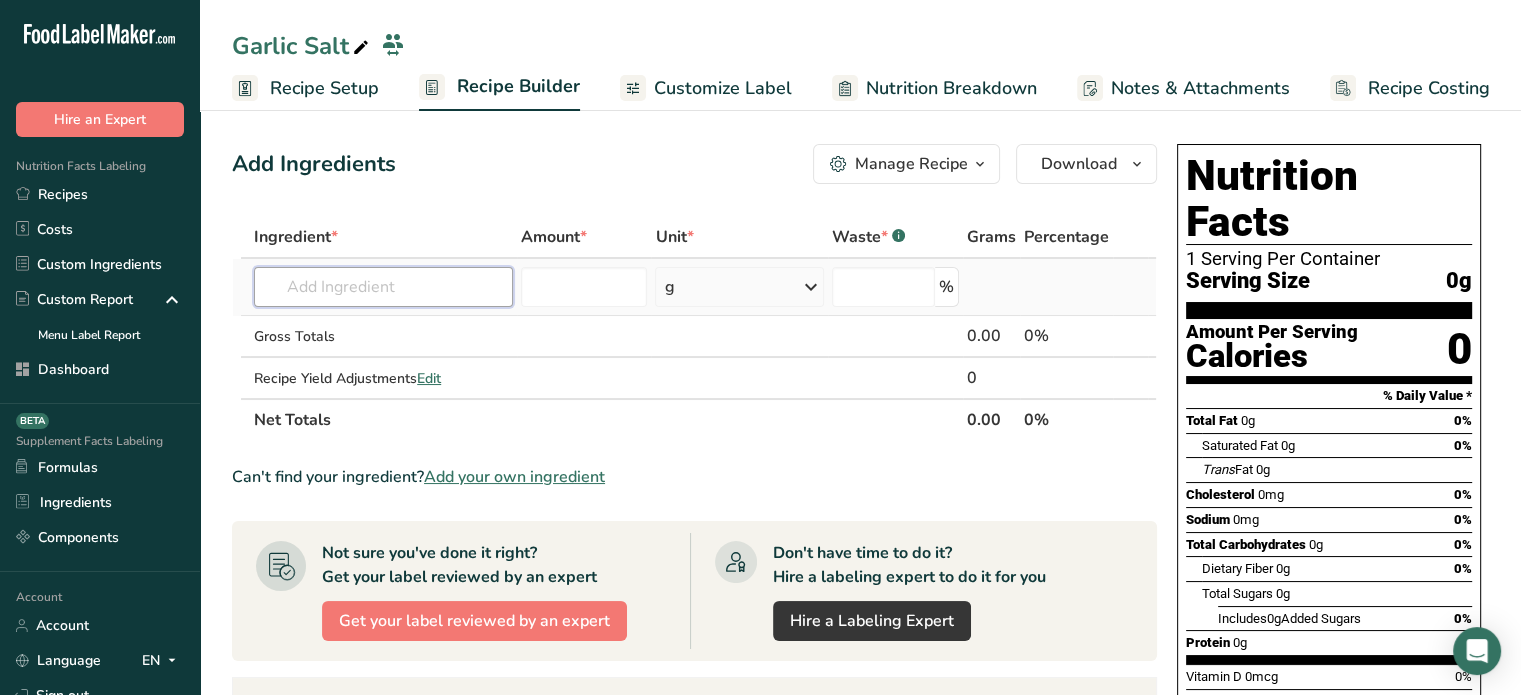 click at bounding box center [383, 287] 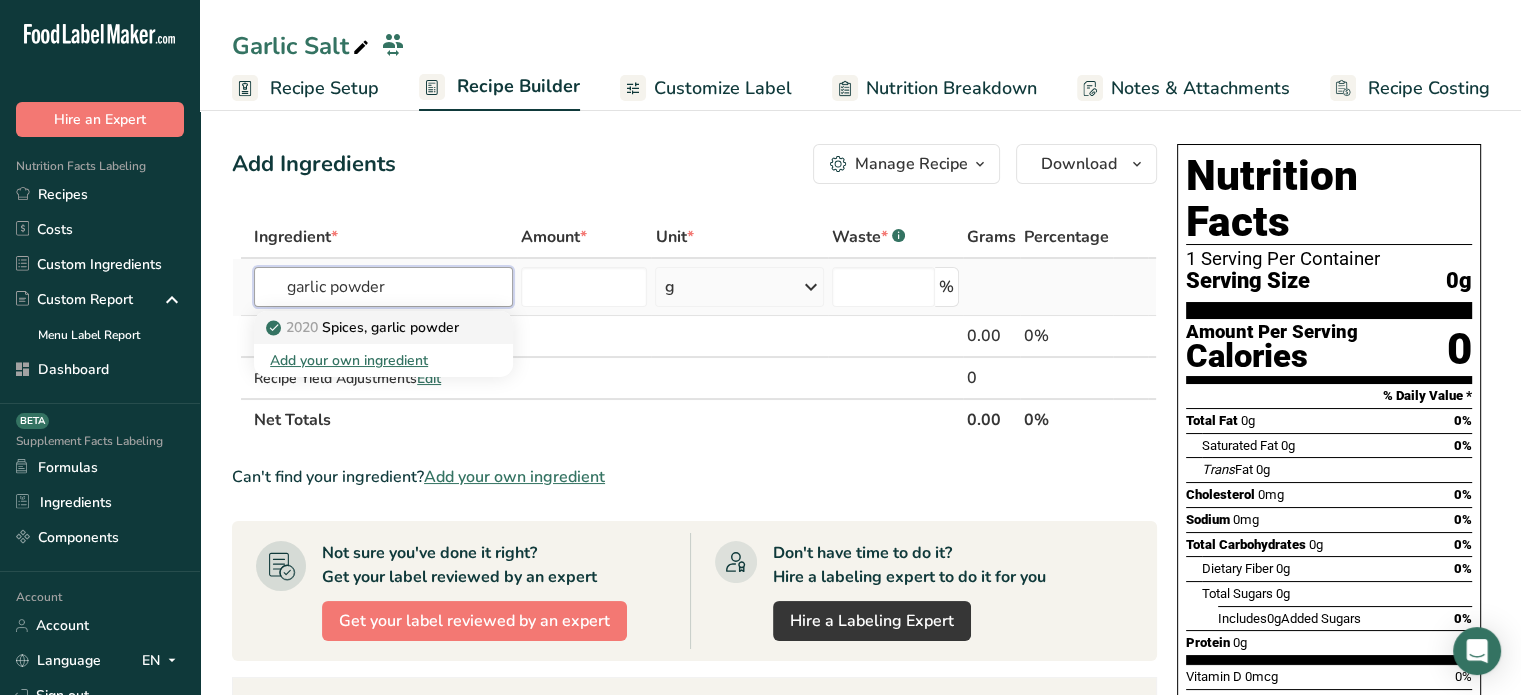 type on "garlic powder" 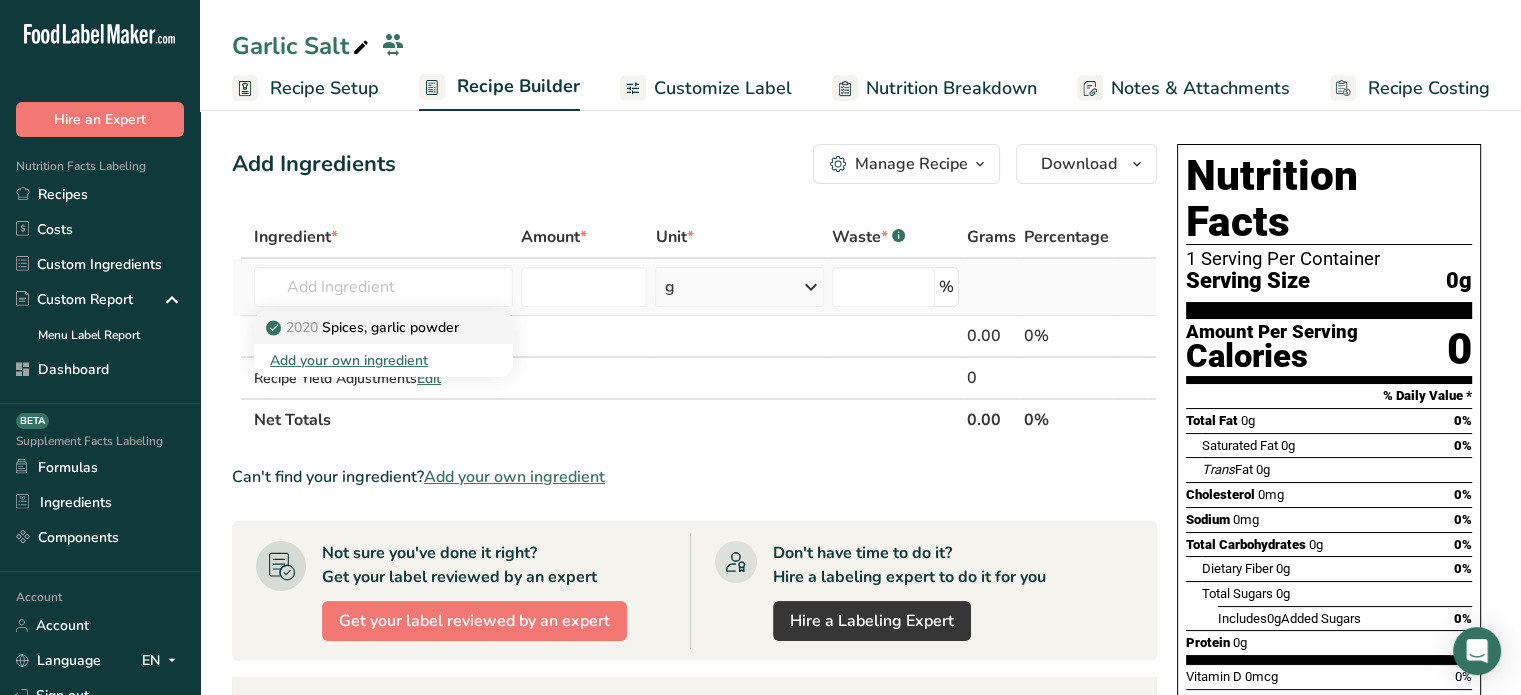 click on "2020
Spices, garlic powder" at bounding box center [364, 327] 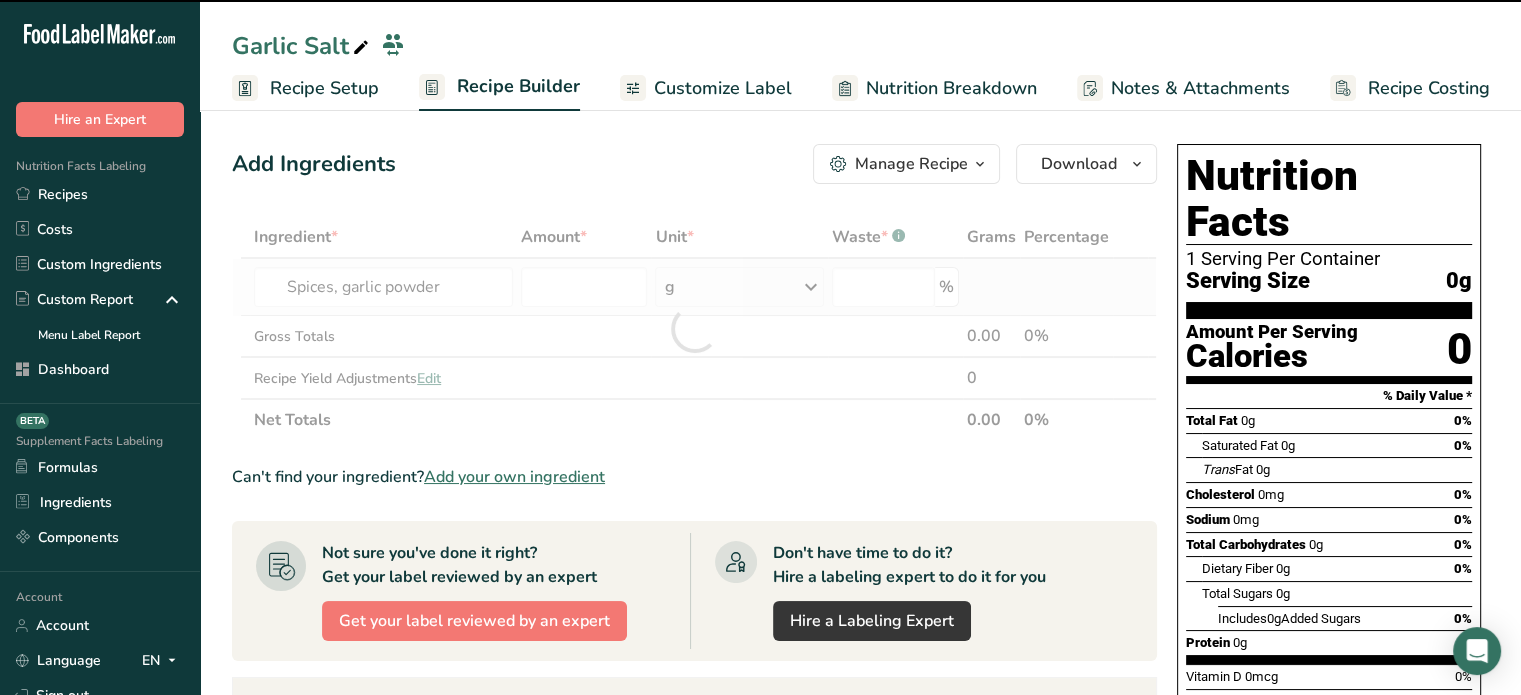 type on "0" 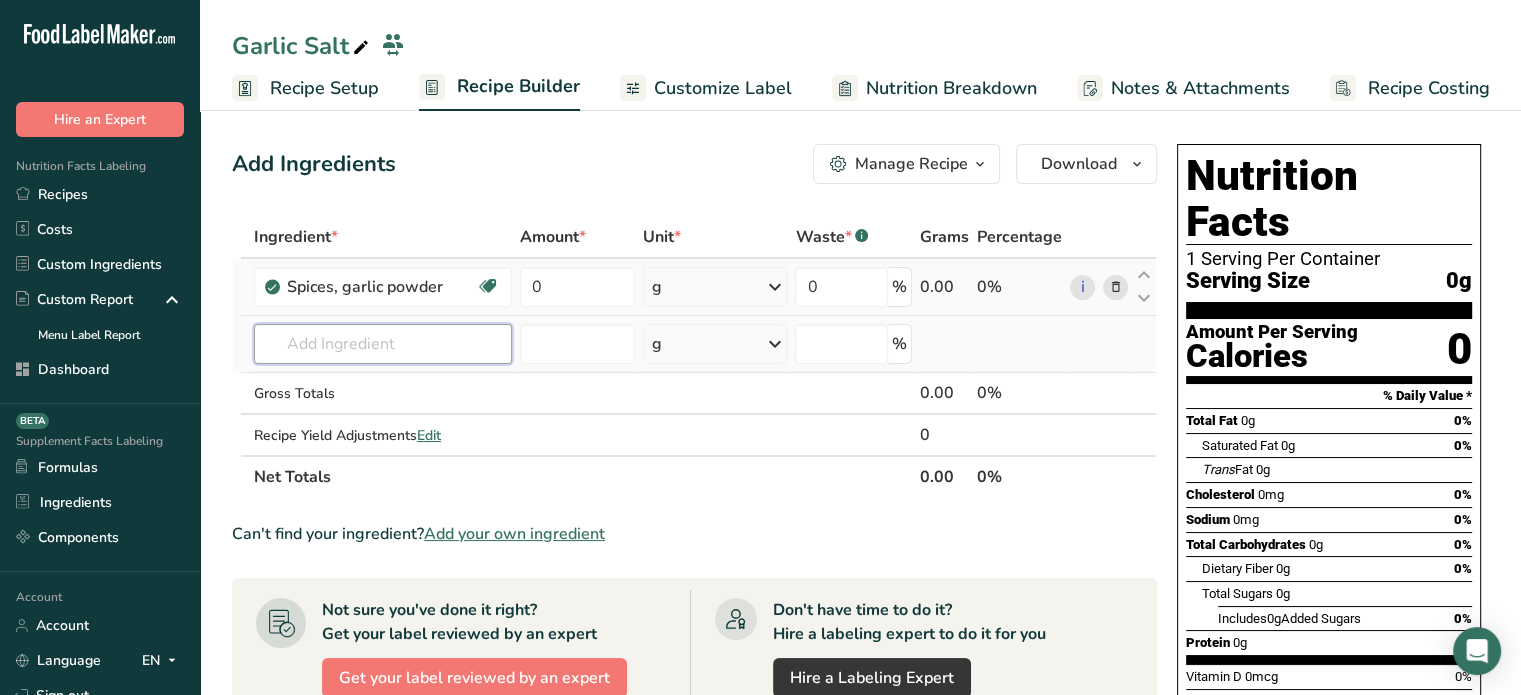 click at bounding box center (383, 344) 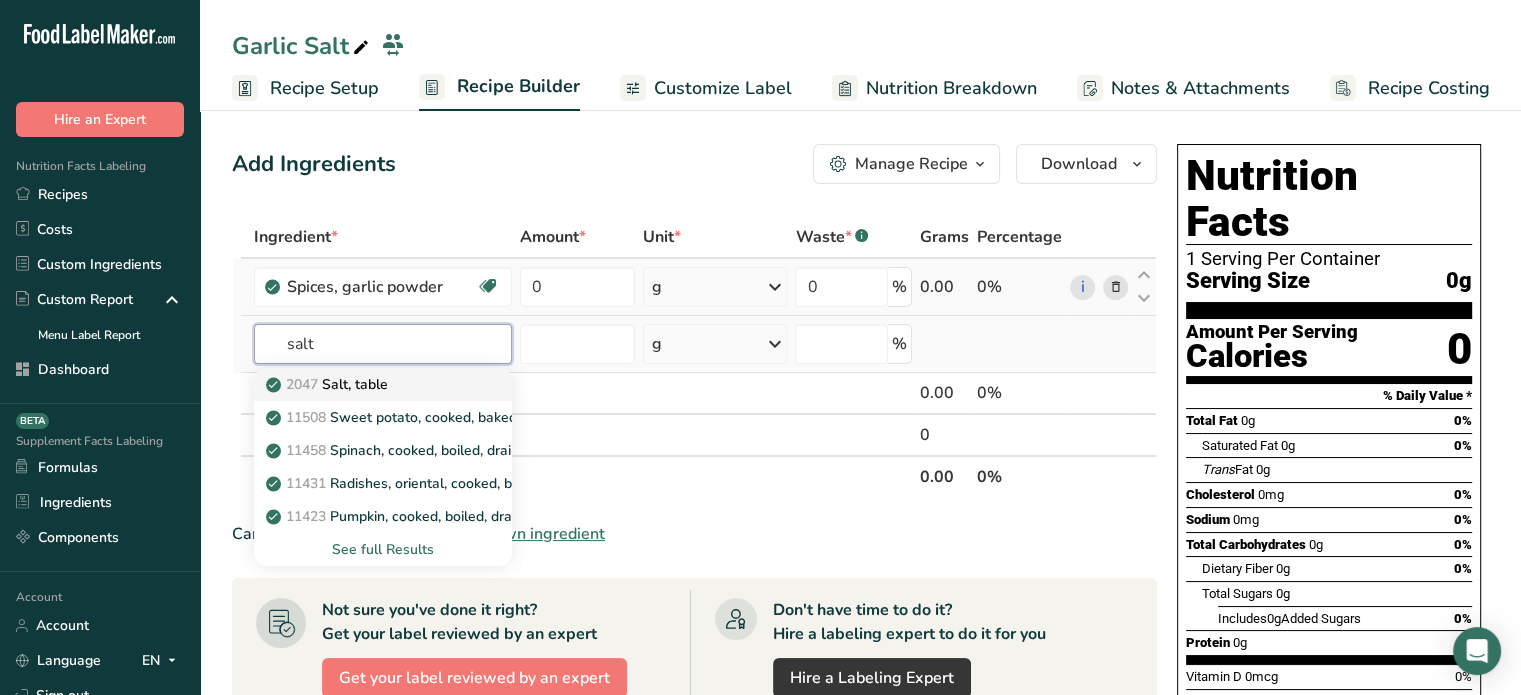 type on "salt" 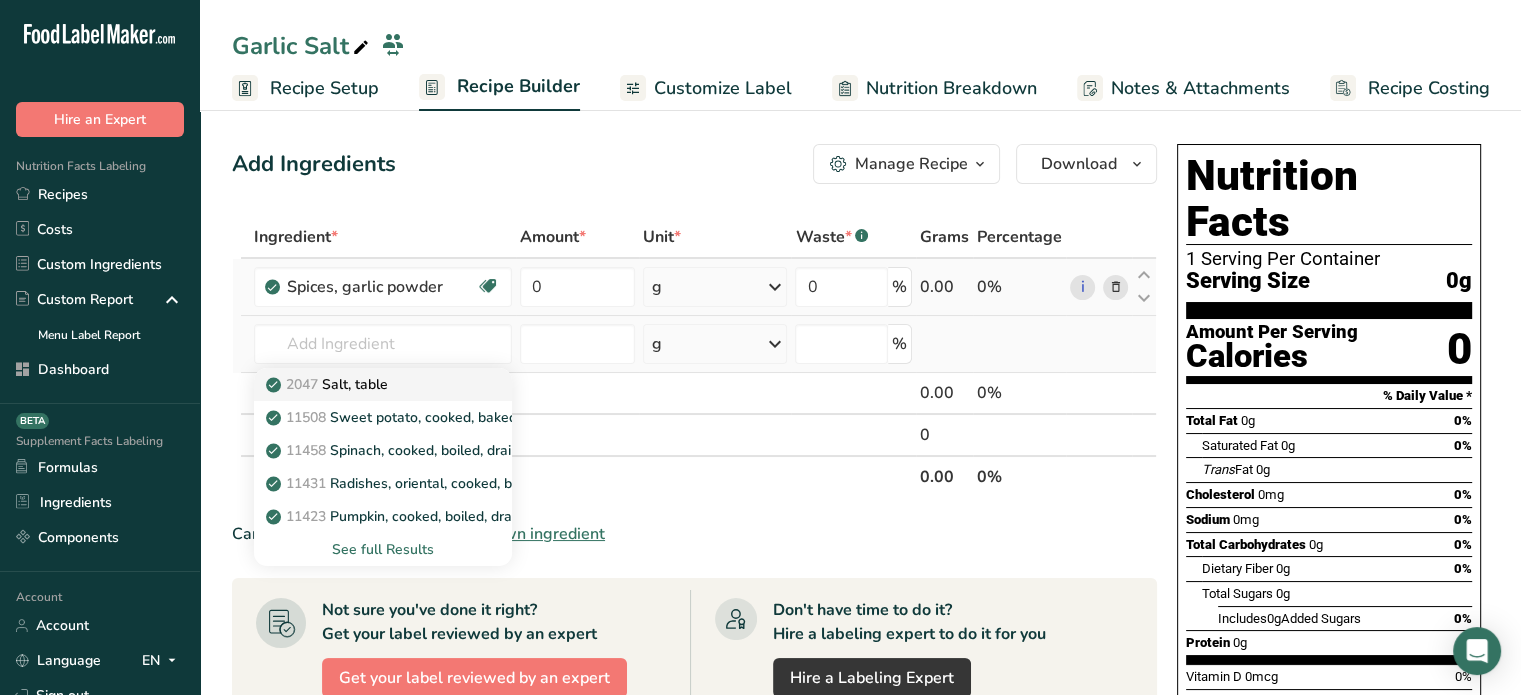 click on "2047
Salt, table" at bounding box center (329, 384) 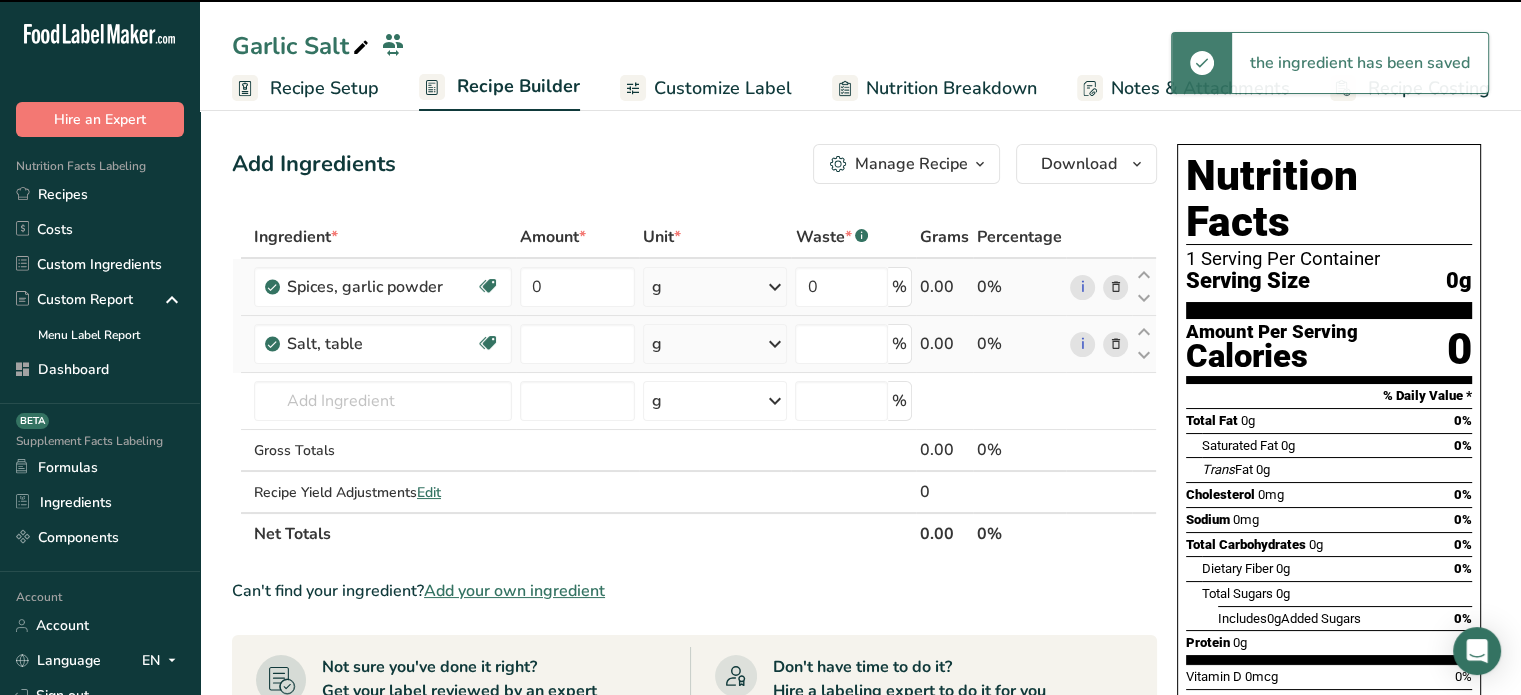 type on "0" 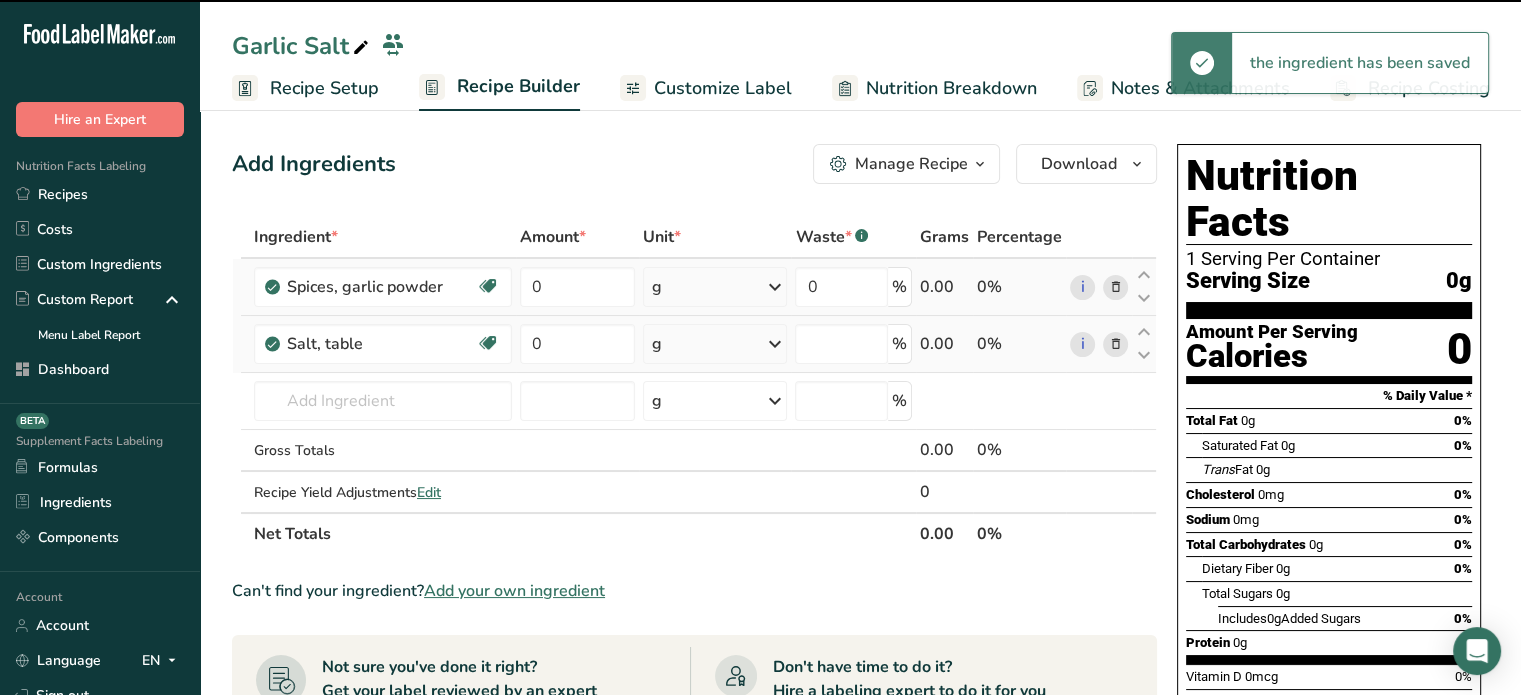 type on "0" 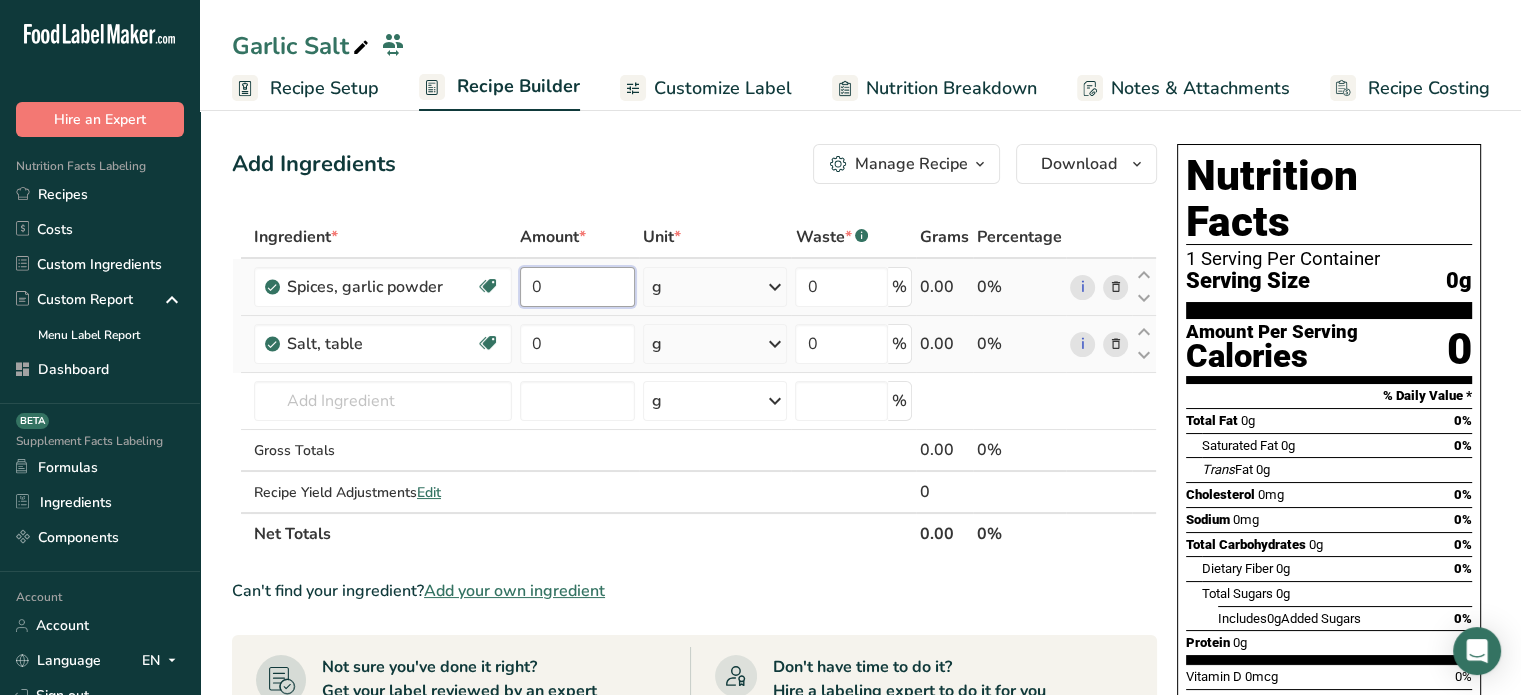 click on "0" at bounding box center (577, 287) 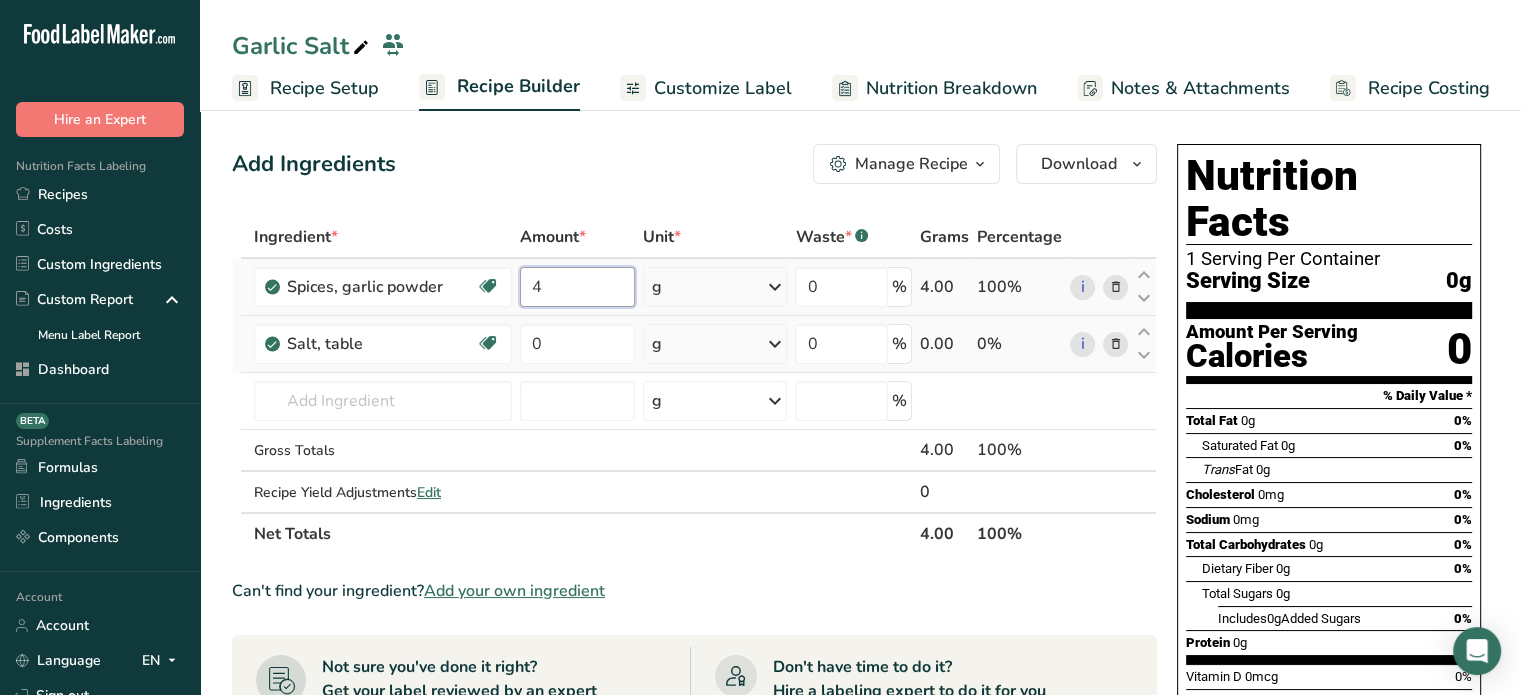 type on "4" 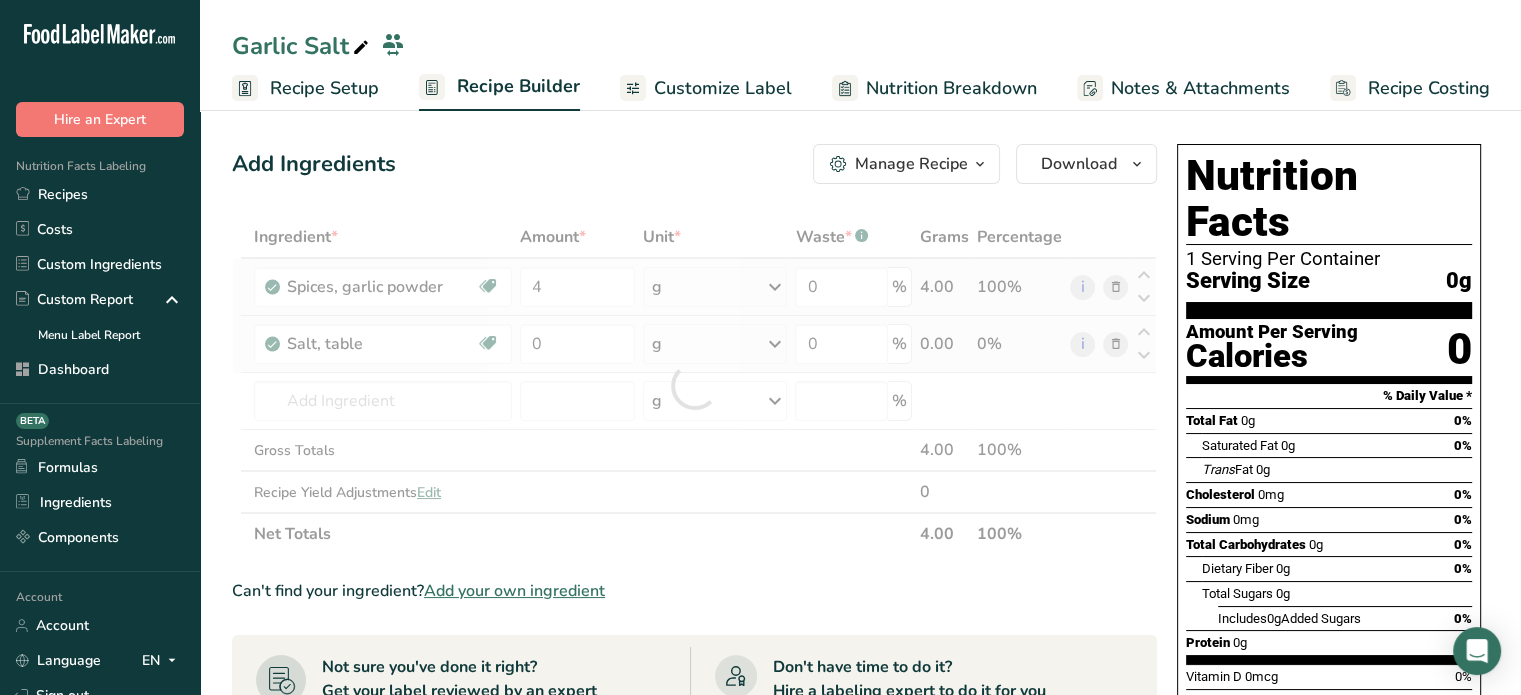 click on "Ingredient *
Amount *
Unit *
Waste *   .a-a{fill:#347362;}.b-a{fill:#fff;}          Grams
Percentage
Spices, garlic powder
Dairy free
Gluten free
Vegan
Vegetarian
Soy free
4
g
Portions
1 gram
1 tbsp
Weight Units
g
kg
mg
See more
Volume Units
l
Volume units require a density conversion. If you know your ingredient's density enter it below. Otherwise, click on "RIA" our AI Regulatory bot - she will be able to help you
lb/ft3
g/cm3
Confirm
mL
lb/ft3" at bounding box center [694, 385] 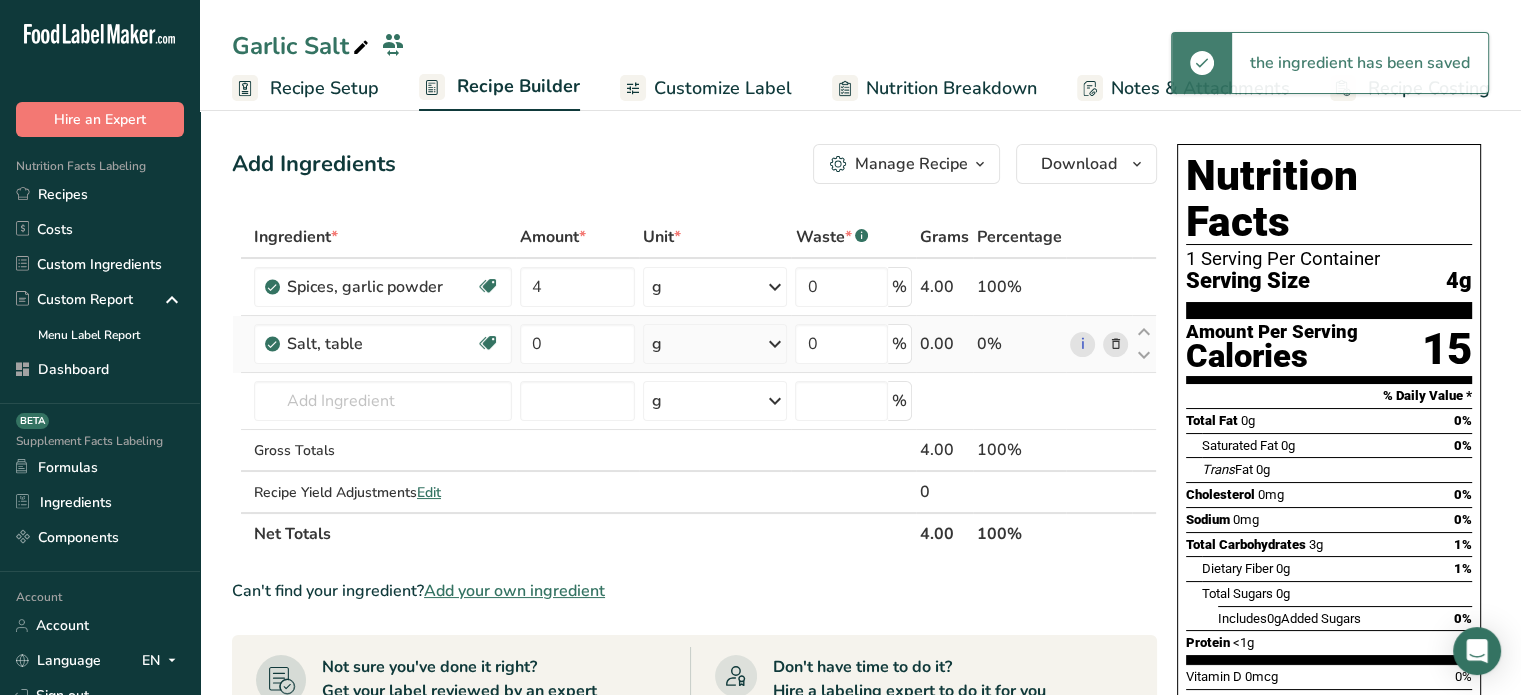 click on "g" at bounding box center [715, 287] 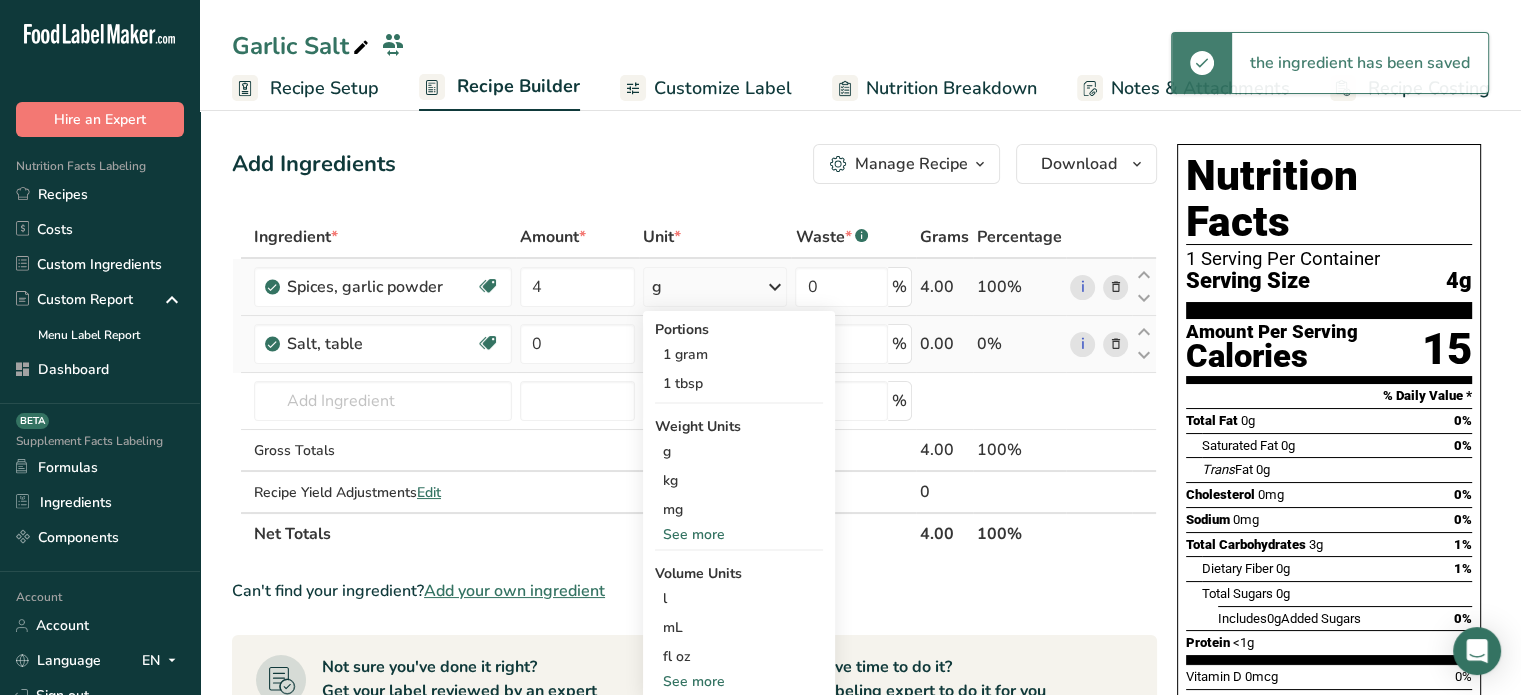 click on "See more" at bounding box center (739, 681) 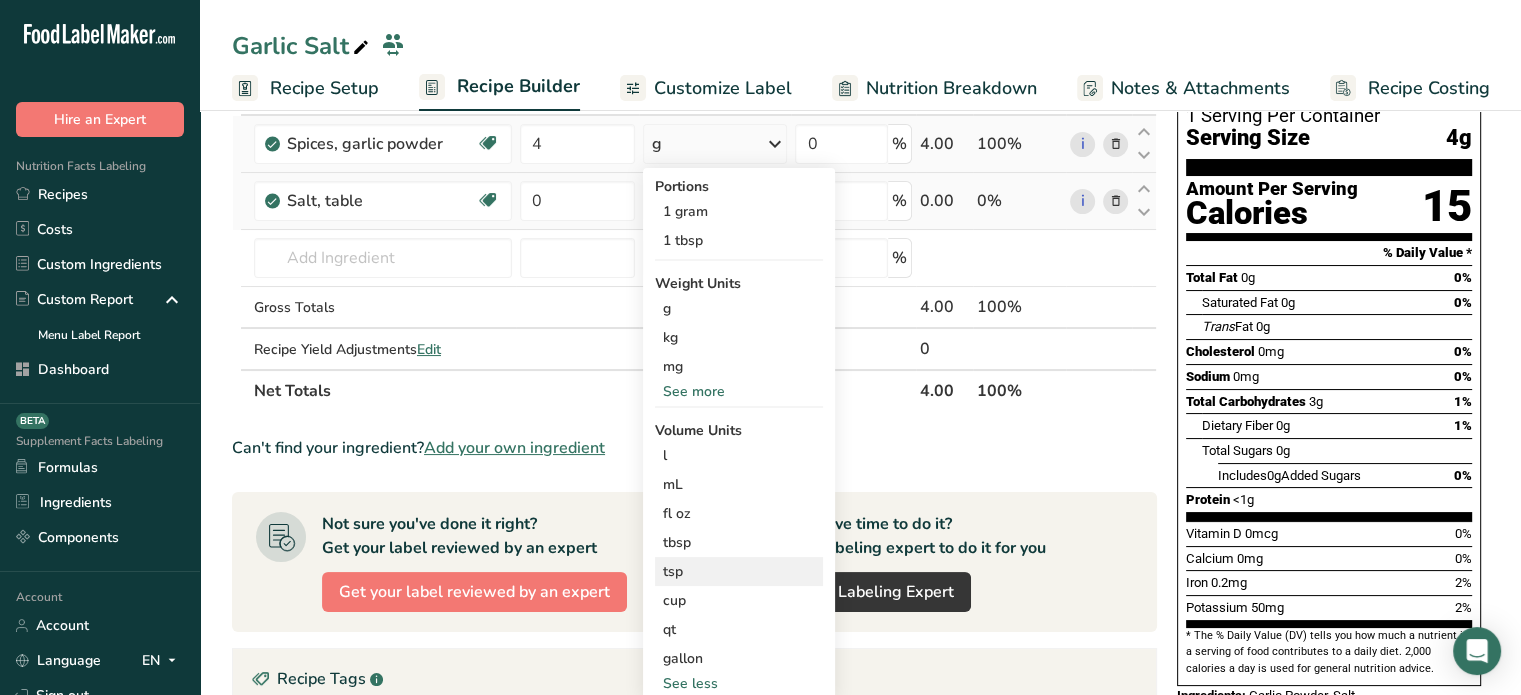 scroll, scrollTop: 160, scrollLeft: 0, axis: vertical 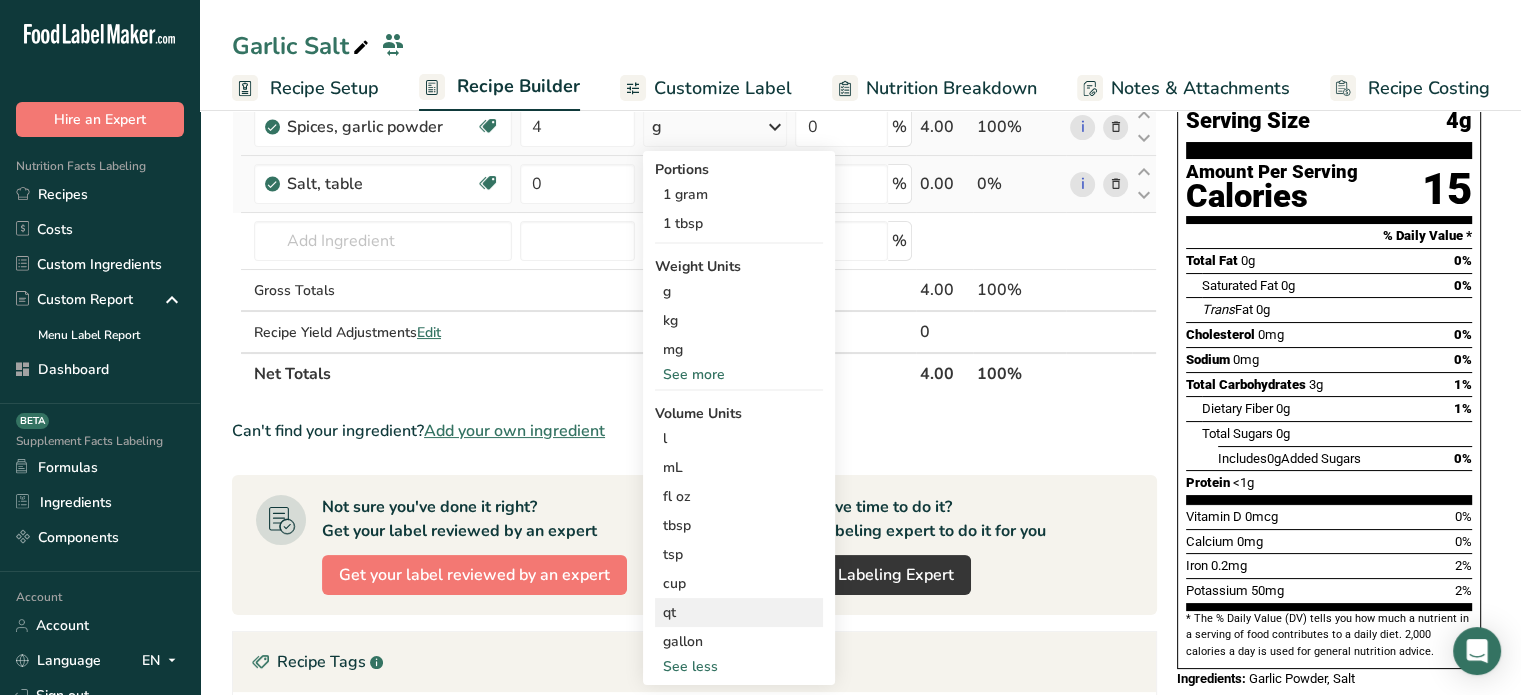 click on "qt" at bounding box center (739, 612) 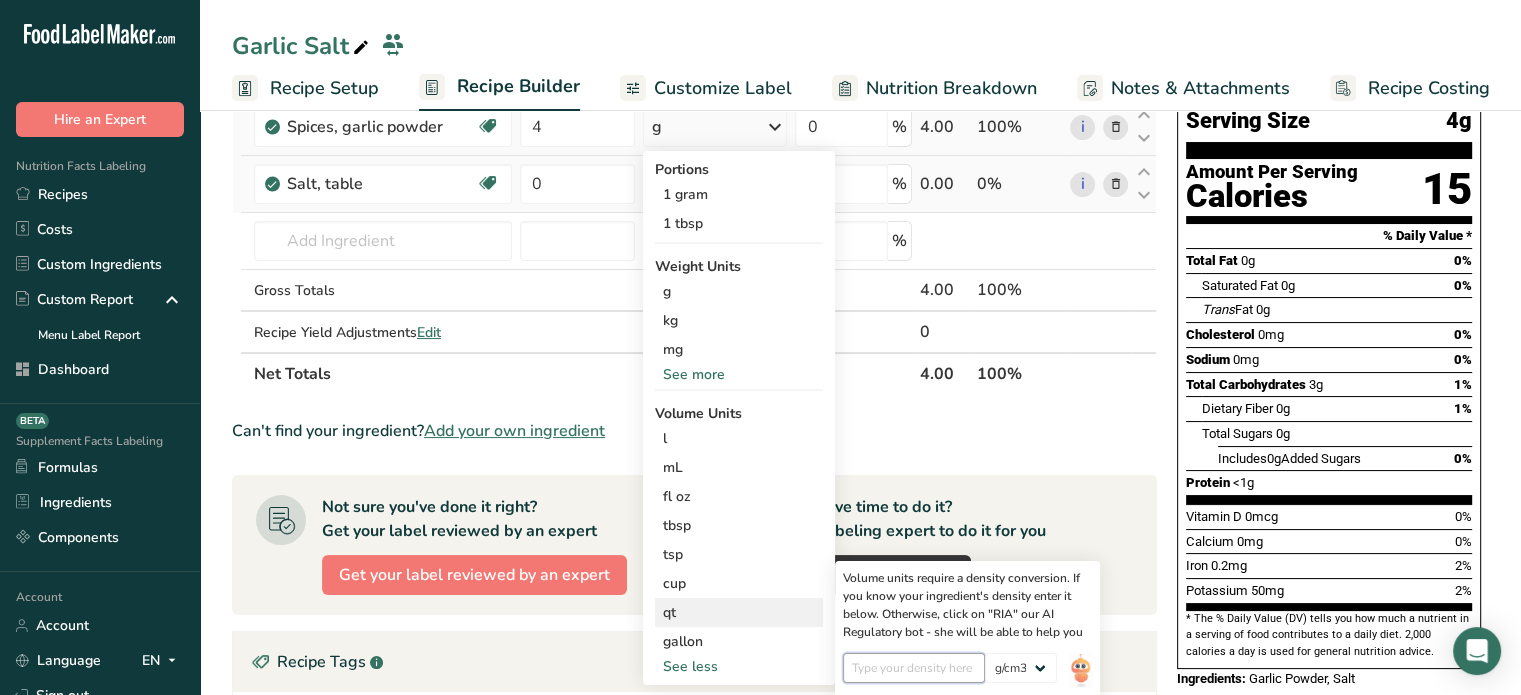 click at bounding box center [914, 668] 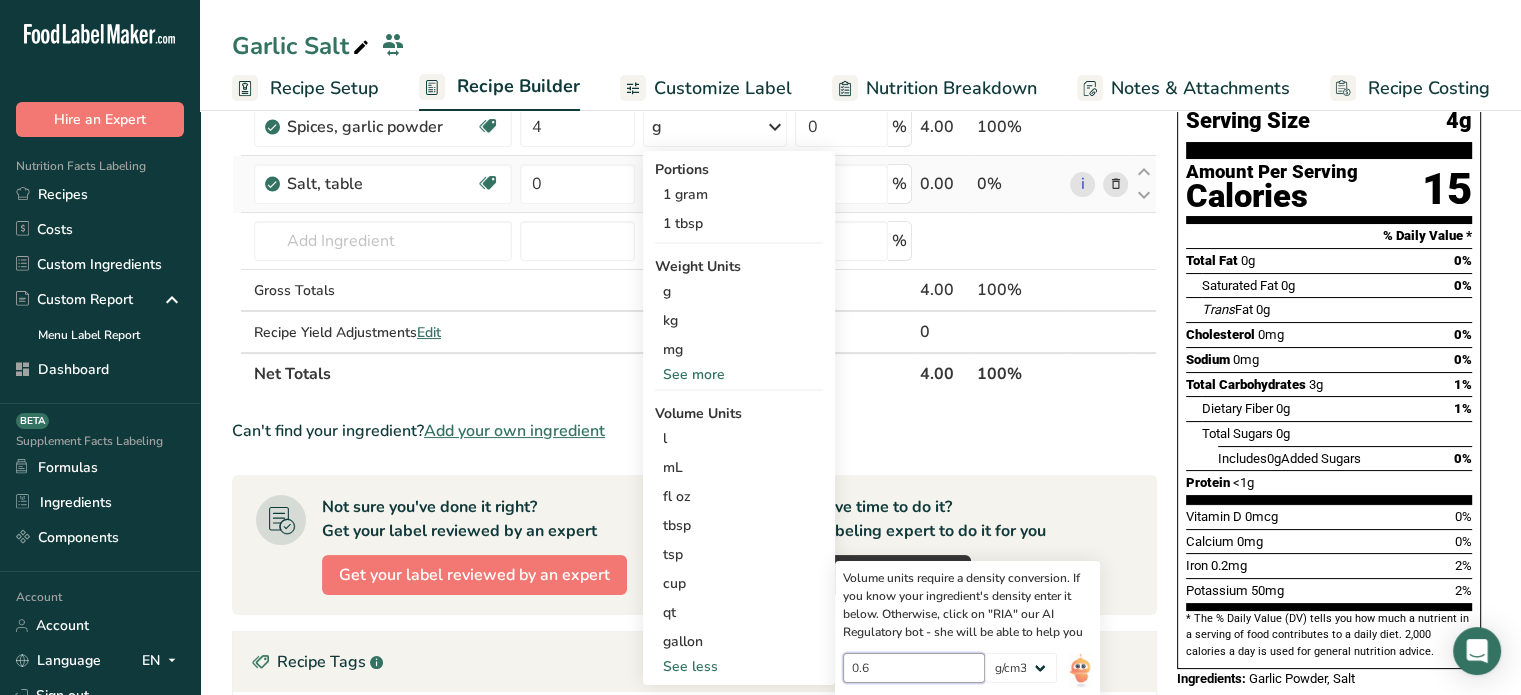 scroll, scrollTop: 234, scrollLeft: 0, axis: vertical 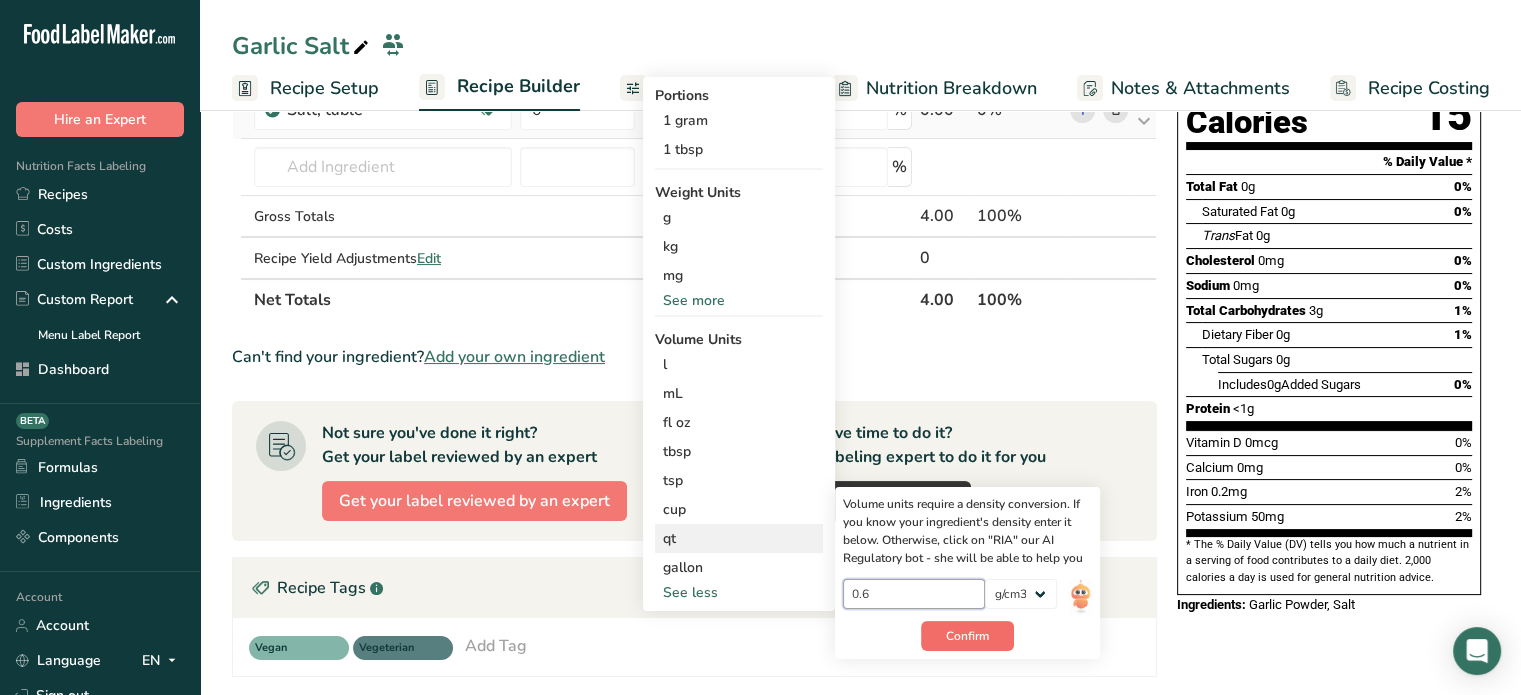 type on "0.6" 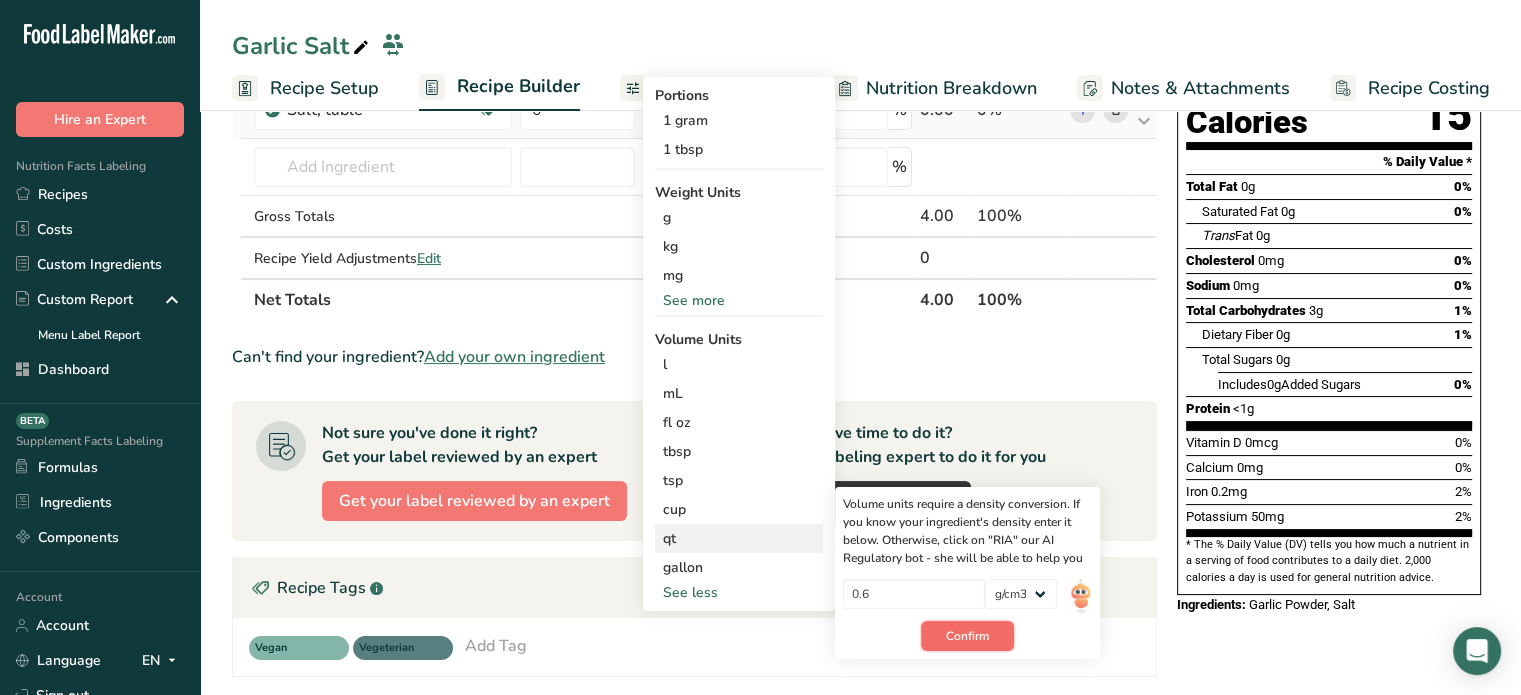 click on "Confirm" at bounding box center [967, 636] 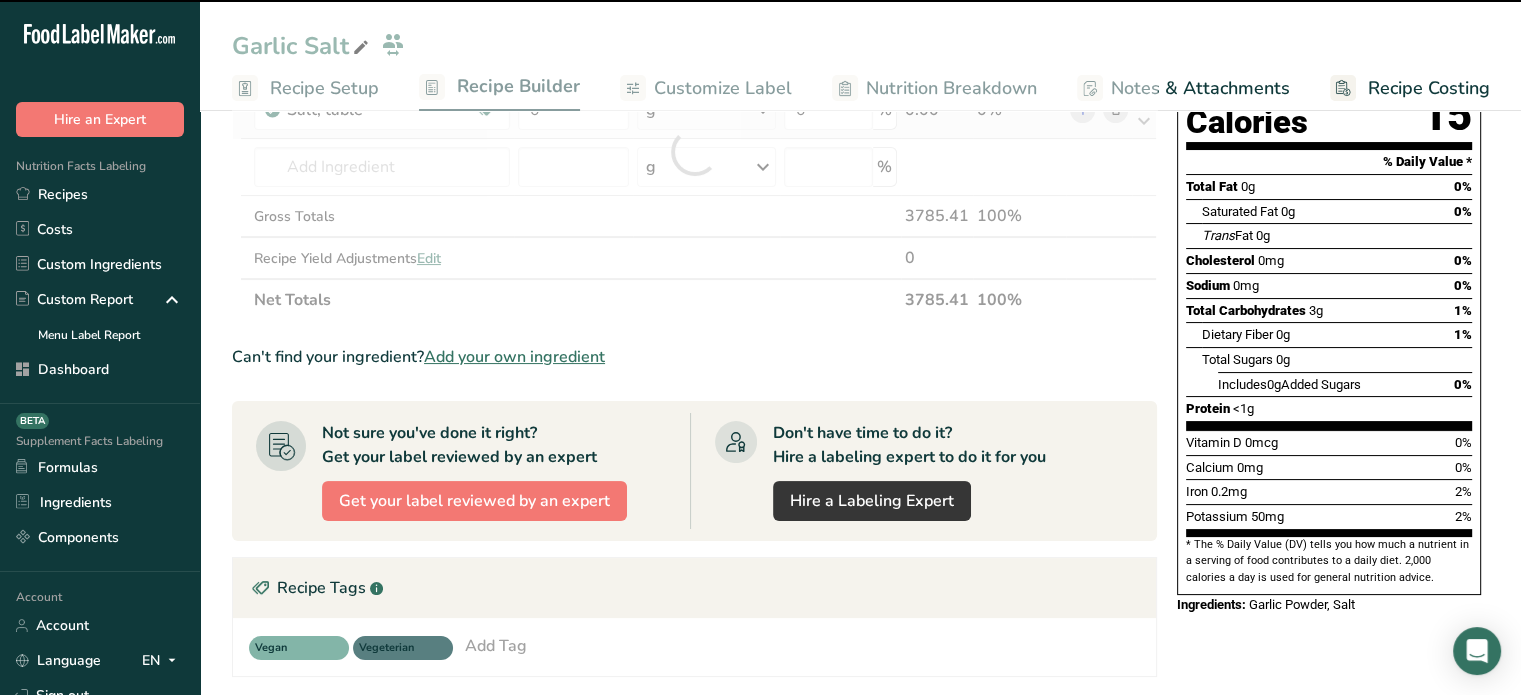 scroll, scrollTop: 0, scrollLeft: 0, axis: both 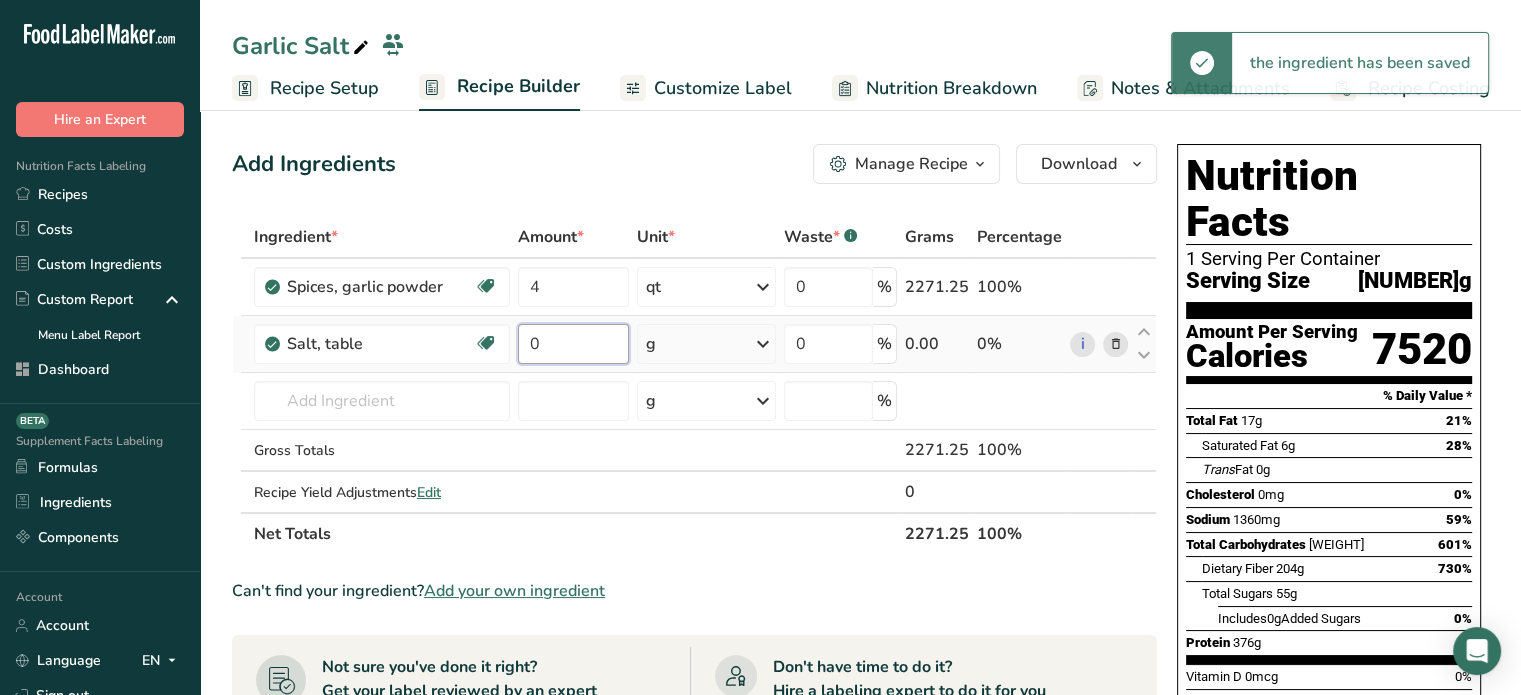 drag, startPoint x: 577, startPoint y: 335, endPoint x: 540, endPoint y: 339, distance: 37.215588 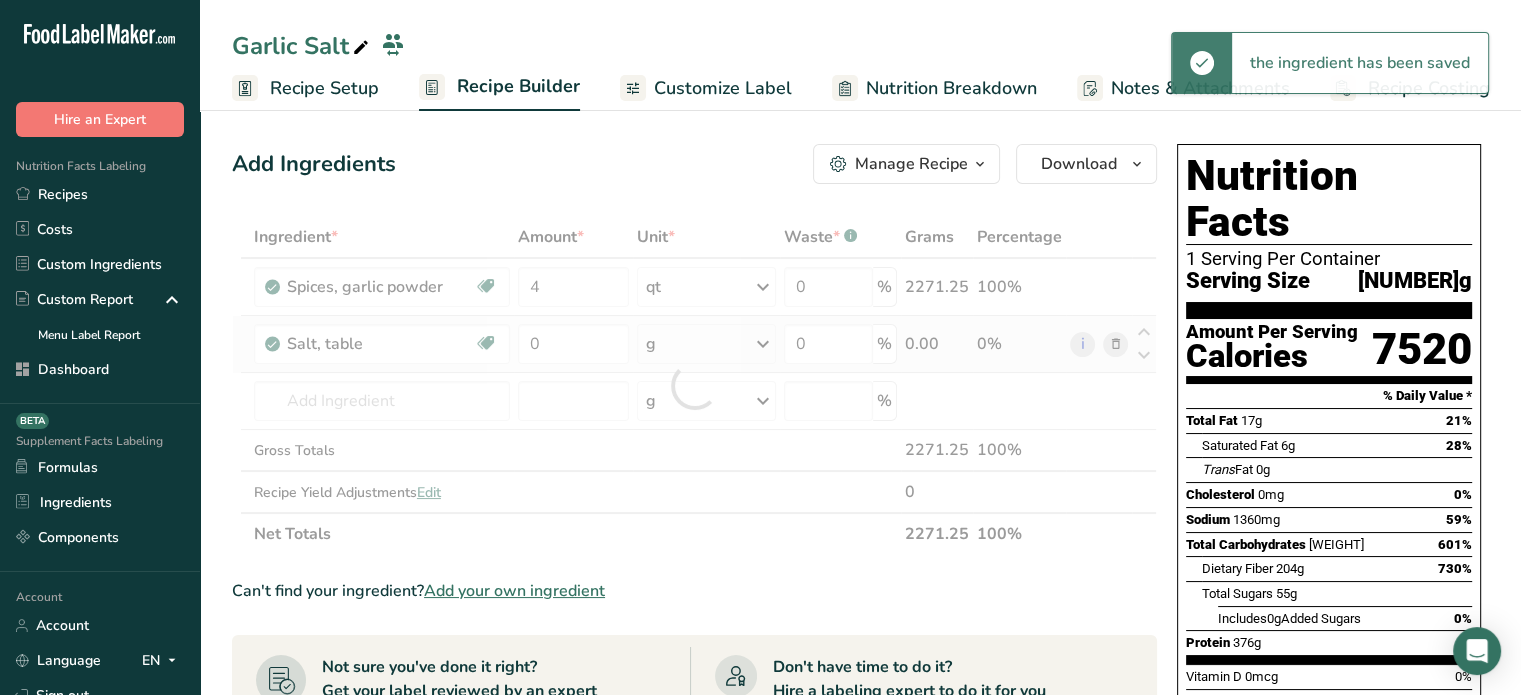 click on "Ingredient *
Amount *
Unit *
Waste *   .a-a{fill:#347362;}.b-a{fill:#fff;}          Grams
Percentage
Spices, garlic powder
Dairy free
Gluten free
Vegan
Vegetarian
Soy free
4
qt
Portions
1 gram
1 tbsp
Weight Units
g
kg
mg
See more
Volume Units
l
Volume units require a density conversion. If you know your ingredient's density enter it below. Otherwise, click on "RIA" our AI Regulatory bot - she will be able to help you
0.6
lb/ft3
g/cm3
Confirm
mL
0.6
lb/ft3" at bounding box center (694, 385) 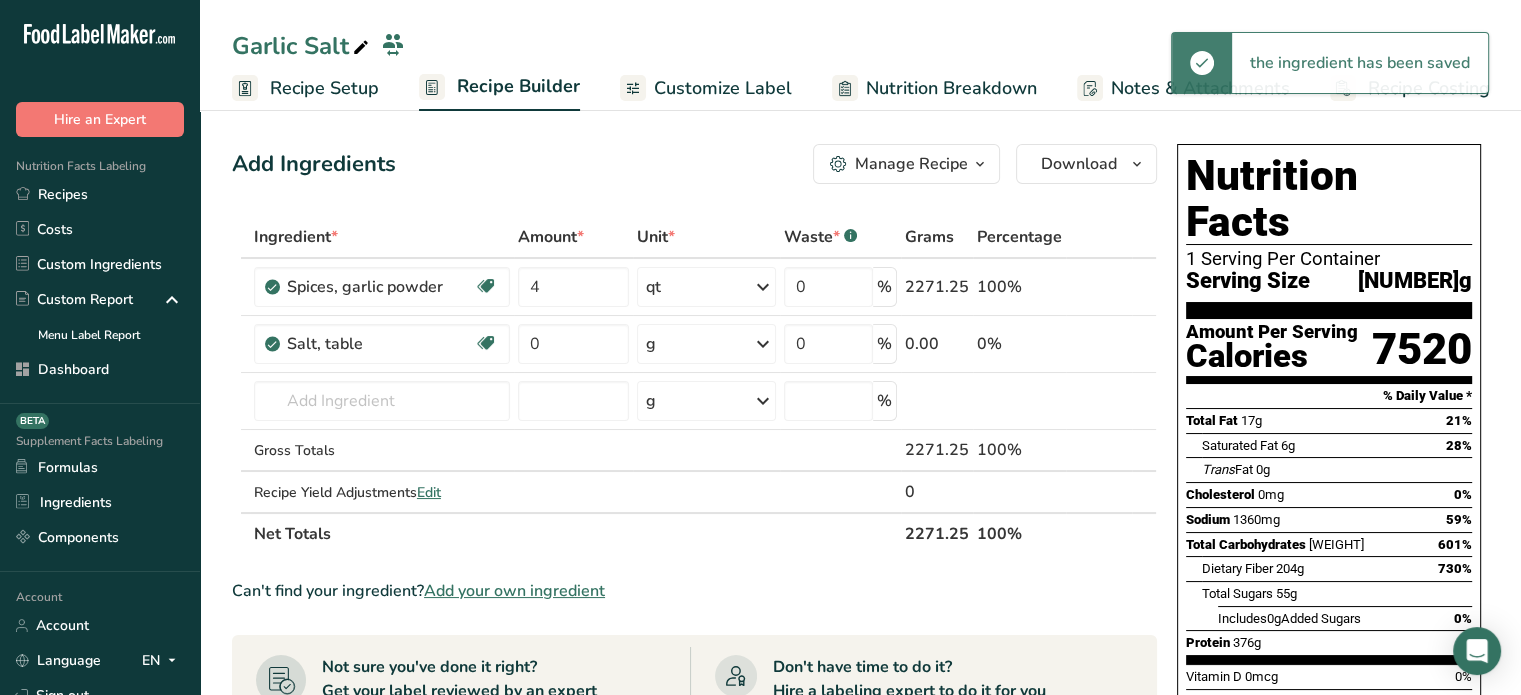 click on "g" at bounding box center (706, 344) 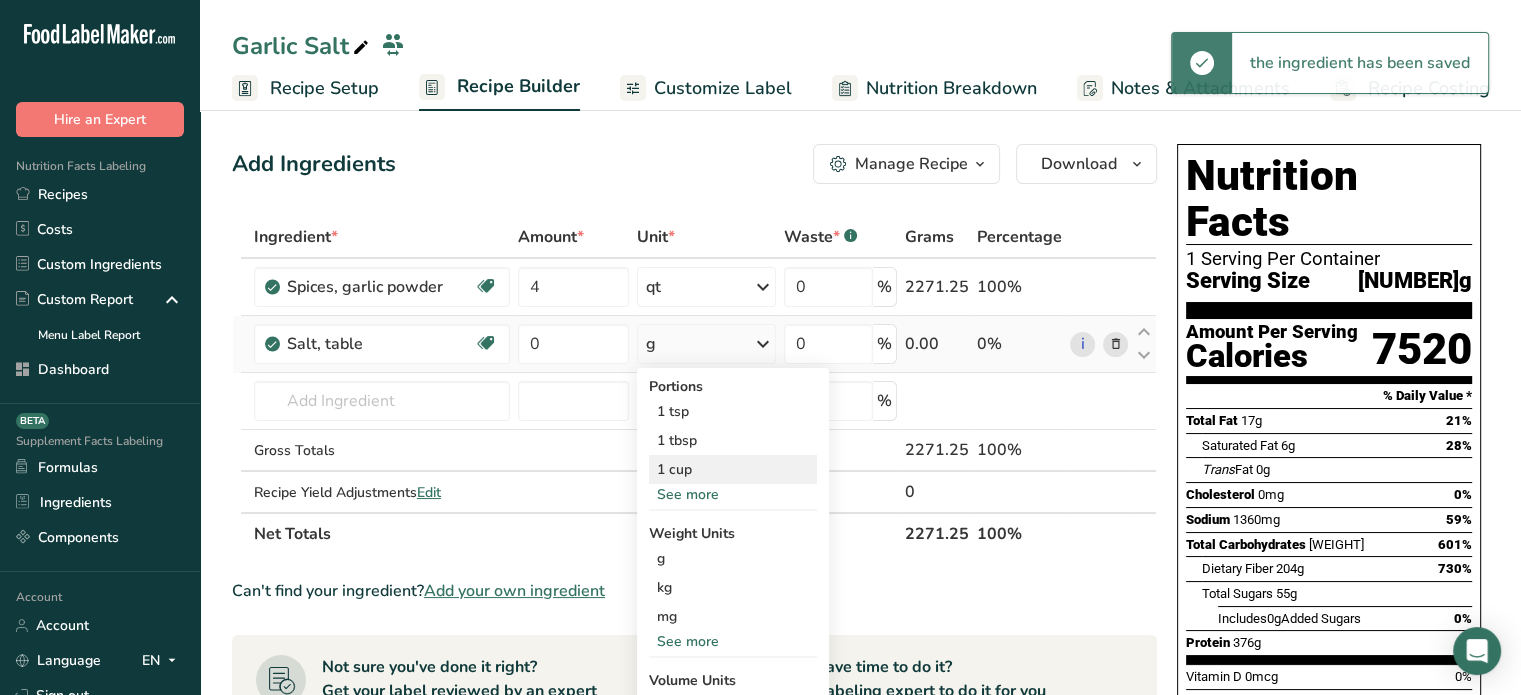 click on "1 cup" at bounding box center [733, 469] 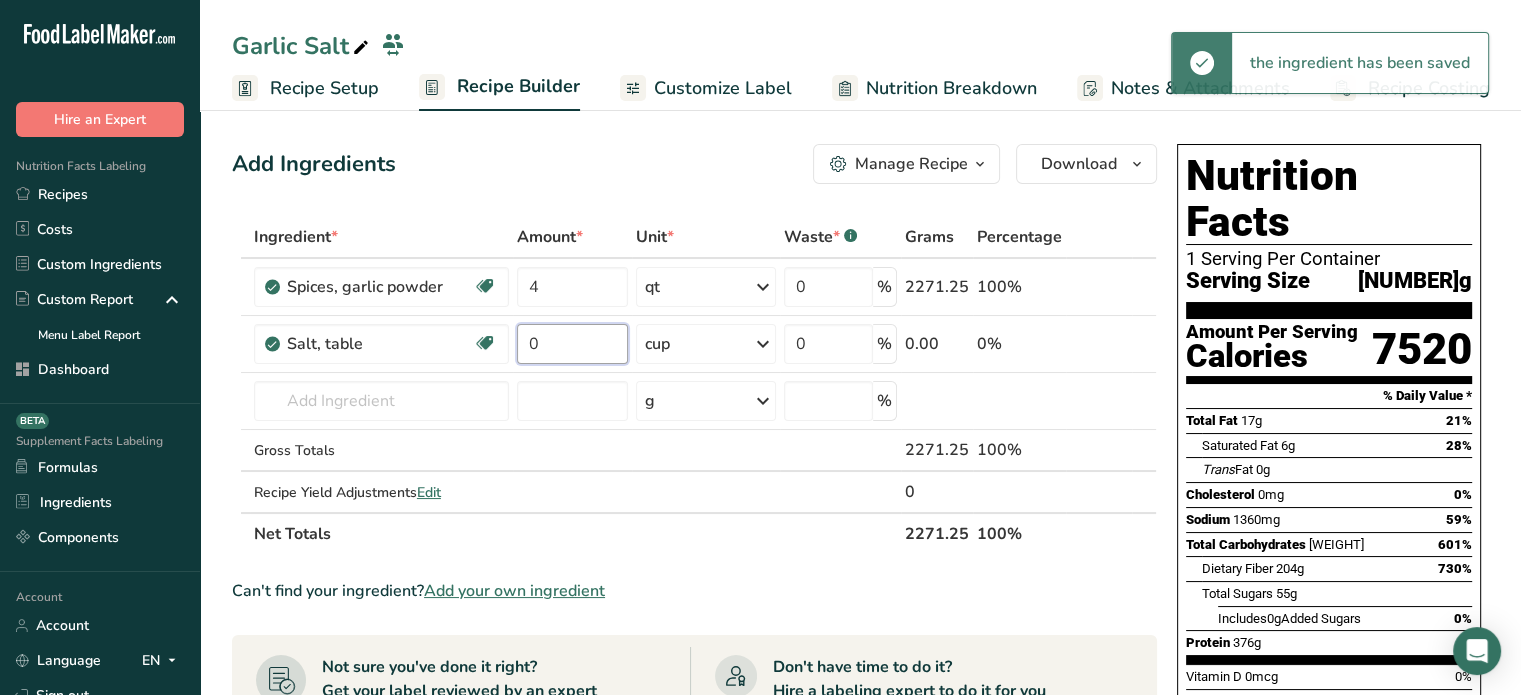 click on "0" at bounding box center [572, 344] 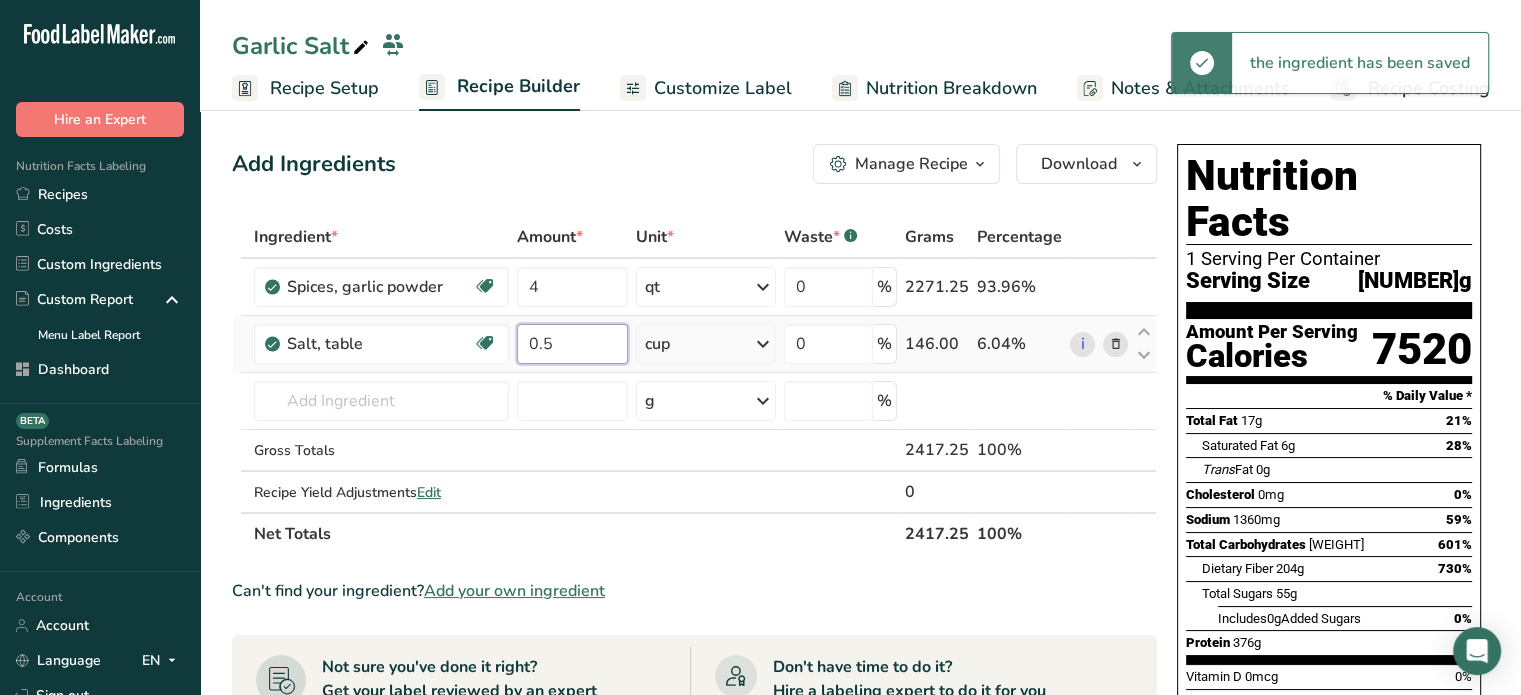 type on "0.5" 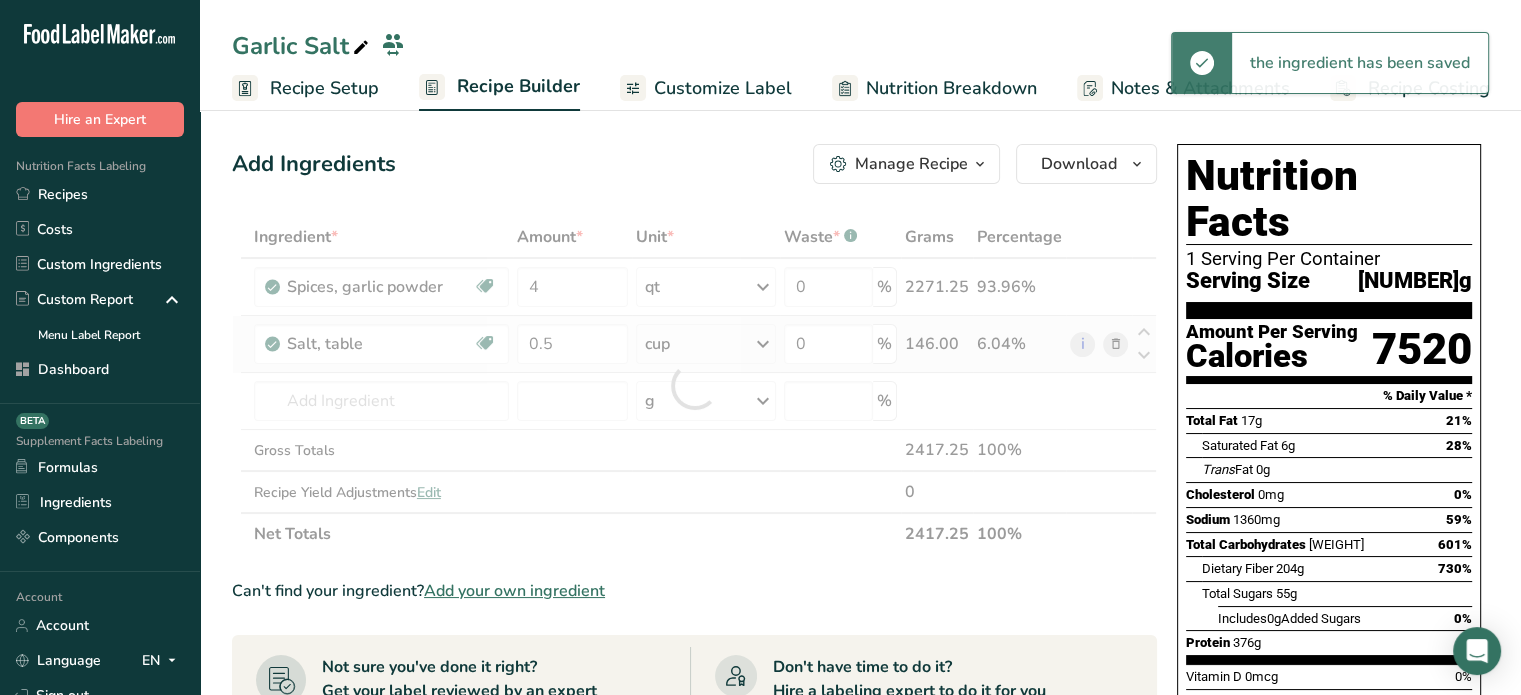click on "Ingredient *
Amount *
Unit *
Waste *   .a-a{fill:#347362;}.b-a{fill:#fff;}          Grams
Percentage
Spices, garlic powder
Dairy free
Gluten free
Vegan
Vegetarian
Soy free
4
qt
Portions
1 gram
1 tbsp
Weight Units
g
kg
mg
See more
Volume Units
l
Volume units require a density conversion. If you know your ingredient's density enter it below. Otherwise, click on "RIA" our AI Regulatory bot - she will be able to help you
0.6
lb/ft3
g/cm3
Confirm
mL
0.6
lb/ft3" at bounding box center [694, 385] 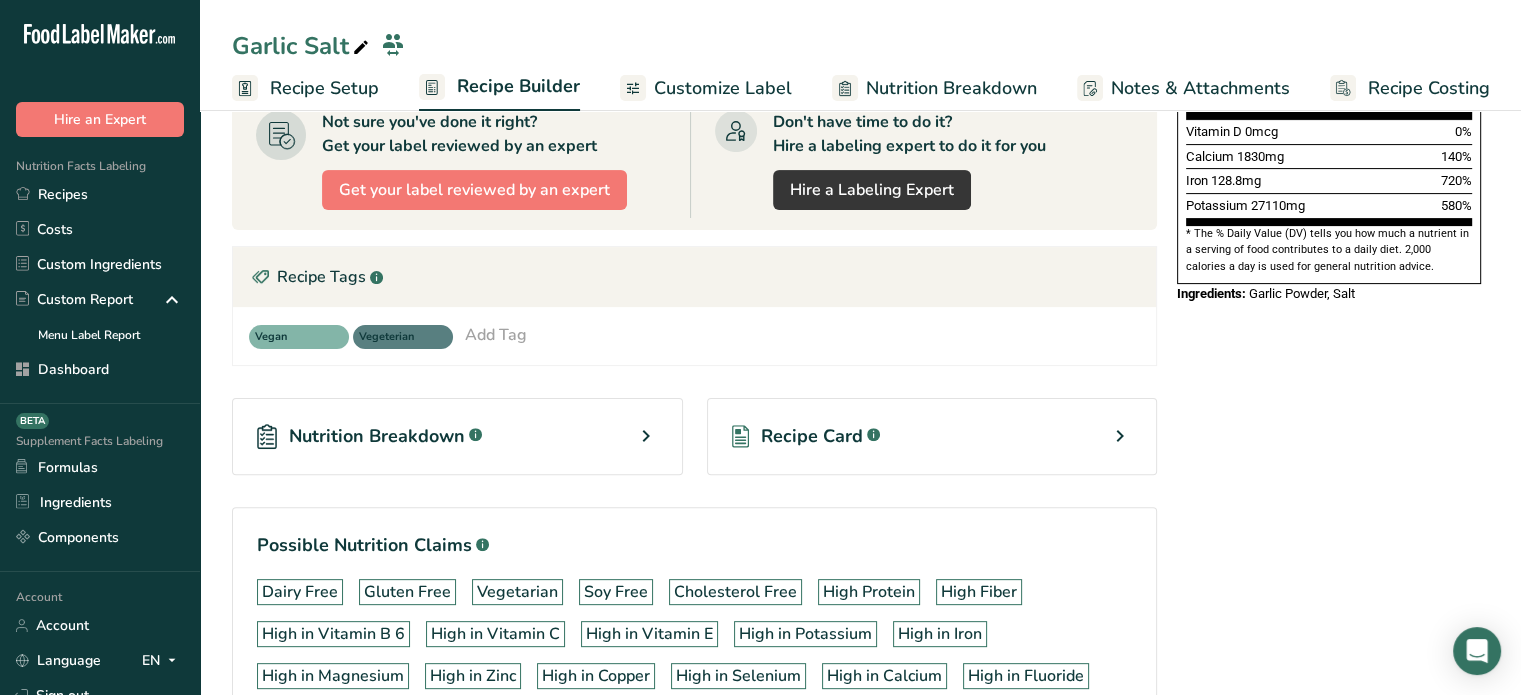 scroll, scrollTop: 0, scrollLeft: 0, axis: both 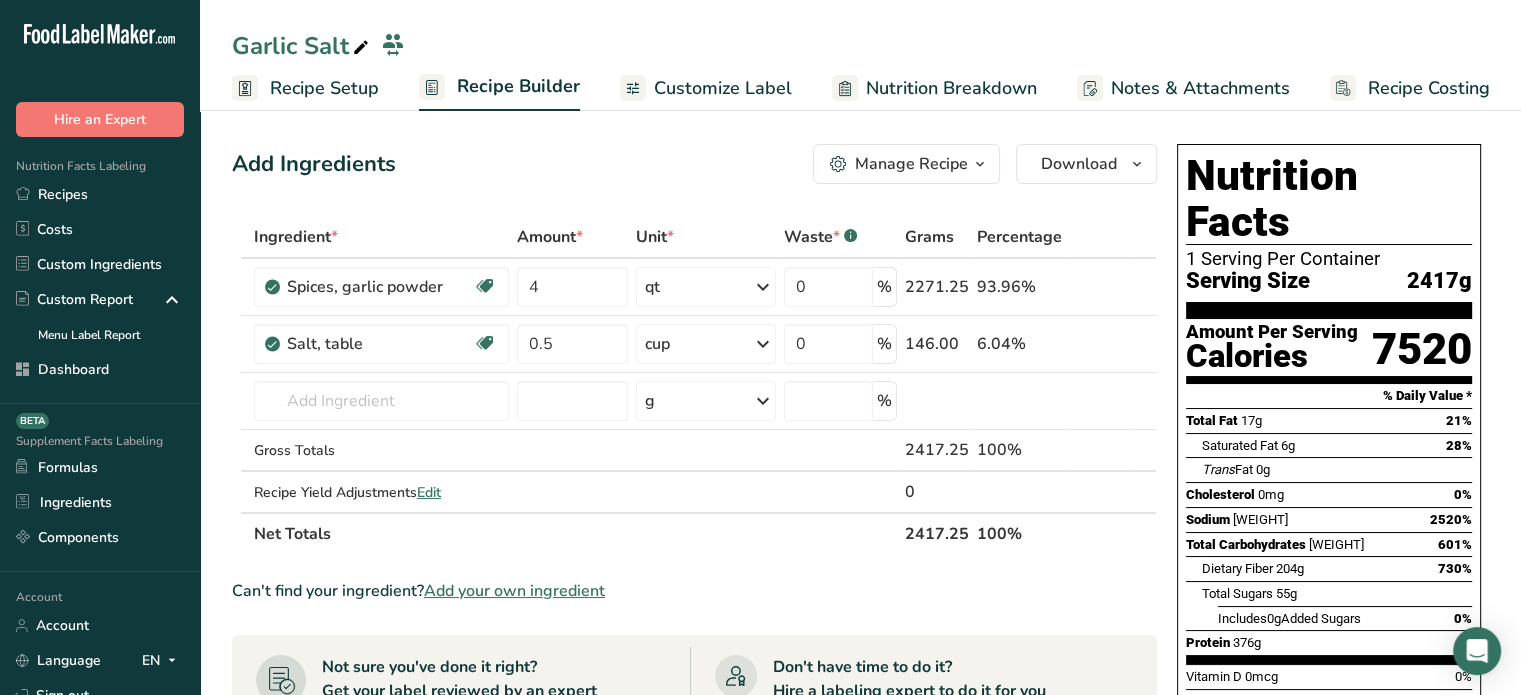 click at bounding box center [980, 164] 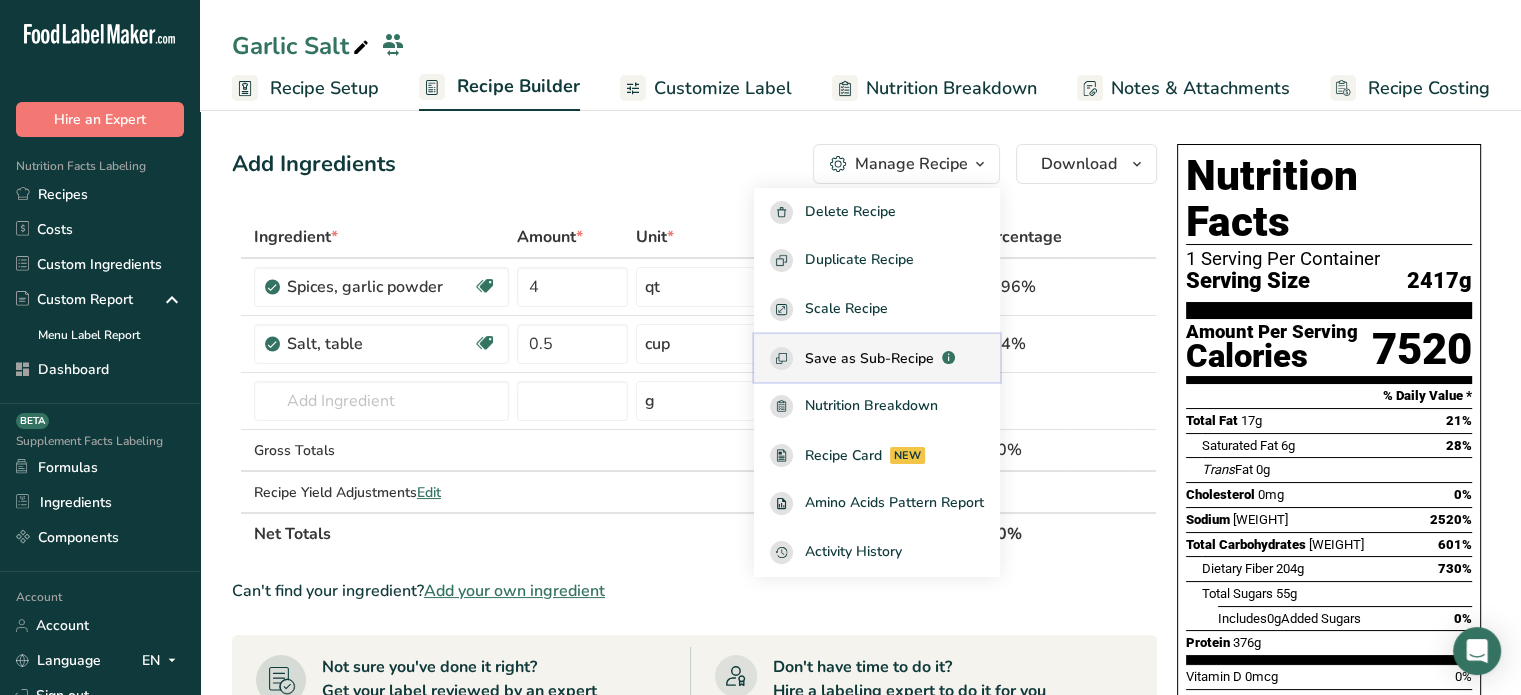 click on "Save as Sub-Recipe" at bounding box center (869, 358) 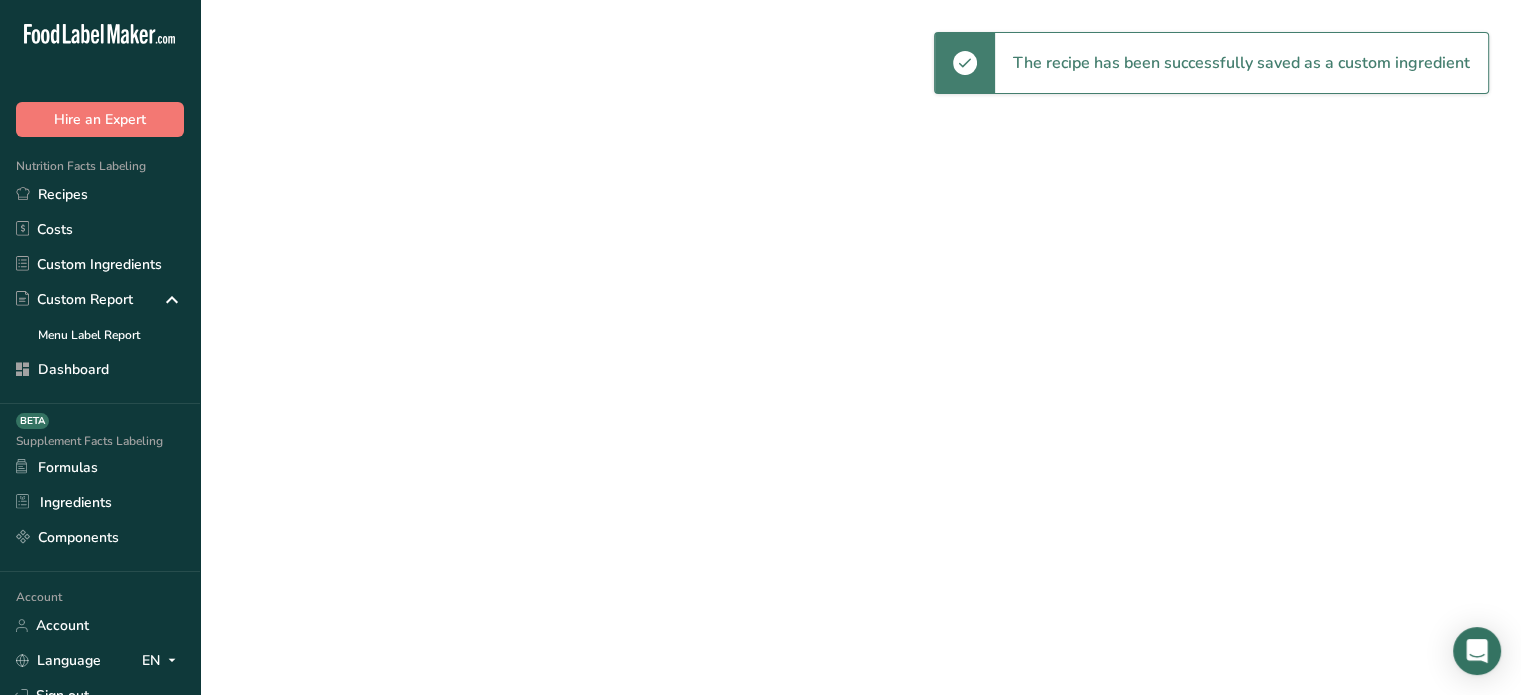 select on "30" 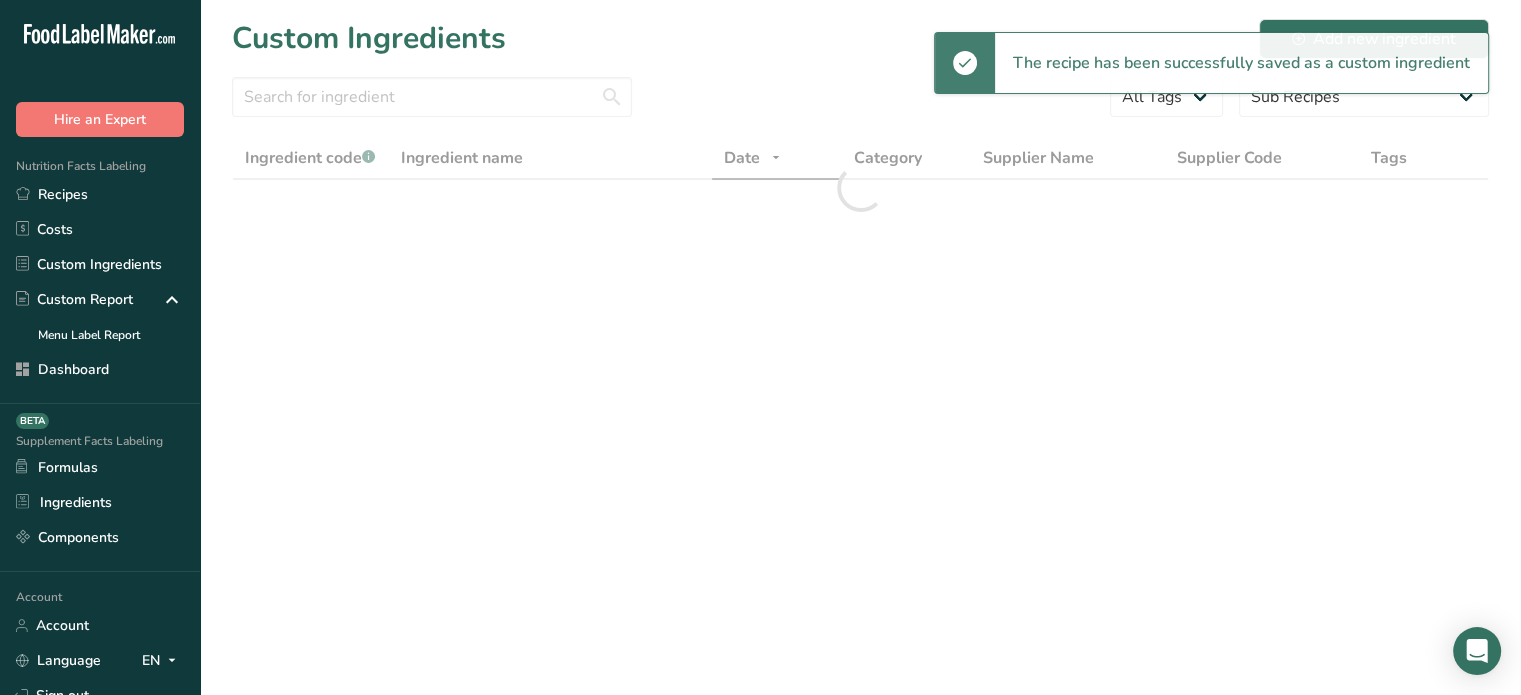 click on "Recipes" at bounding box center [100, 194] 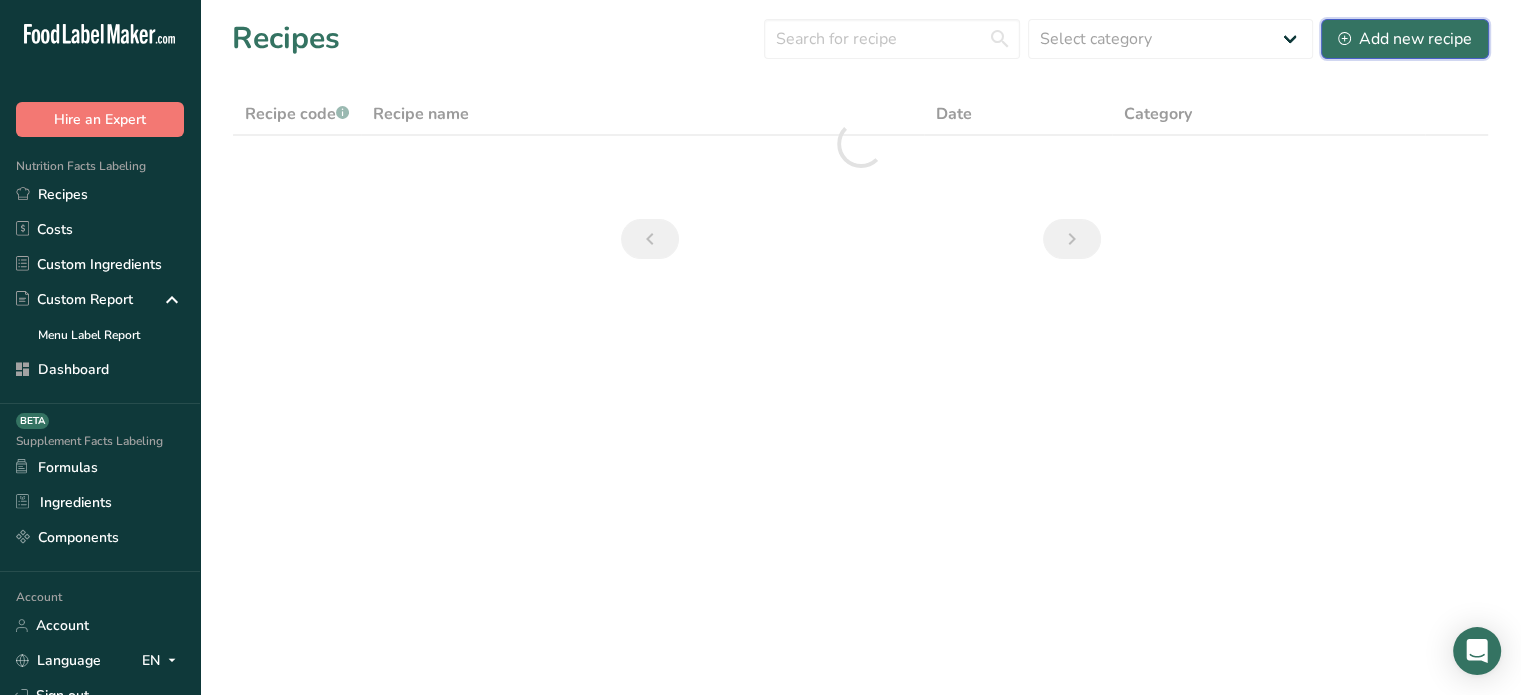 click on "Add new recipe" at bounding box center (1405, 39) 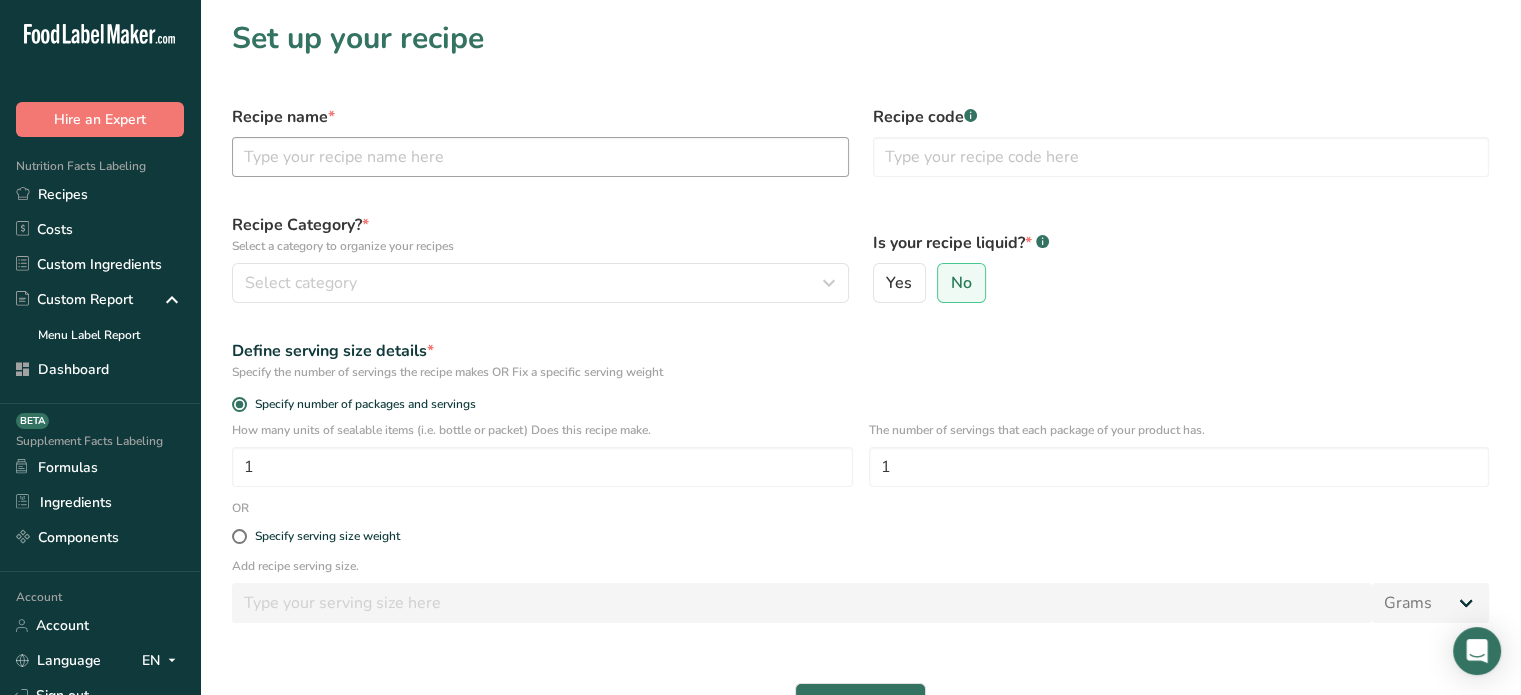 drag, startPoint x: 533, startPoint y: 123, endPoint x: 542, endPoint y: 136, distance: 15.811388 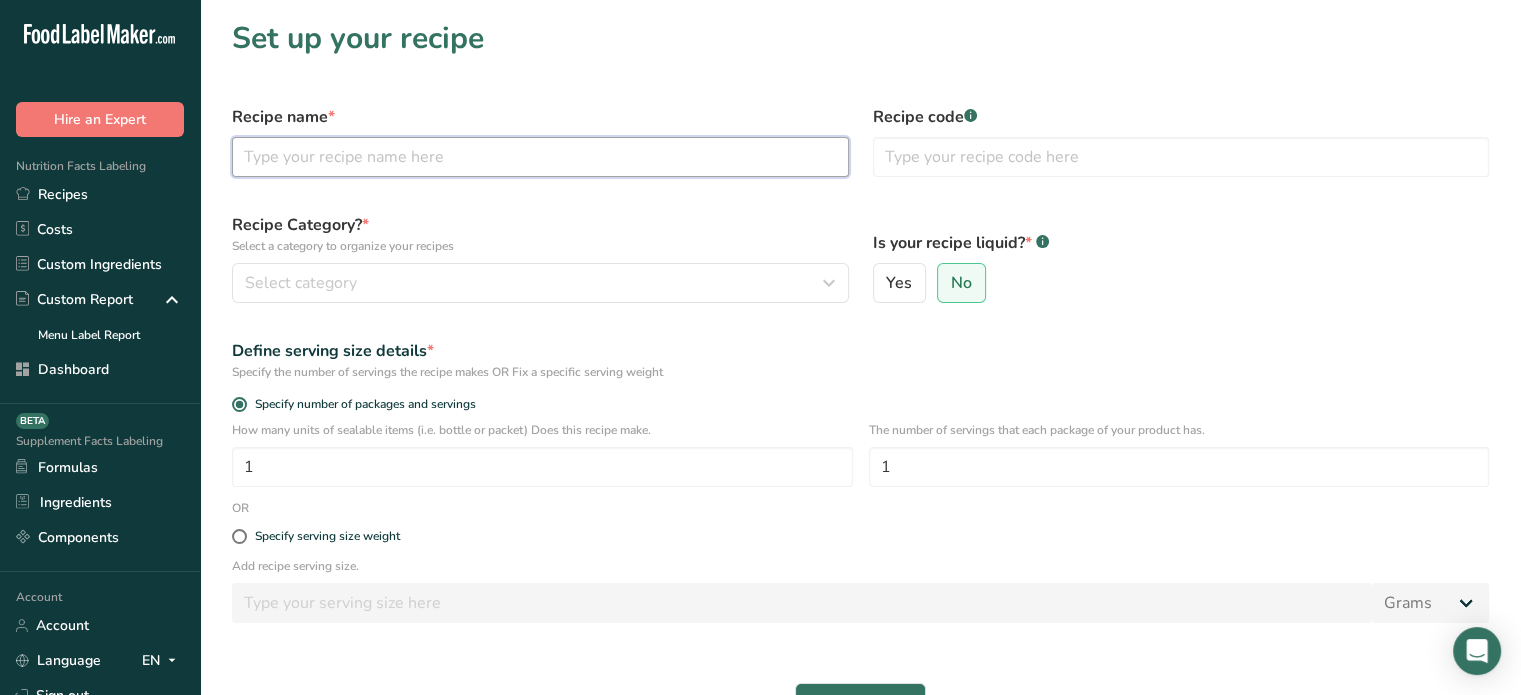 click at bounding box center (540, 157) 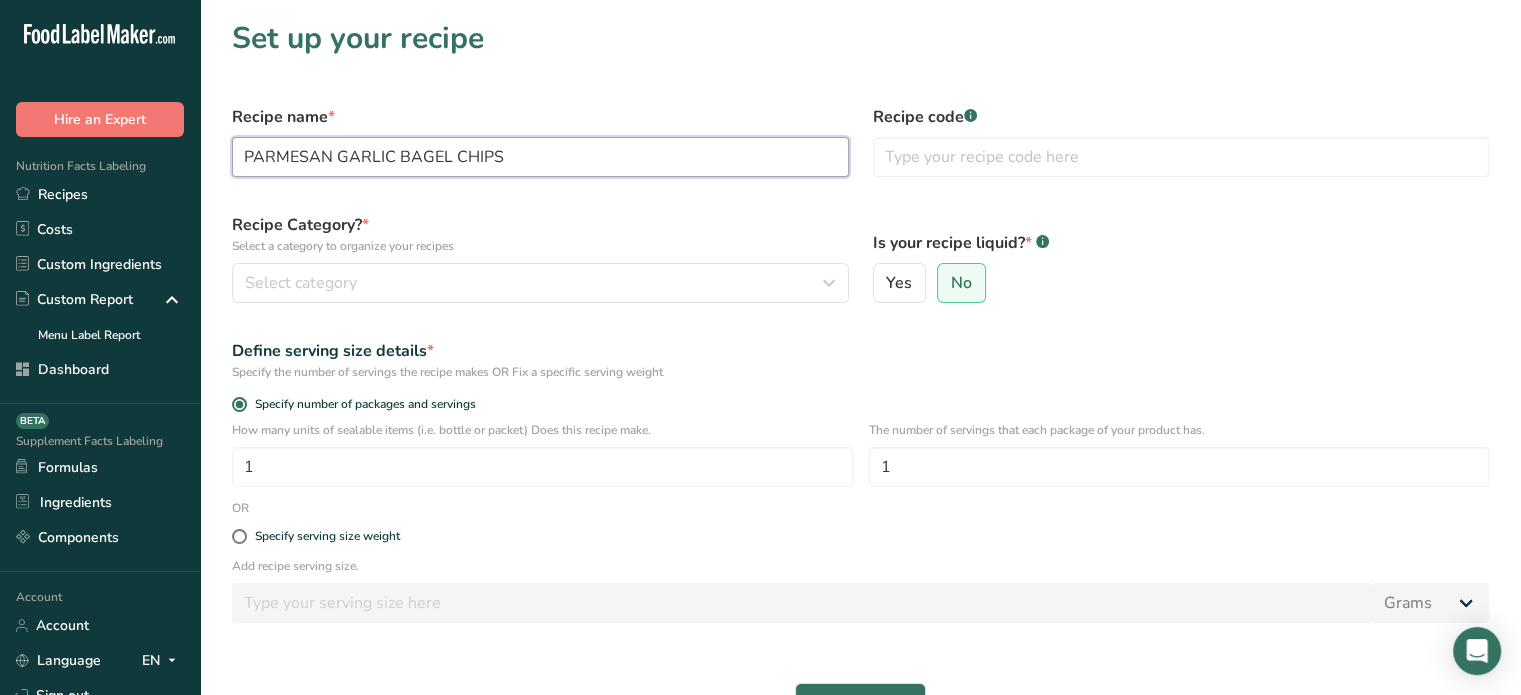 drag, startPoint x: 554, startPoint y: 155, endPoint x: 52, endPoint y: 158, distance: 502.00897 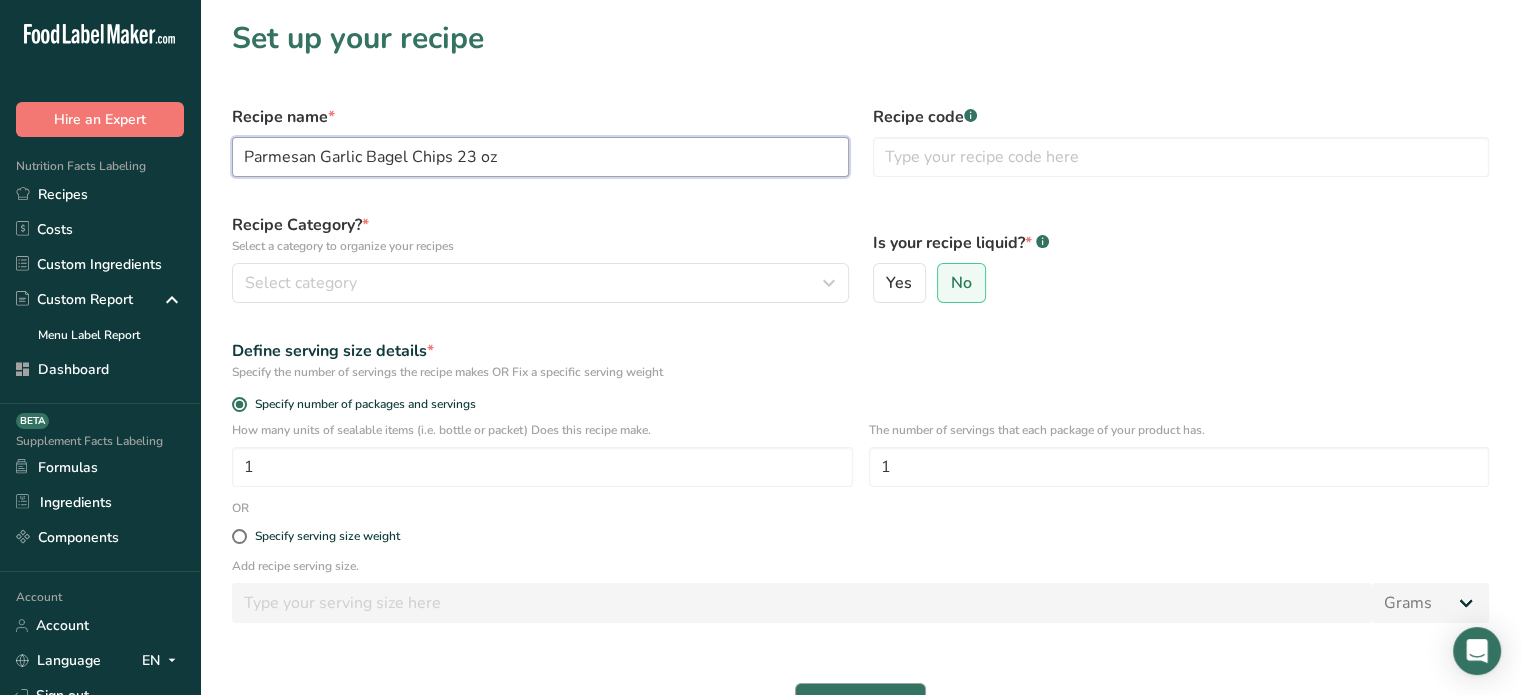 type on "Parmesan Garlic Bagel Chips 23 oz" 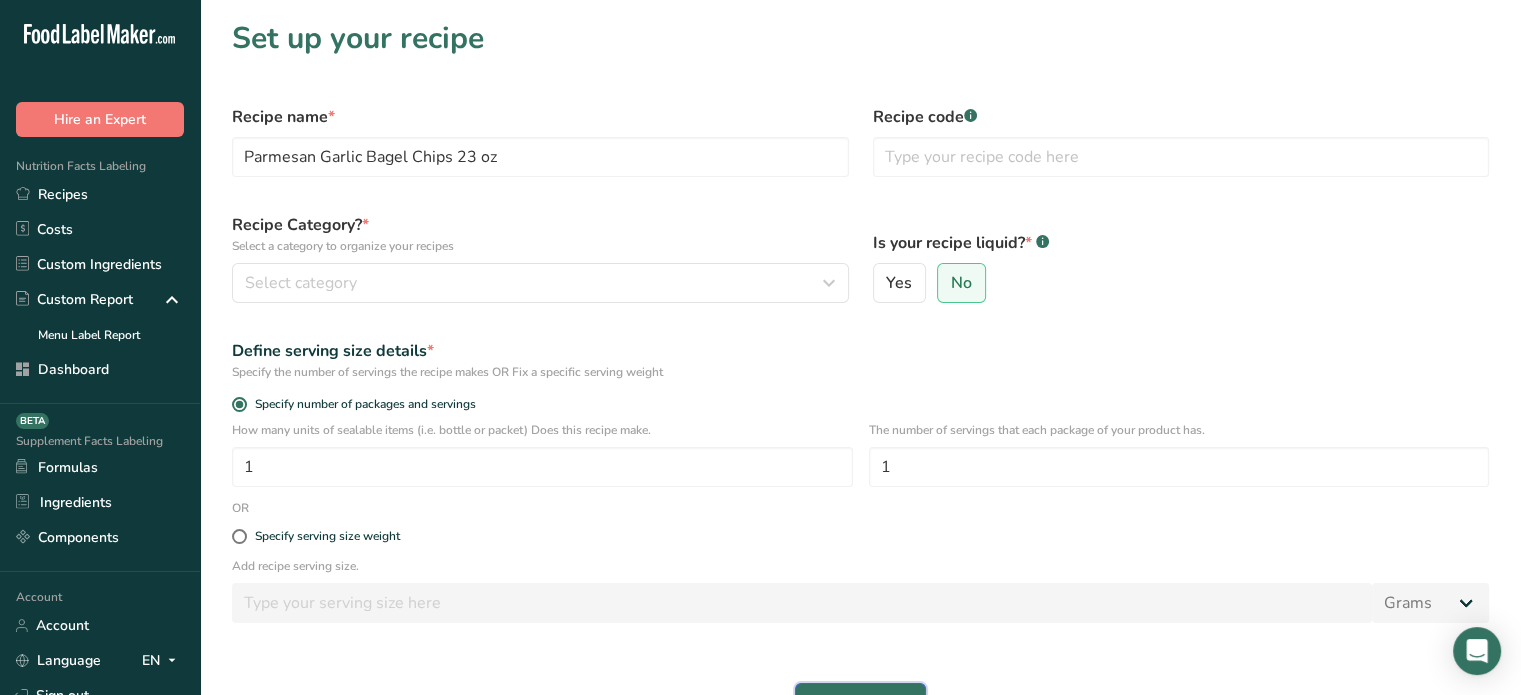 click on "Continue" at bounding box center [860, 703] 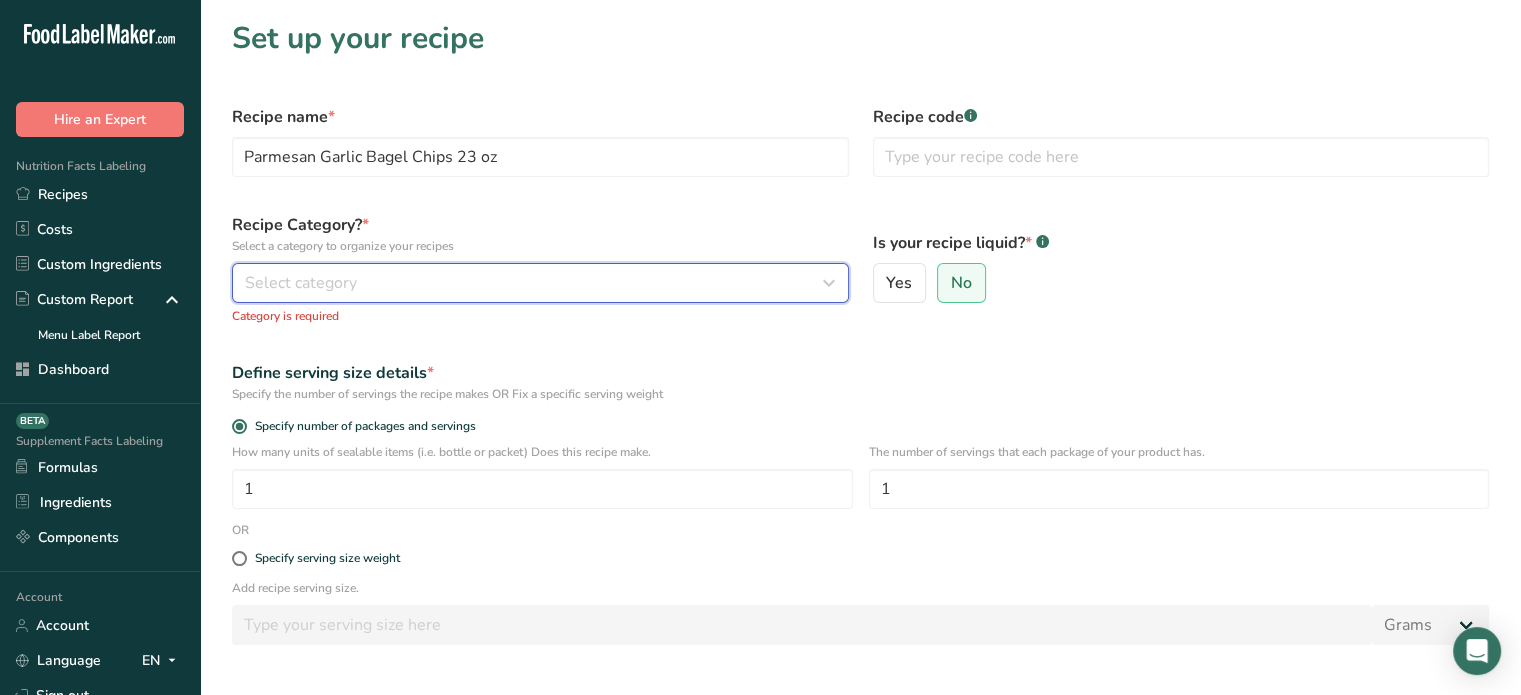 click on "Select category" at bounding box center (540, 283) 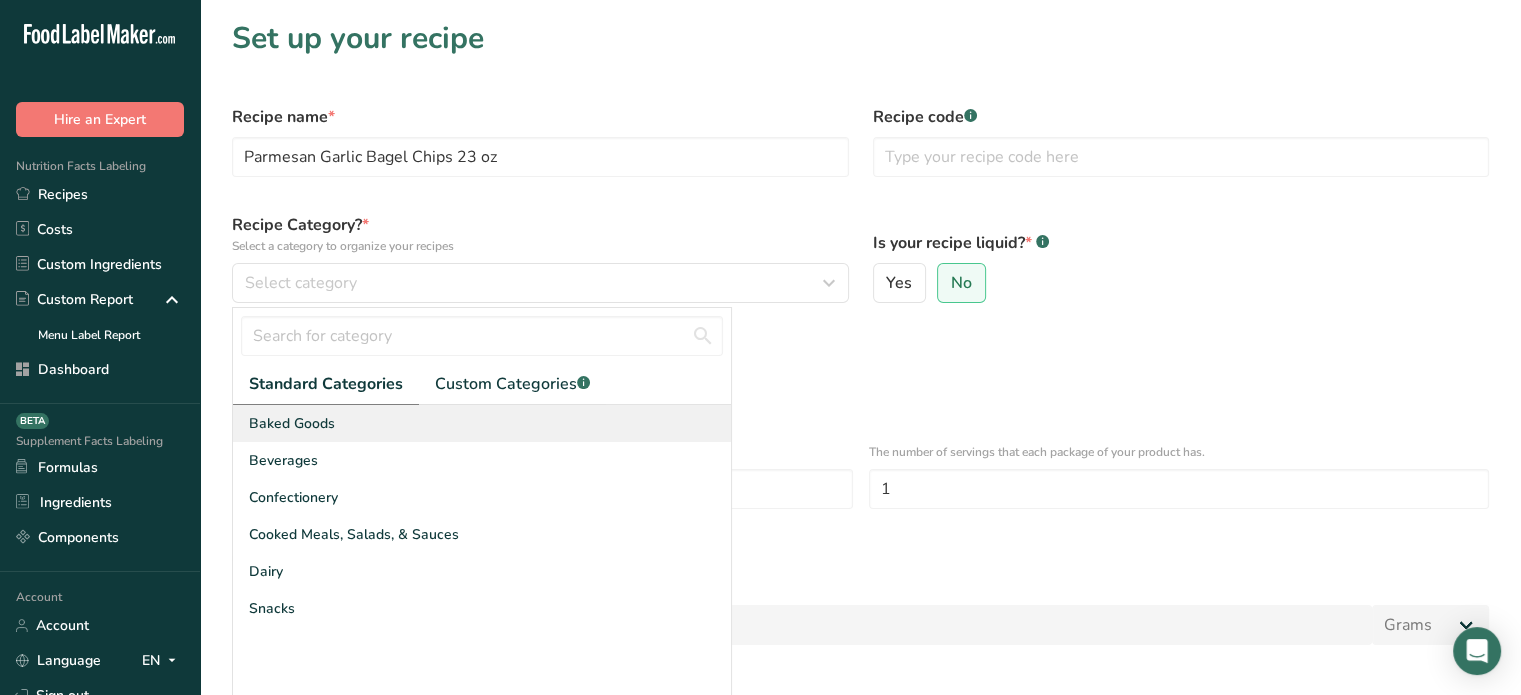 click on "Baked Goods" at bounding box center (482, 423) 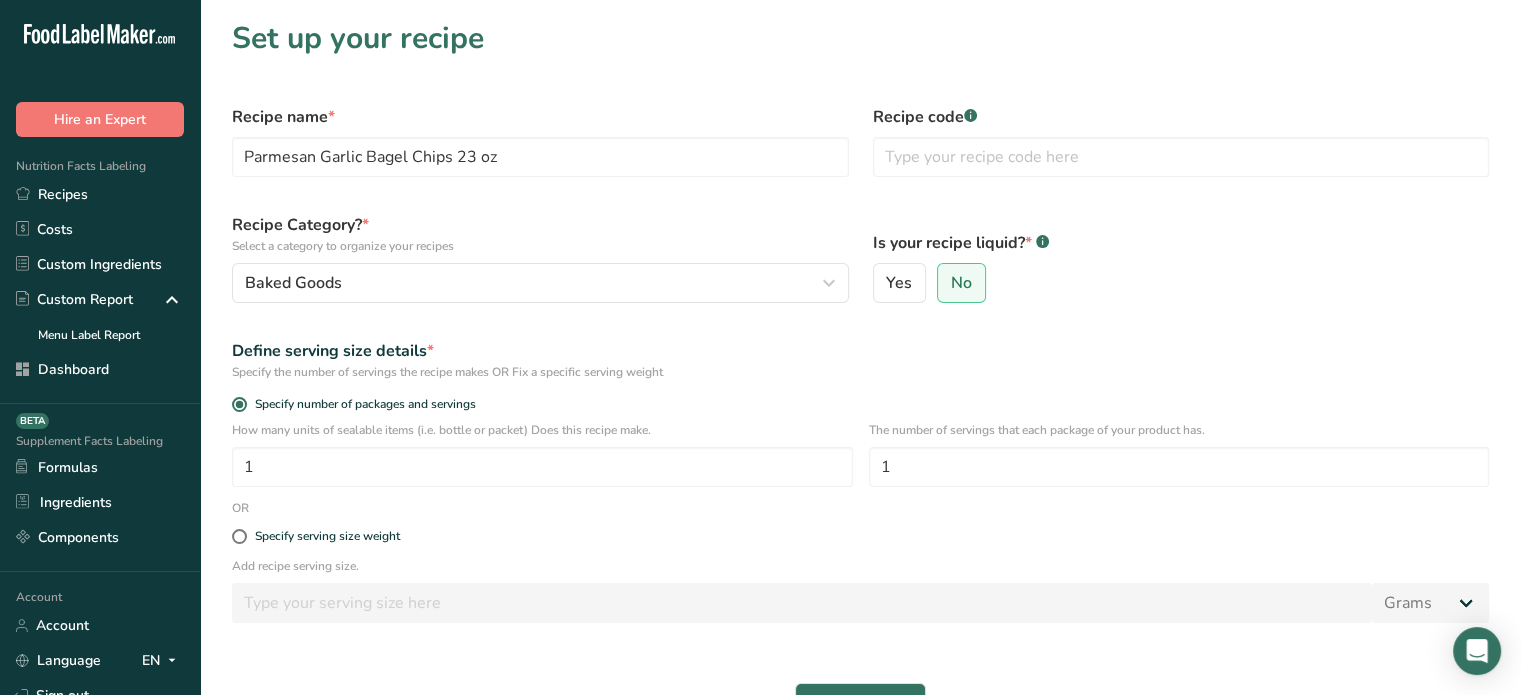 scroll, scrollTop: 89, scrollLeft: 0, axis: vertical 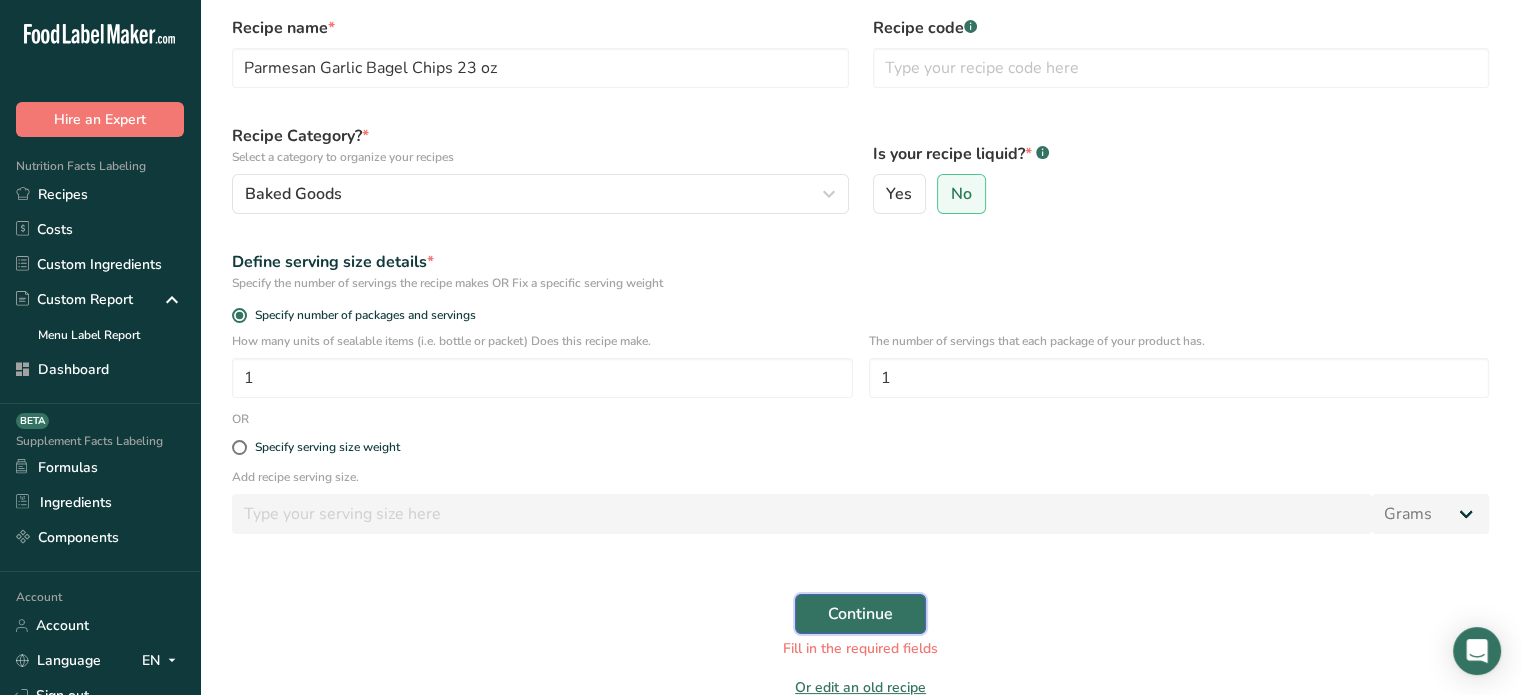click on "Continue" at bounding box center [860, 614] 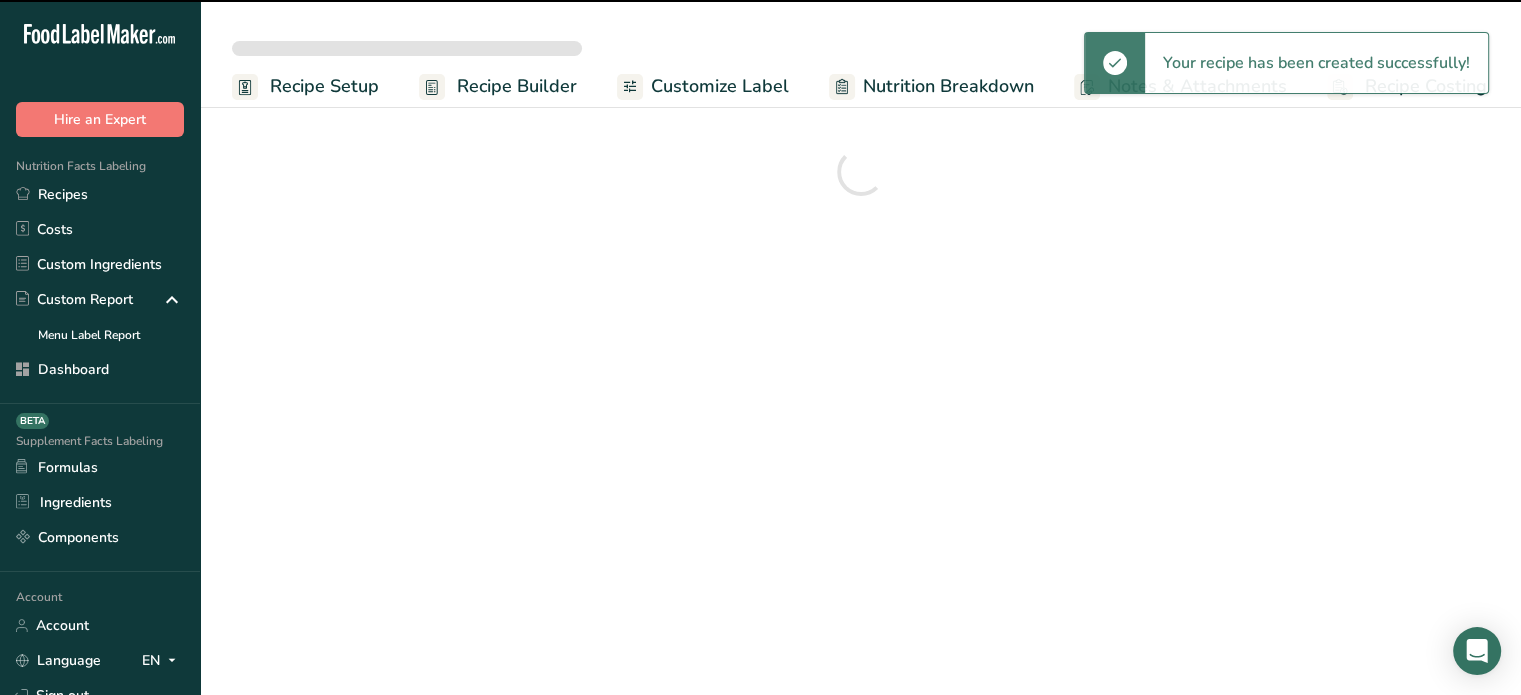 scroll, scrollTop: 0, scrollLeft: 0, axis: both 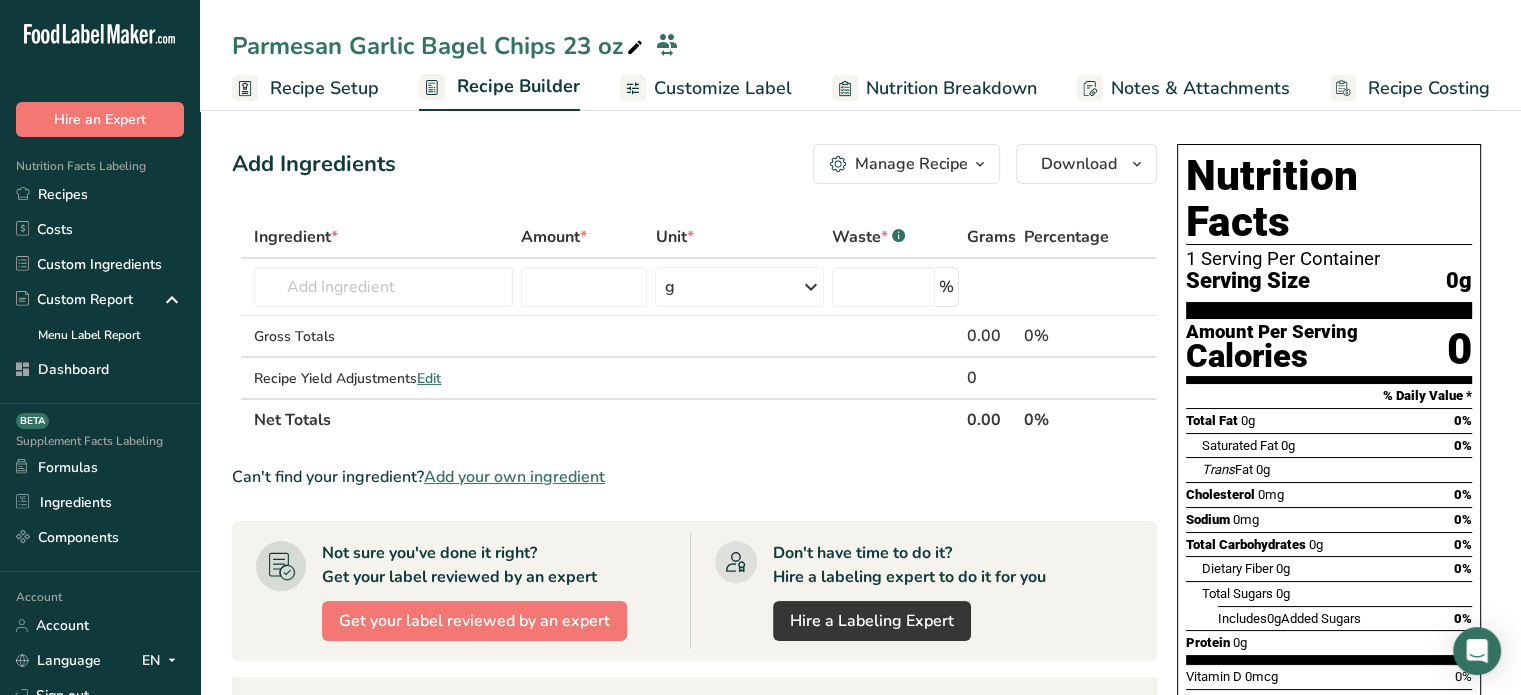 click on "Add your own ingredient" at bounding box center (514, 477) 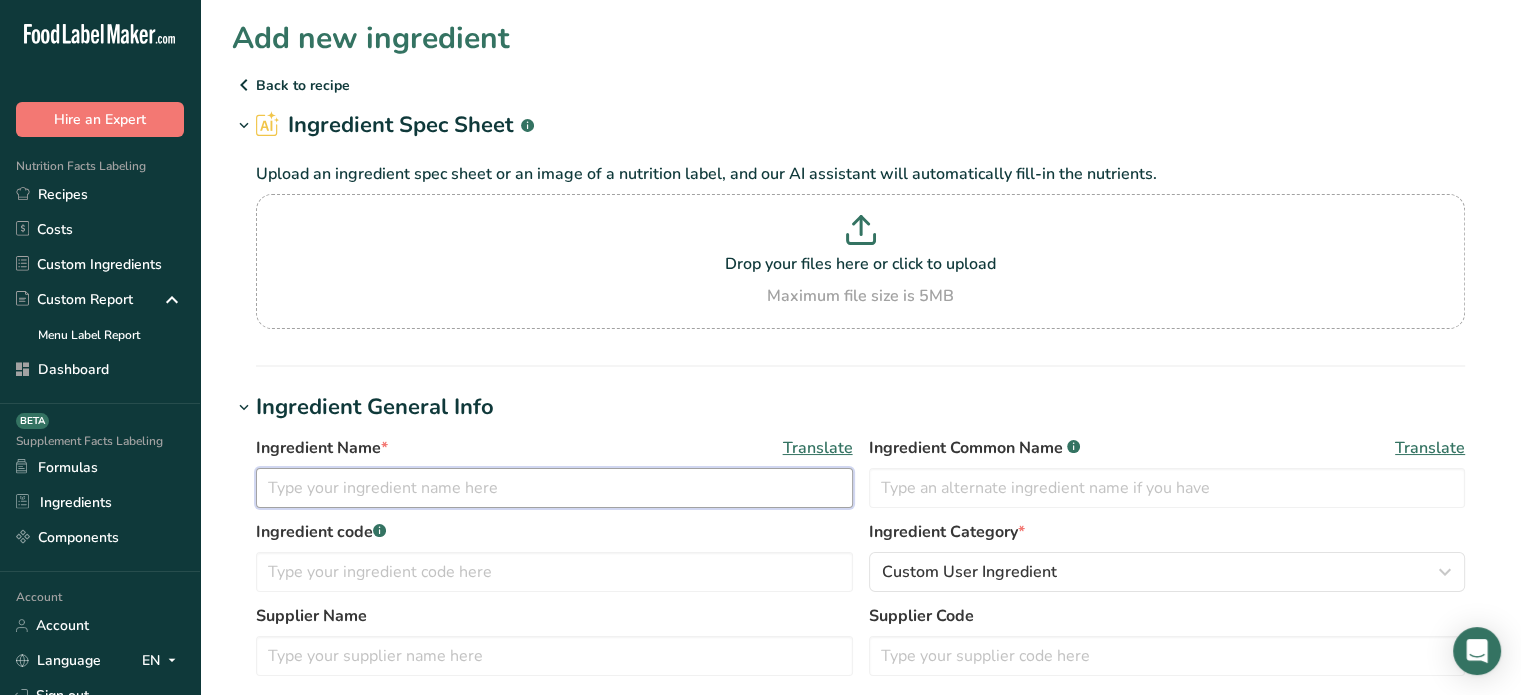 click at bounding box center [554, 488] 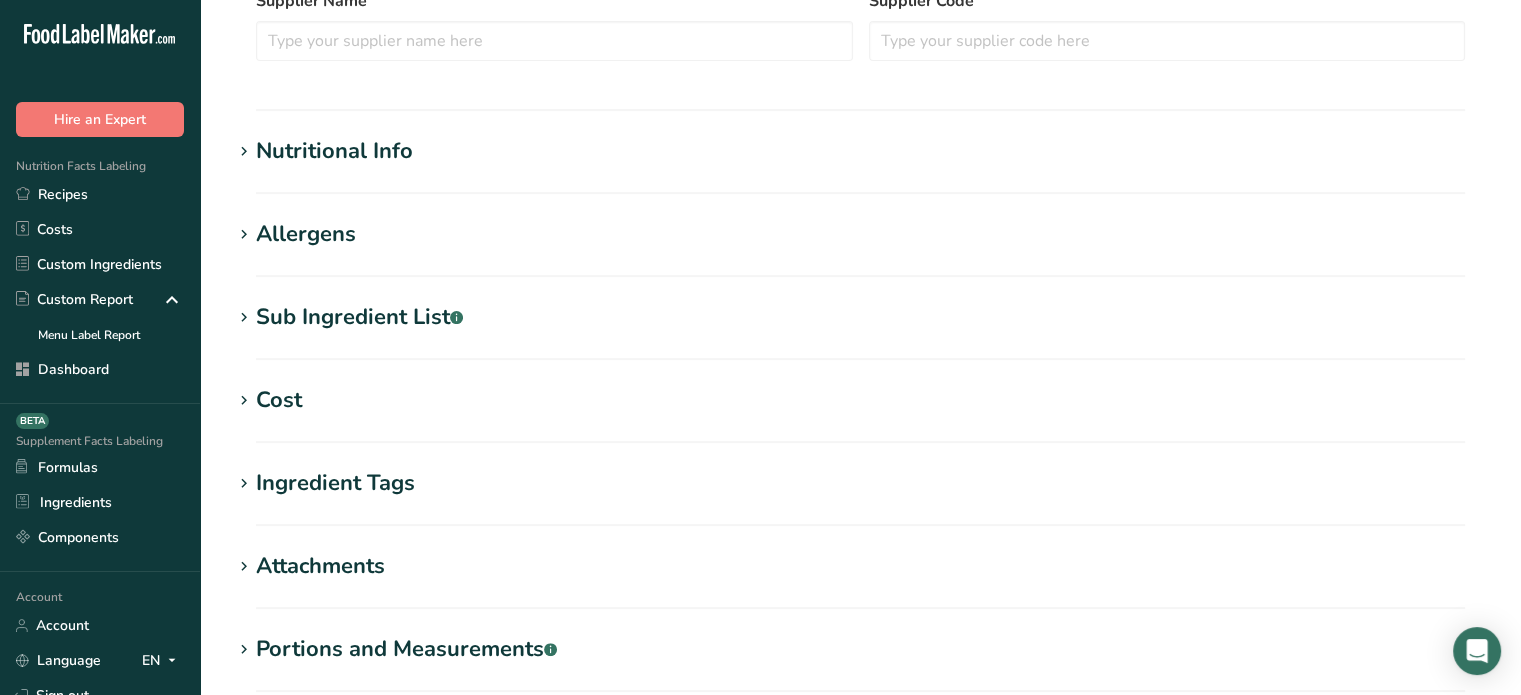 scroll, scrollTop: 630, scrollLeft: 0, axis: vertical 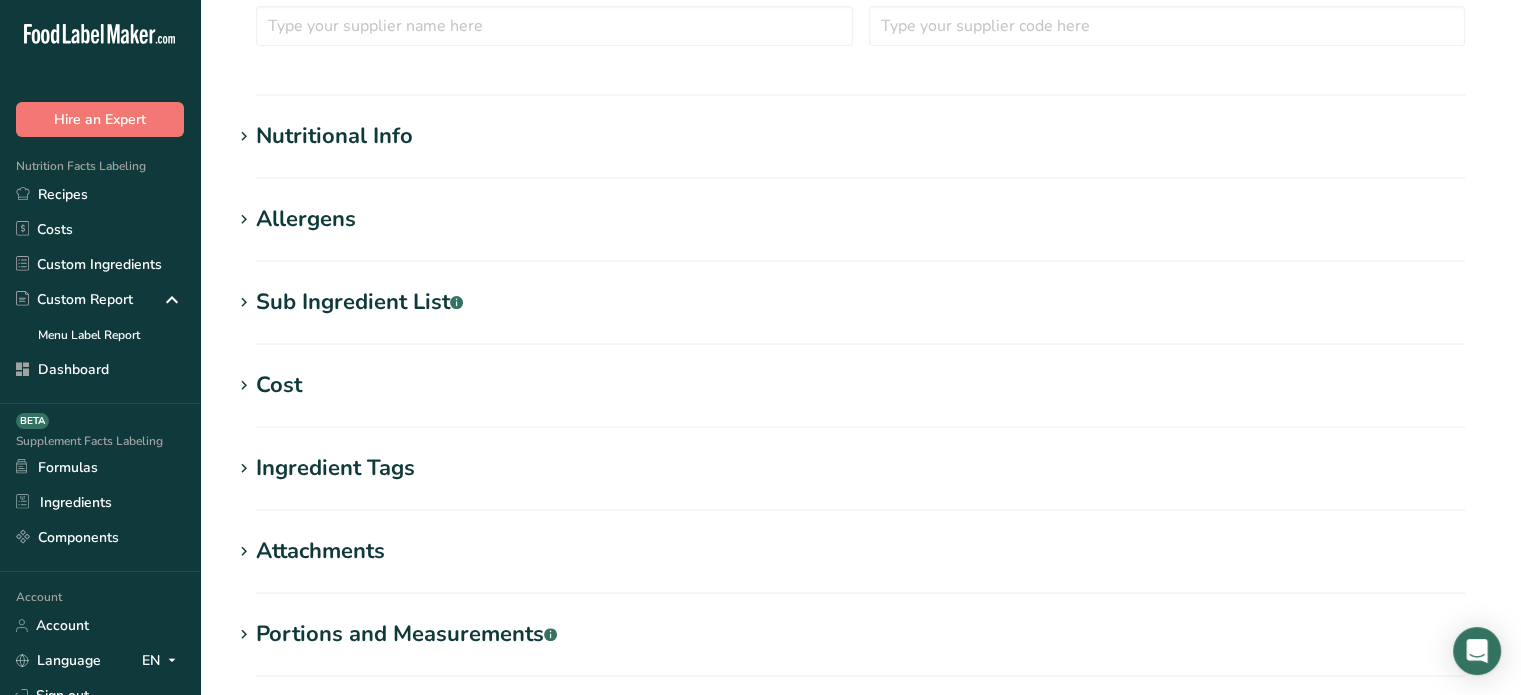 type on "Parmesan Cheese" 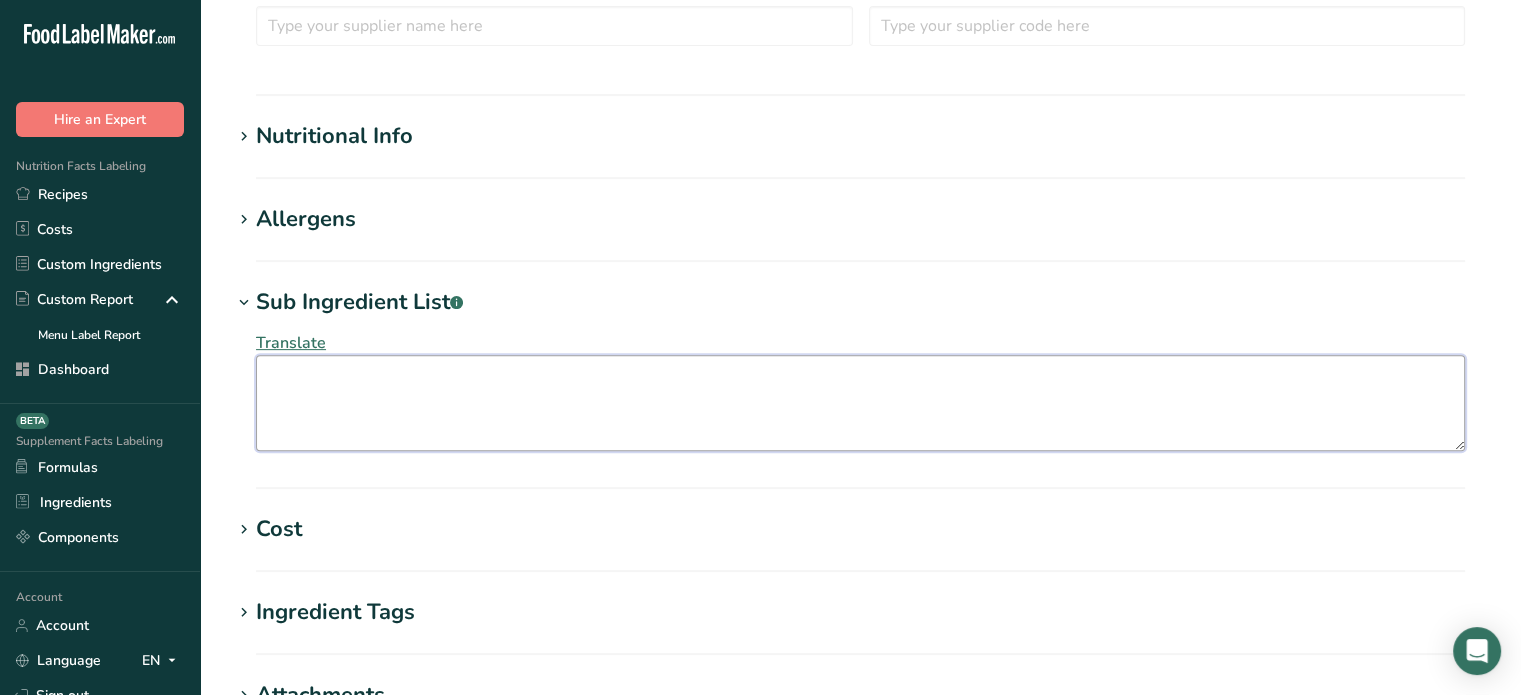 click at bounding box center (860, 403) 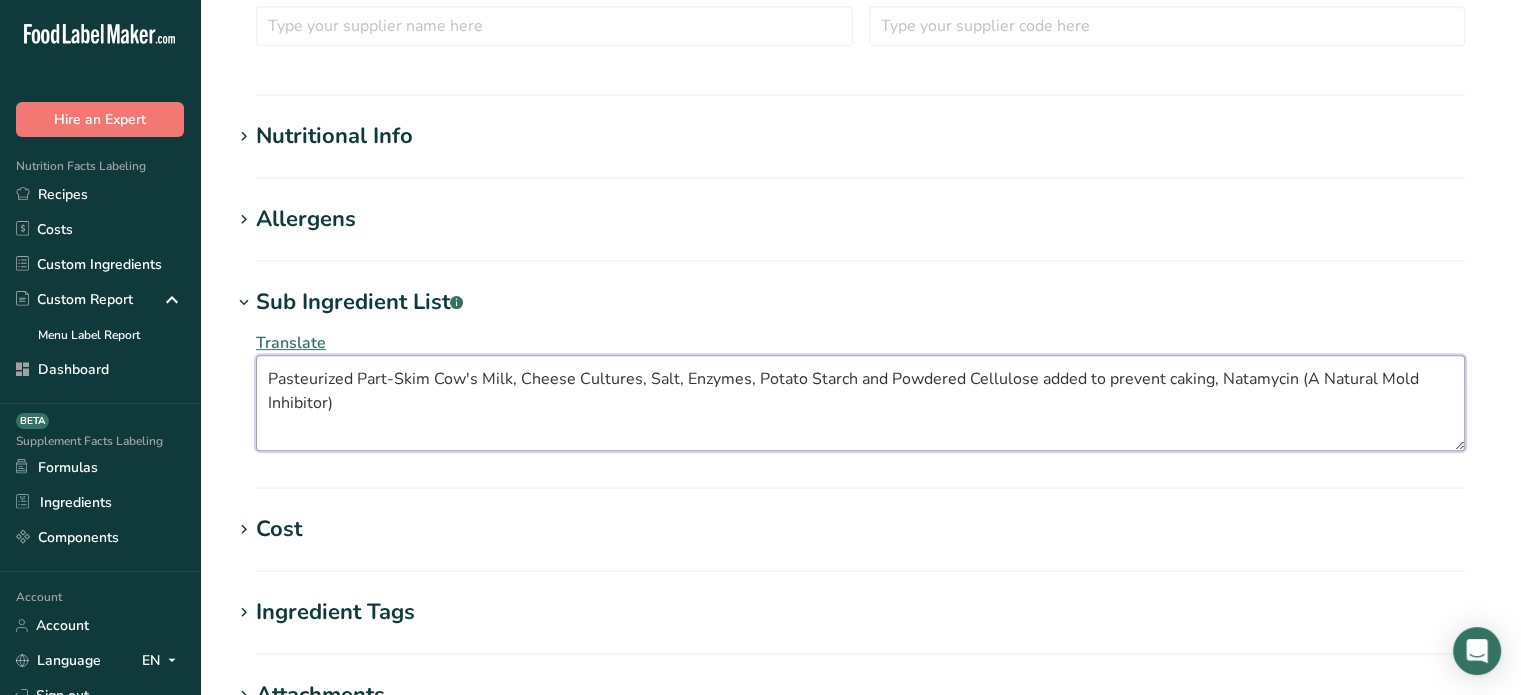 click on "Pasteurized Part-Skim Cow's Milk, Cheese Cultures,
Salt, Enzymes), Potato Starch and Powdered Cellulose added to prevent
caking, Natamycin (A Natural Mold Inhibitor)" at bounding box center [860, 403] 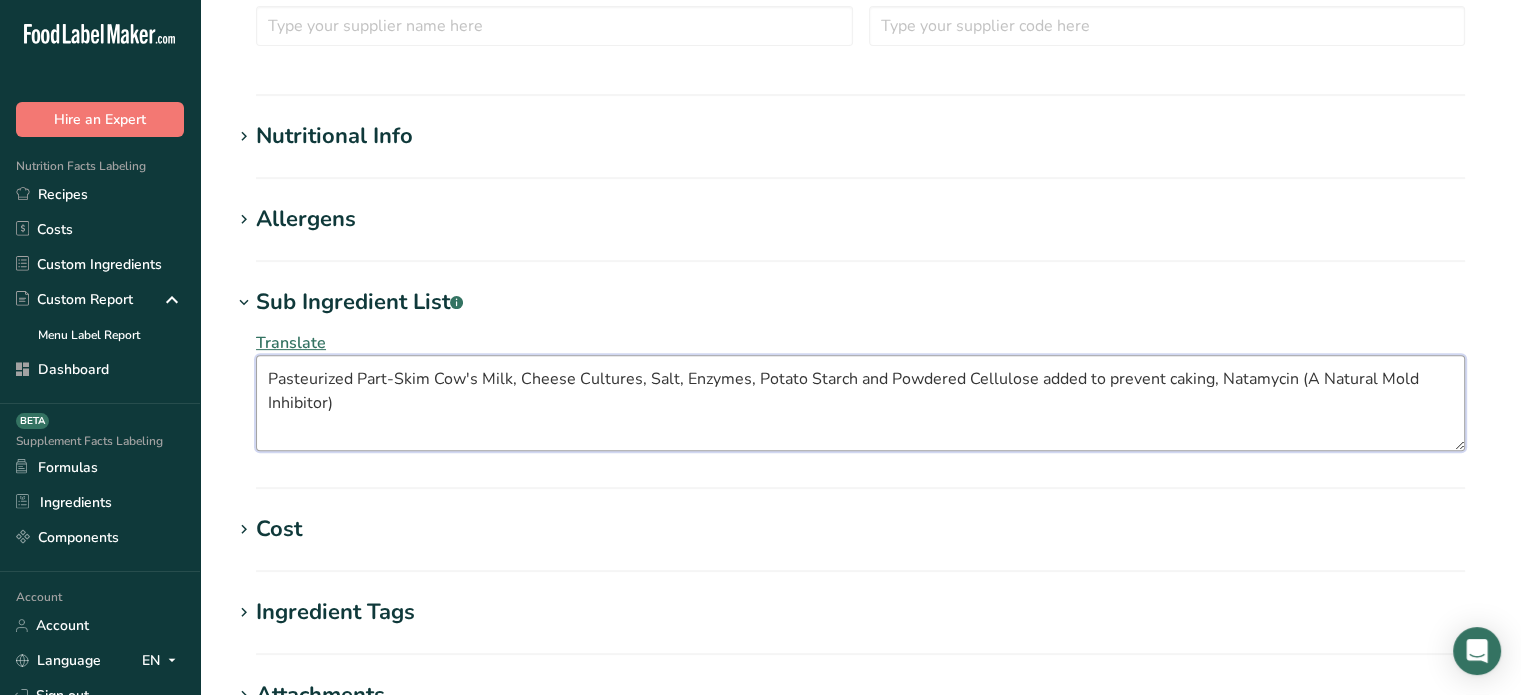 click on "Pasteurized Part-Skim Cow's Milk, Cheese Cultures,
Salt, Enzymes), Potato Starch and Powdered Cellulose added to prevent
caking, Natamycin (A Natural Mold Inhibitor)" at bounding box center (860, 403) 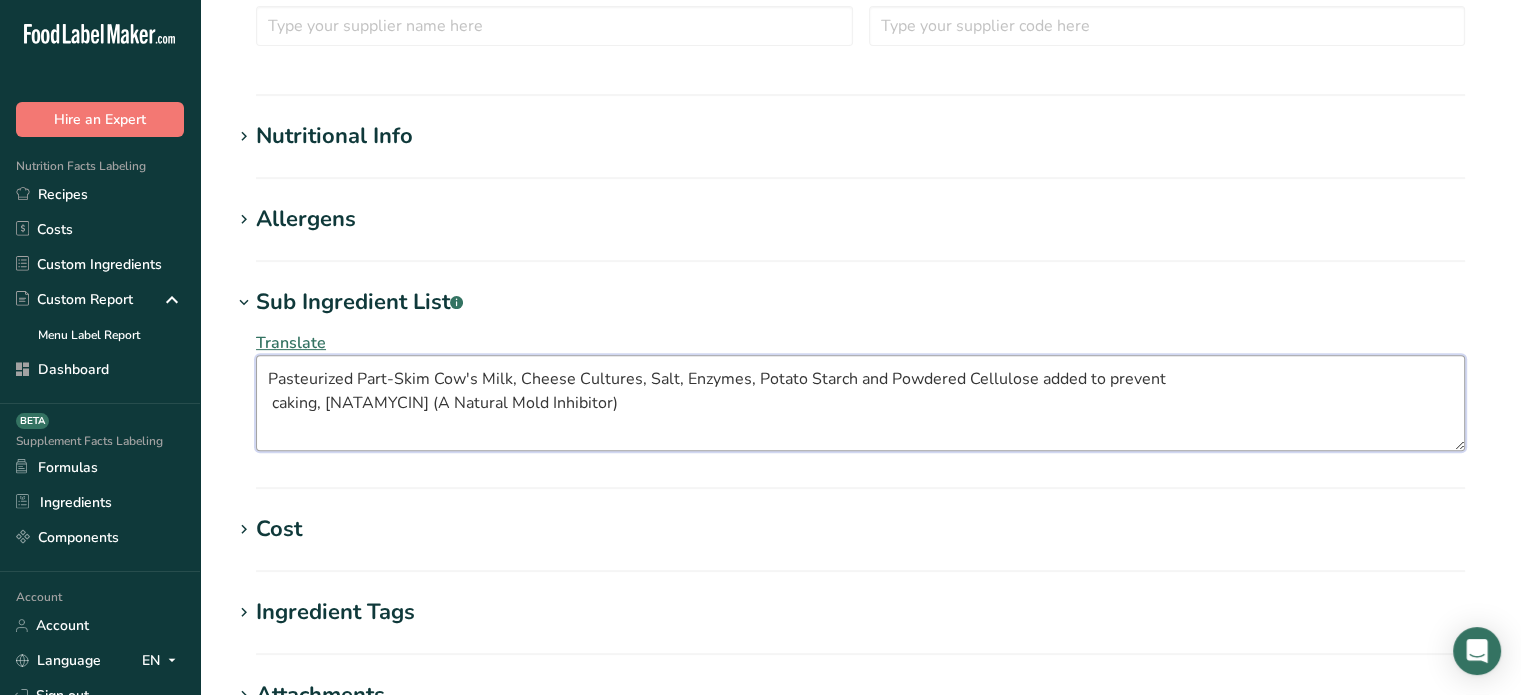 click on "Pasteurized Part-Skim Cow's Milk, Cheese Cultures, Salt, Enzymes, Potato Starch and Powdered Cellulose added to prevent
caking, Natamycin (A Natural Mold Inhibitor)" at bounding box center (860, 403) 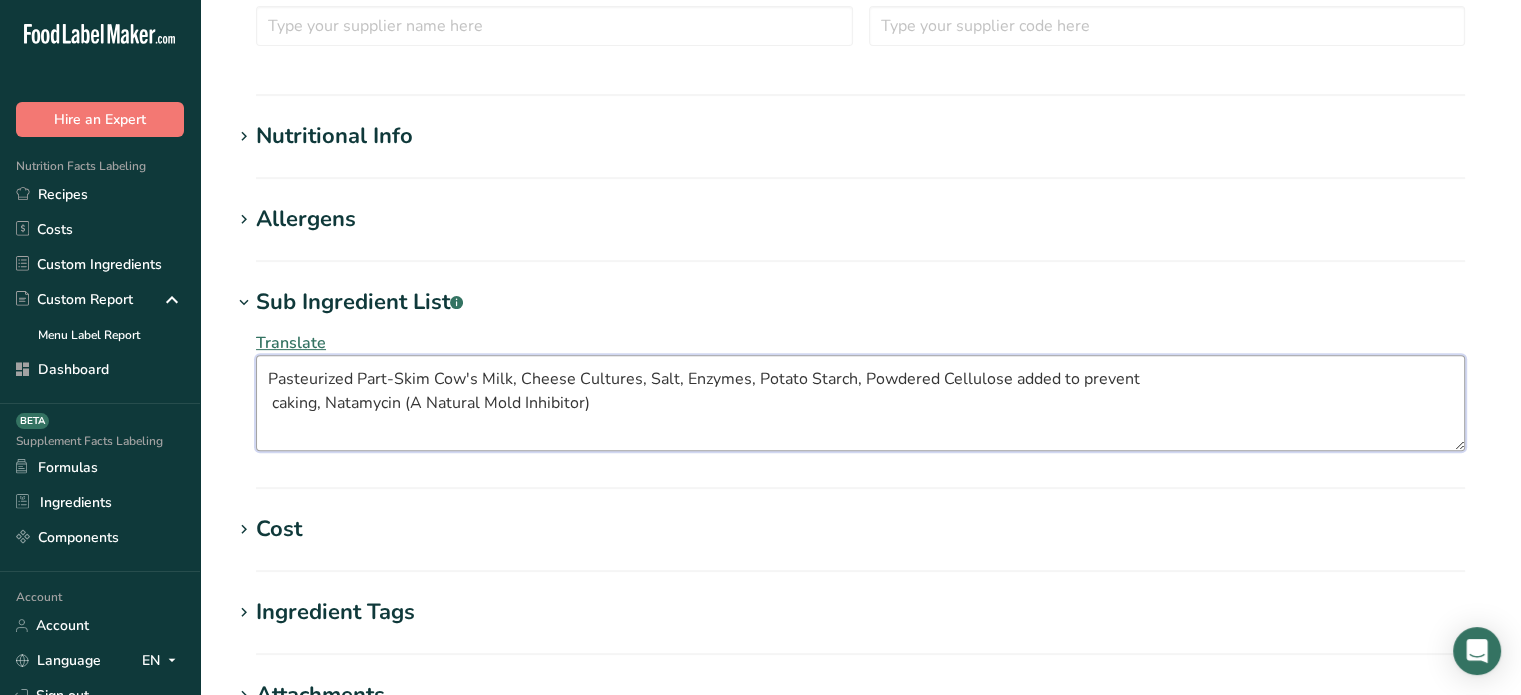 drag, startPoint x: 1003, startPoint y: 380, endPoint x: 320, endPoint y: 425, distance: 684.48083 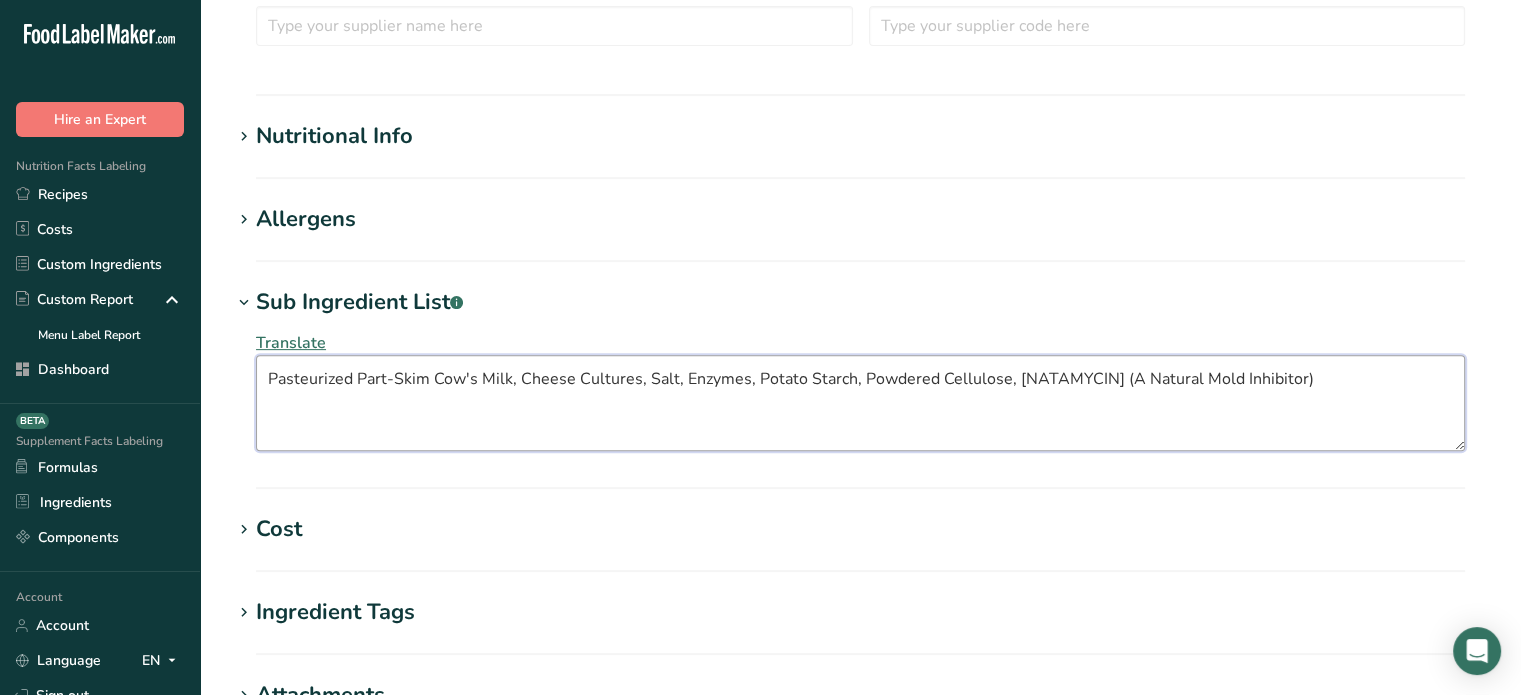 drag, startPoint x: 1287, startPoint y: 383, endPoint x: 1086, endPoint y: 379, distance: 201.0398 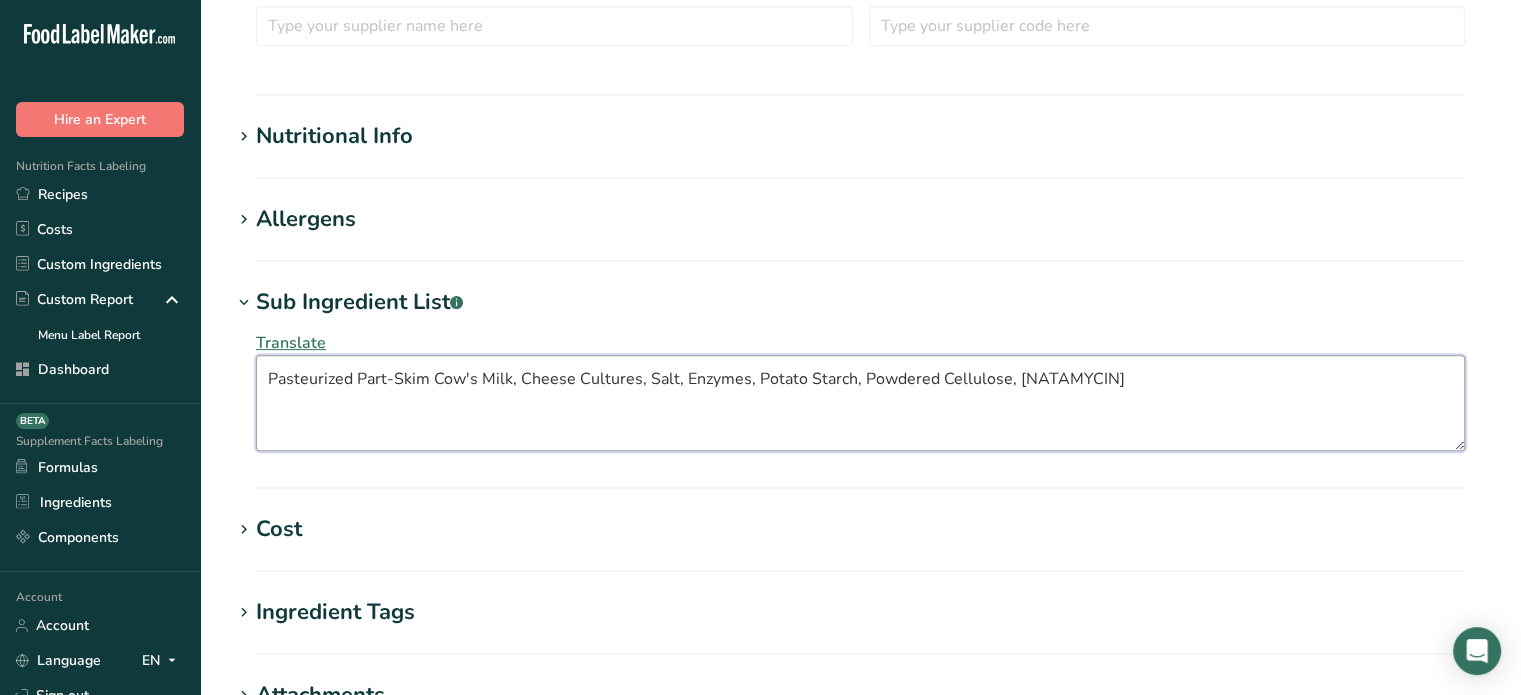 drag, startPoint x: 1119, startPoint y: 396, endPoint x: 97, endPoint y: 393, distance: 1022.0044 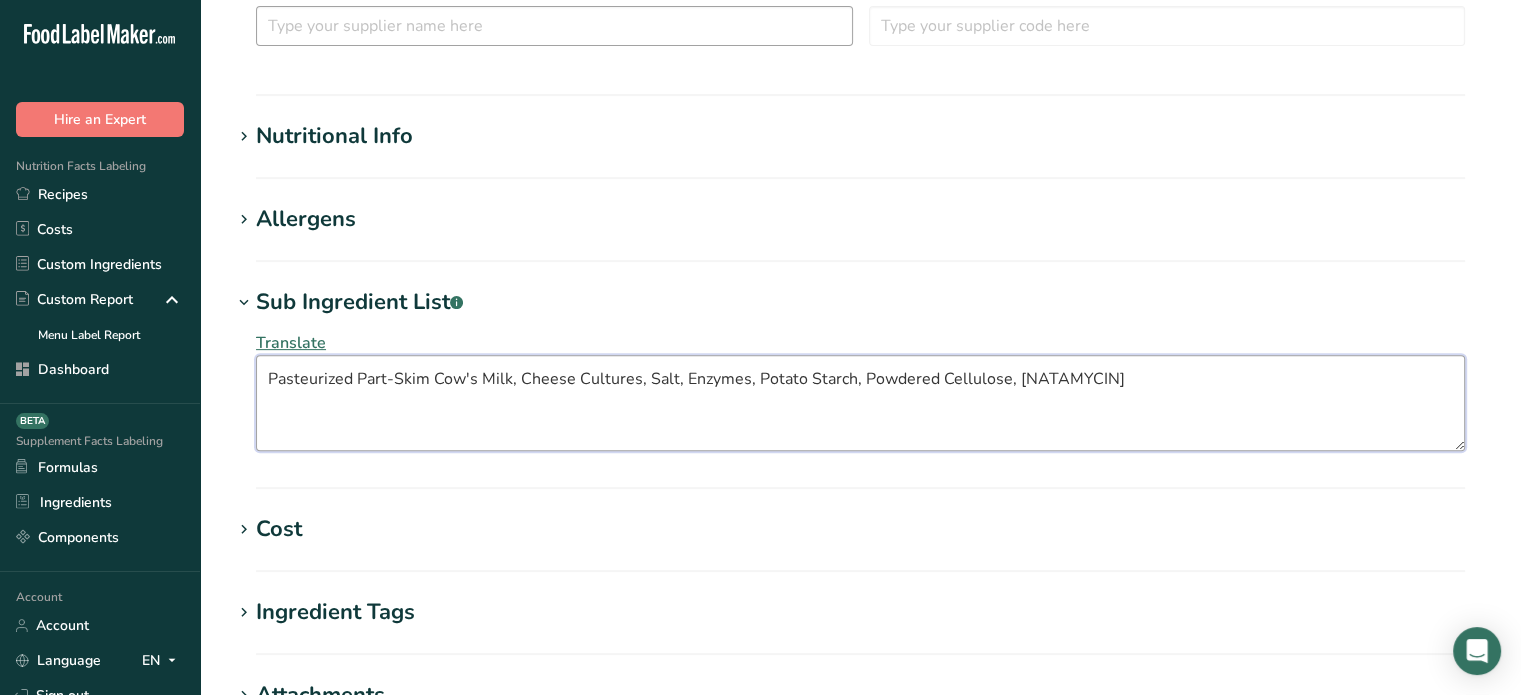 type on "Pasteurized Part-Skim Cow's Milk, Cheese Cultures, Salt, Enzymes, Potato Starch, Powdered Cellulose, Natamycin" 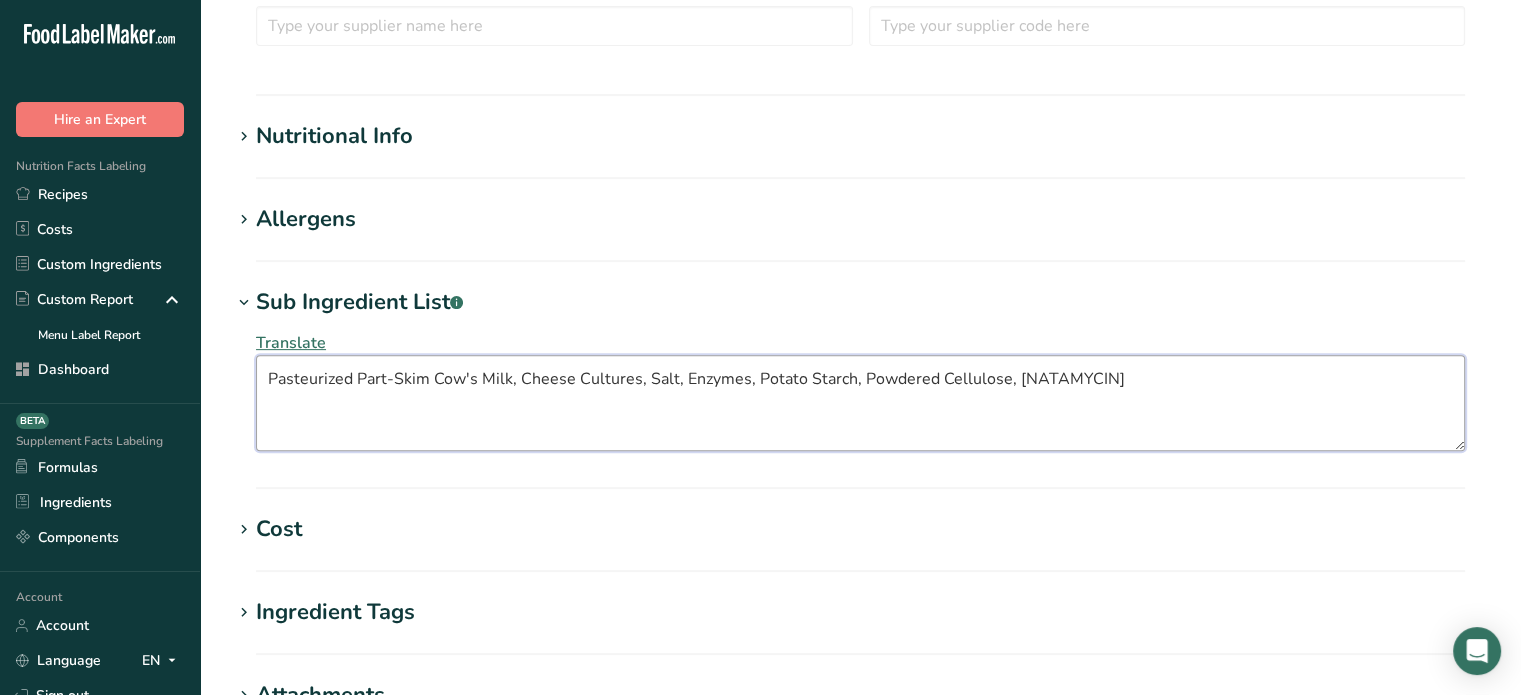 click on "Pasteurized Part-Skim Cow's Milk, Cheese Cultures, Salt, Enzymes, Potato Starch, Powdered Cellulose, Natamycin" at bounding box center [860, 403] 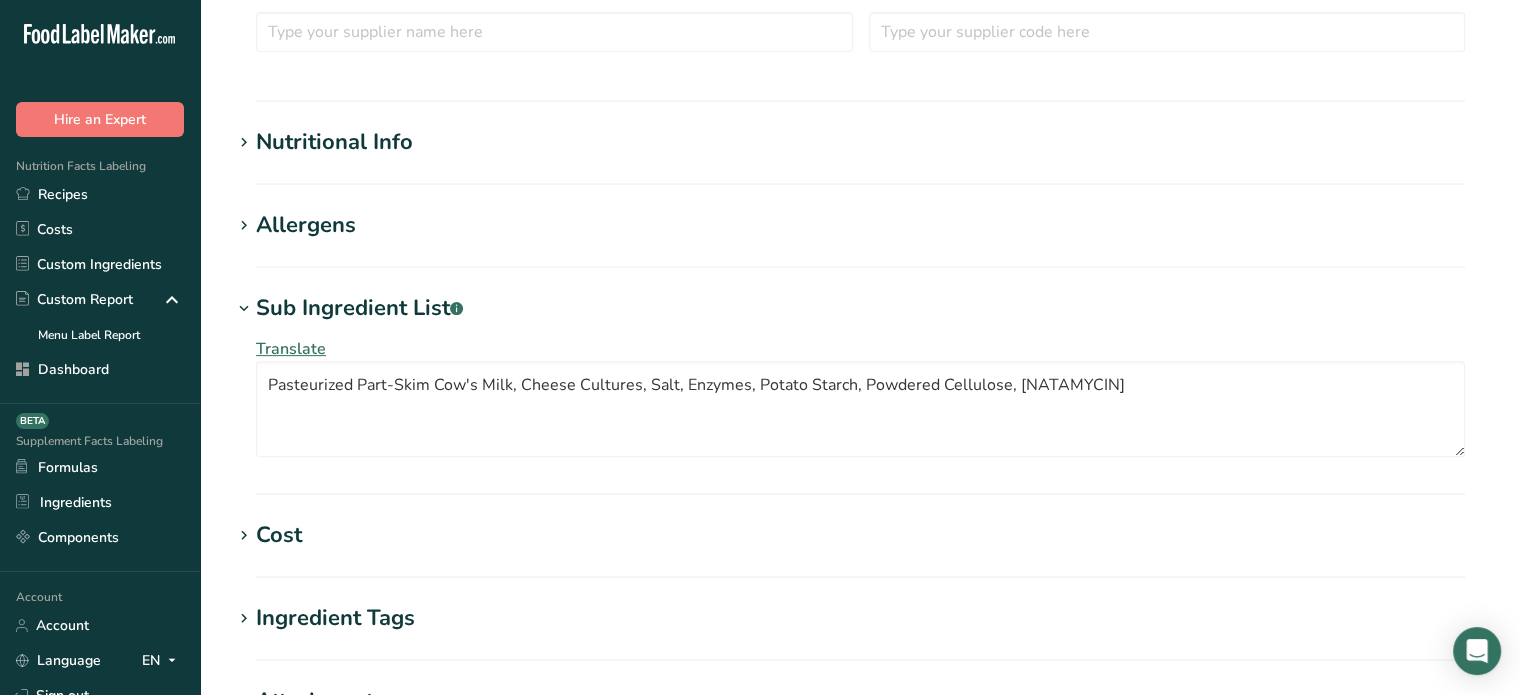 click on "Allergens" at bounding box center (860, 225) 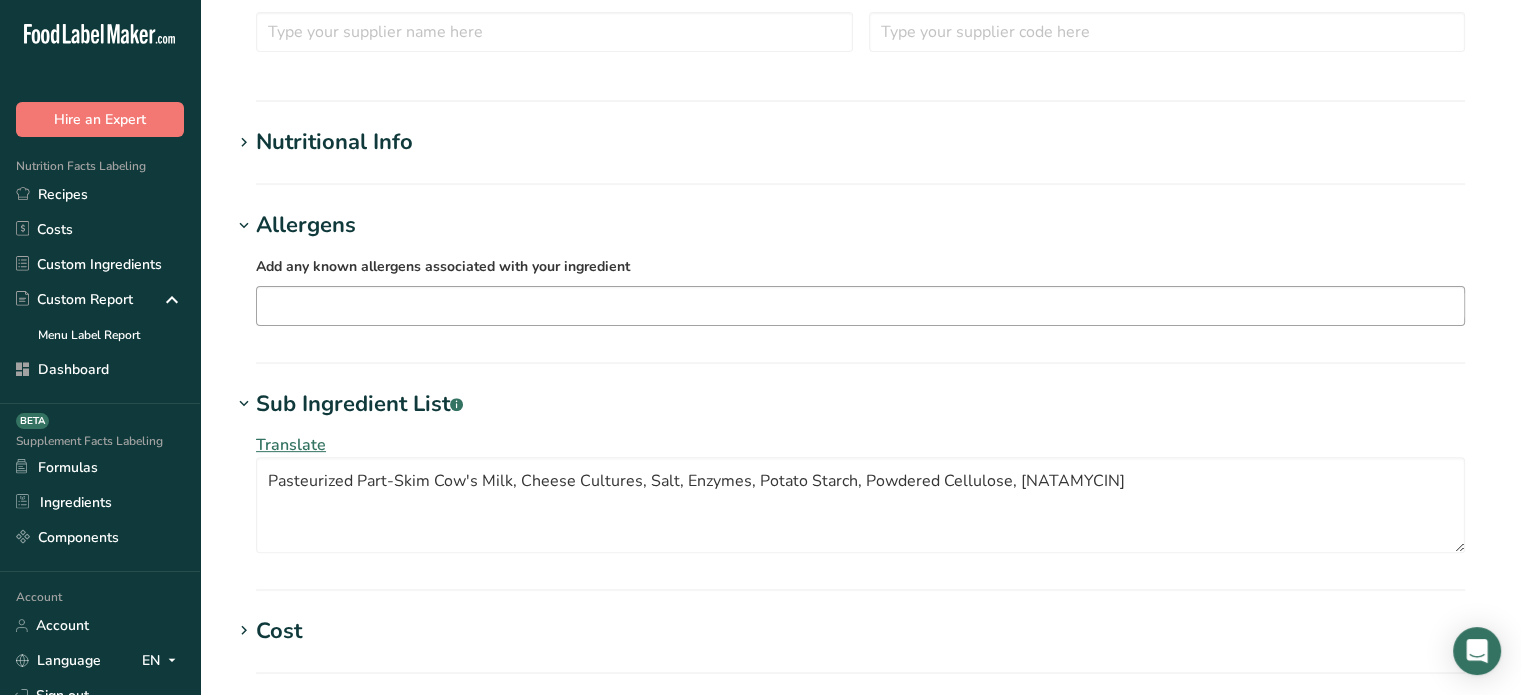 click on "Soy
Tree Nuts
Wheat
Milk
Eggs
Fish
Peanuts
Sesame
Crustaceans
Sulphites
Celery
Mustard
Lupins
Mollusks
Gluten
Almond
Beech nut
Brazil nut
Butternut
Cashew
Chestnut
Chinquapin
Coconut
Hazelnut
Gingko nut
Hickory nut
Lichee nut
Macadamia nut" at bounding box center [860, 306] 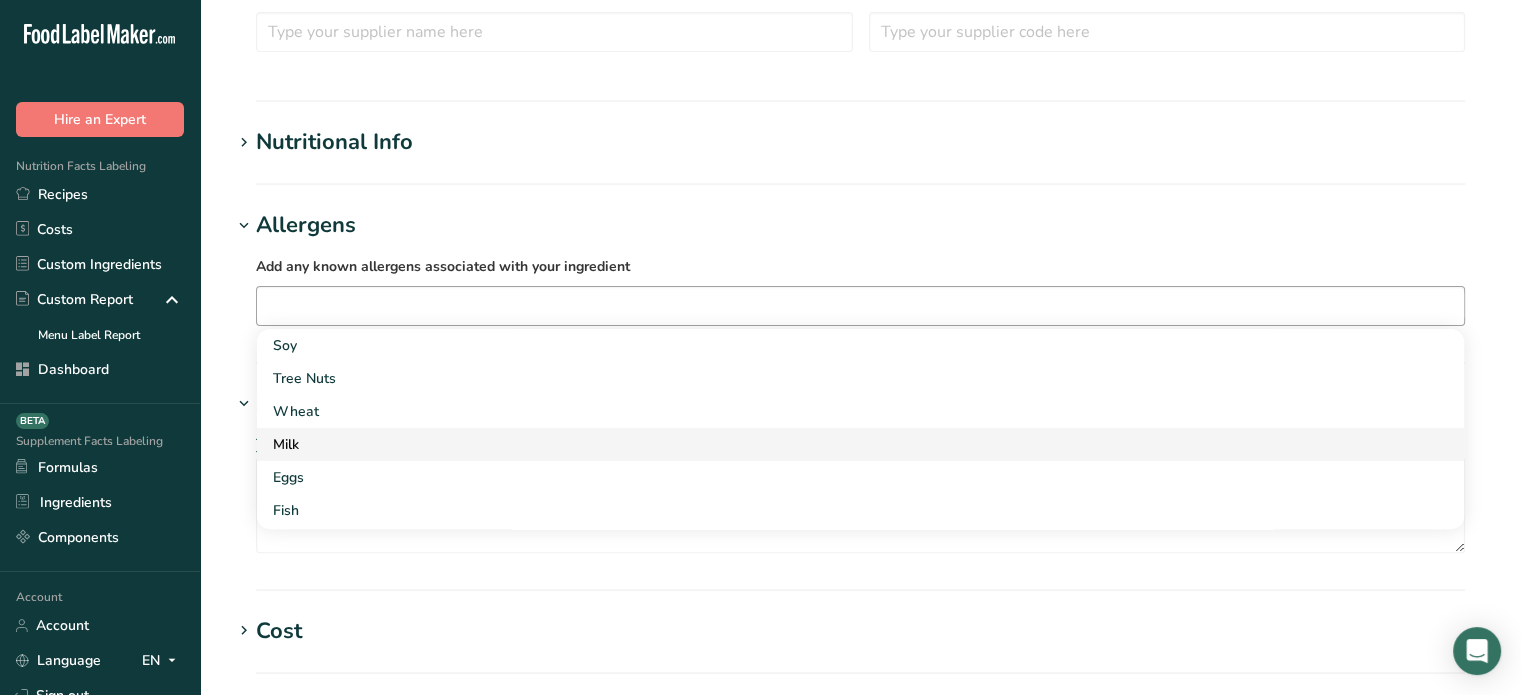 click on "Milk" at bounding box center [844, 444] 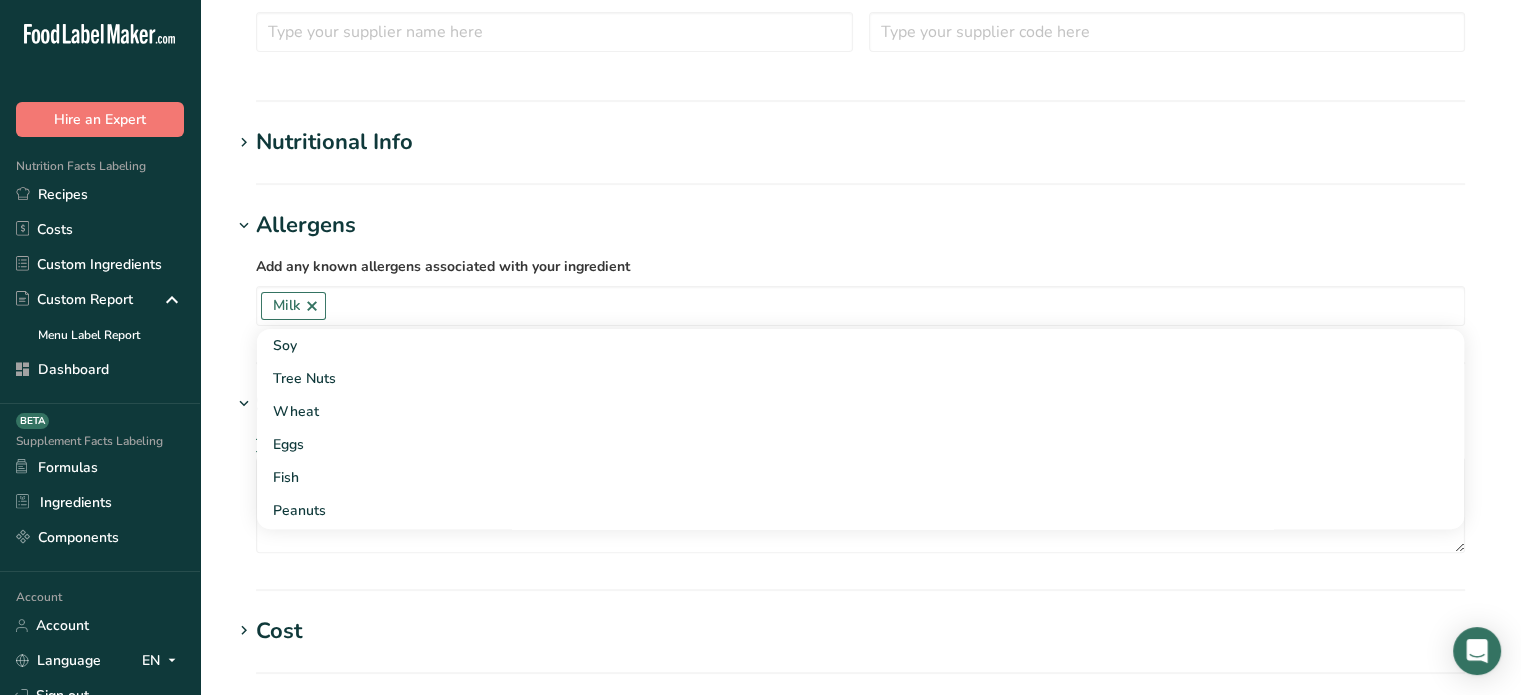 click on "Nutritional Info
Serving Size
.a-a{fill:#347362;}.b-a{fill:#fff;}
Add ingredient serving size *
g
kg
mg
mcg
lb
oz
l
mL
fl oz
tbsp
tsp
cup
qt
gallon
Required Components Vitamins Minerals Other Nutrients Amino Acid Profile
Calories
(kcal) *
Energy KJ
(kj) *
Total Fat
(g) *     *     *     *     *     *" at bounding box center [860, 155] 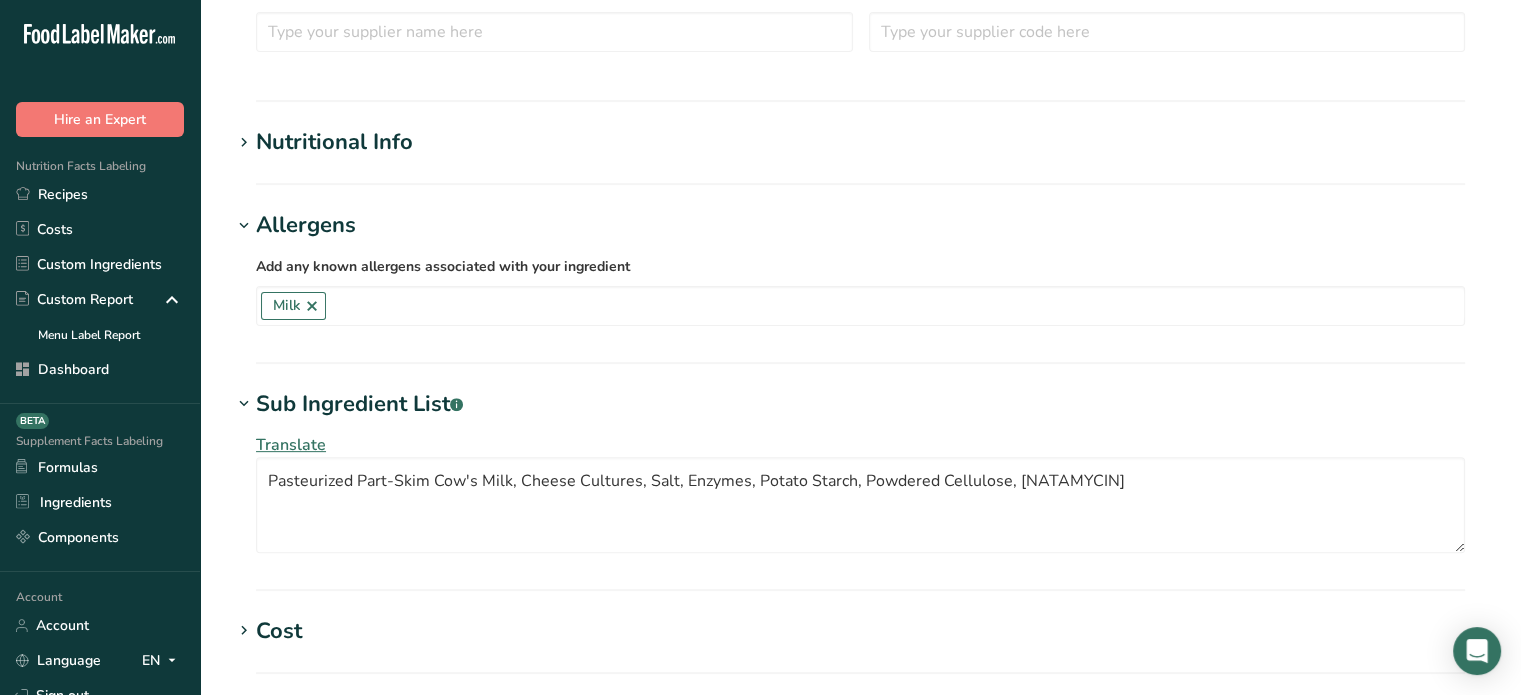 scroll, scrollTop: 16, scrollLeft: 0, axis: vertical 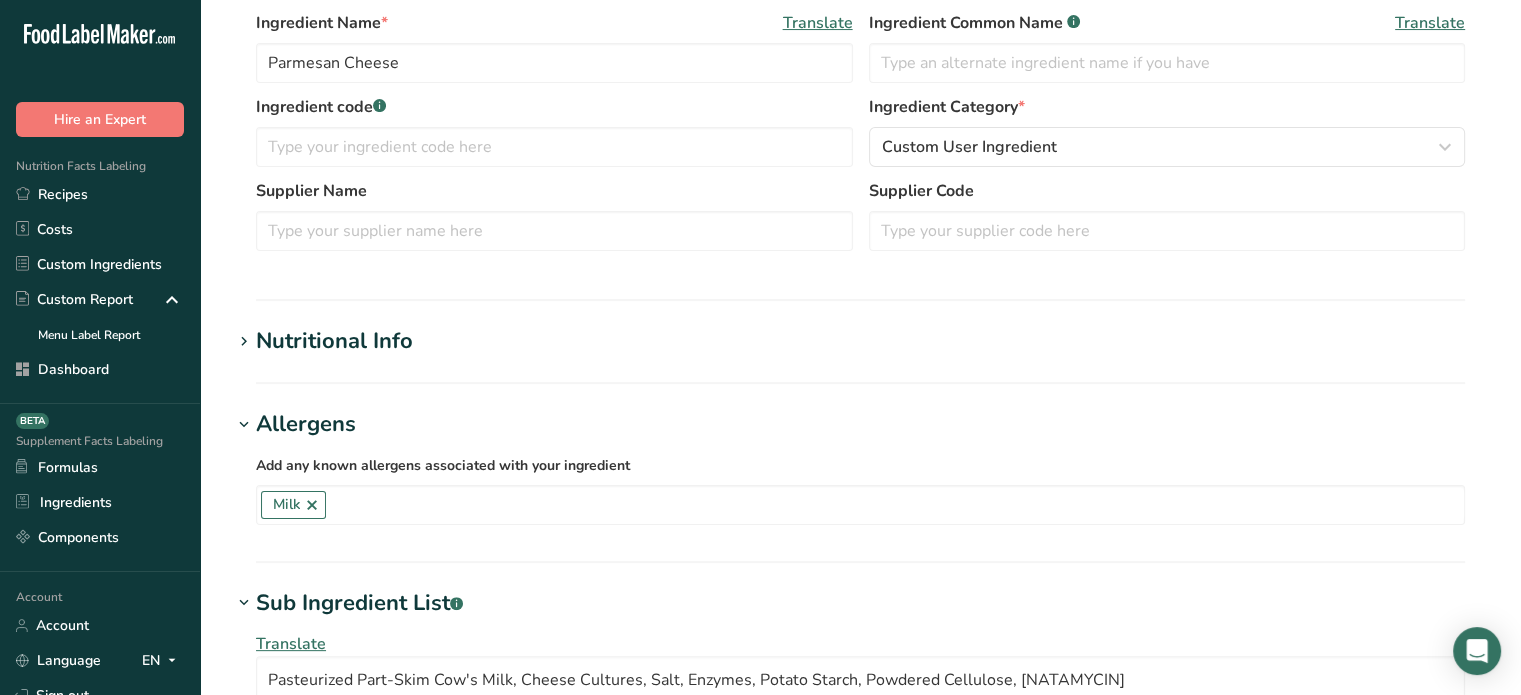 click on "Nutritional Info" at bounding box center (334, 341) 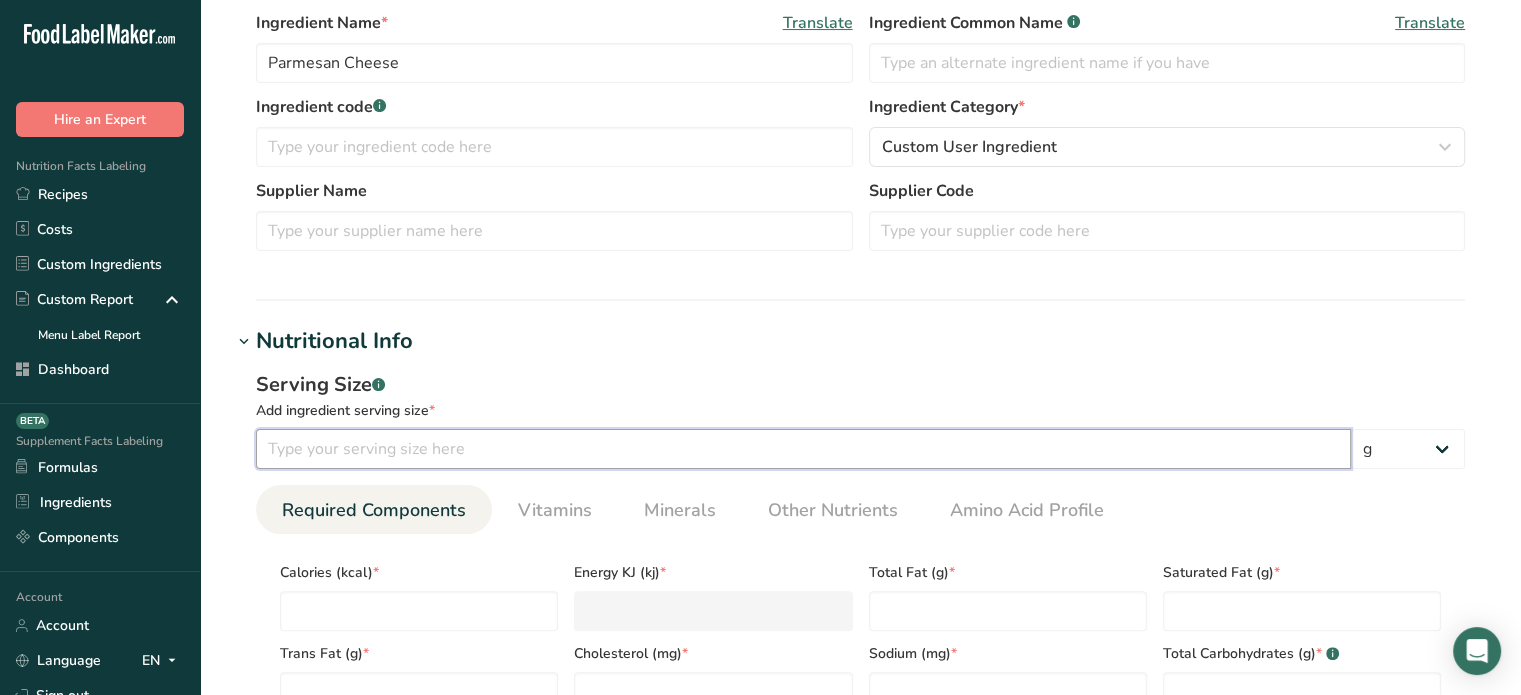 click at bounding box center (803, 449) 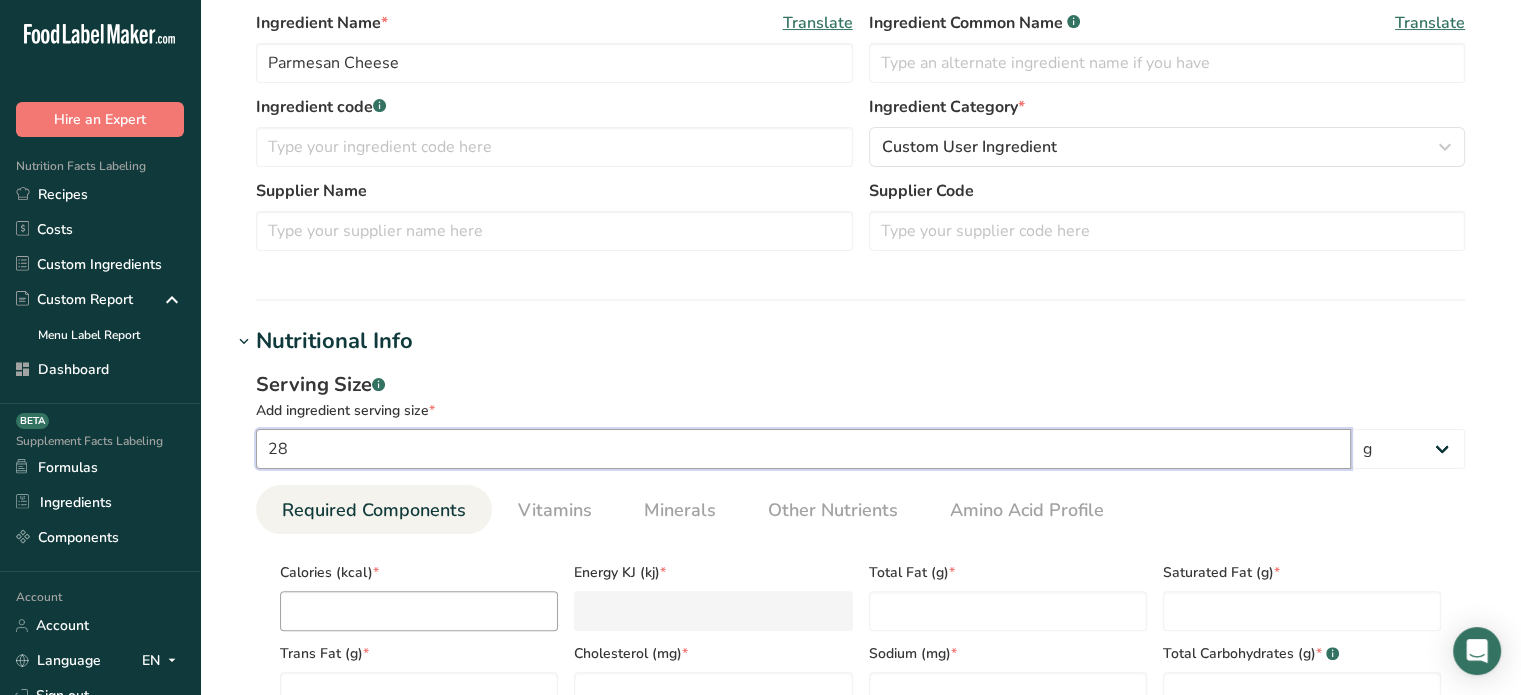 type on "28" 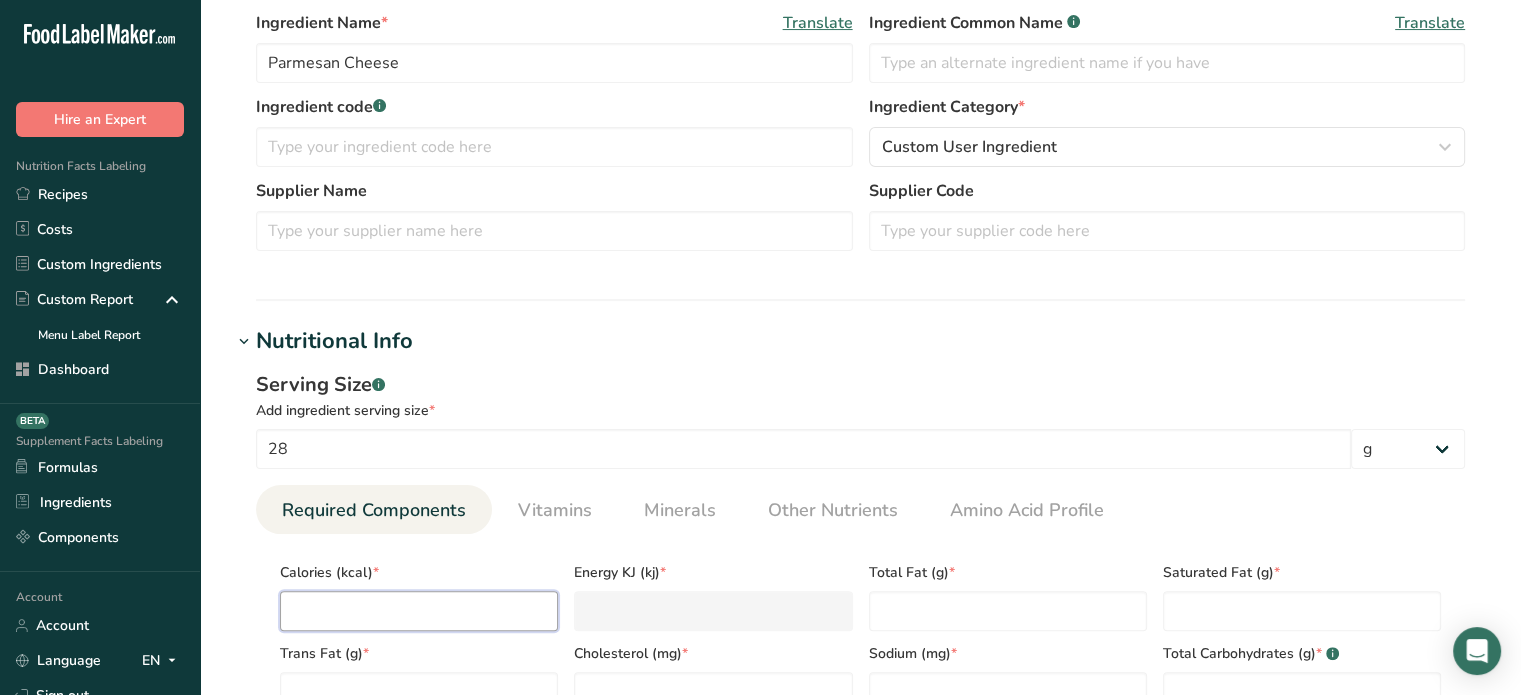 click at bounding box center (419, 611) 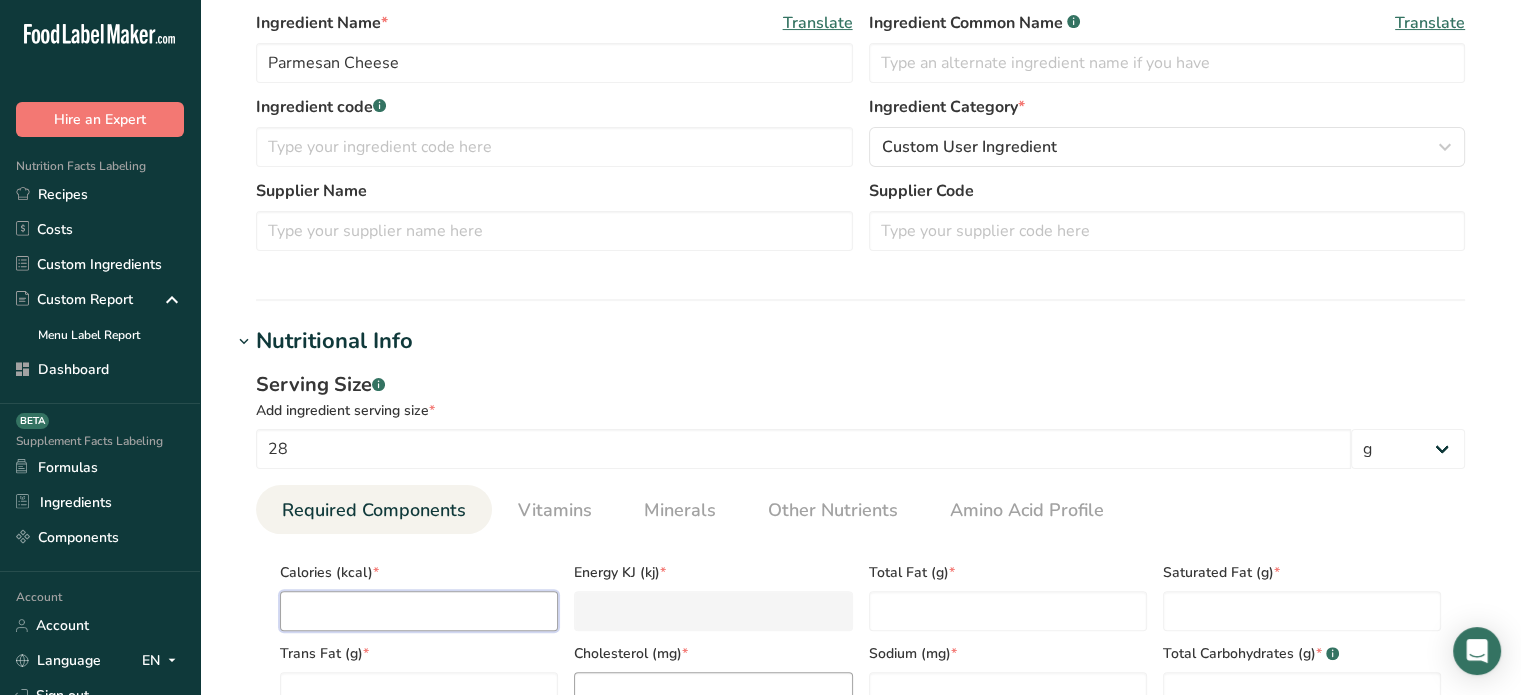 type on "1" 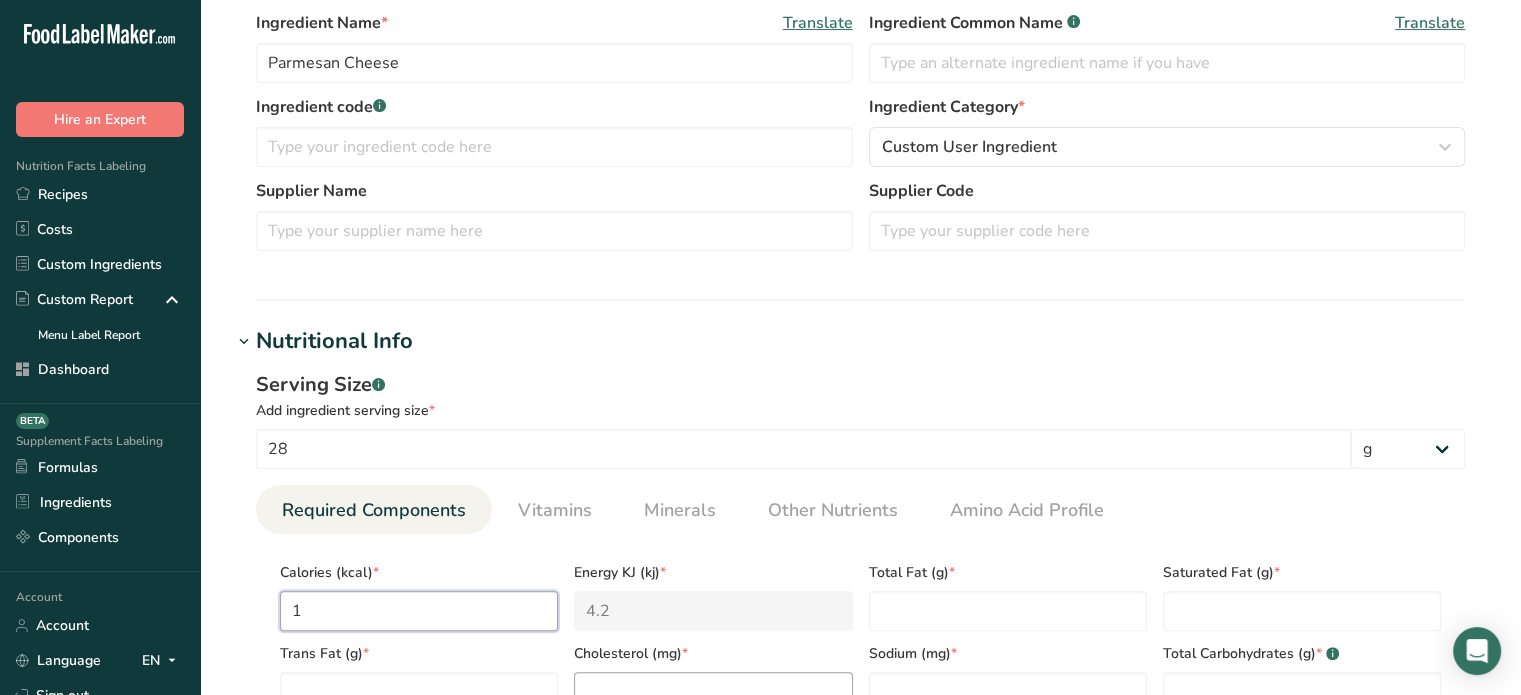 type on "10" 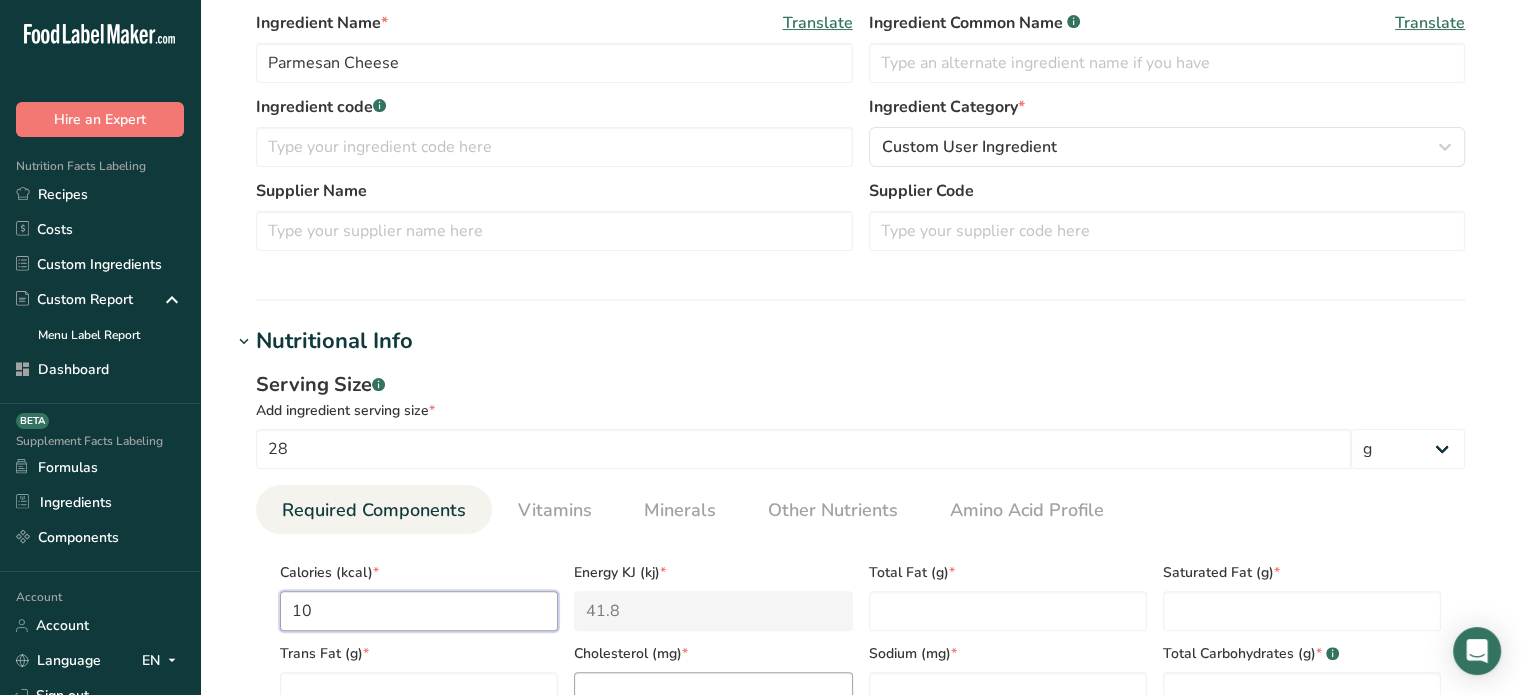 type on "1" 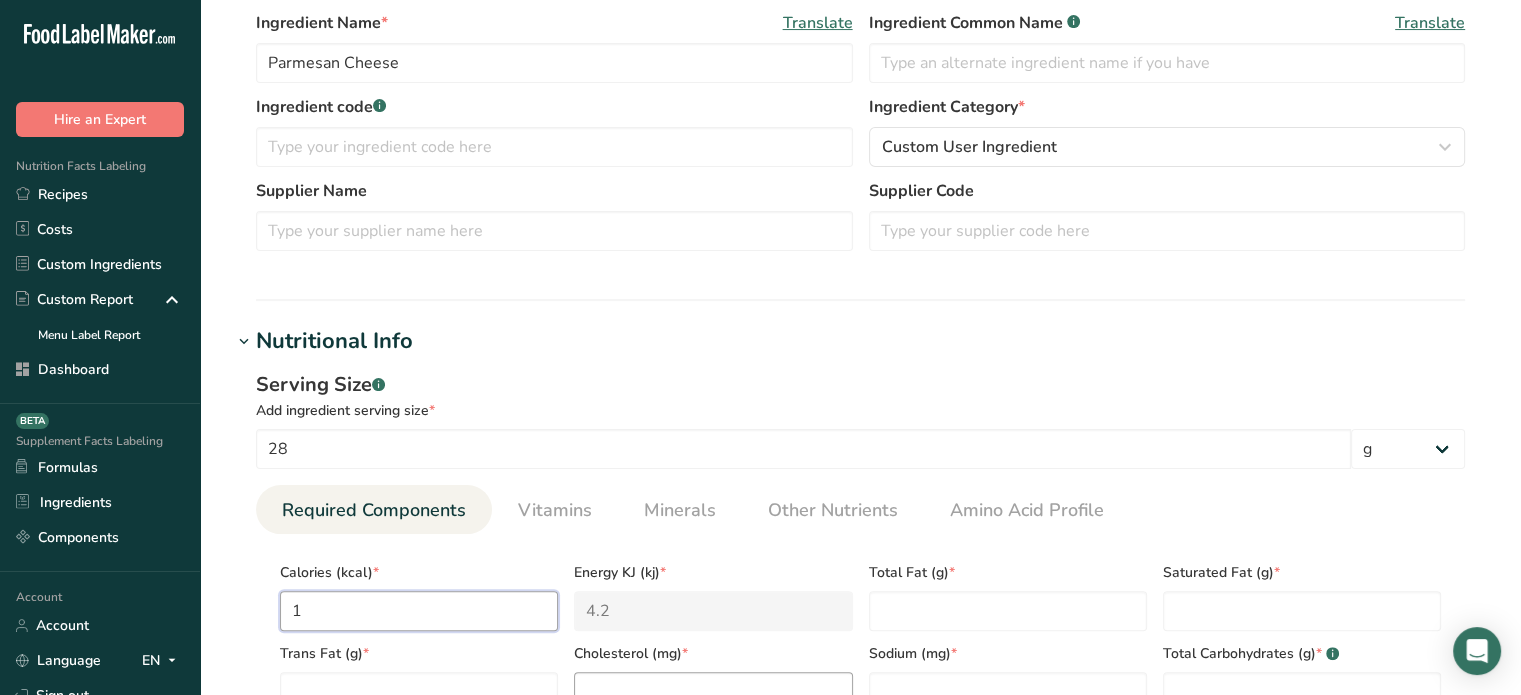 type on "11" 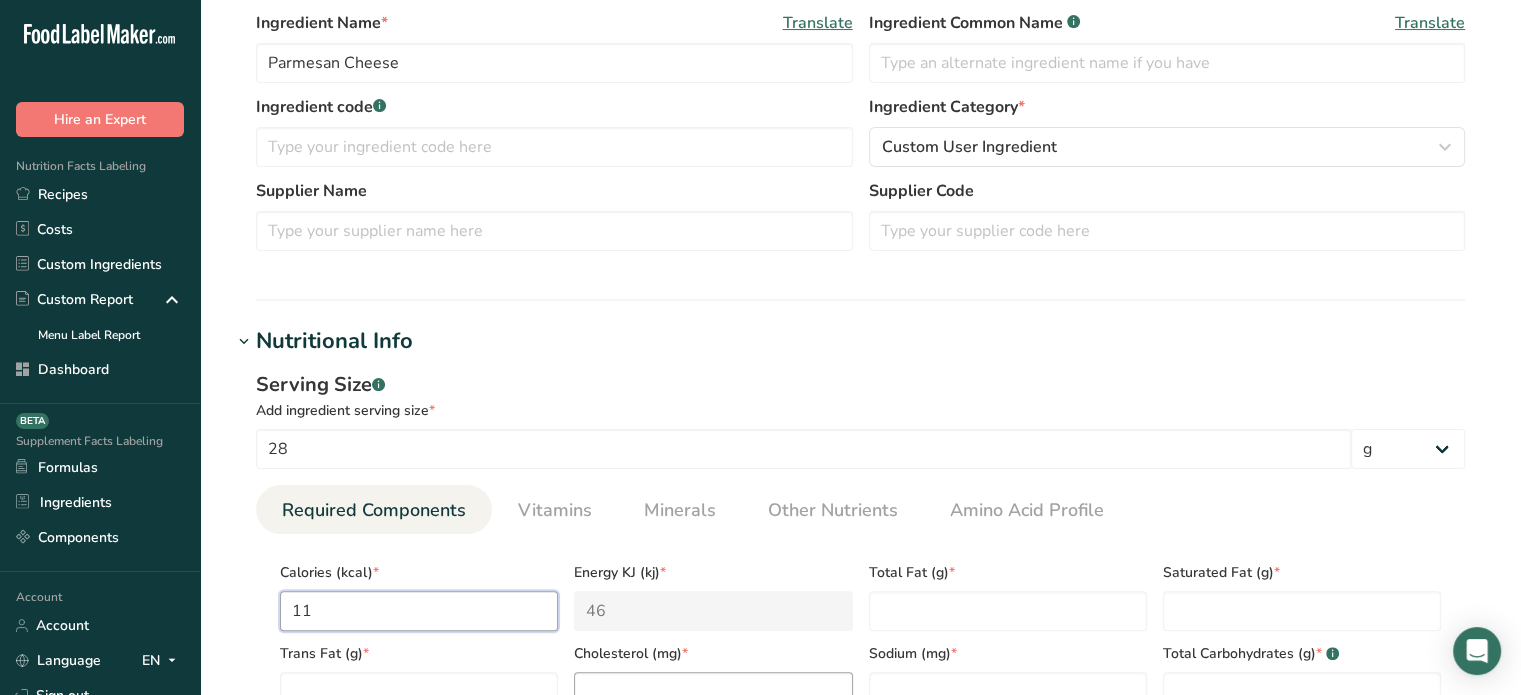 type on "110" 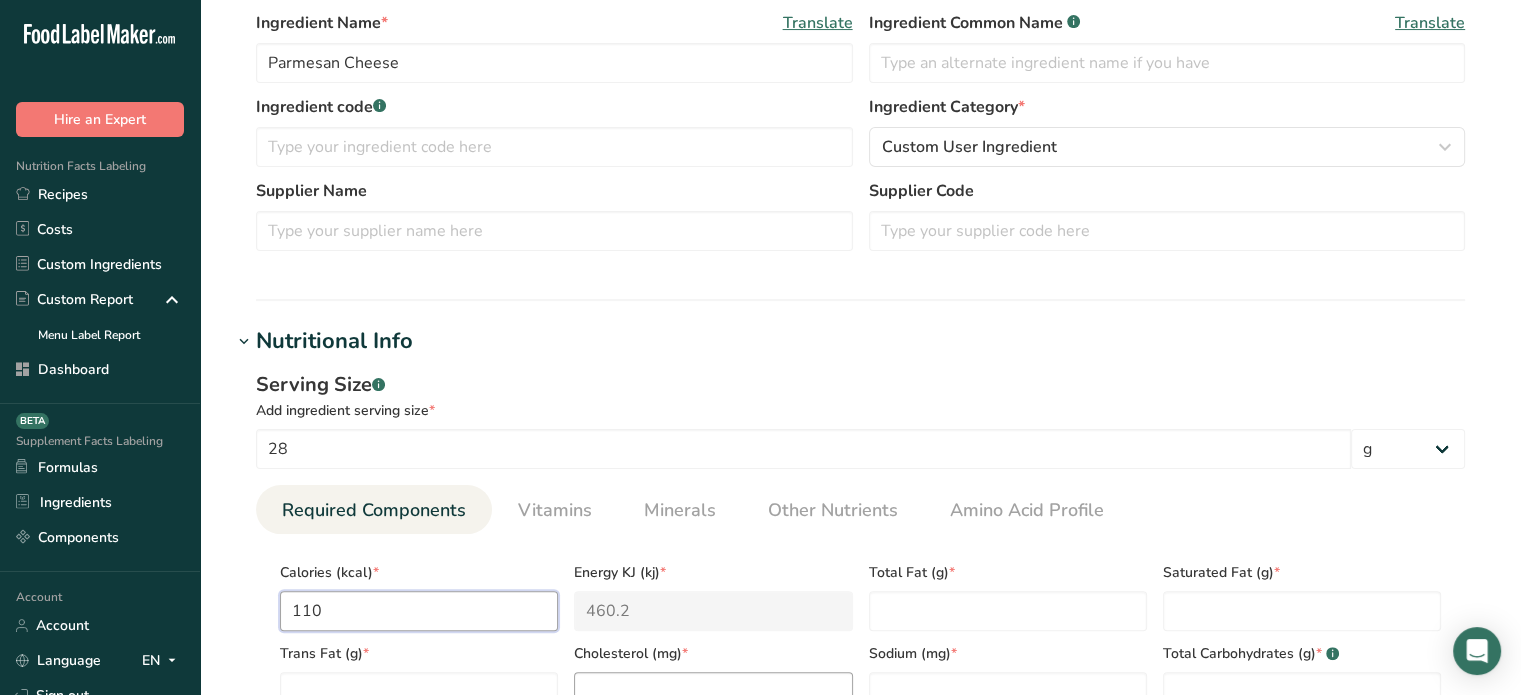 type on "110" 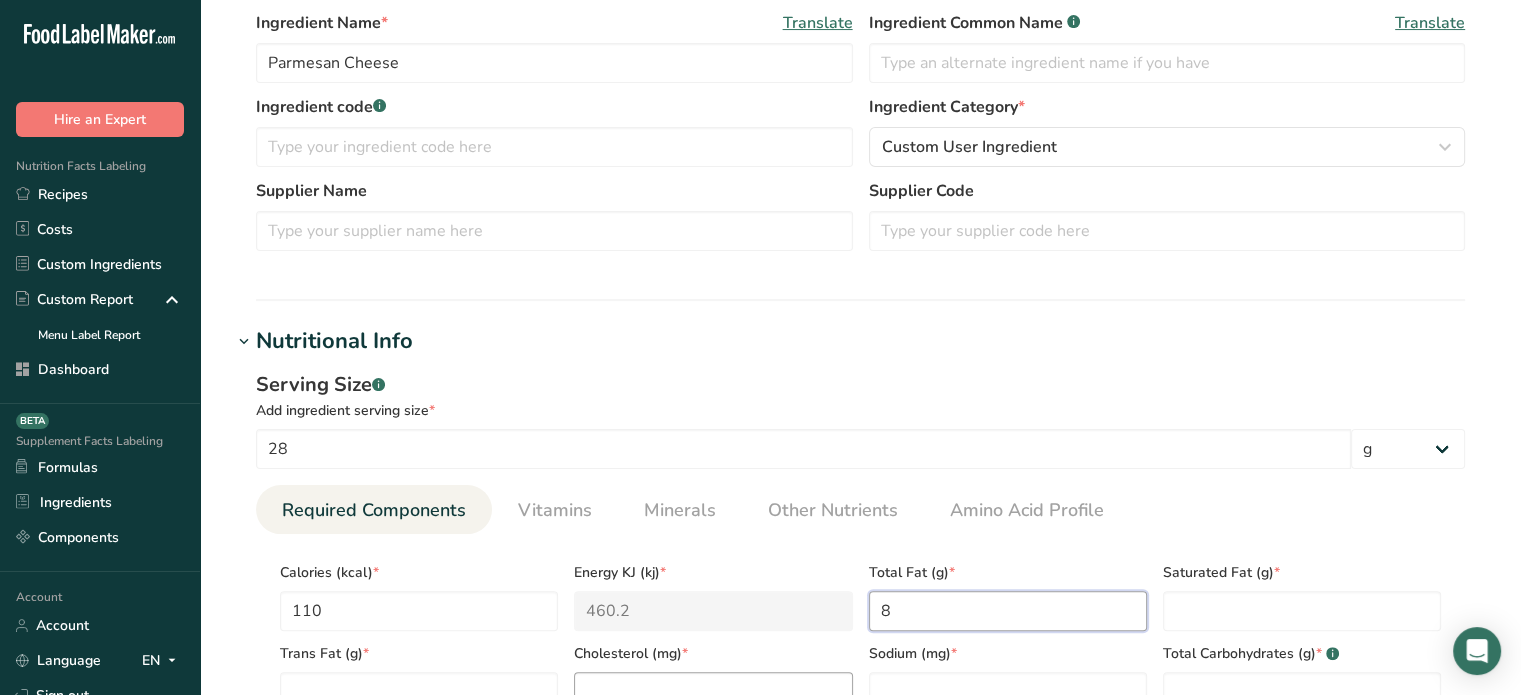 type on "8" 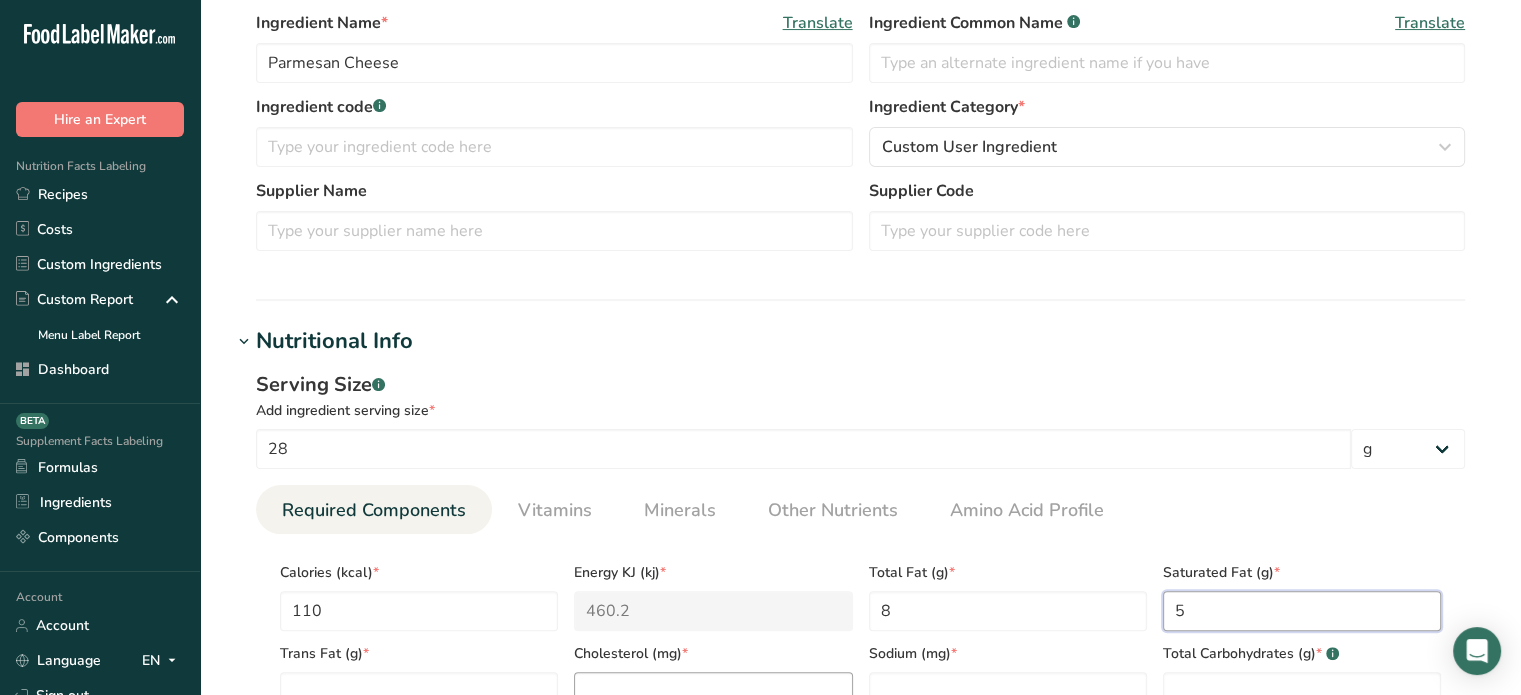type on "5" 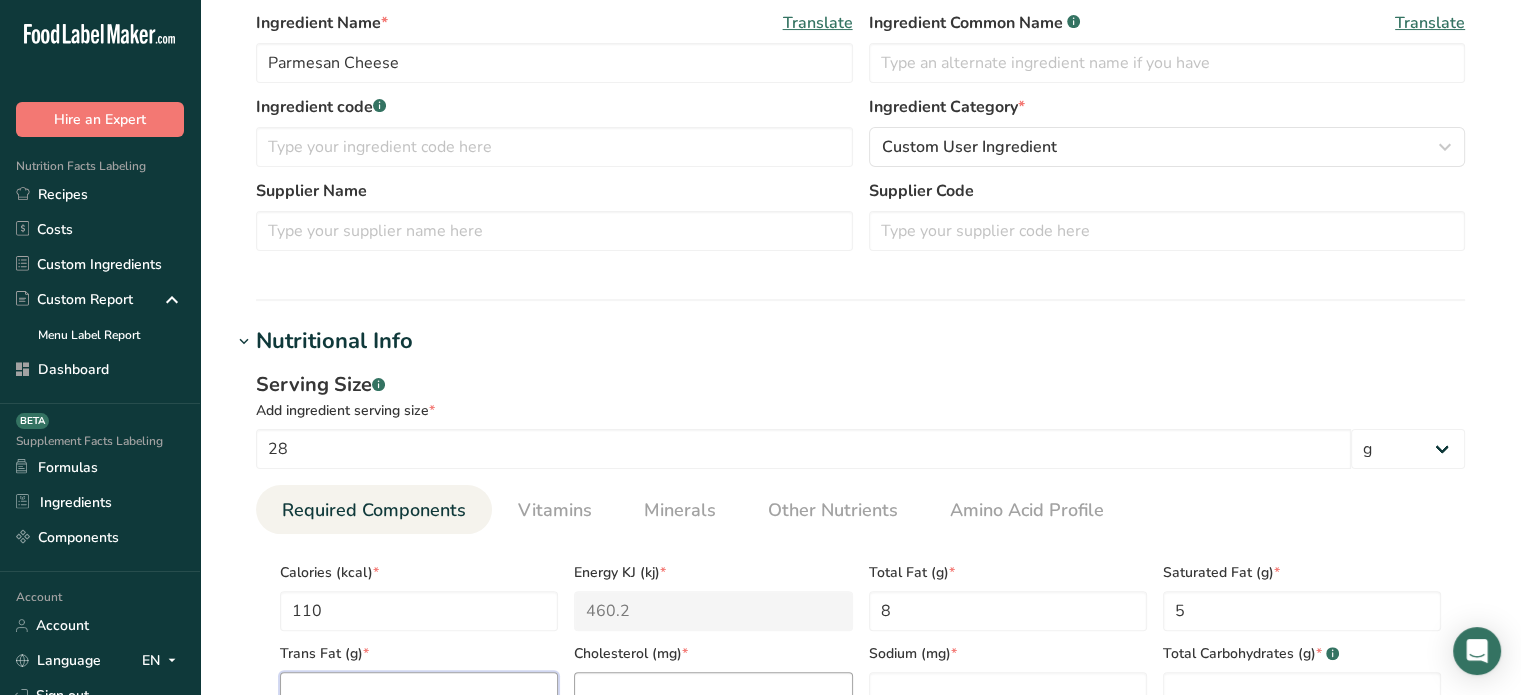 scroll, scrollTop: 441, scrollLeft: 0, axis: vertical 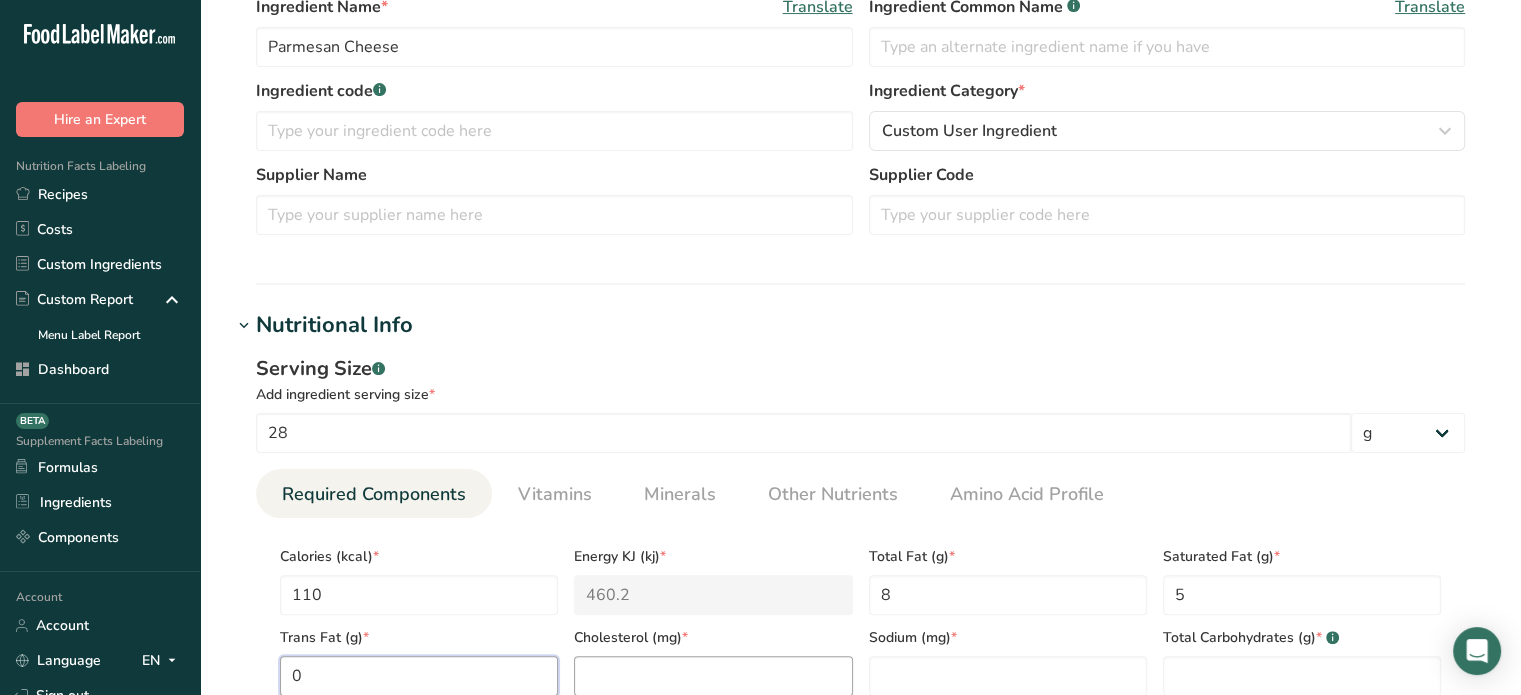 type on "0" 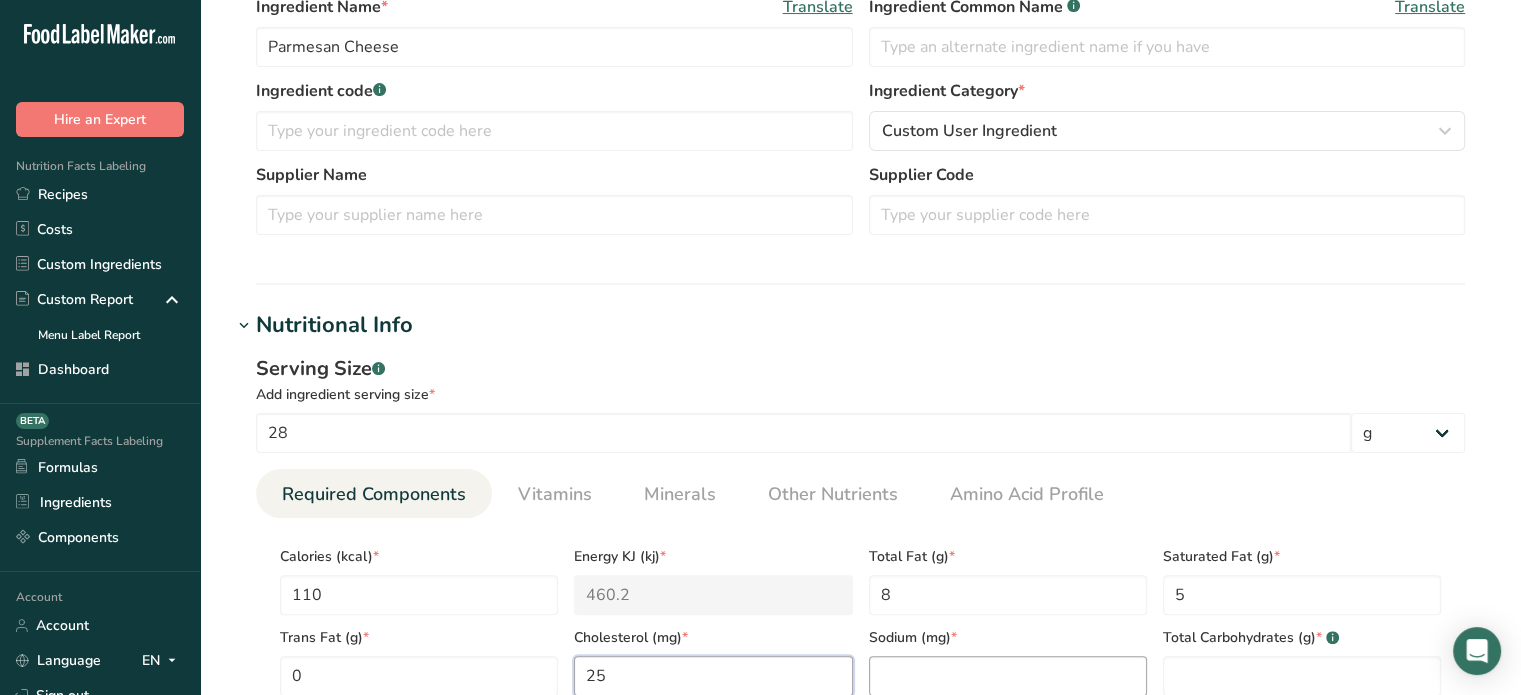 type on "25" 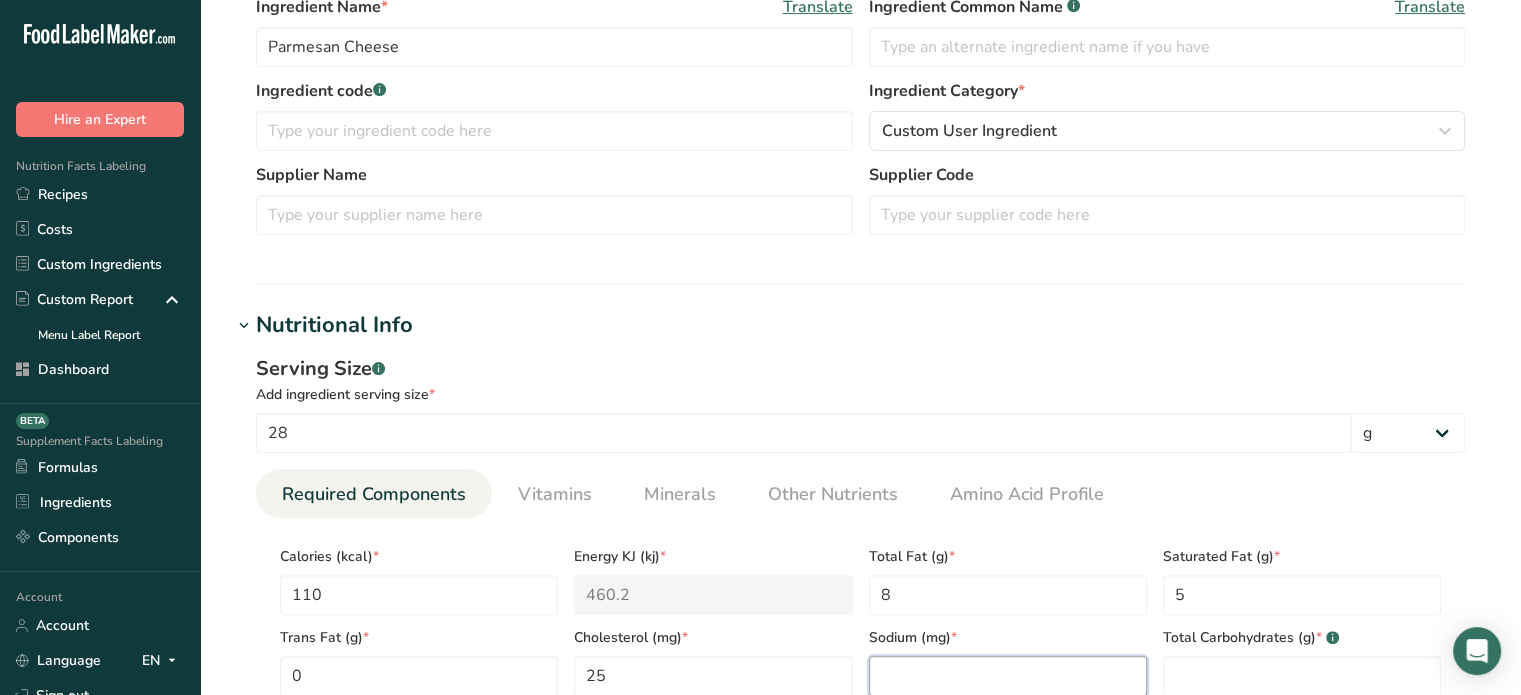 click at bounding box center (1008, 676) 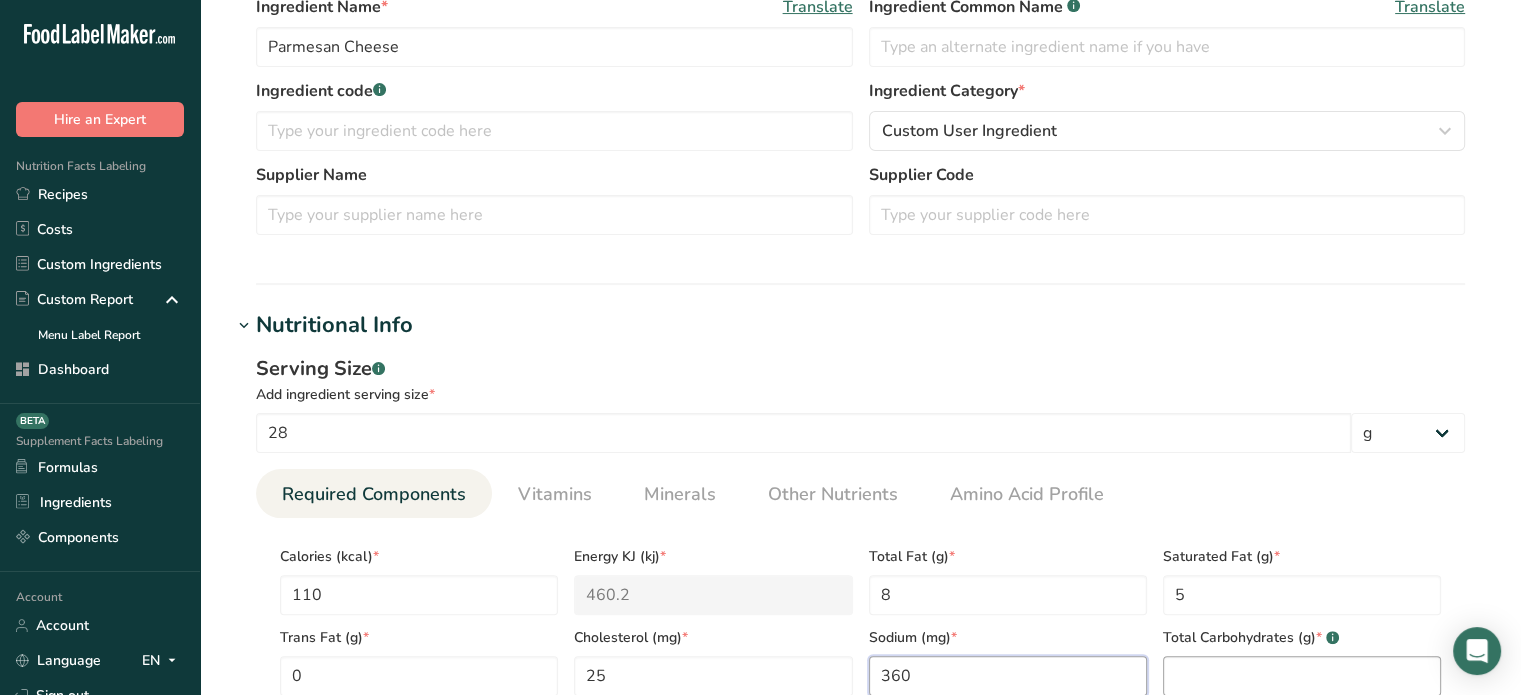 type on "360" 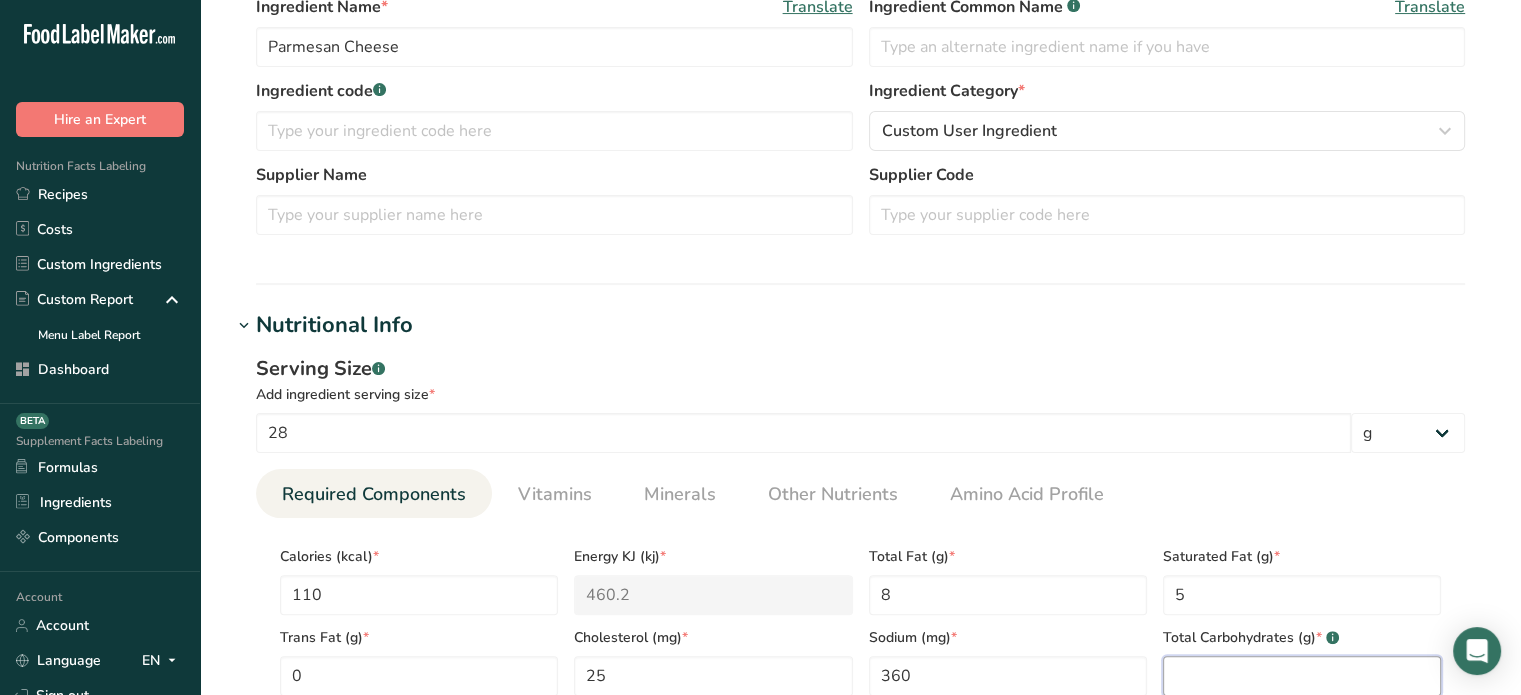 click at bounding box center [1302, 676] 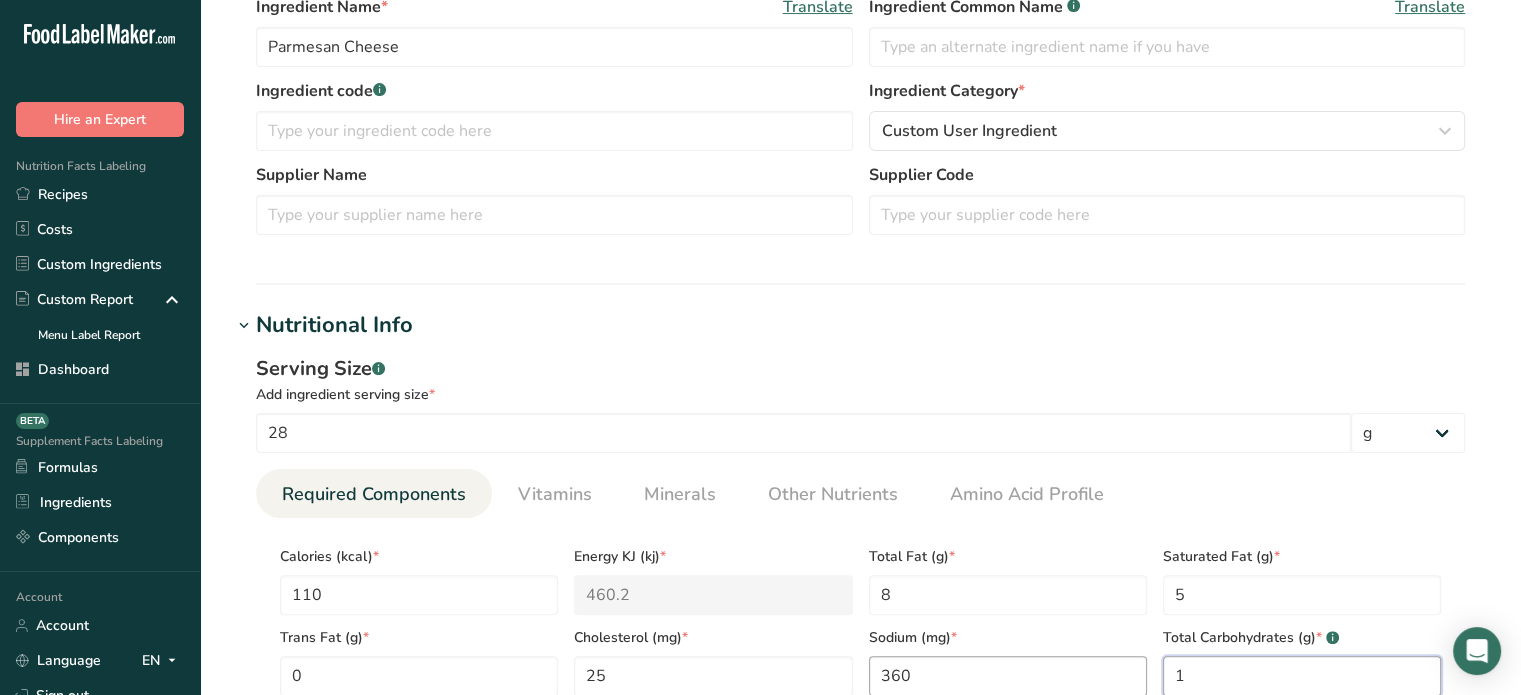 type on "1" 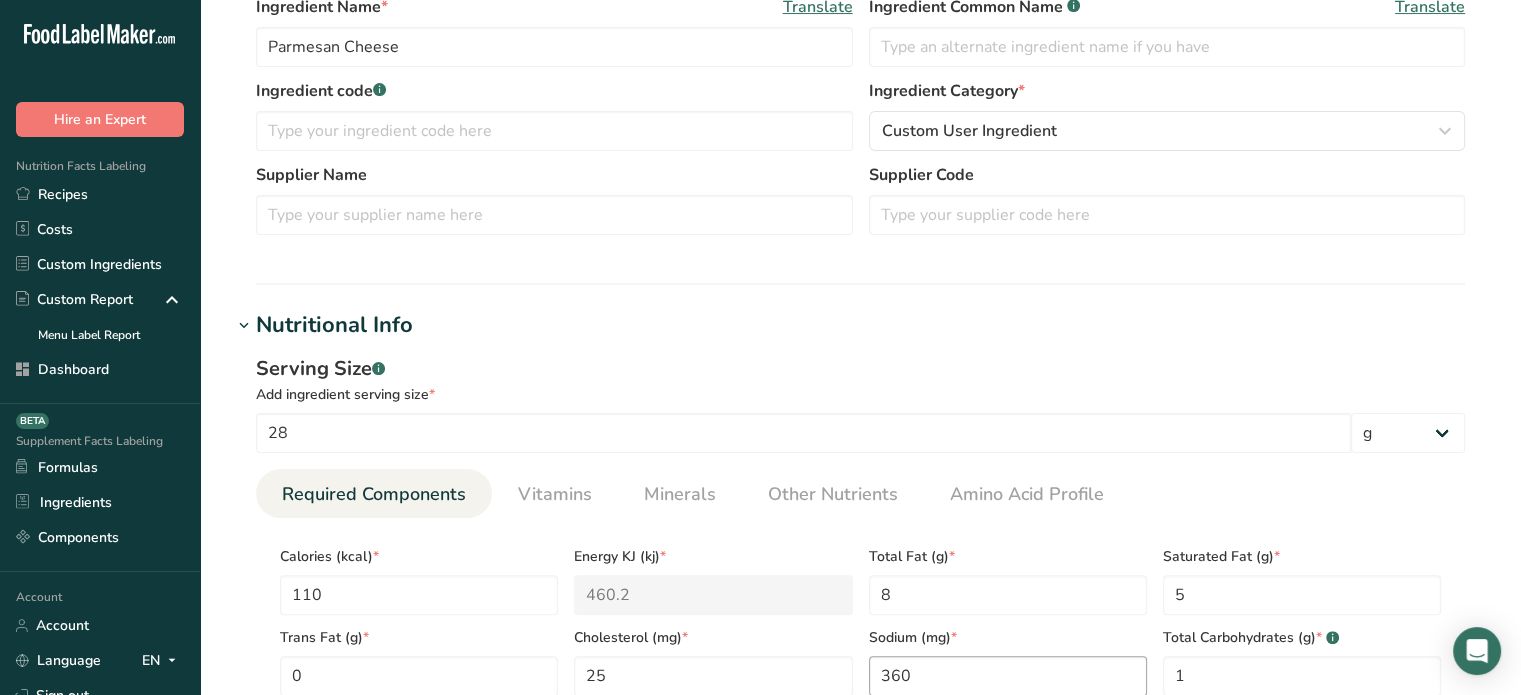 scroll, scrollTop: 850, scrollLeft: 0, axis: vertical 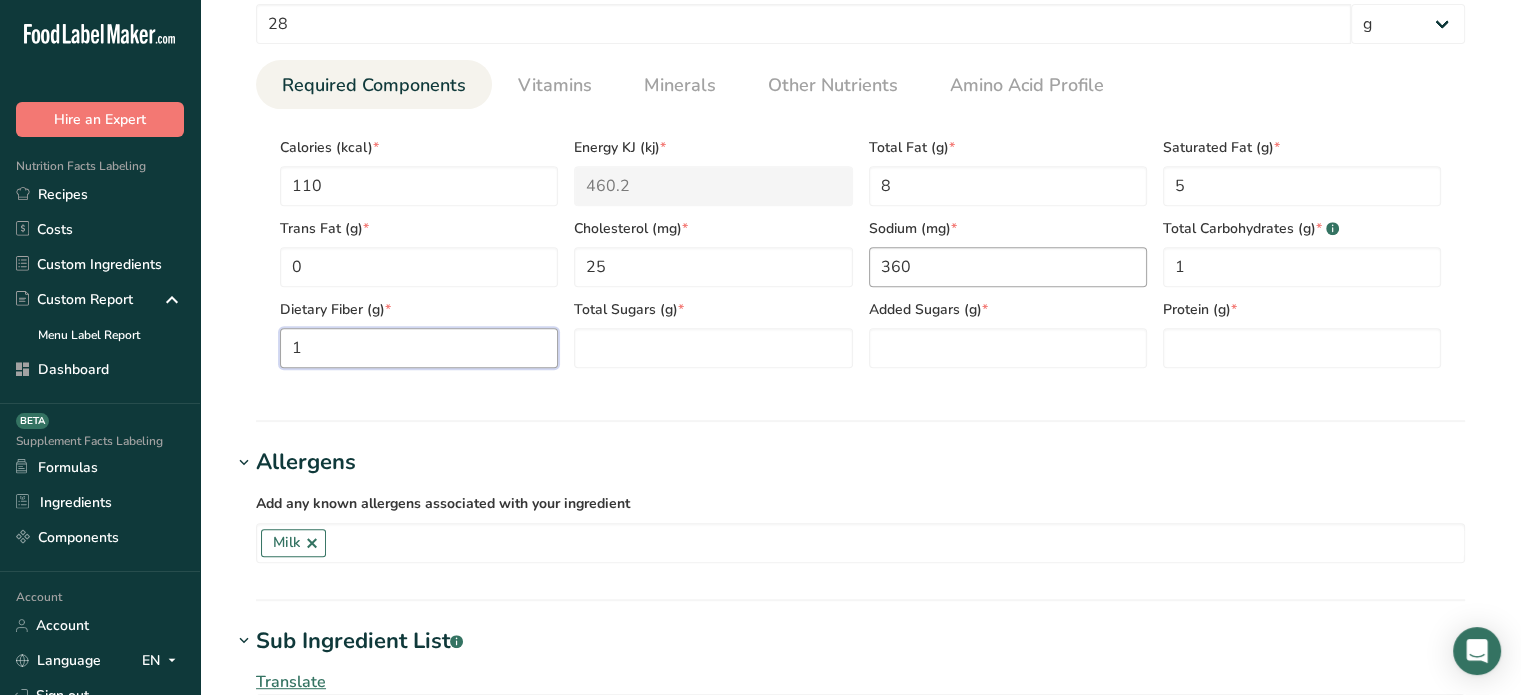type on "1" 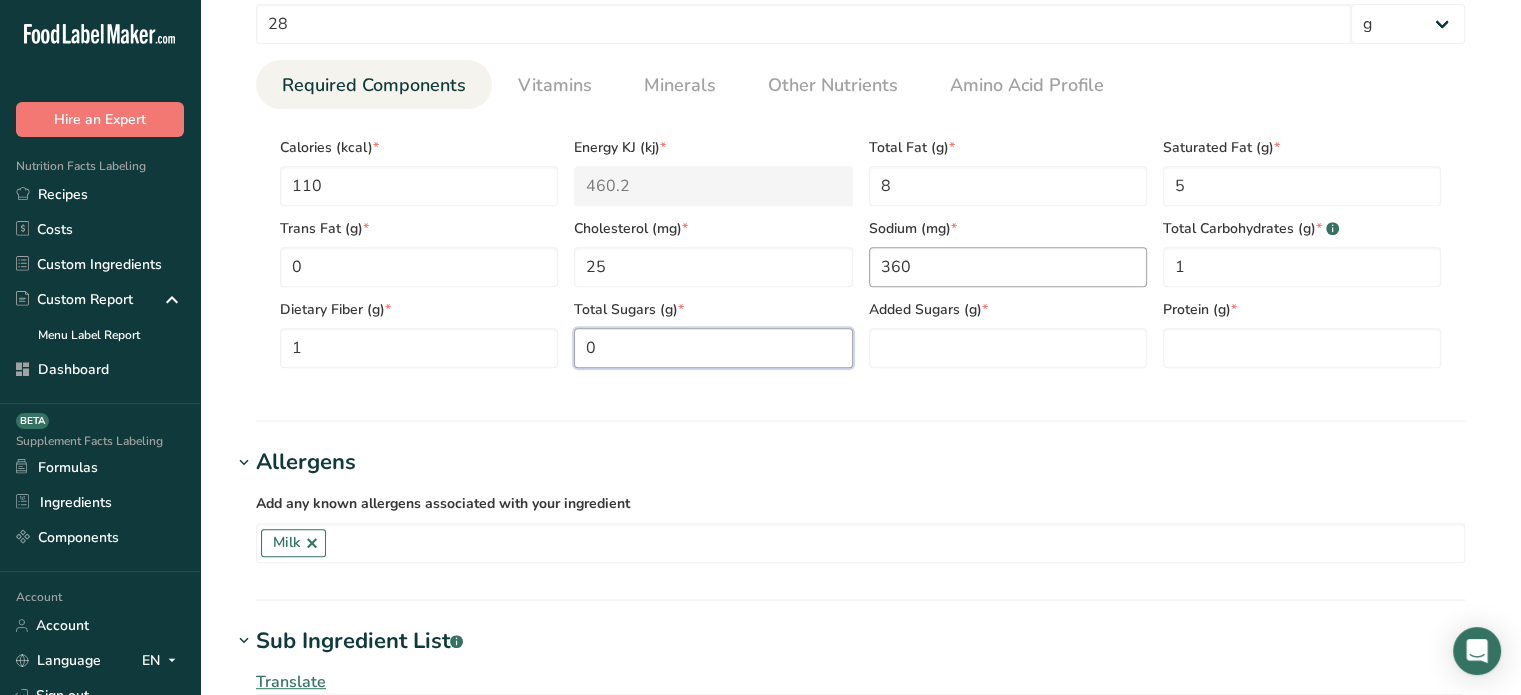 type on "0" 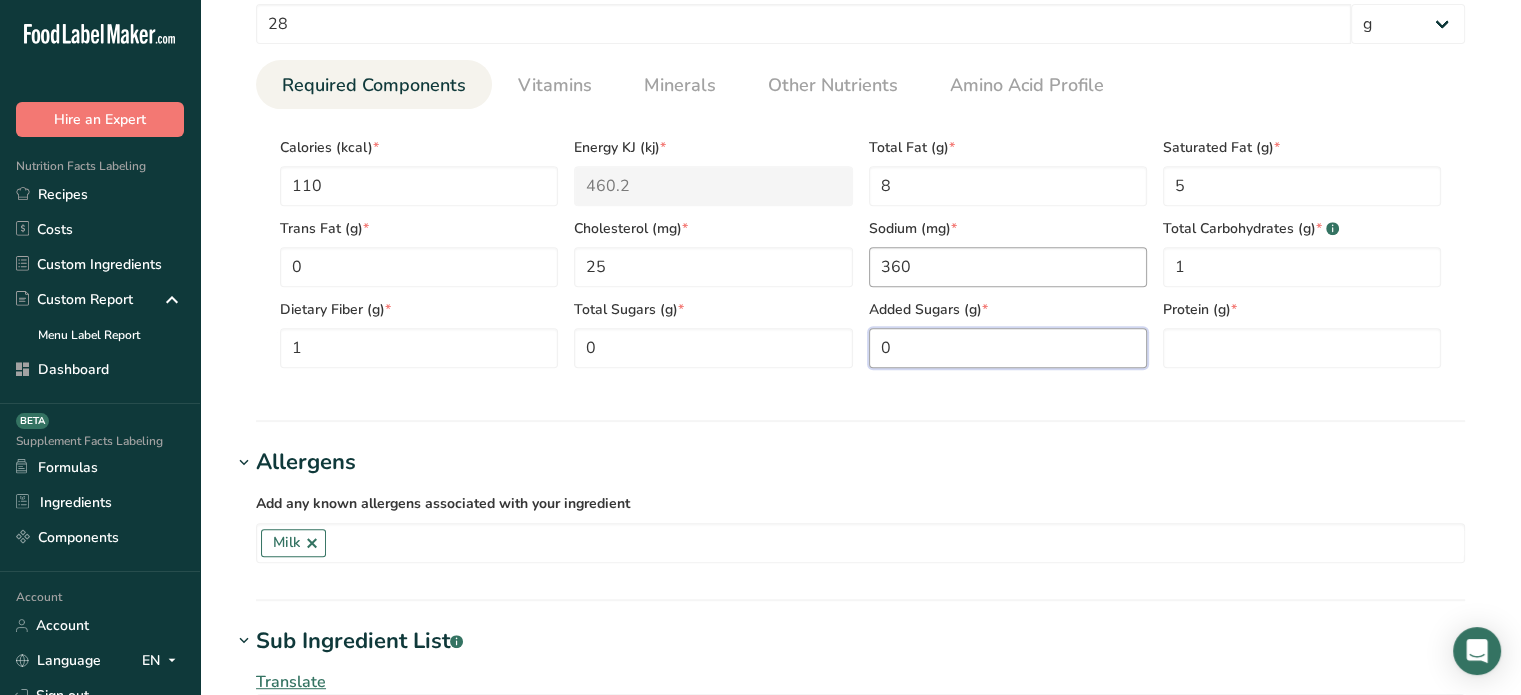 type on "0" 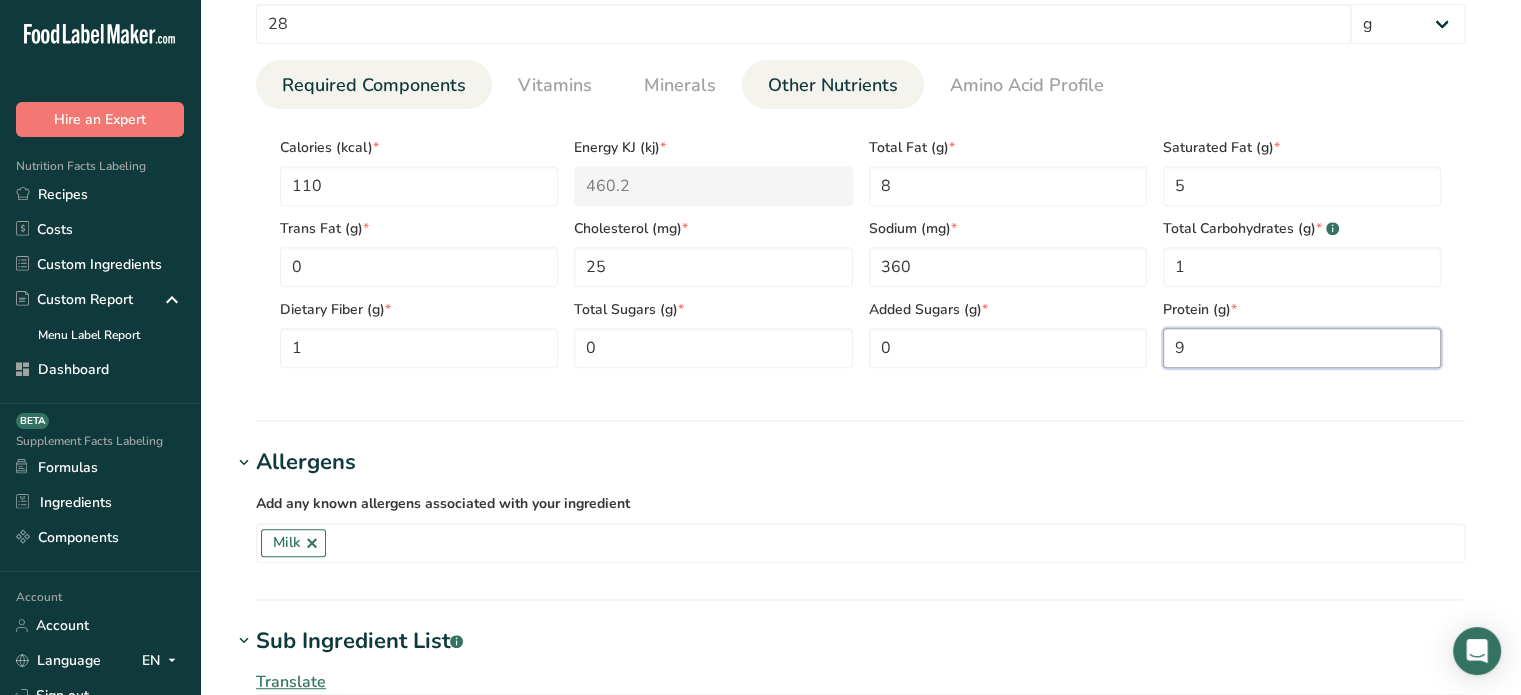 type on "9" 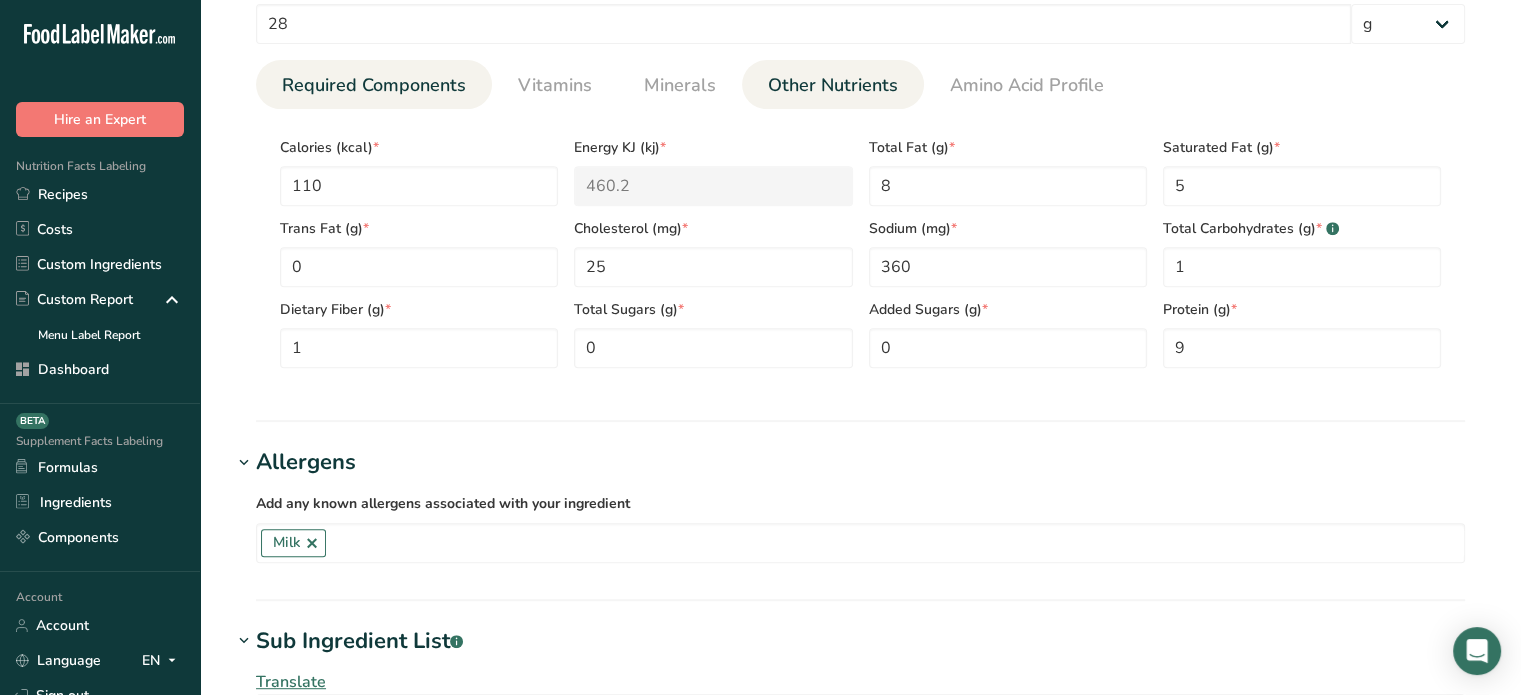 click on "Other Nutrients" at bounding box center (833, 85) 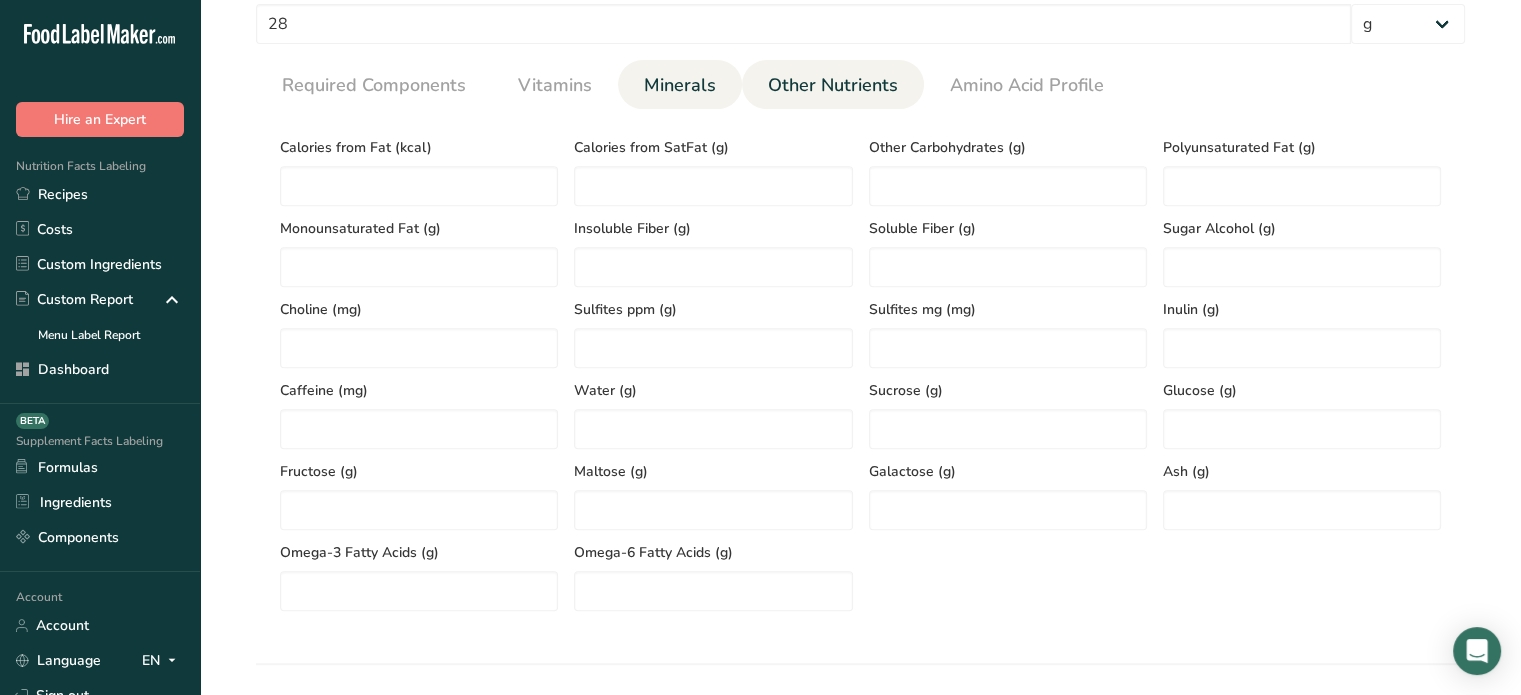 click on "Minerals" at bounding box center [680, 85] 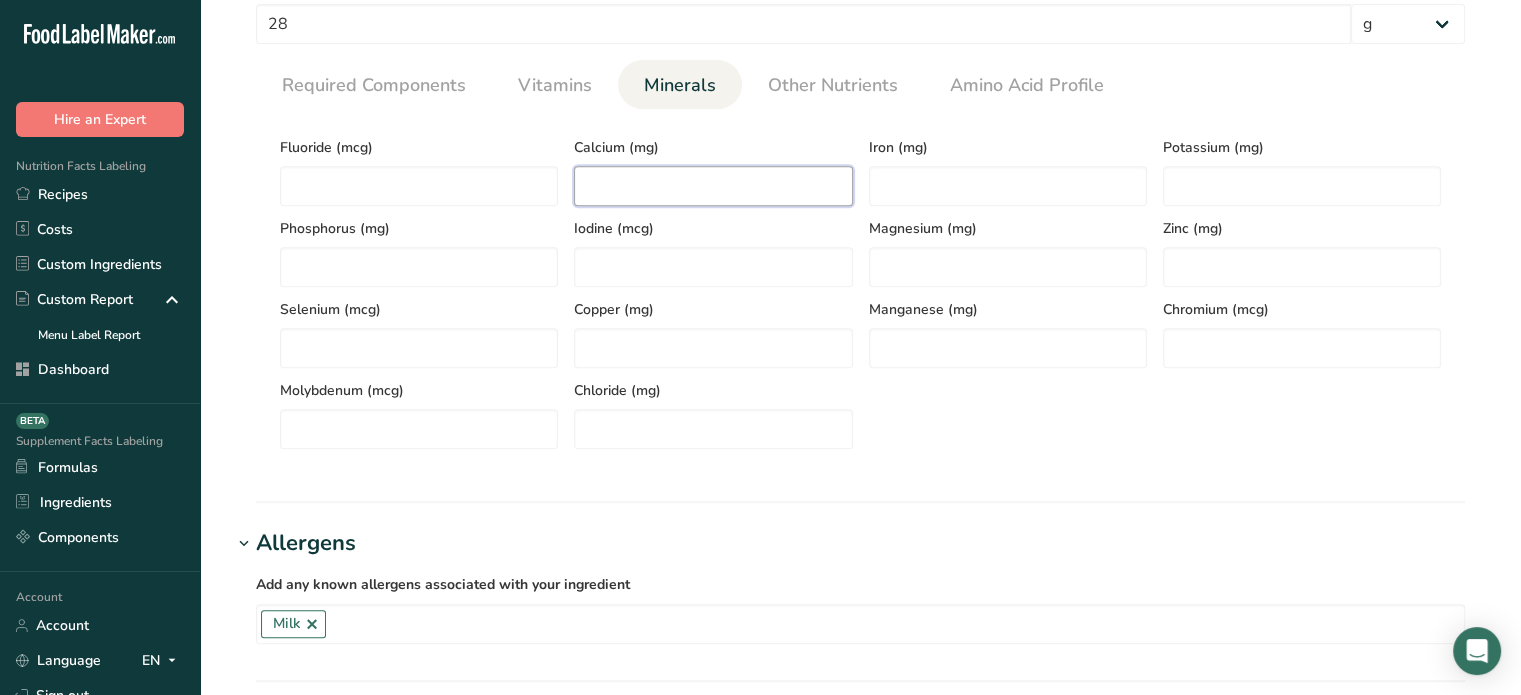 click at bounding box center [713, 186] 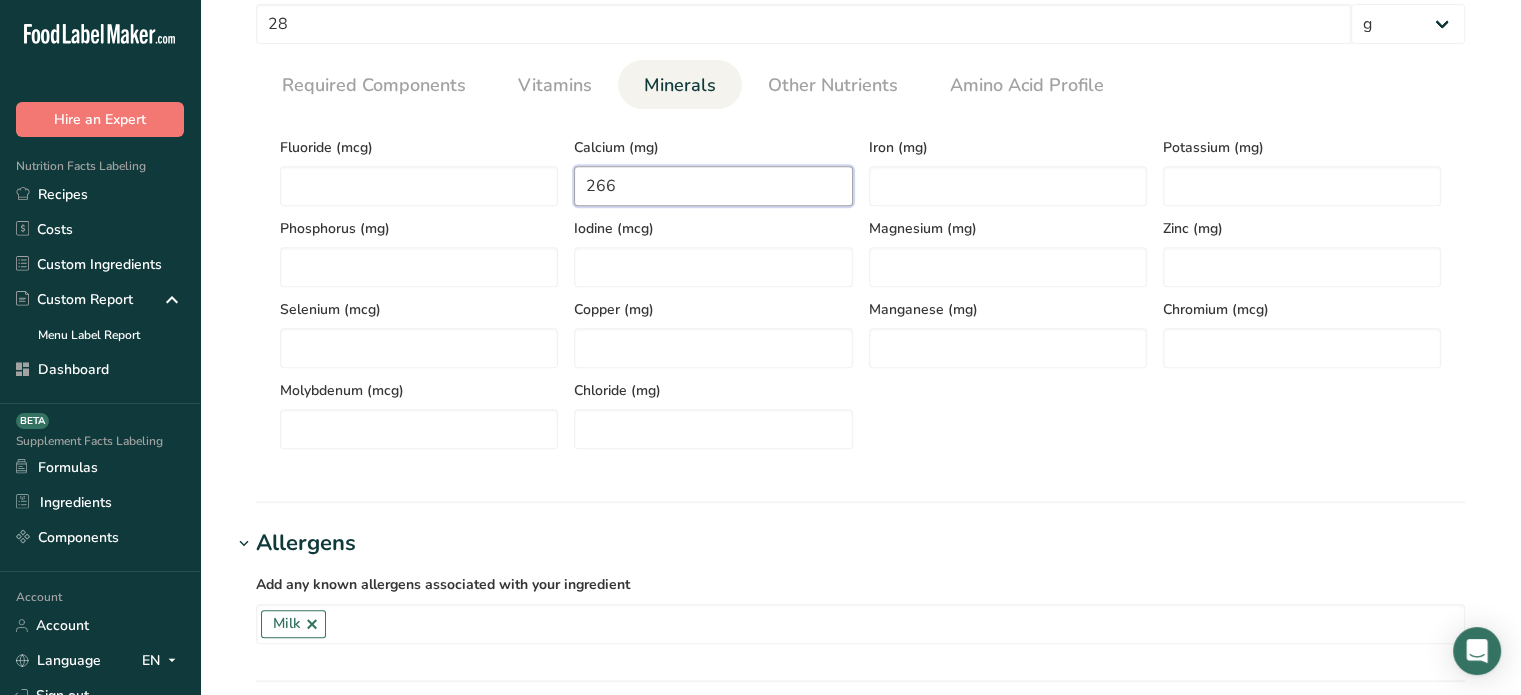 type on "266" 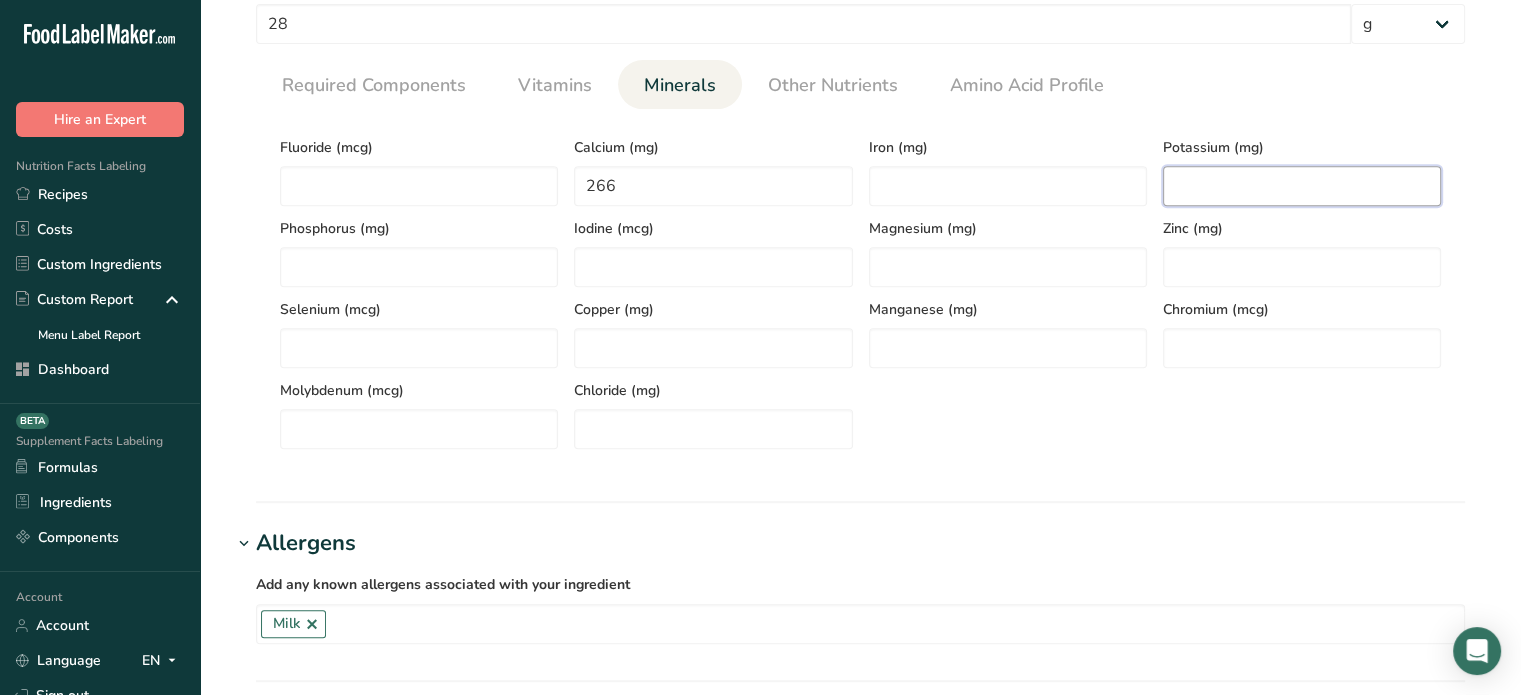 click at bounding box center [1302, 186] 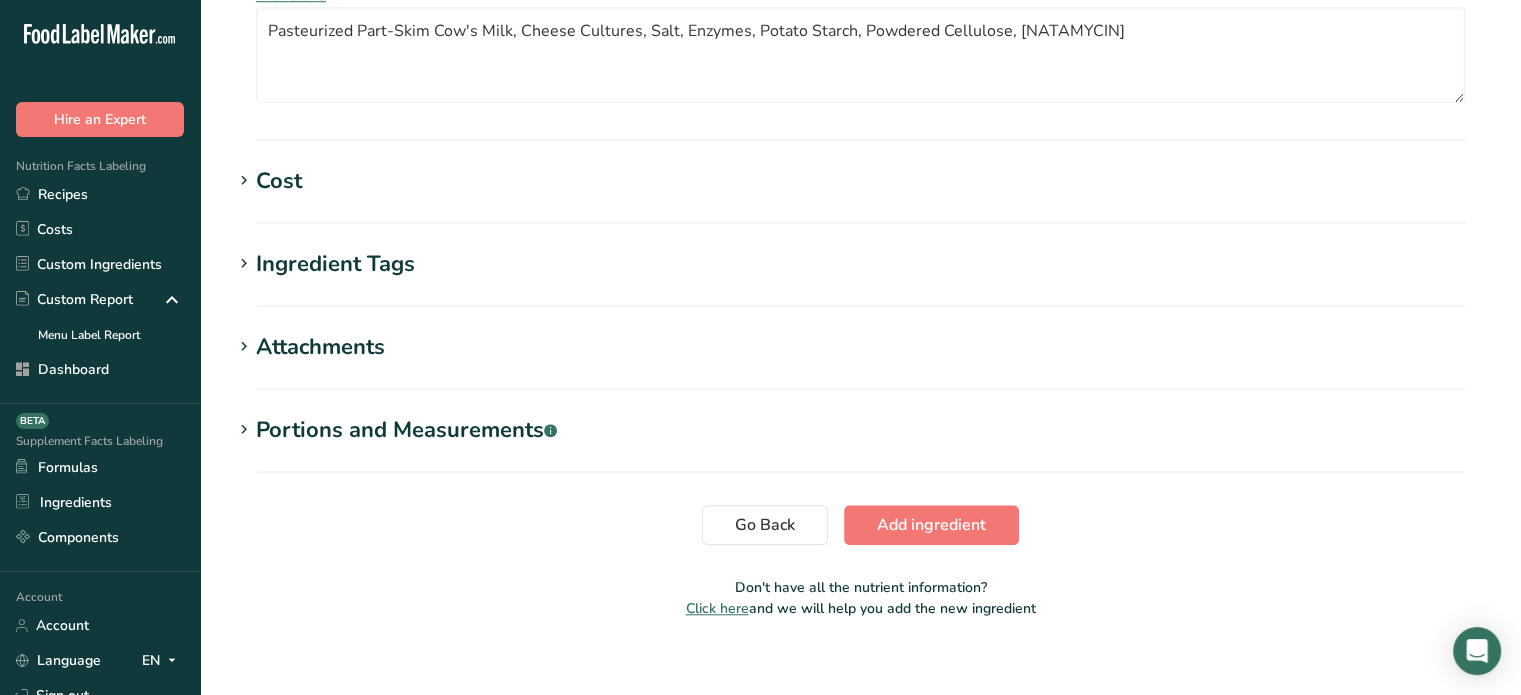 scroll, scrollTop: 1636, scrollLeft: 0, axis: vertical 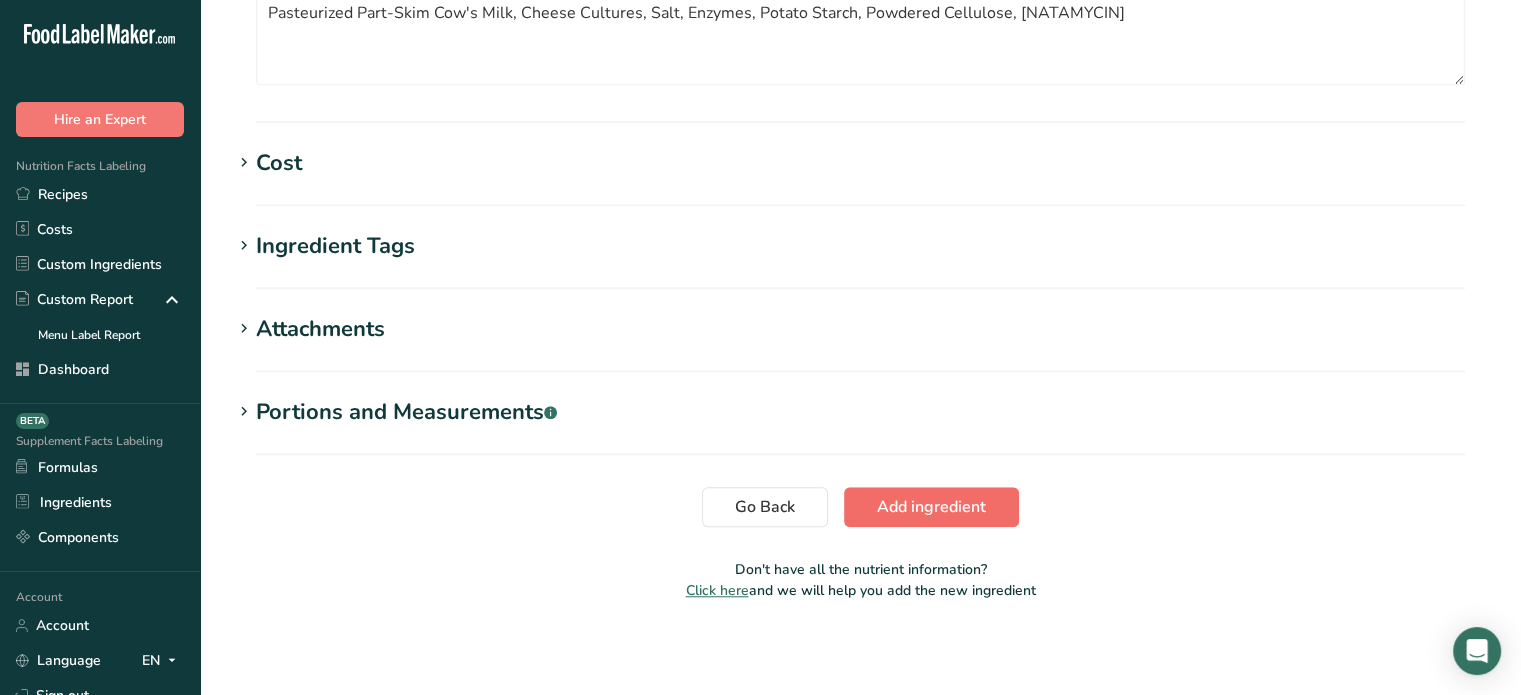 type on "25" 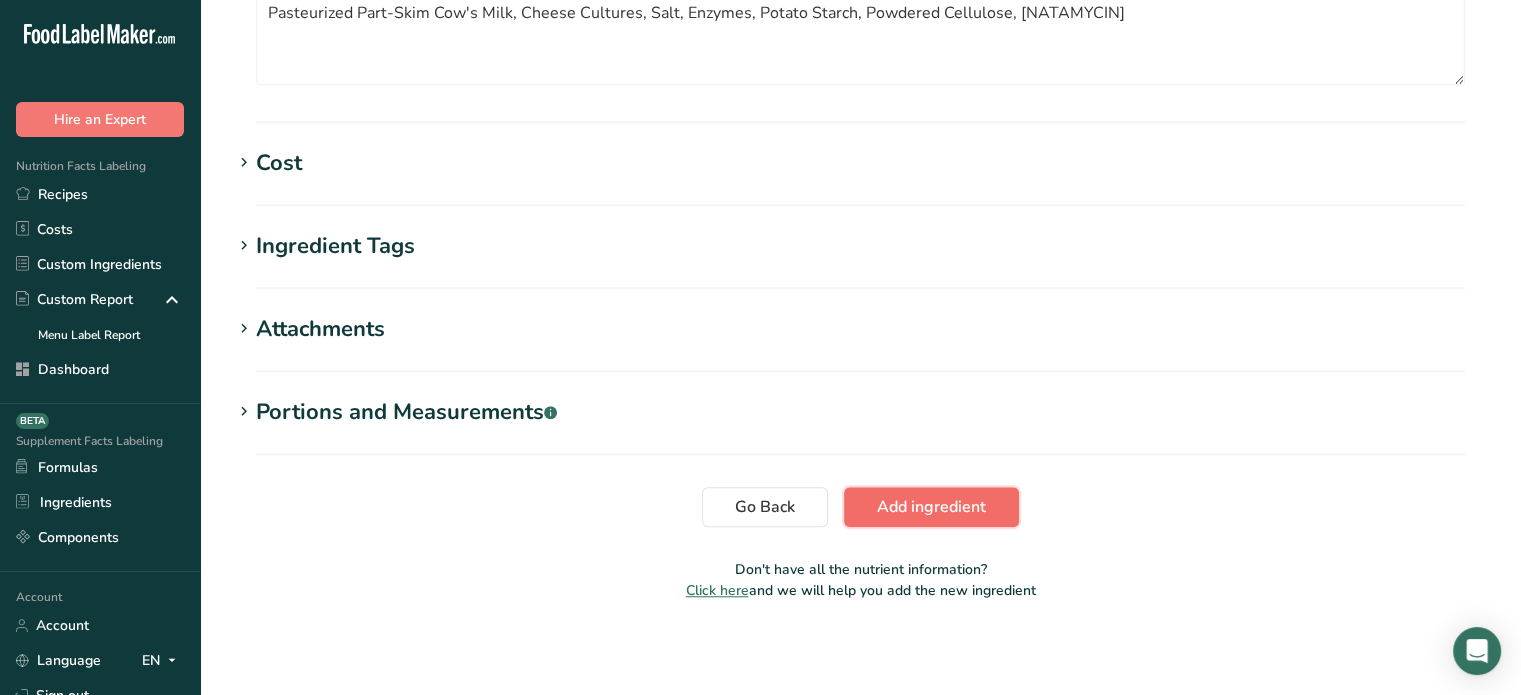 click on "Add ingredient" at bounding box center [931, 507] 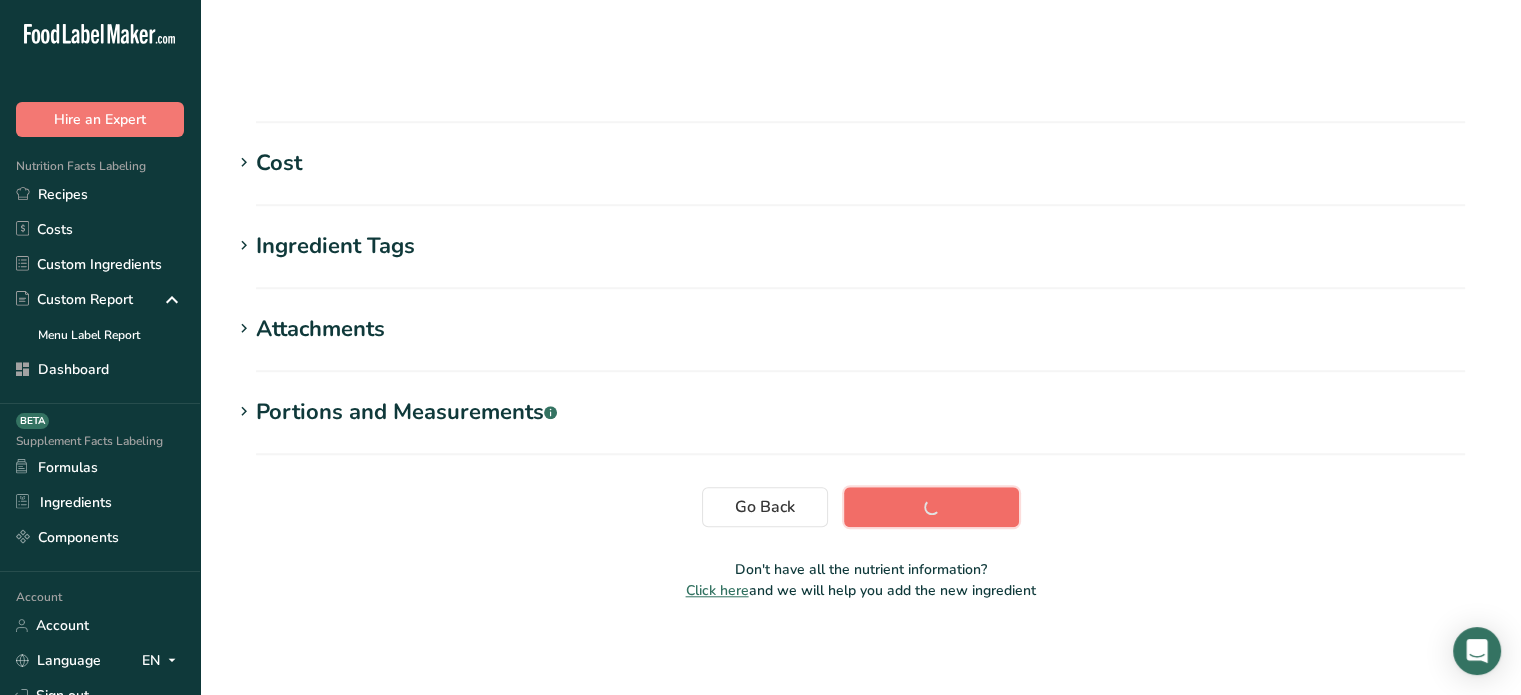scroll, scrollTop: 379, scrollLeft: 0, axis: vertical 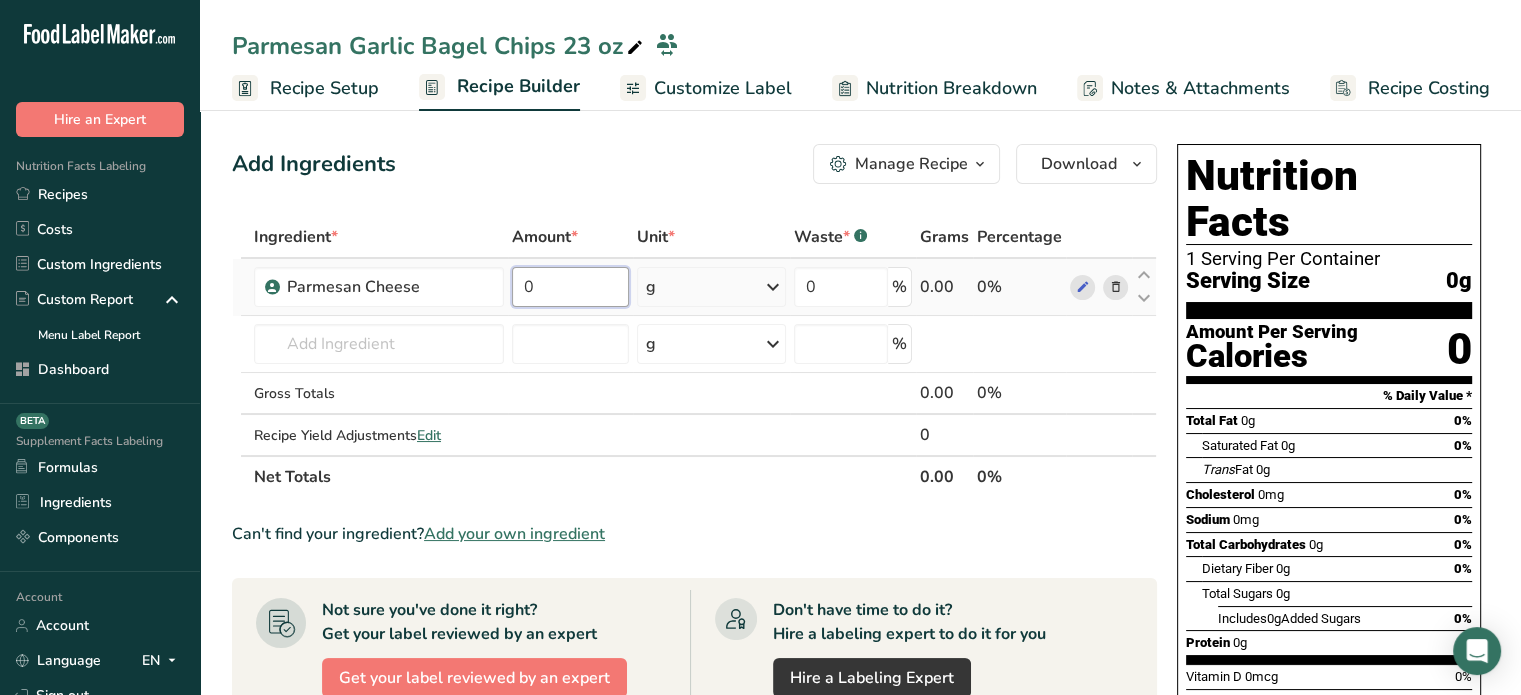 click on "0" at bounding box center (570, 287) 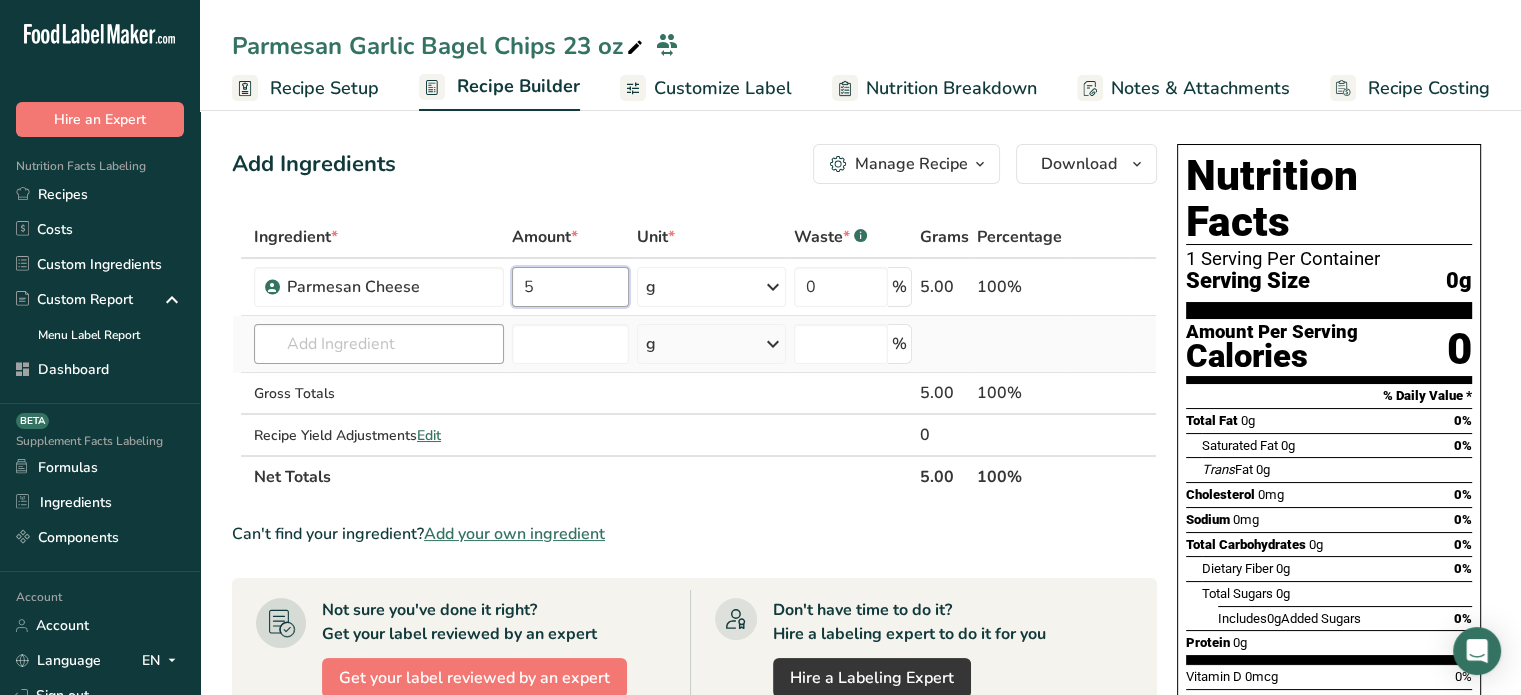 type on "5" 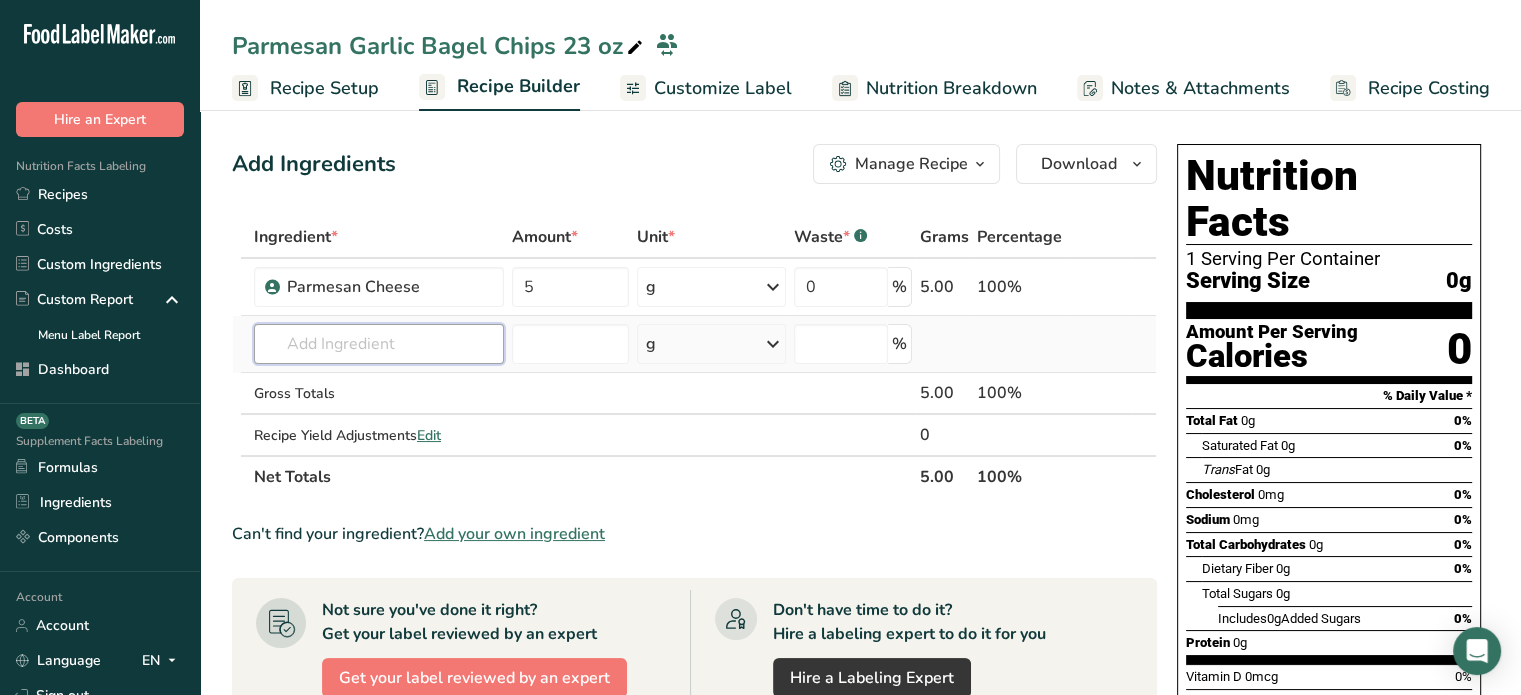 click on "Ingredient *
Amount *
Unit *
Waste *   .a-a{fill:#347362;}.b-a{fill:#fff;}          Grams
Percentage
Parmesan Cheese
5
g
Weight Units
g
kg
mg
See more
Volume Units
l
mL
fl oz
See more
0
%
5.00
100%
Almond flour
1211
Milk, whole, 3.25% milkfat, without added vitamin A and vitamin D
23601
Beef, tenderloin, steak, separable lean only, trimmed to 1/8" fat, all grades, raw
13000
13498" at bounding box center [694, 357] 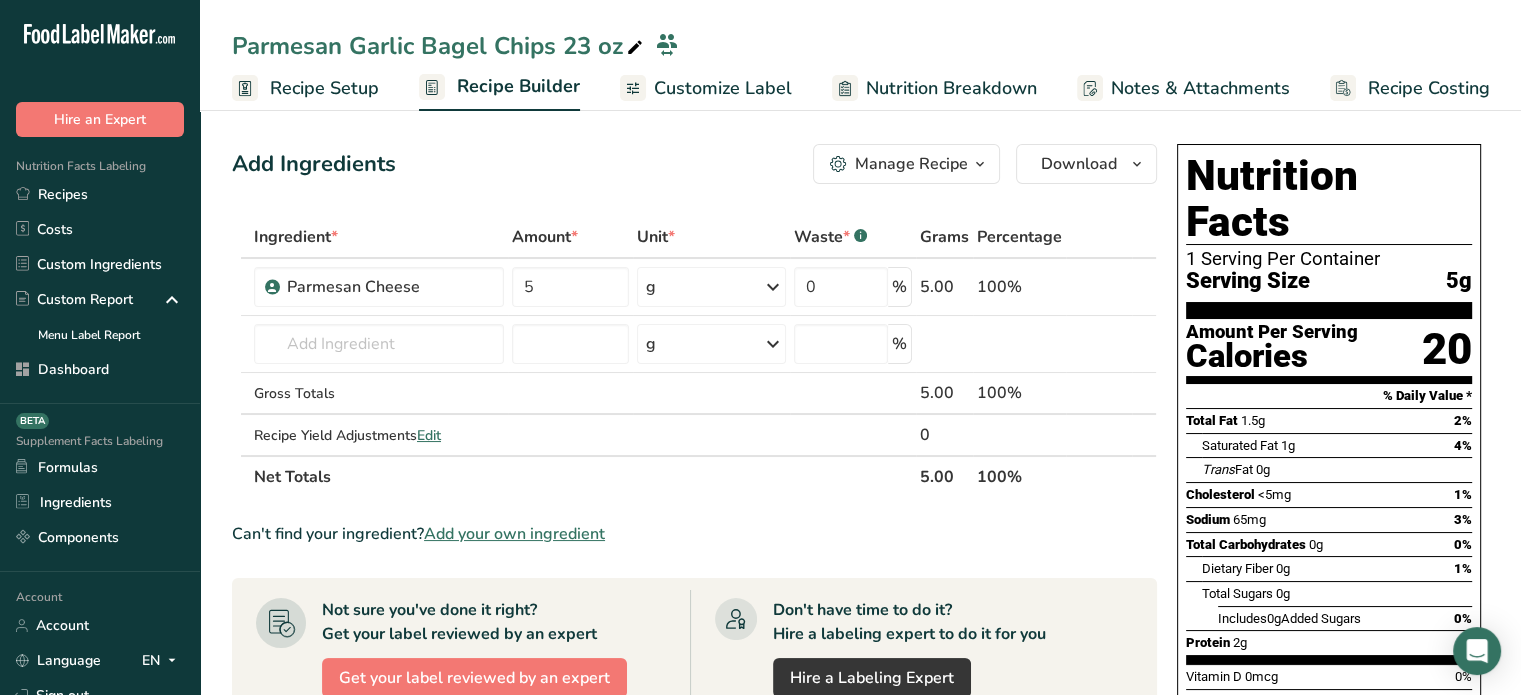 click on "Add your own ingredient" at bounding box center [514, 534] 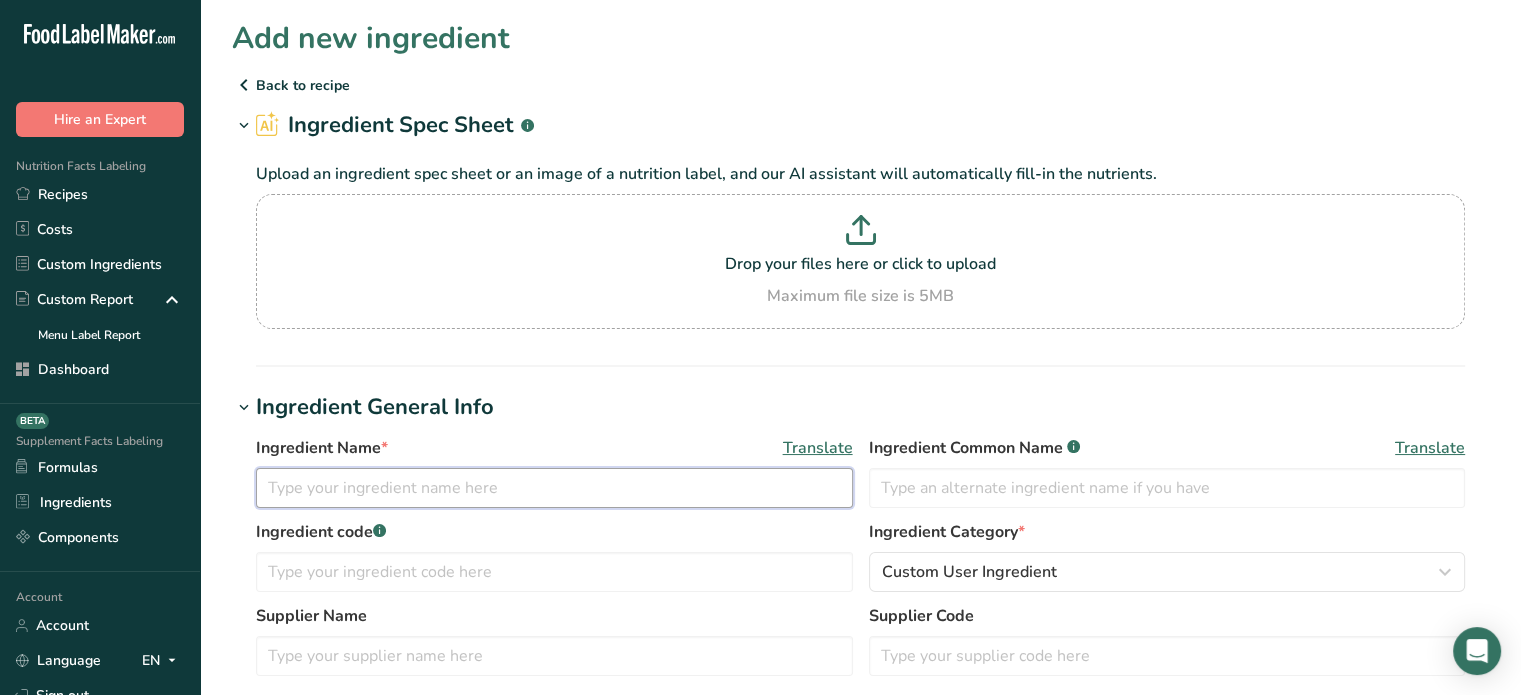 click at bounding box center (554, 488) 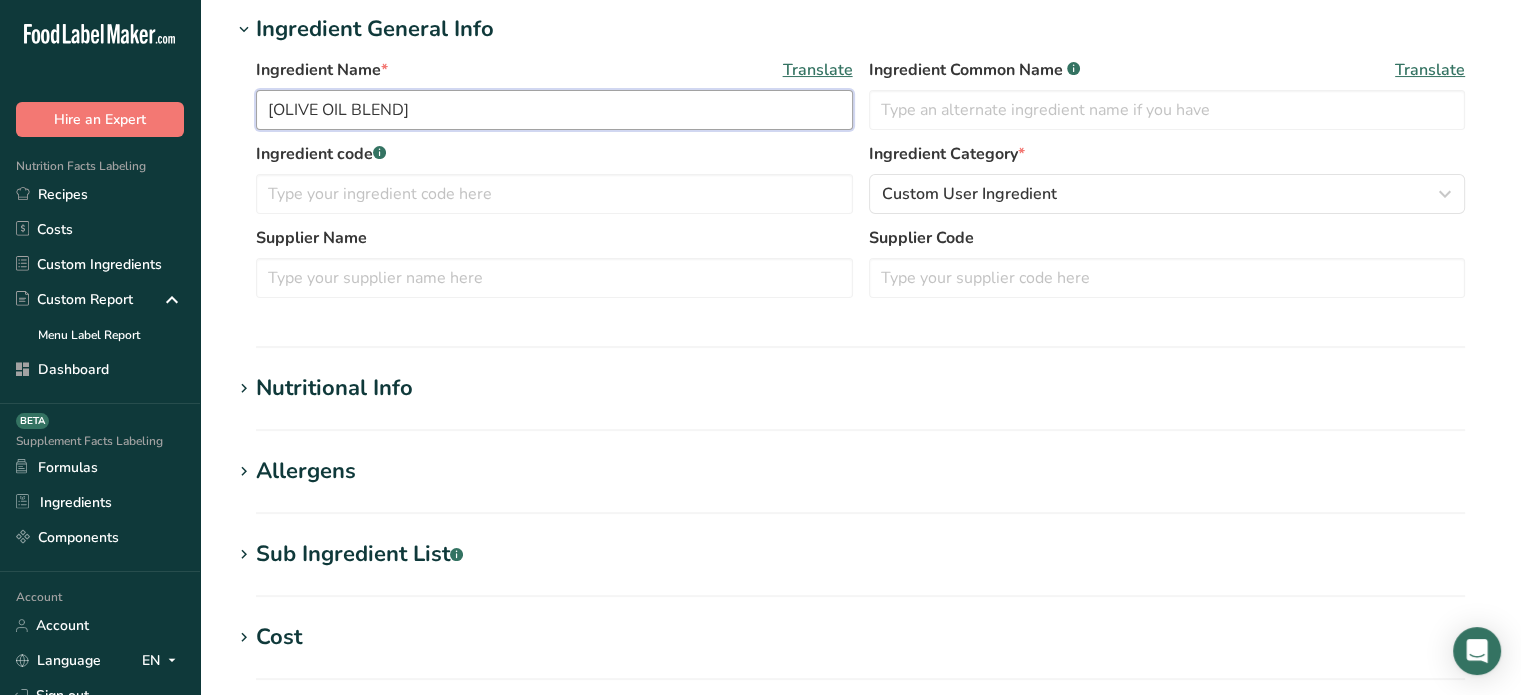 scroll, scrollTop: 481, scrollLeft: 0, axis: vertical 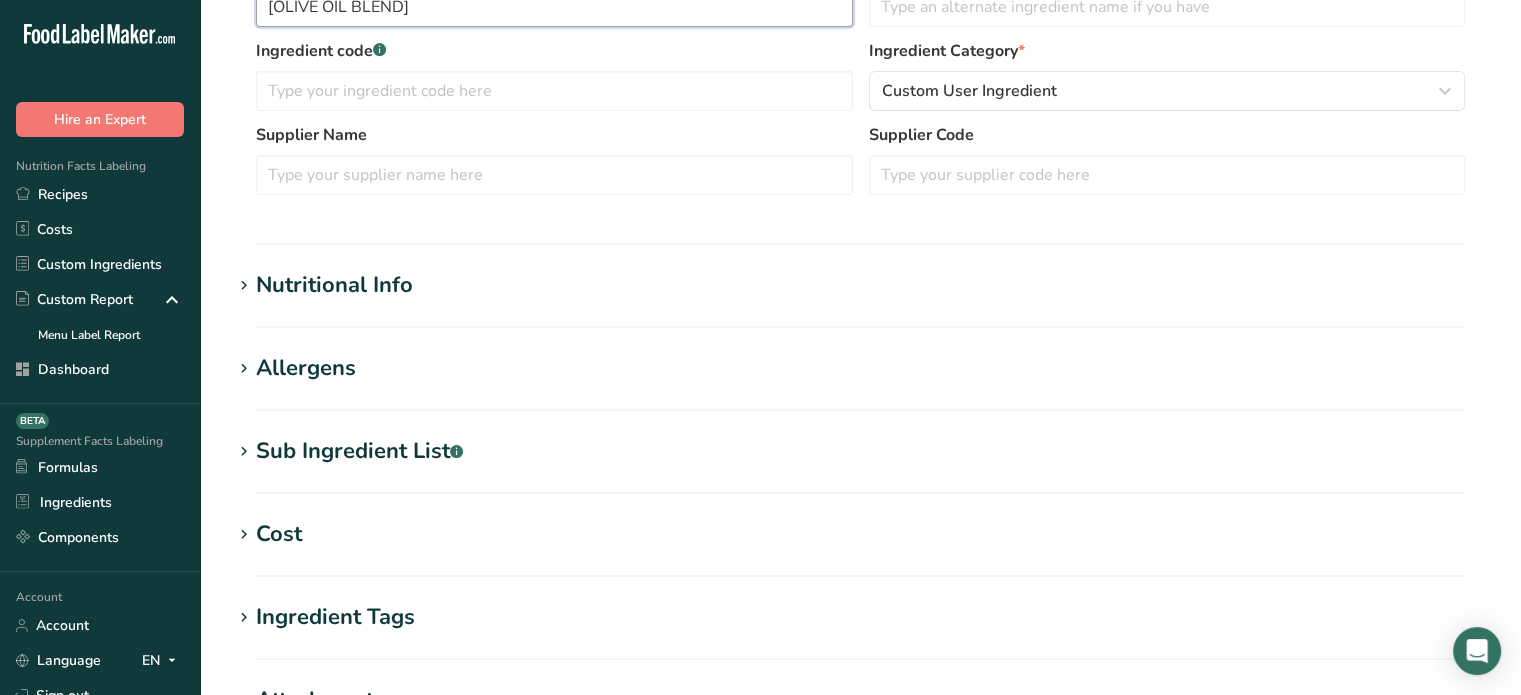 type on "Olive Oil Blend" 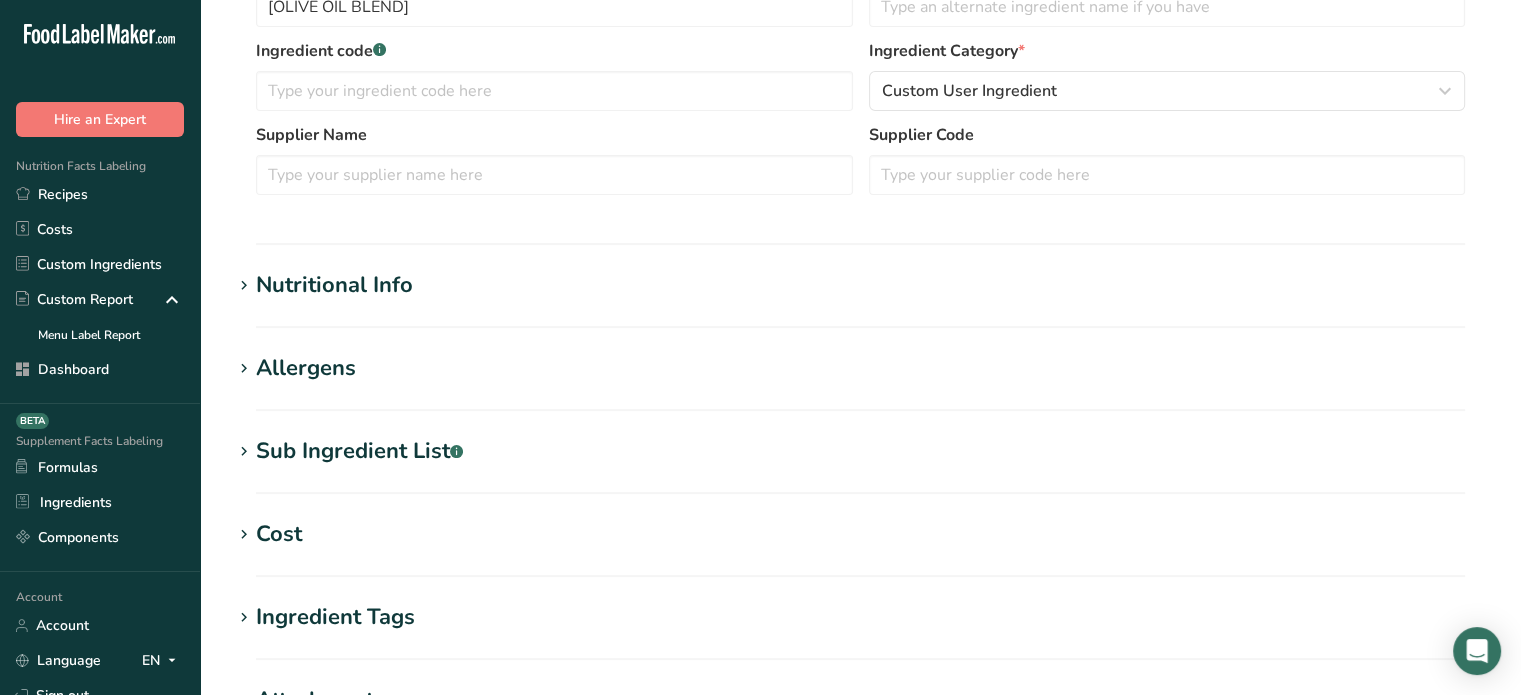 click on "Nutritional Info
Serving Size
.a-a{fill:#347362;}.b-a{fill:#fff;}
Add ingredient serving size *
g
kg
mg
mcg
lb
oz
l
mL
fl oz
tbsp
tsp
cup
qt
gallon
Required Components Vitamins Minerals Other Nutrients Amino Acid Profile
Calories
(kcal) *
Energy KJ
(kj) *
Total Fat
(g) *     *     *     *     *     *" at bounding box center (860, 298) 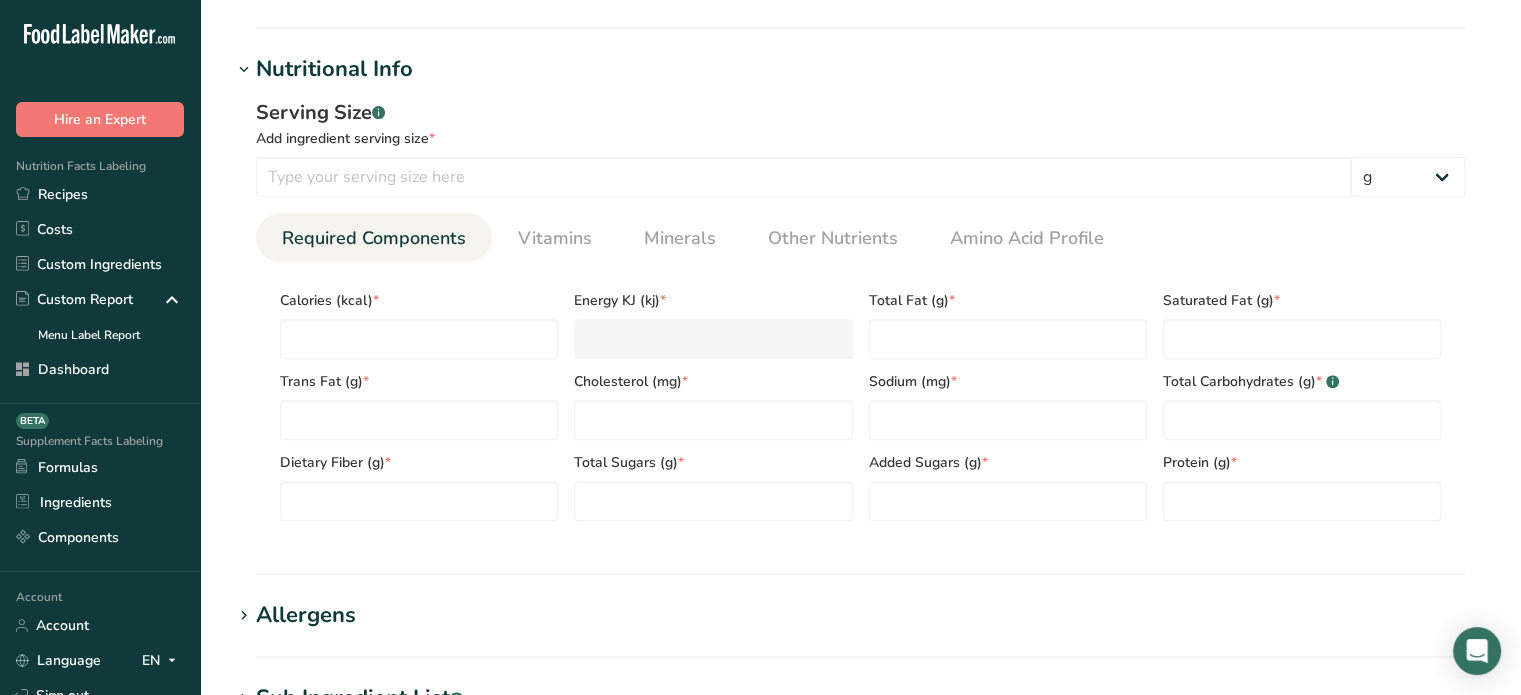 scroll, scrollTop: 728, scrollLeft: 0, axis: vertical 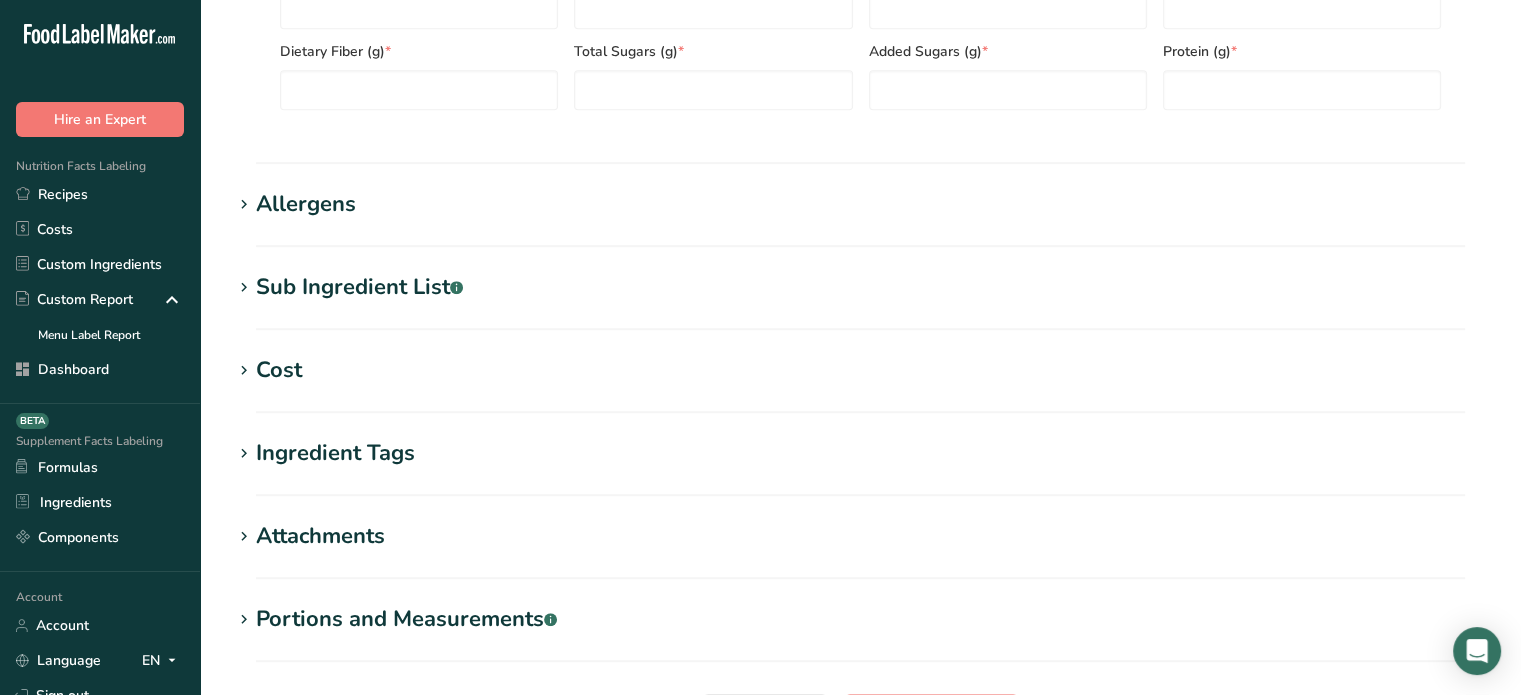 click on "Sub Ingredient List
.a-a{fill:#347362;}.b-a{fill:#fff;}" at bounding box center [860, 287] 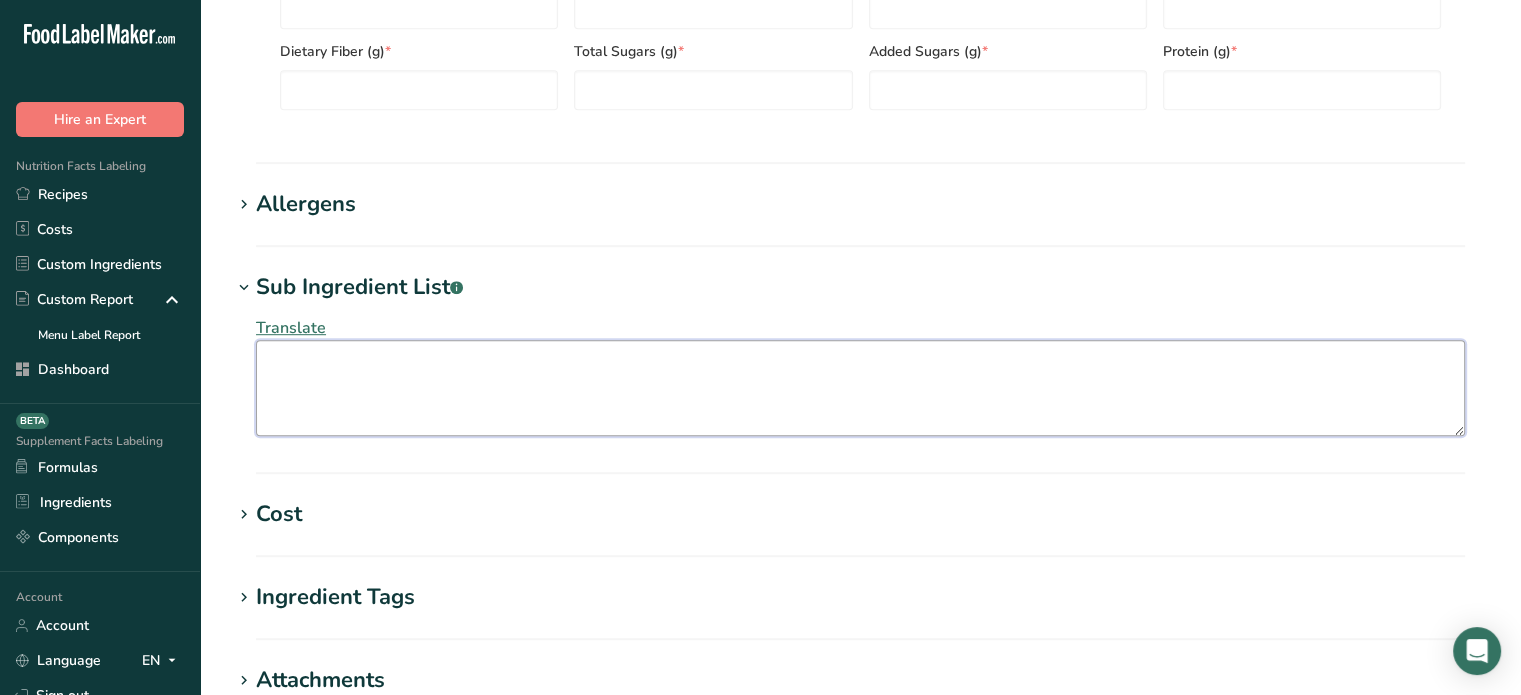 click at bounding box center (860, 388) 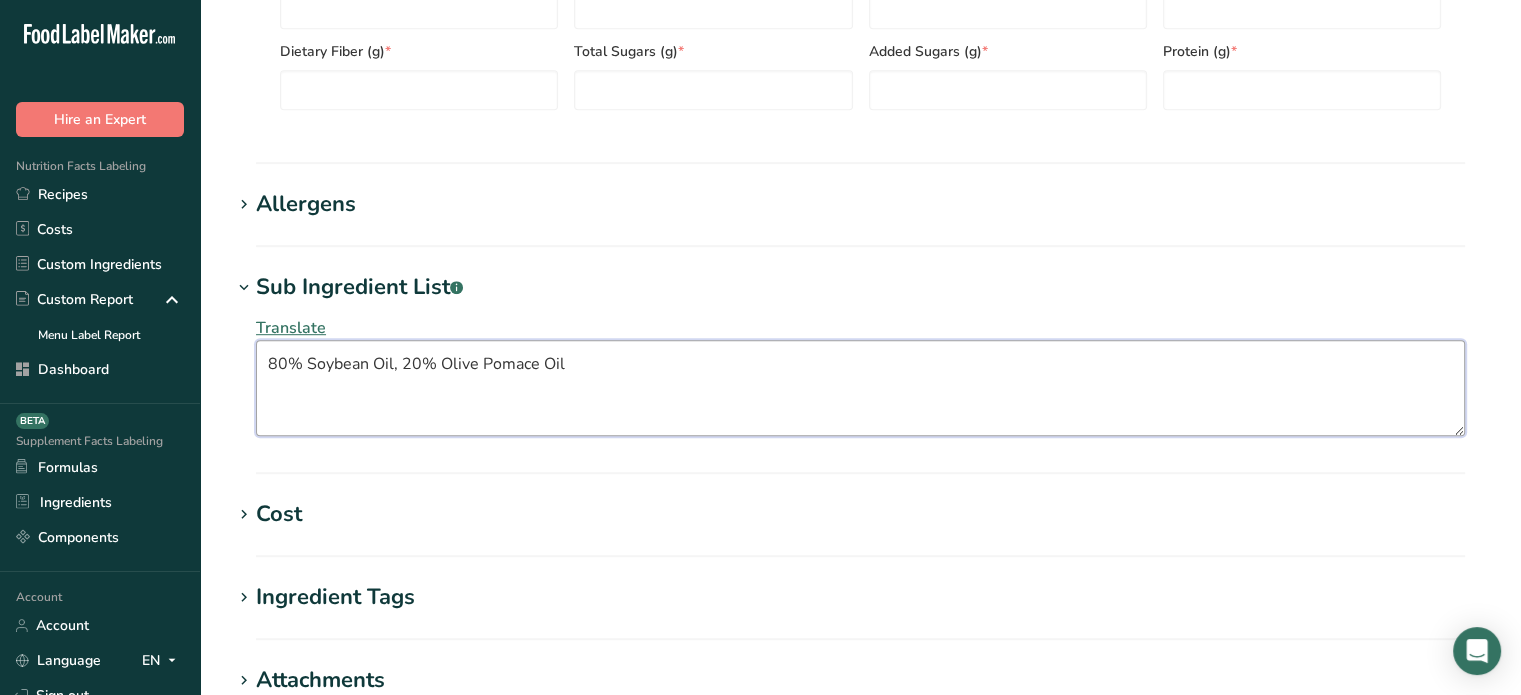 click on "80% Soybean Oil, 20% Olive Pomace Oil" at bounding box center (860, 388) 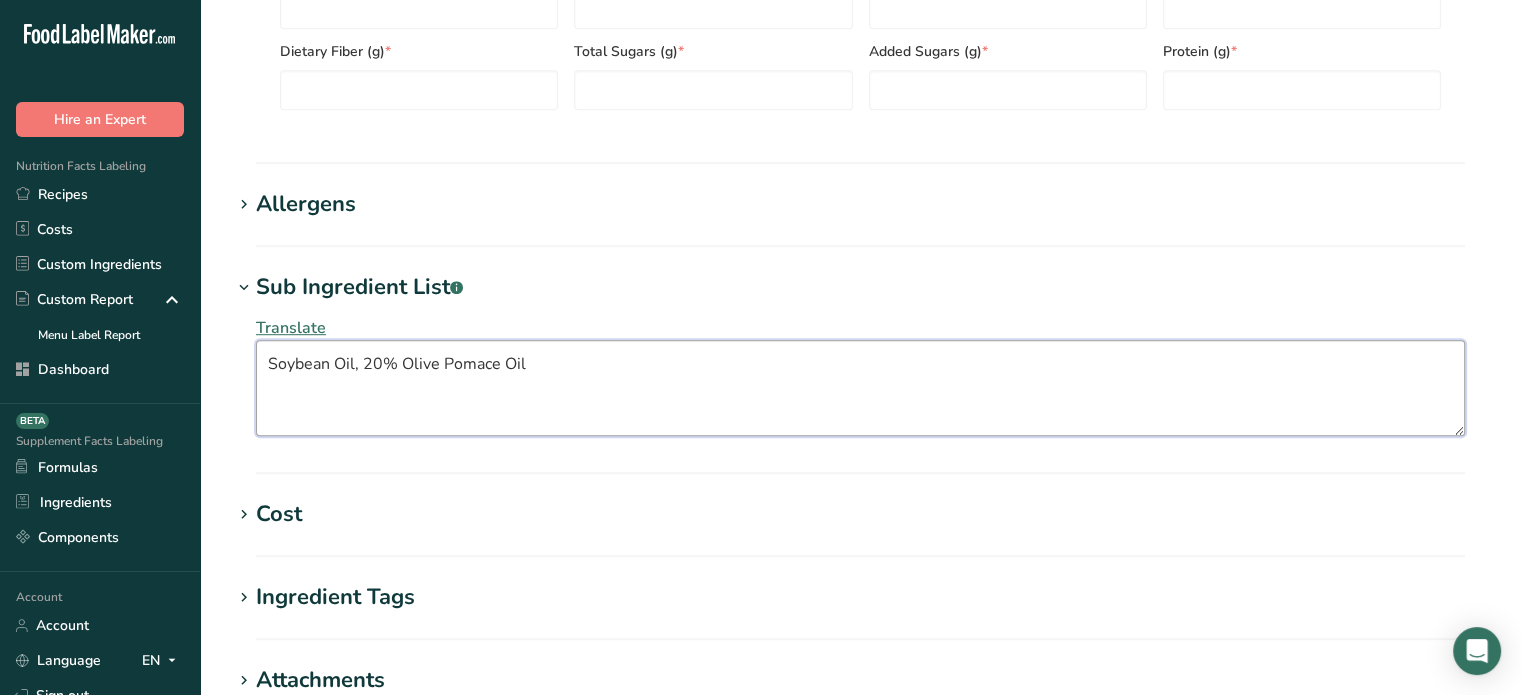 click on "Soybean Oil, 20% Olive Pomace Oil" at bounding box center (860, 388) 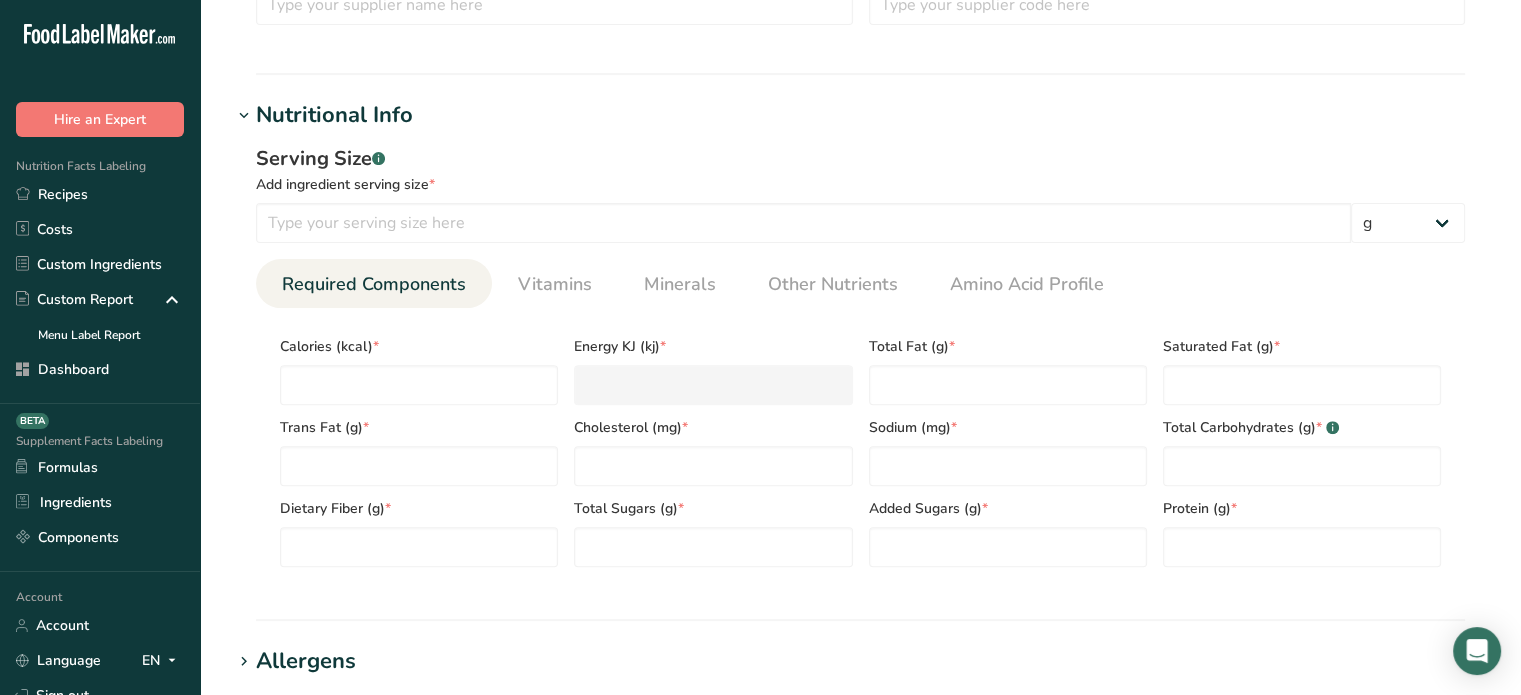 scroll, scrollTop: 640, scrollLeft: 0, axis: vertical 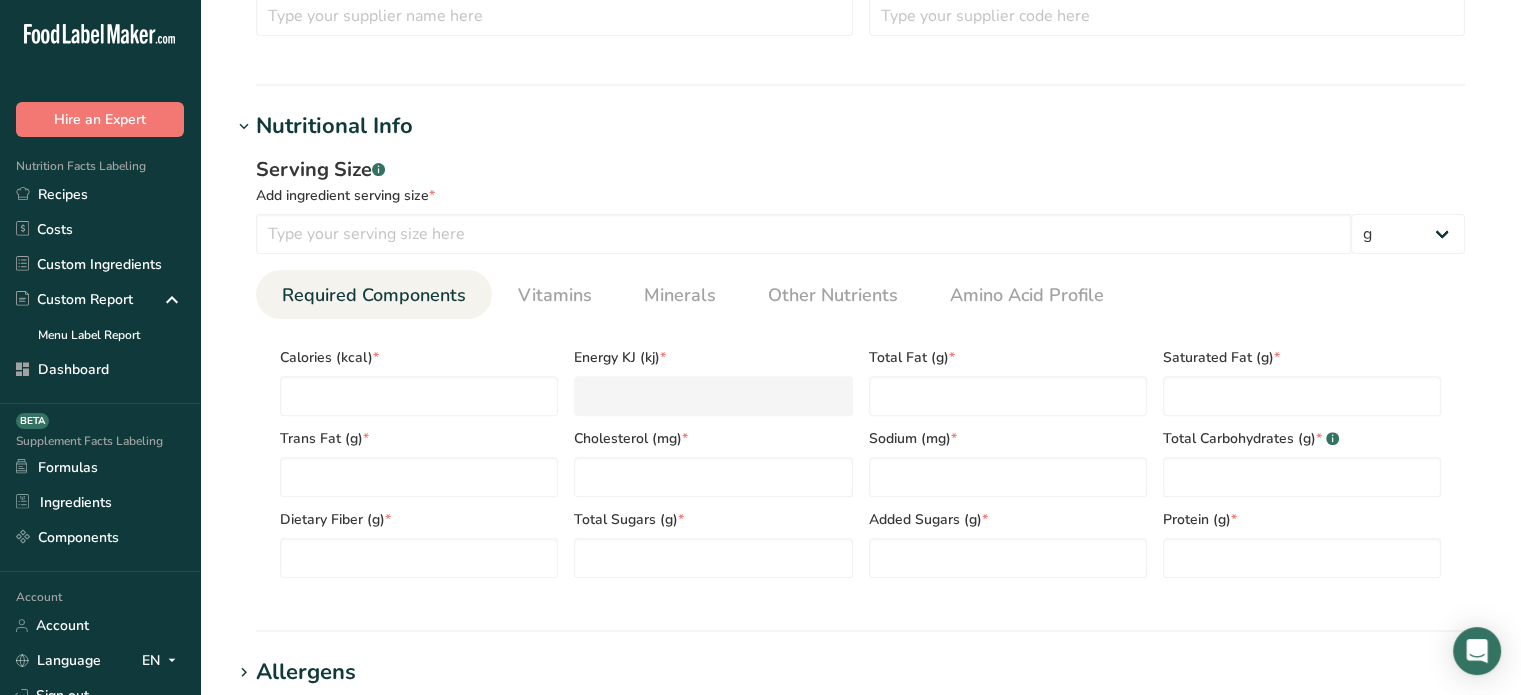 type on "Soybean Oil, Olive Pomace Oil" 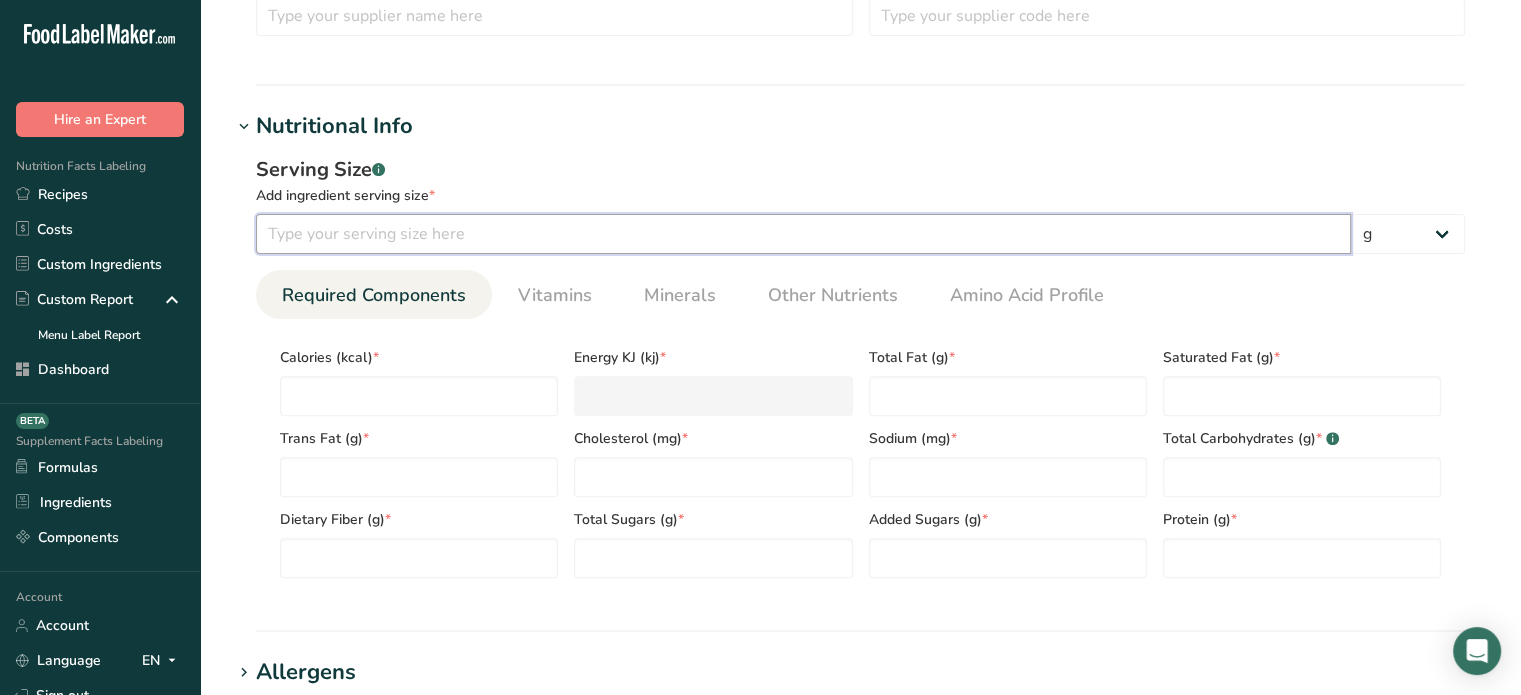 click at bounding box center (803, 234) 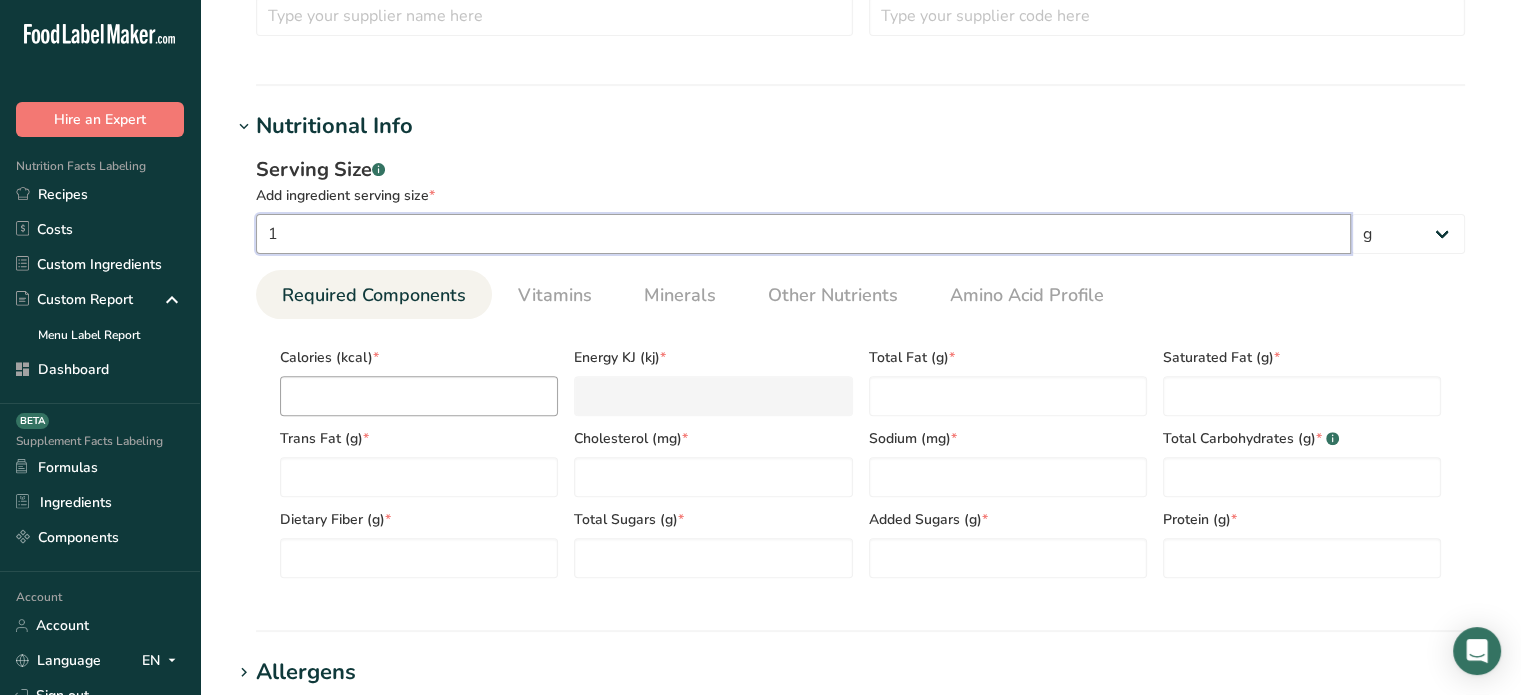 type on "1" 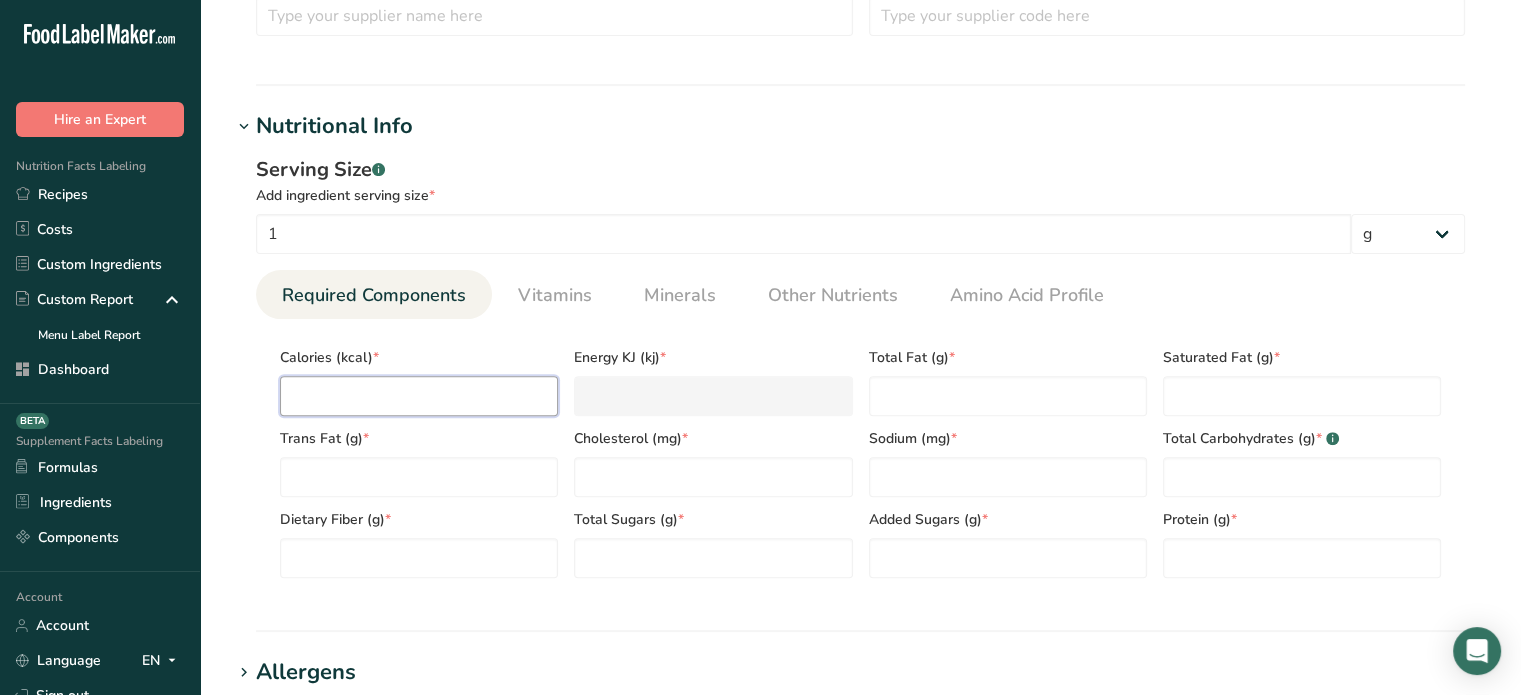 click at bounding box center [419, 396] 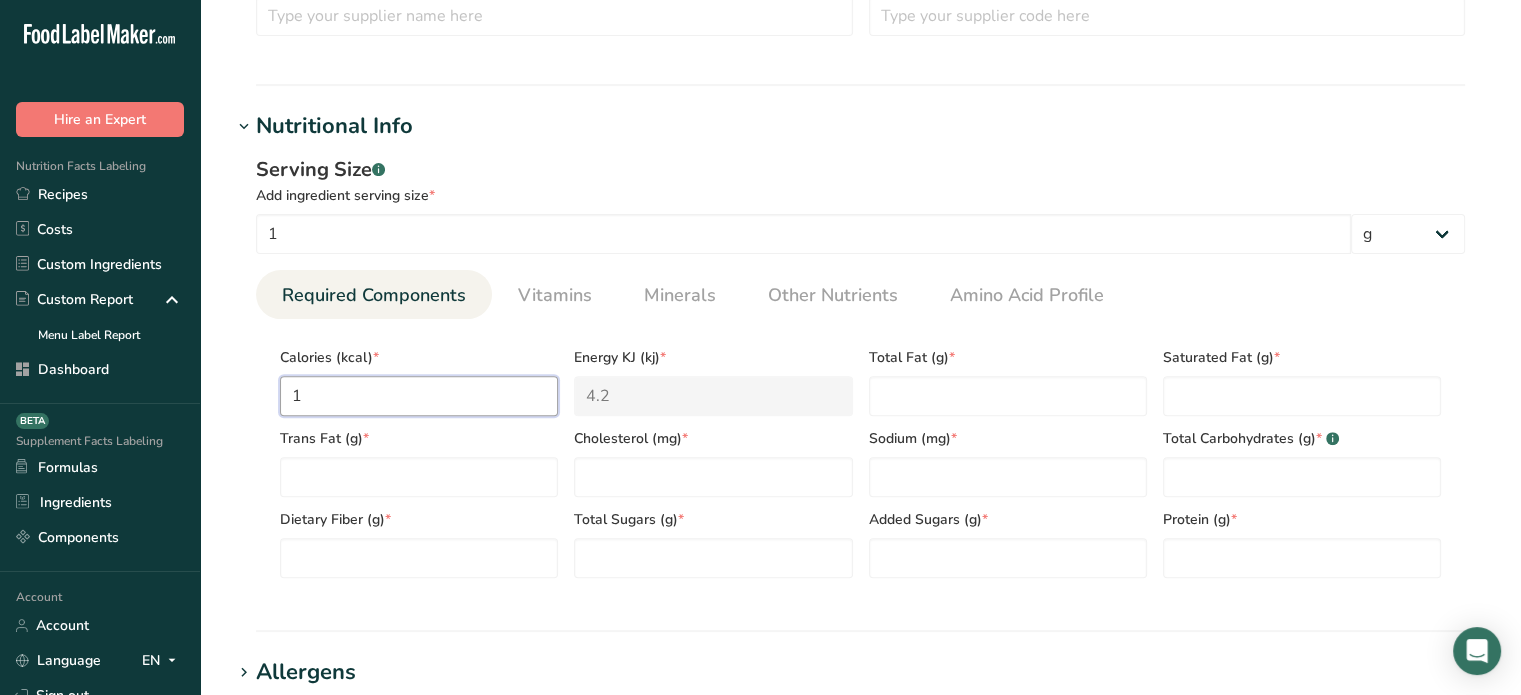 type on "13" 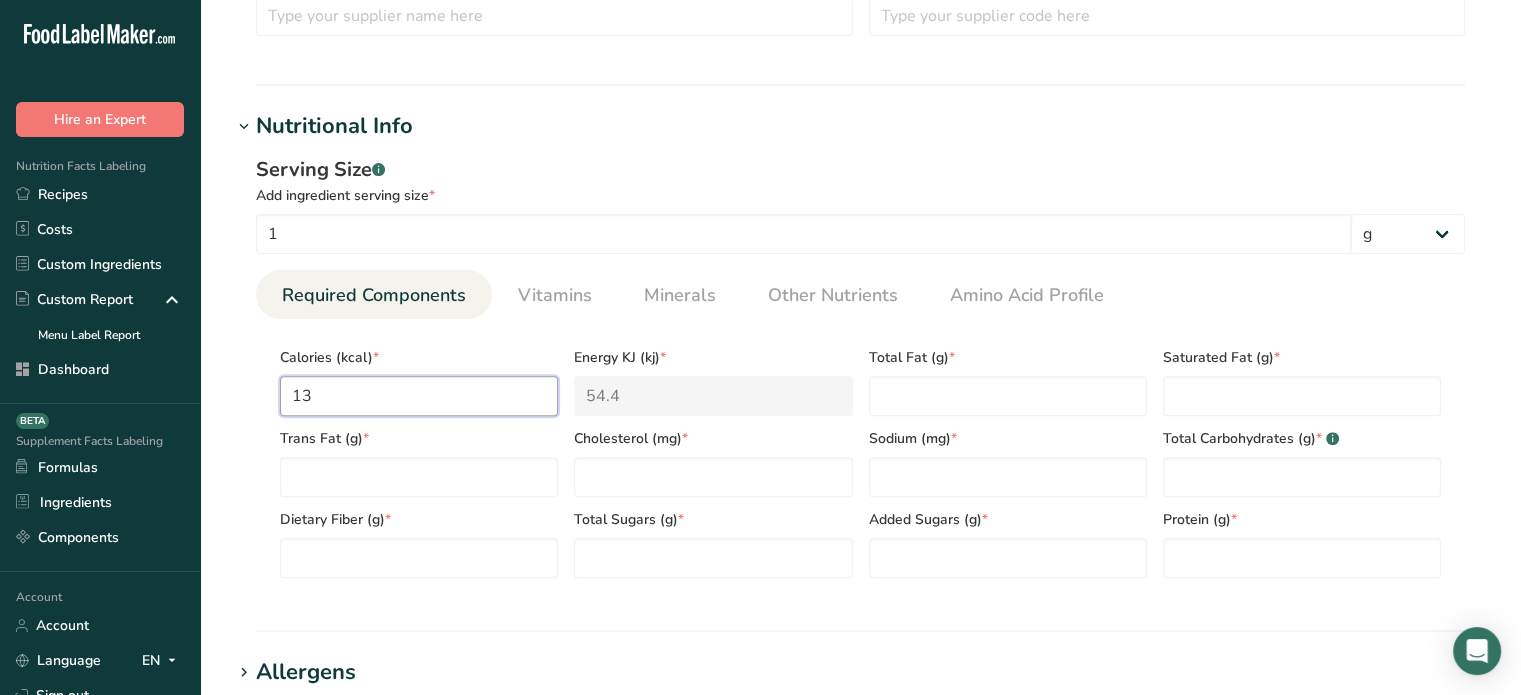 type on "130" 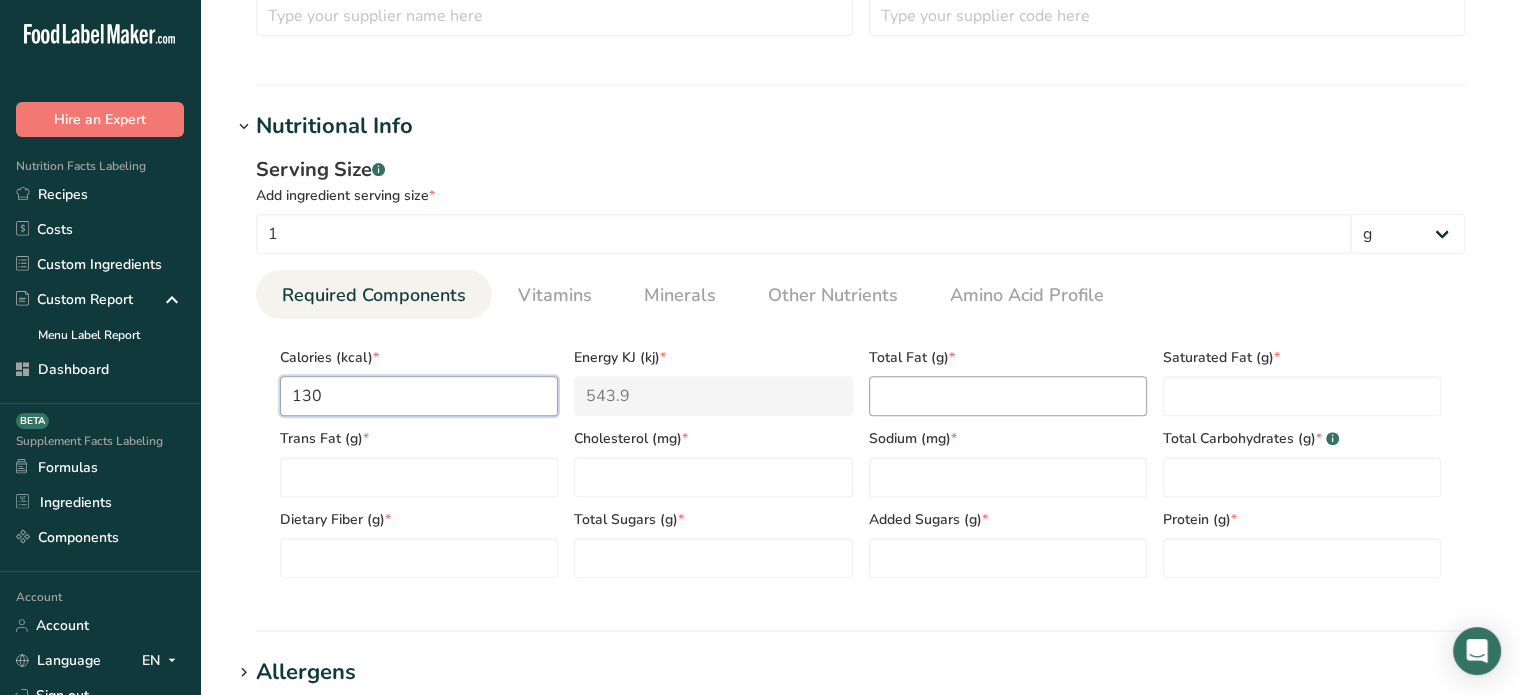 type on "130" 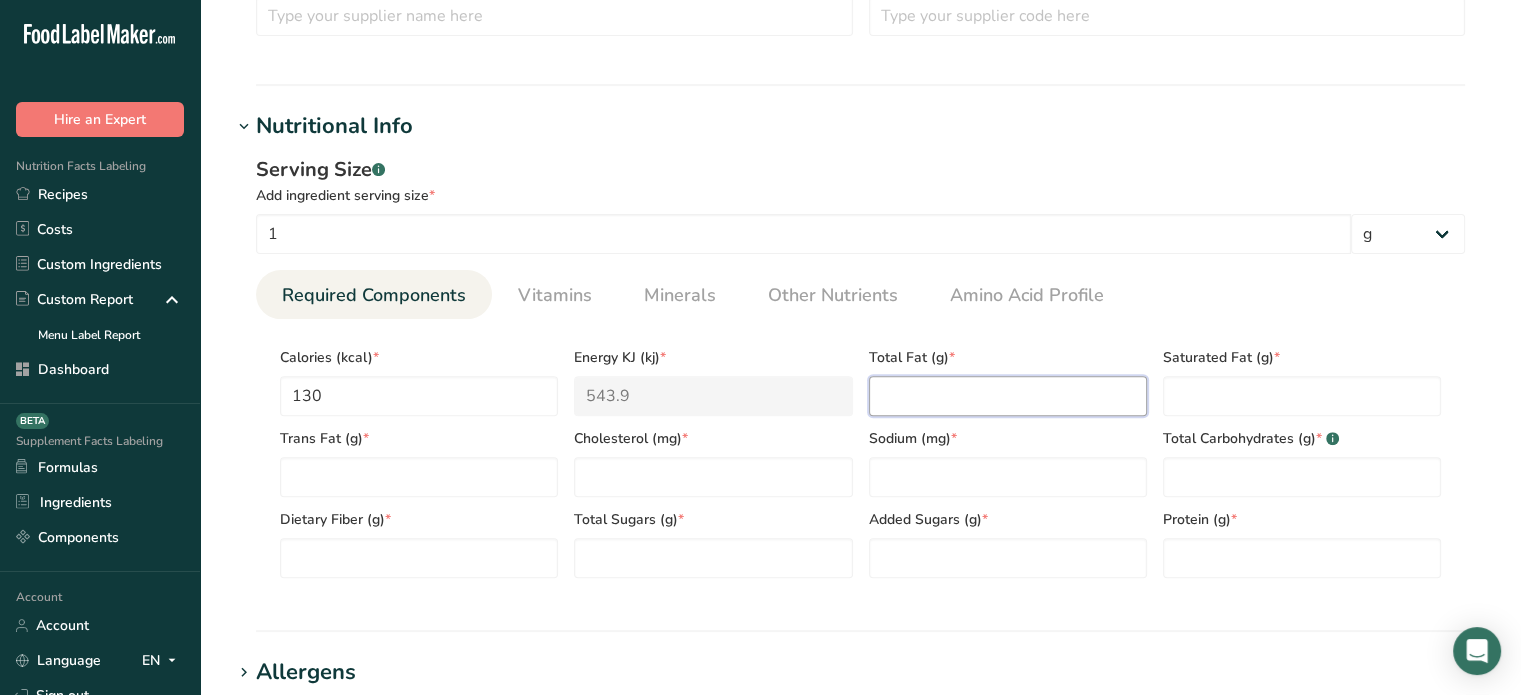 click at bounding box center [1008, 396] 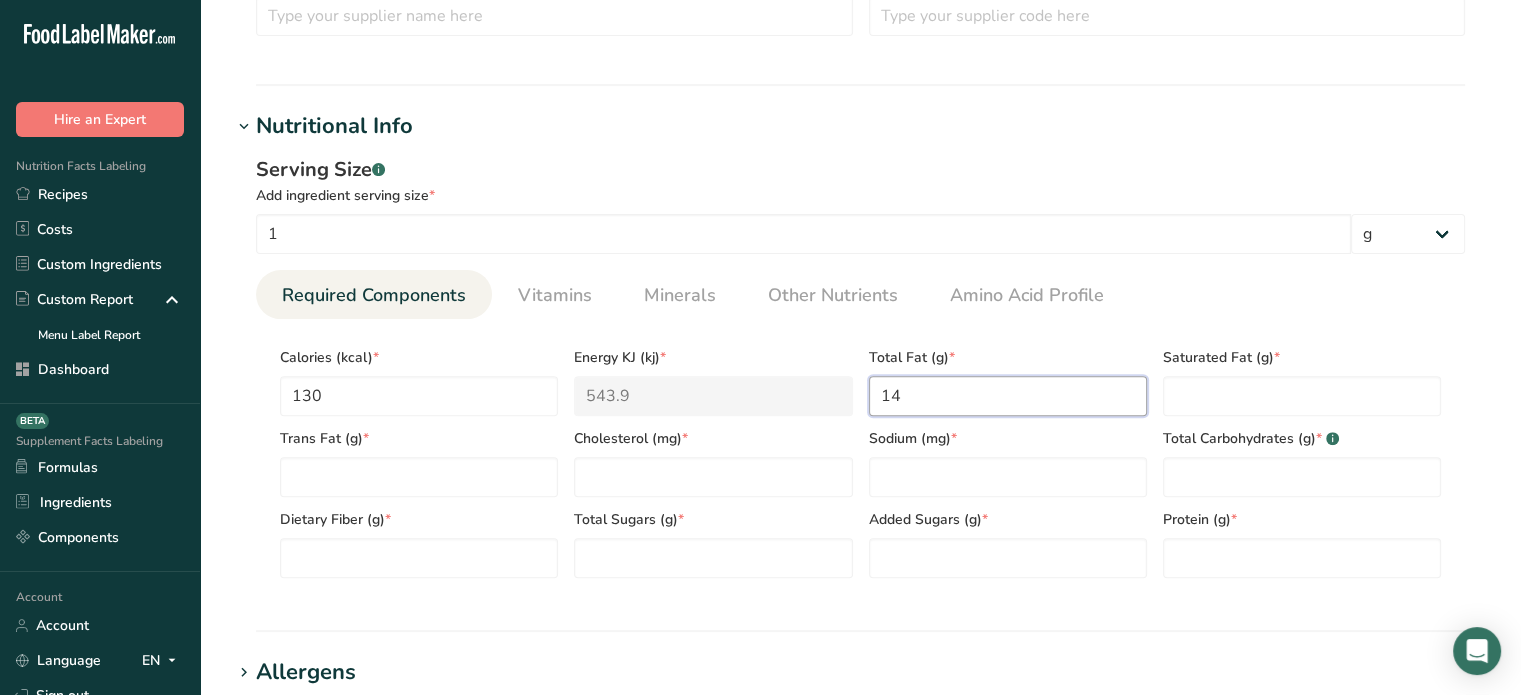 type on "14" 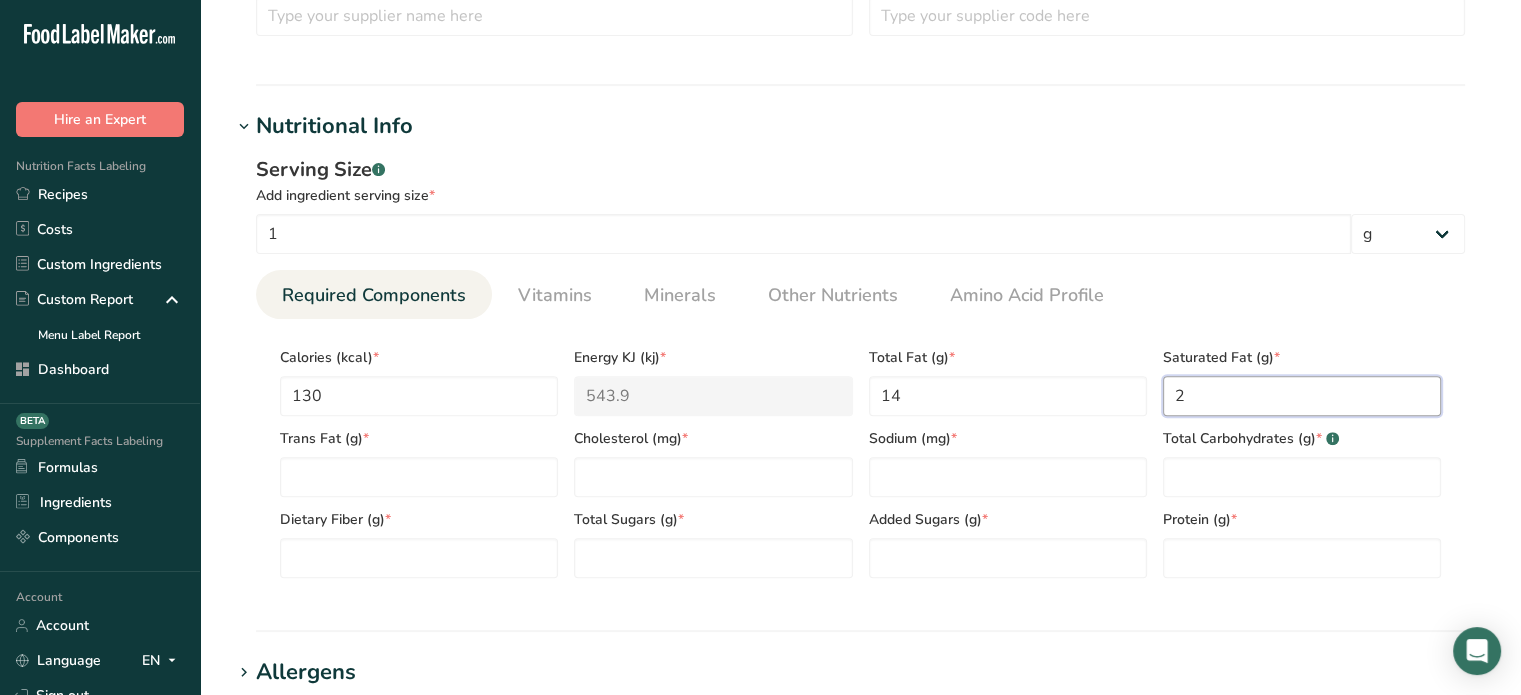 type on "2" 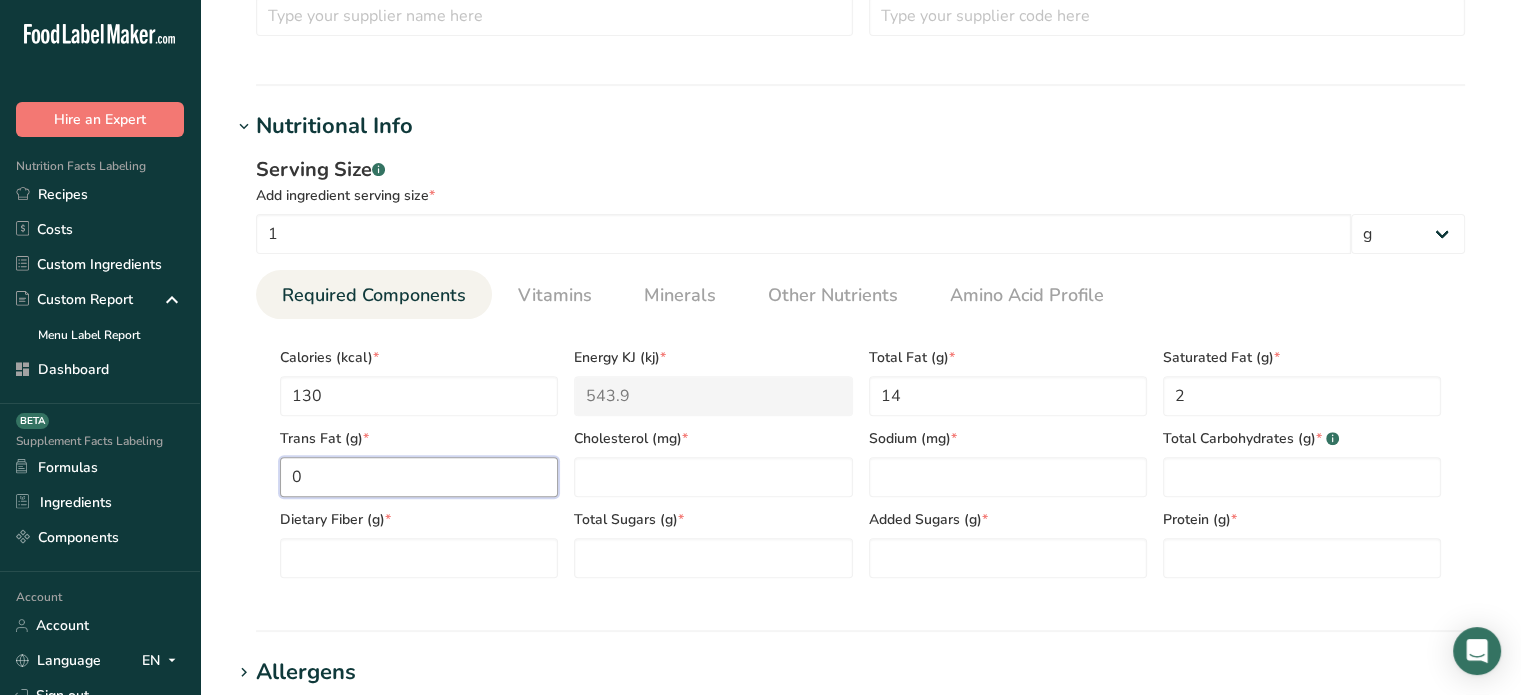 type on "0" 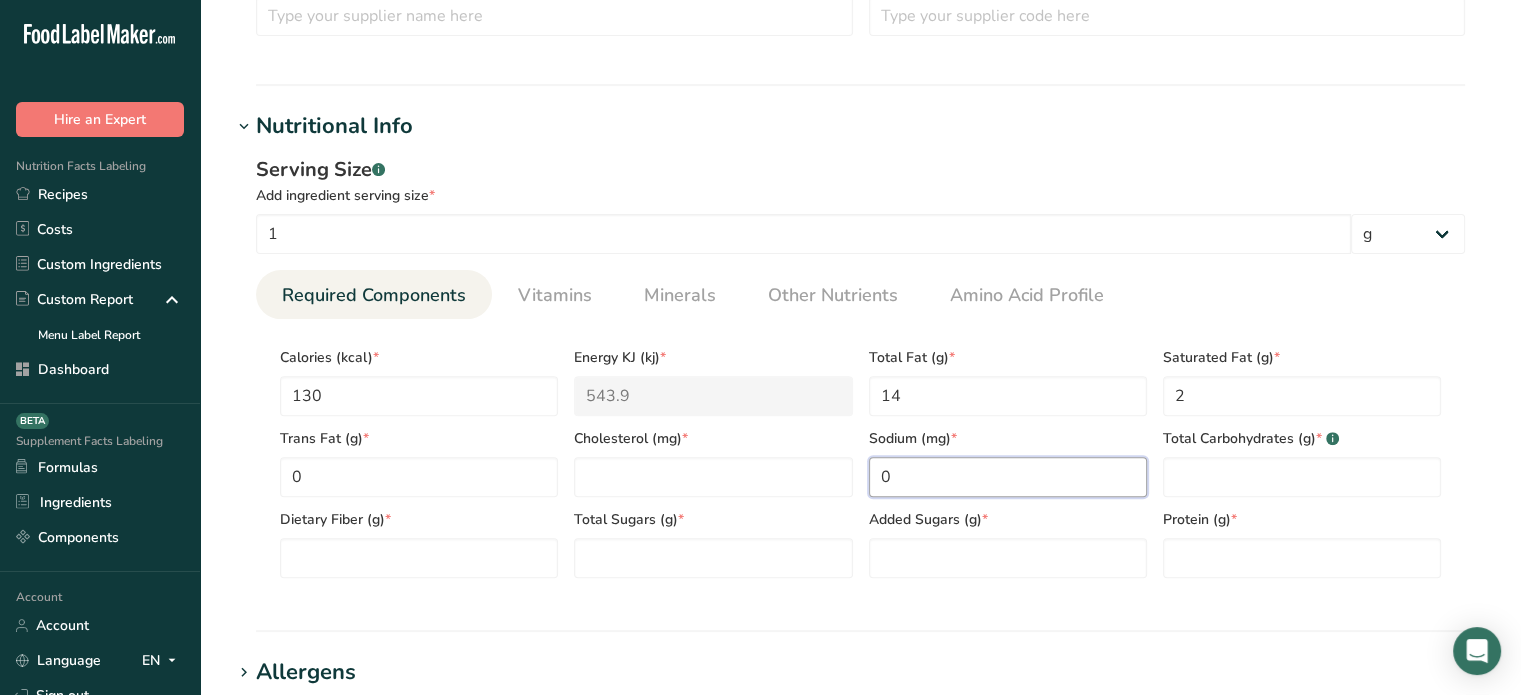 type on "0" 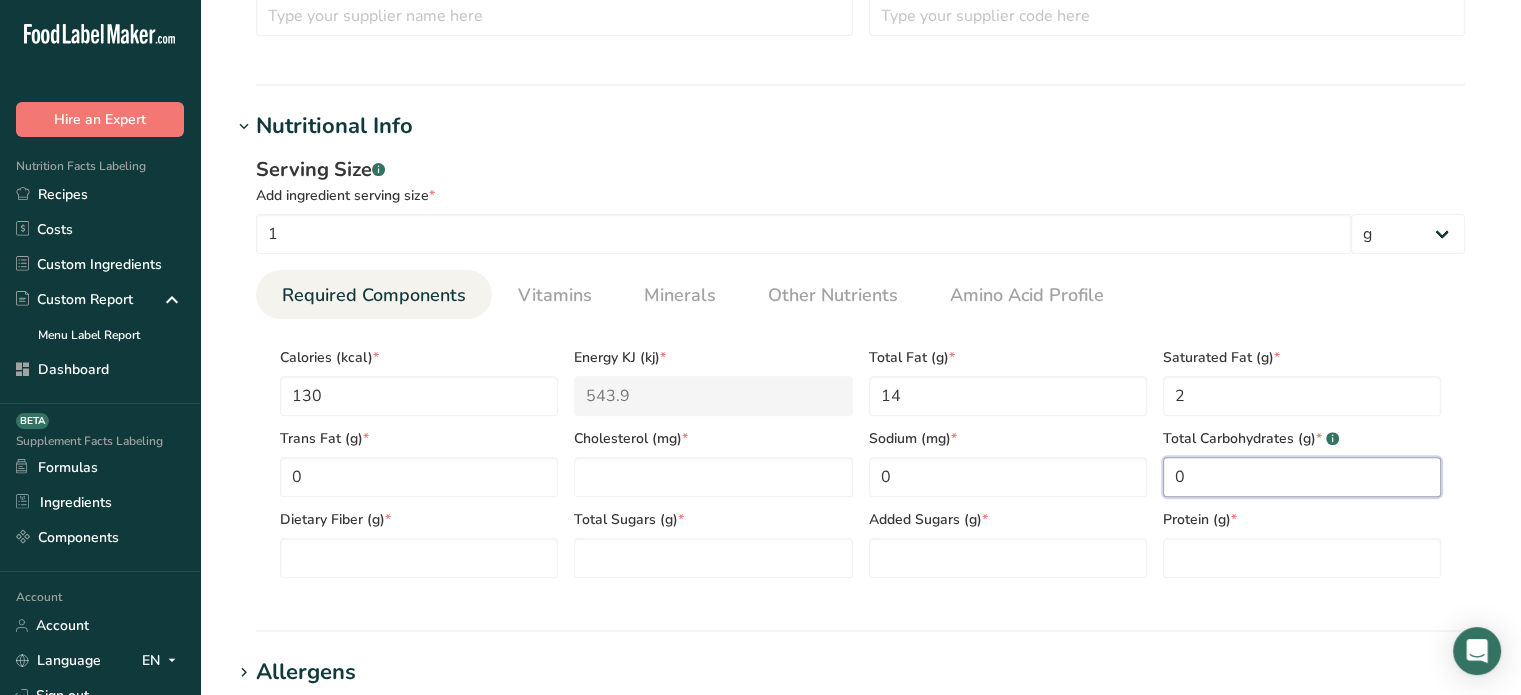 type on "0" 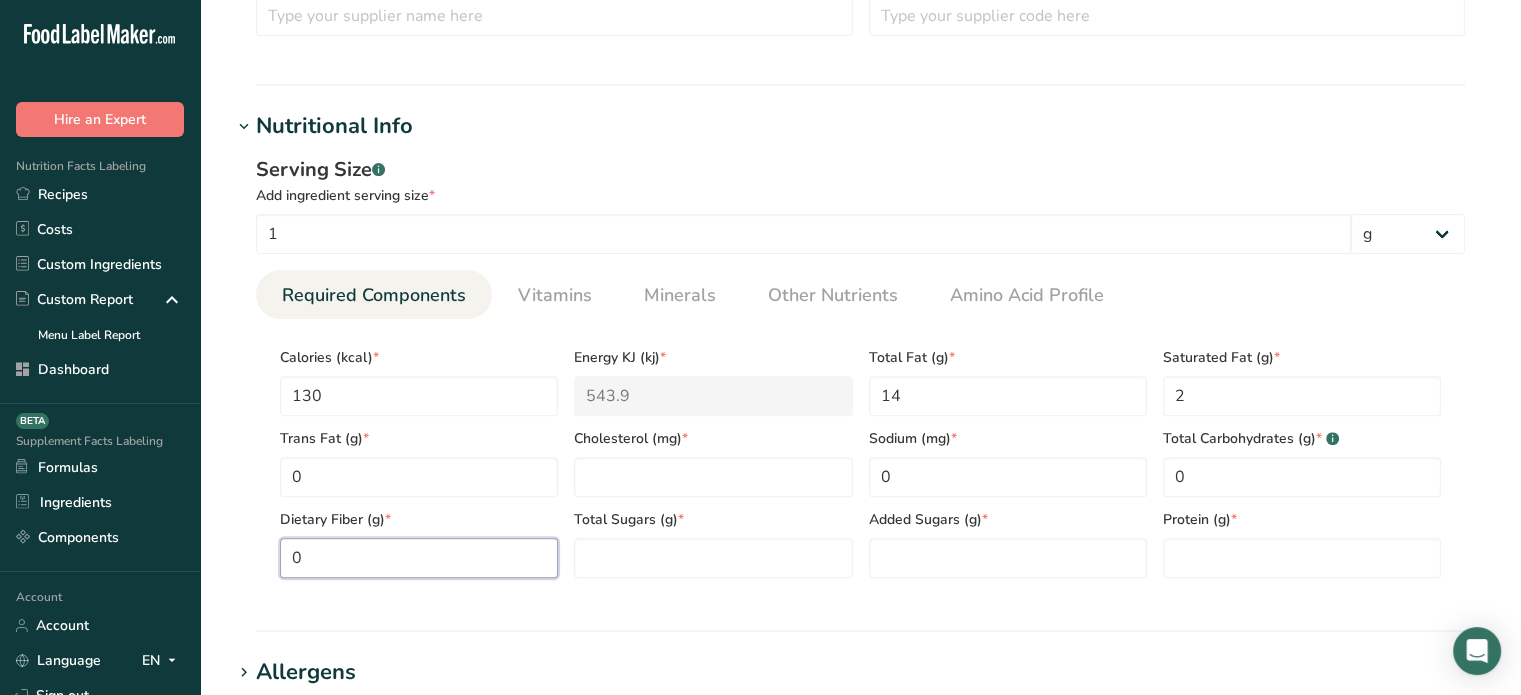 type on "0" 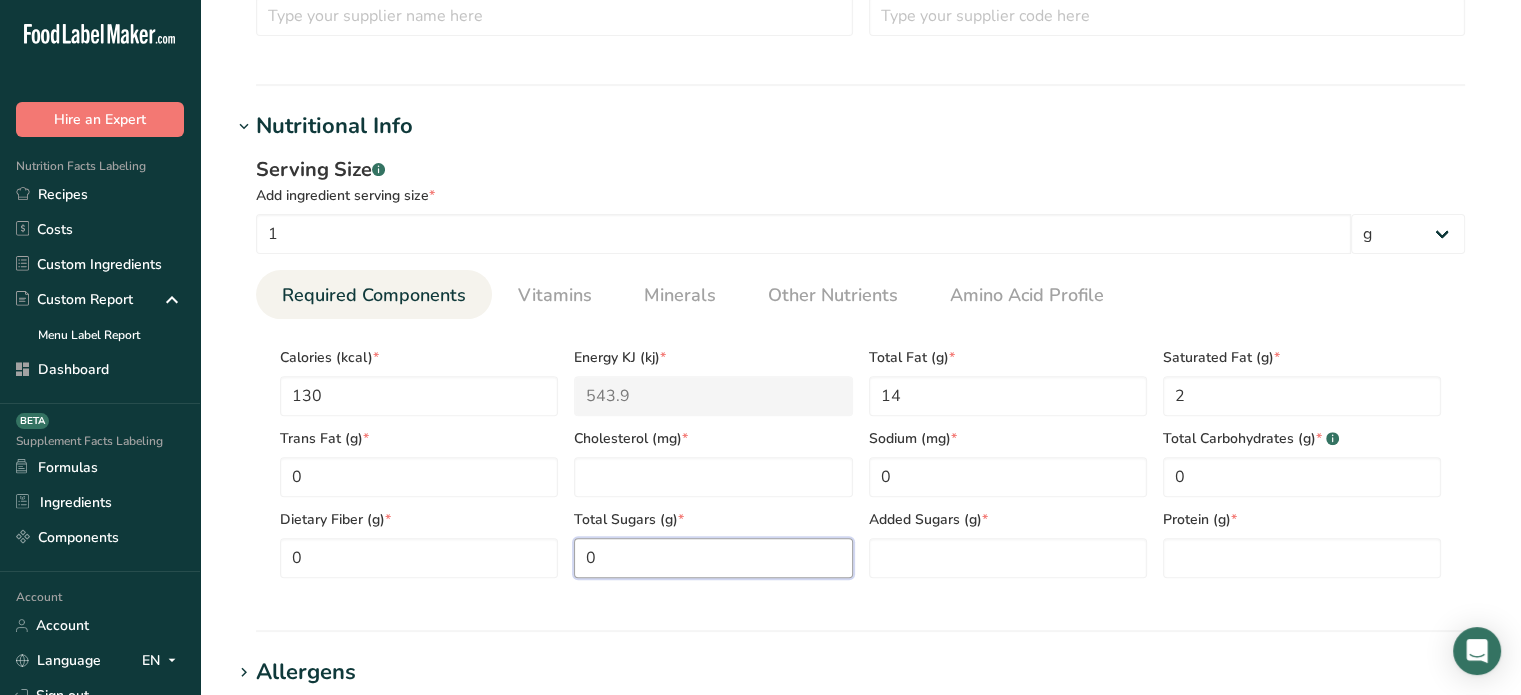 type on "0" 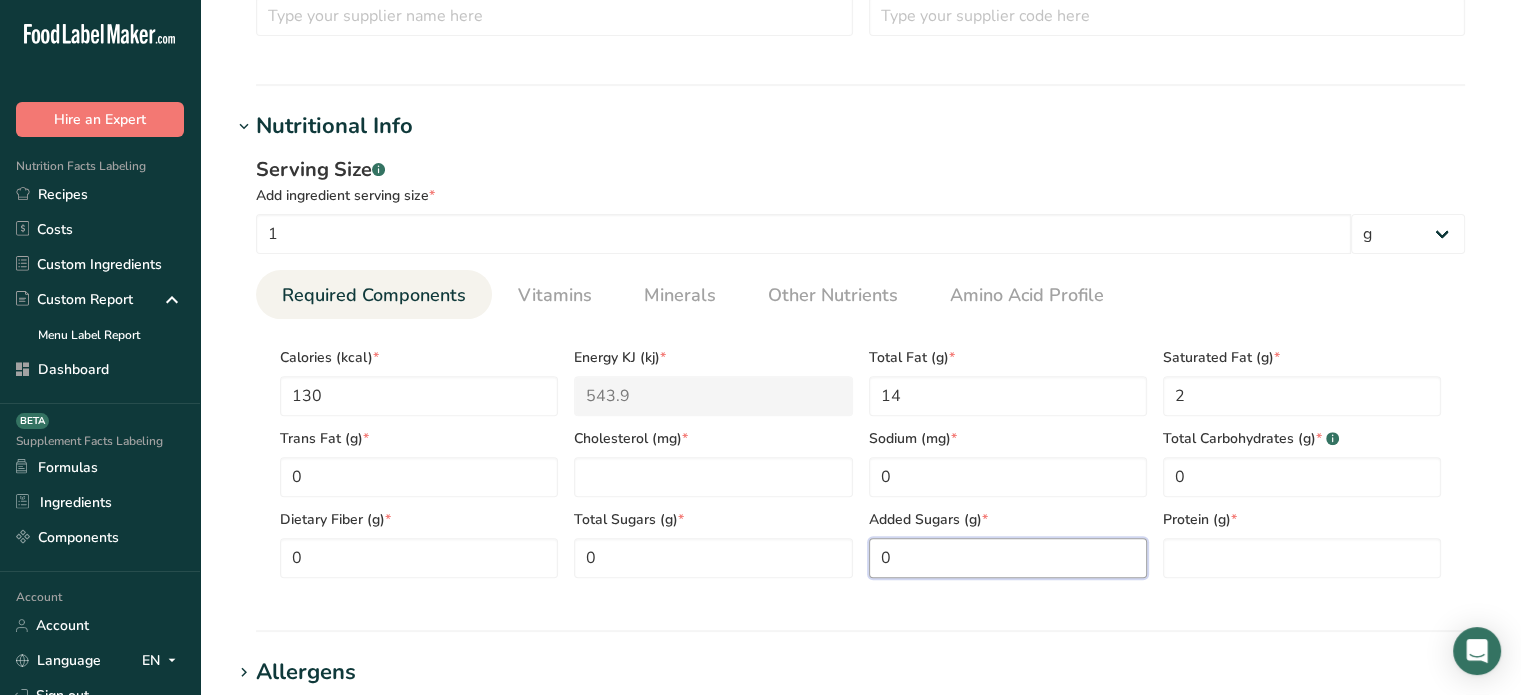 type on "0" 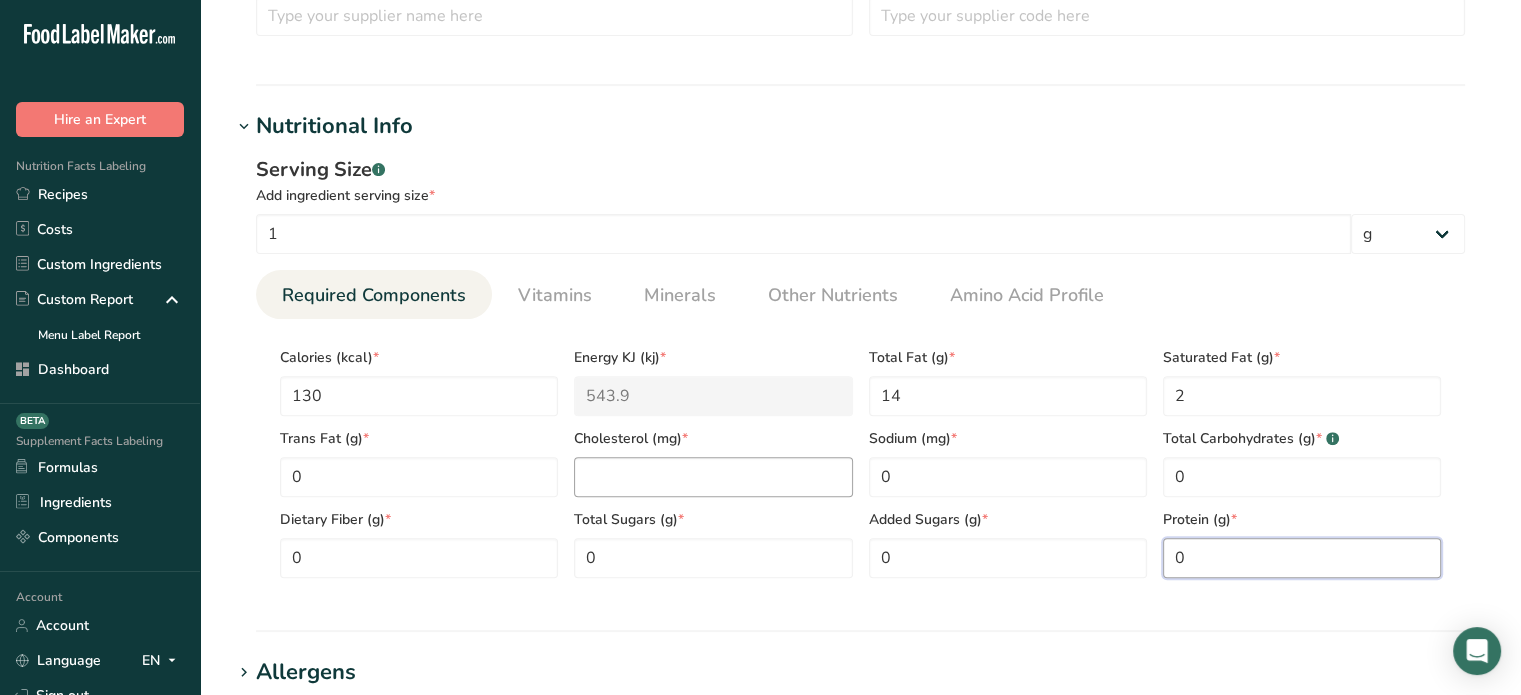type on "0" 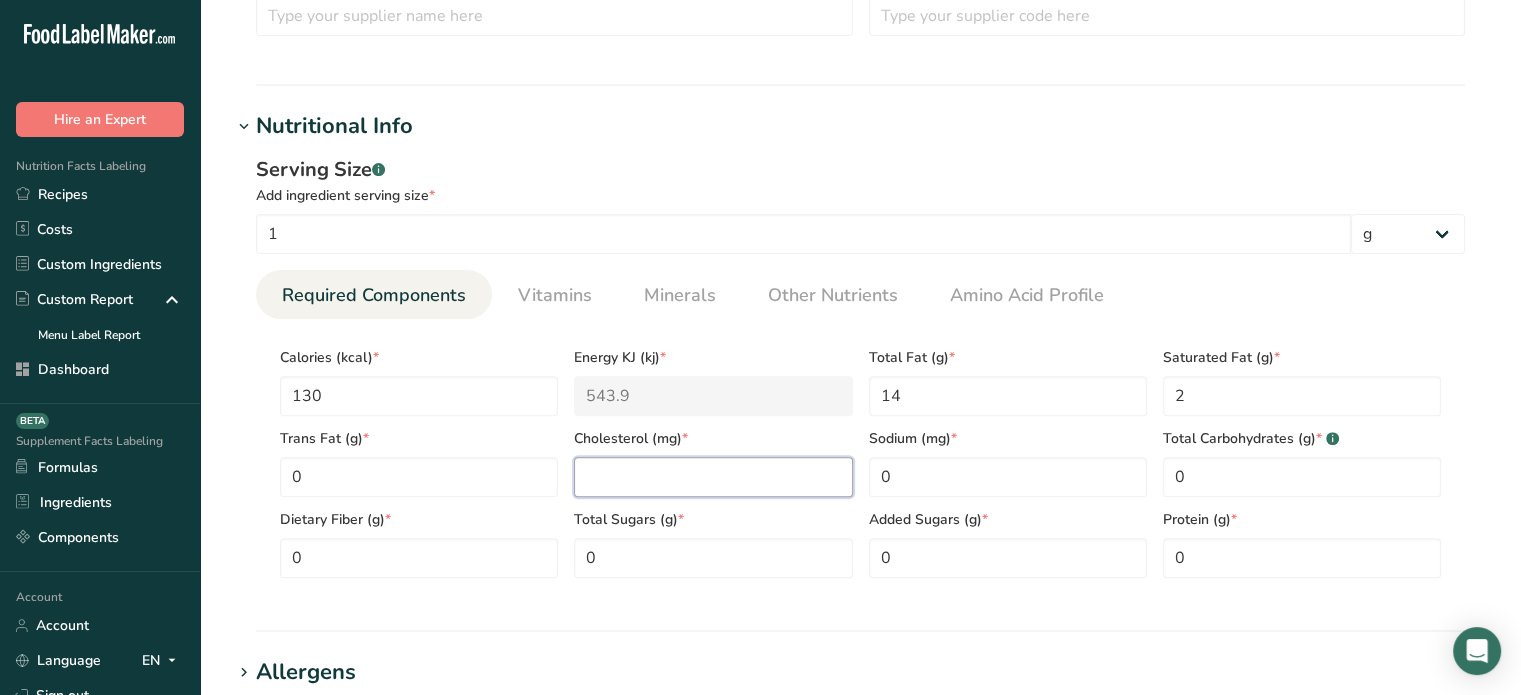 click at bounding box center (713, 477) 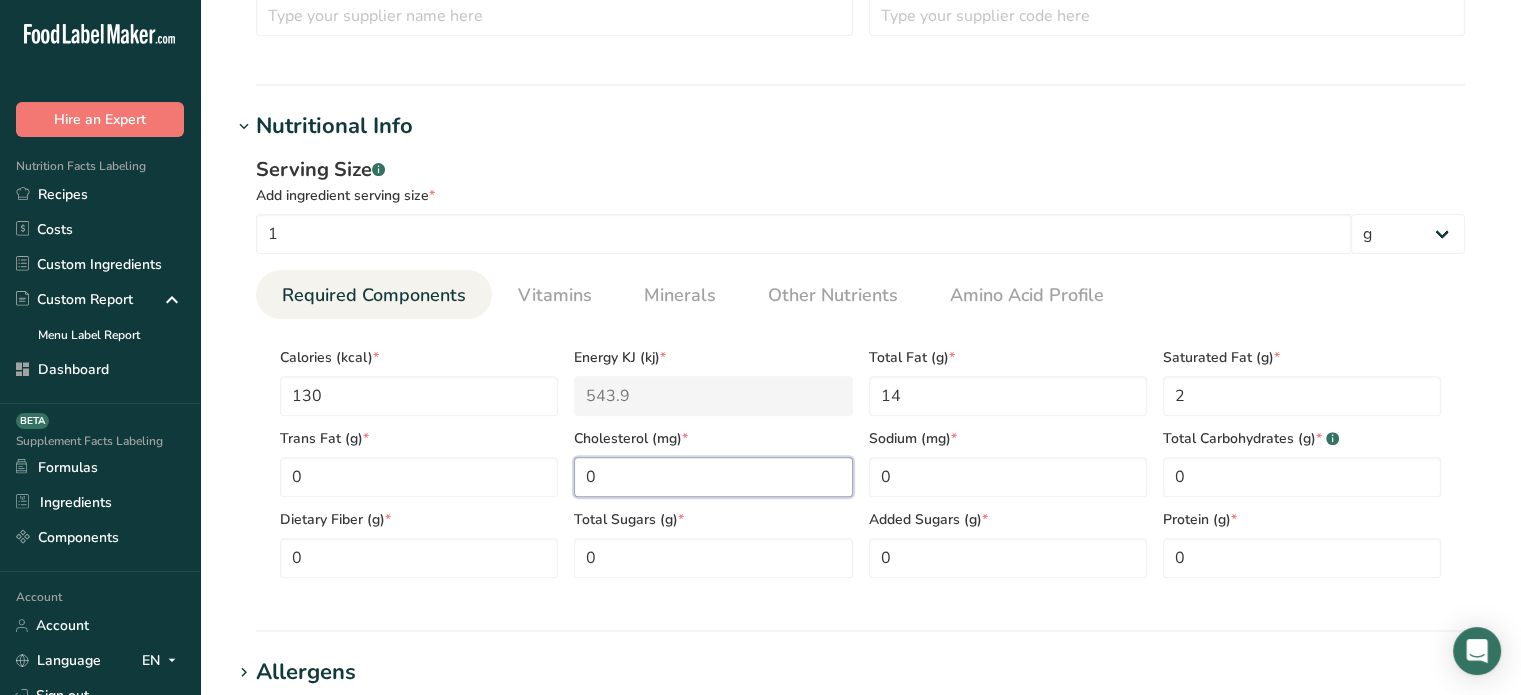 type on "0" 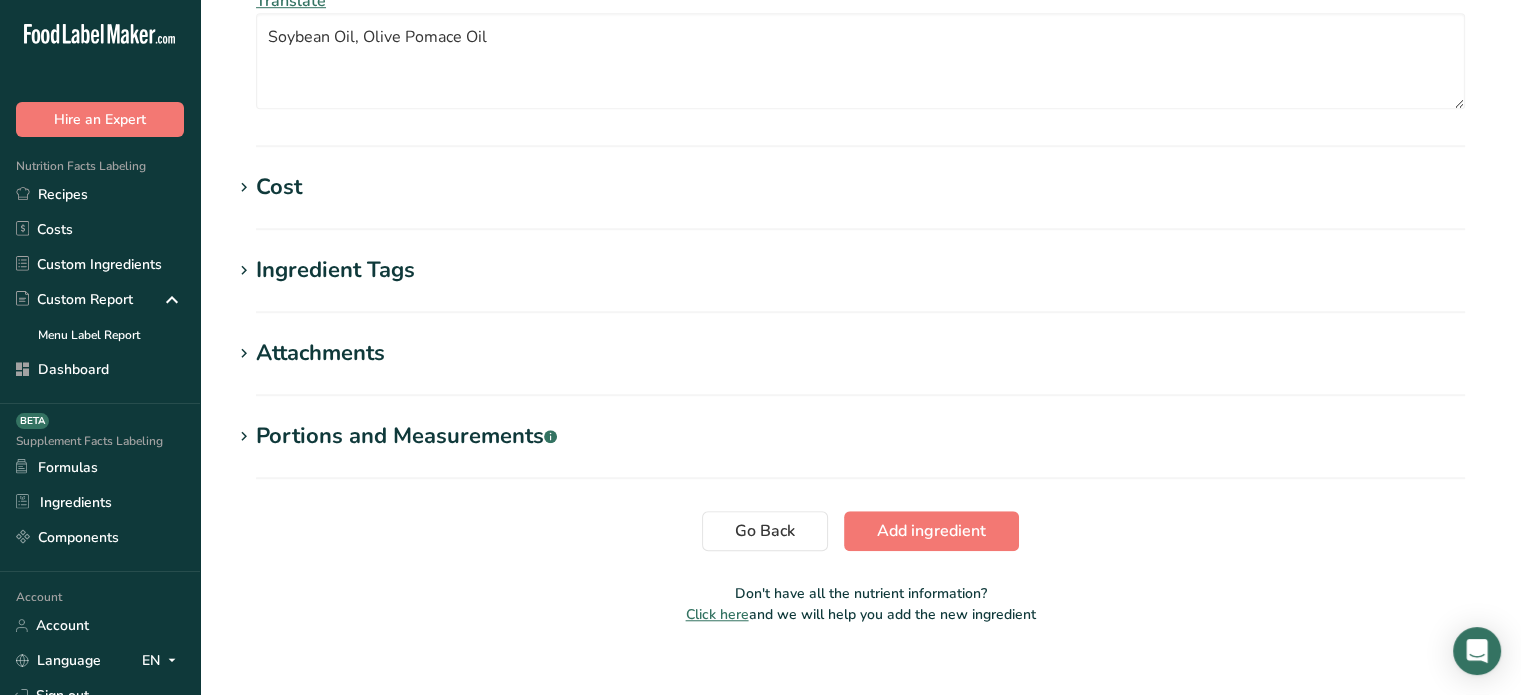 scroll, scrollTop: 1452, scrollLeft: 0, axis: vertical 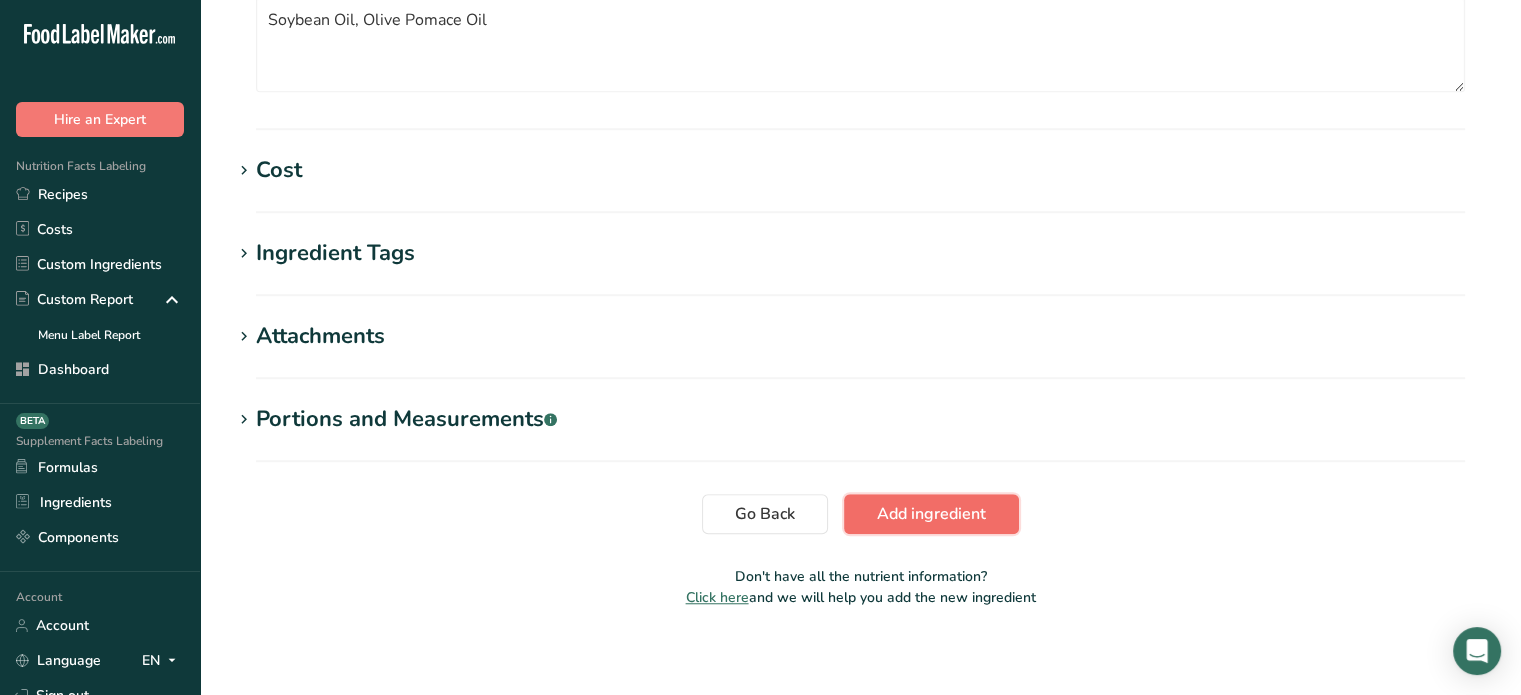 click on "Add ingredient" at bounding box center (931, 514) 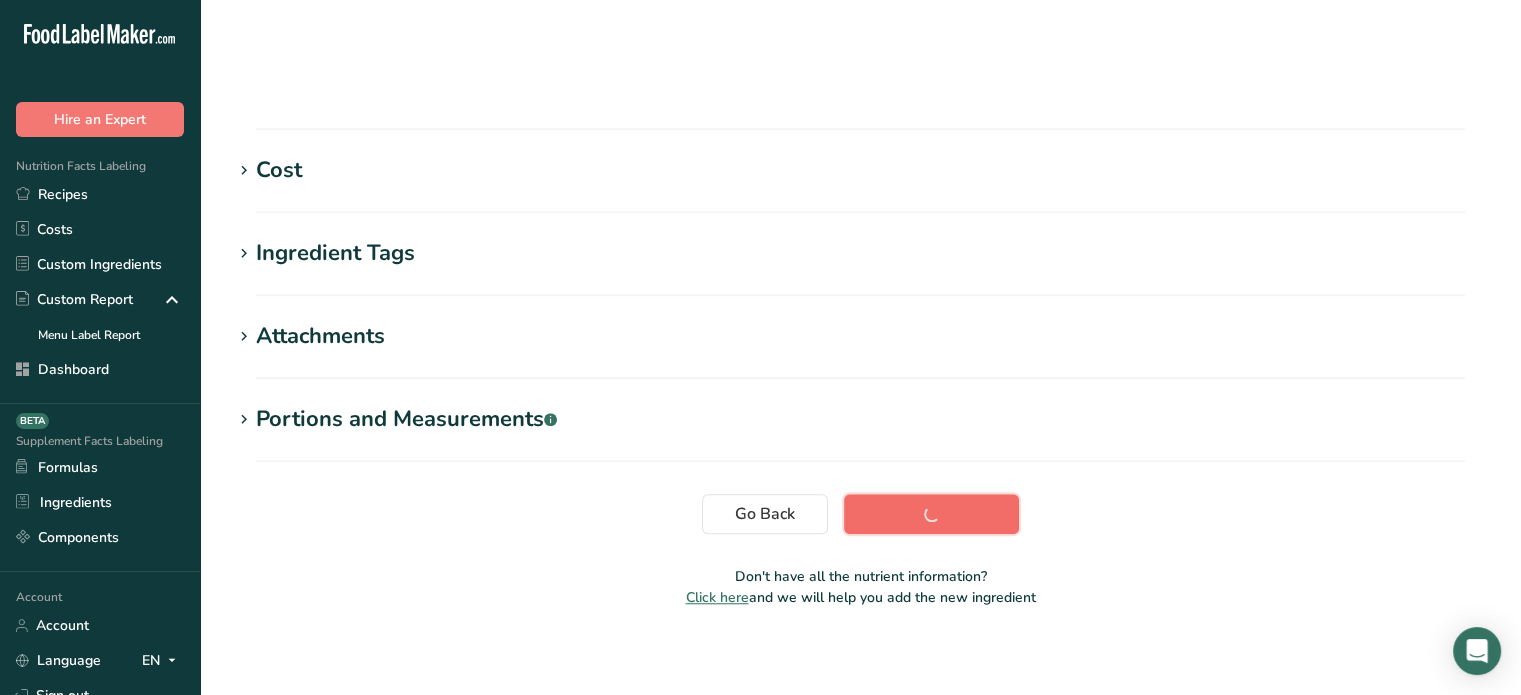 scroll, scrollTop: 379, scrollLeft: 0, axis: vertical 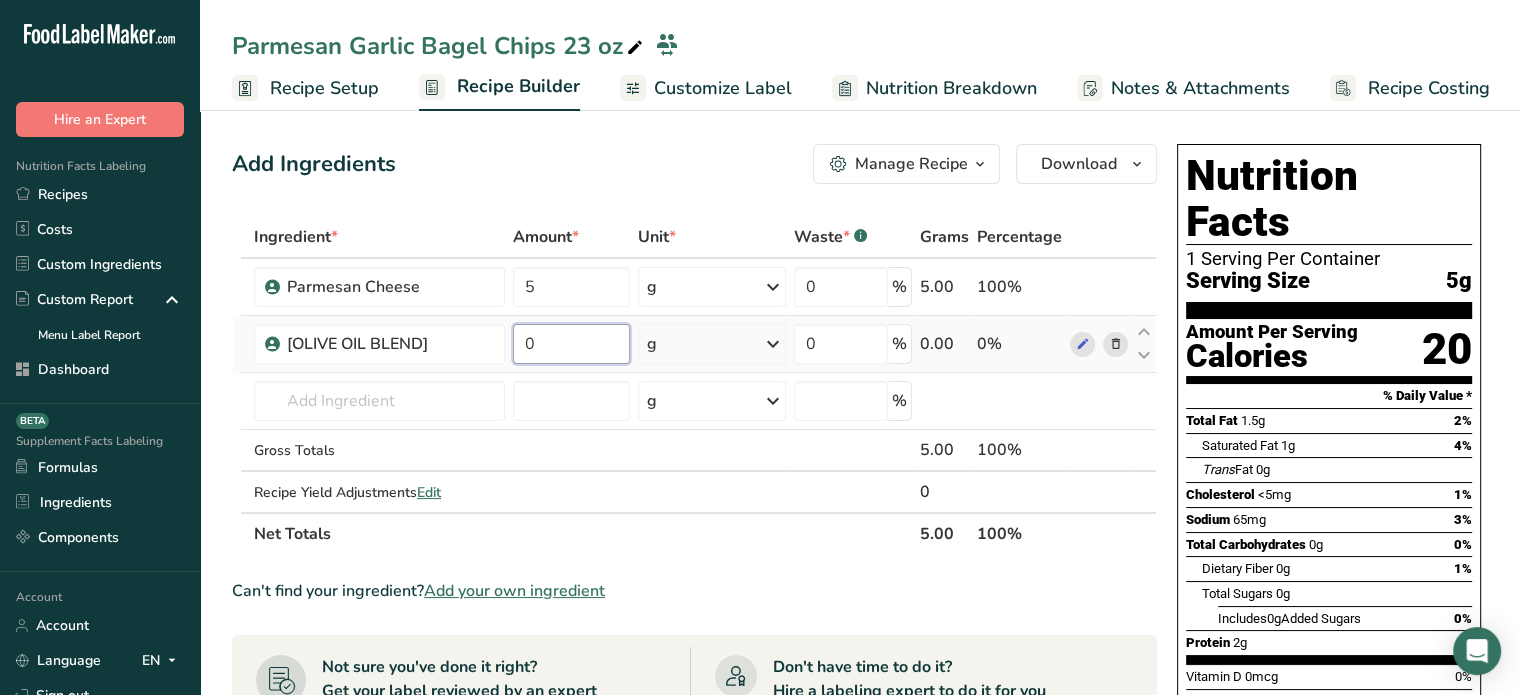 click on "0" at bounding box center [571, 344] 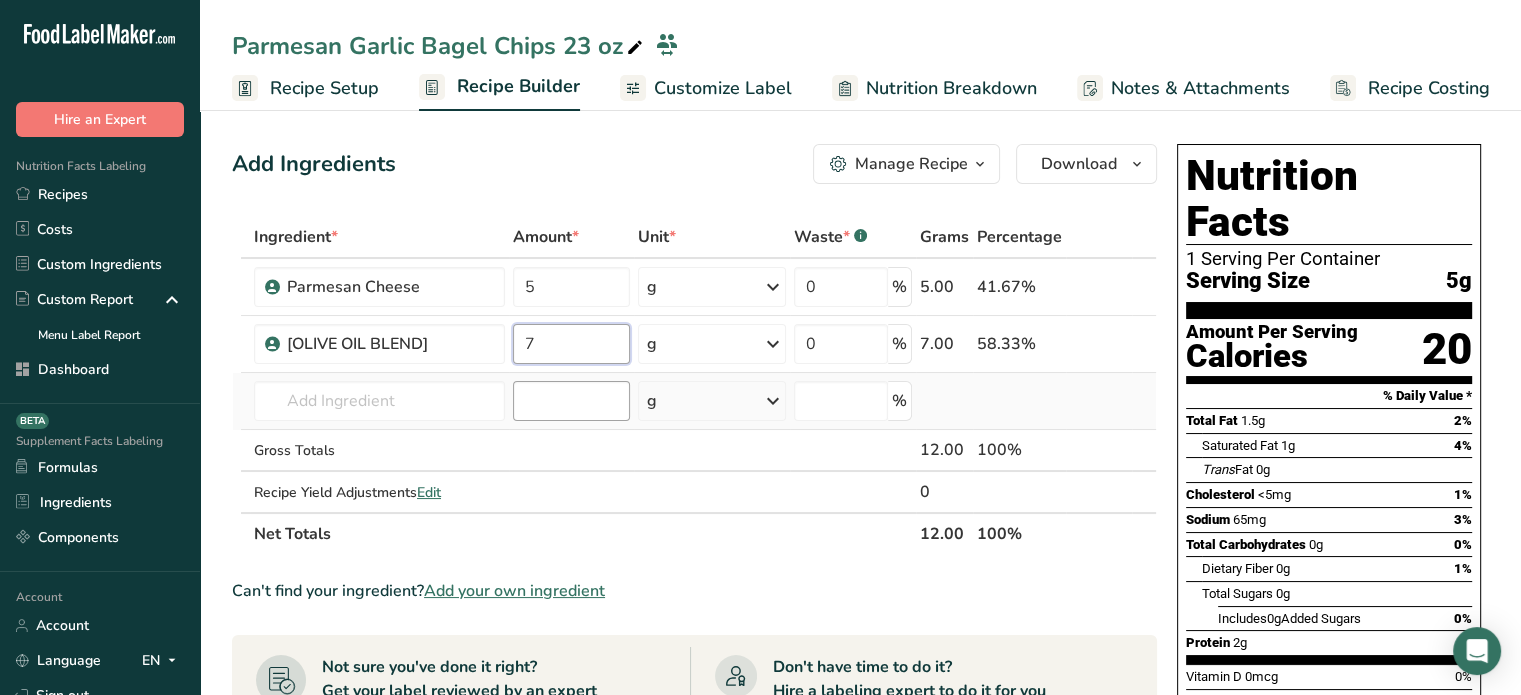 type on "7" 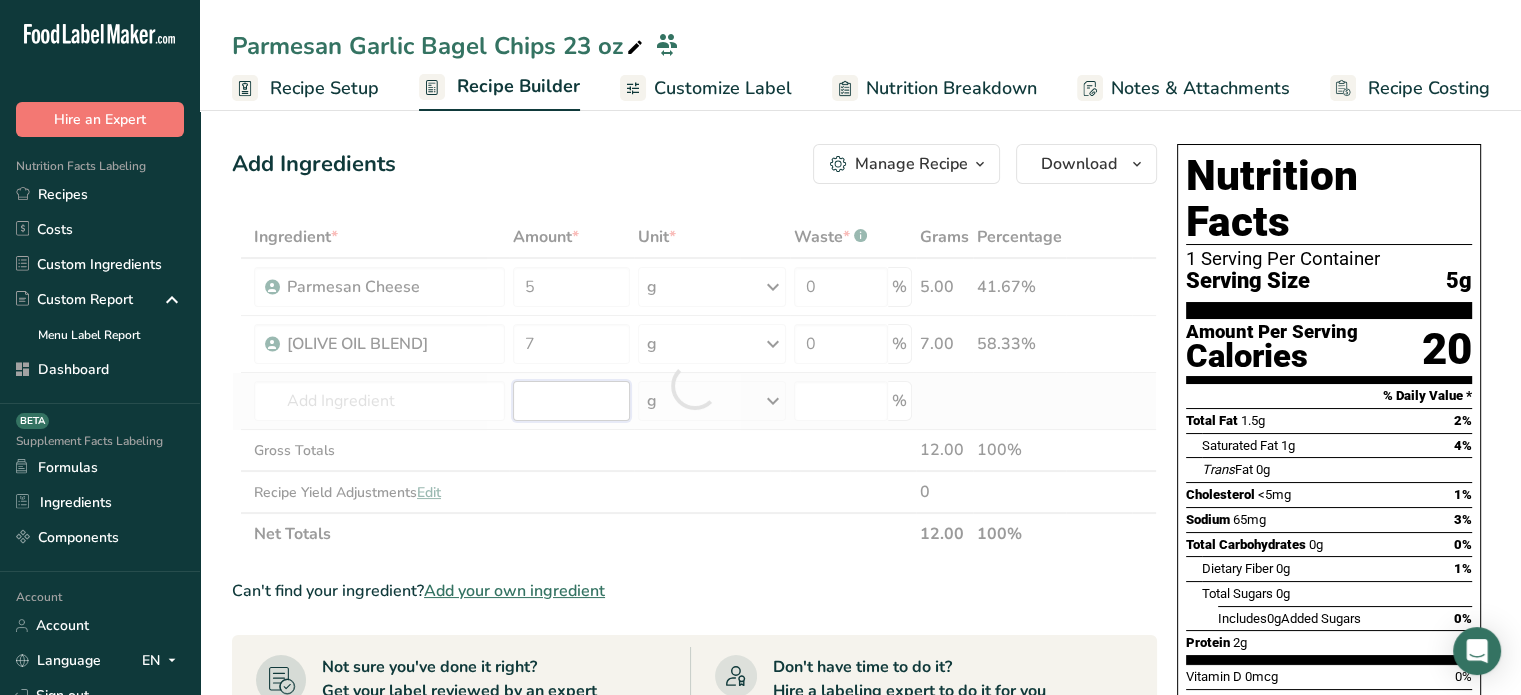 click on "Ingredient *
Amount *
Unit *
Waste *   .a-a{fill:#347362;}.b-a{fill:#fff;}          Grams
Percentage
Parmesan Cheese
5
g
Weight Units
g
kg
mg
See more
Volume Units
l
mL
fl oz
See more
0
%
5.00
41.67%
Olive Oil Blend
7
g
Weight Units
g
kg
mg
See more
Volume Units
l
mL
fl oz
See more
0
%
7.00
58.33%
Almond flour" at bounding box center (694, 385) 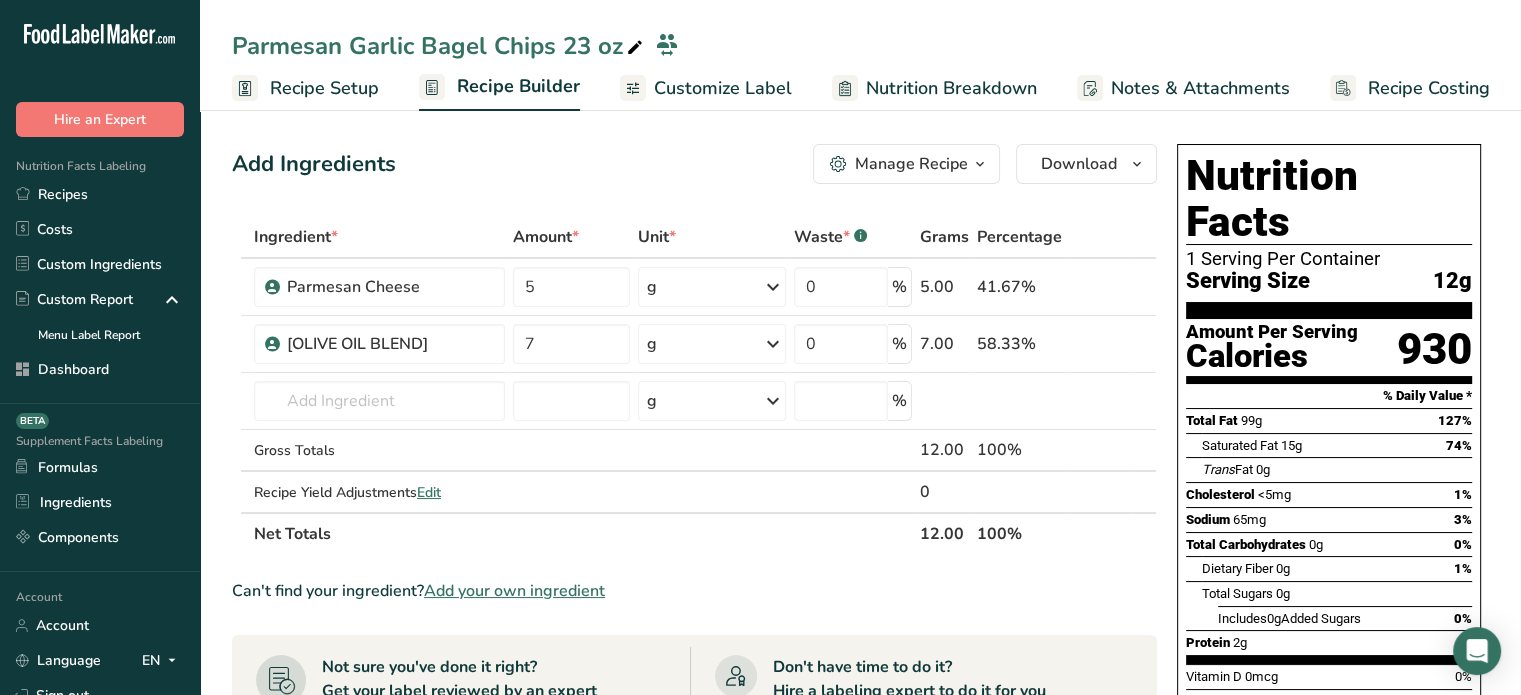 click on "Add your own ingredient" at bounding box center [514, 591] 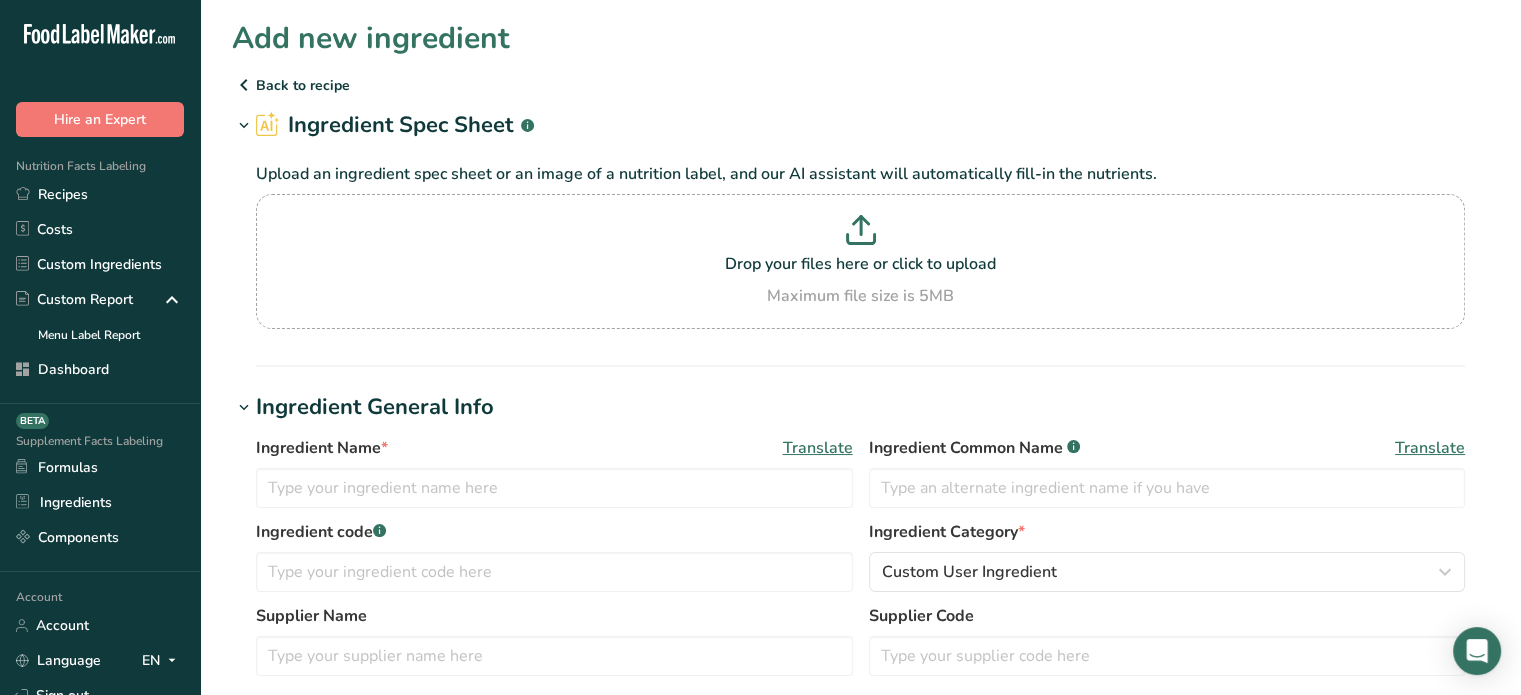click on "Ingredient Name *
Translate" at bounding box center (554, 472) 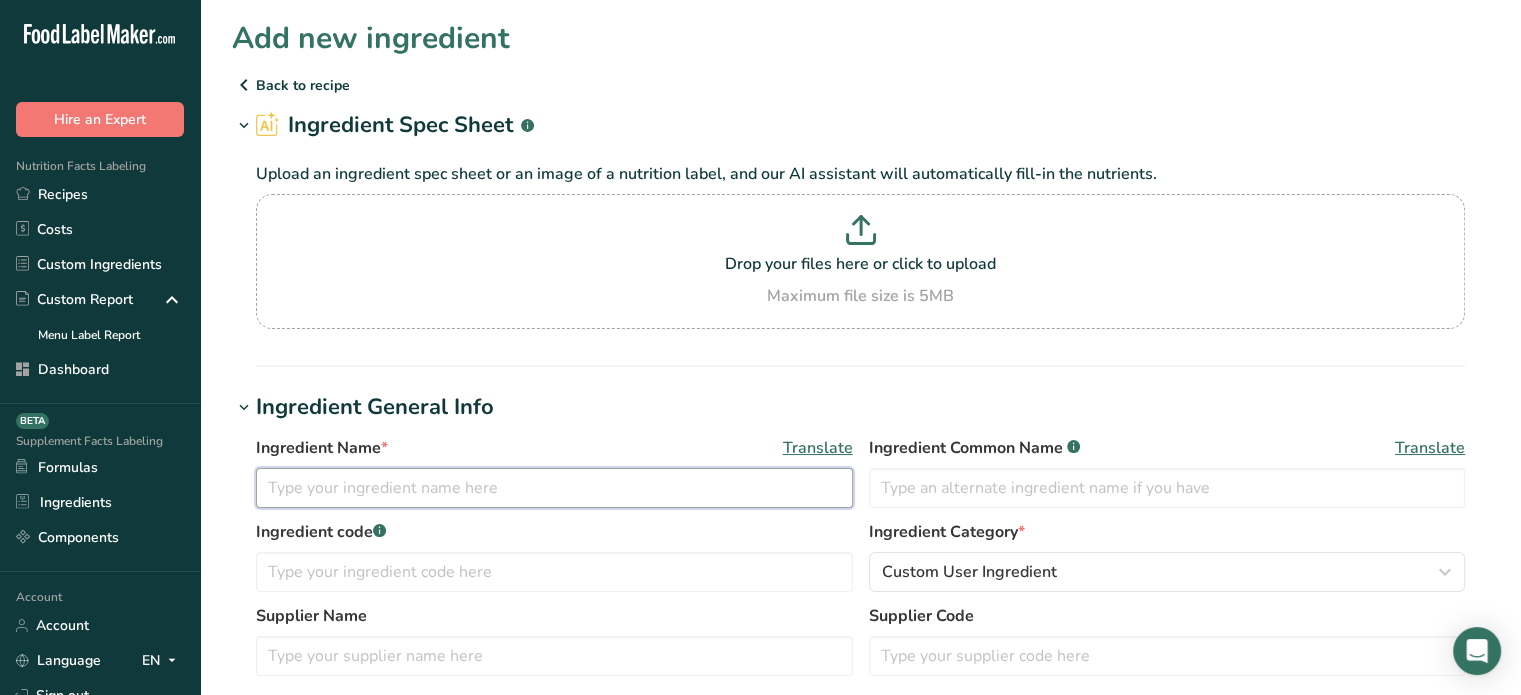 click at bounding box center (554, 488) 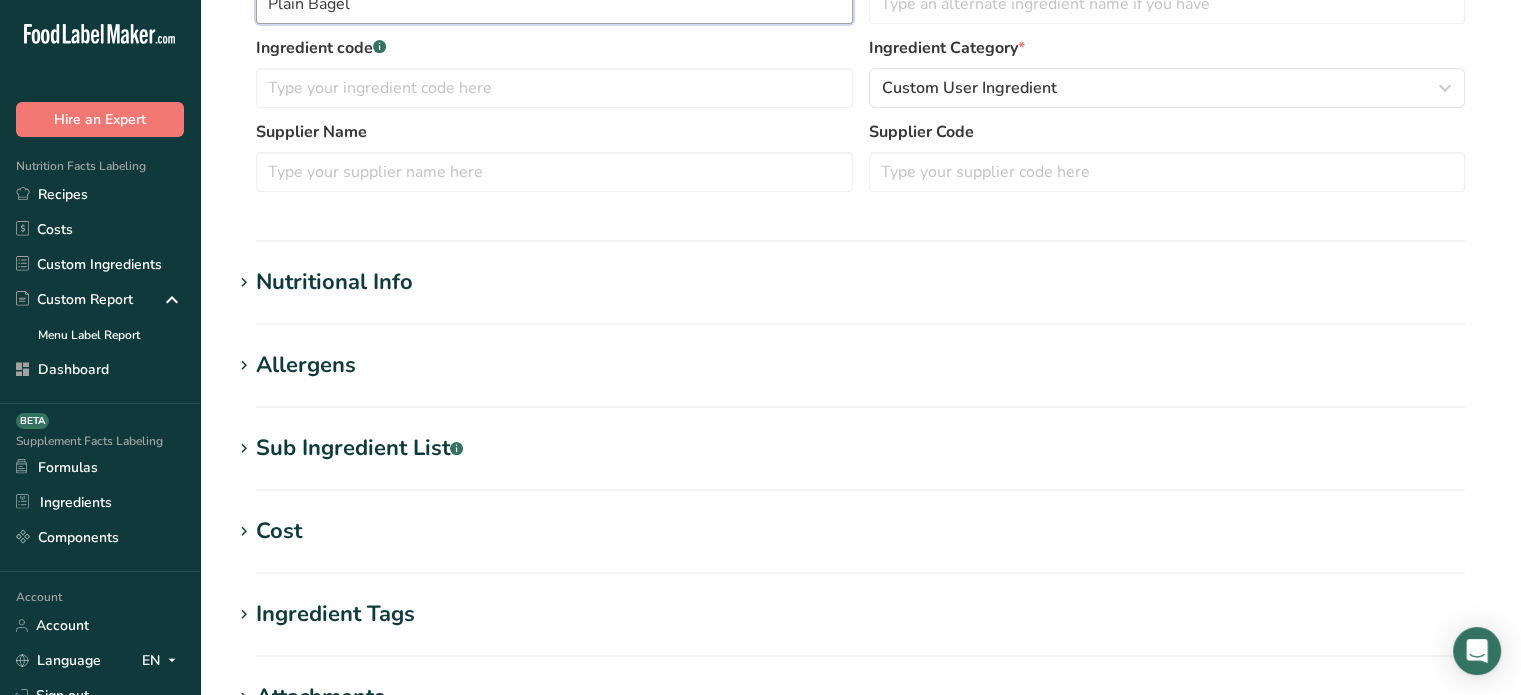 scroll, scrollTop: 476, scrollLeft: 0, axis: vertical 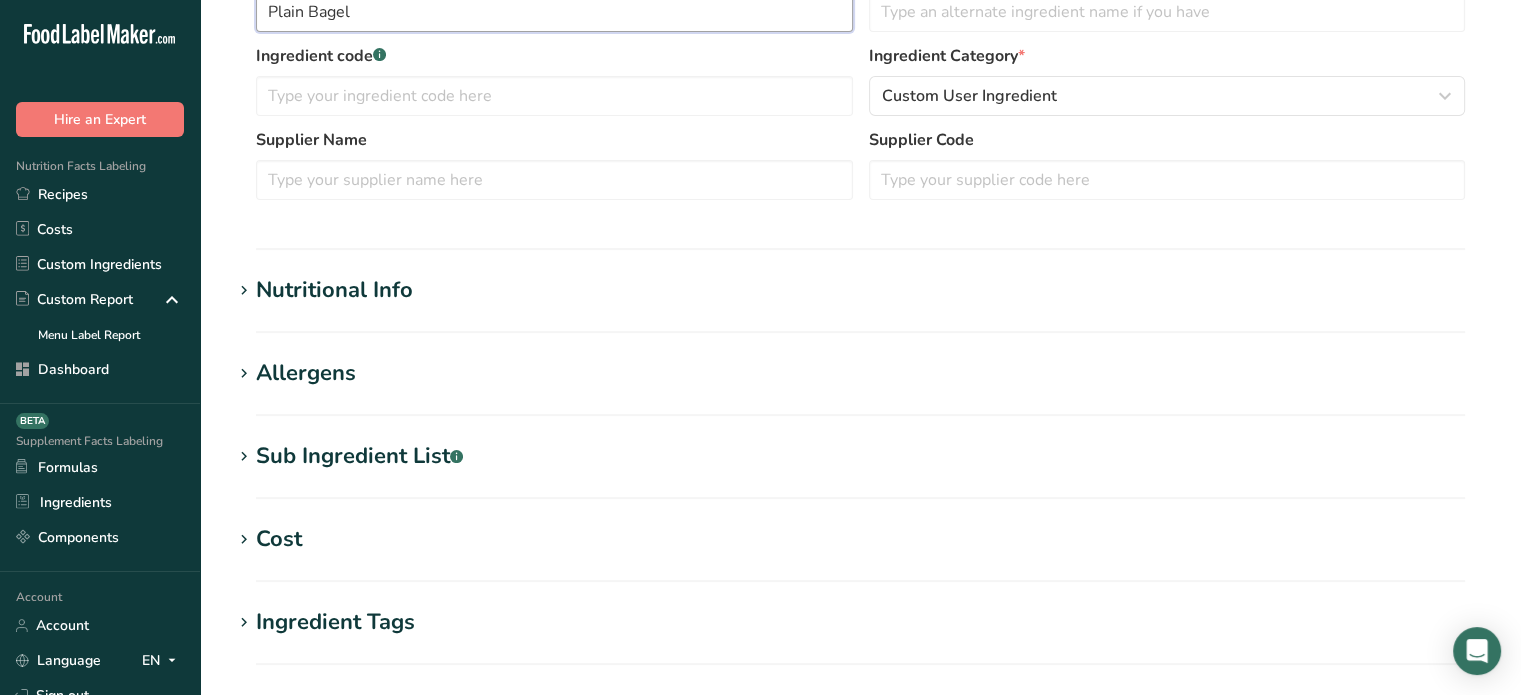 type on "Plain Bagel" 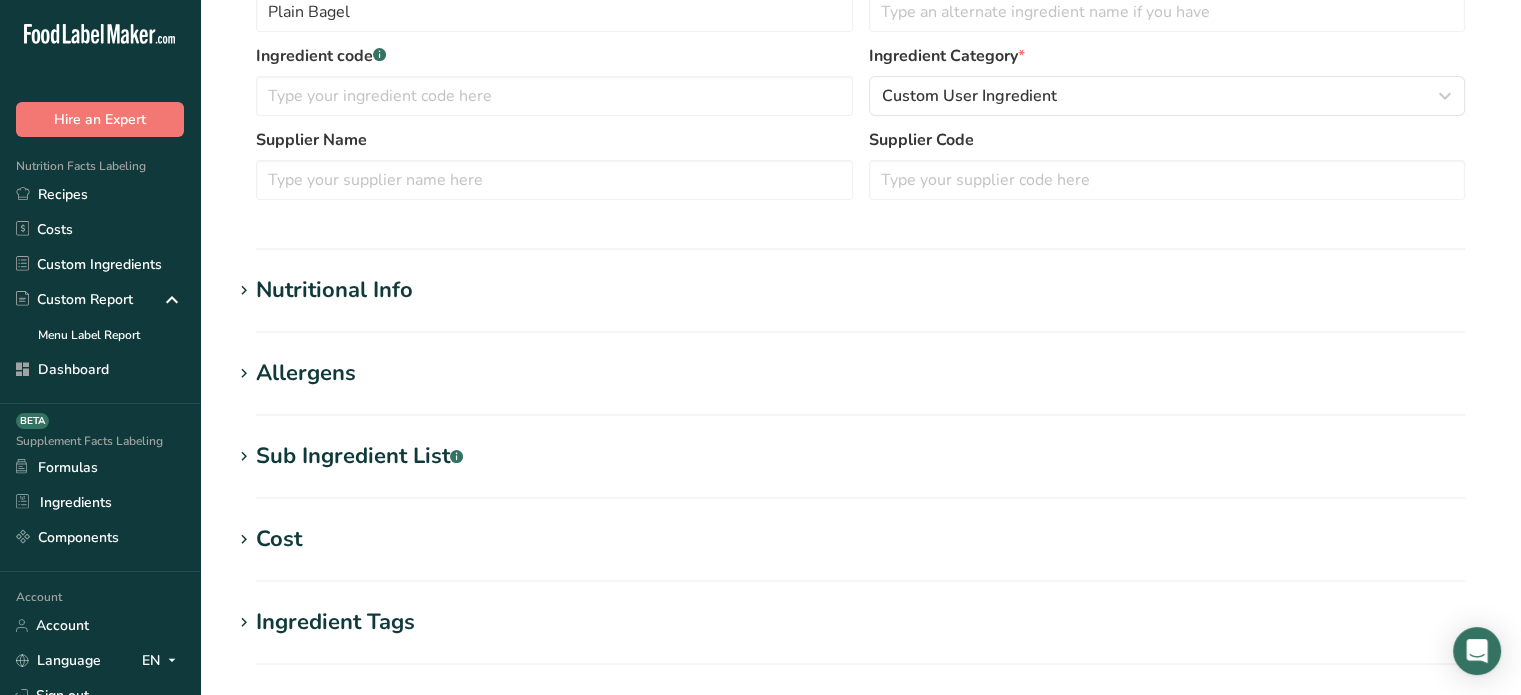 click on "Nutritional Info" at bounding box center [860, 290] 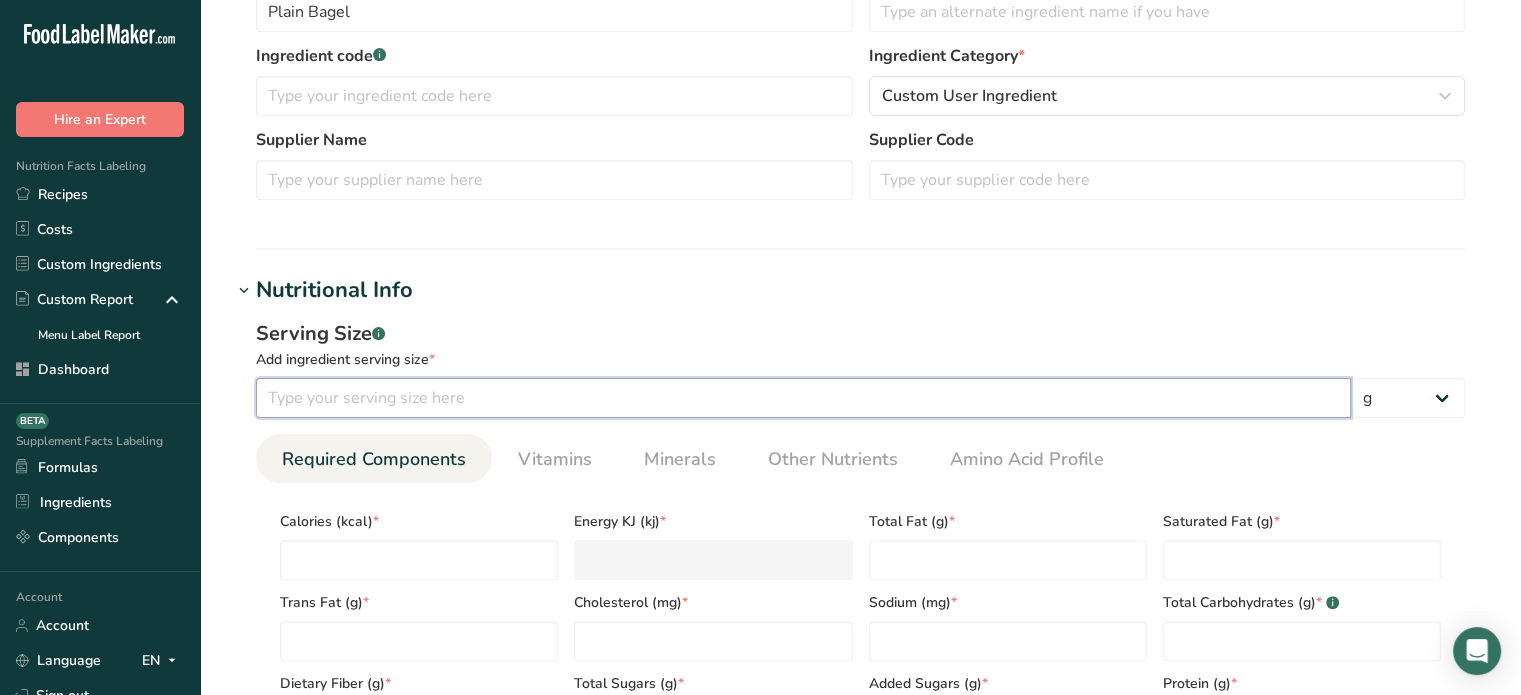 click at bounding box center [803, 398] 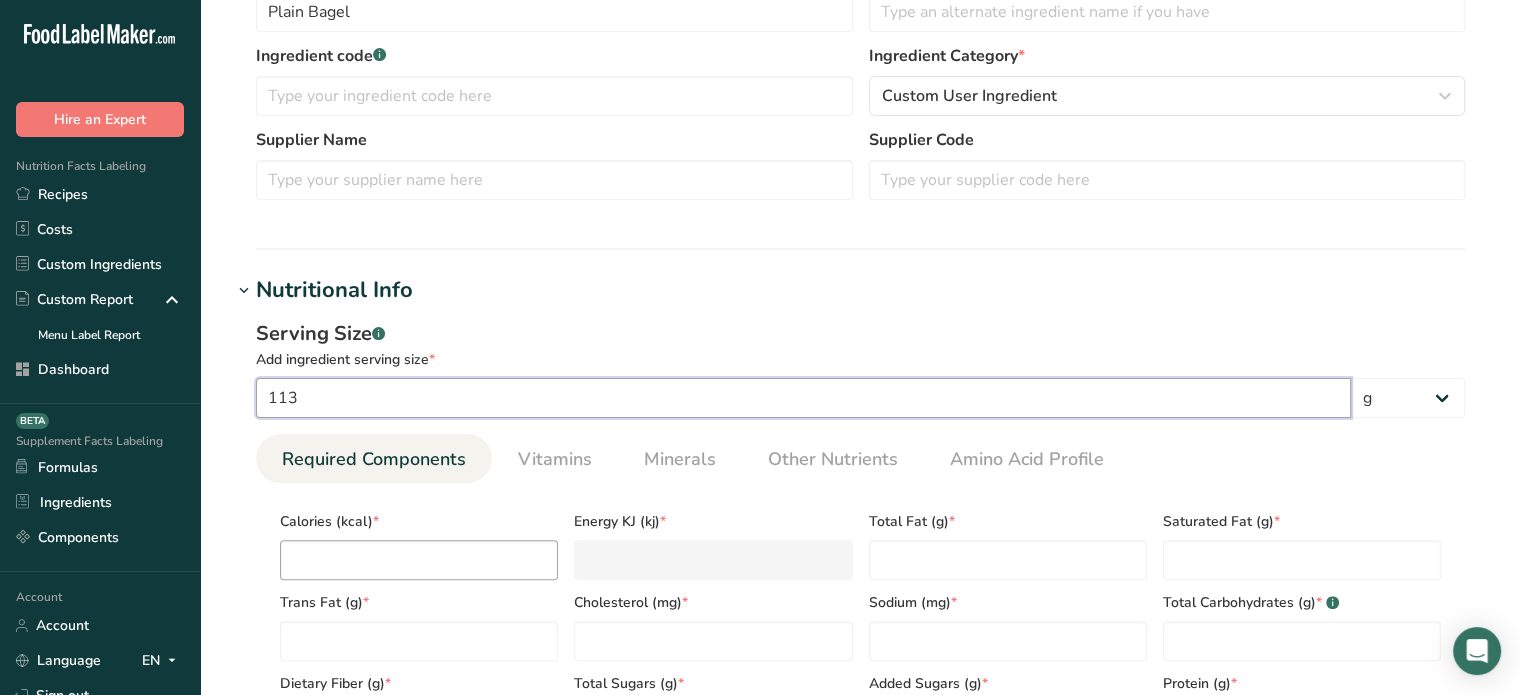 type on "113" 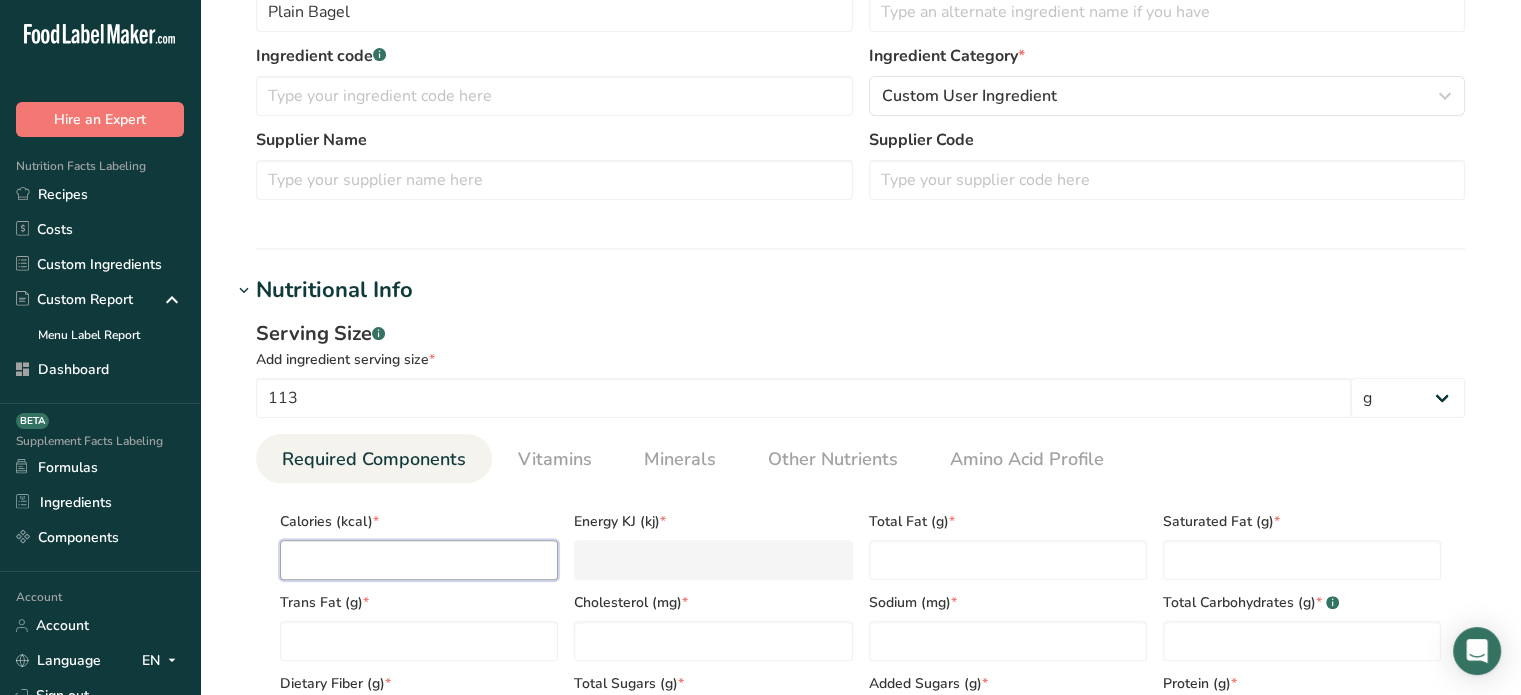 click at bounding box center [419, 560] 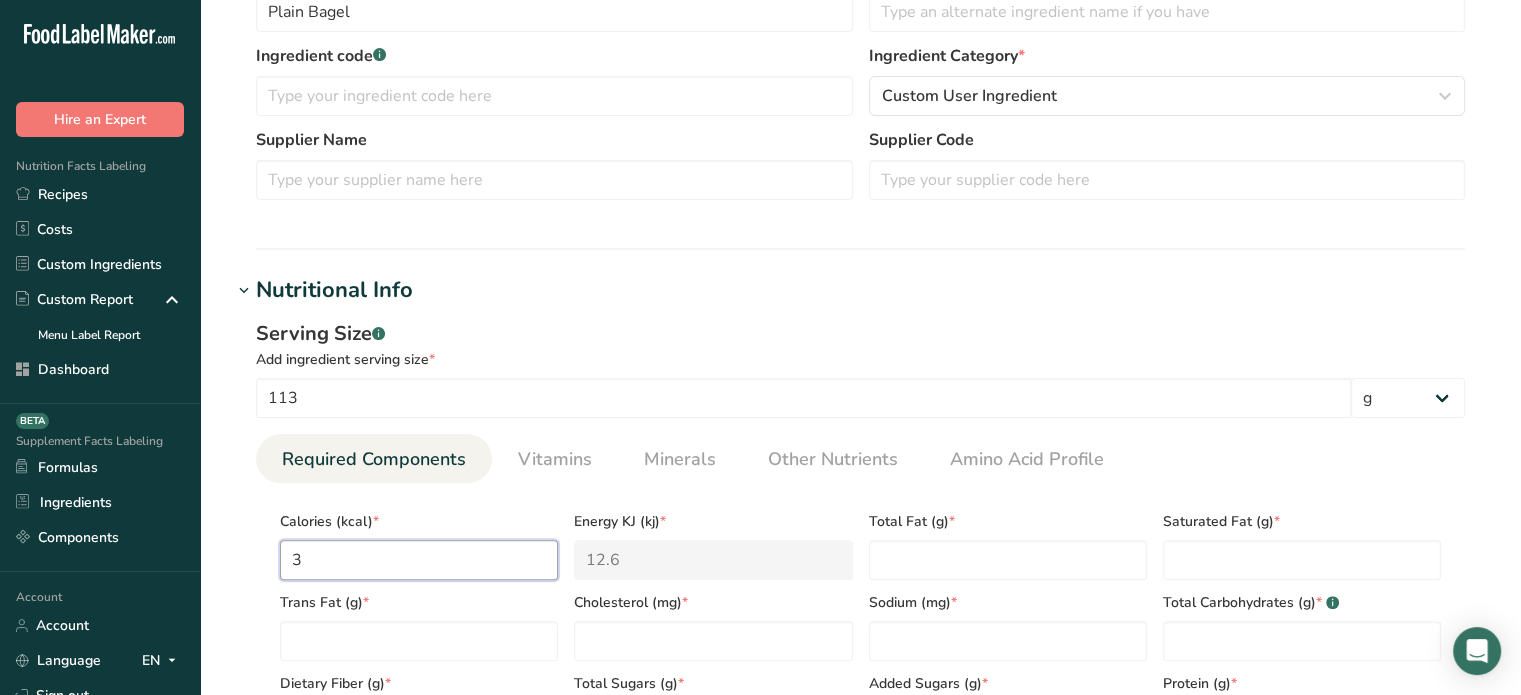 type on "30" 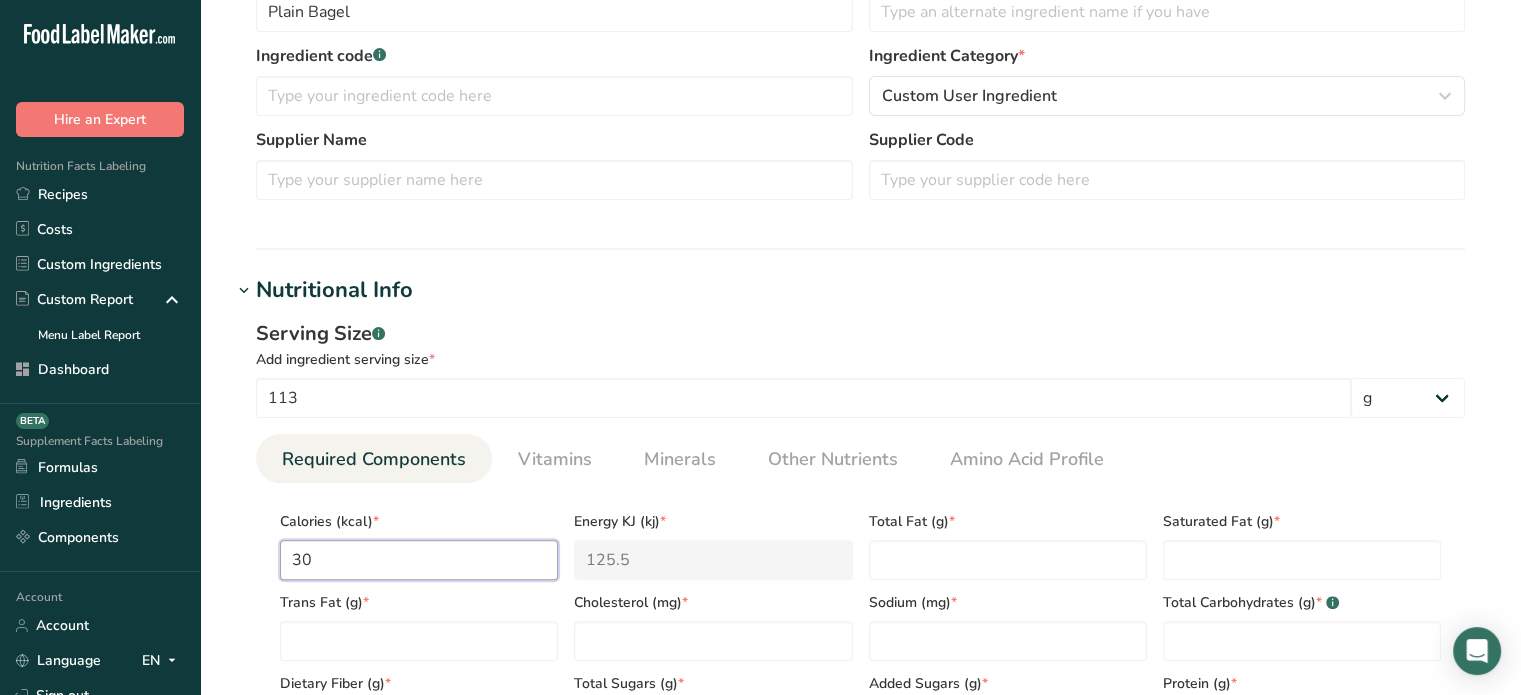 type on "300" 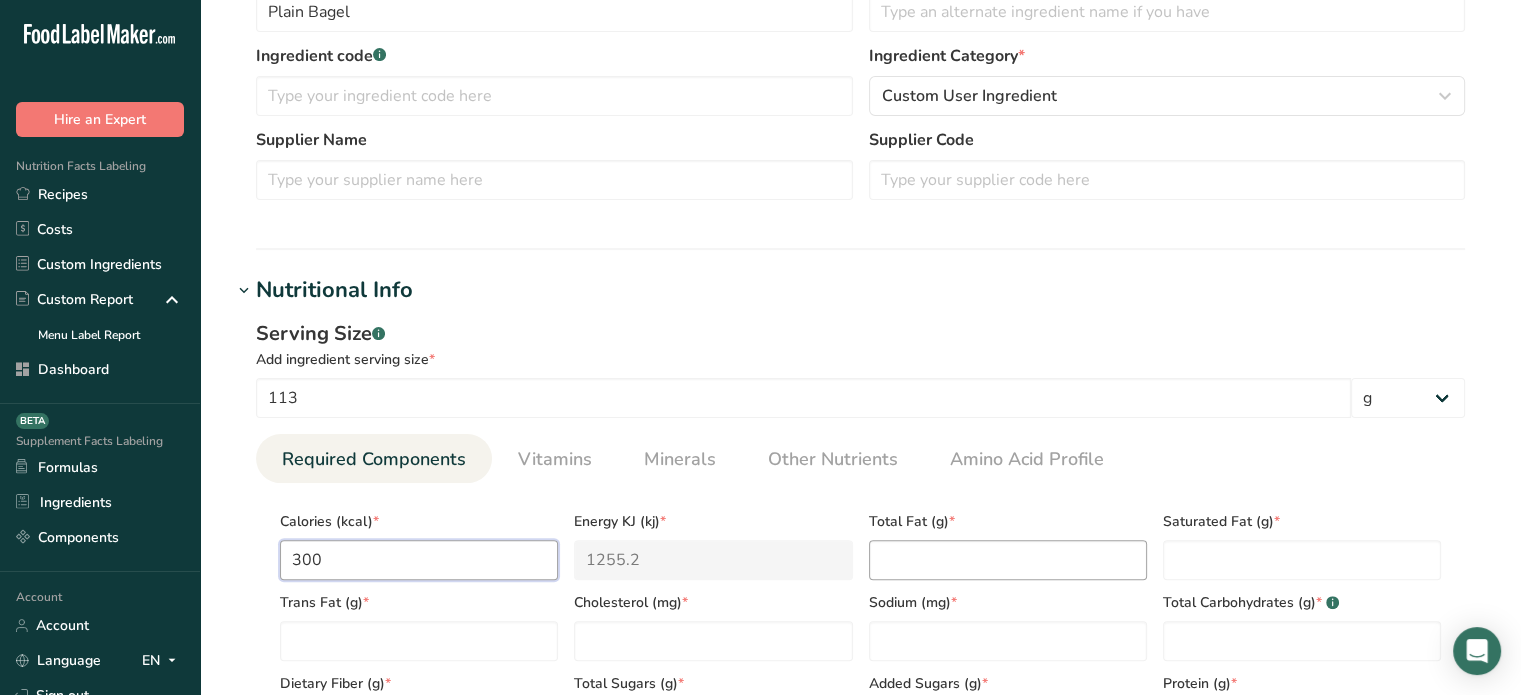 type on "300" 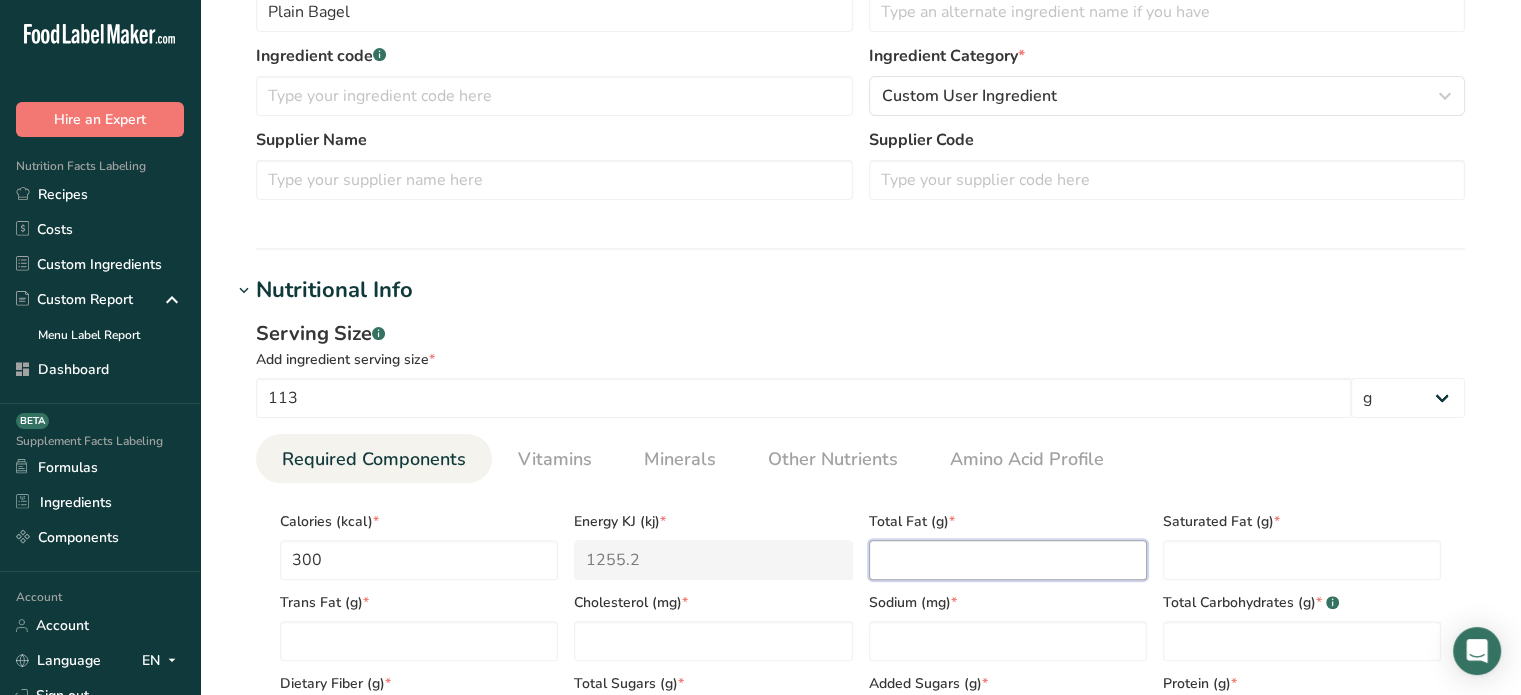 click at bounding box center (1008, 560) 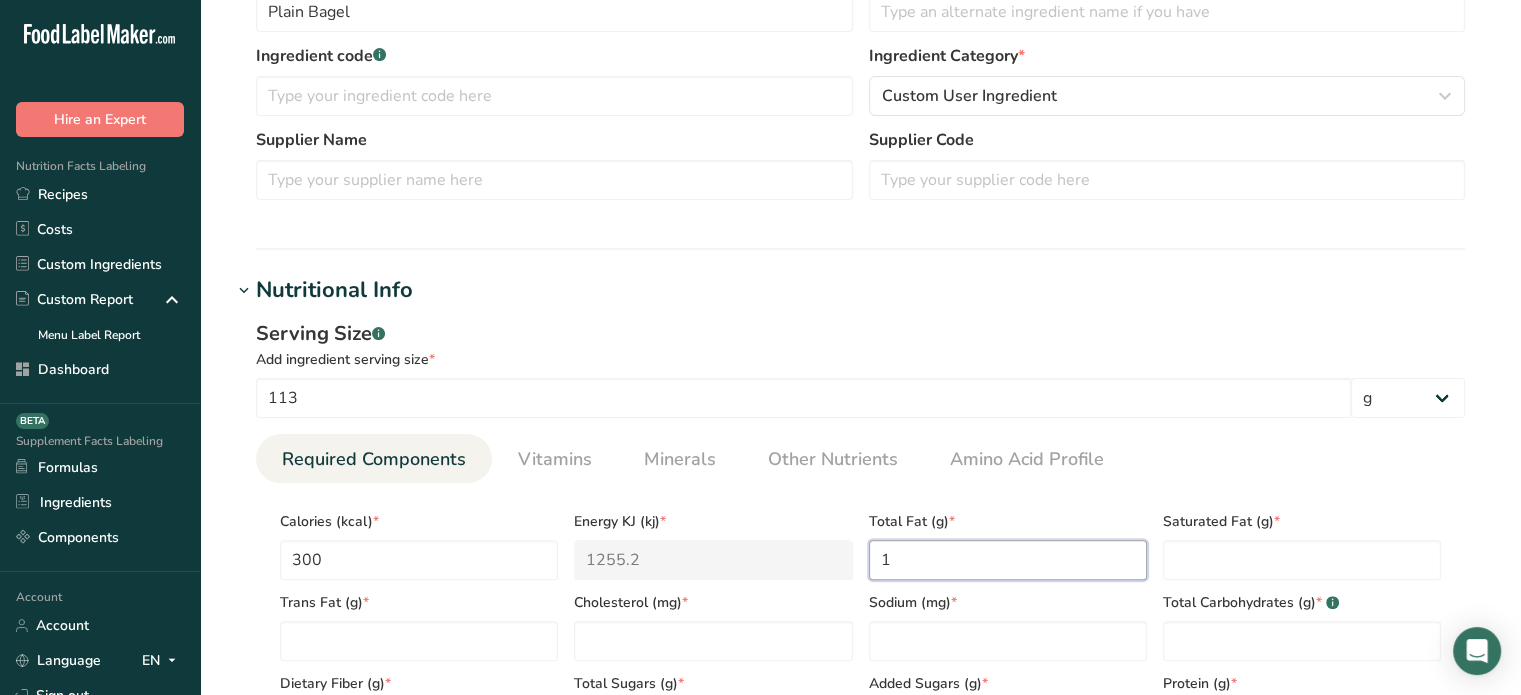 type on "1" 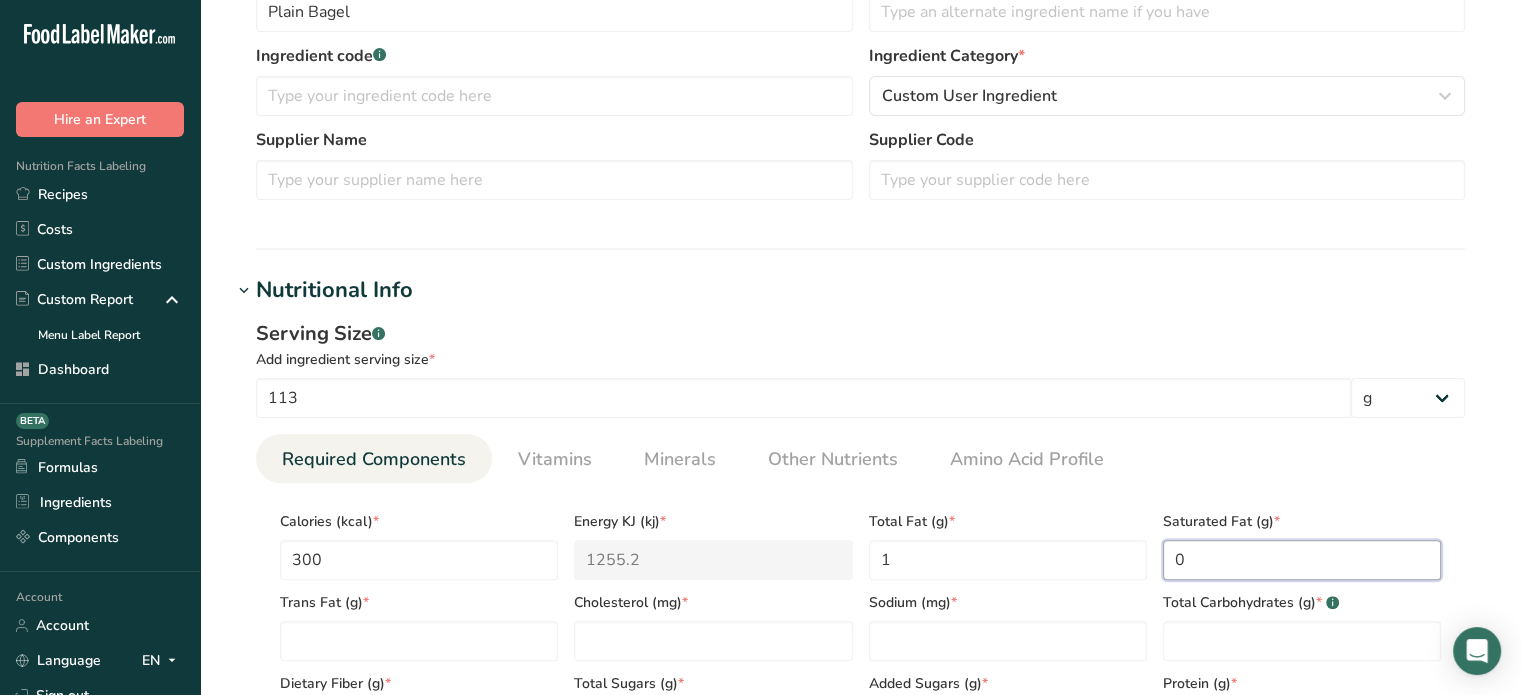 type on "0" 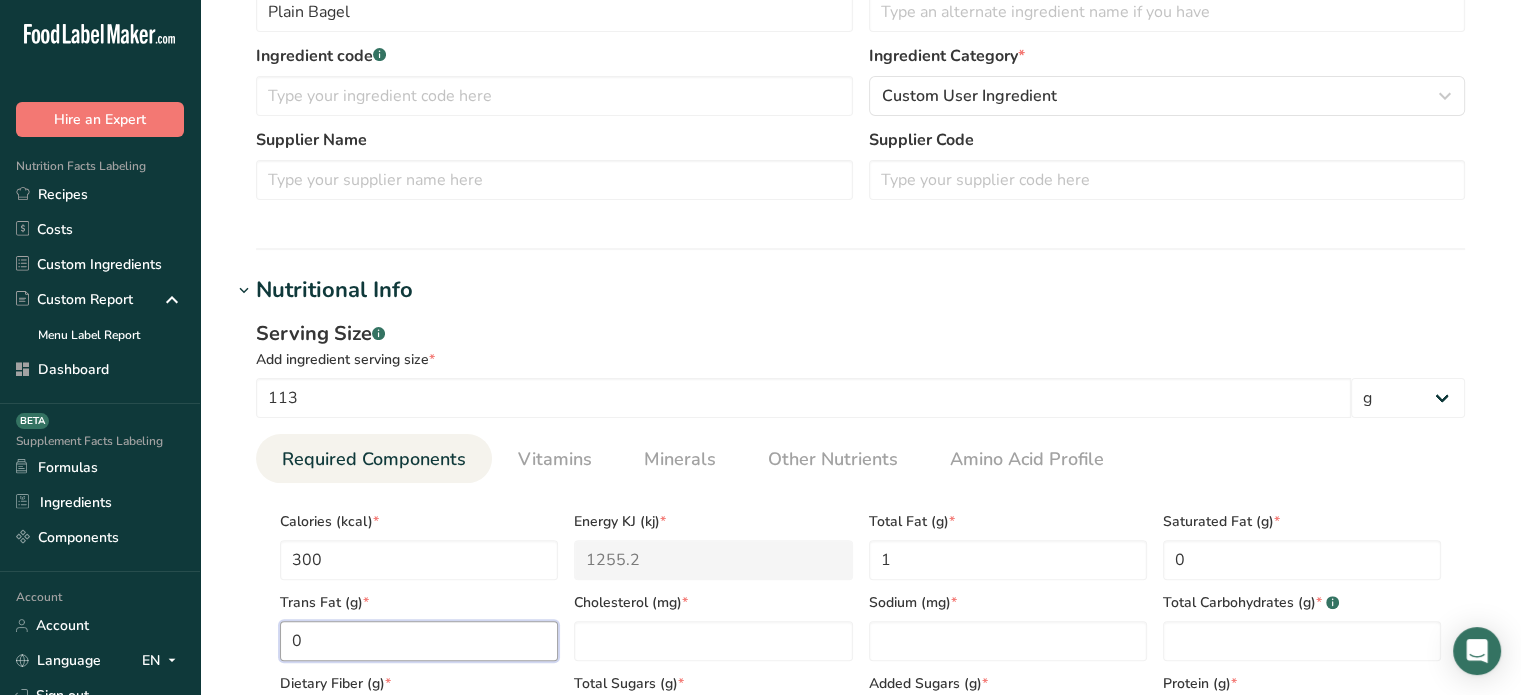 type on "0" 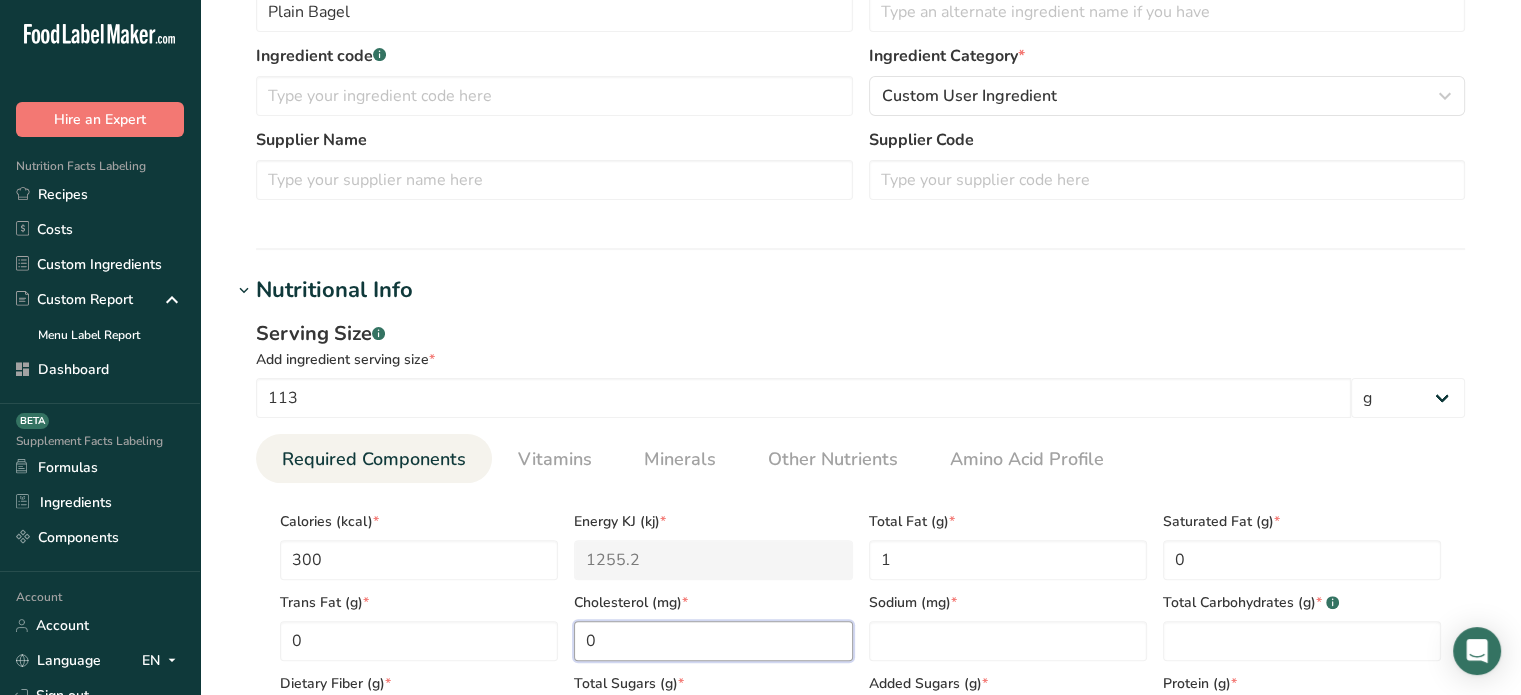 type on "0" 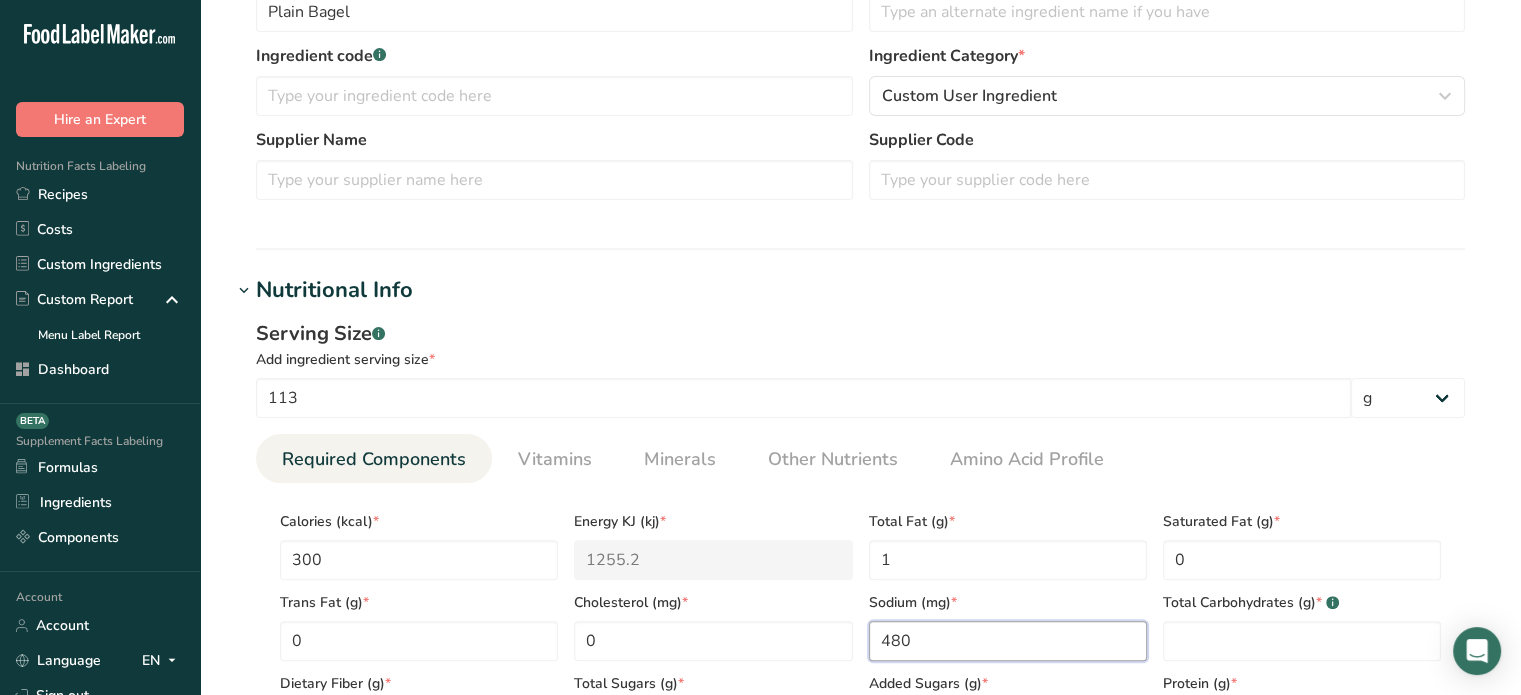 type on "480" 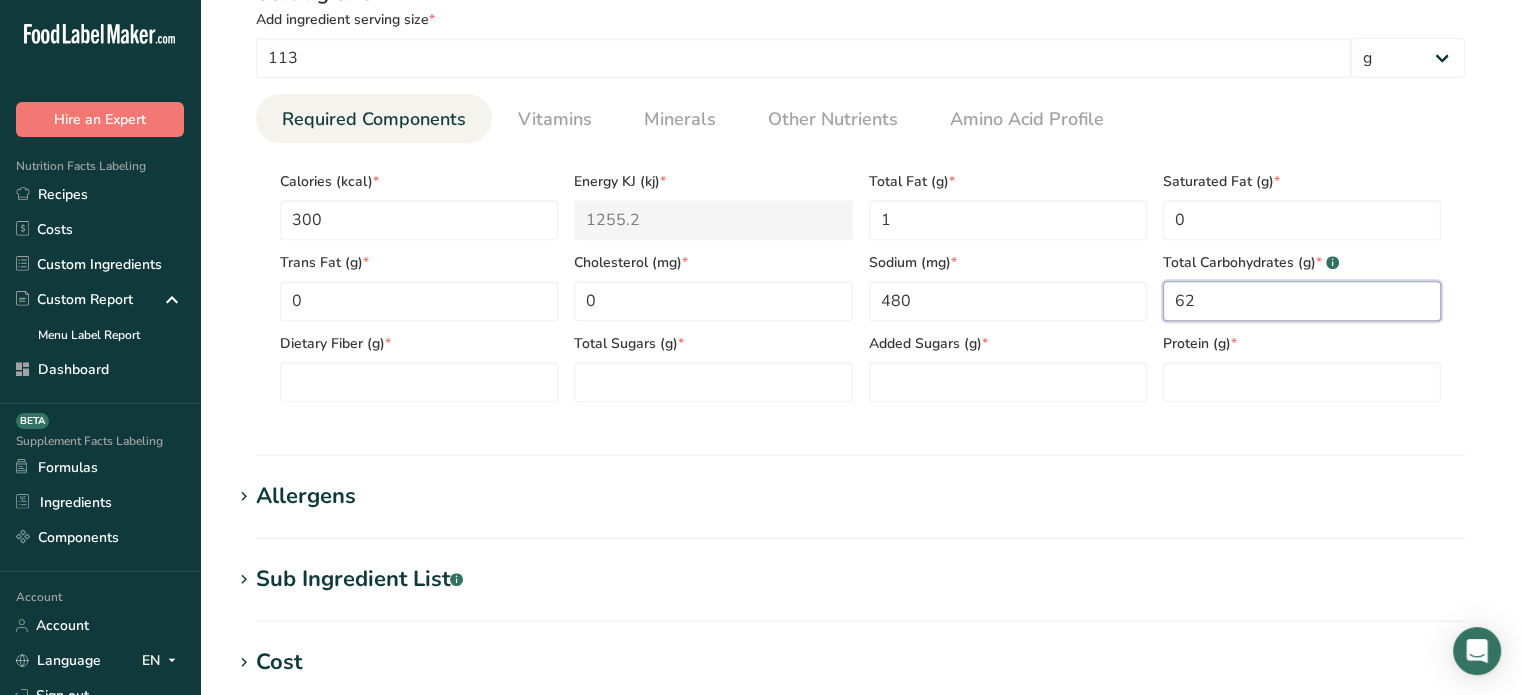 scroll, scrollTop: 880, scrollLeft: 0, axis: vertical 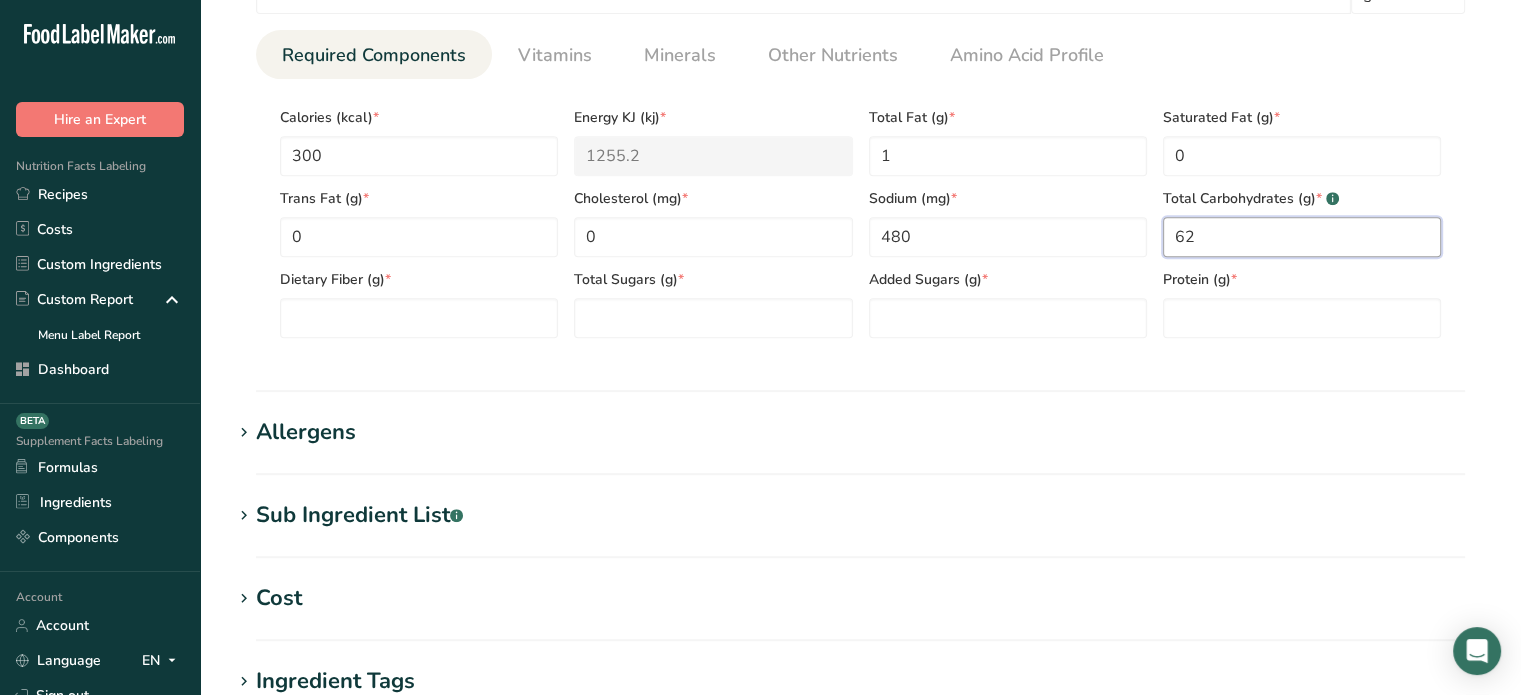 type on "62" 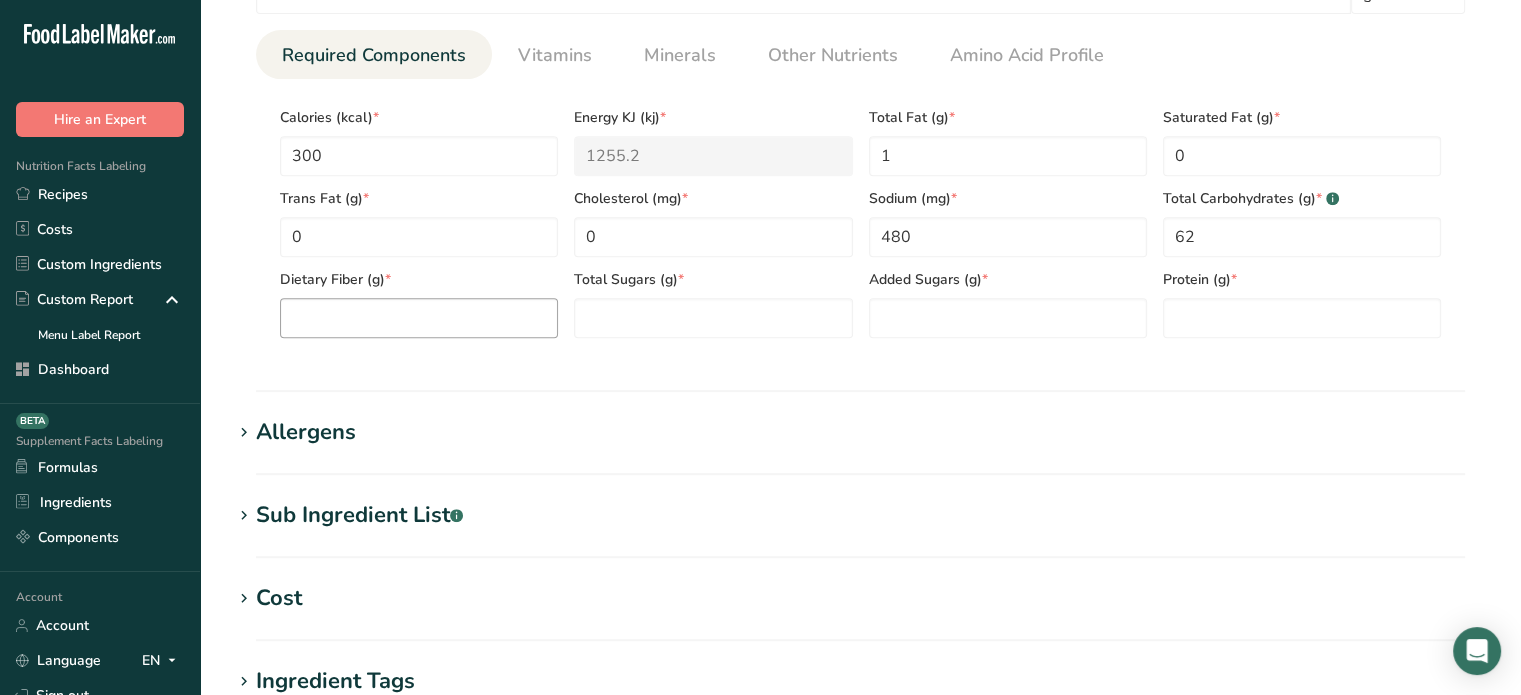 drag, startPoint x: 434, startPoint y: 339, endPoint x: 450, endPoint y: 321, distance: 24.083189 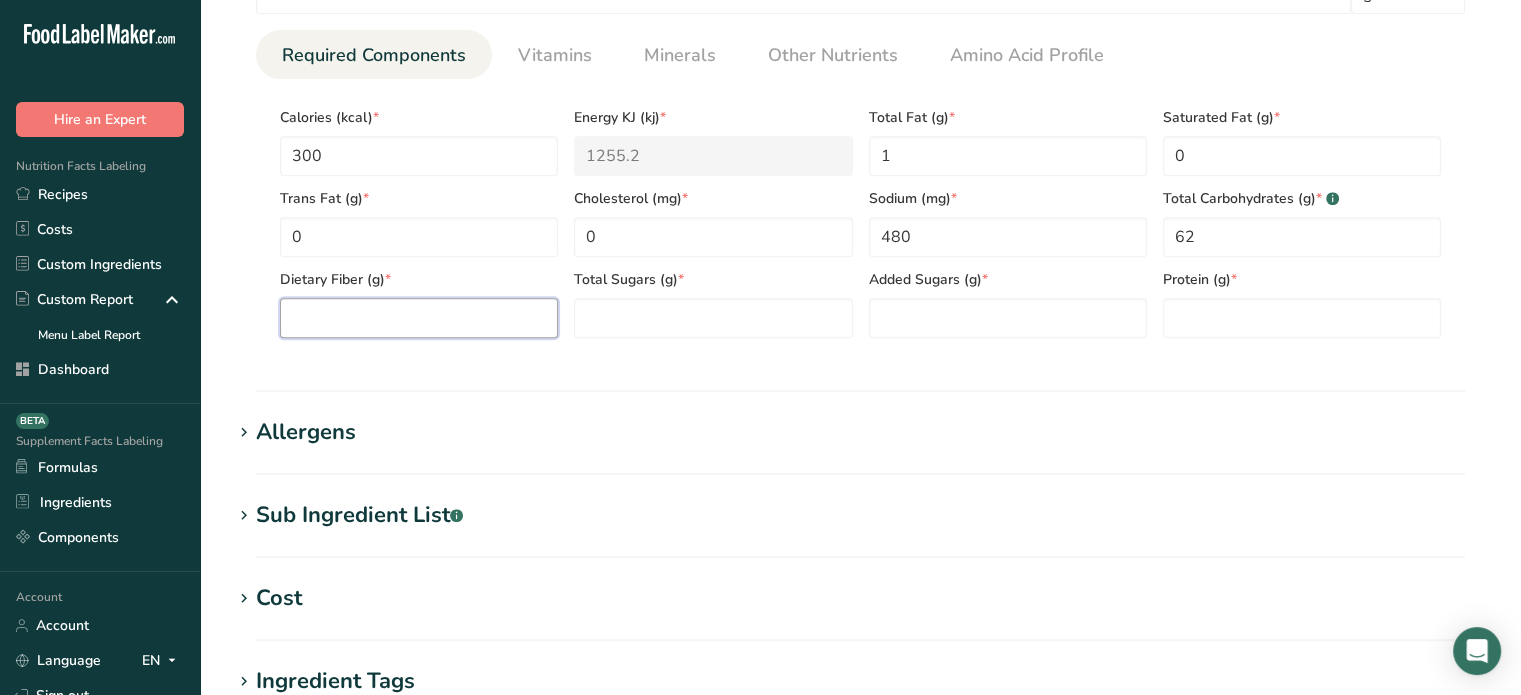 click at bounding box center (419, 318) 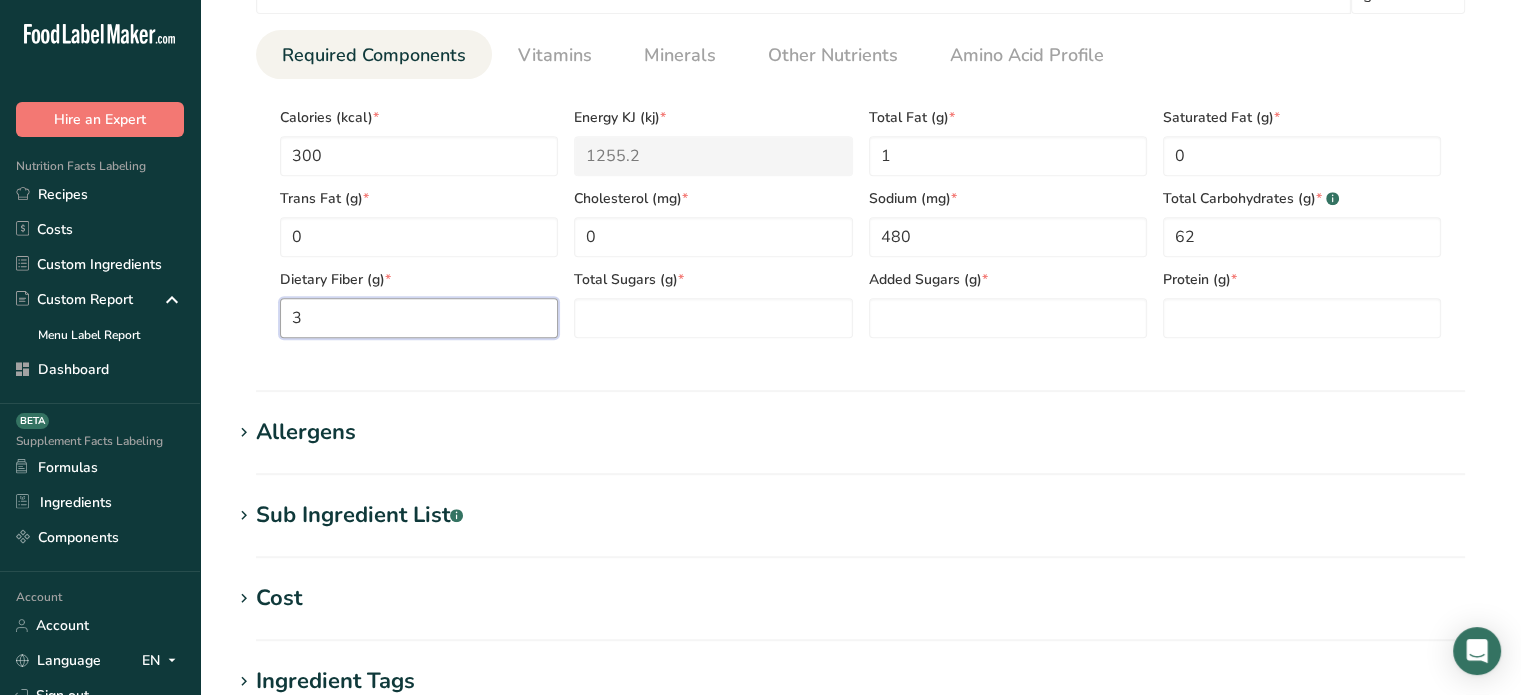 type on "3" 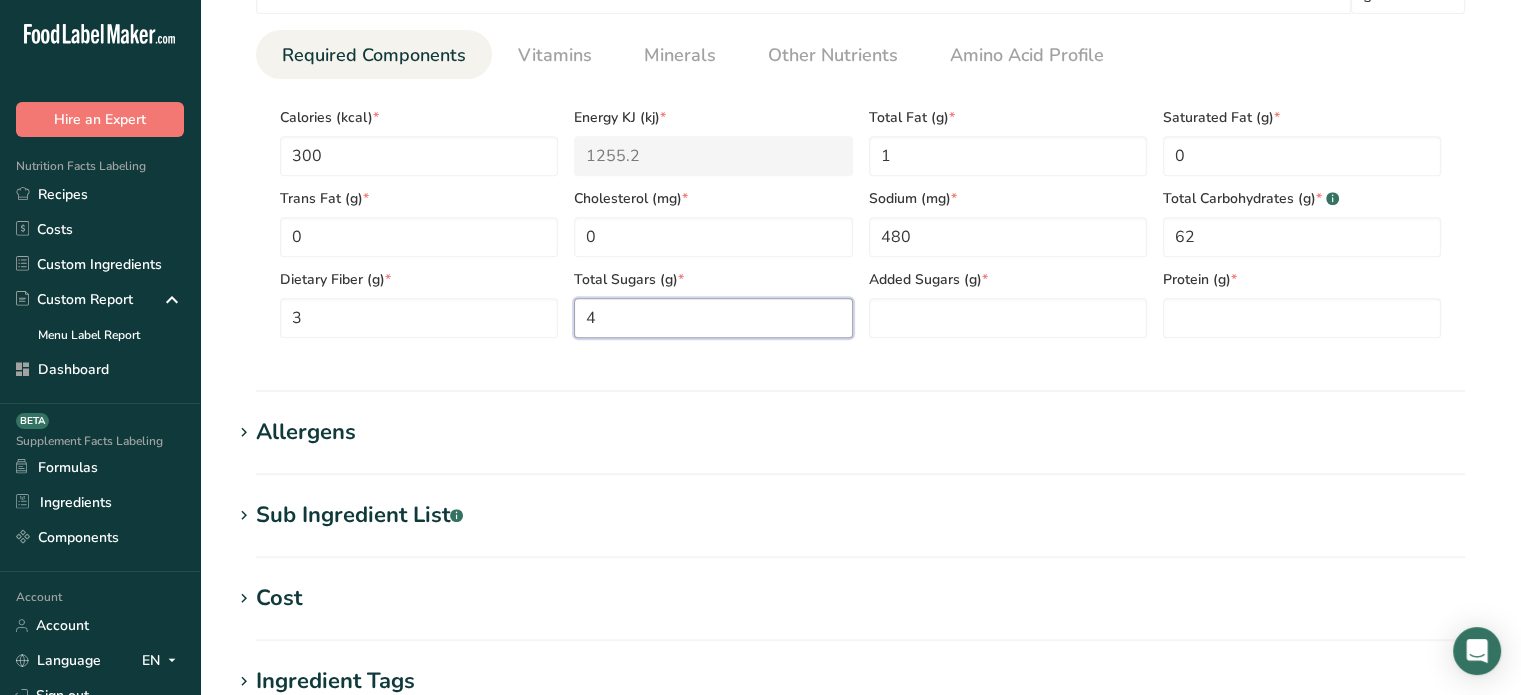 type on "4" 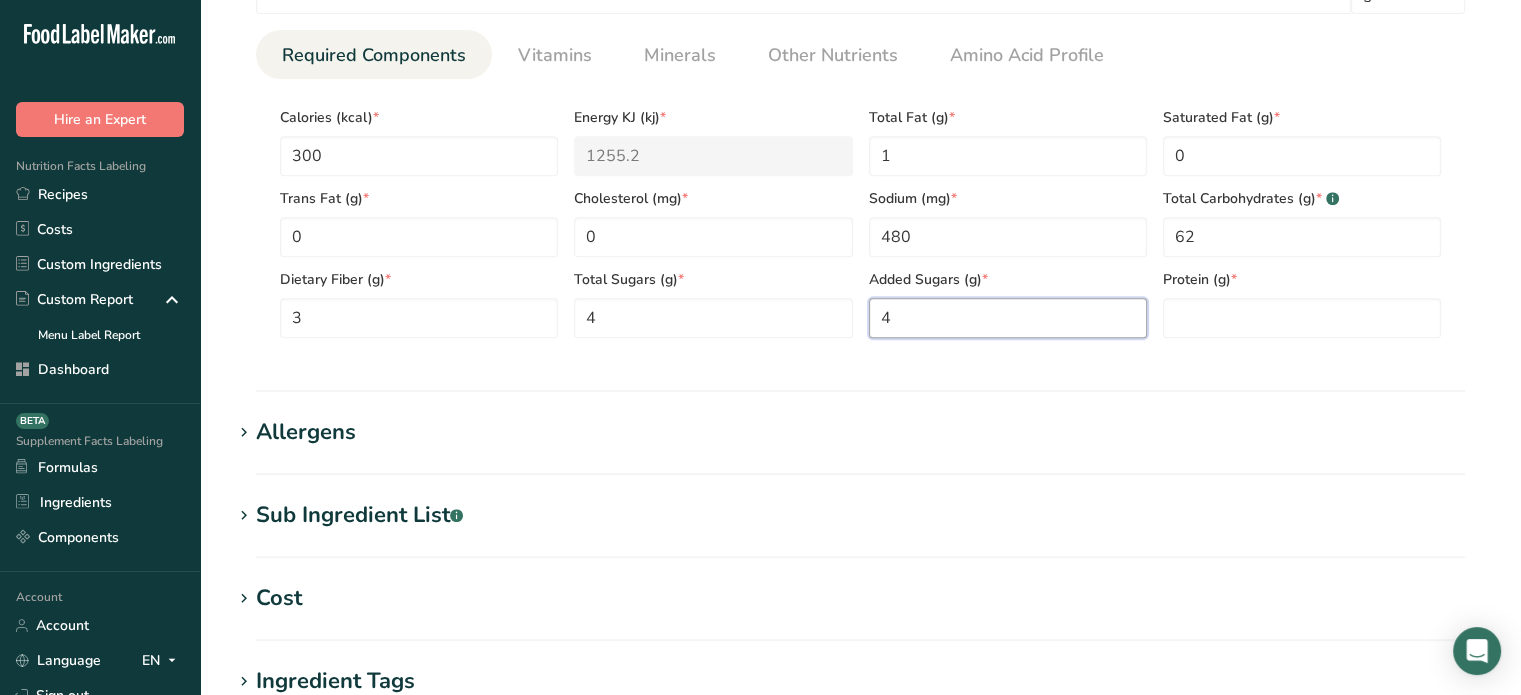 type on "4" 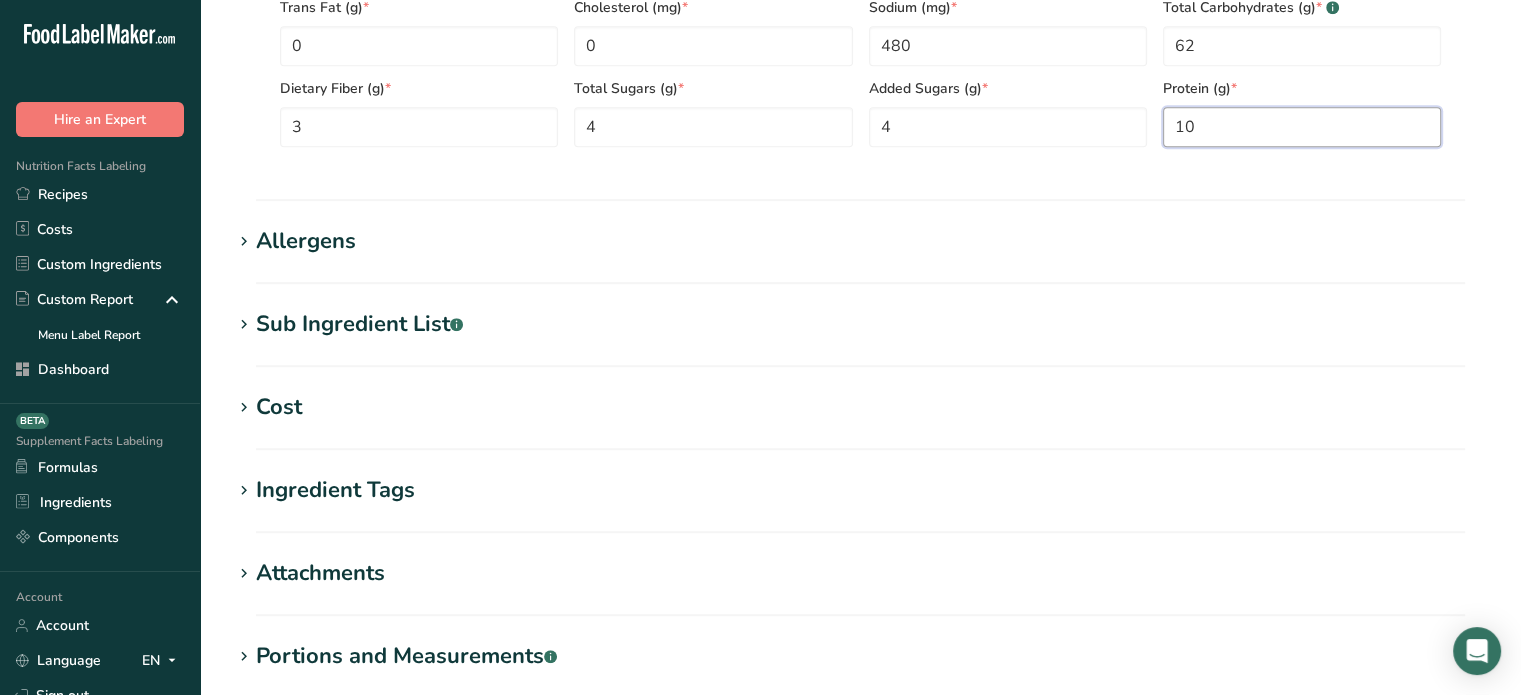 scroll, scrollTop: 1076, scrollLeft: 0, axis: vertical 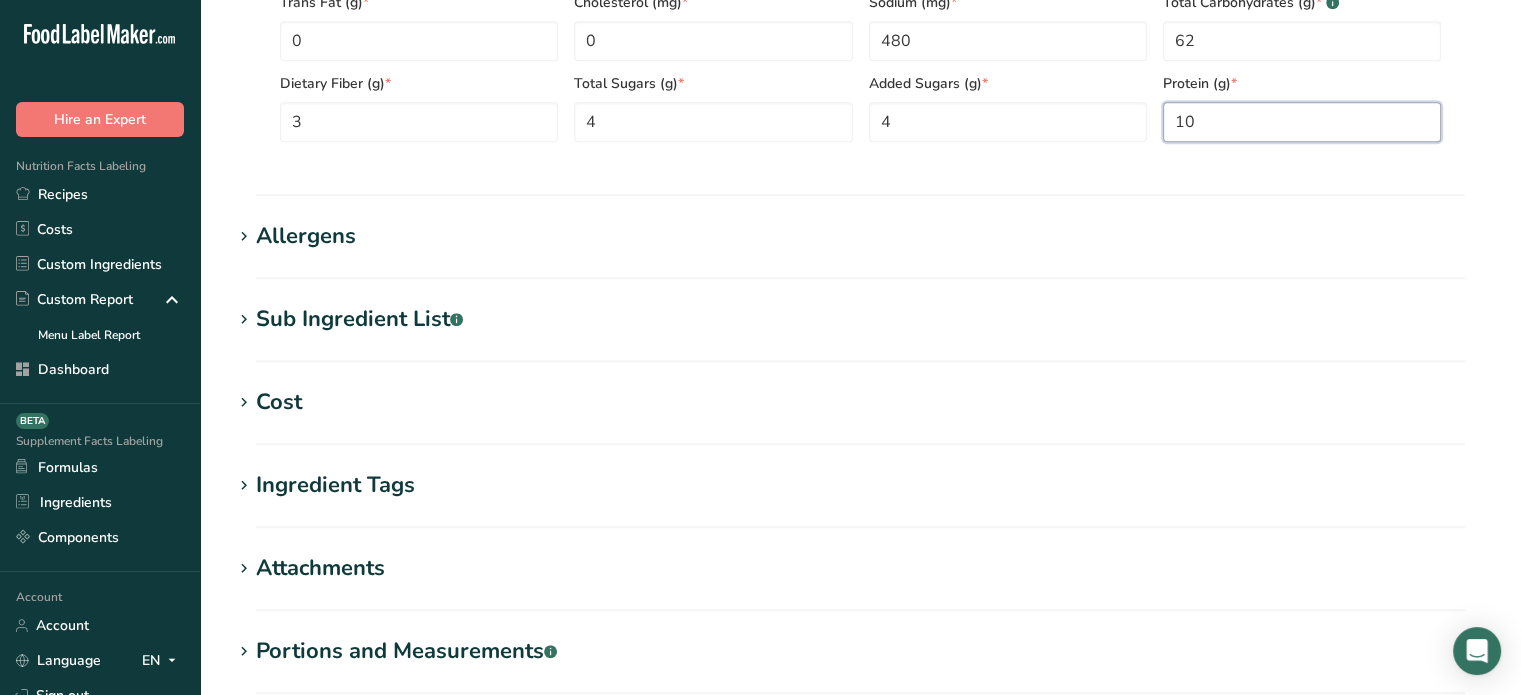 type on "10" 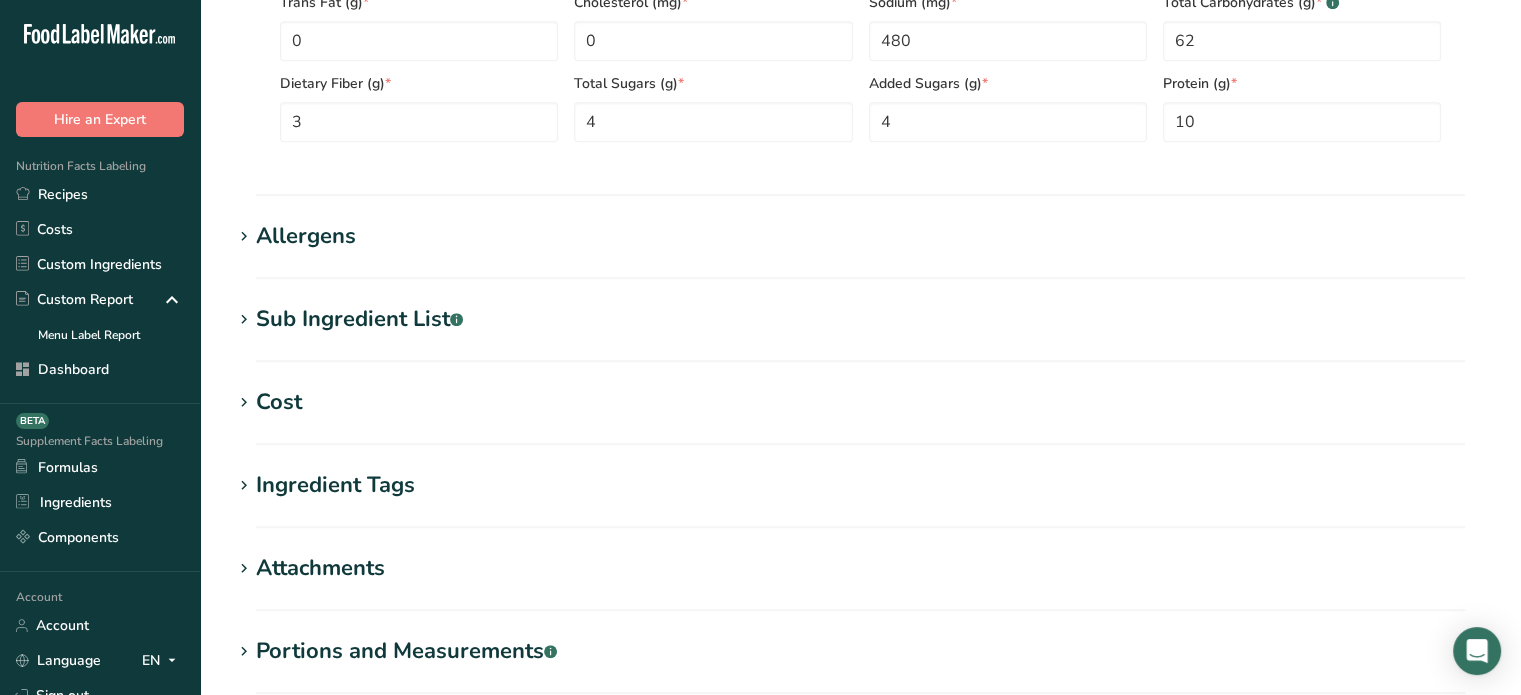 click on "Sub Ingredient List
.a-a{fill:#347362;}.b-a{fill:#fff;}" at bounding box center (359, 319) 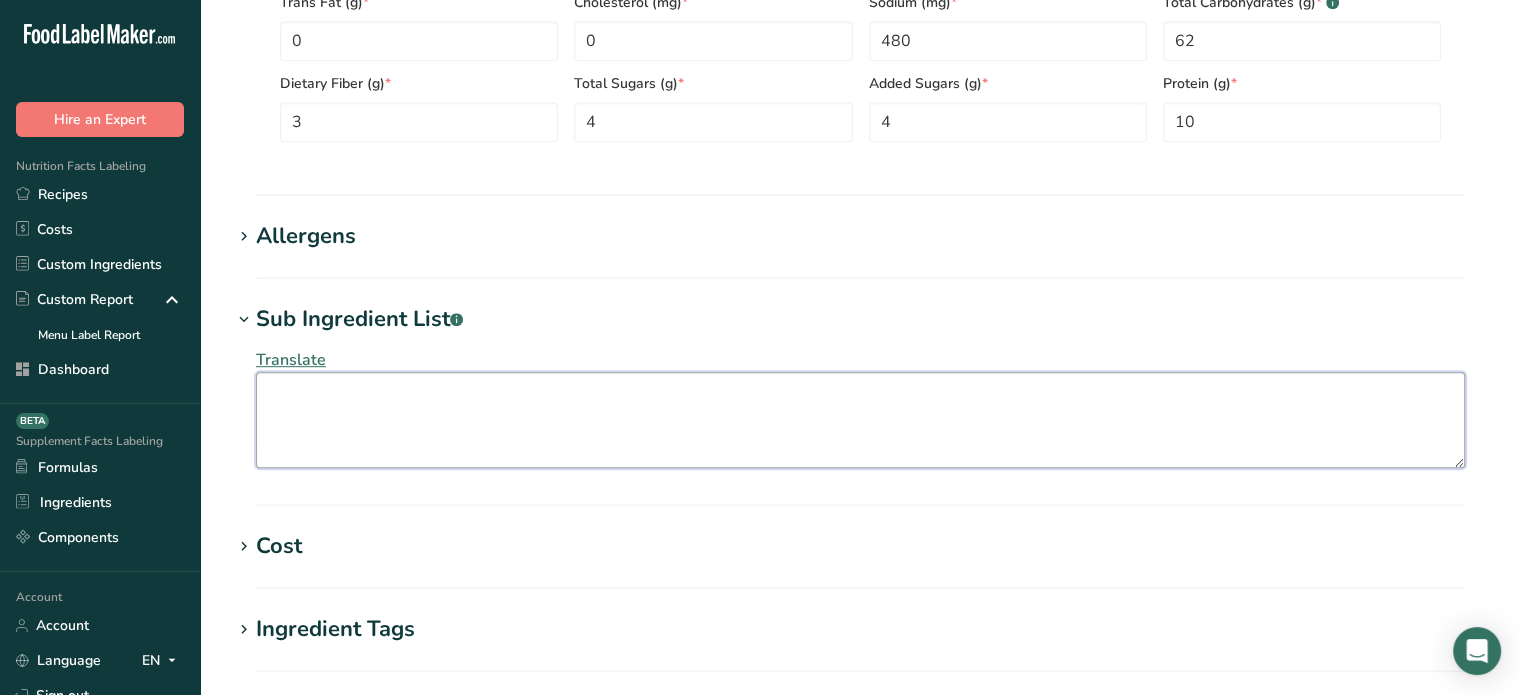 paste on "Unbleached Enriched Flour (Wheat Flour, Malted Barley Flour, Niacin, Reduced Iron, Thiamine Mononitrate, Riboflavin, Folic Acid), Water, Sugar, Contains 2% Or Less Of: Wheat Gluten, Salt, Yeast, Calcium Propionate And Potassium Sorbate (Preservatives), Mono And Diglycerides, Calcium Sulfate, Ascorbic Acid, L-Cysteine, Enzymes." 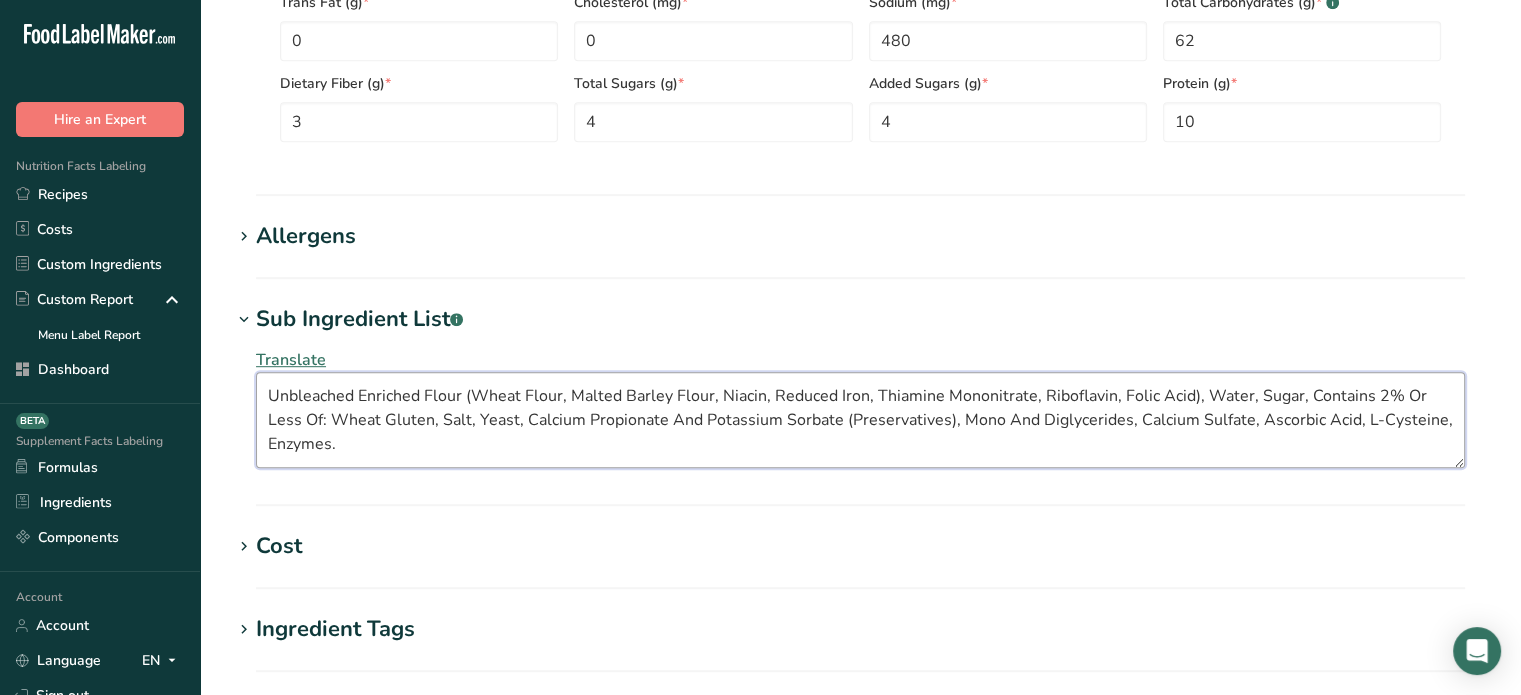 click on "Unbleached Enriched Flour (Wheat Flour, Malted Barley Flour, Niacin, Reduced Iron, Thiamine Mononitrate, Riboflavin, Folic Acid), Water, Sugar, Contains 2% Or Less Of: Wheat Gluten, Salt, Yeast, Calcium Propionate And Potassium Sorbate (Preservatives), Mono And Diglycerides, Calcium Sulfate, Ascorbic Acid, L-Cysteine, Enzymes." at bounding box center [860, 420] 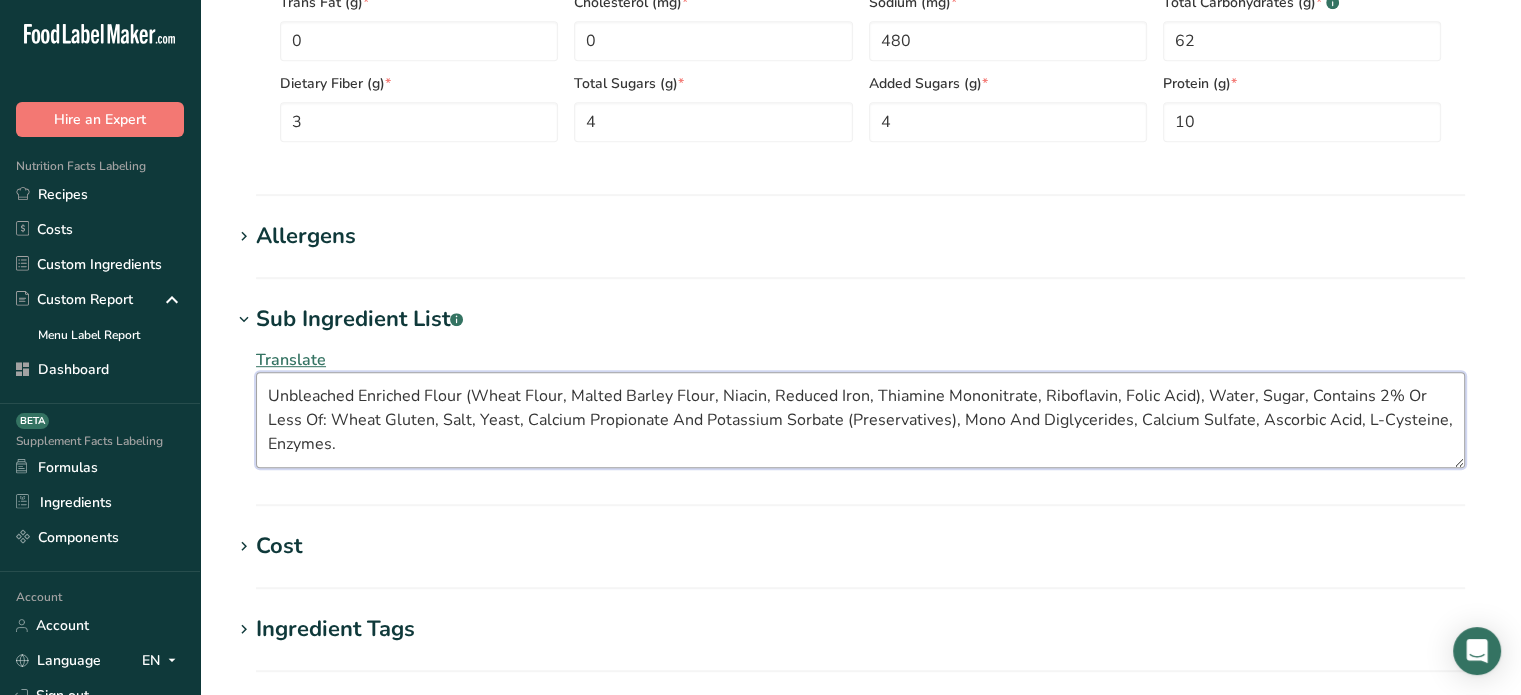 click on "Unbleached Enriched Flour (Wheat Flour, Malted Barley Flour, Niacin, Reduced Iron, Thiamine Mononitrate, Riboflavin, Folic Acid), Water, Sugar, Contains 2% Or Less Of: Wheat Gluten, Salt, Yeast, Calcium Propionate And Potassium Sorbate (Preservatives), Mono And Diglycerides, Calcium Sulfate, Ascorbic Acid, L-Cysteine, Enzymes." at bounding box center (860, 420) 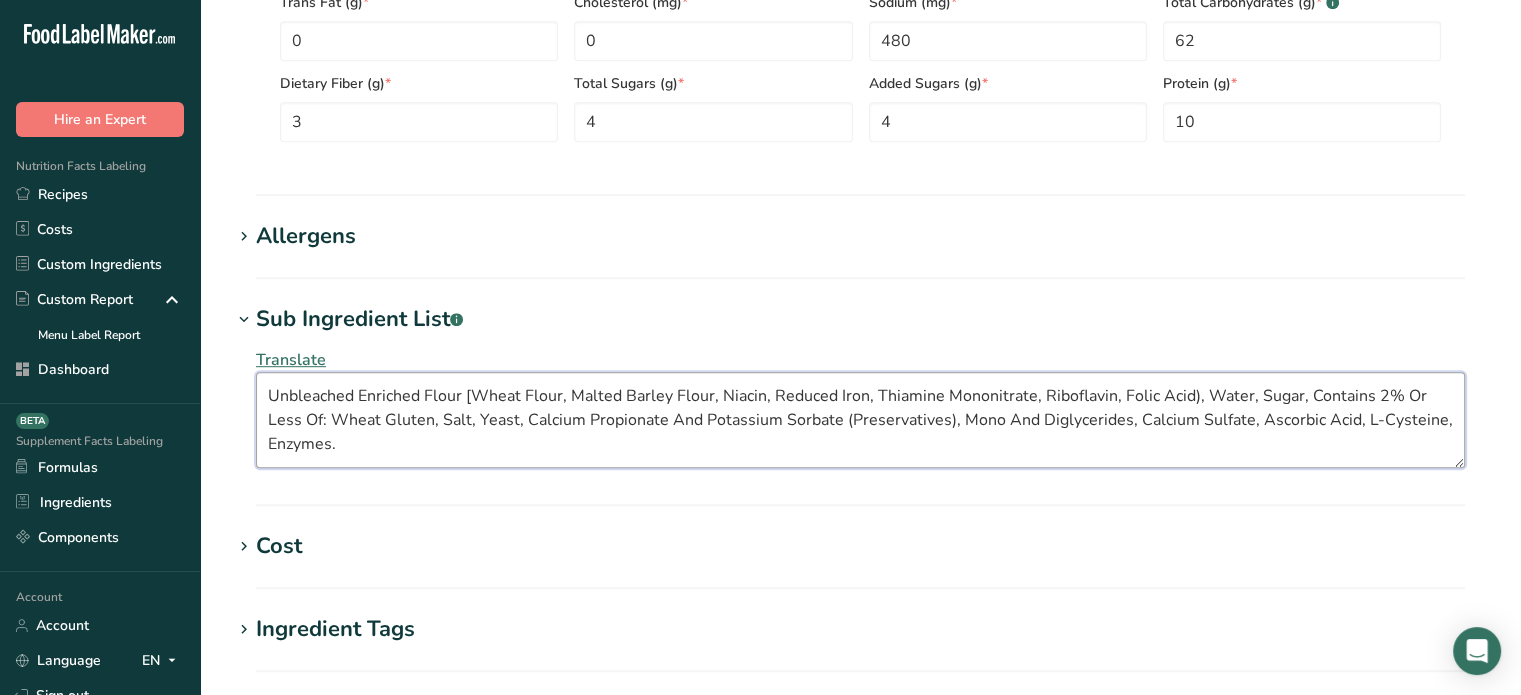 click on "Unbleached Enriched Flour [Wheat Flour, Malted Barley Flour, Niacin, Reduced Iron, Thiamine Mononitrate, Riboflavin, Folic Acid), Water, Sugar, Contains 2% Or Less Of: Wheat Gluten, Salt, Yeast, Calcium Propionate And Potassium Sorbate (Preservatives), Mono And Diglycerides, Calcium Sulfate, Ascorbic Acid, L-Cysteine, Enzymes." at bounding box center [860, 420] 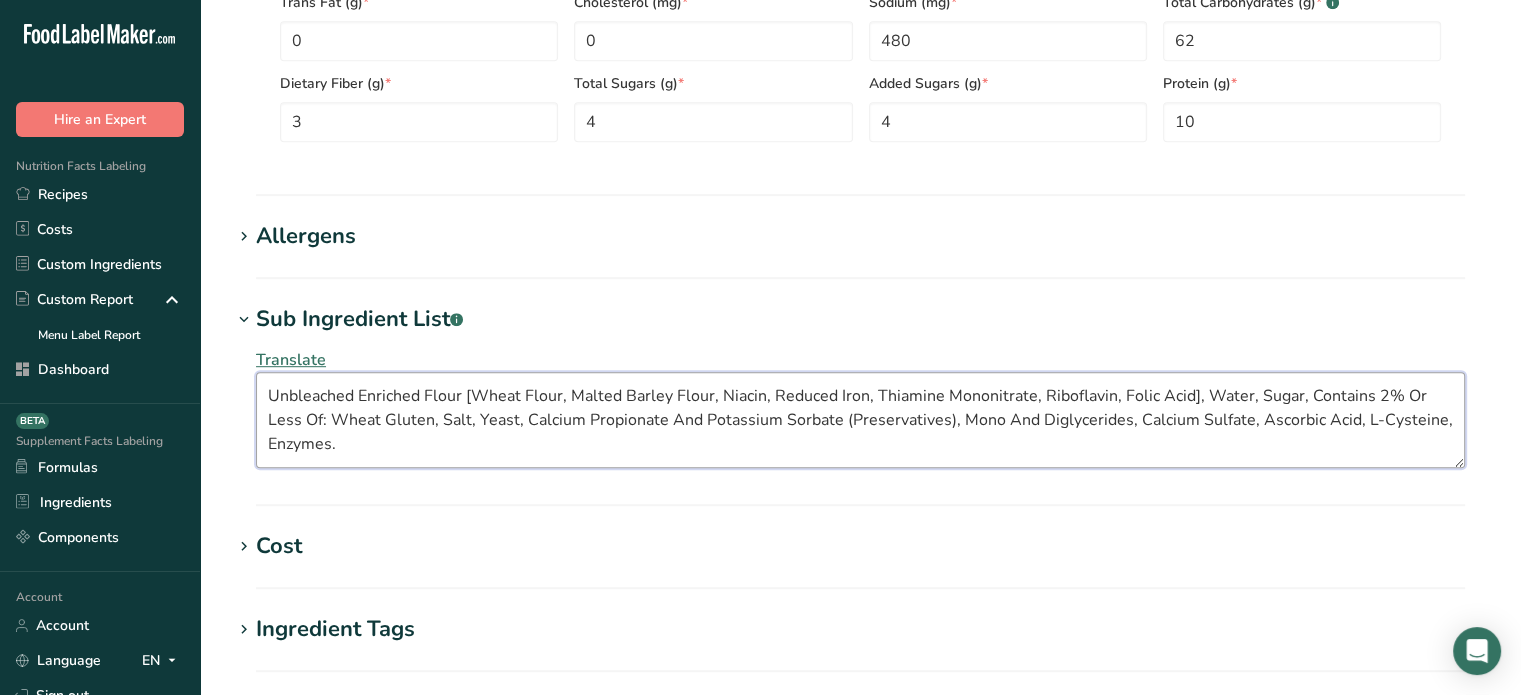 click on "Unbleached Enriched Flour [Wheat Flour, Malted Barley Flour, Niacin, Reduced Iron, Thiamine Mononitrate, Riboflavin, Folic Acid], Water, Sugar, Contains 2% Or Less Of: Wheat Gluten, Salt, Yeast, Calcium Propionate And Potassium Sorbate (Preservatives), Mono And Diglycerides, Calcium Sulfate, Ascorbic Acid, L-Cysteine, Enzymes." at bounding box center (860, 420) 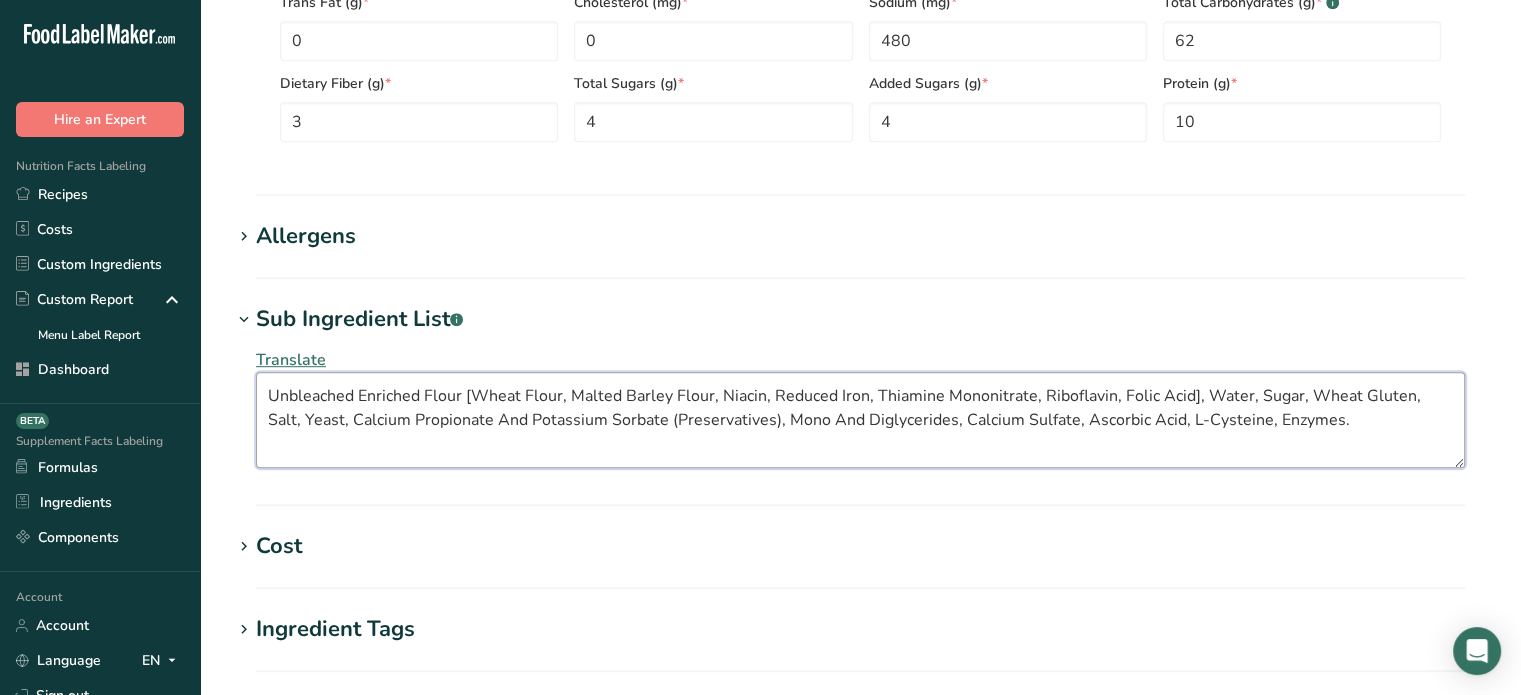 click on "Unbleached Enriched Flour [Wheat Flour, Malted Barley Flour, Niacin, Reduced Iron, Thiamine Mononitrate, Riboflavin, Folic Acid], Water, Sugar, Wheat Gluten, Salt, Yeast, Calcium Propionate And Potassium Sorbate (Preservatives), Mono And Diglycerides, Calcium Sulfate, Ascorbic Acid, L-Cysteine, Enzymes." at bounding box center (860, 420) 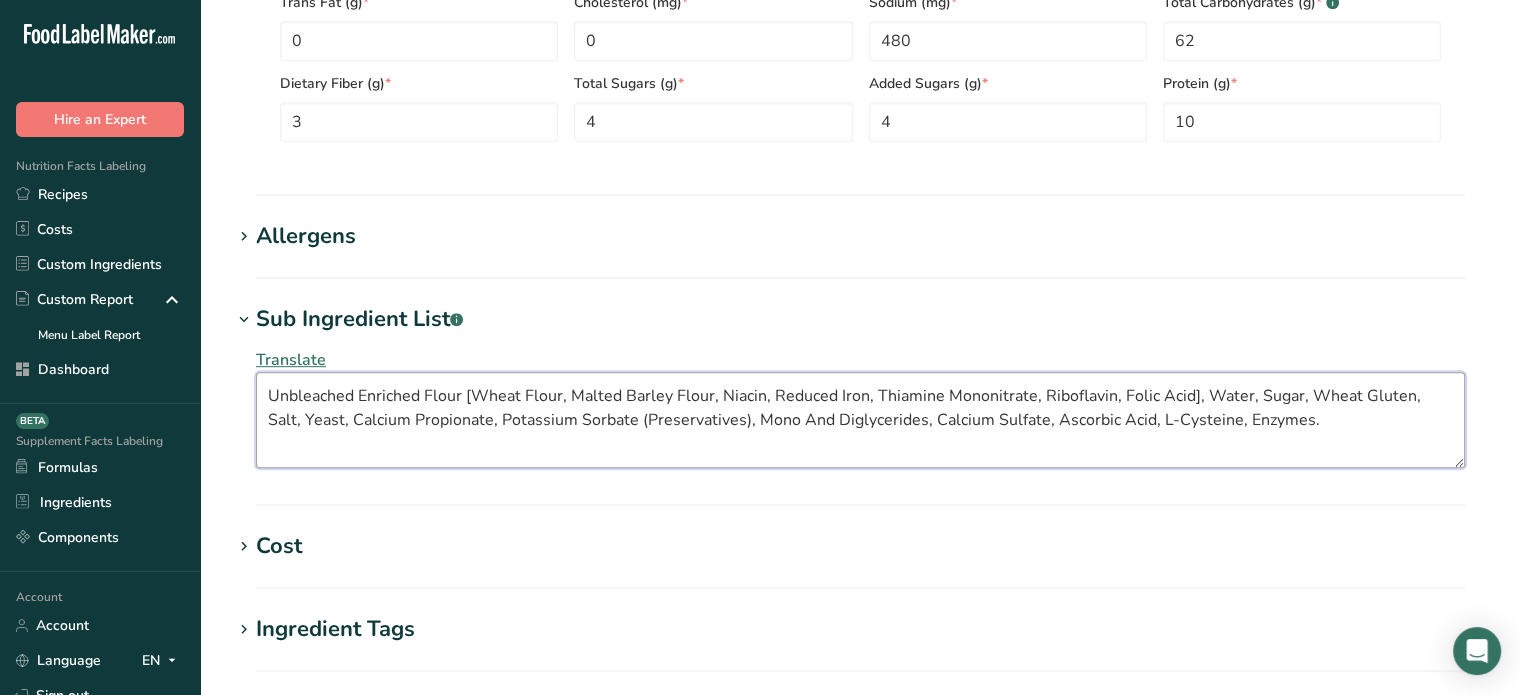 click on "Unbleached Enriched Flour [Wheat Flour, Malted Barley Flour, Niacin, Reduced Iron, Thiamine Mononitrate, Riboflavin, Folic Acid], Water, Sugar, Wheat Gluten, Salt, Yeast, Calcium Propionate, Potassium Sorbate (Preservatives), Mono And Diglycerides, Calcium Sulfate, Ascorbic Acid, L-Cysteine, Enzymes." at bounding box center (860, 420) 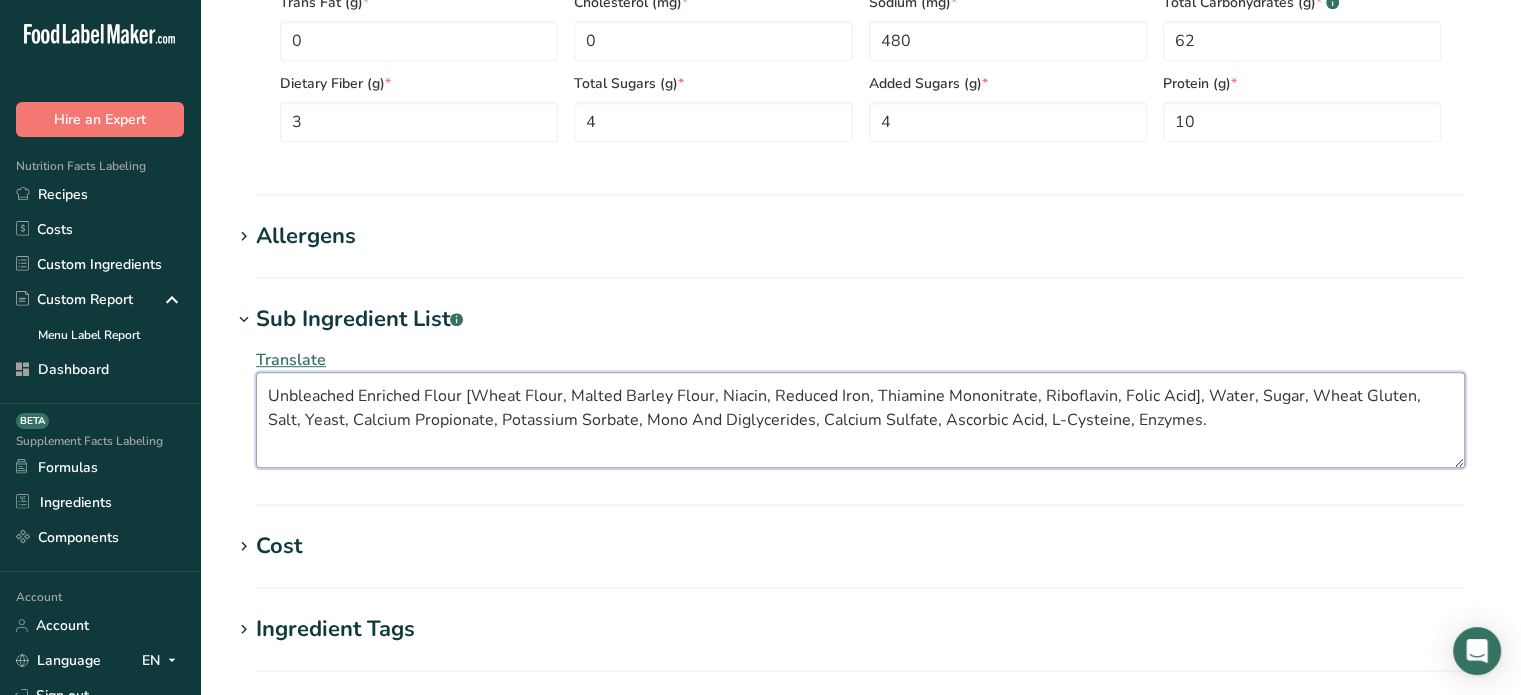 click on "Unbleached Enriched Flour [Wheat Flour, Malted Barley Flour, Niacin, Reduced Iron, Thiamine Mononitrate, Riboflavin, Folic Acid], Water, Sugar, Wheat Gluten, Salt, Yeast, Calcium Propionate, Potassium Sorbate, Mono And Diglycerides, Calcium Sulfate, Ascorbic Acid, L-Cysteine, Enzymes." at bounding box center (860, 420) 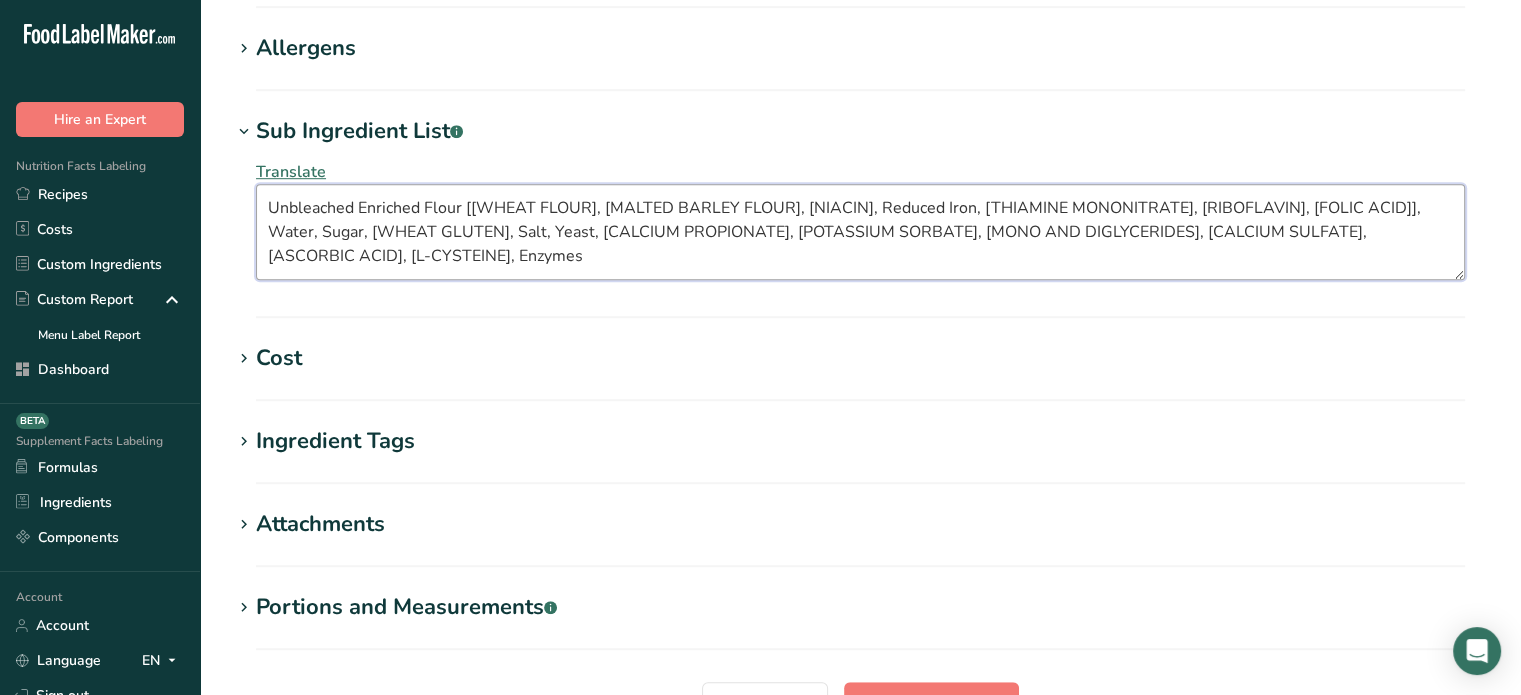 scroll, scrollTop: 1460, scrollLeft: 0, axis: vertical 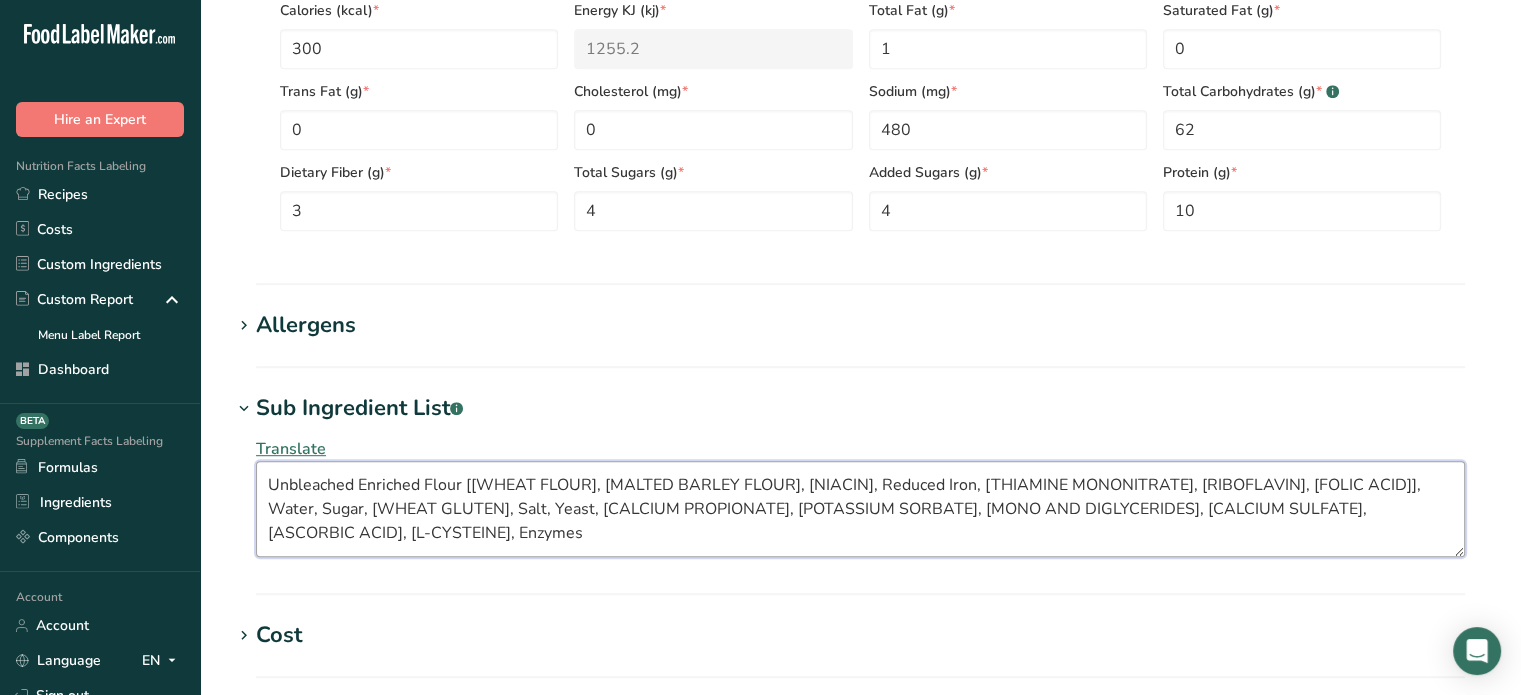 type on "Unbleached Enriched Flour [Wheat Flour, Malted Barley Flour, Niacin, Reduced Iron, Thiamine Mononitrate, Riboflavin, Folic Acid], Water, Sugar, Wheat Gluten, Salt, Yeast, Calcium Propionate, Potassium Sorbate, Mono And Diglycerides, Calcium Sulfate, Ascorbic Acid, L-Cysteine, Enzymes" 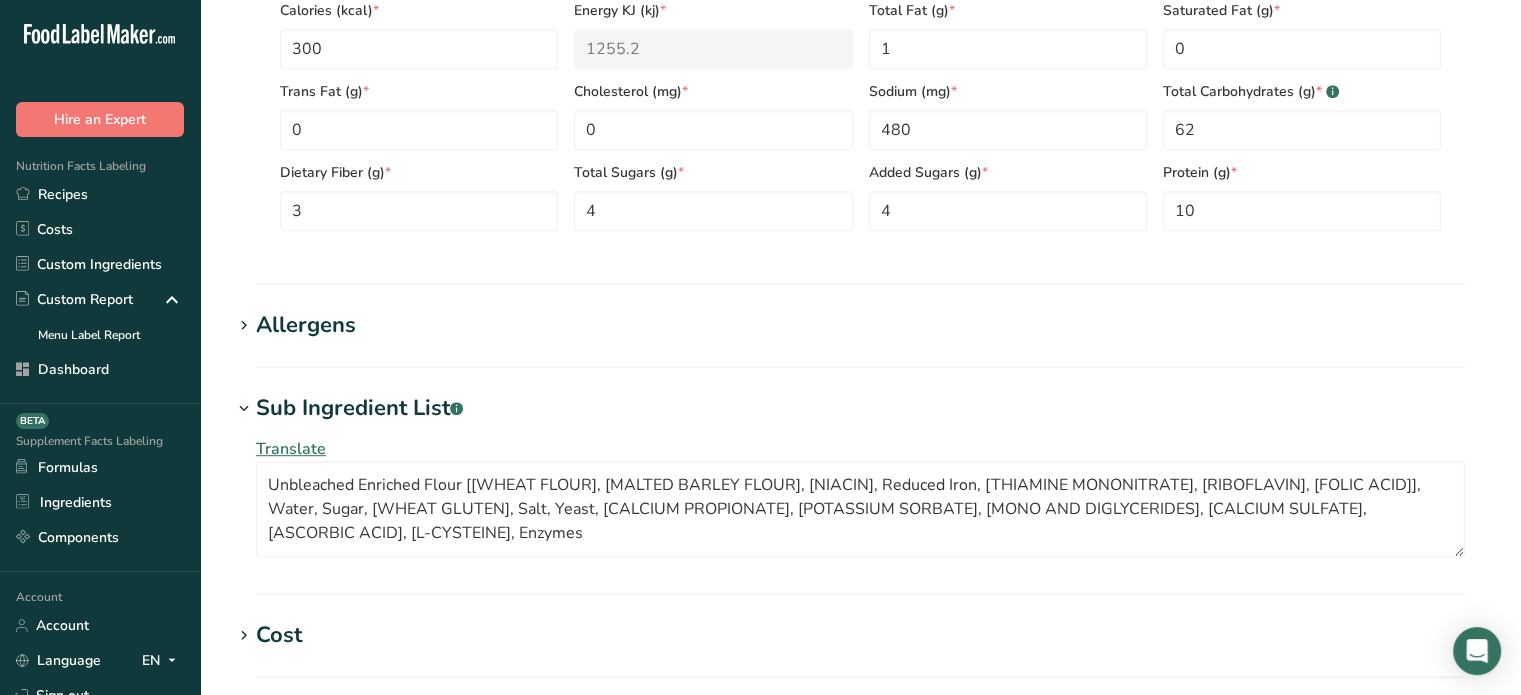 click on "Add new ingredient
Back to recipe
Ingredient Spec Sheet
.a-a{fill:#347362;}.b-a{fill:#fff;}
Upload an ingredient spec sheet or an image of a nutrition label, and our AI assistant will automatically fill-in the nutrients.
Drop your files here or click to upload
Maximum file size is 5MB
Ingredient General Info
Ingredient Name *
Translate
Plain Bagel
Ingredient Common Name
.a-a{fill:#347362;}.b-a{fill:#fff;}
Translate
Ingredient code
.a-a{fill:#347362;}.b-a{fill:#fff;}
Ingredient Category *
Custom User Ingredient
Standard Categories" at bounding box center [860, 59] 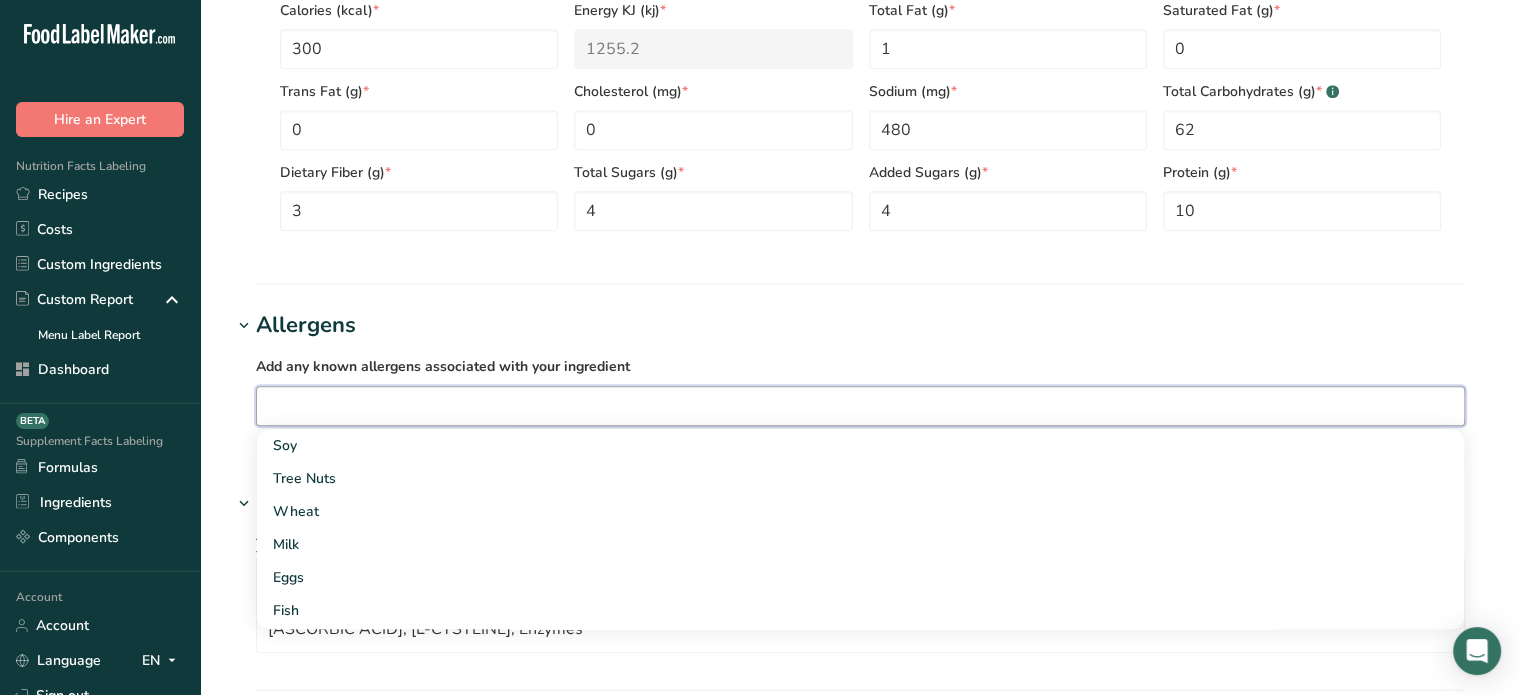 click at bounding box center [860, 405] 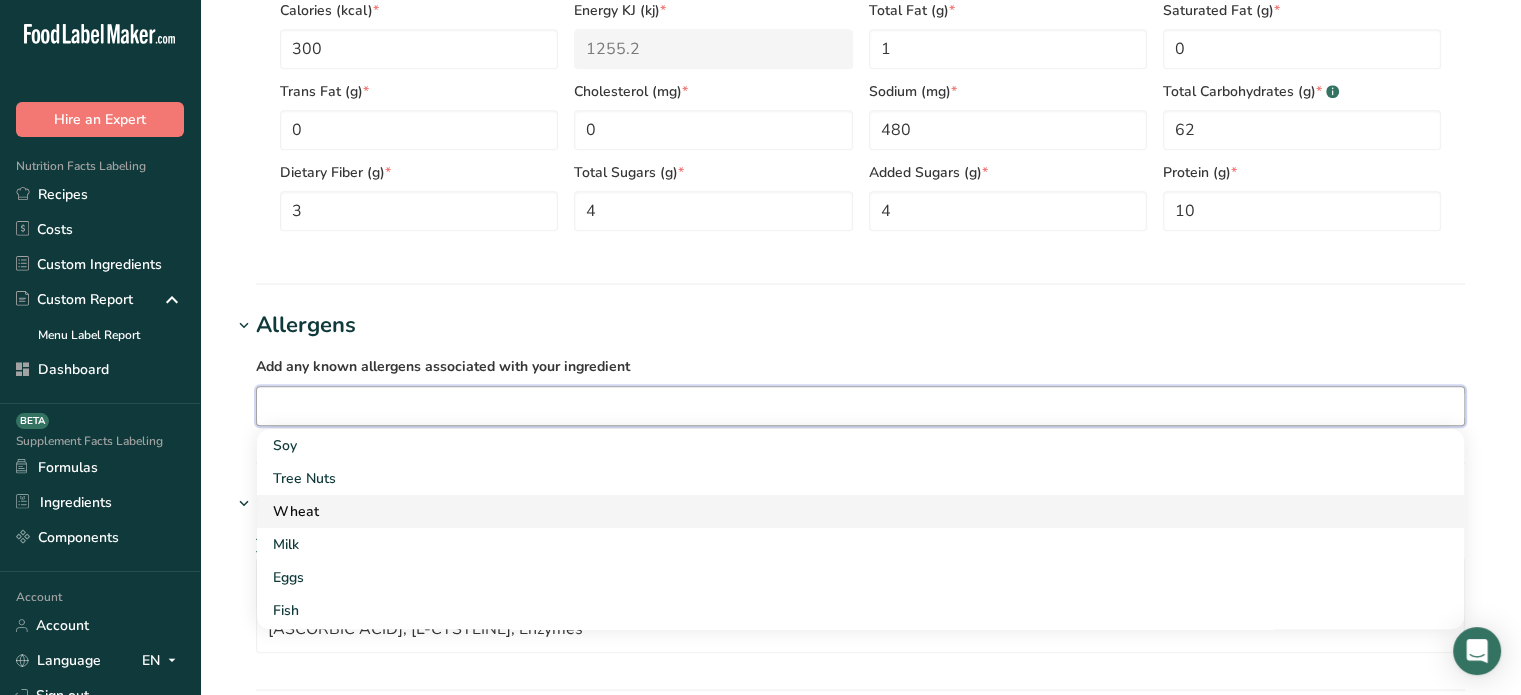 click on "Wheat" at bounding box center (844, 511) 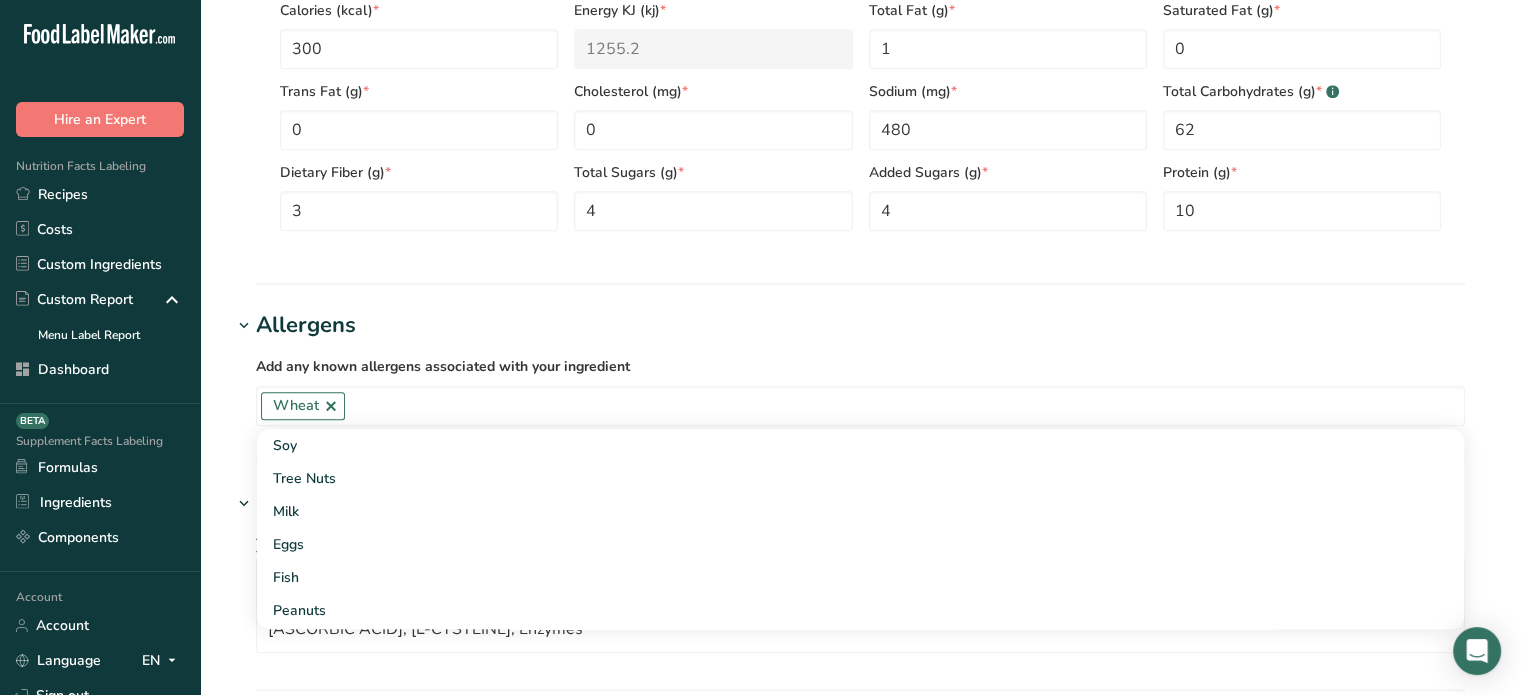 click on "Add any known allergens associated with your ingredient
Wheat
Soy
Tree Nuts
Milk
Eggs
Fish
Peanuts
Sesame
Crustaceans
Sulphites
Celery
Mustard
Lupins
Mollusks
Gluten
Almond
Beech nut
Brazil nut
Butternut
Cashew
Chestnut
Chinquapin
Coconut
Hazelnut
Gingko nut
Hickory nut" at bounding box center [860, 390] 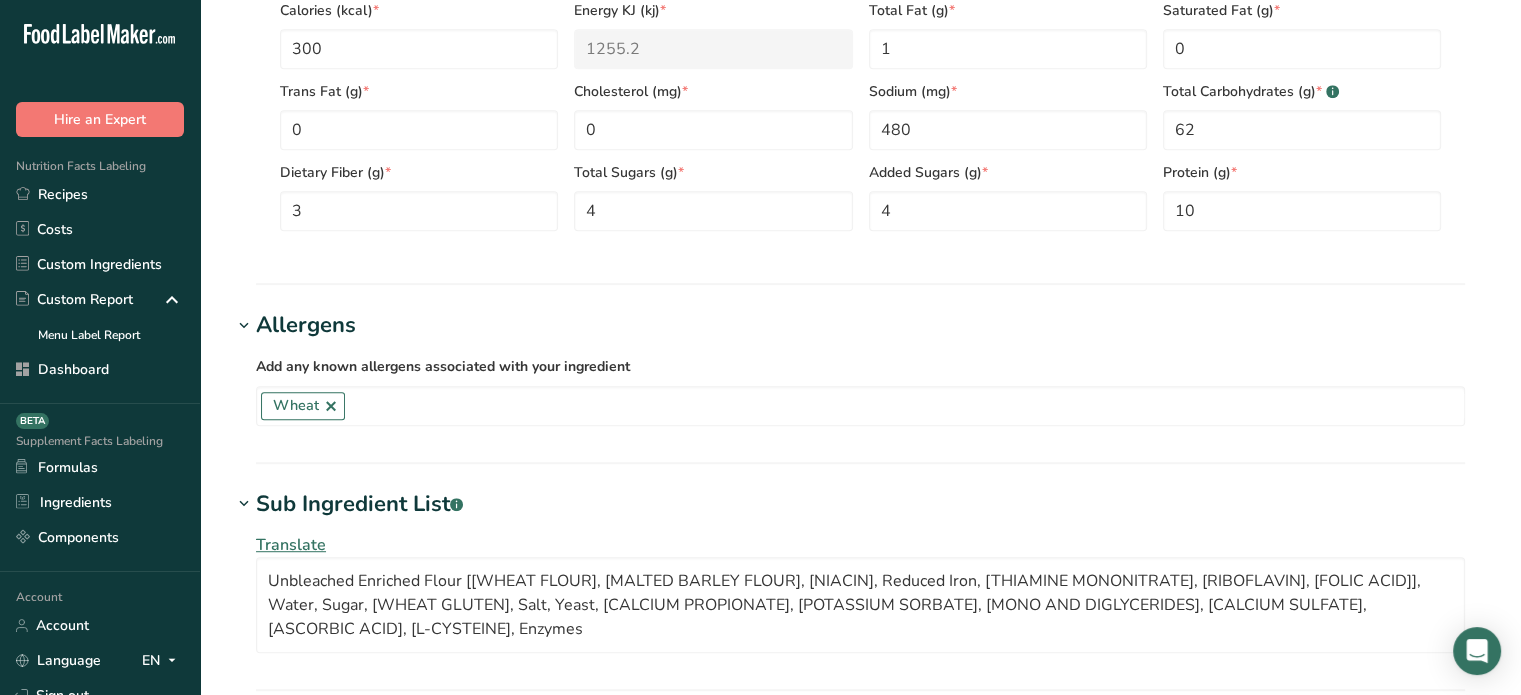 scroll, scrollTop: 1556, scrollLeft: 0, axis: vertical 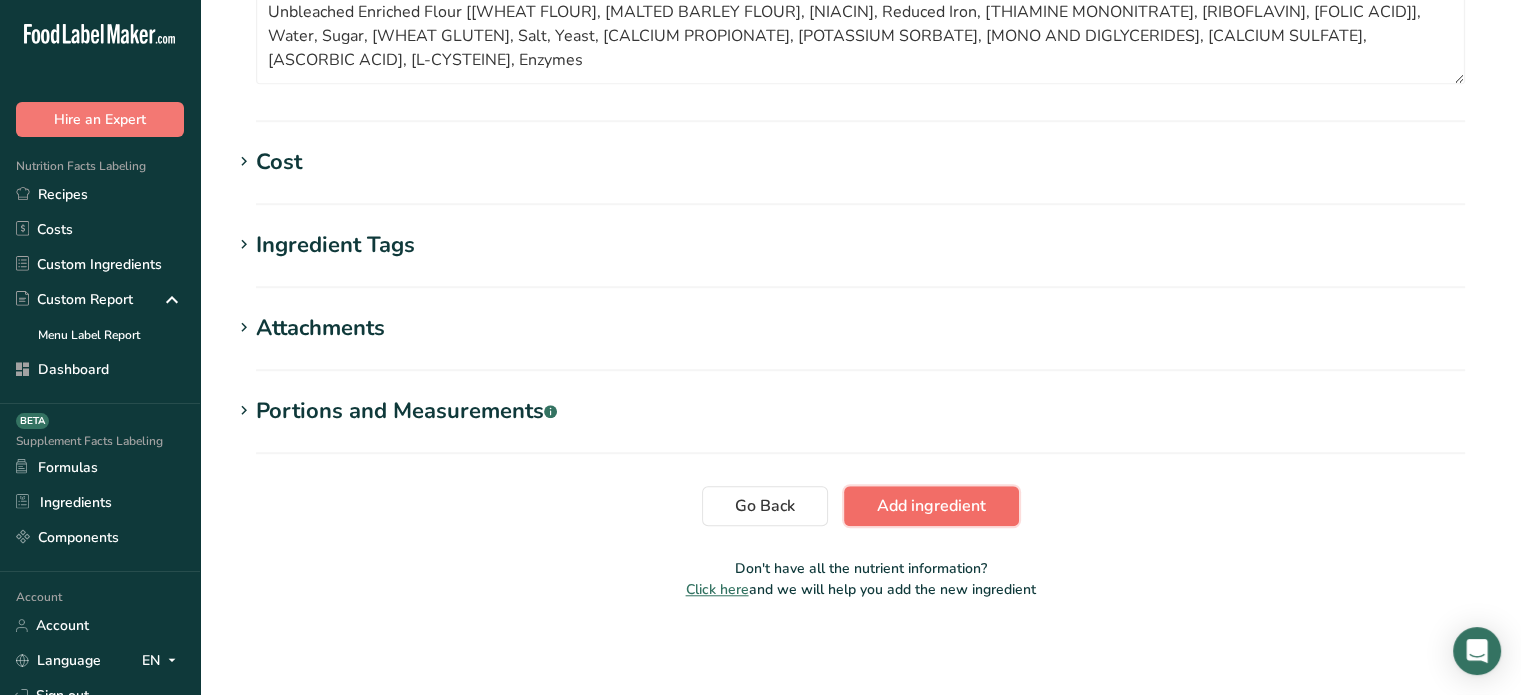 click on "Add ingredient" at bounding box center [931, 506] 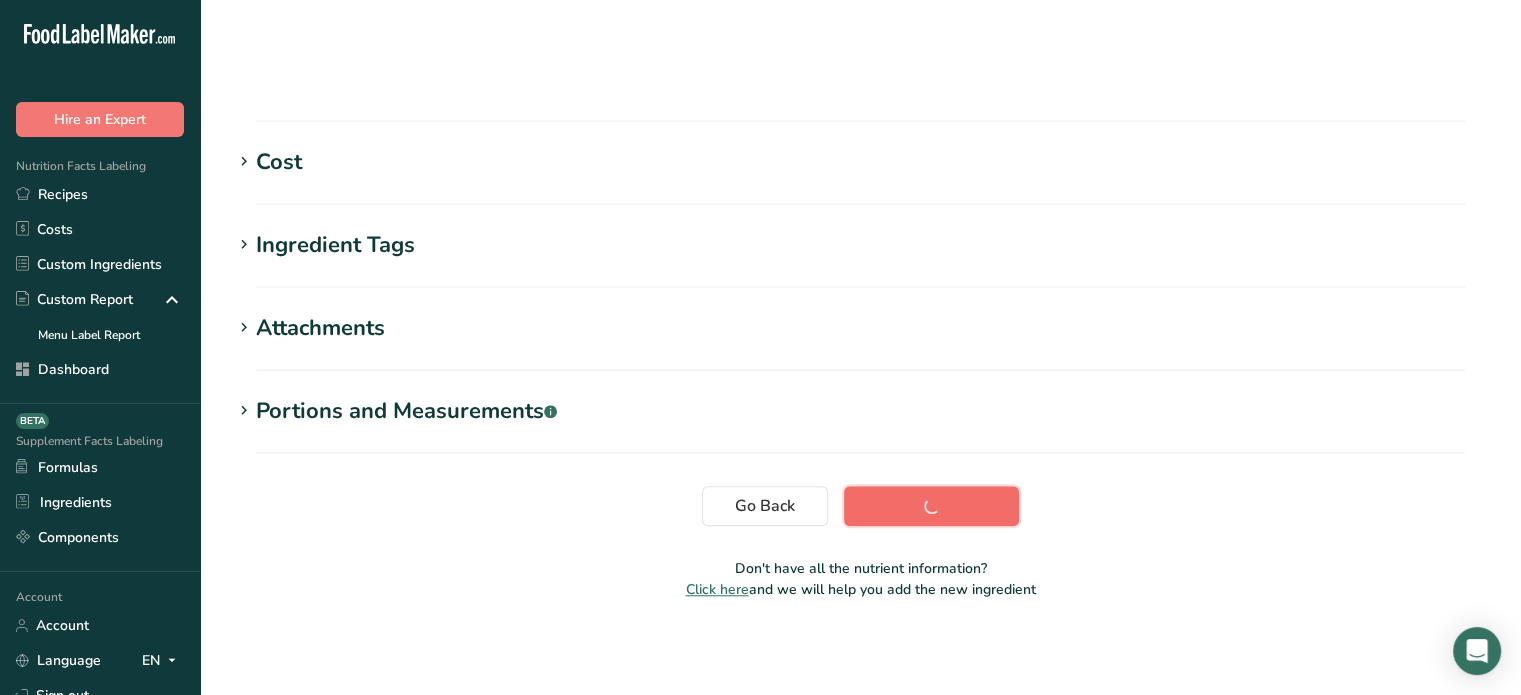 scroll, scrollTop: 379, scrollLeft: 0, axis: vertical 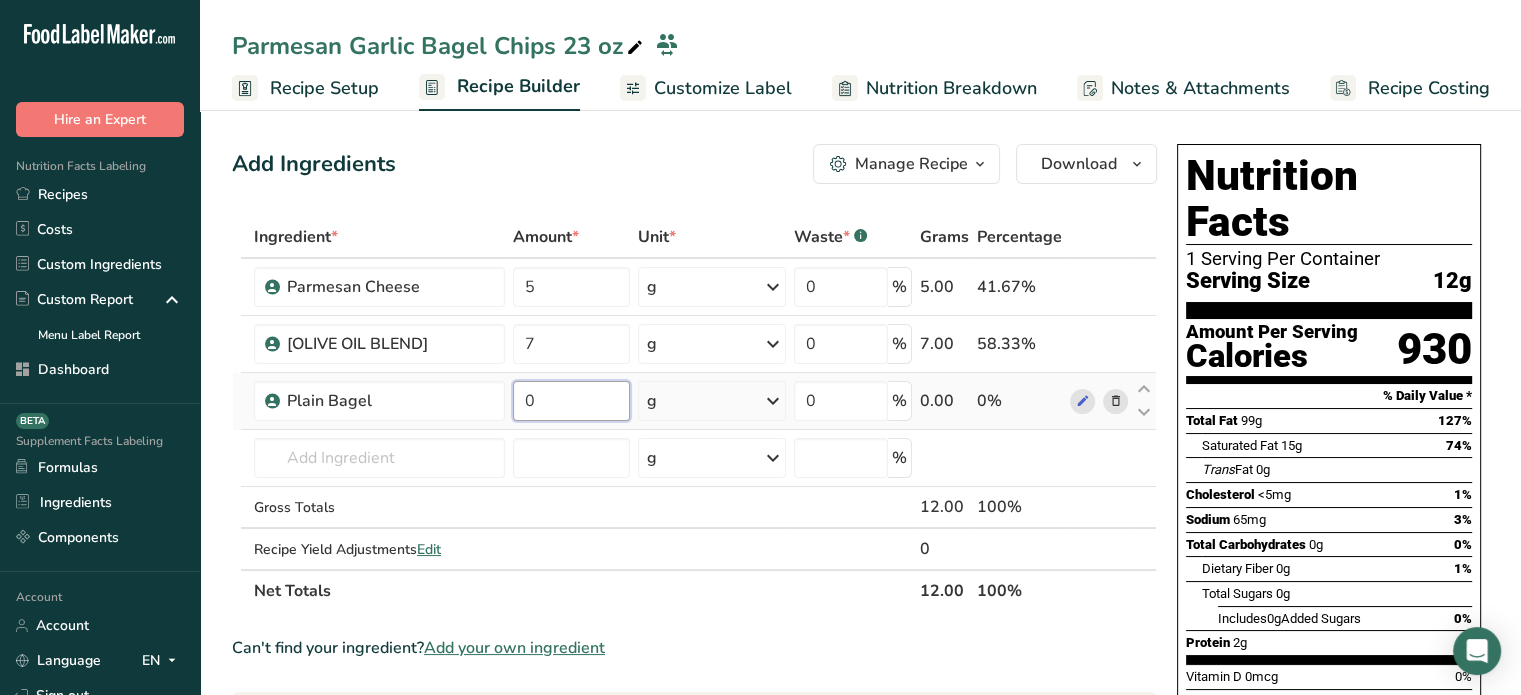 drag, startPoint x: 585, startPoint y: 388, endPoint x: 527, endPoint y: 399, distance: 59.03389 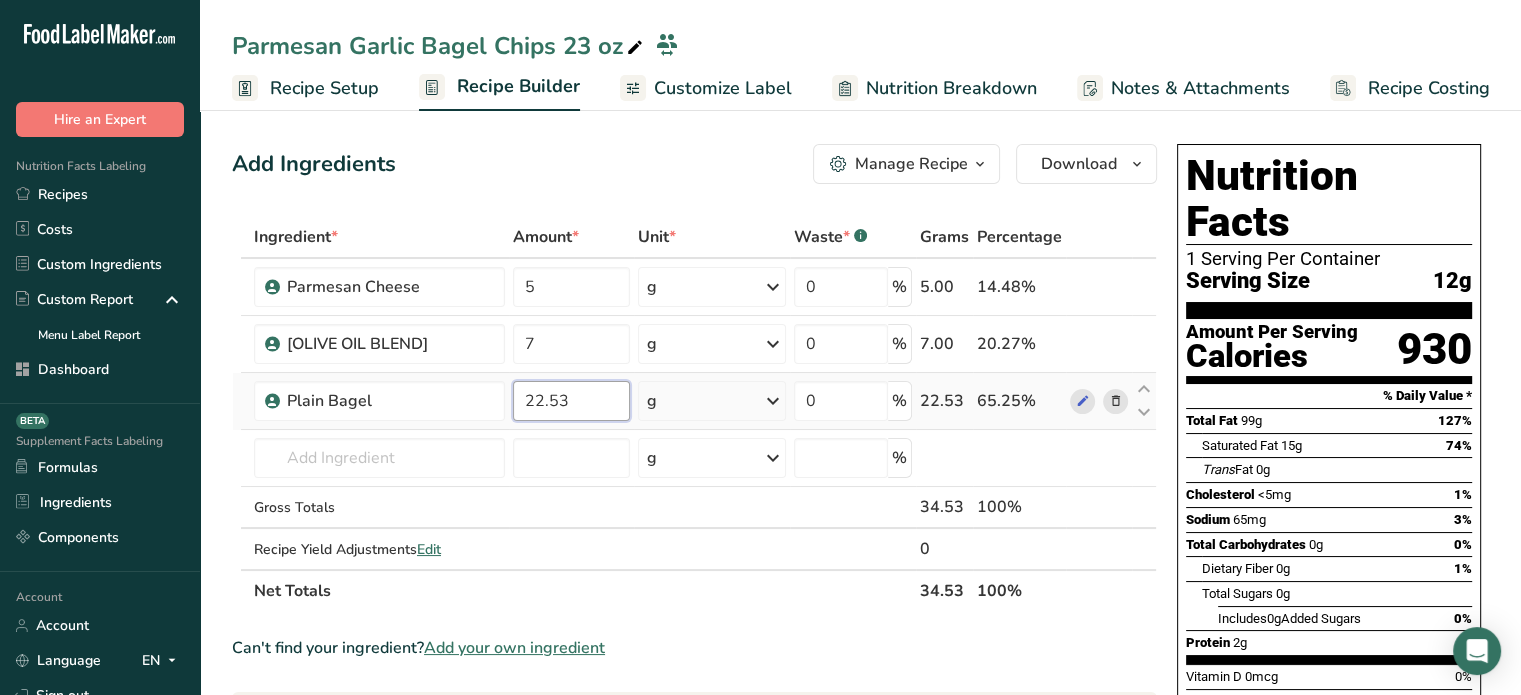 type on "22.53" 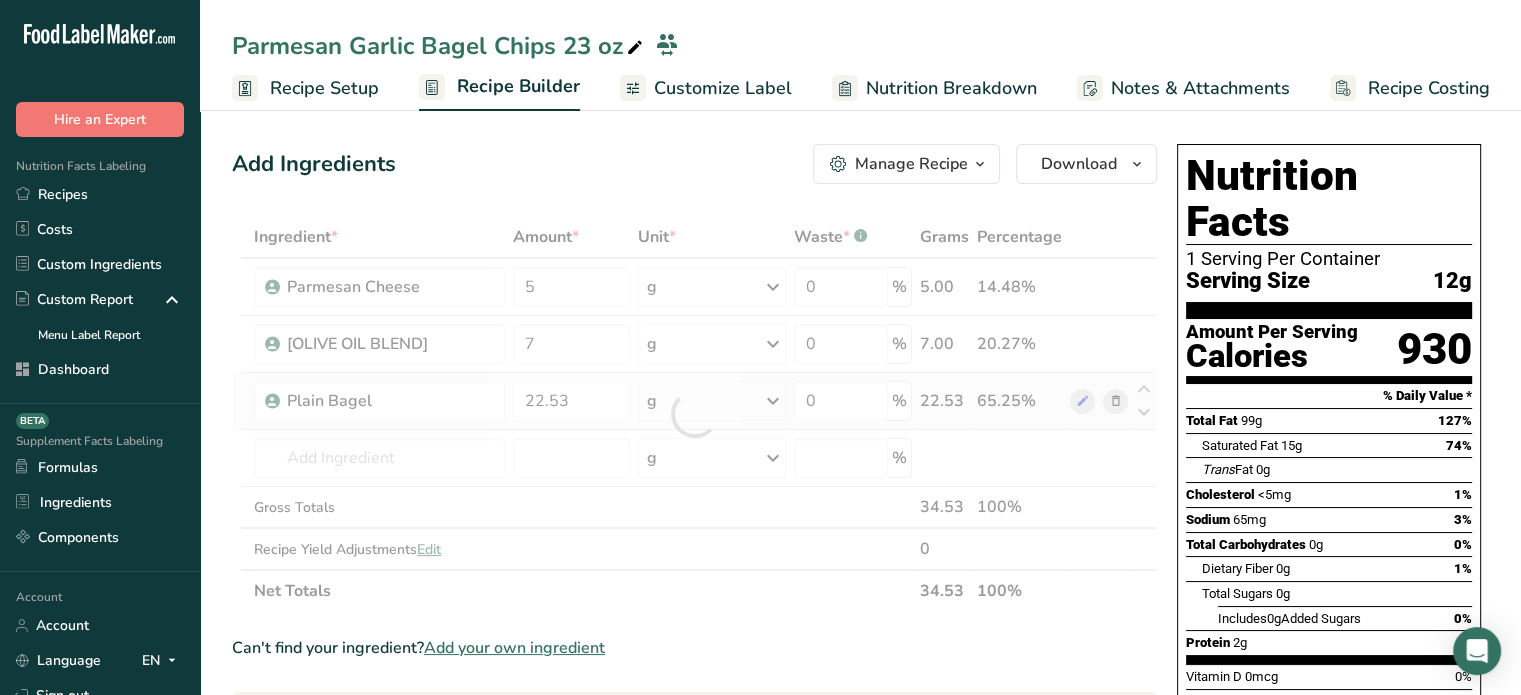 click on "Ingredient *
Amount *
Unit *
Waste *   .a-a{fill:#347362;}.b-a{fill:#fff;}          Grams
Percentage
Parmesan Cheese
5
g
Weight Units
g
kg
mg
See more
Volume Units
l
mL
fl oz
See more
0
%
5.00
14.48%
Olive Oil Blend
7
g
Weight Units
g
kg
mg
See more
Volume Units
l
mL
fl oz
See more
0
%
7.00
20.27%
Plain Bagel
22.53
g" at bounding box center [694, 414] 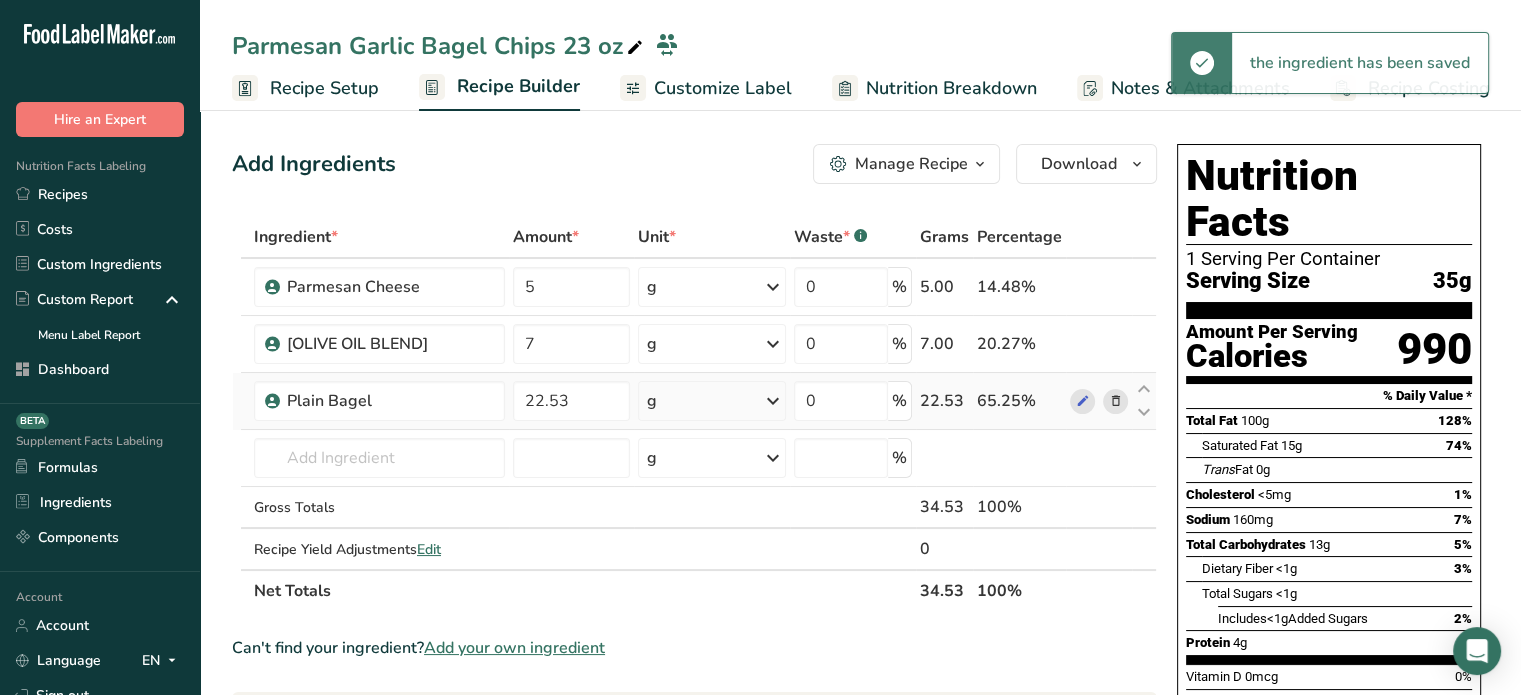 click on "g" at bounding box center [712, 401] 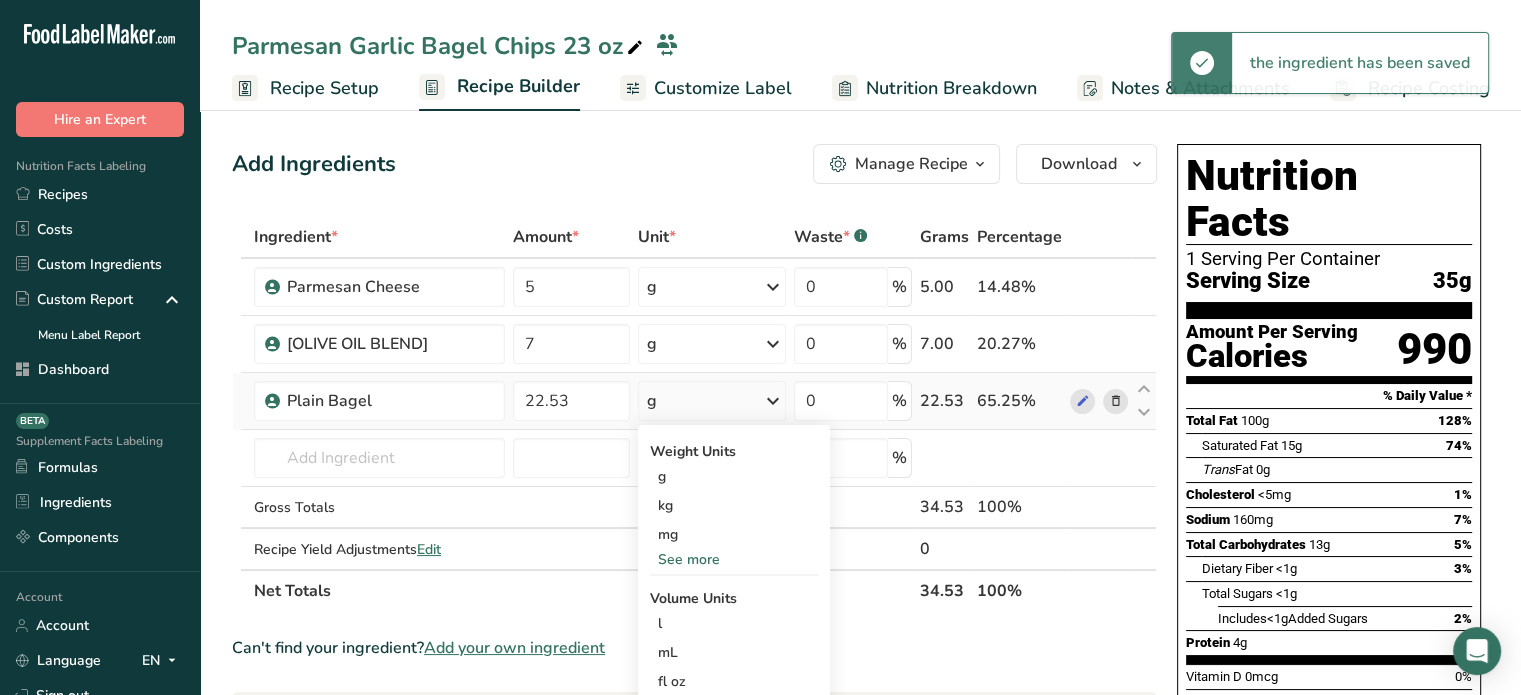 click on "See more" at bounding box center [734, 559] 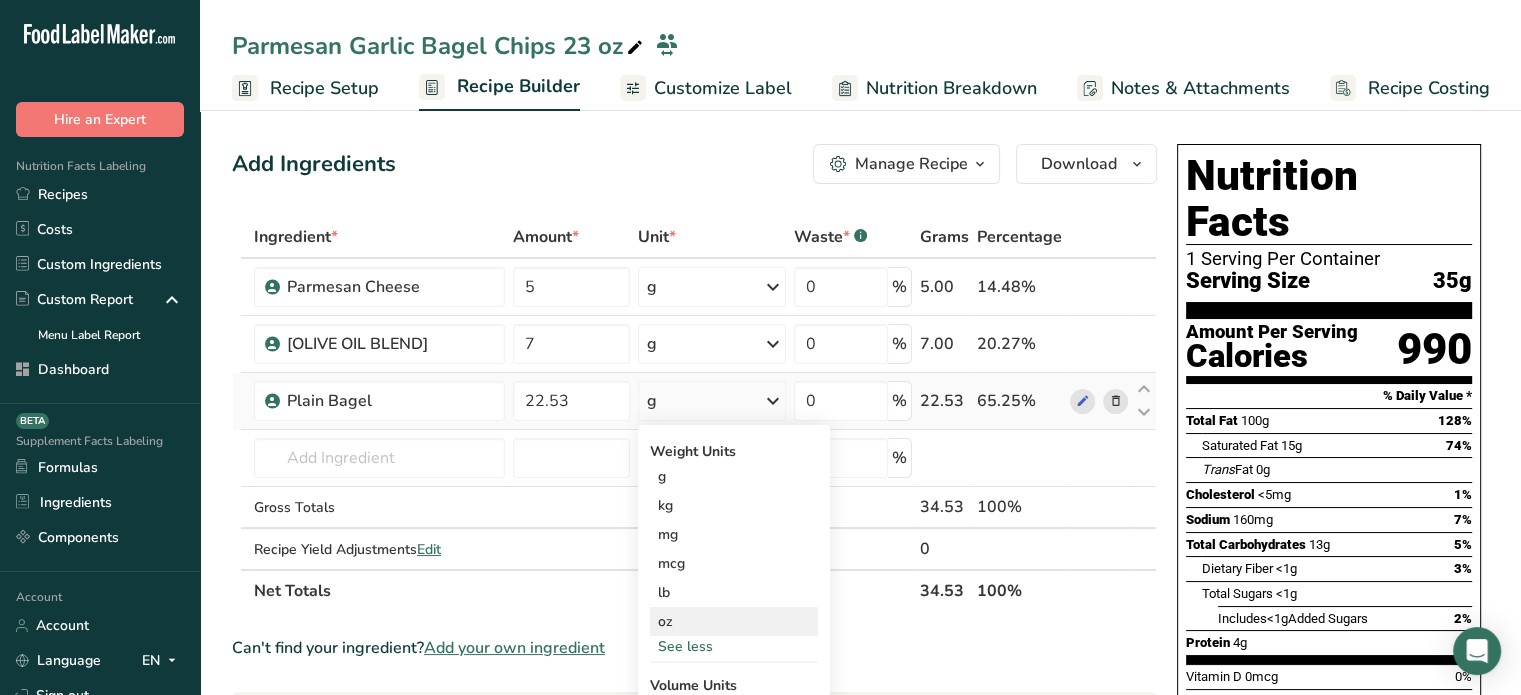 click on "oz" at bounding box center (734, 621) 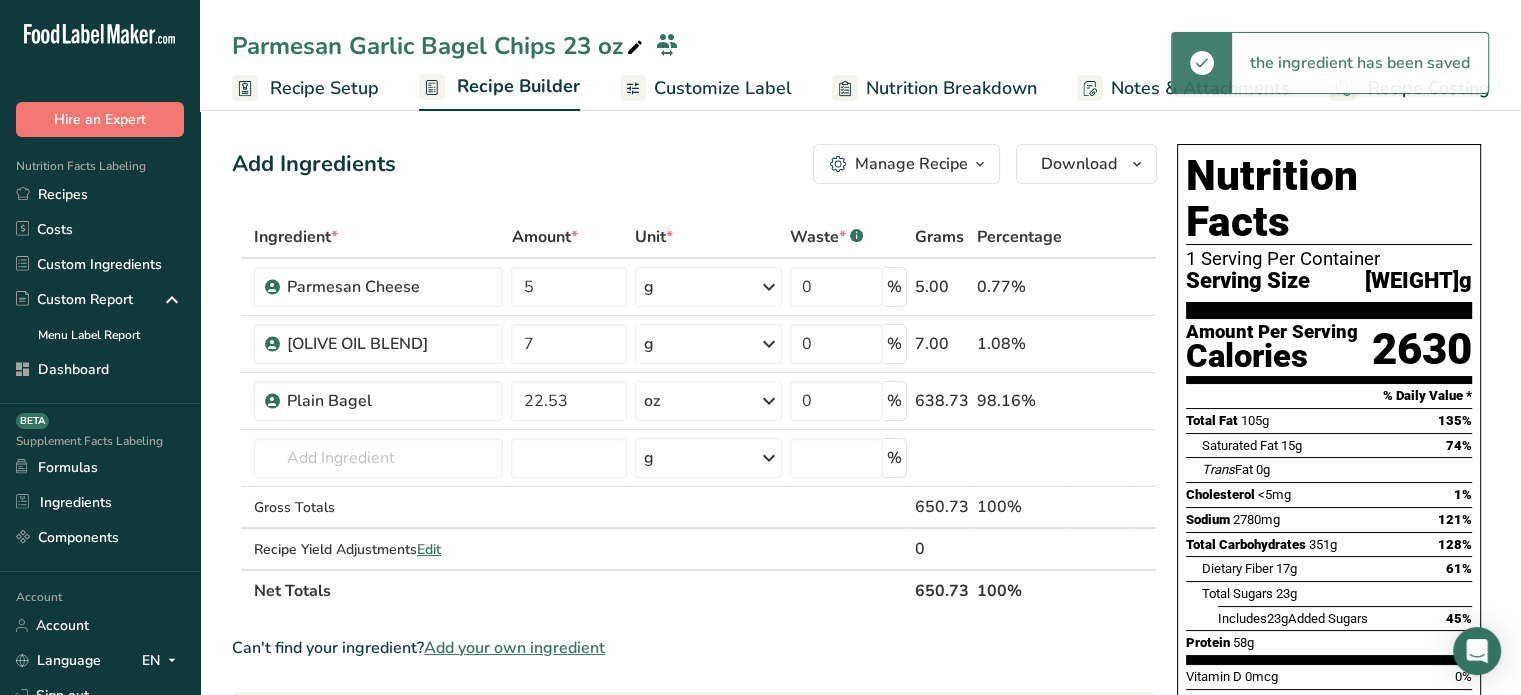 click on "650.73" at bounding box center (942, 590) 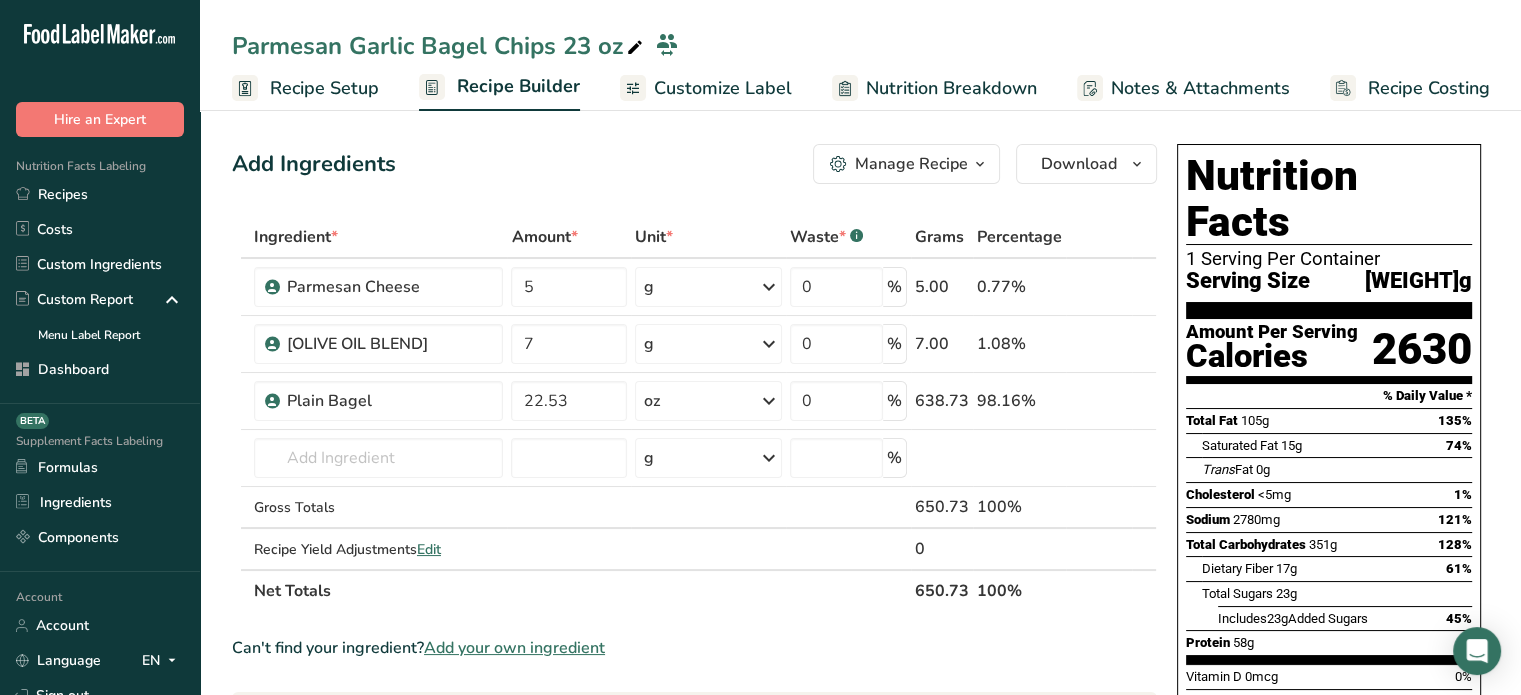 click on "Recipe Setup" at bounding box center [324, 88] 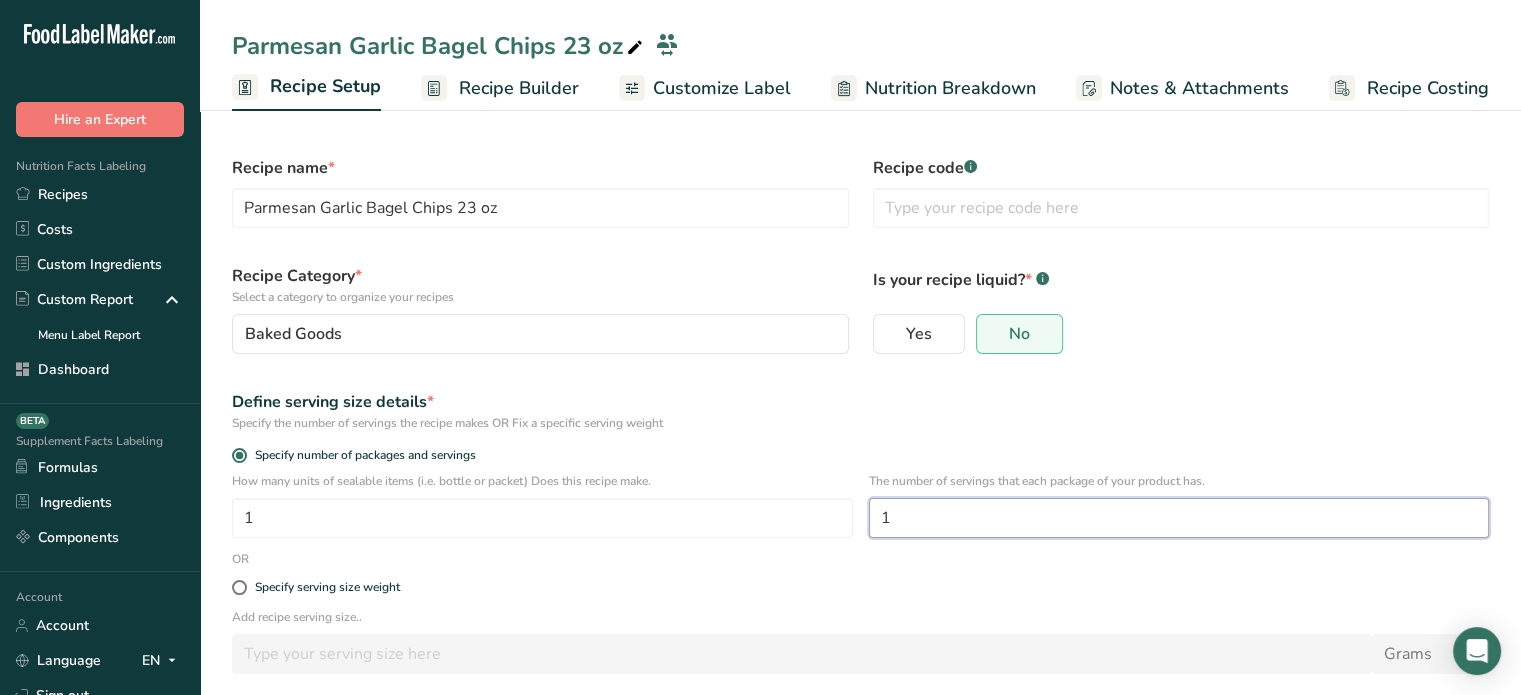 click on "1" at bounding box center (1179, 518) 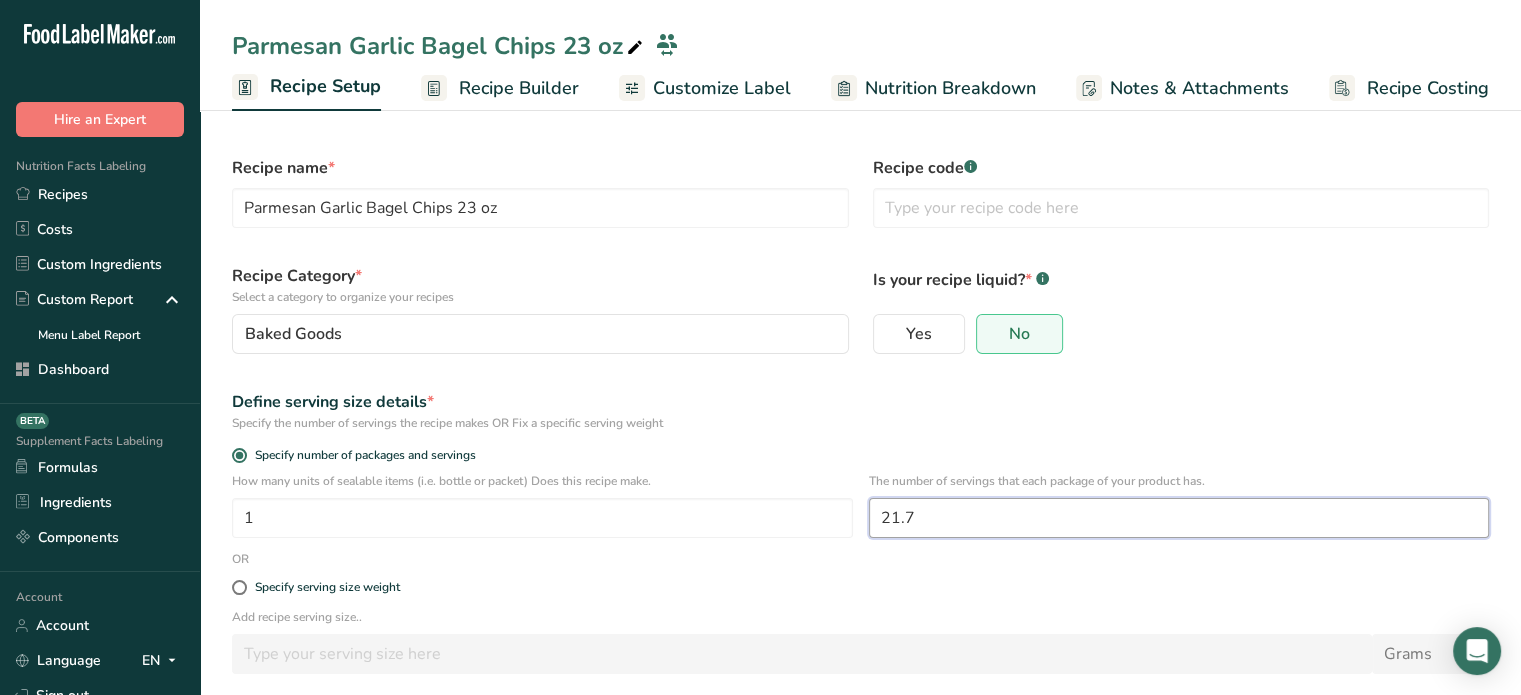 scroll, scrollTop: 95, scrollLeft: 0, axis: vertical 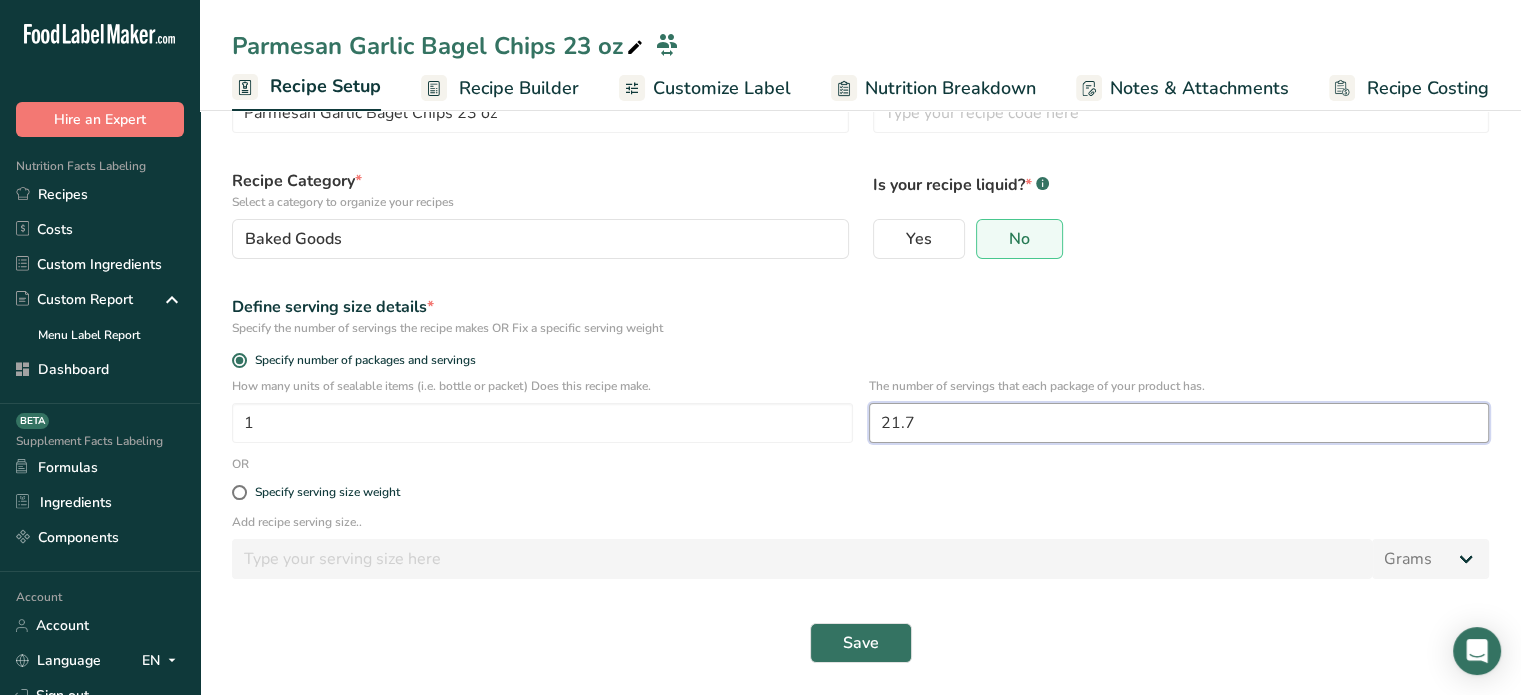 type on "21.7" 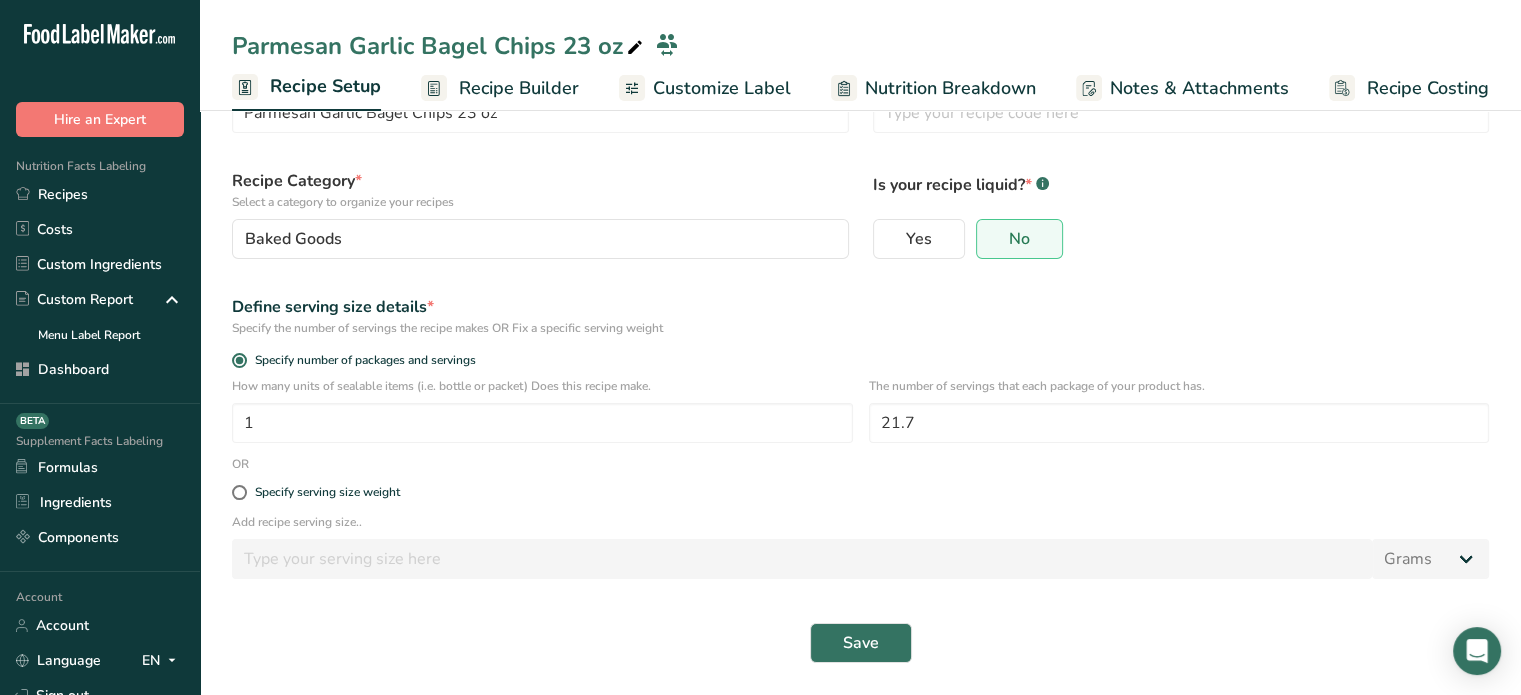 click on "Save" at bounding box center (860, 643) 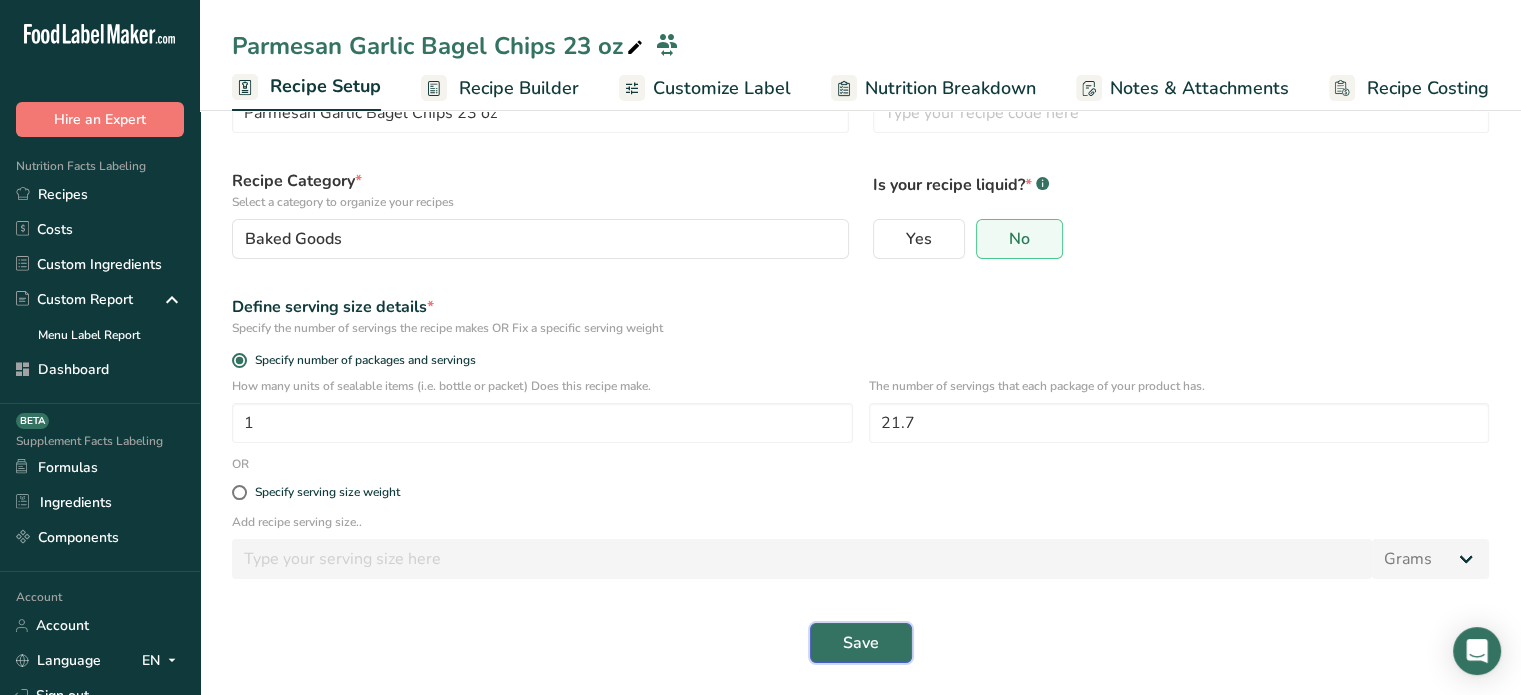 click on "Save" at bounding box center (861, 643) 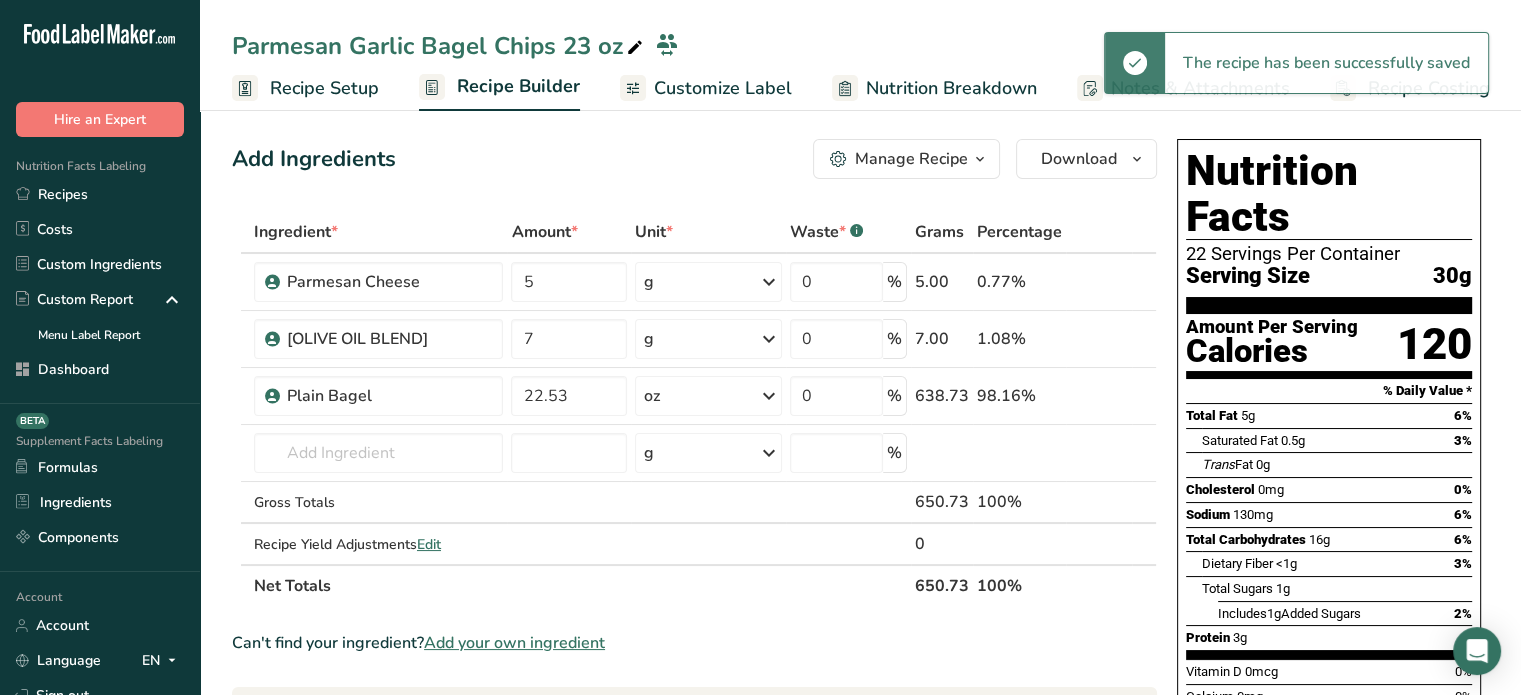 scroll, scrollTop: 0, scrollLeft: 0, axis: both 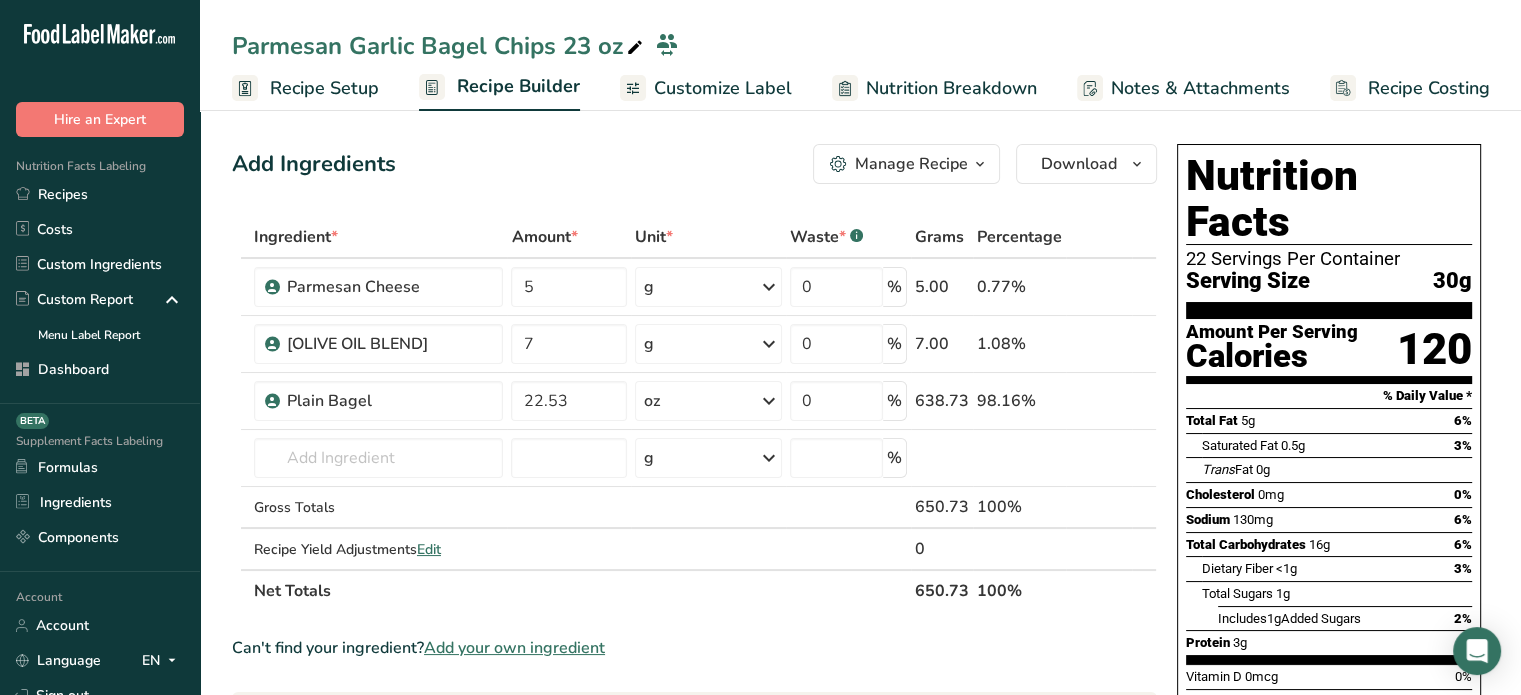 click on "Customize Label" at bounding box center (723, 88) 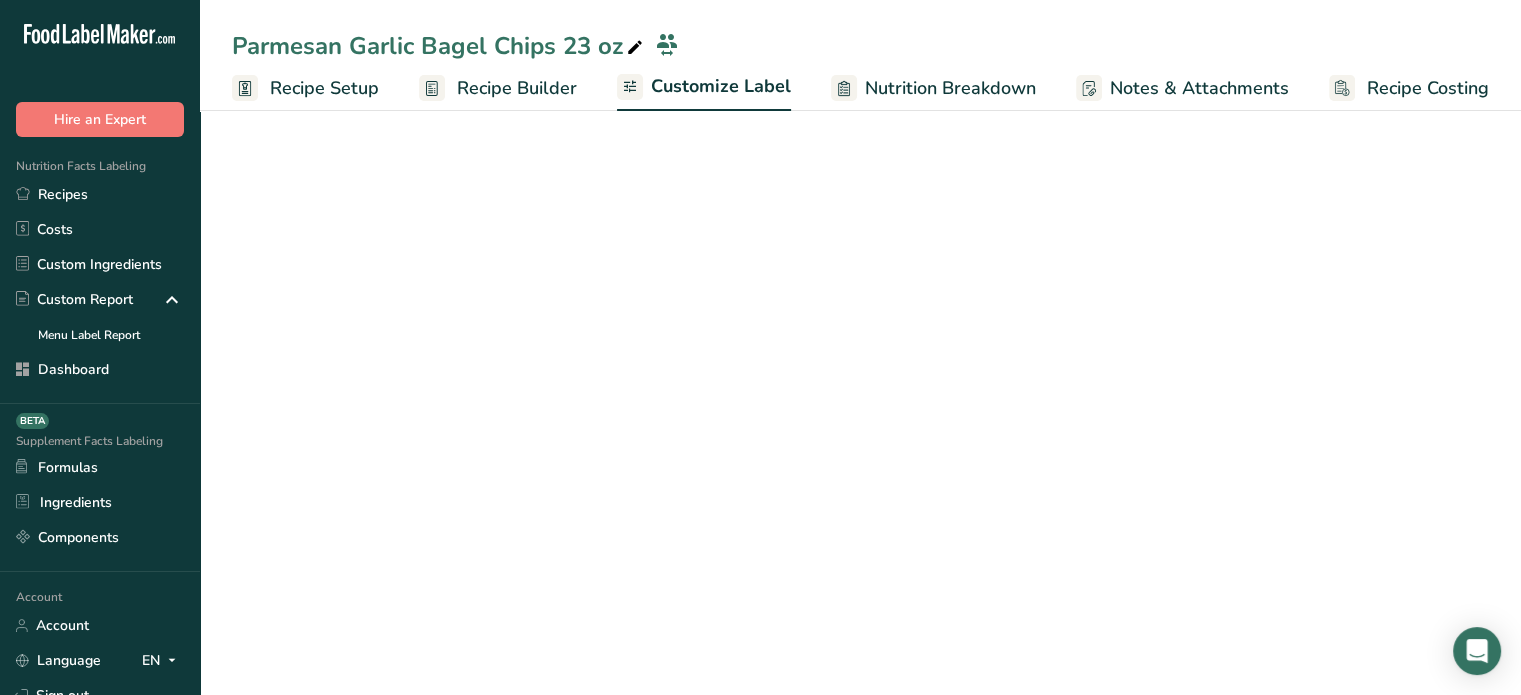scroll, scrollTop: 0, scrollLeft: 0, axis: both 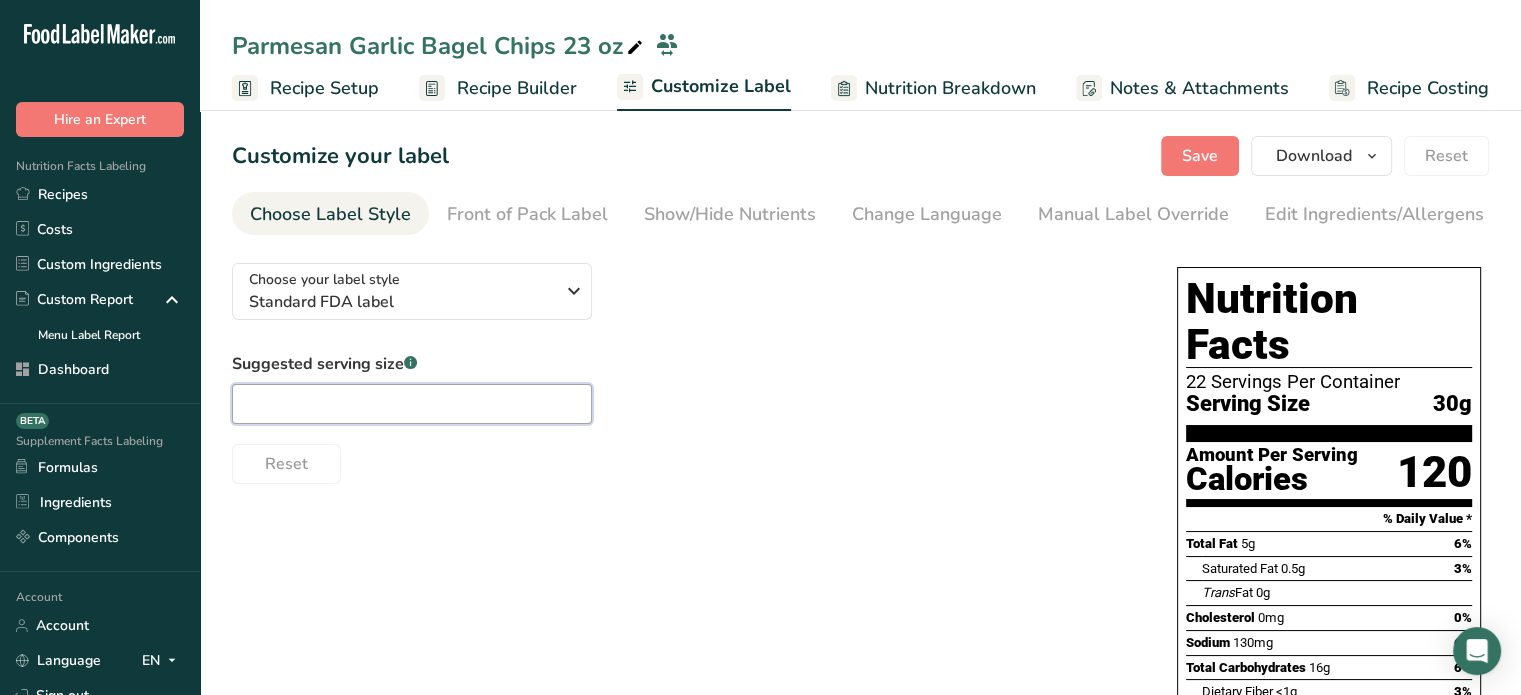 click at bounding box center [412, 404] 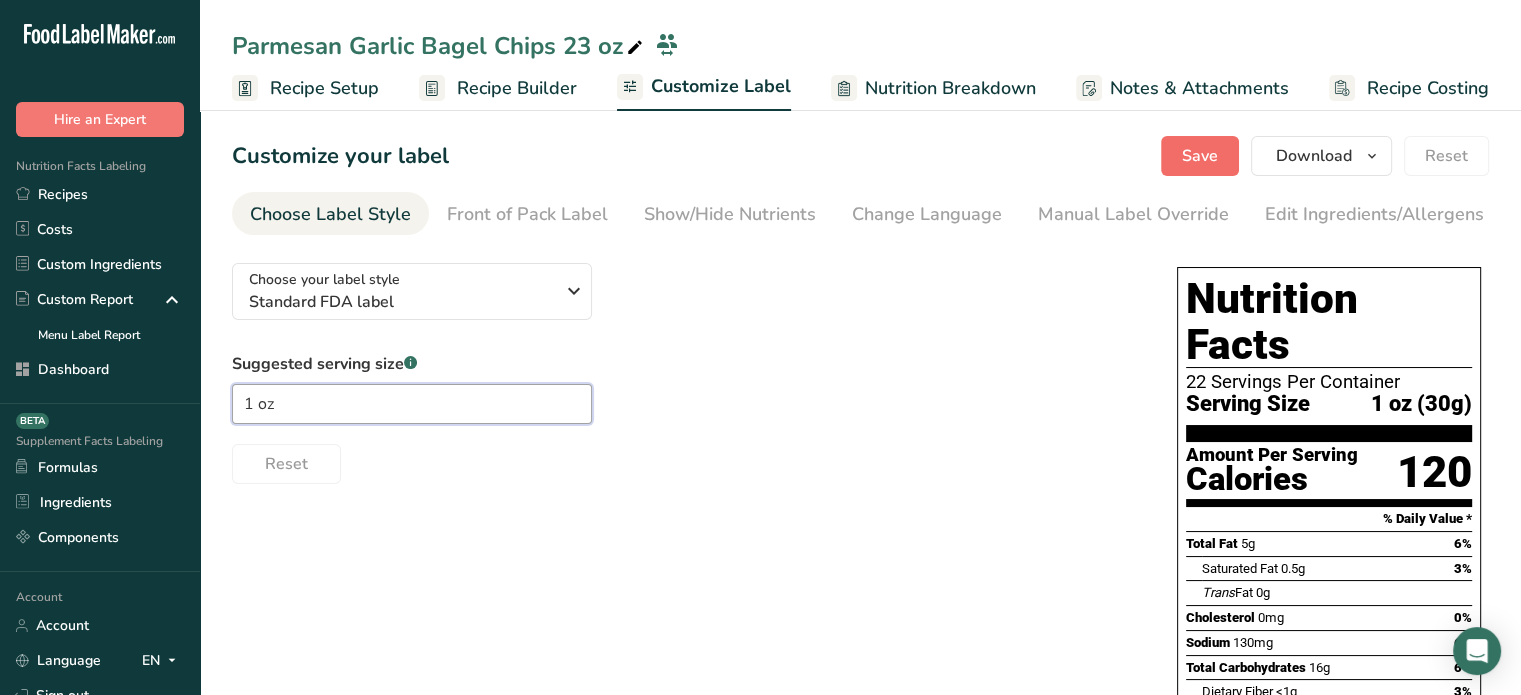 type on "1 oz" 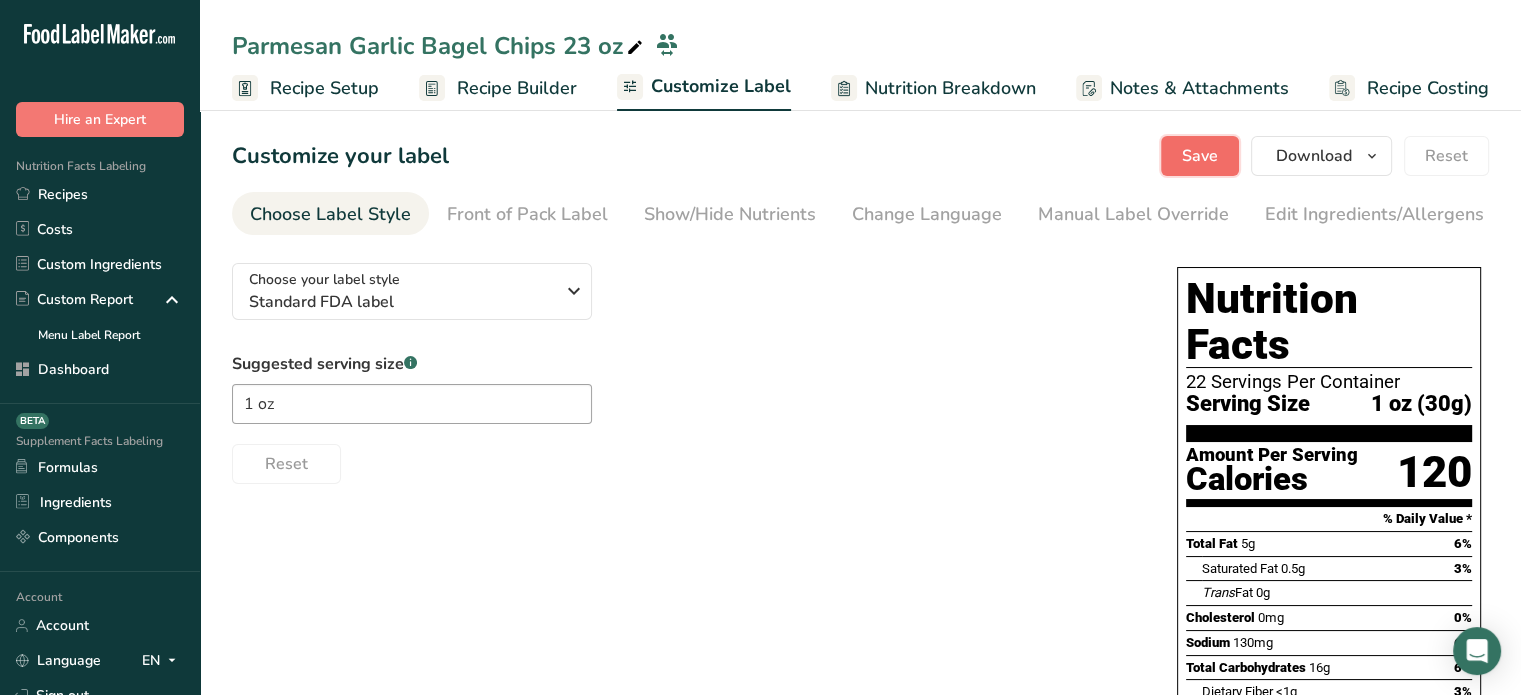 click on "Save" at bounding box center (1200, 156) 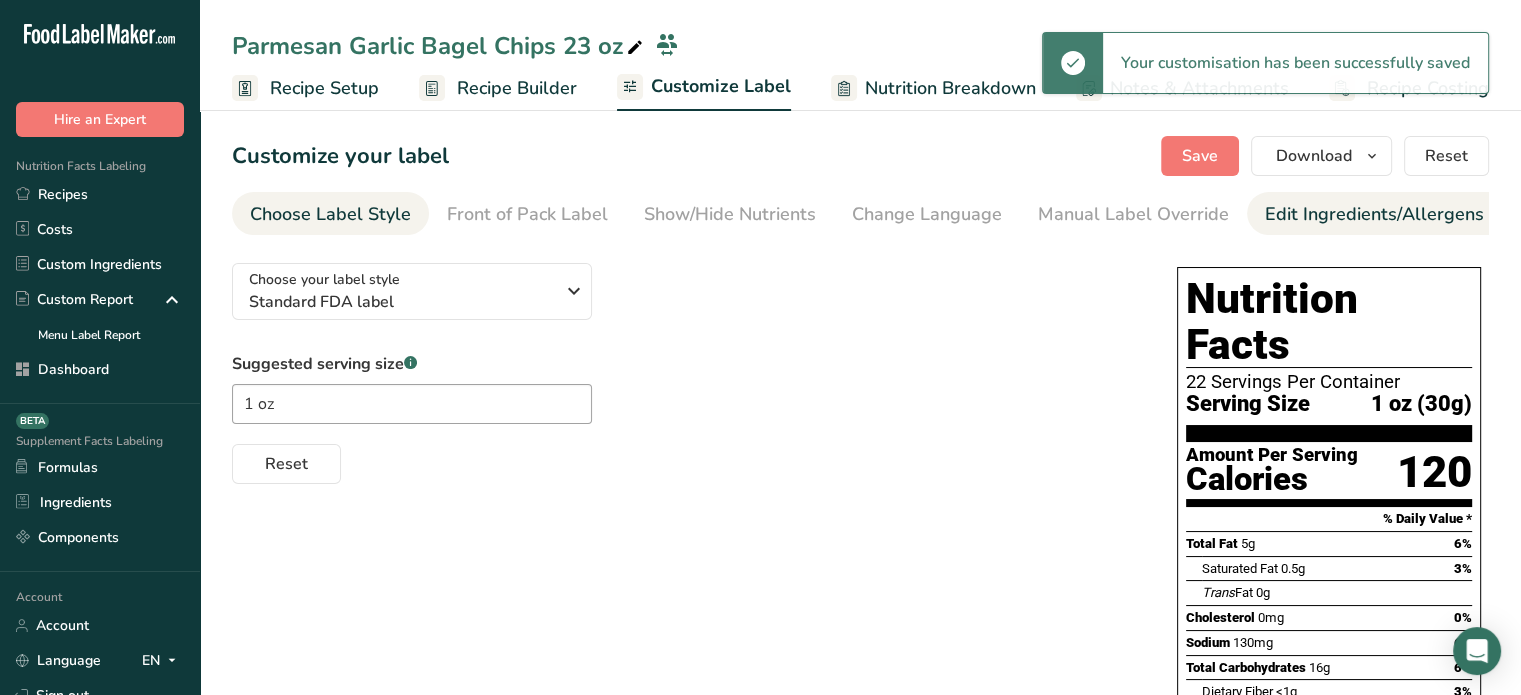 click on "Edit Ingredients/Allergens List" at bounding box center (1392, 214) 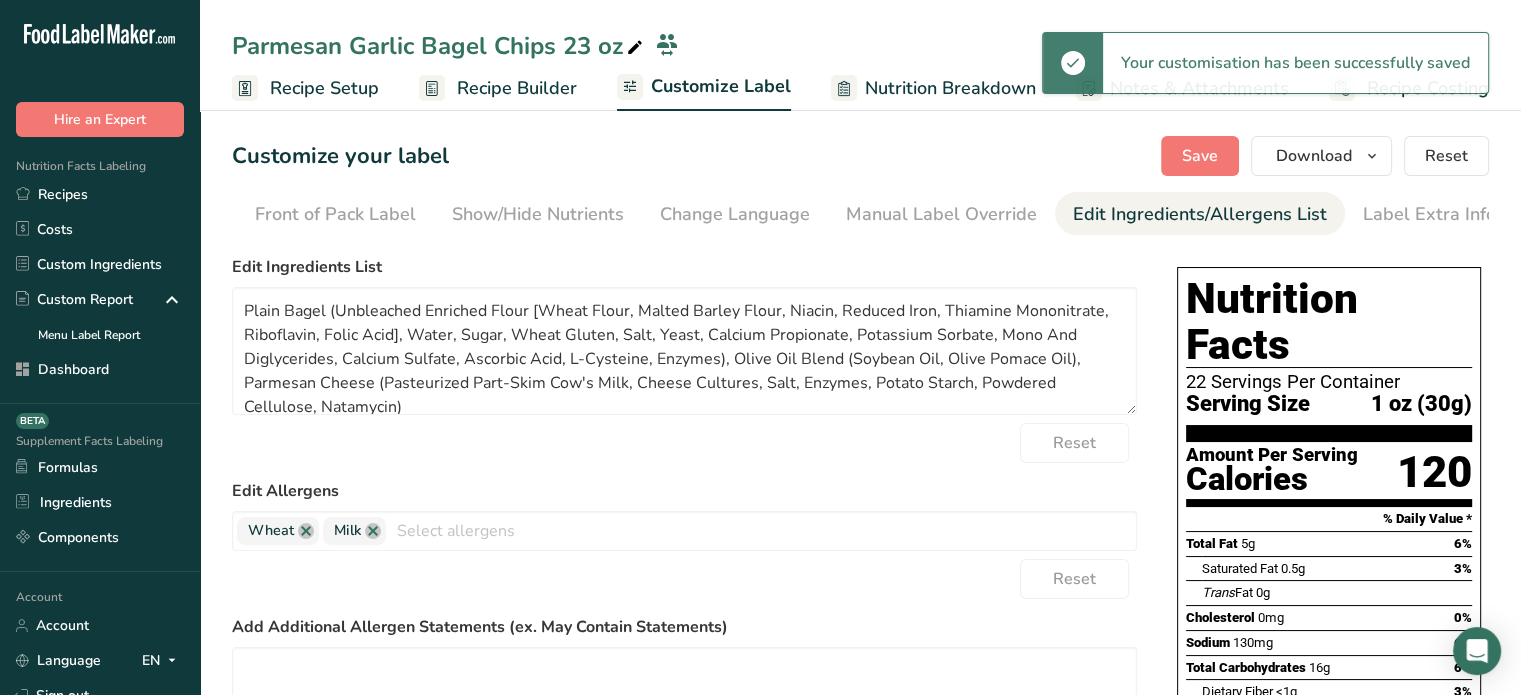 scroll, scrollTop: 0, scrollLeft: 196, axis: horizontal 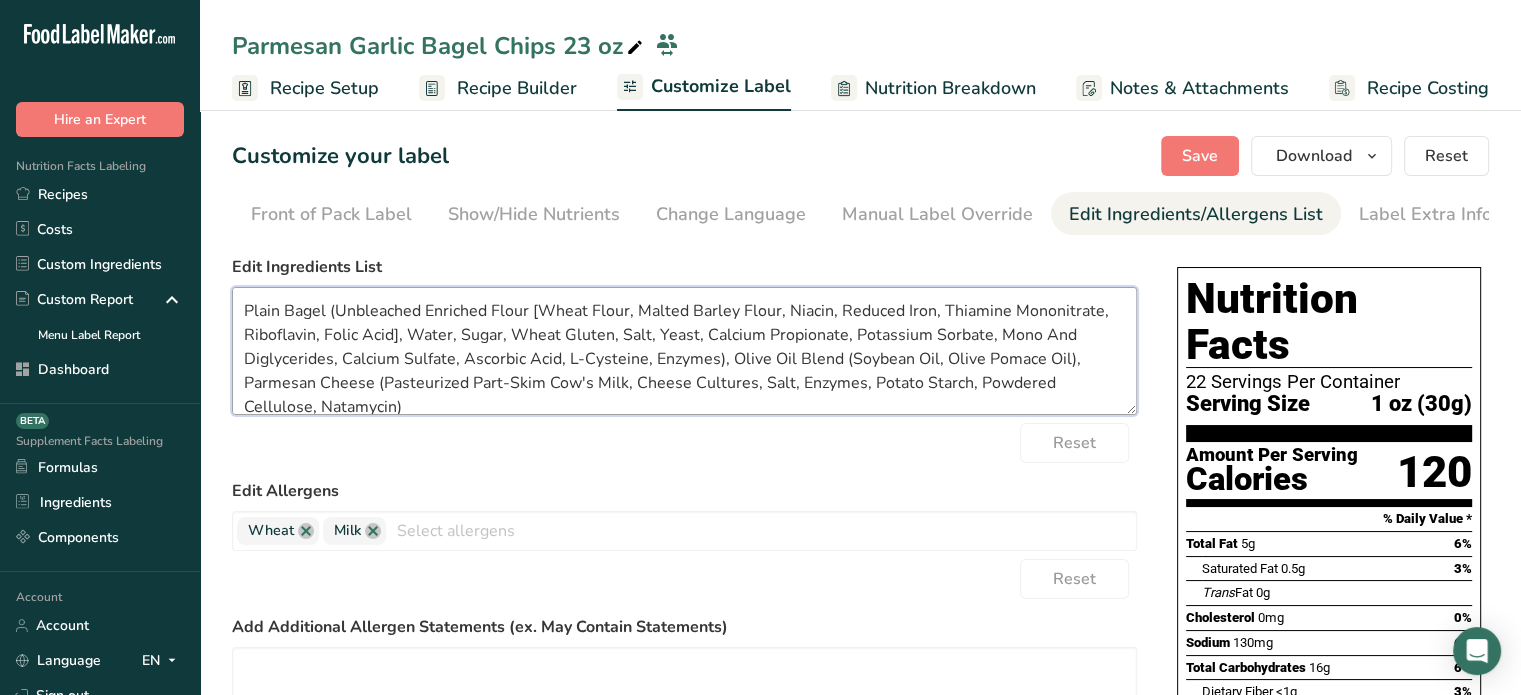 click on "Plain Bagel (Unbleached Enriched Flour [Wheat Flour, Malted Barley Flour, Niacin, Reduced Iron, Thiamine Mononitrate, Riboflavin, Folic Acid], Water, Sugar, Wheat Gluten, Salt, Yeast, Calcium Propionate, Potassium Sorbate, Mono And Diglycerides, Calcium Sulfate, Ascorbic Acid, L-Cysteine, Enzymes), Olive Oil Blend (Soybean Oil, Olive Pomace Oil), Parmesan Cheese (Pasteurized Part-Skim Cow's Milk, Cheese Cultures, Salt, Enzymes, Potato Starch, Powdered Cellulose, Natamycin)" at bounding box center (684, 351) 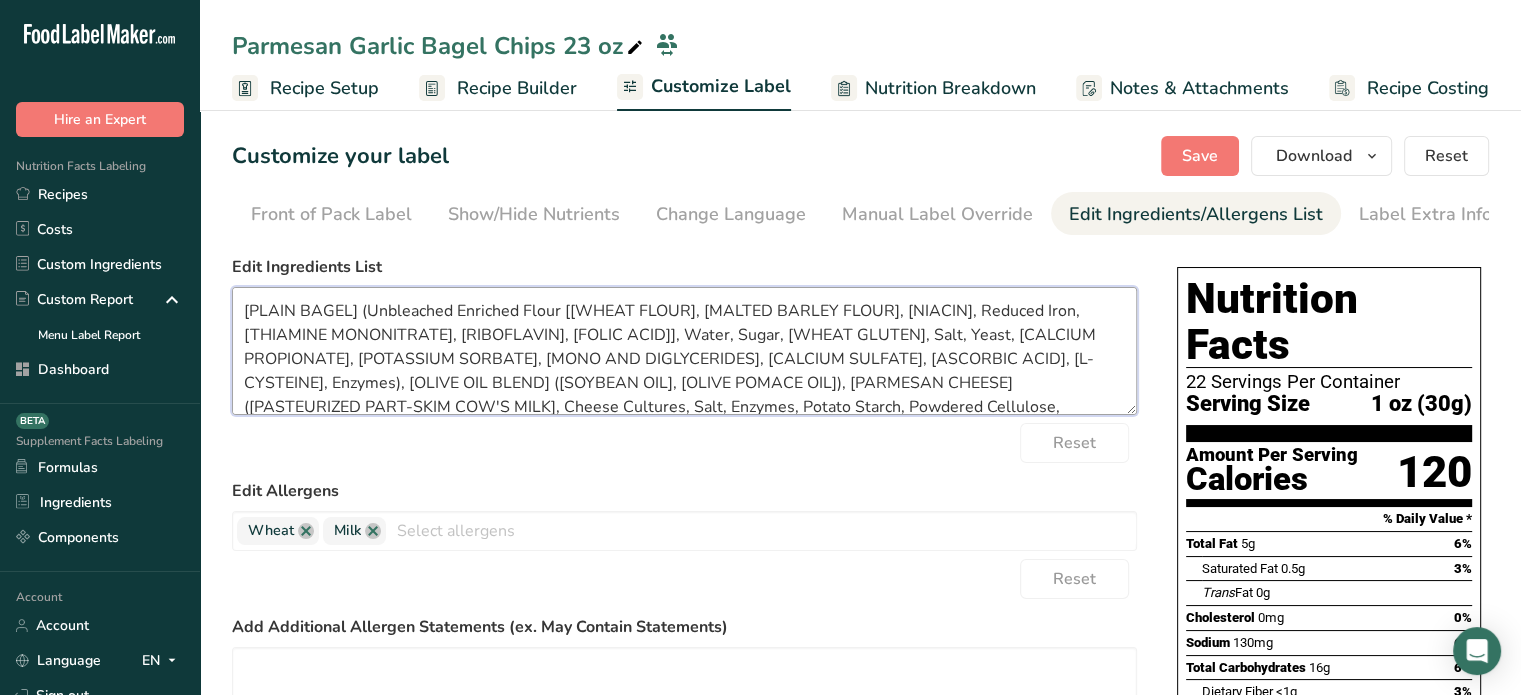 scroll, scrollTop: 3, scrollLeft: 0, axis: vertical 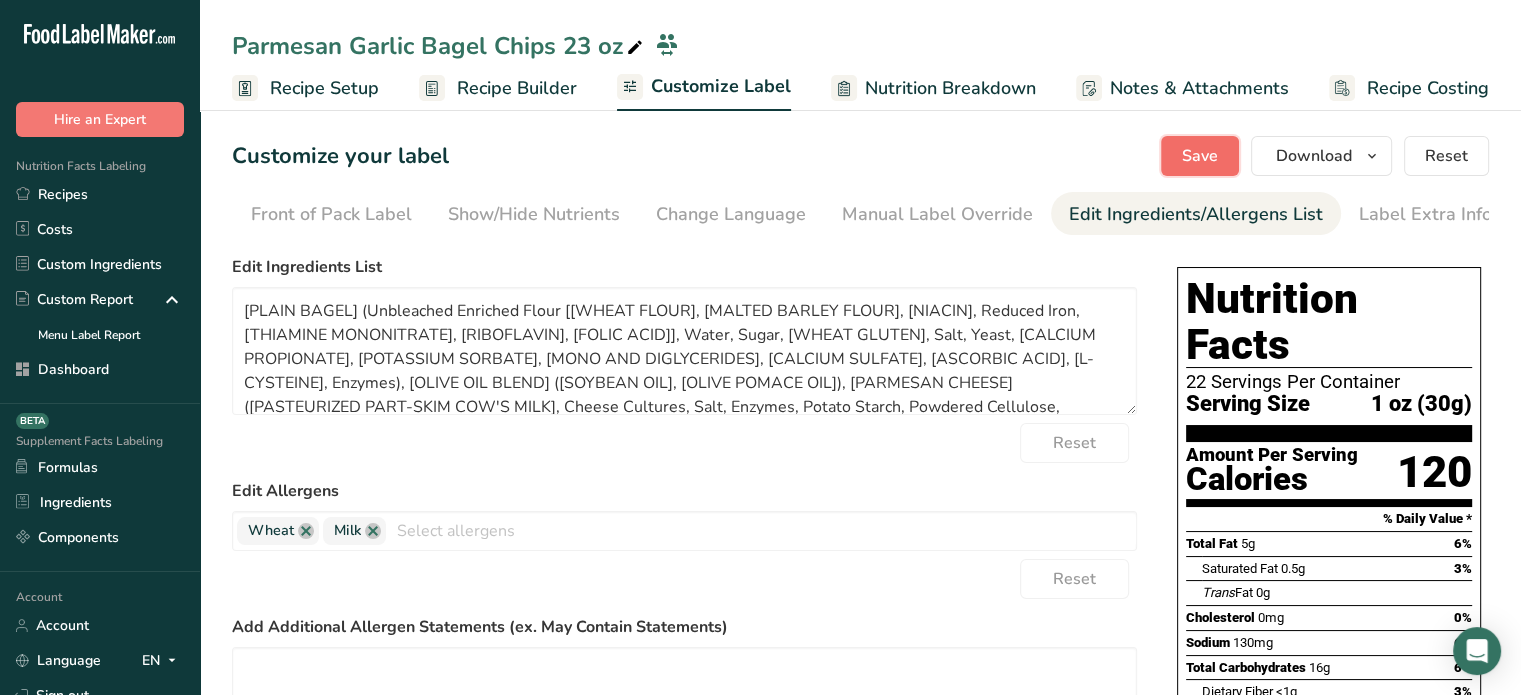 click on "Save" at bounding box center [1200, 156] 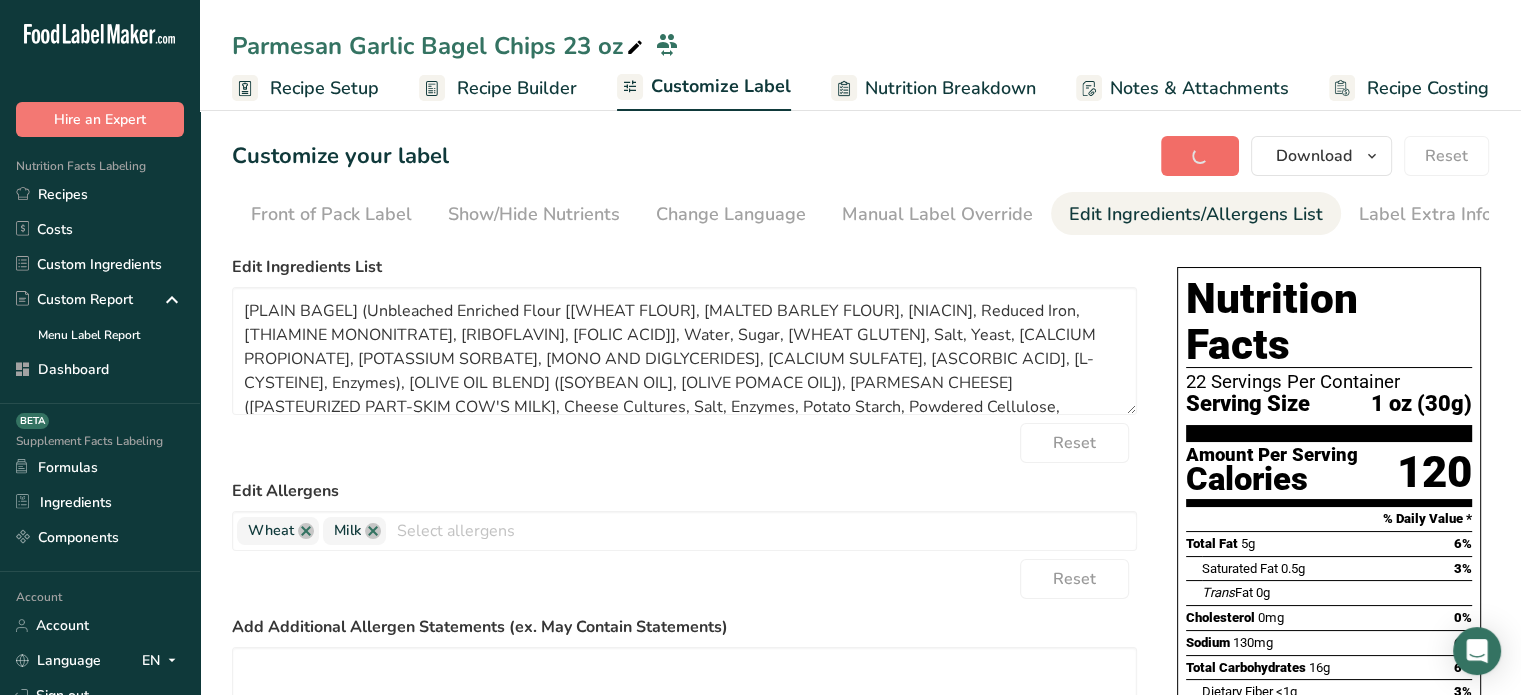 click on "Save
Download
Choose what to show on your downloaded label
Recipe Name to appear above label
Nutrition Facts Panel
Ingredient Statement List
Allergen Declaration/ Allergy Statement
Business Address
Label Notes
Recipe Tags
Recipe Card QR Code
Front of Pack Label
Download
PNG
PNG
BMP
SVG
PDF
TXT
Reset" at bounding box center [1325, 156] 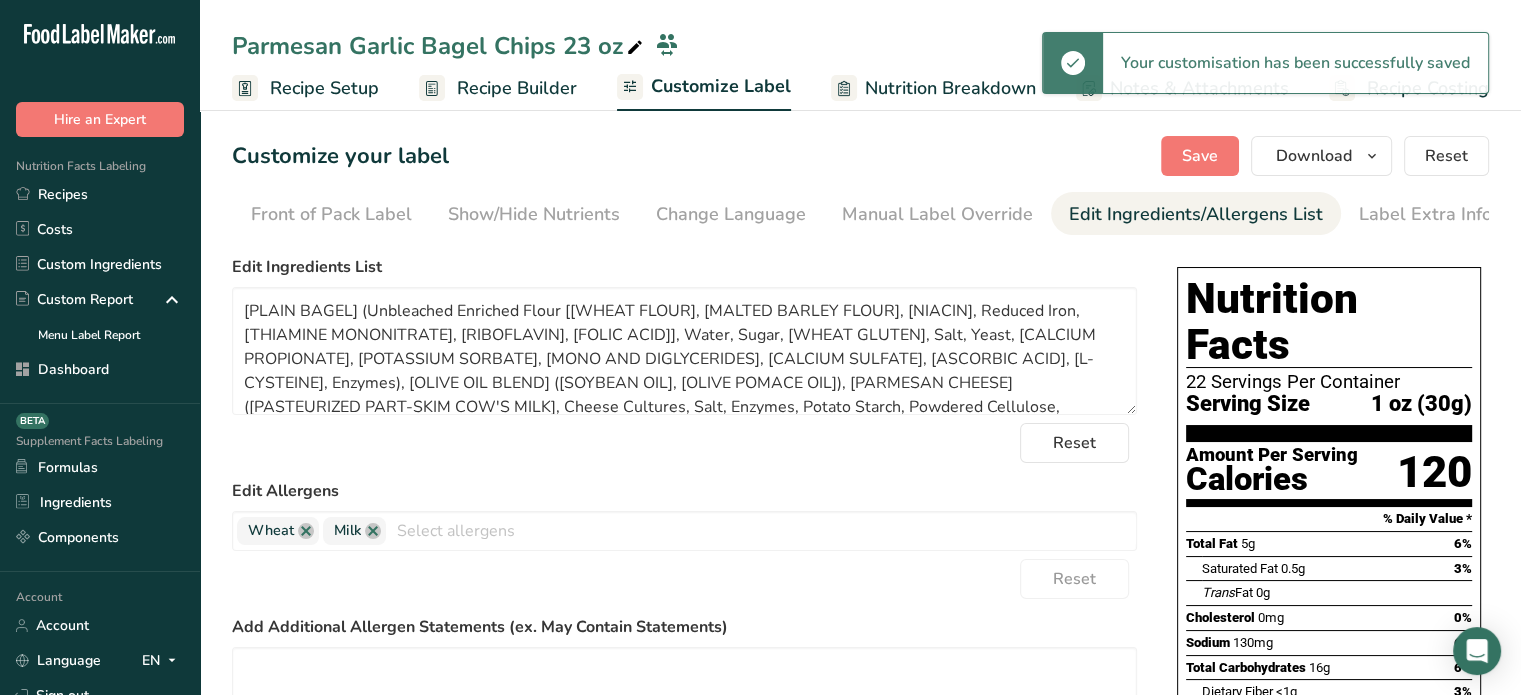 click on "Recipe Builder" at bounding box center (498, 88) 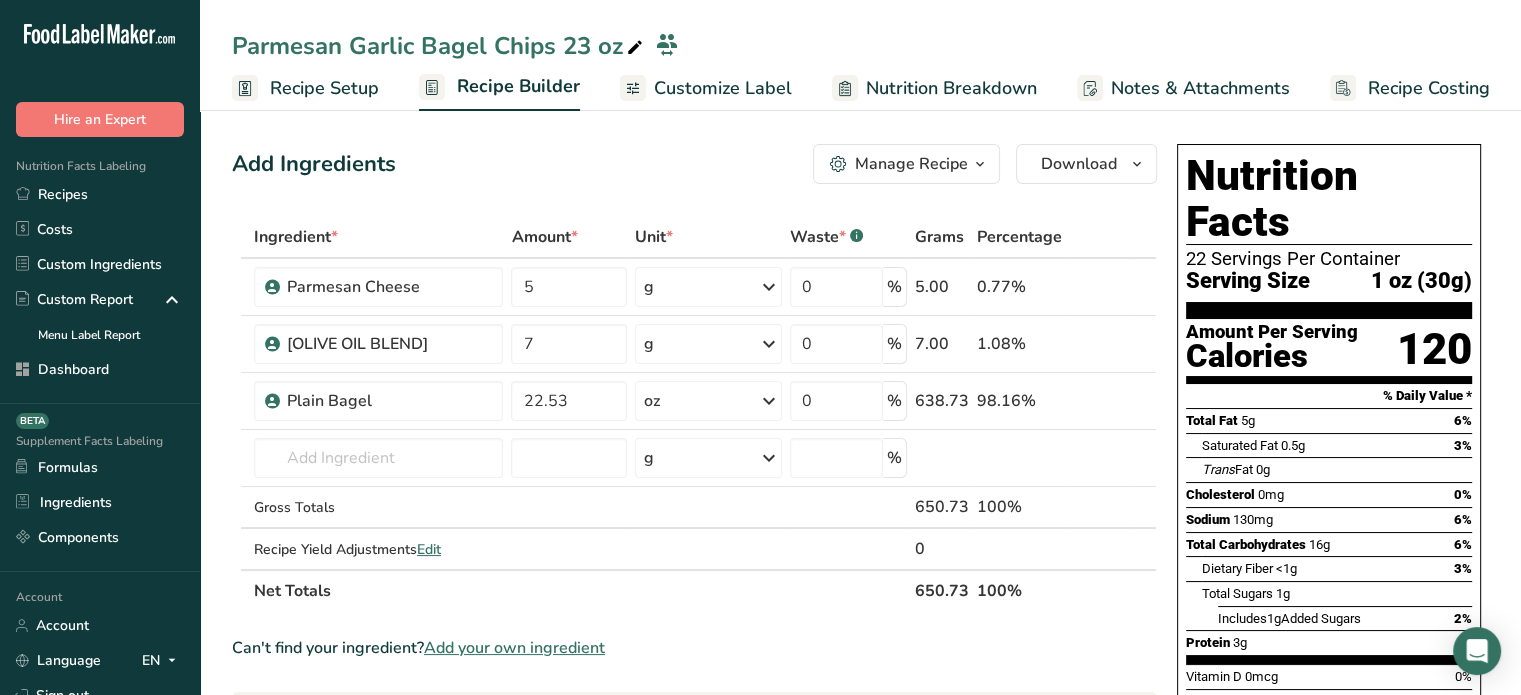 click on "Manage Recipe" at bounding box center (911, 164) 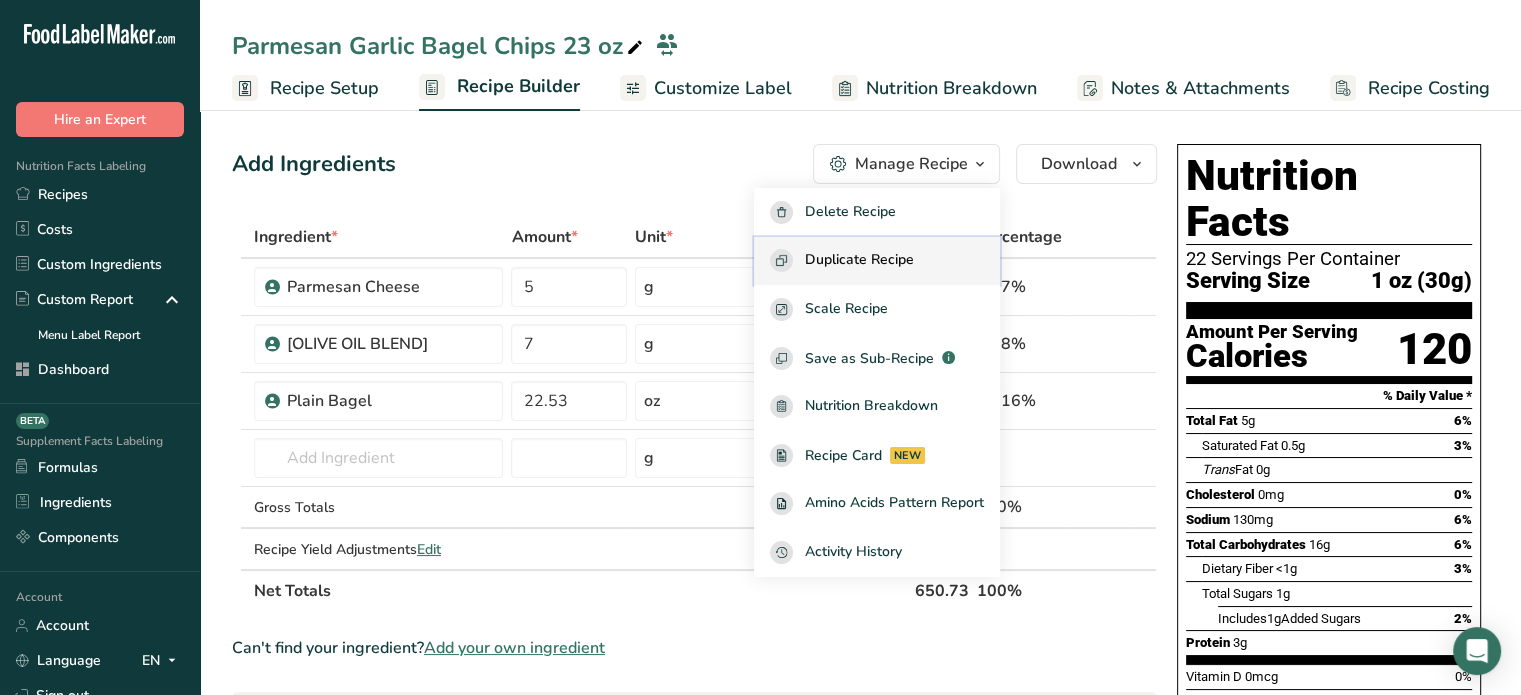 click on "Duplicate Recipe" at bounding box center [877, 261] 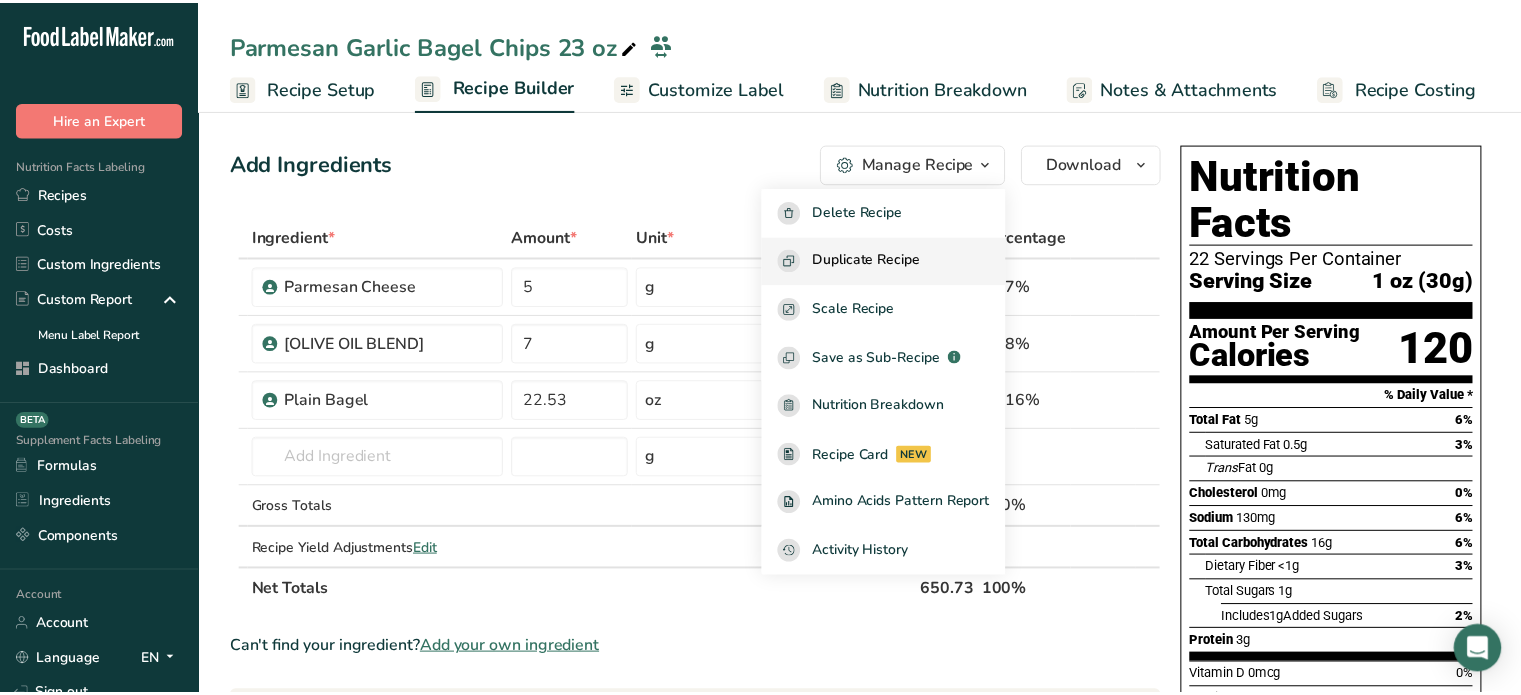 scroll, scrollTop: 0, scrollLeft: 0, axis: both 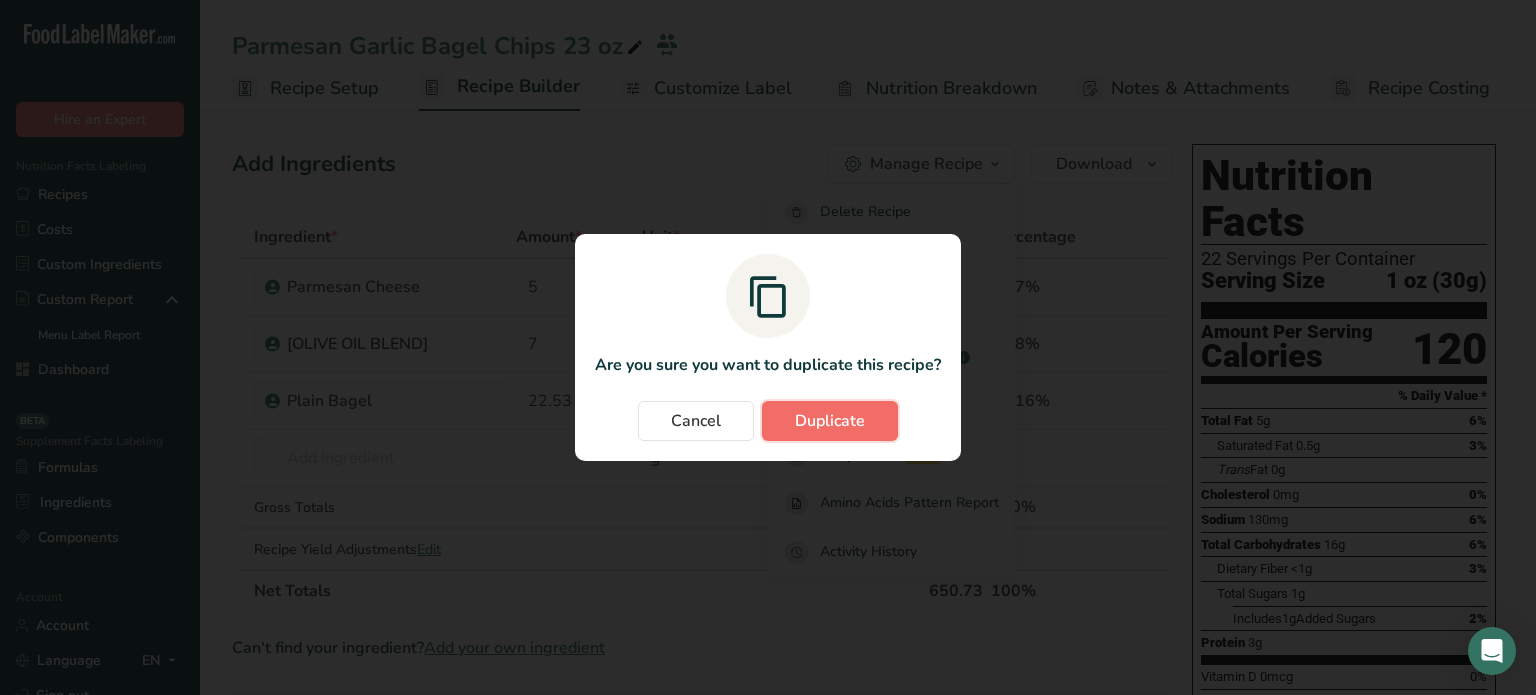 click on "Duplicate" at bounding box center [830, 421] 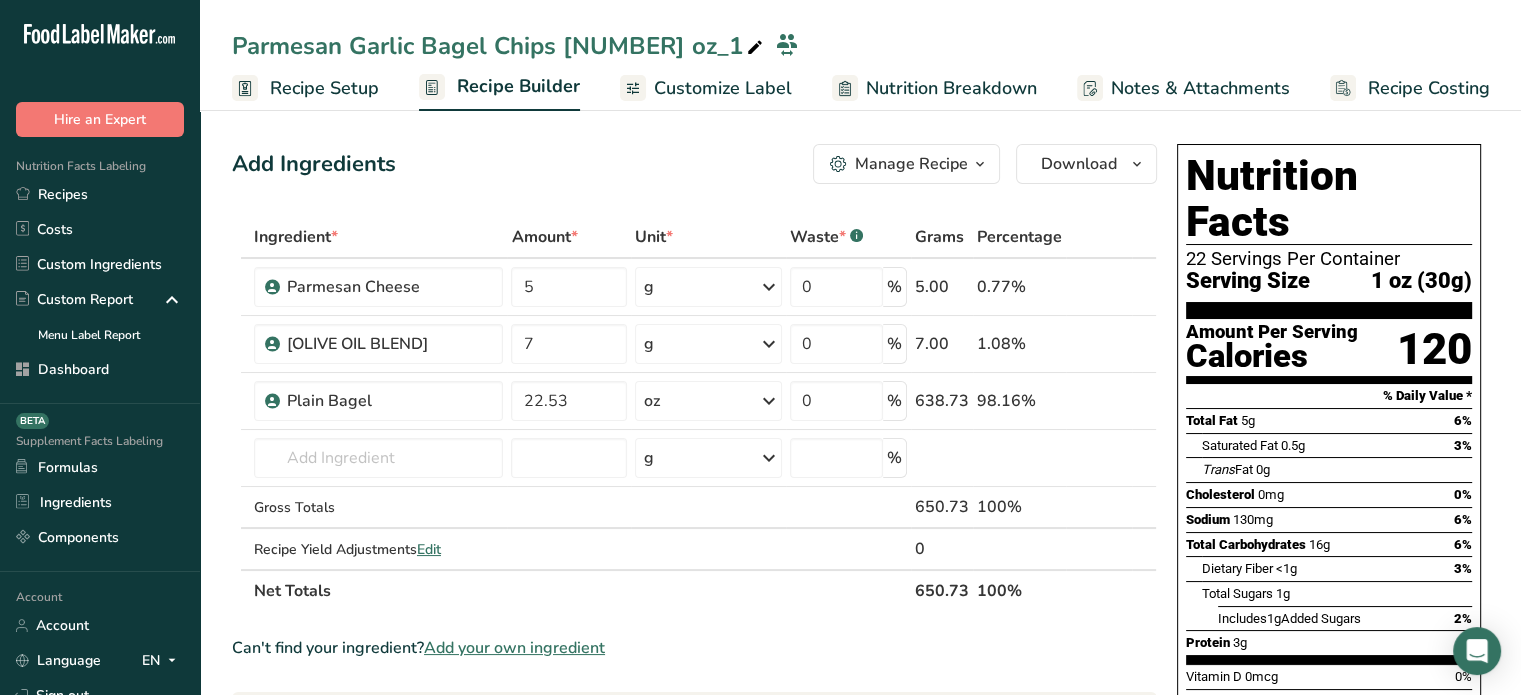click at bounding box center (755, 48) 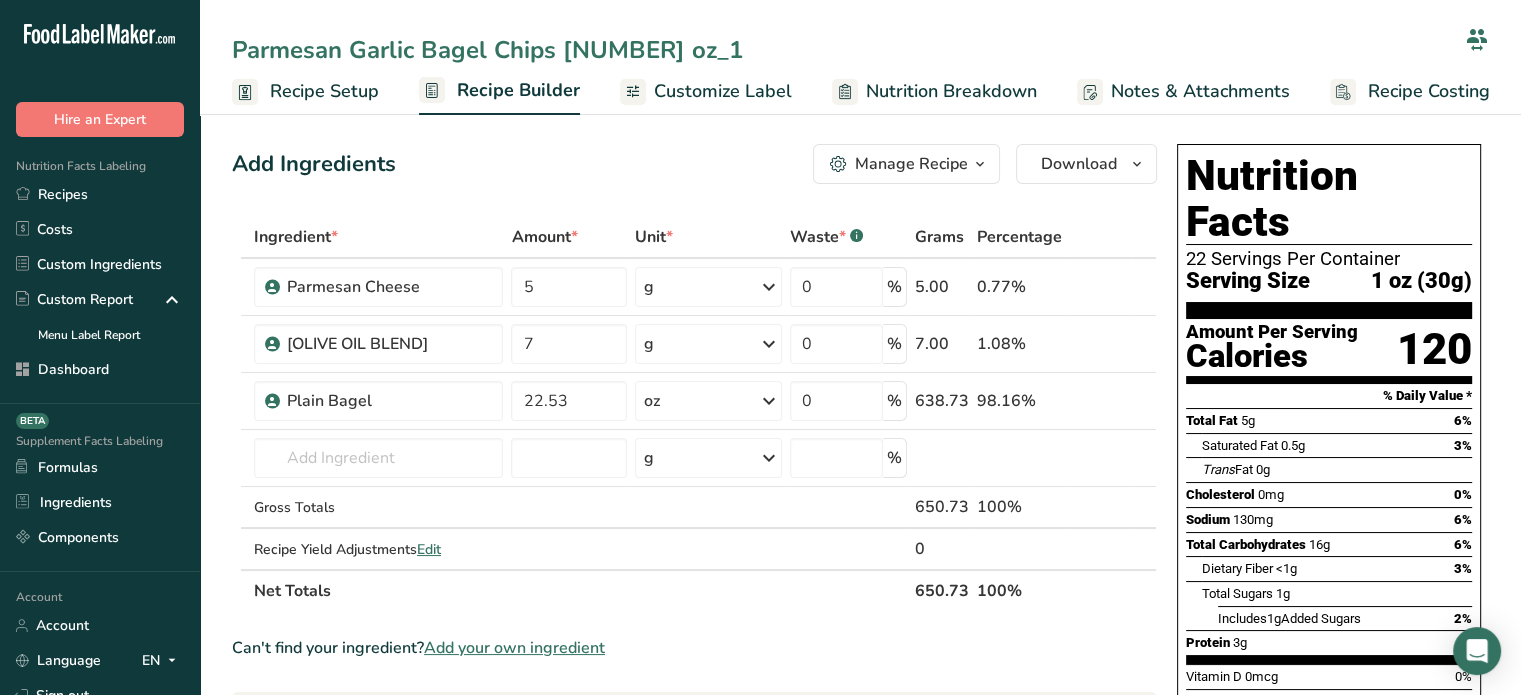 drag, startPoint x: 560, startPoint y: 49, endPoint x: 710, endPoint y: 43, distance: 150.11995 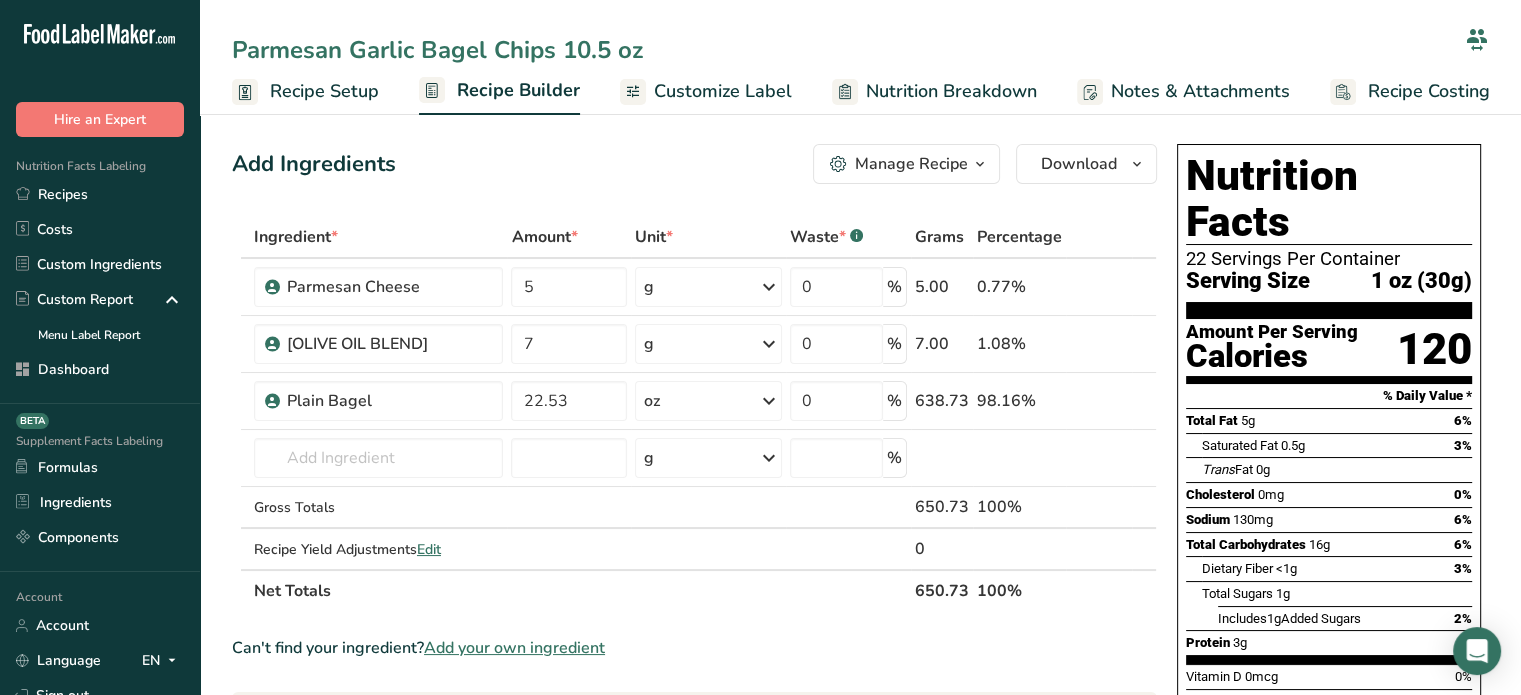 type on "Parmesan Garlic Bagel Chips 10.5 oz" 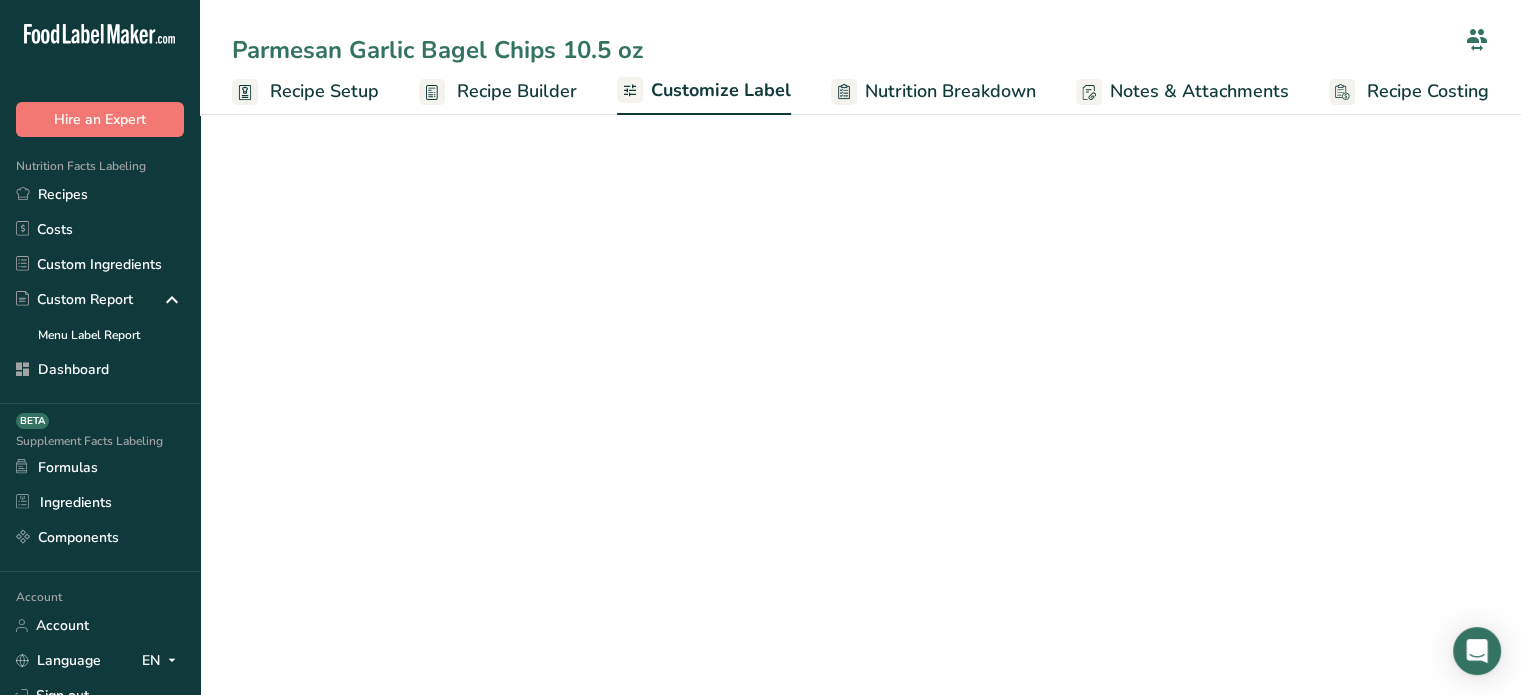 scroll, scrollTop: 0, scrollLeft: 0, axis: both 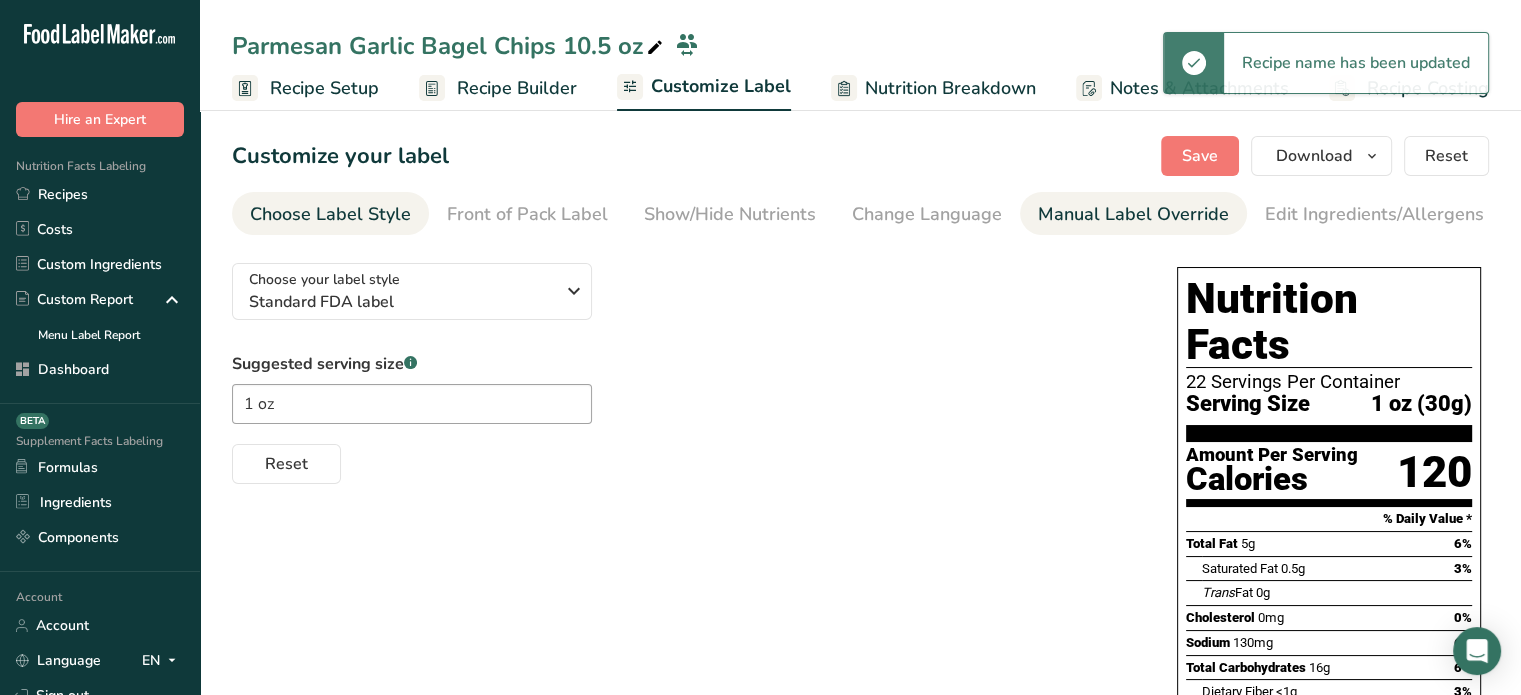 click on "Manual Label Override" at bounding box center (1133, 214) 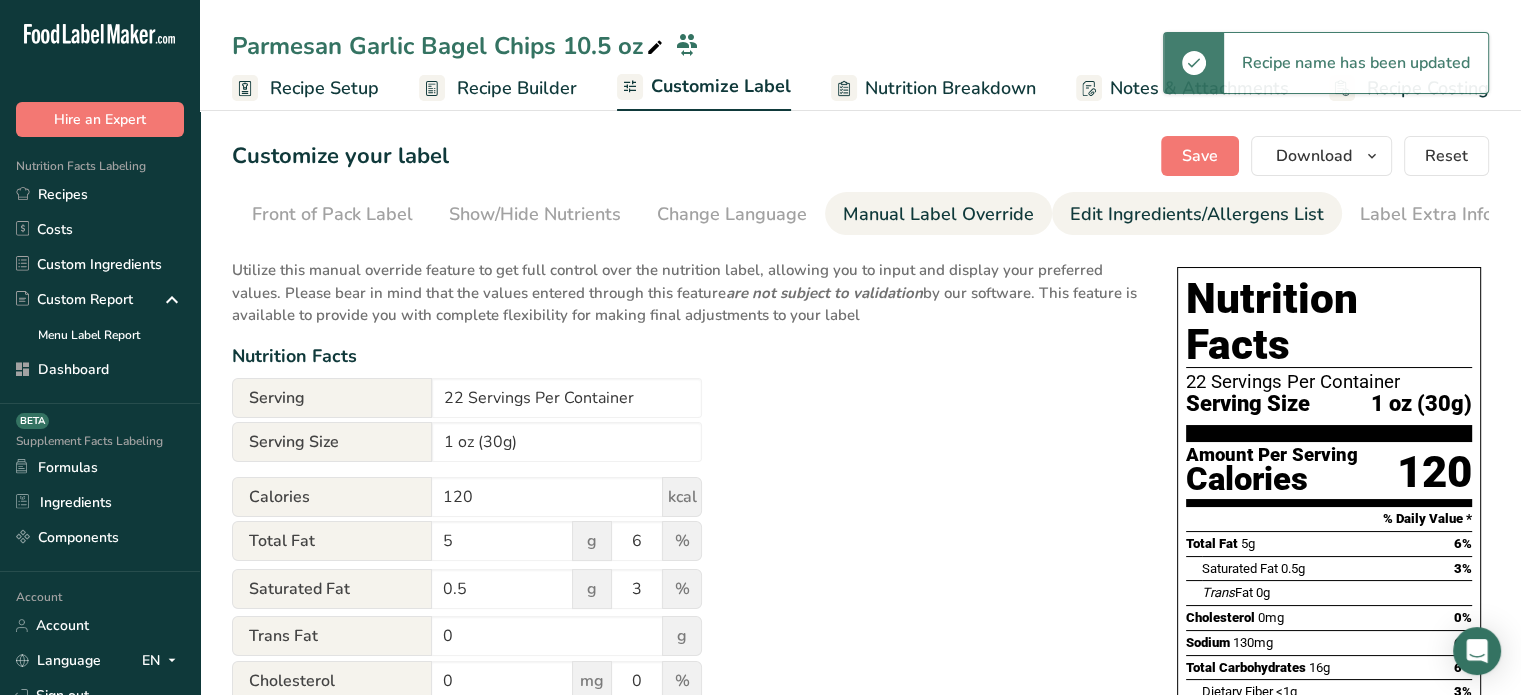 scroll, scrollTop: 0, scrollLeft: 196, axis: horizontal 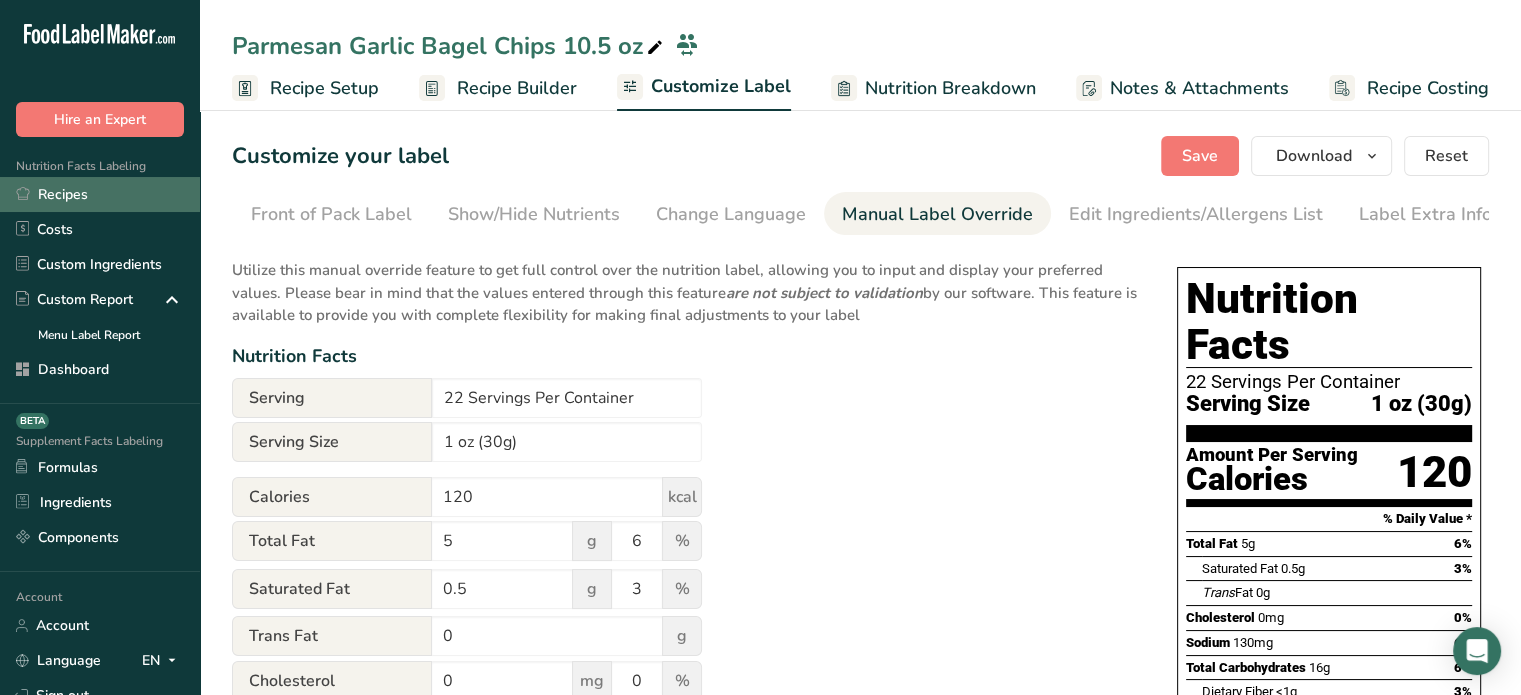 click on "Recipes" at bounding box center (100, 194) 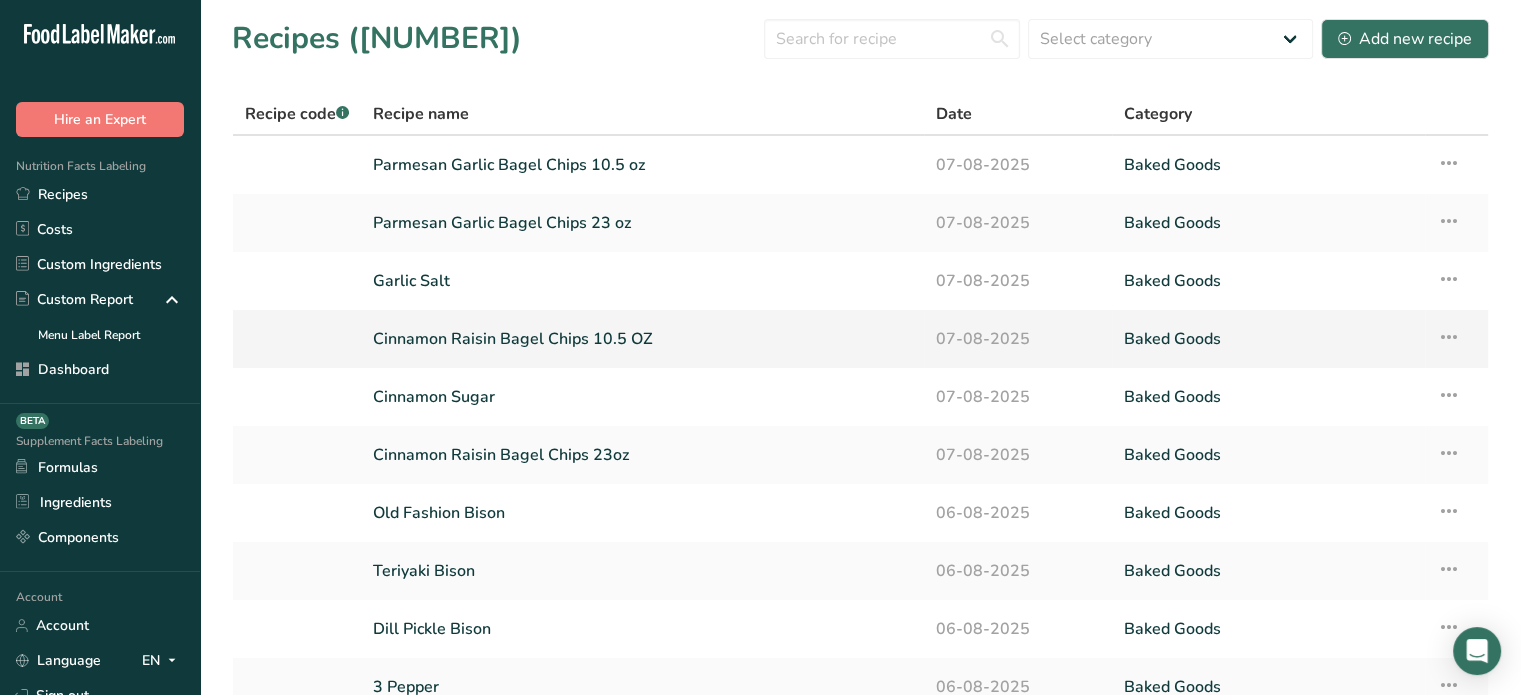 click on "Cinnamon Raisin Bagel Chips 10.5 OZ" at bounding box center (642, 339) 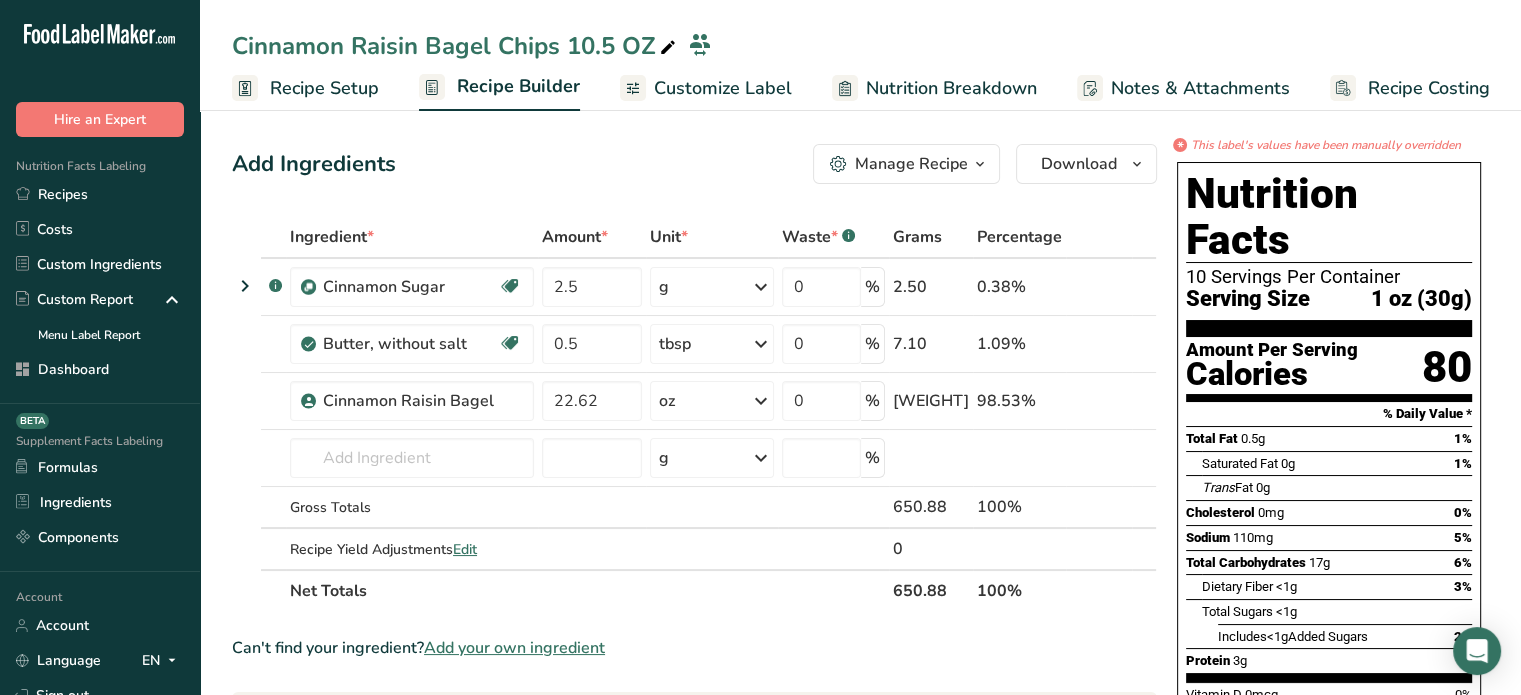 click at bounding box center [668, 48] 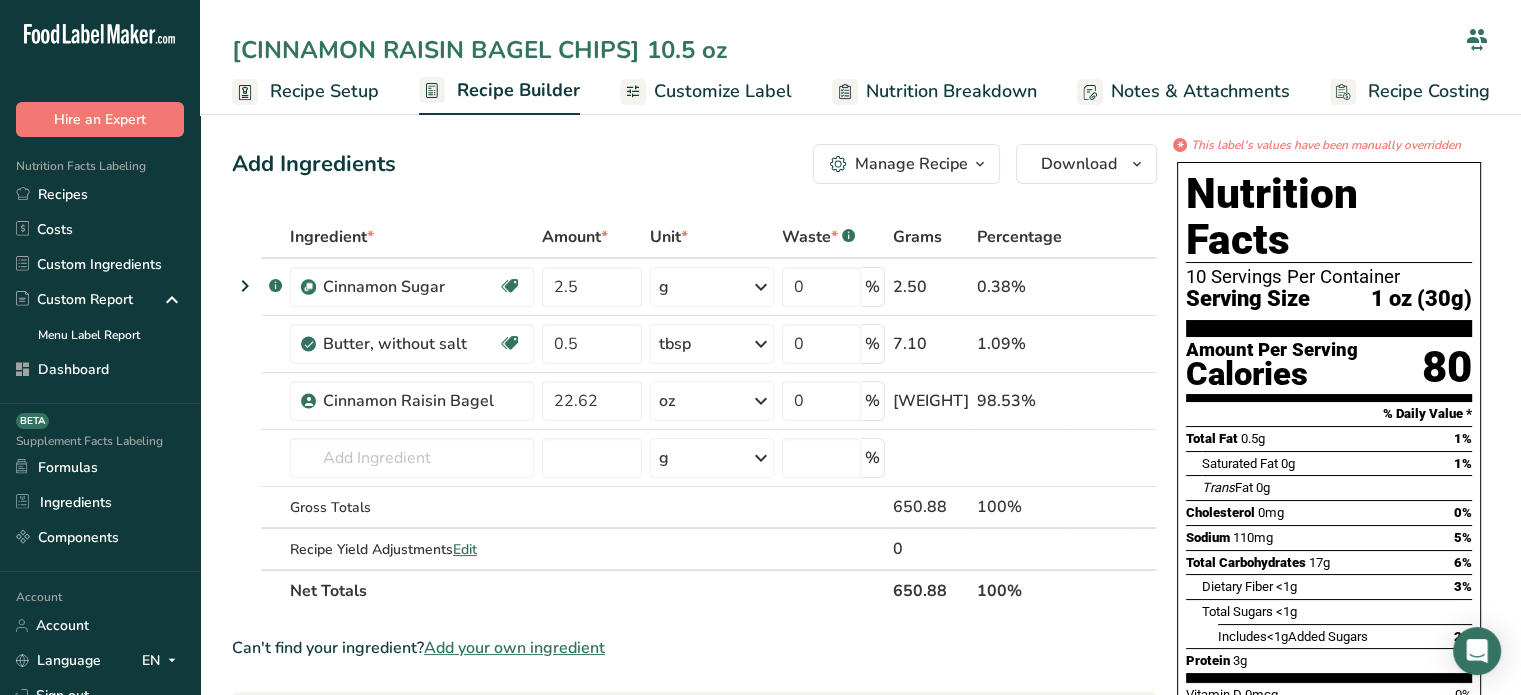 type on "Cinnamon Raisin Bagel Chips 10.5 oz" 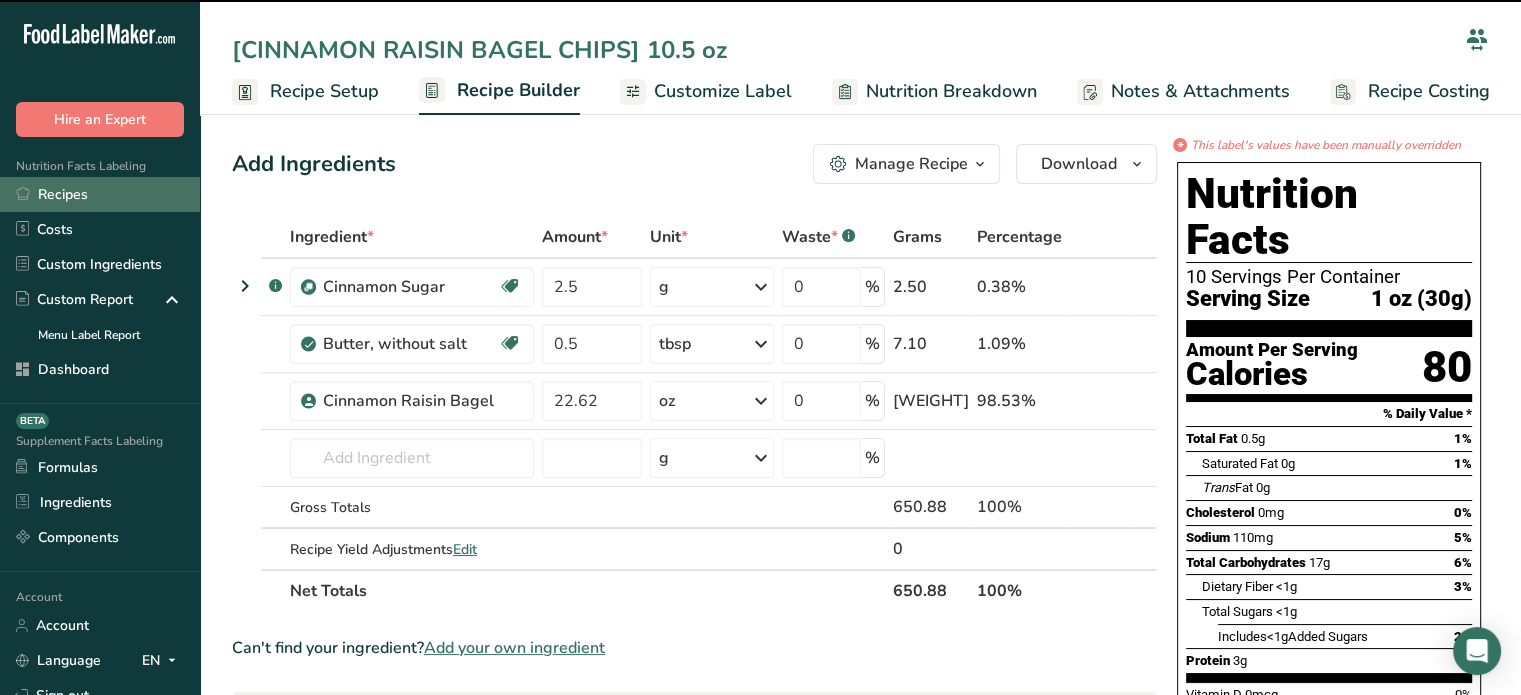click on "Recipes" at bounding box center [100, 194] 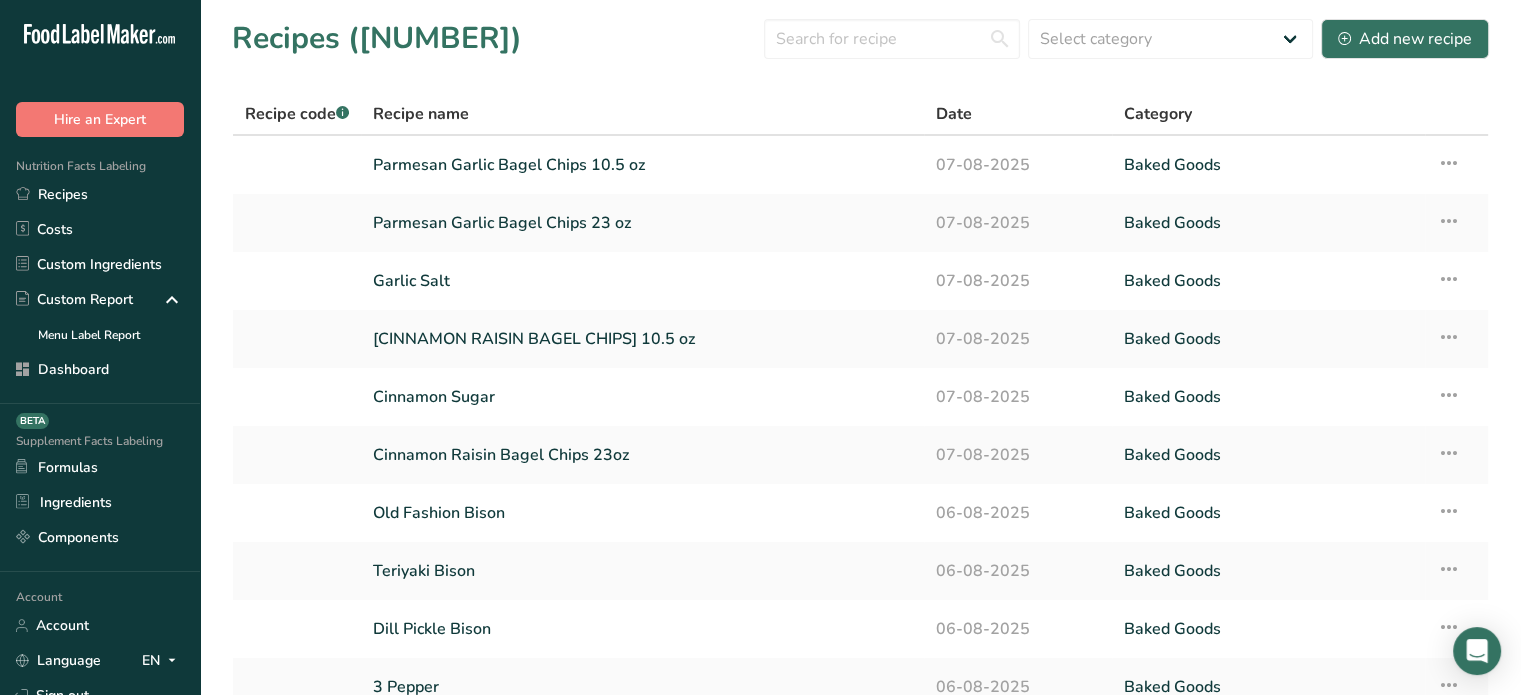 click on "Parmesan Garlic Bagel Chips 10.5 oz" at bounding box center (642, 165) 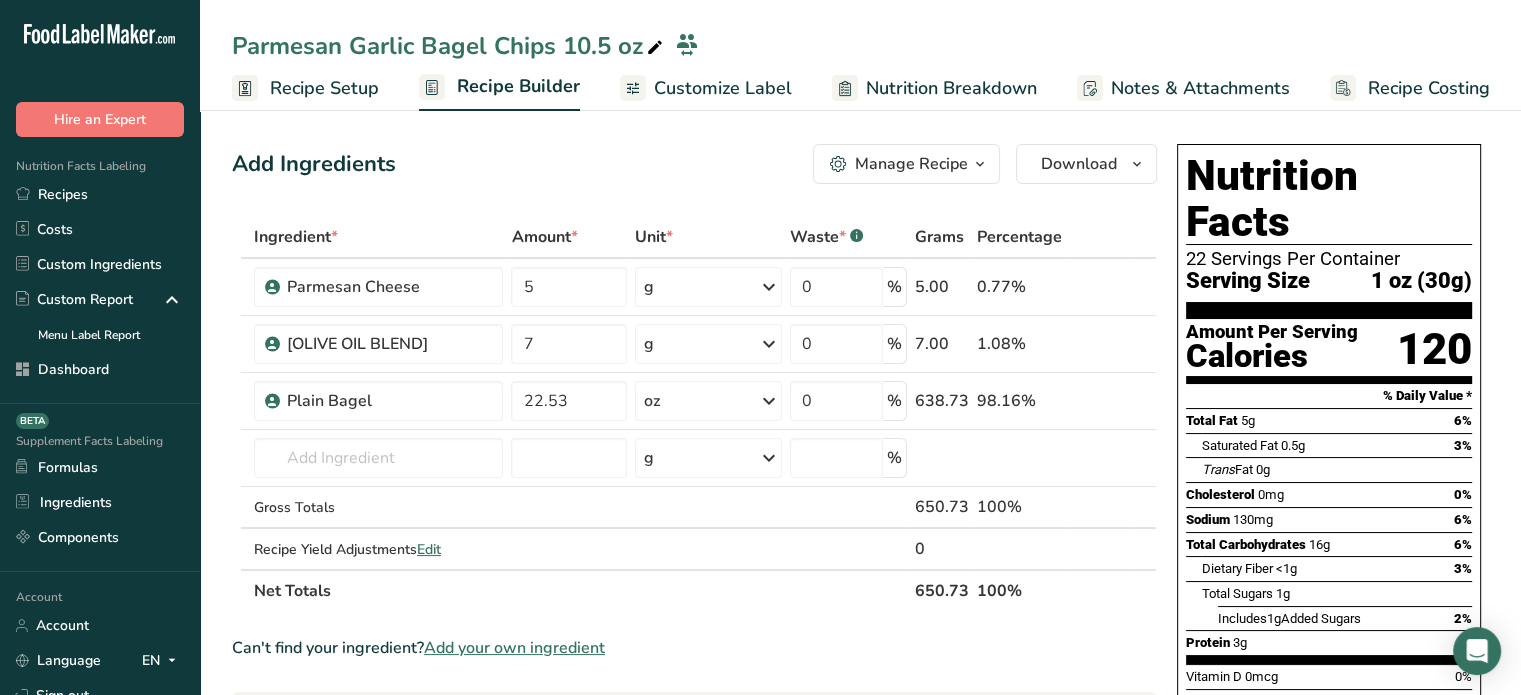 click on "Customize Label" at bounding box center (723, 88) 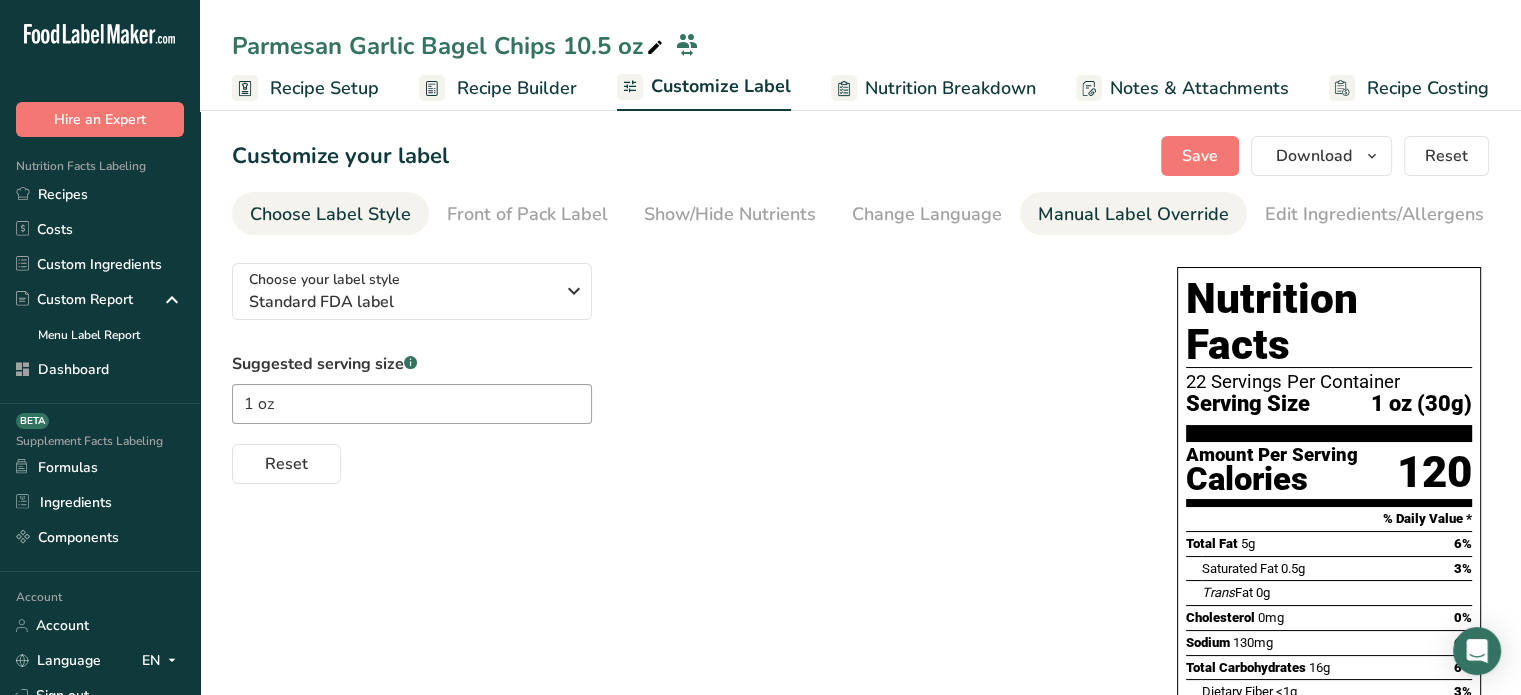 click on "Manual Label Override" at bounding box center (1133, 214) 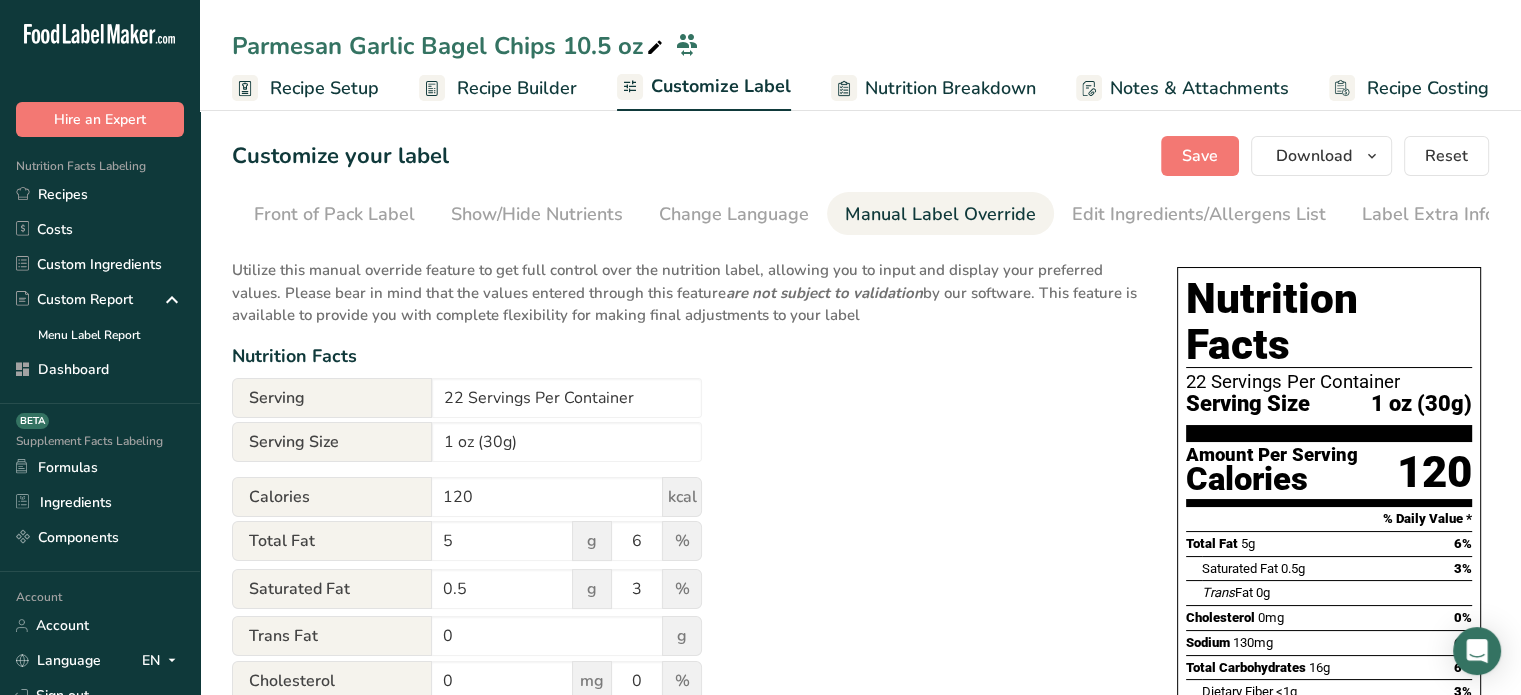 scroll, scrollTop: 0, scrollLeft: 196, axis: horizontal 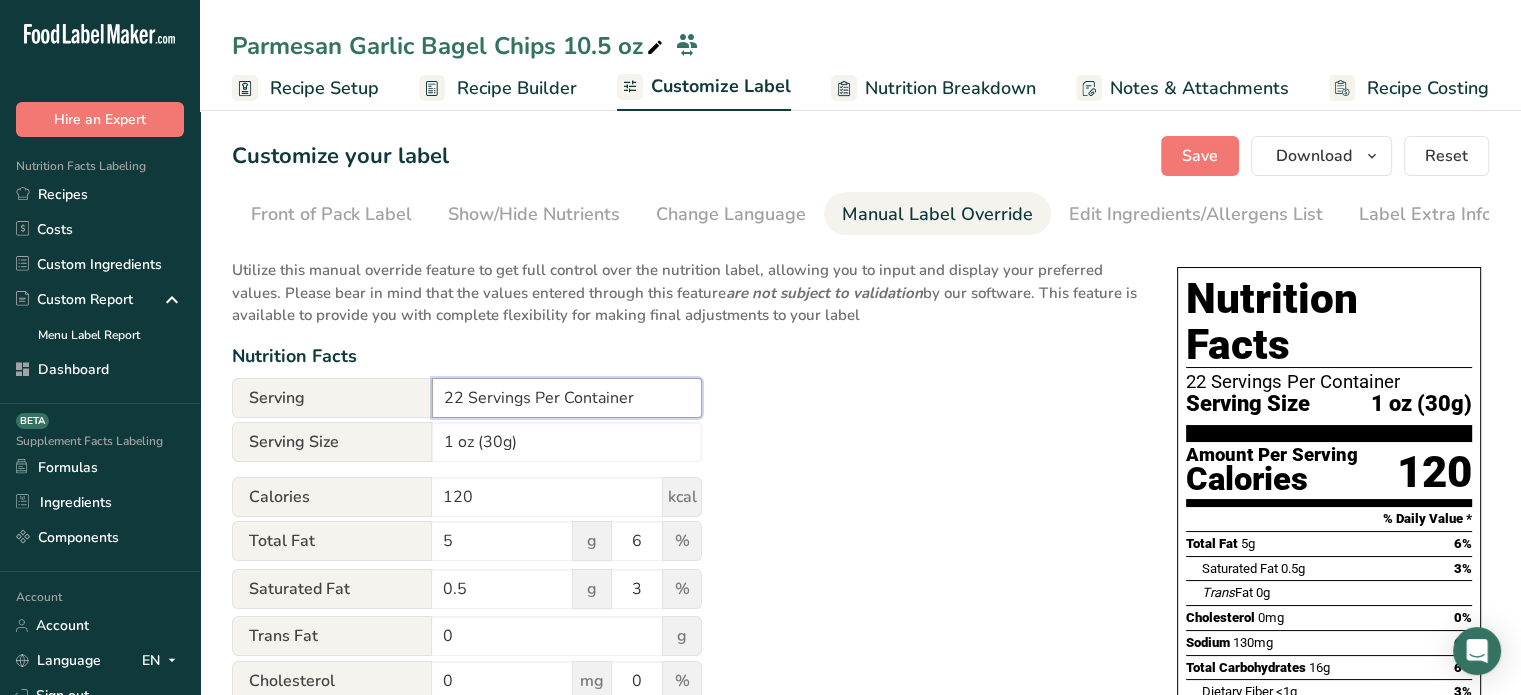 click on "22 Servings Per Container" at bounding box center [567, 398] 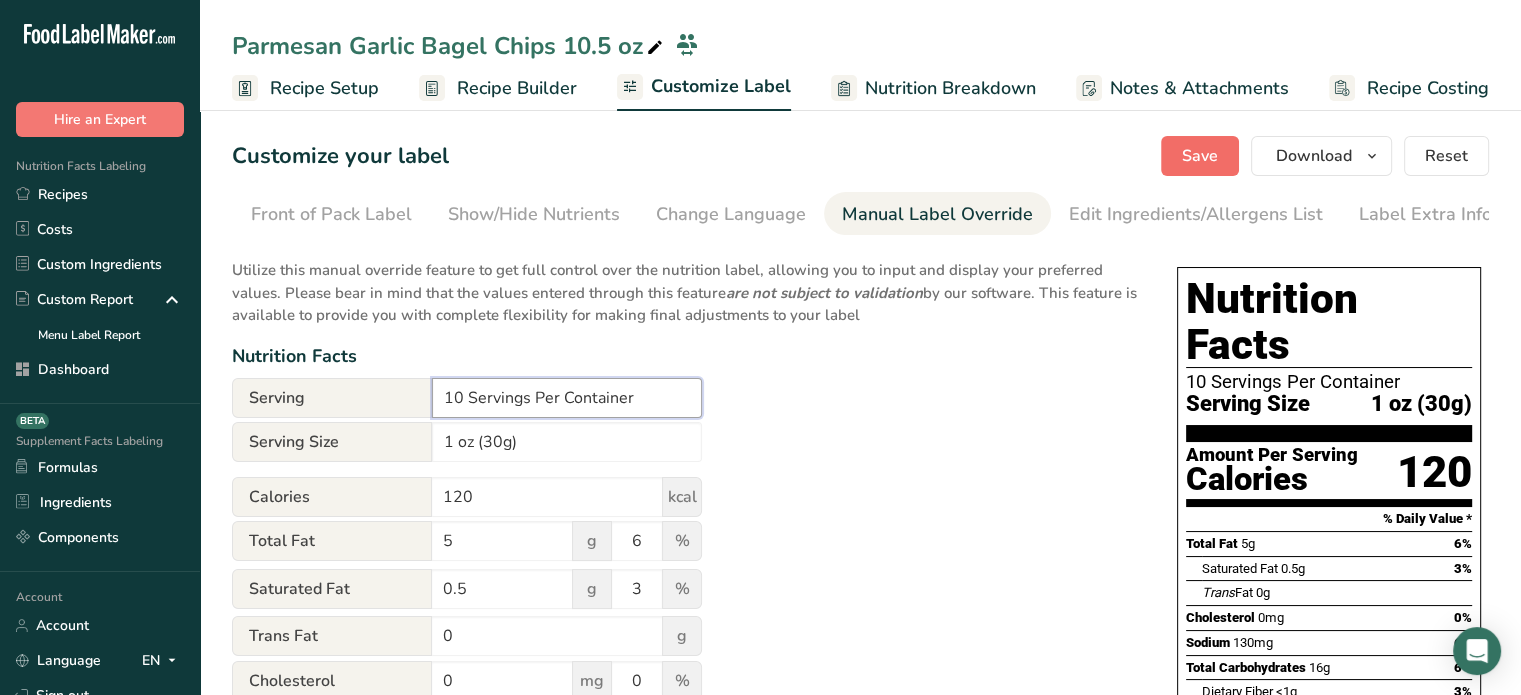 type on "10 Servings Per Container" 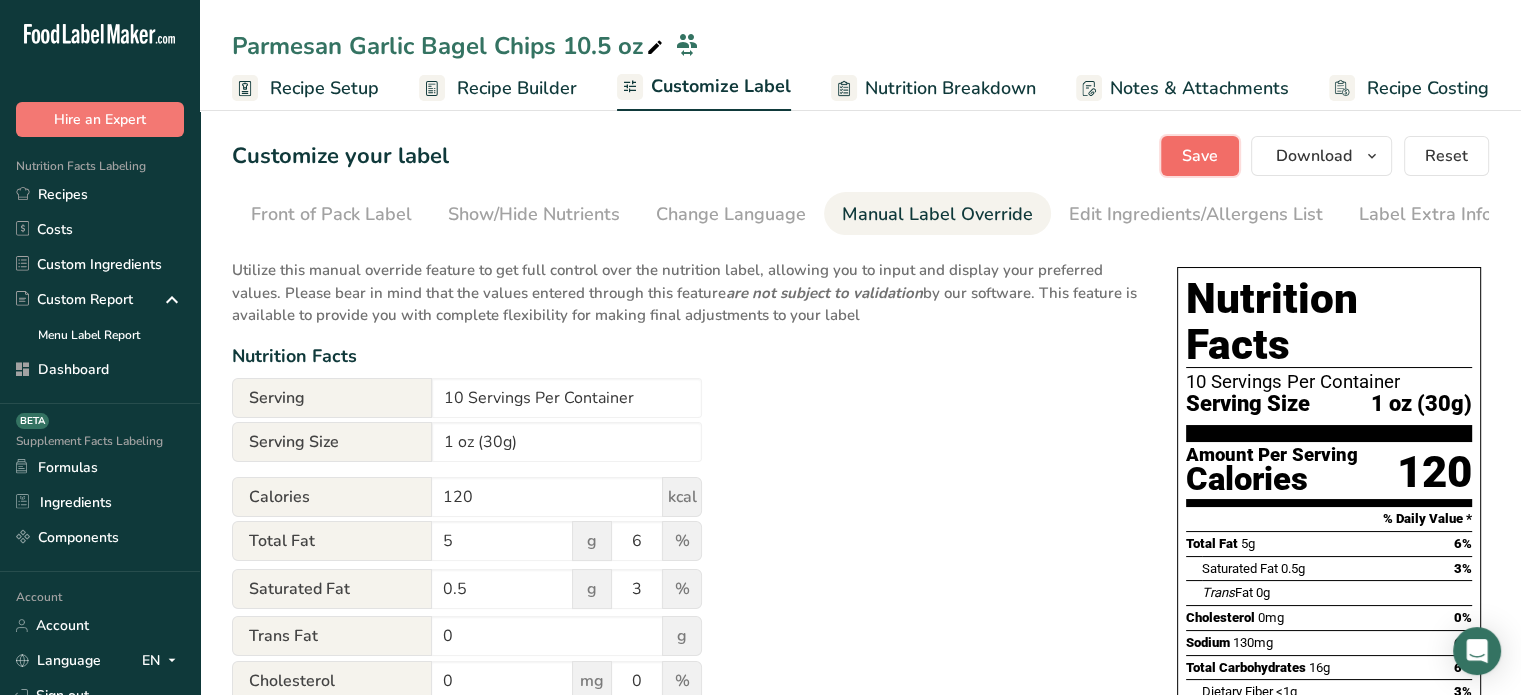 click on "Save" at bounding box center [1200, 156] 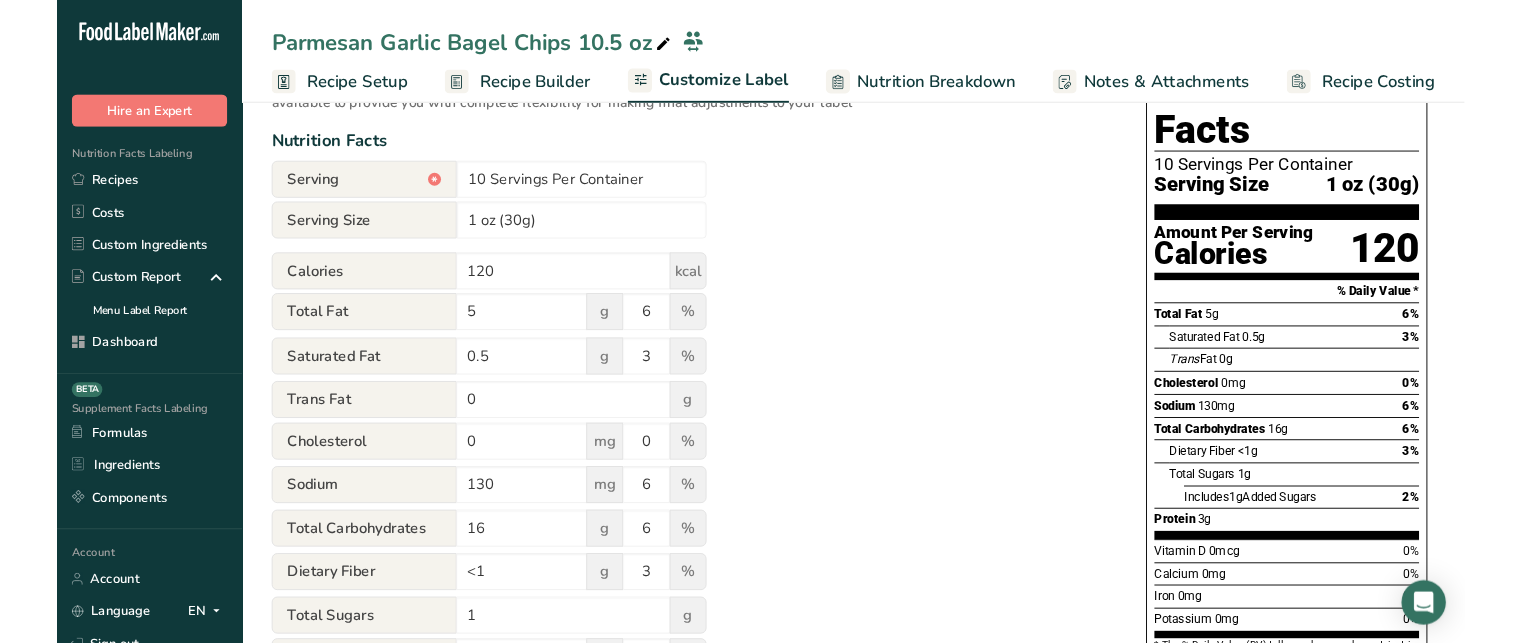 scroll, scrollTop: 0, scrollLeft: 0, axis: both 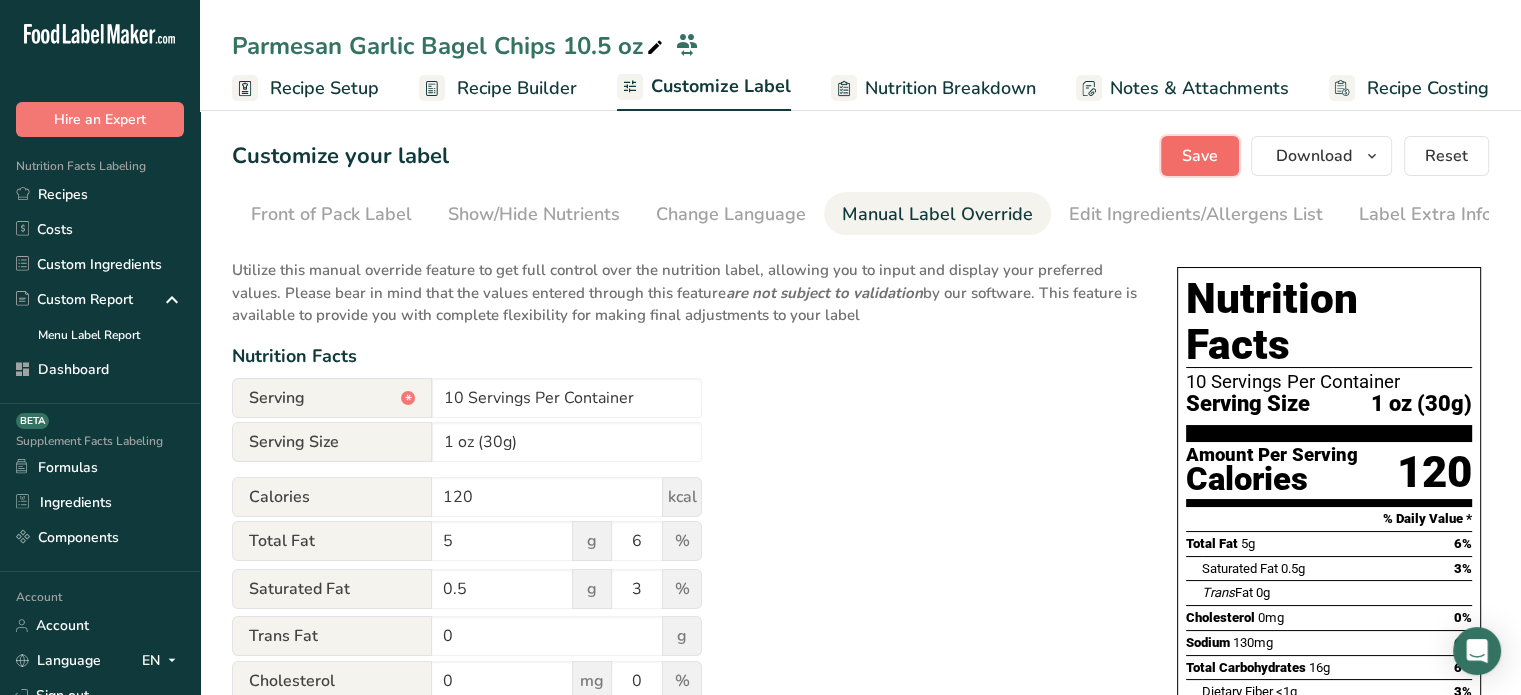 click on "Save" at bounding box center (1200, 156) 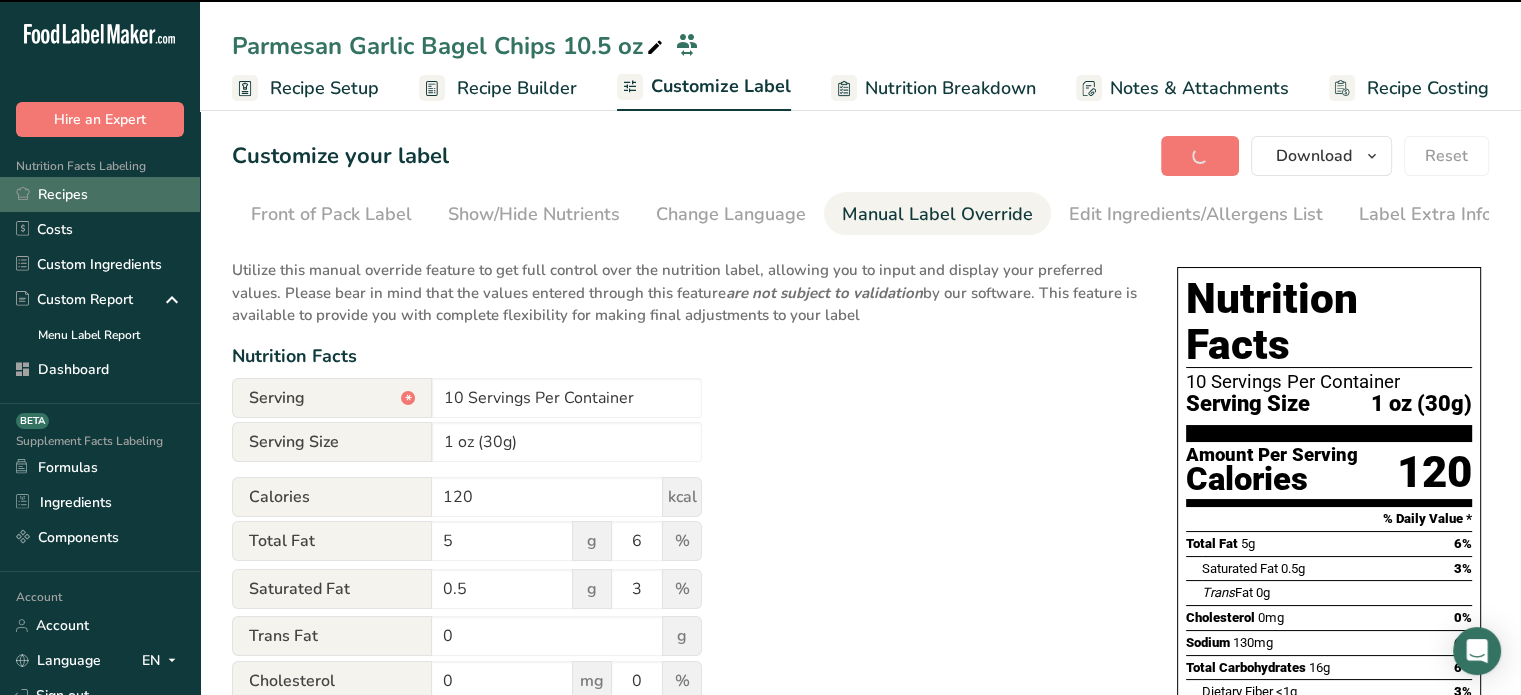 click on "Recipes" at bounding box center (100, 194) 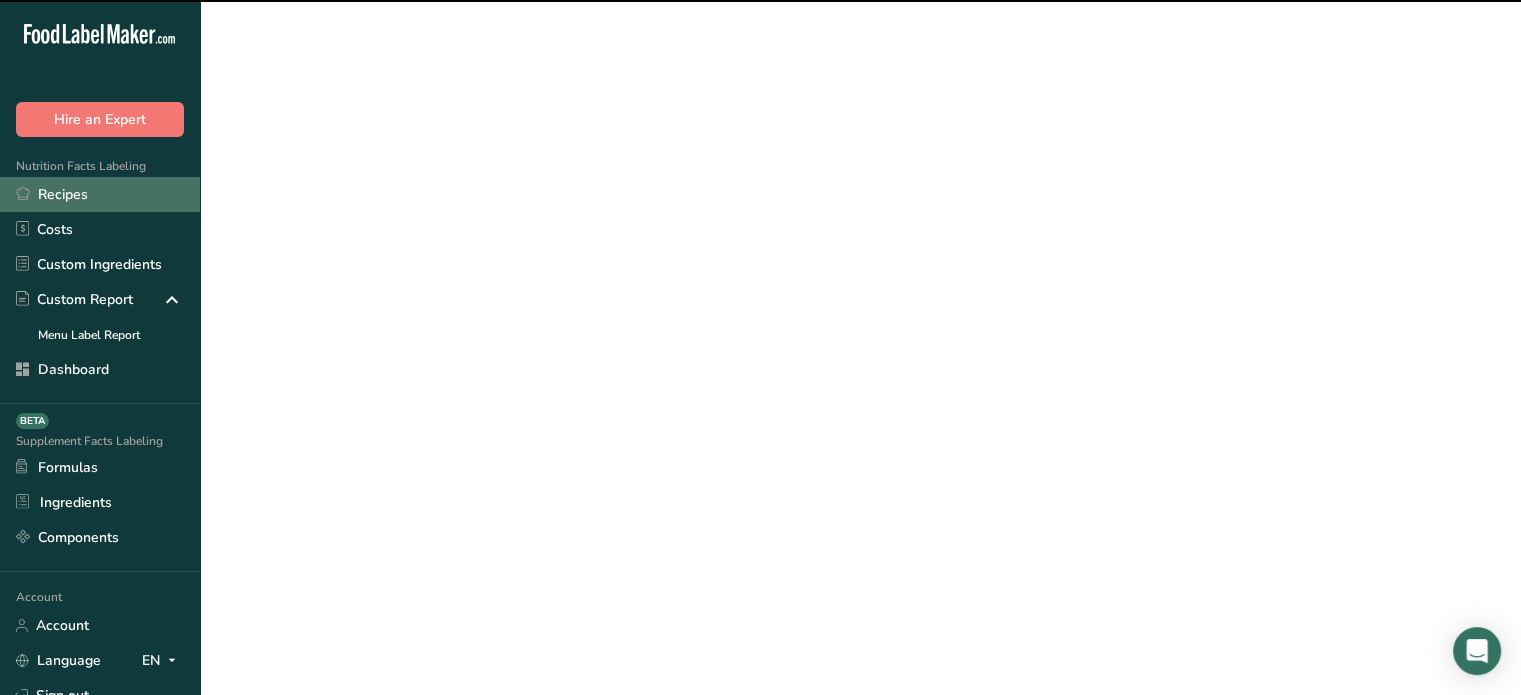 click on "Recipes" at bounding box center [100, 194] 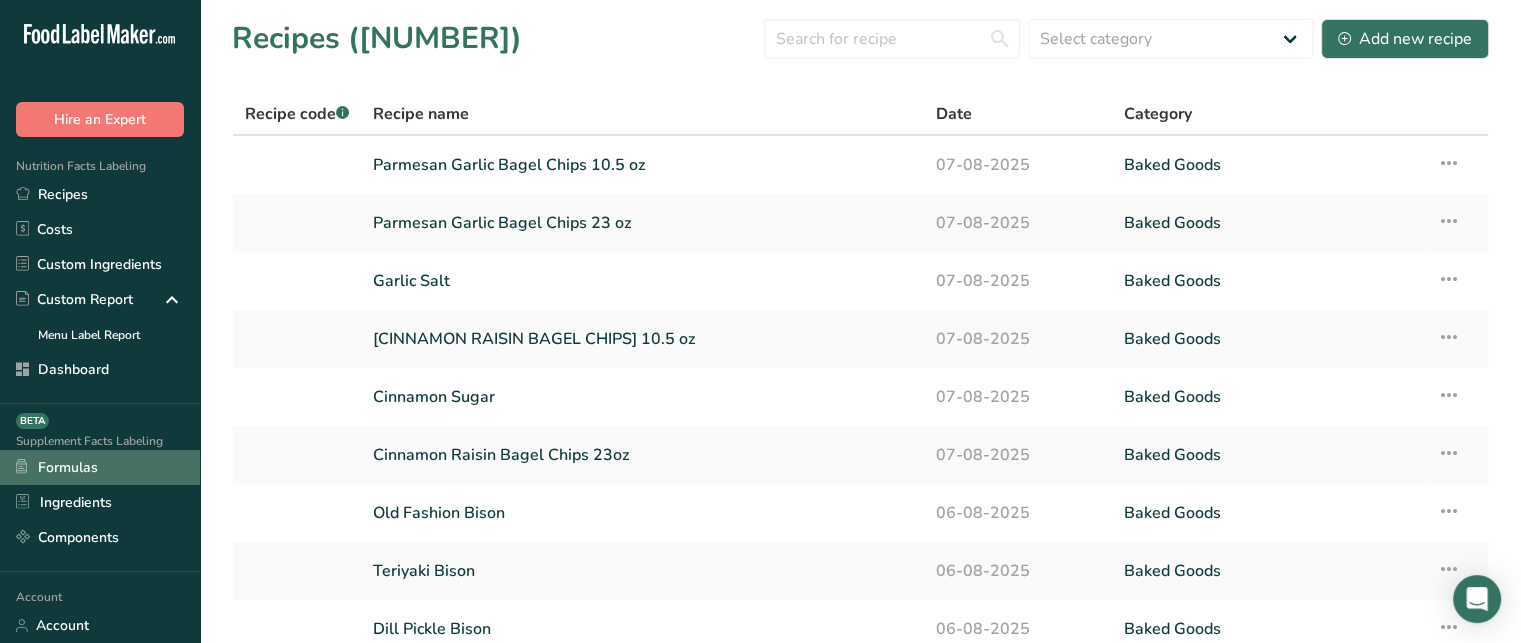 click on "Formulas" at bounding box center [100, 467] 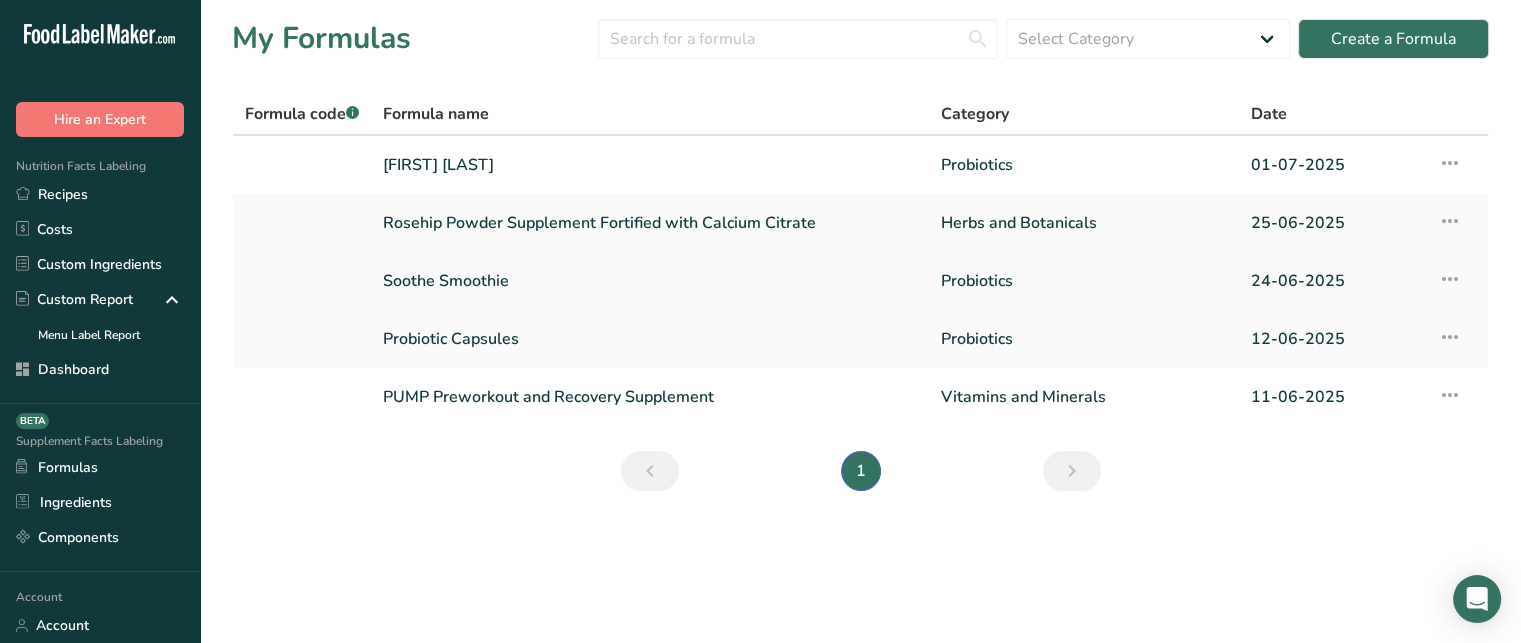 click on "Soothe Smoothie" at bounding box center (650, 281) 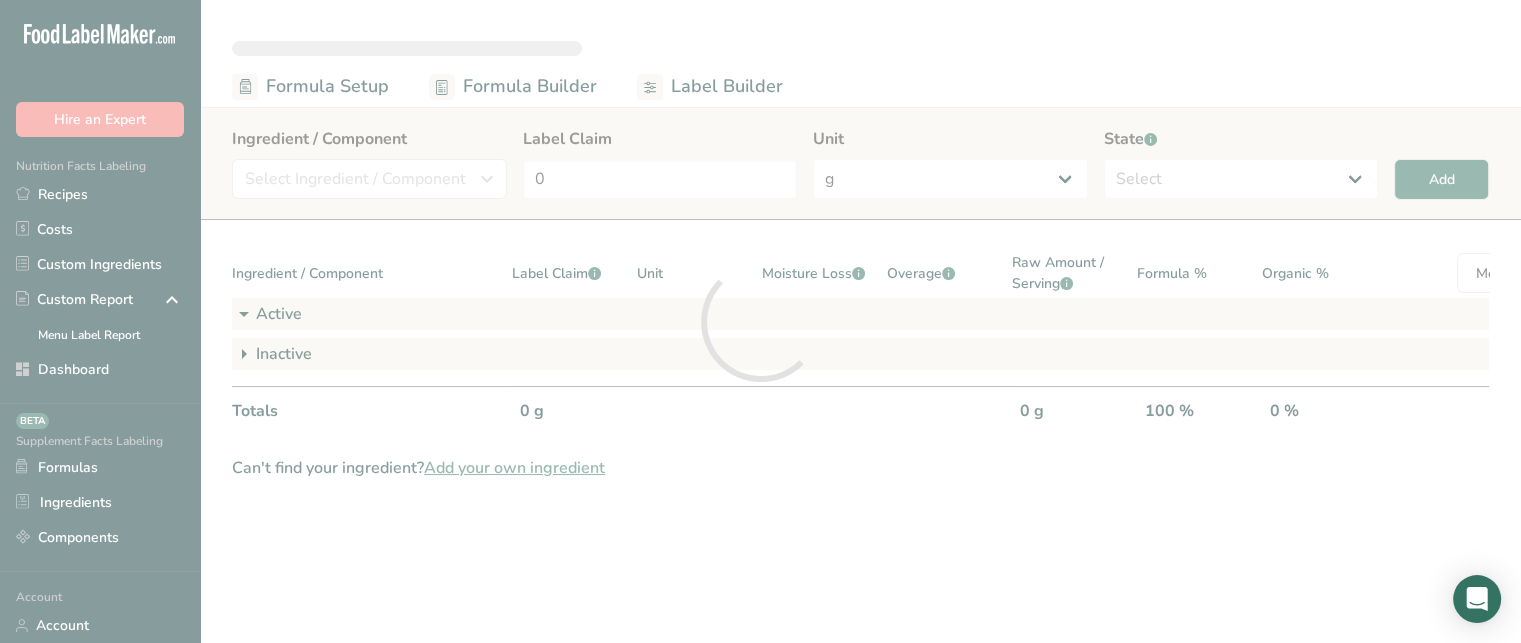 select on "2" 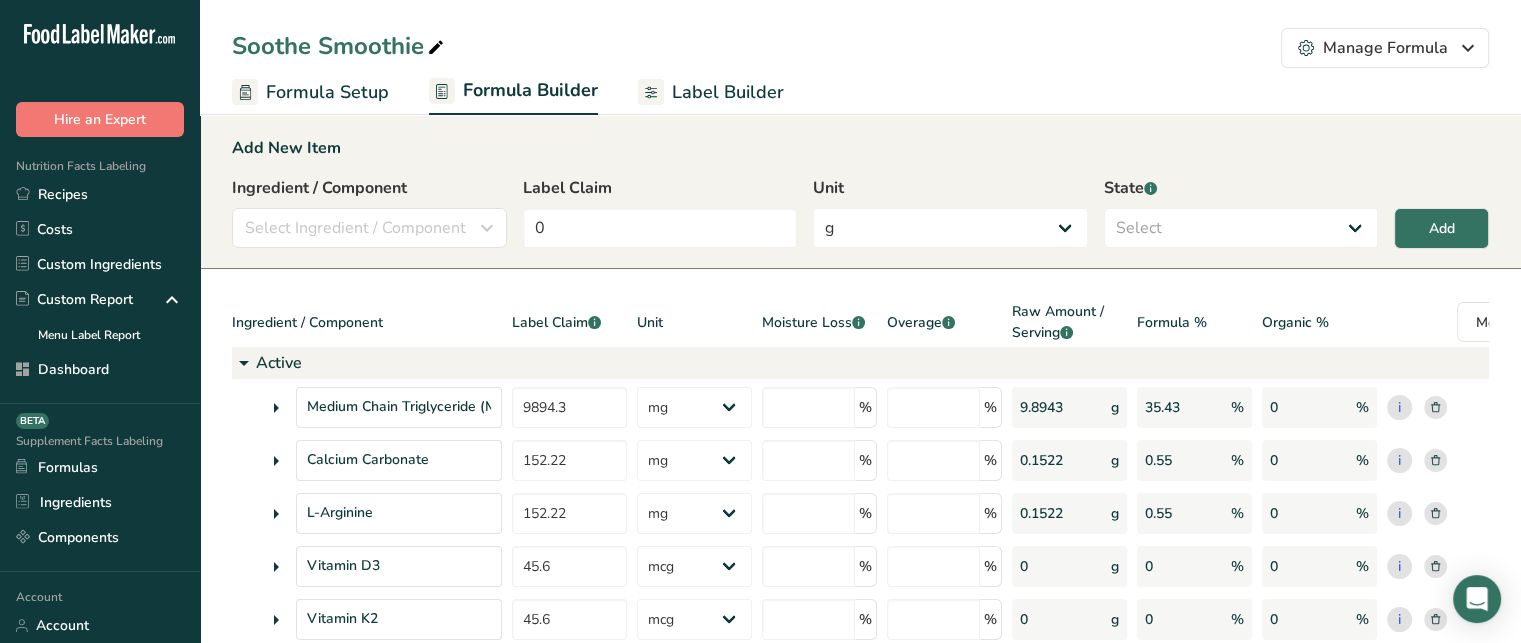 click on "Label Builder" at bounding box center [728, 92] 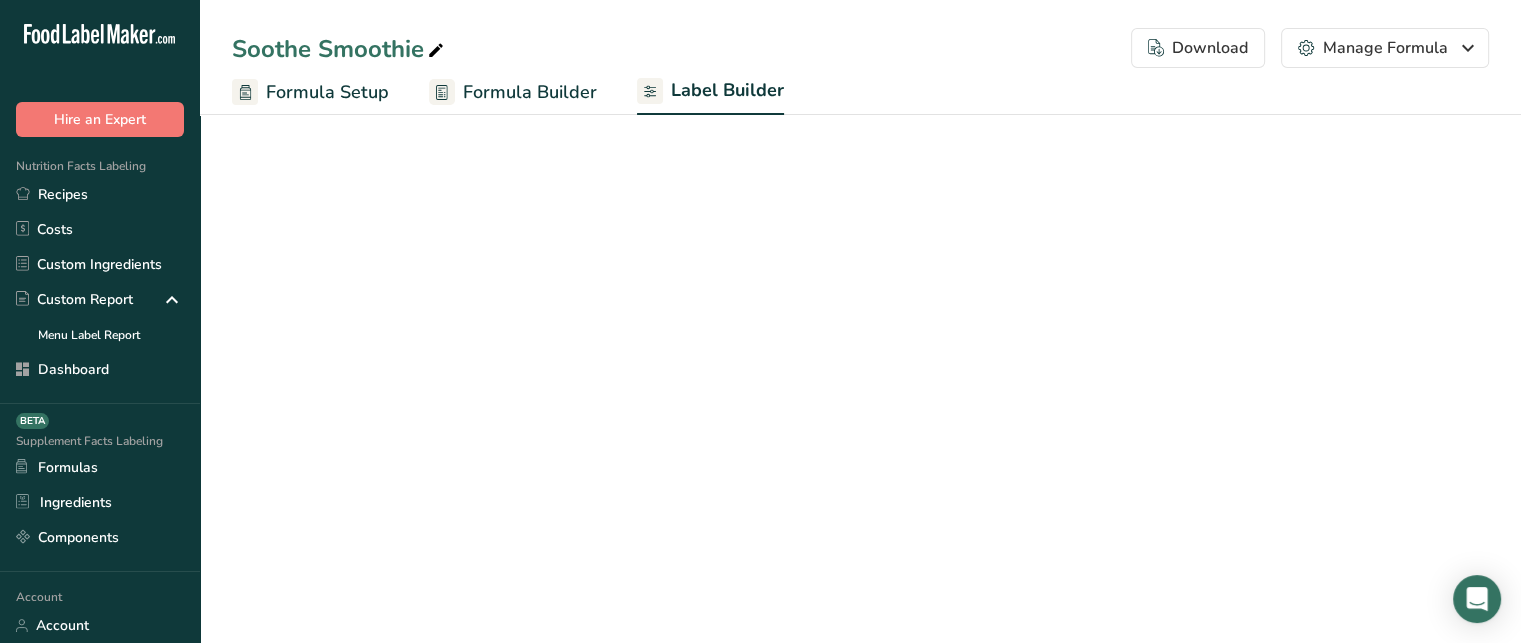 select on "Roboto" 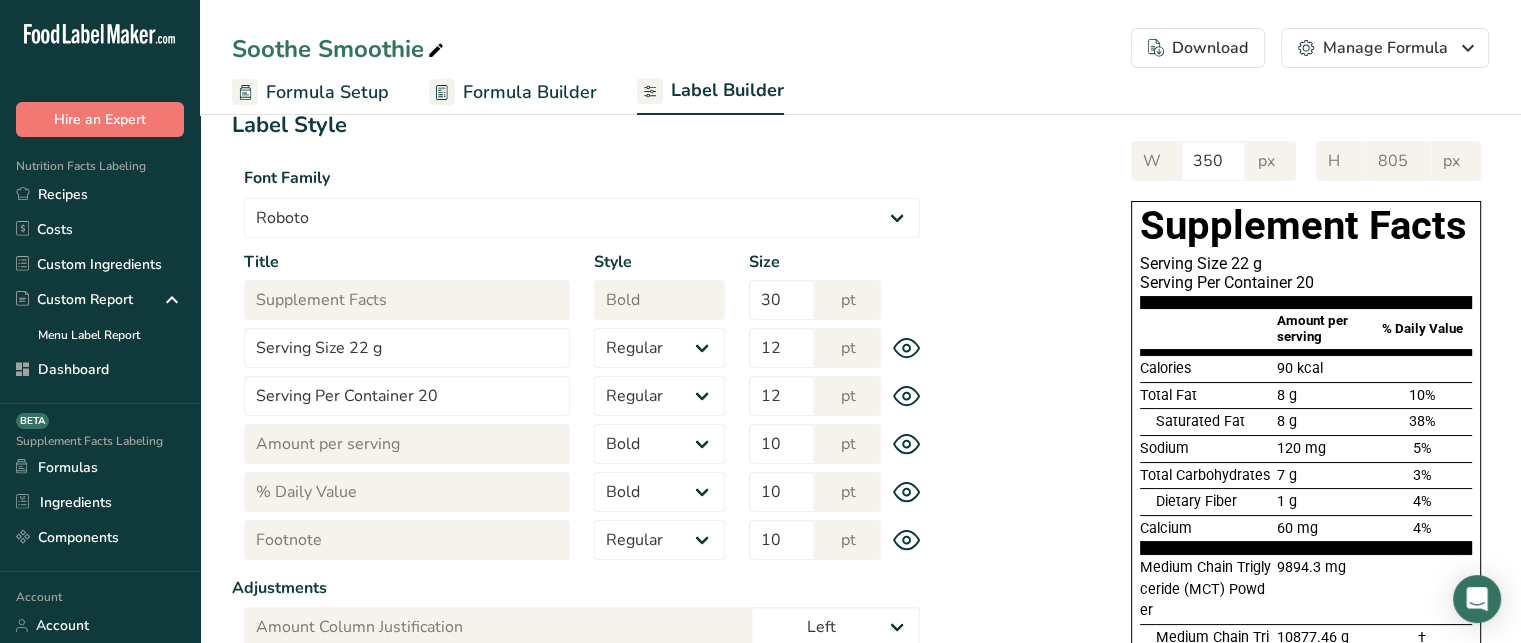 scroll, scrollTop: 118, scrollLeft: 0, axis: vertical 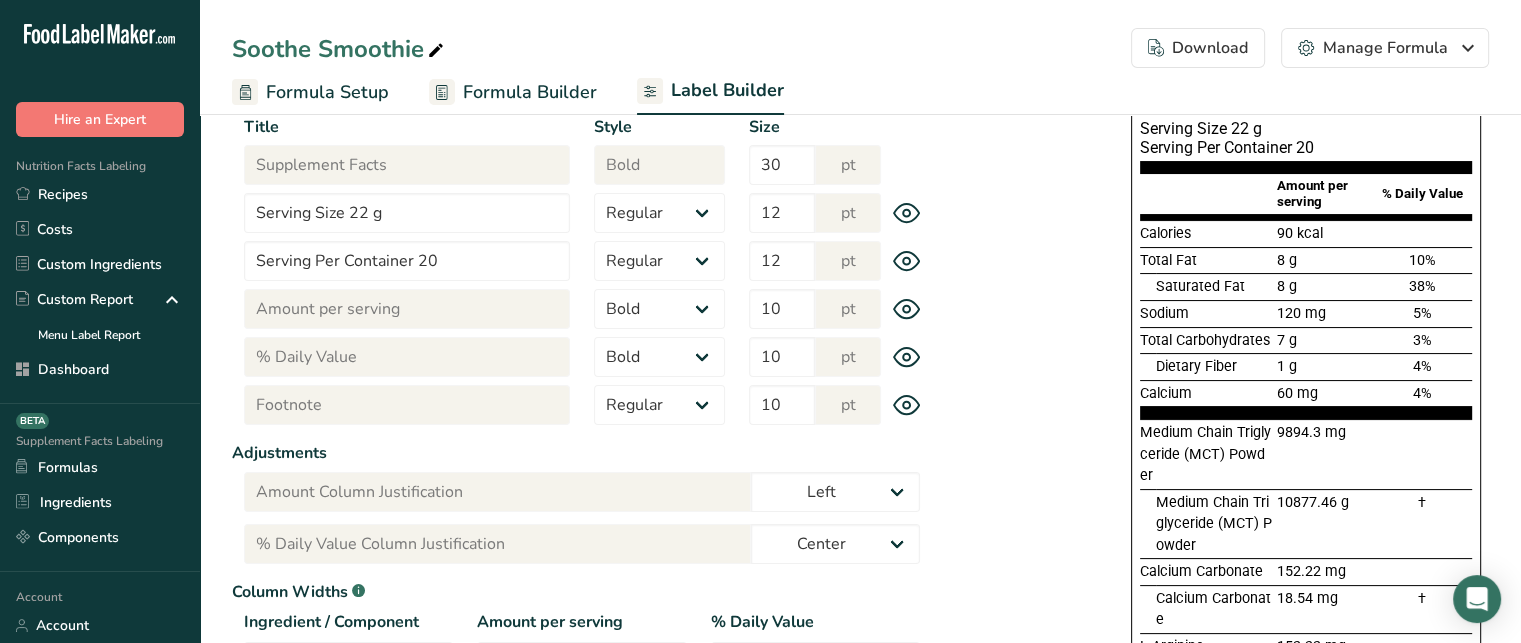 drag, startPoint x: 1302, startPoint y: 399, endPoint x: 1305, endPoint y: 348, distance: 51.088158 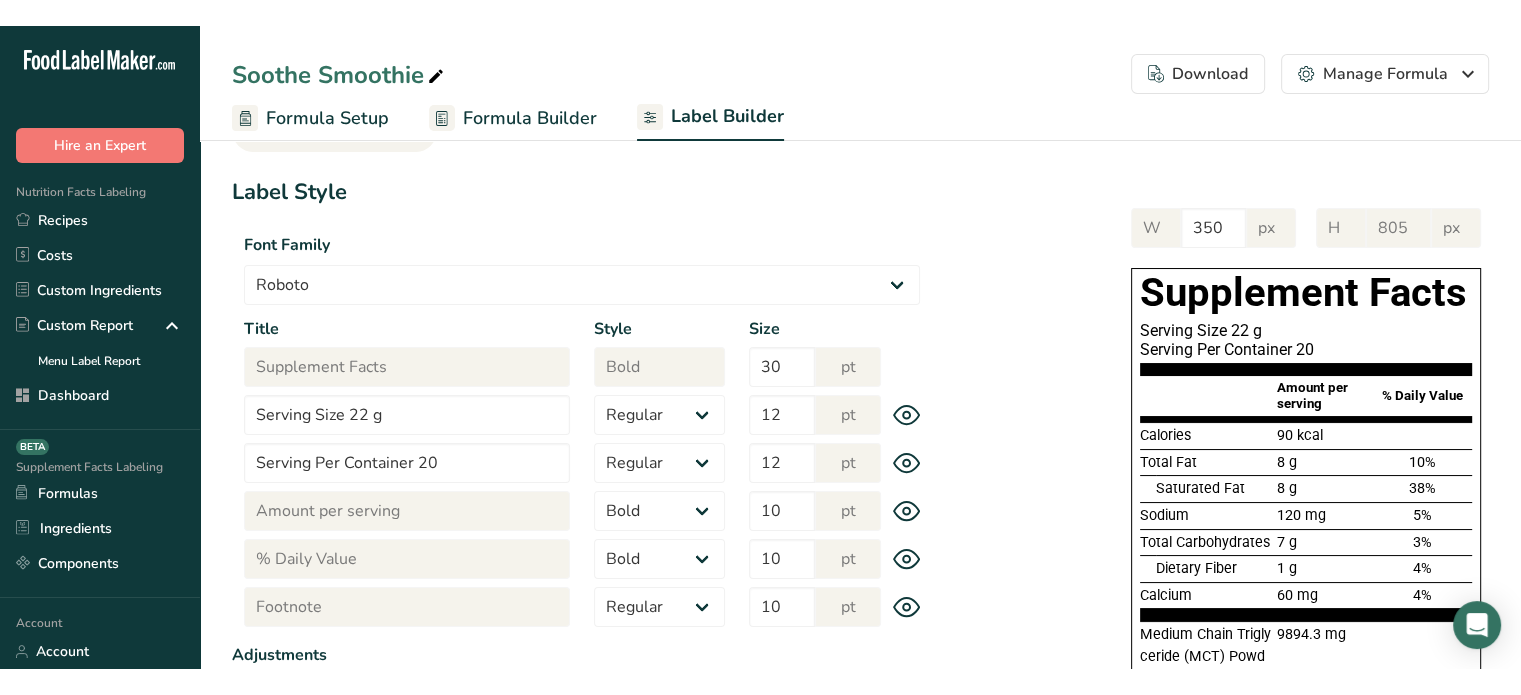 scroll, scrollTop: 67, scrollLeft: 0, axis: vertical 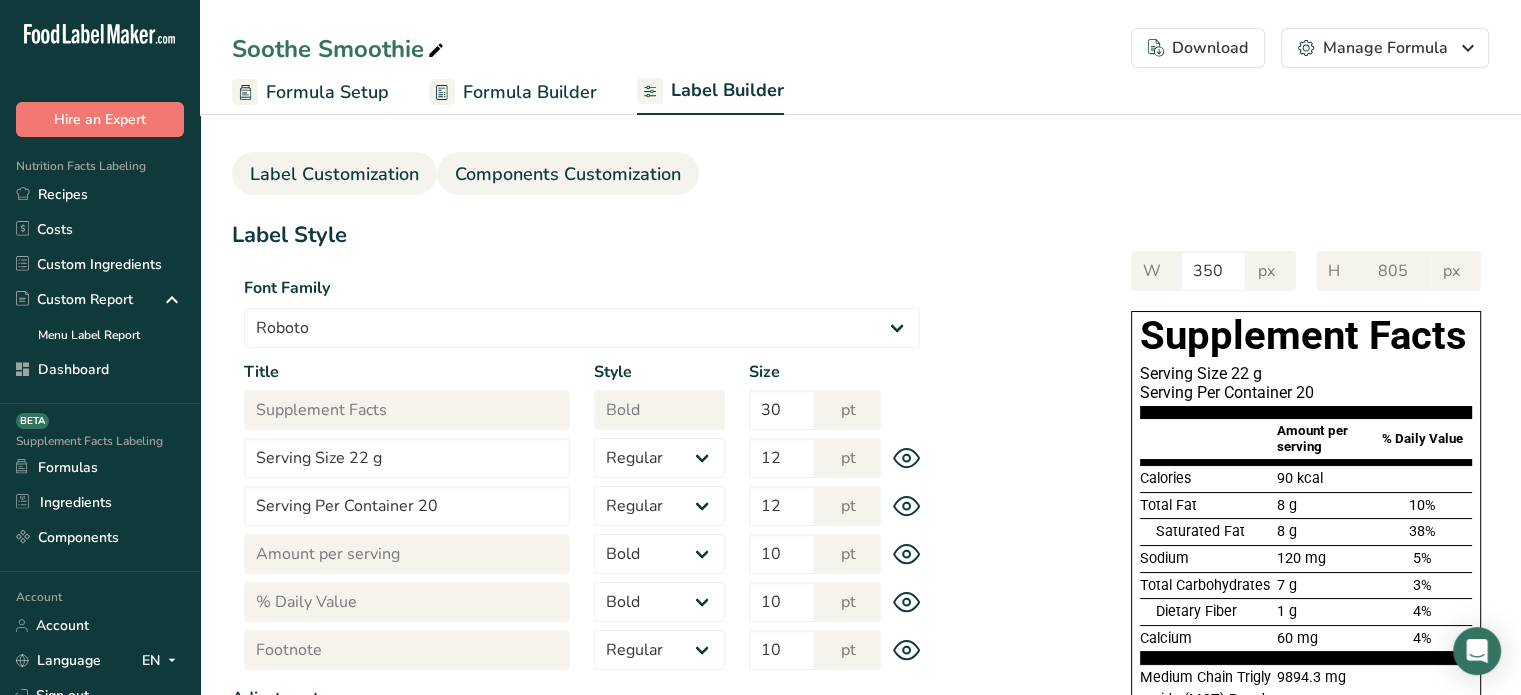 click on "Components Customization" at bounding box center [568, 174] 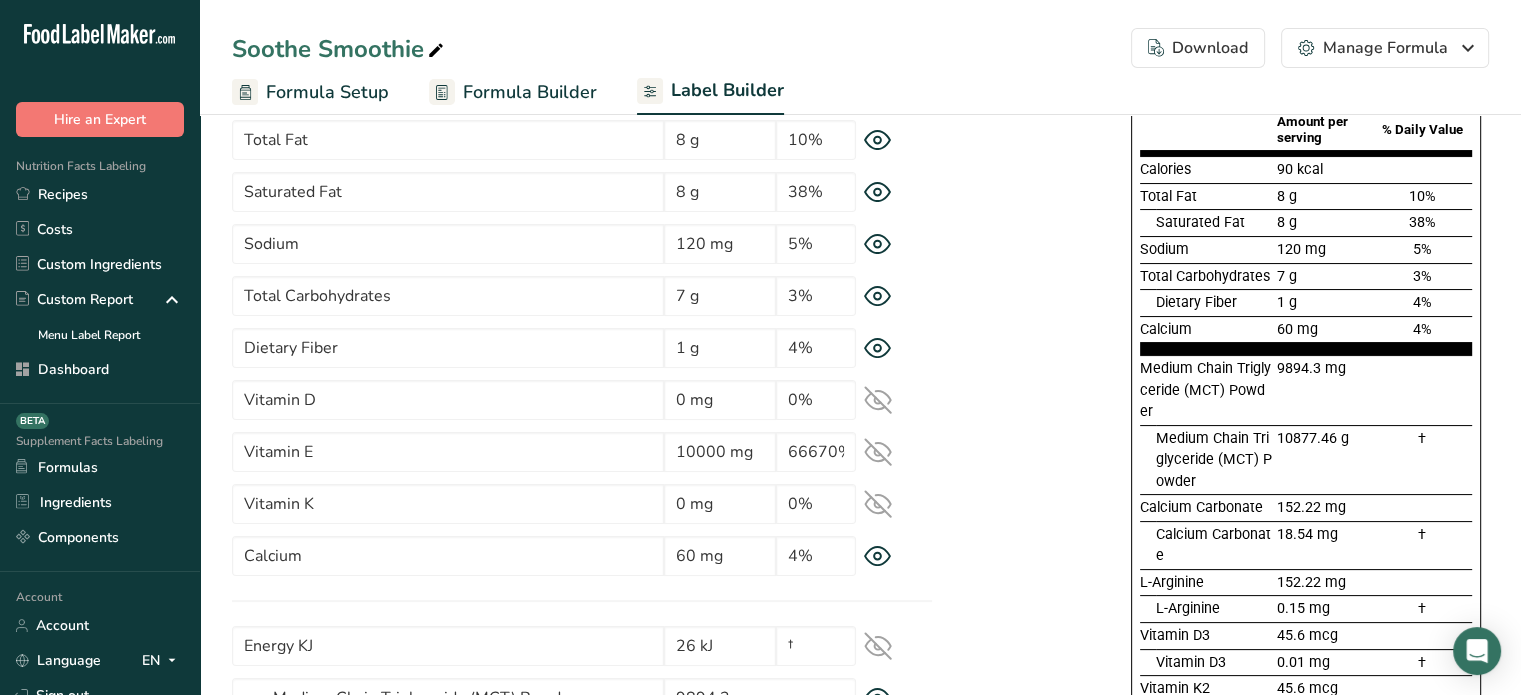 scroll, scrollTop: 225, scrollLeft: 0, axis: vertical 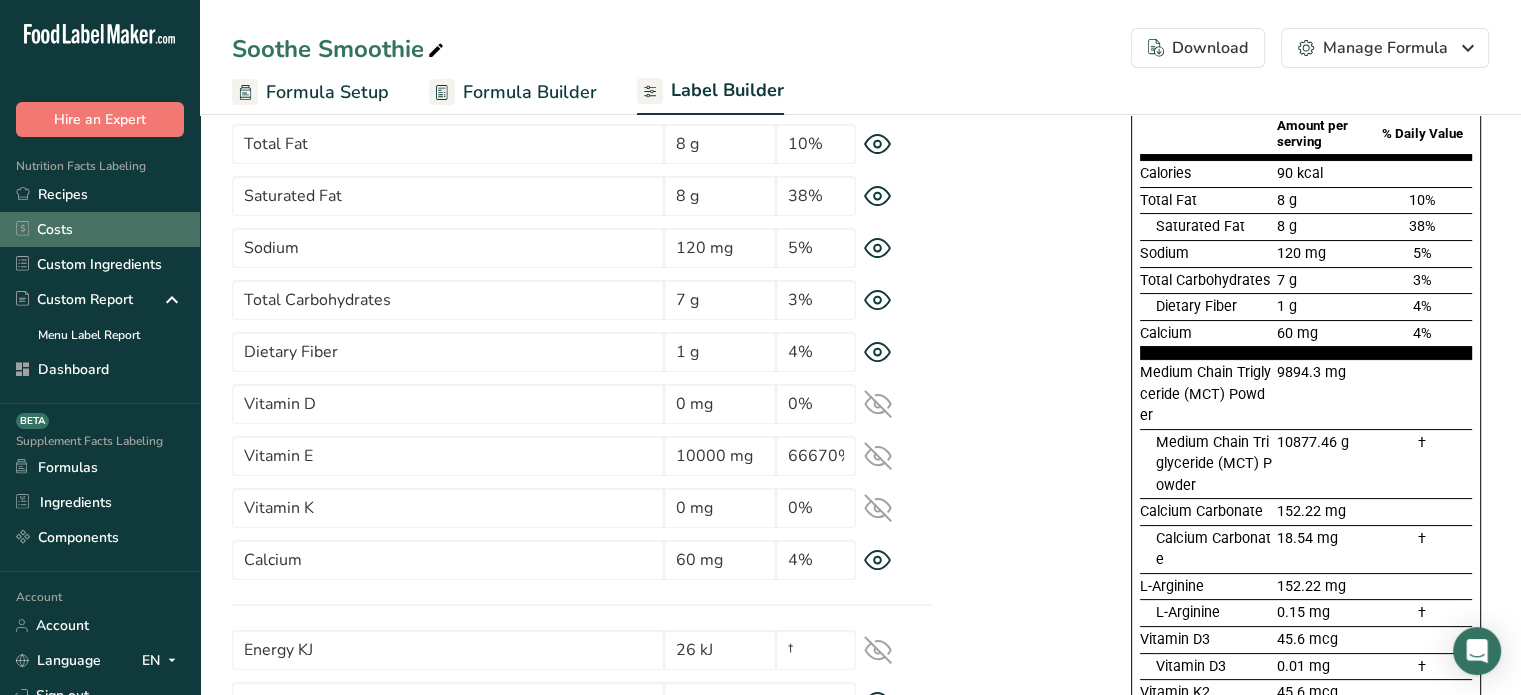 click on "Recipes" at bounding box center (100, 194) 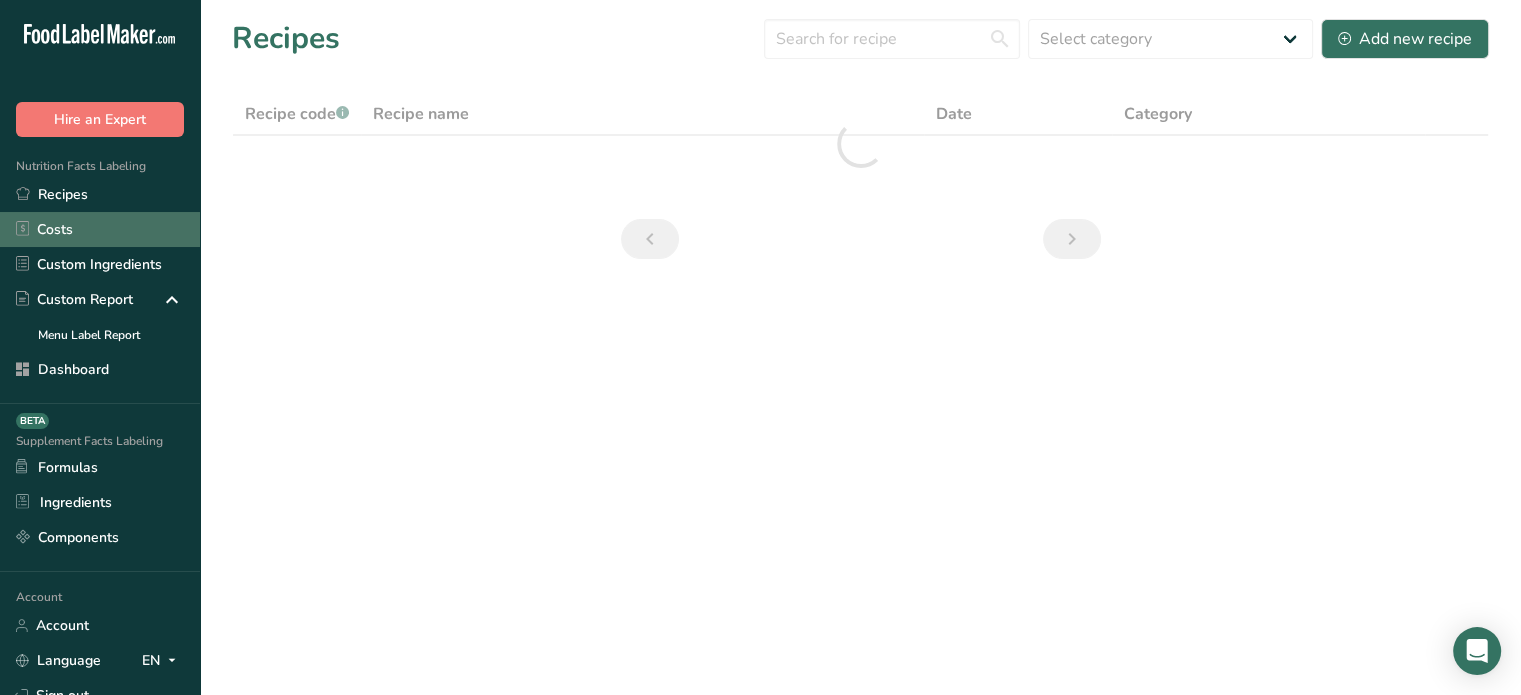 scroll, scrollTop: 0, scrollLeft: 0, axis: both 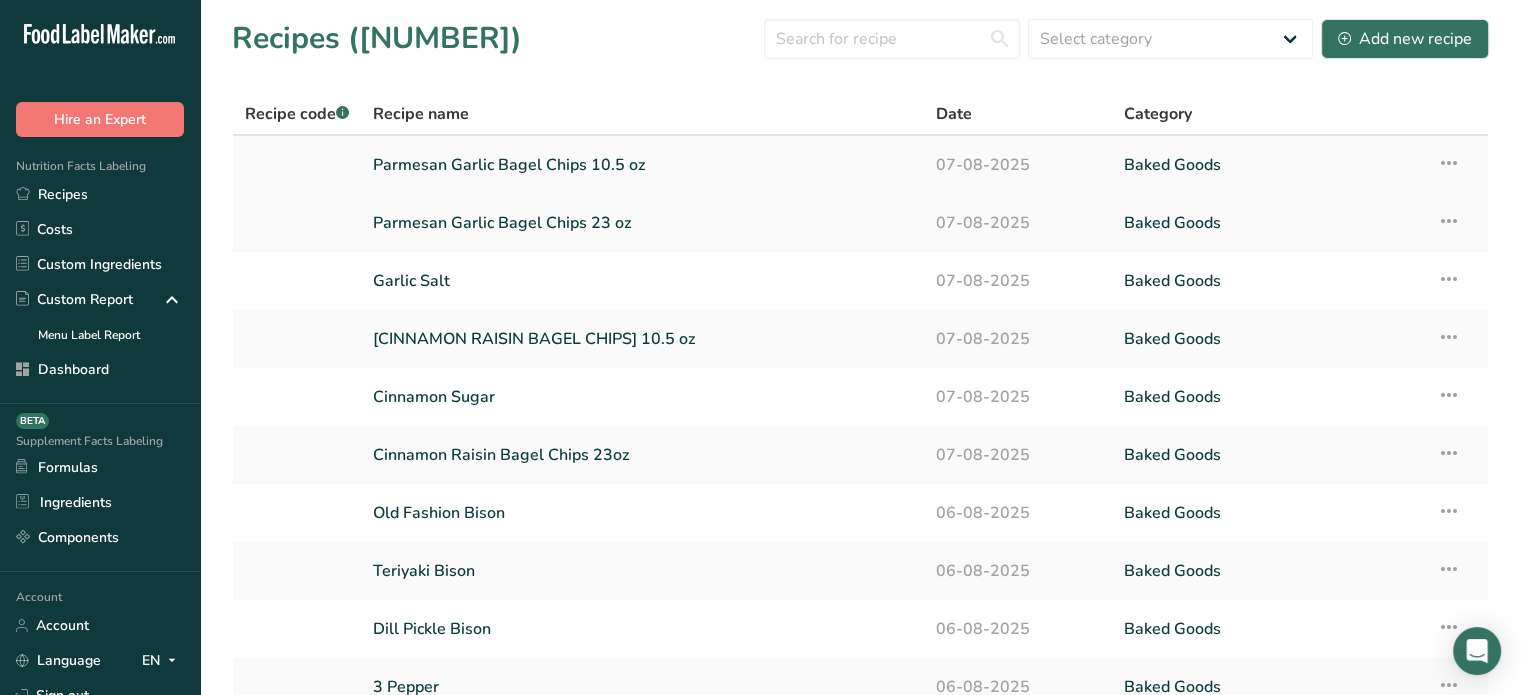 click on "Parmesan Garlic Bagel Chips 10.5 oz" at bounding box center (642, 165) 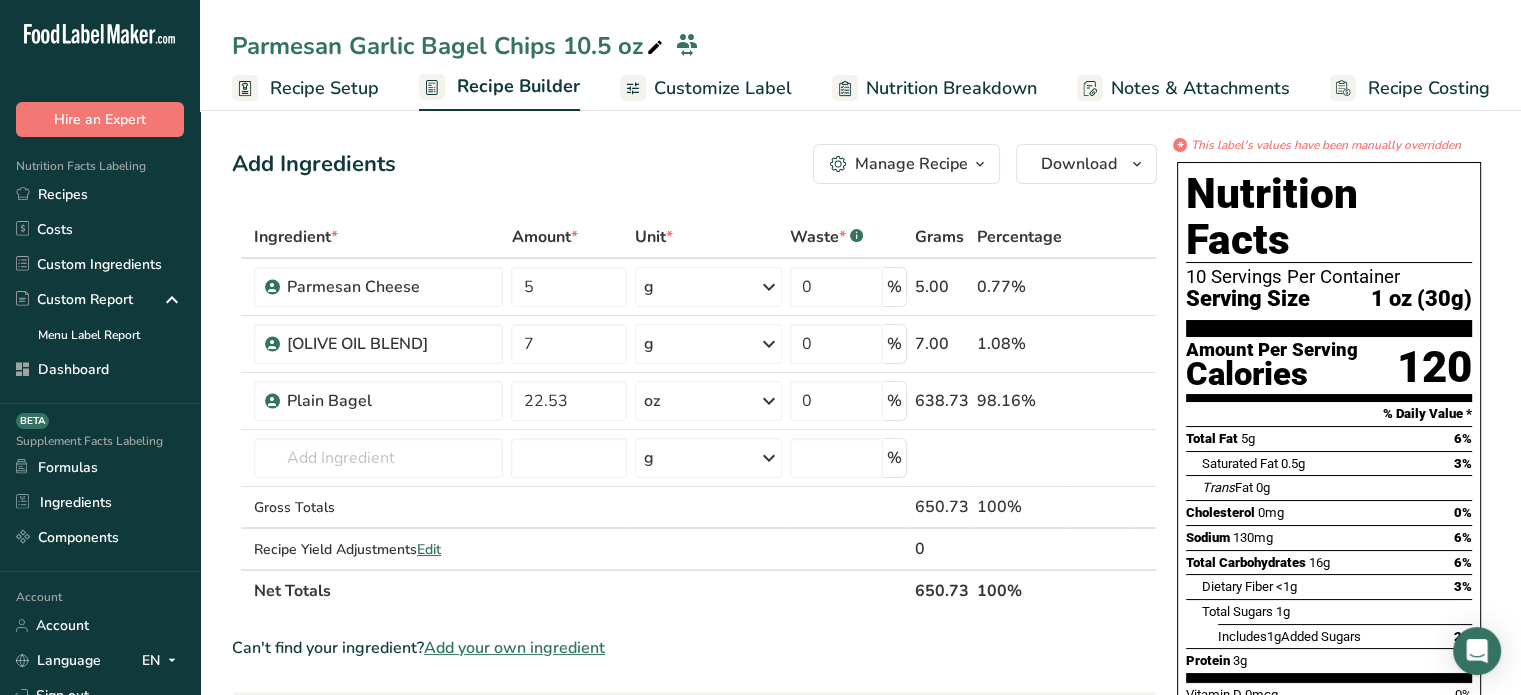 click on "Customize Label" at bounding box center [723, 88] 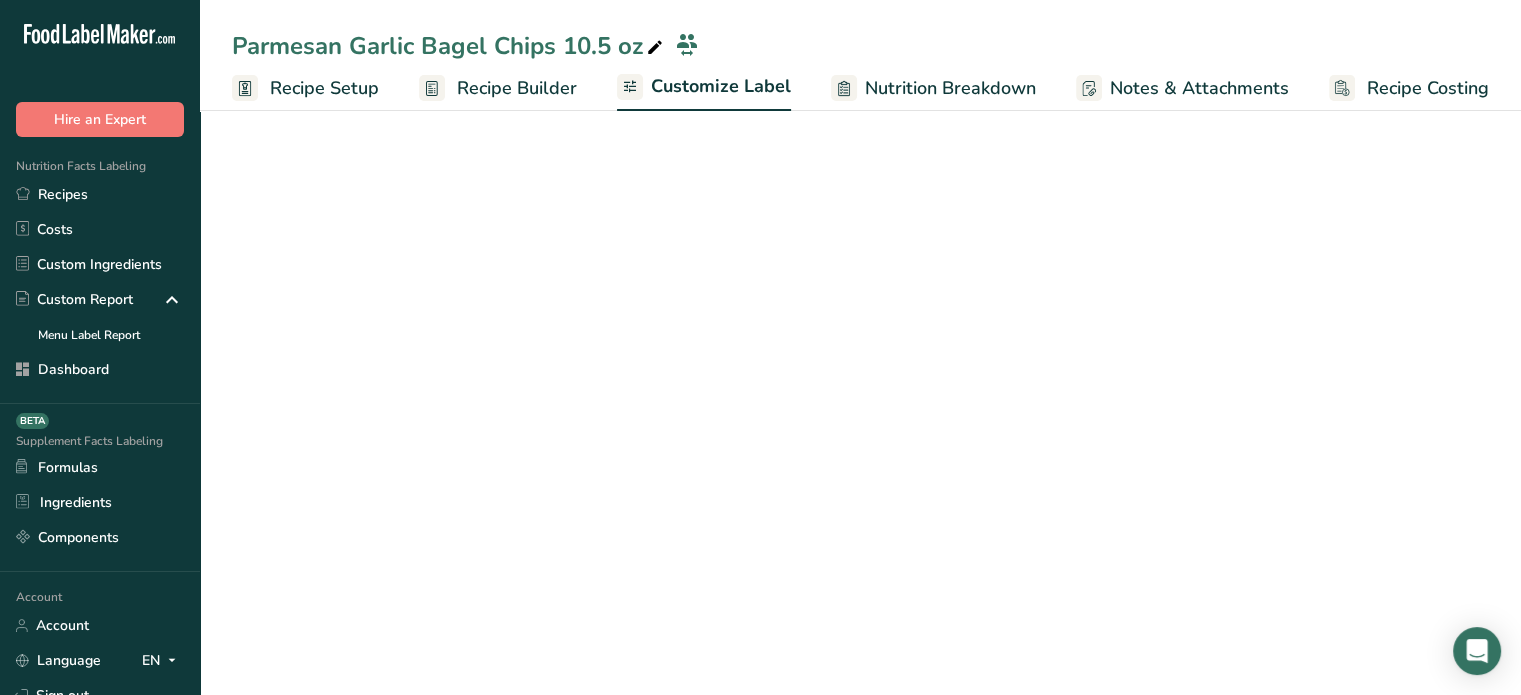 scroll, scrollTop: 0, scrollLeft: 0, axis: both 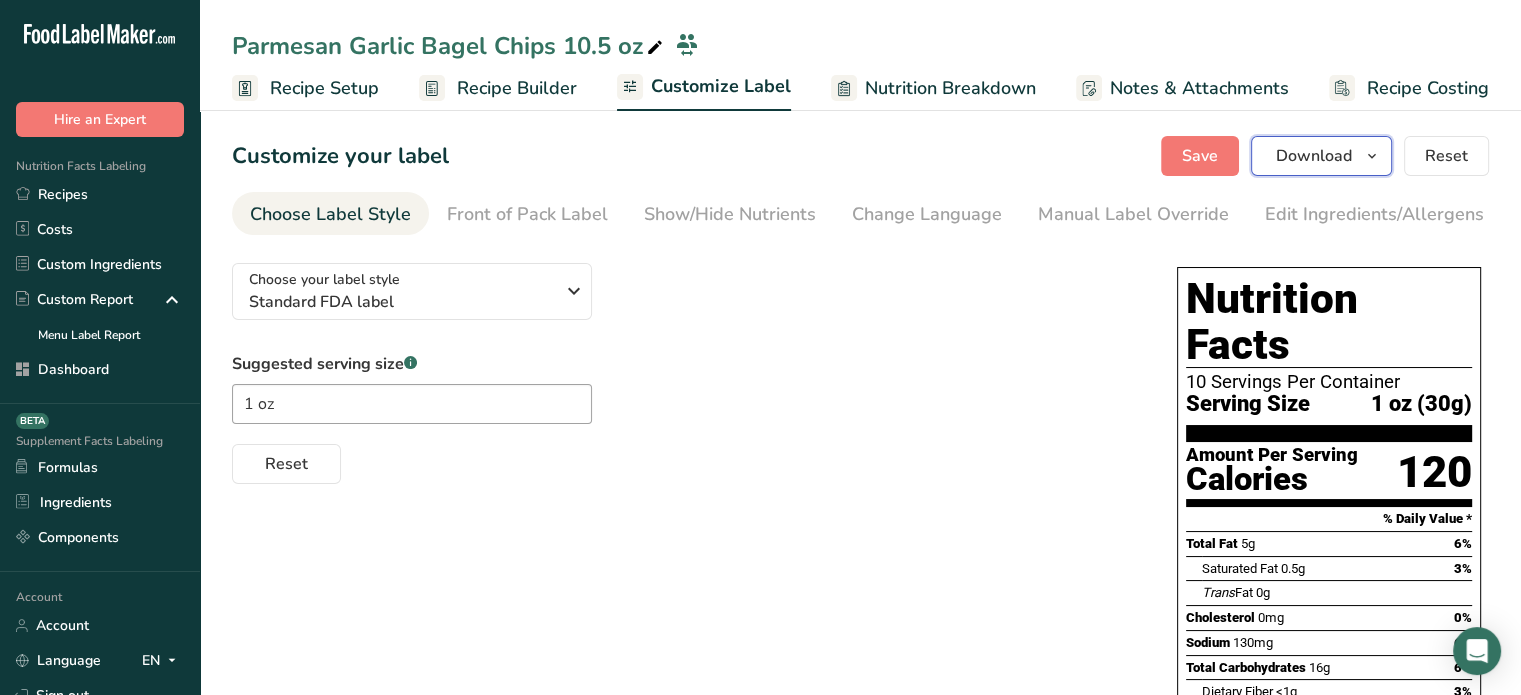 click on "Download" at bounding box center (1314, 156) 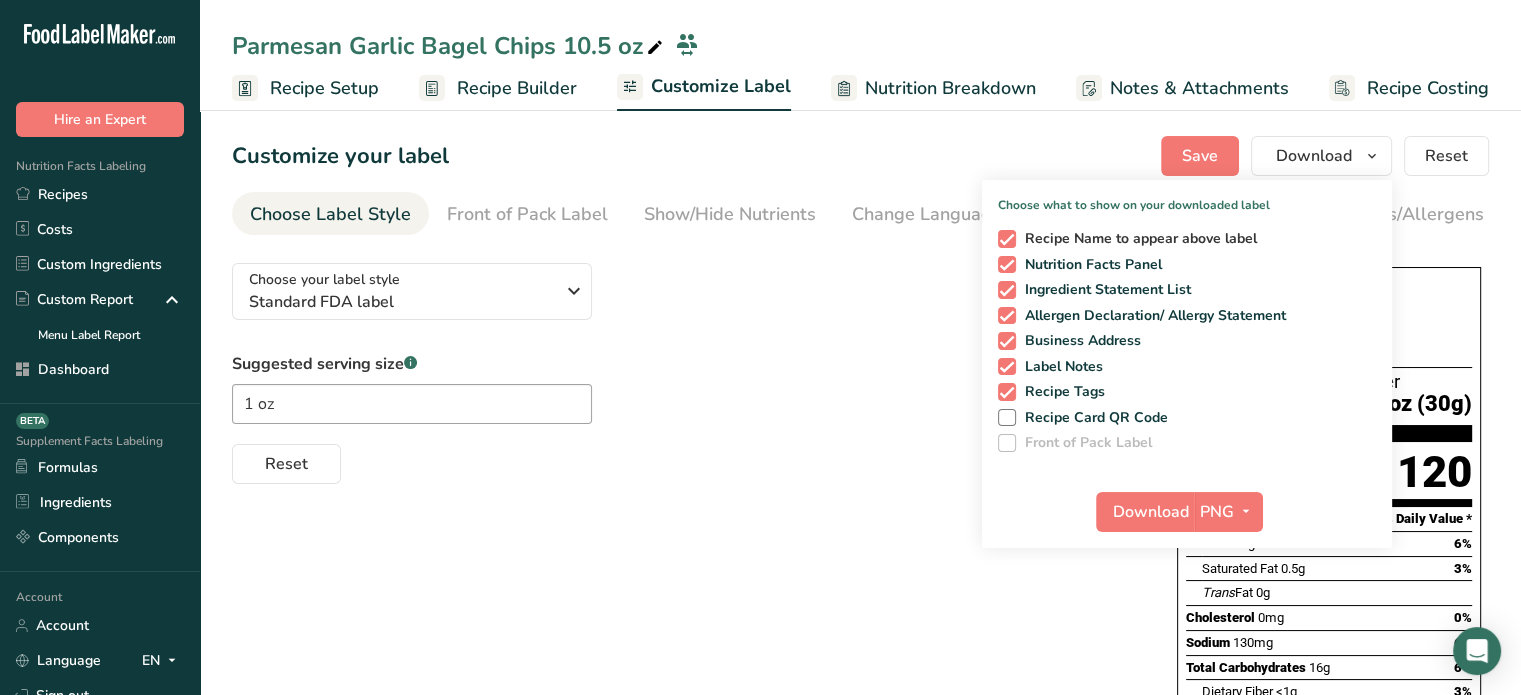 click on "Recipe Name to appear above label" at bounding box center [1137, 239] 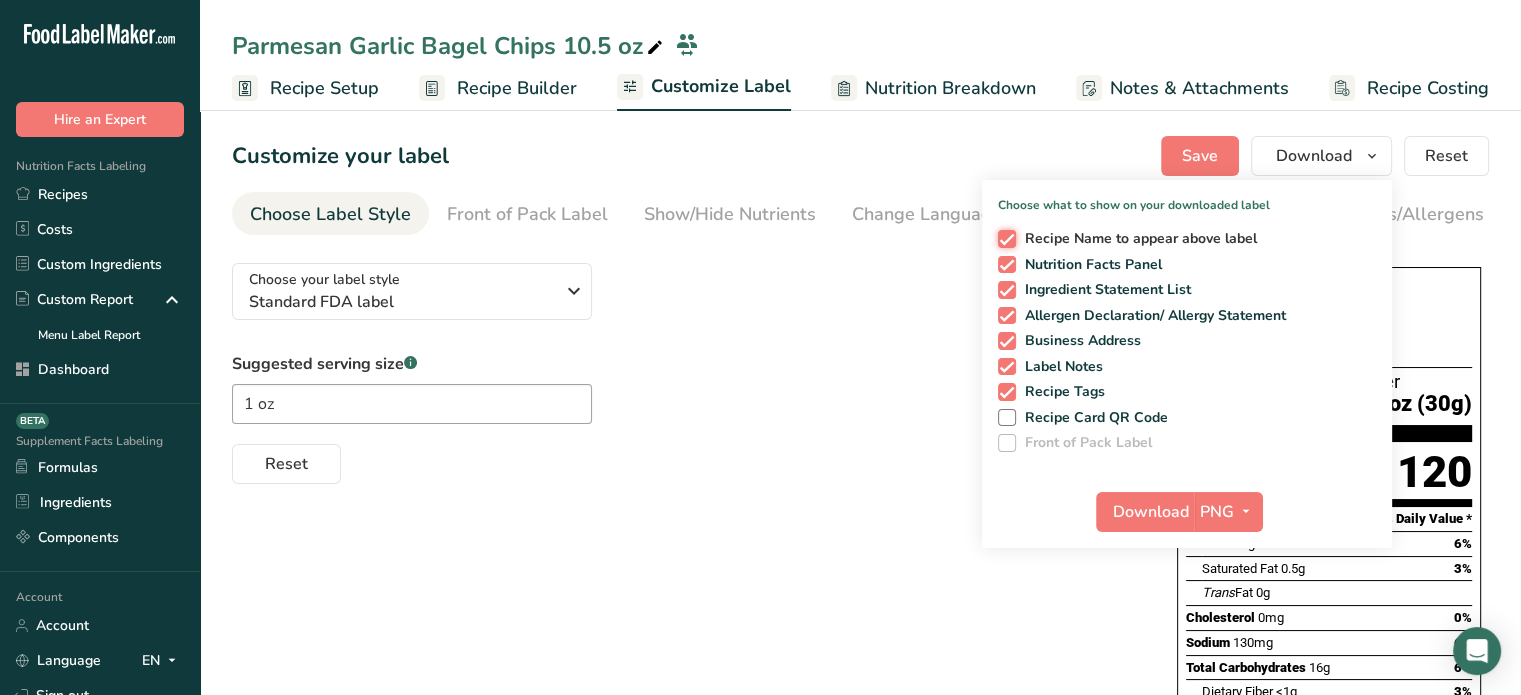 click on "Recipe Name to appear above label" at bounding box center (1004, 238) 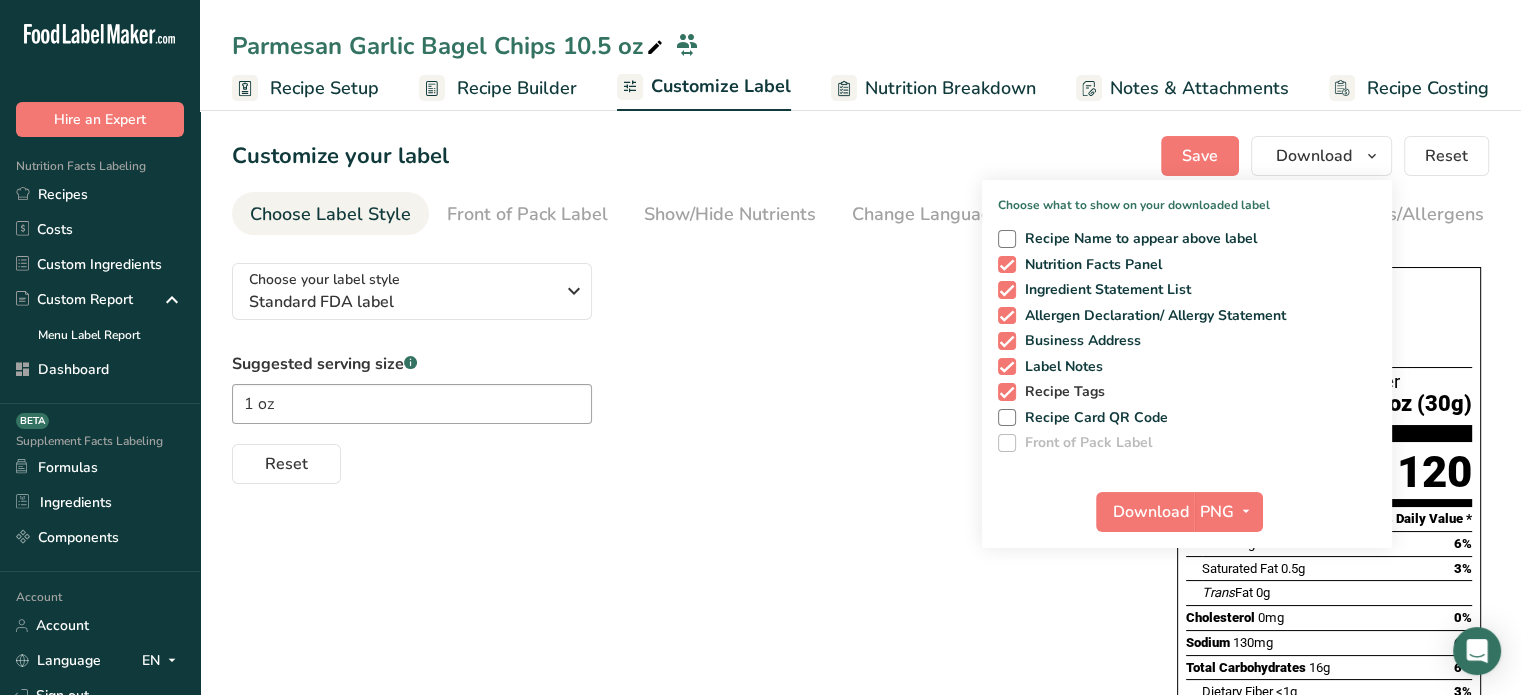 click on "Recipe Tags" at bounding box center (1061, 392) 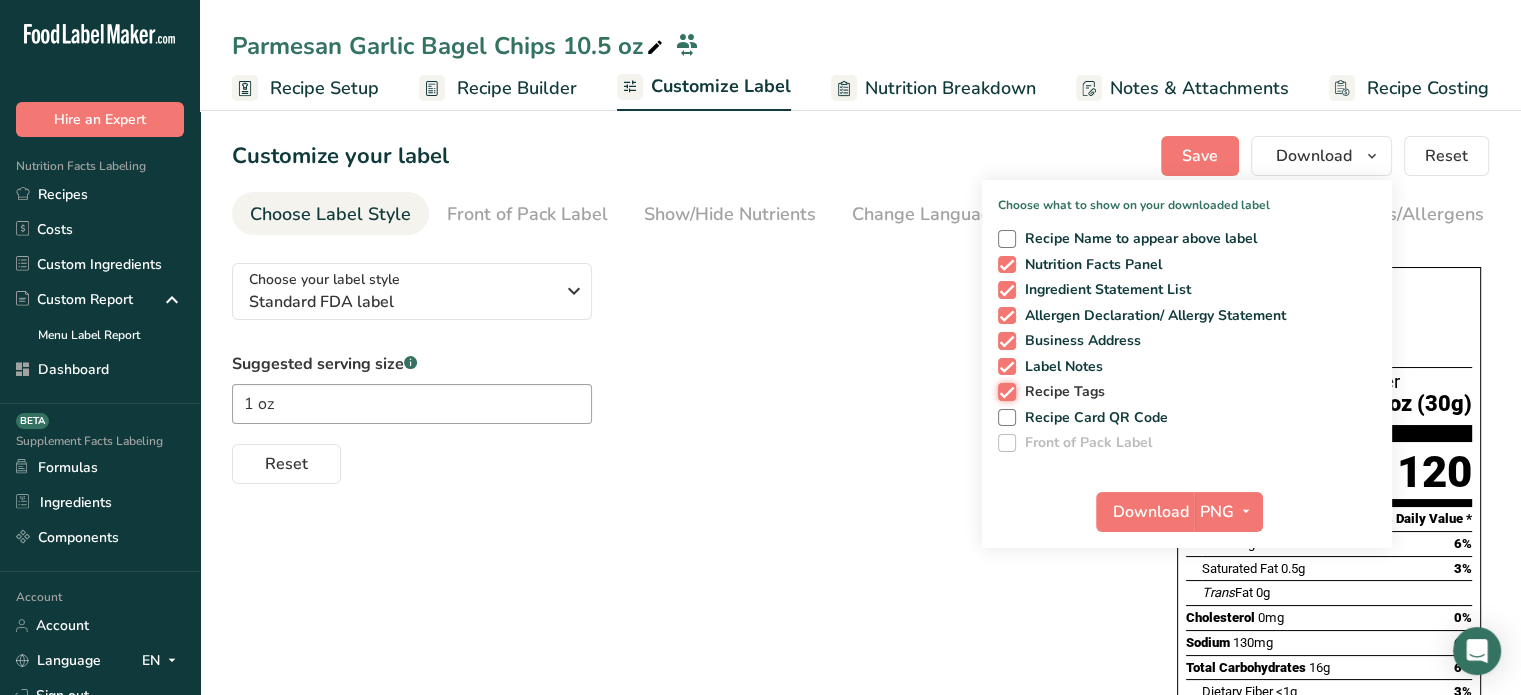 click on "Recipe Tags" at bounding box center [1004, 391] 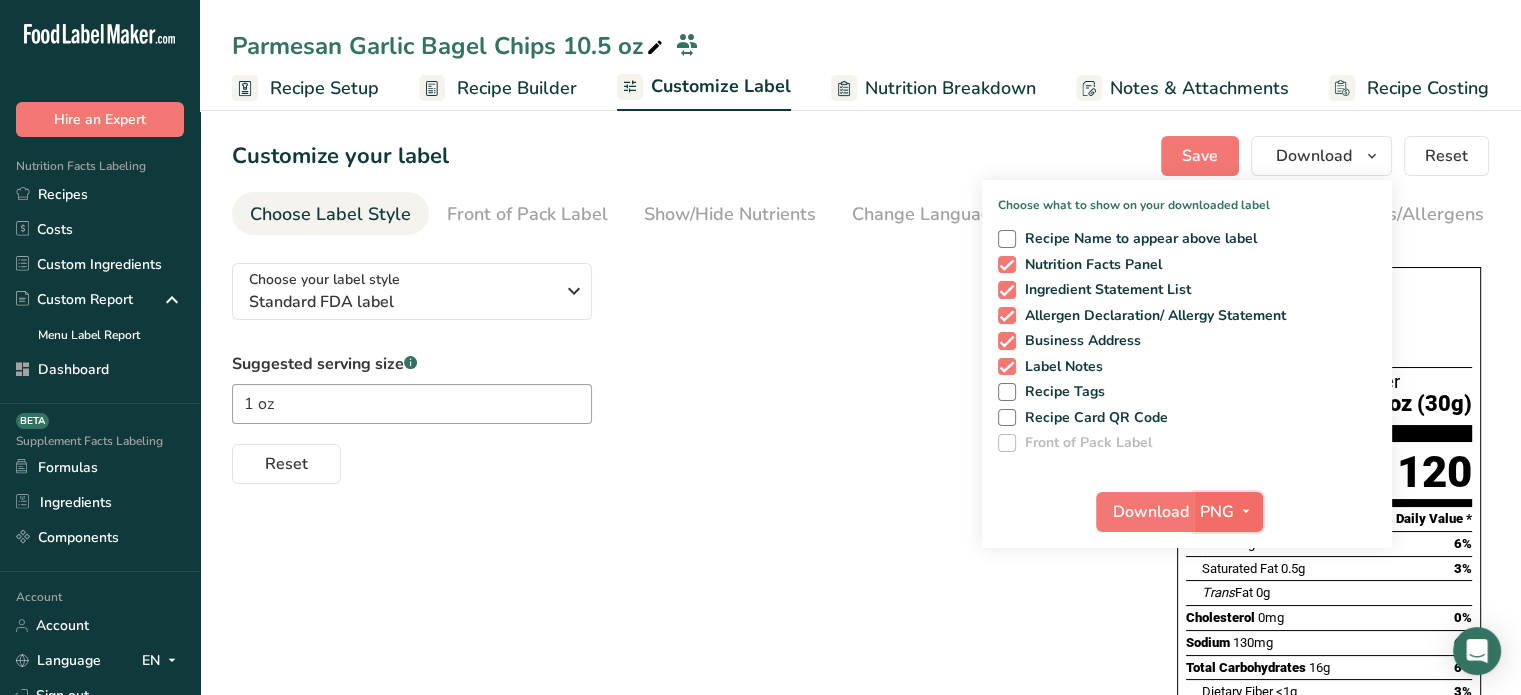 click at bounding box center (1246, 511) 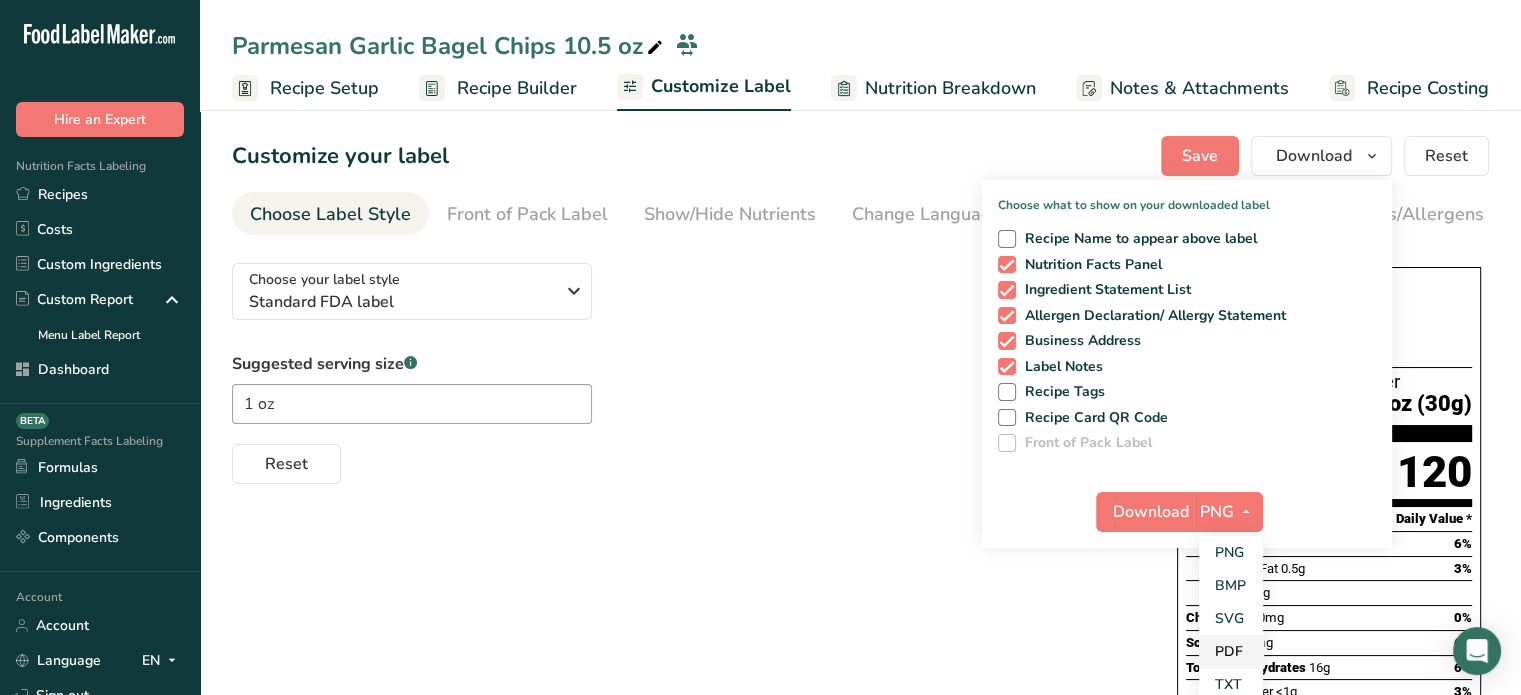 click on "PDF" at bounding box center [1231, 651] 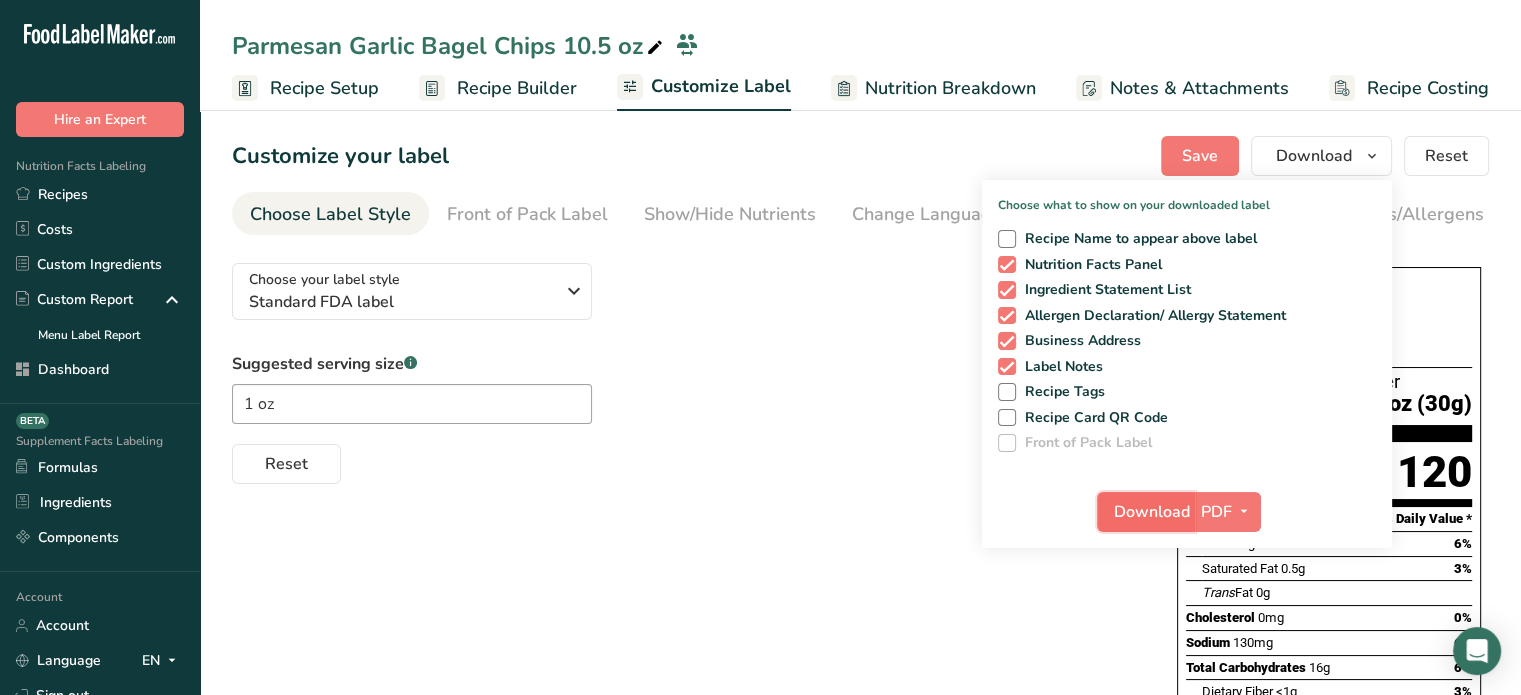 click on "Download" at bounding box center (1152, 512) 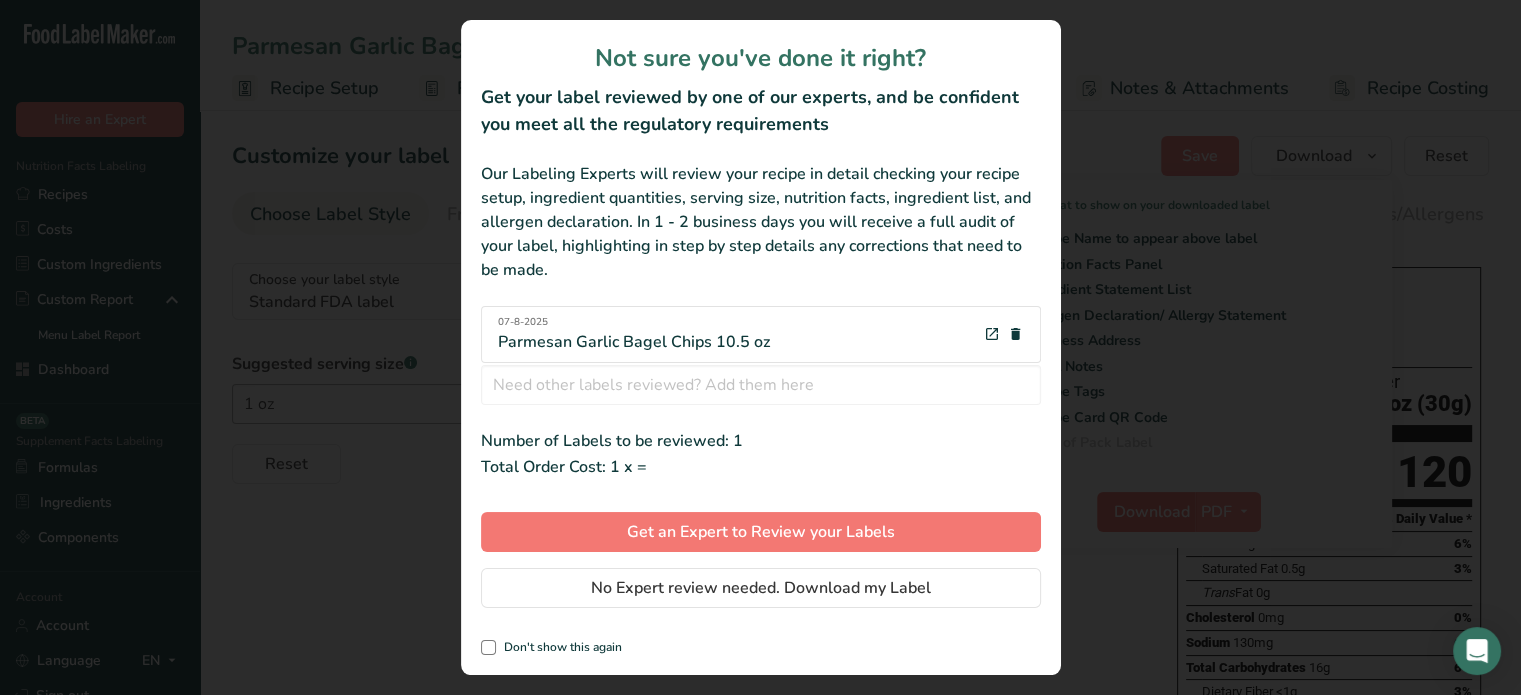 scroll, scrollTop: 0, scrollLeft: 0, axis: both 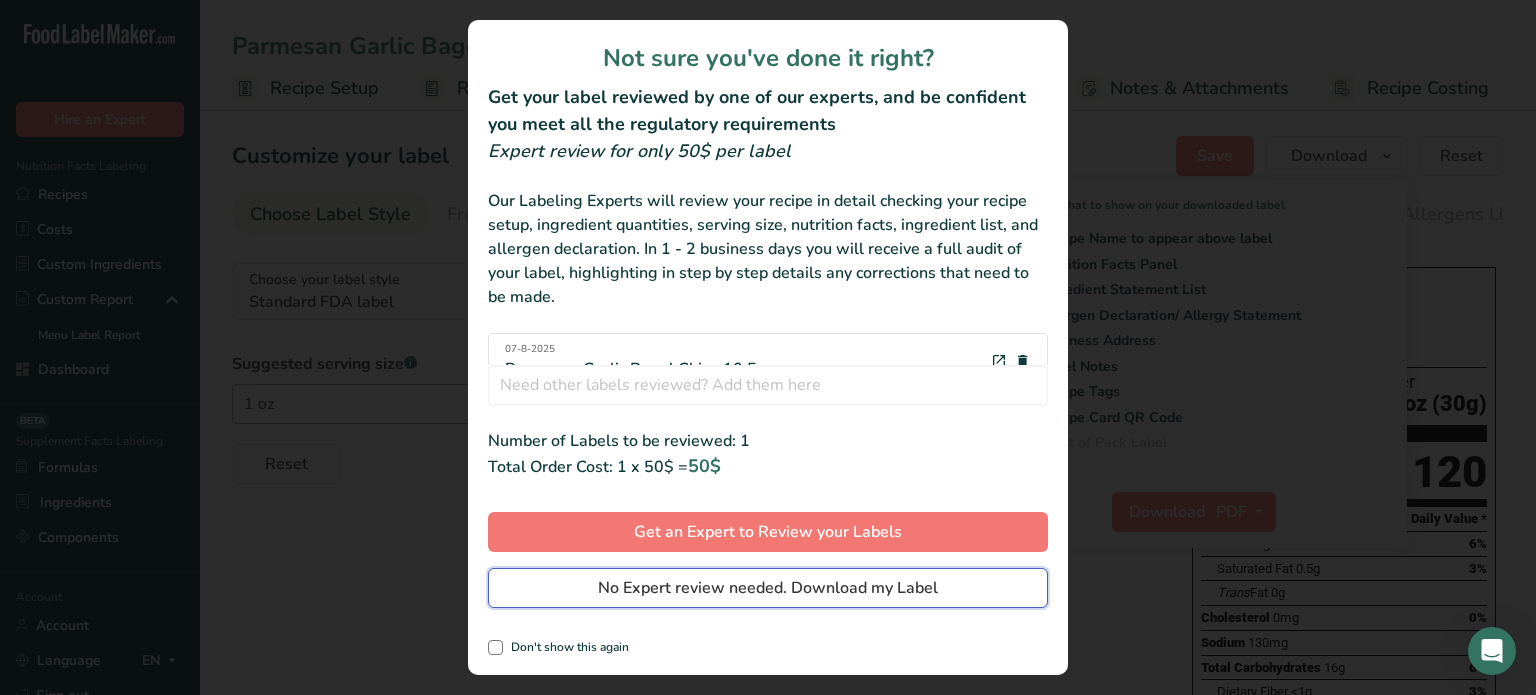 click on "No Expert review needed. Download my Label" at bounding box center (768, 588) 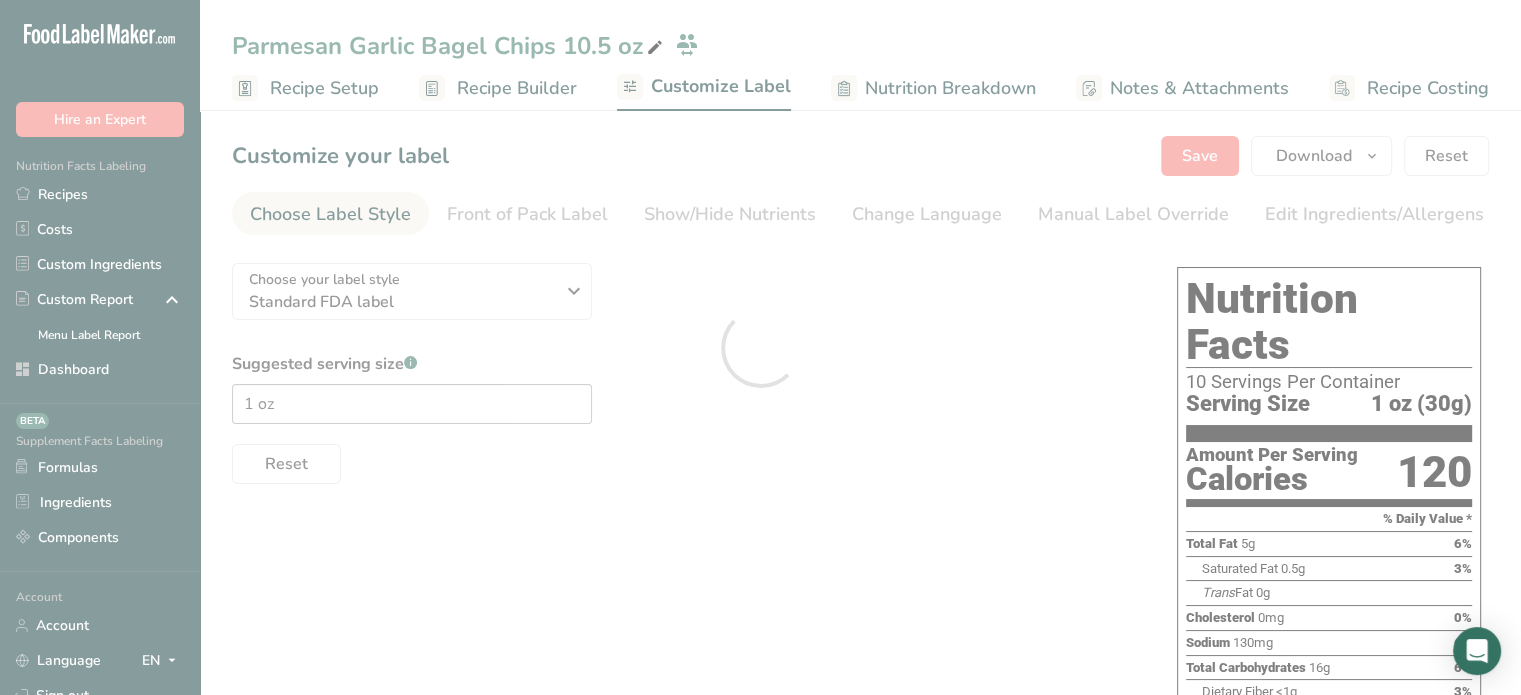 scroll, scrollTop: 0, scrollLeft: 0, axis: both 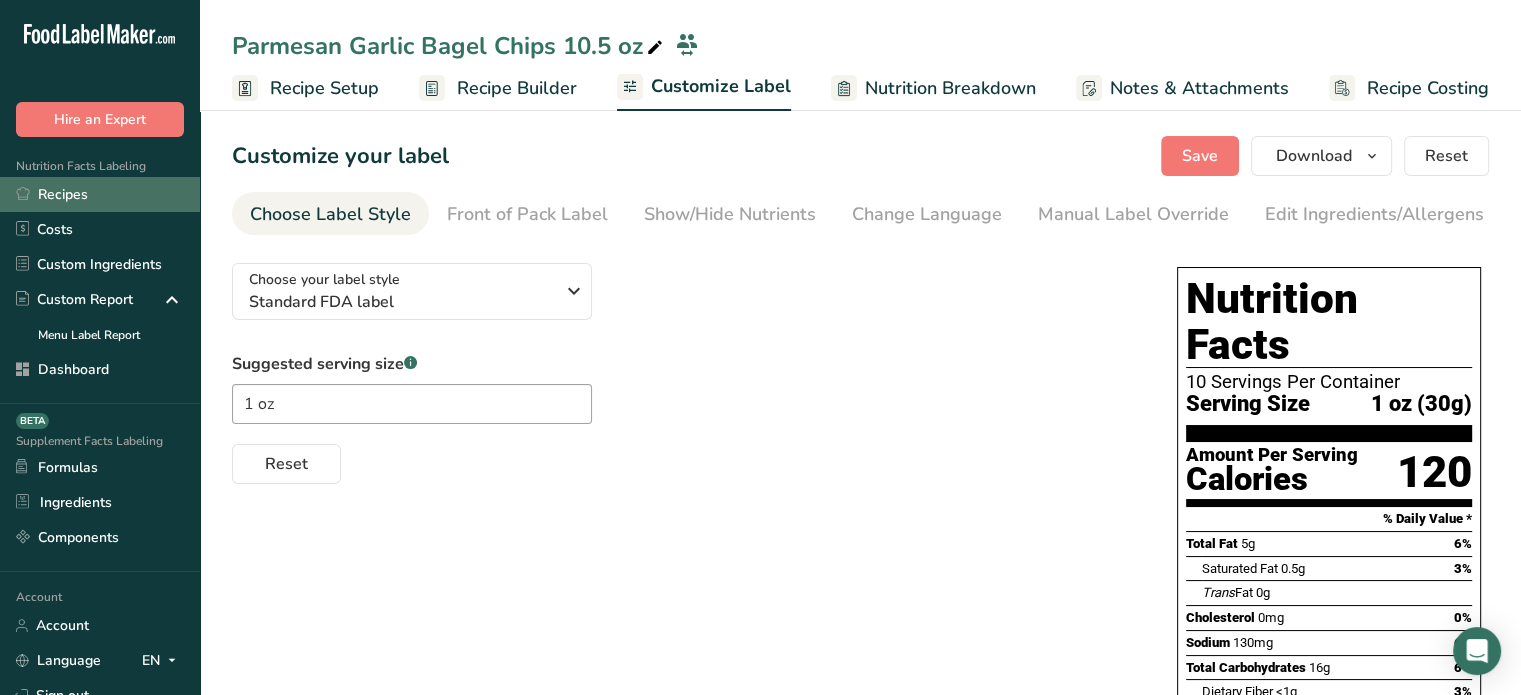 click on "Recipes" at bounding box center (100, 194) 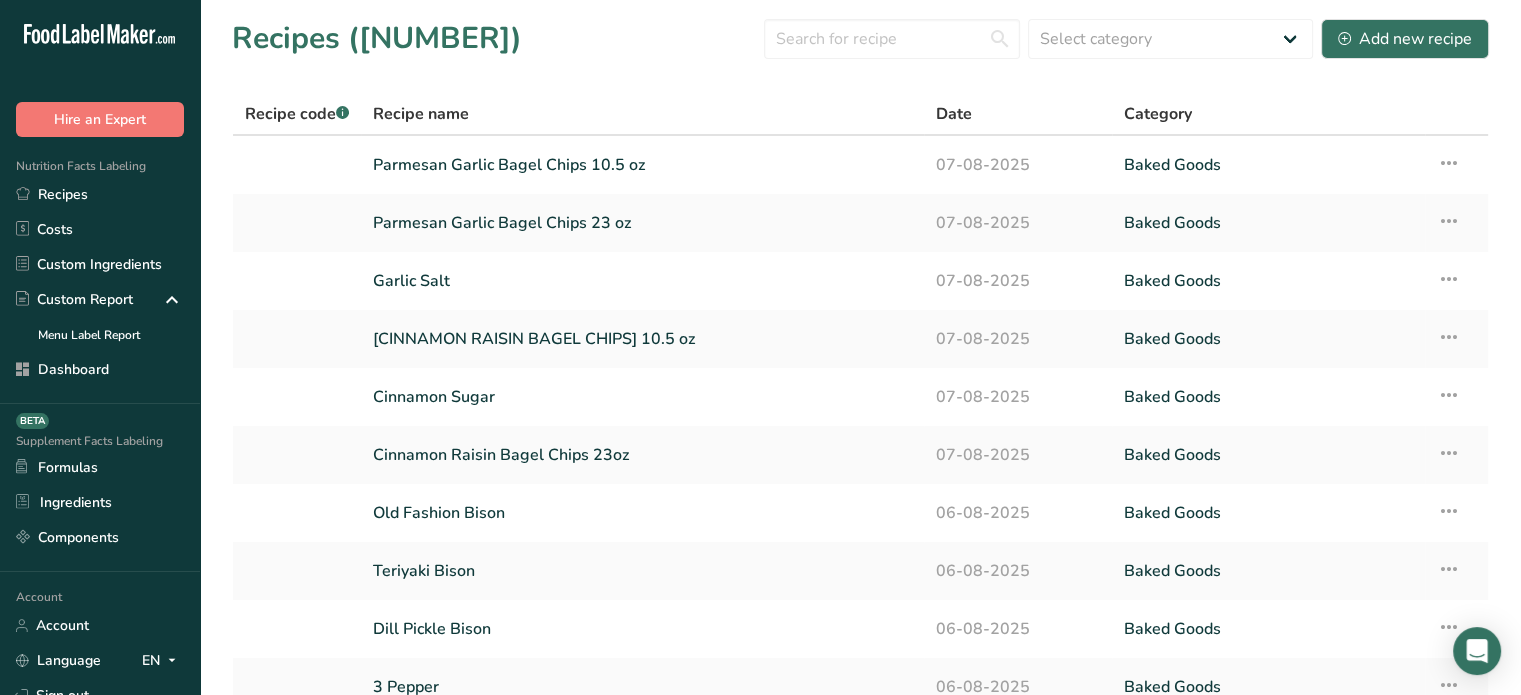 click on "Parmesan Garlic Bagel Chips 23 oz" at bounding box center (642, 223) 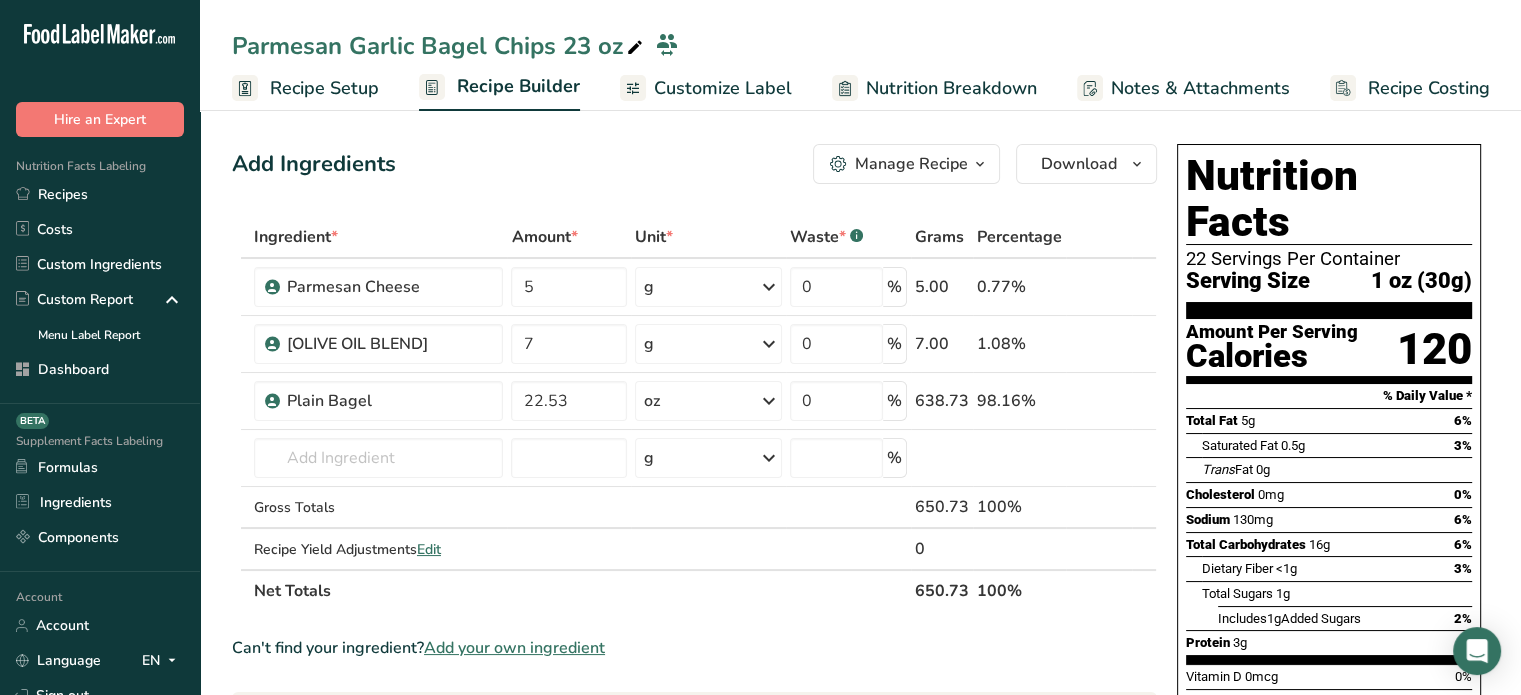 click on "Customize Label" at bounding box center [723, 88] 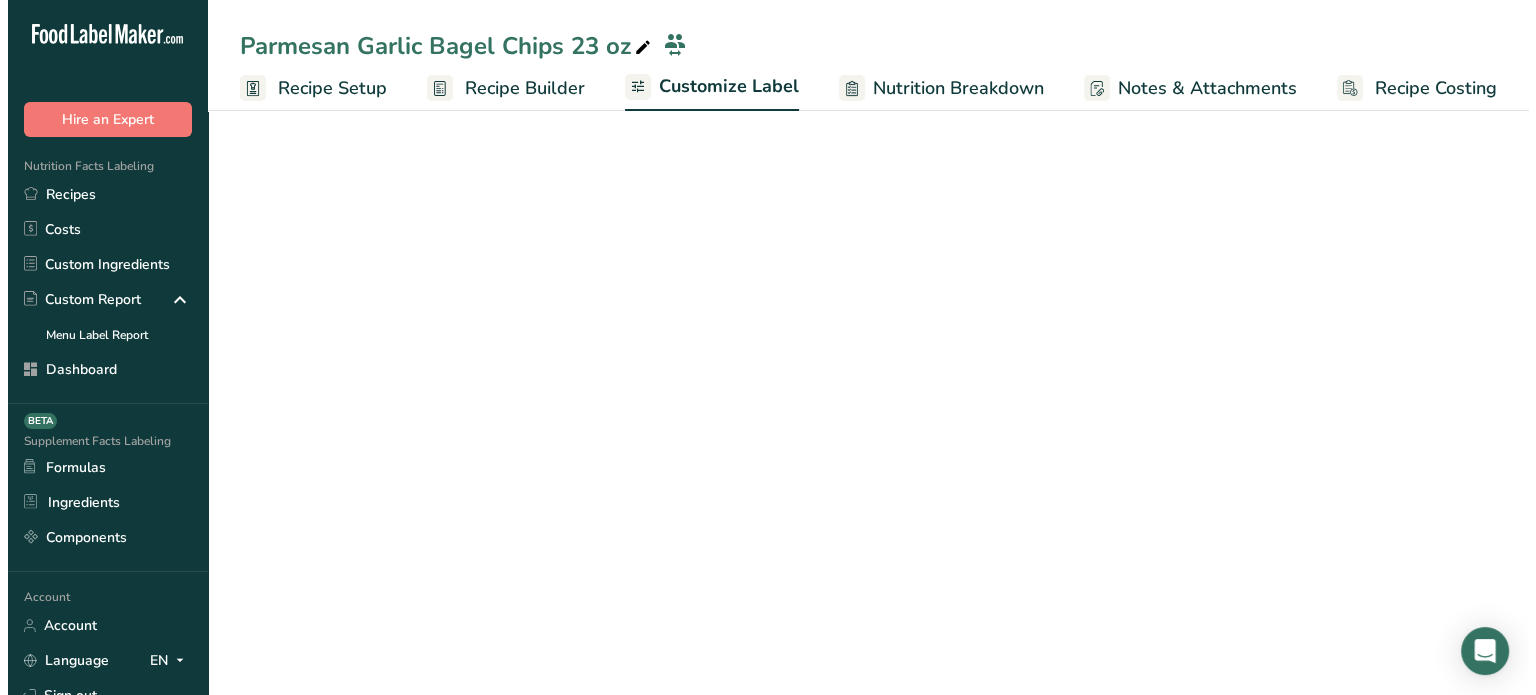 scroll, scrollTop: 0, scrollLeft: 0, axis: both 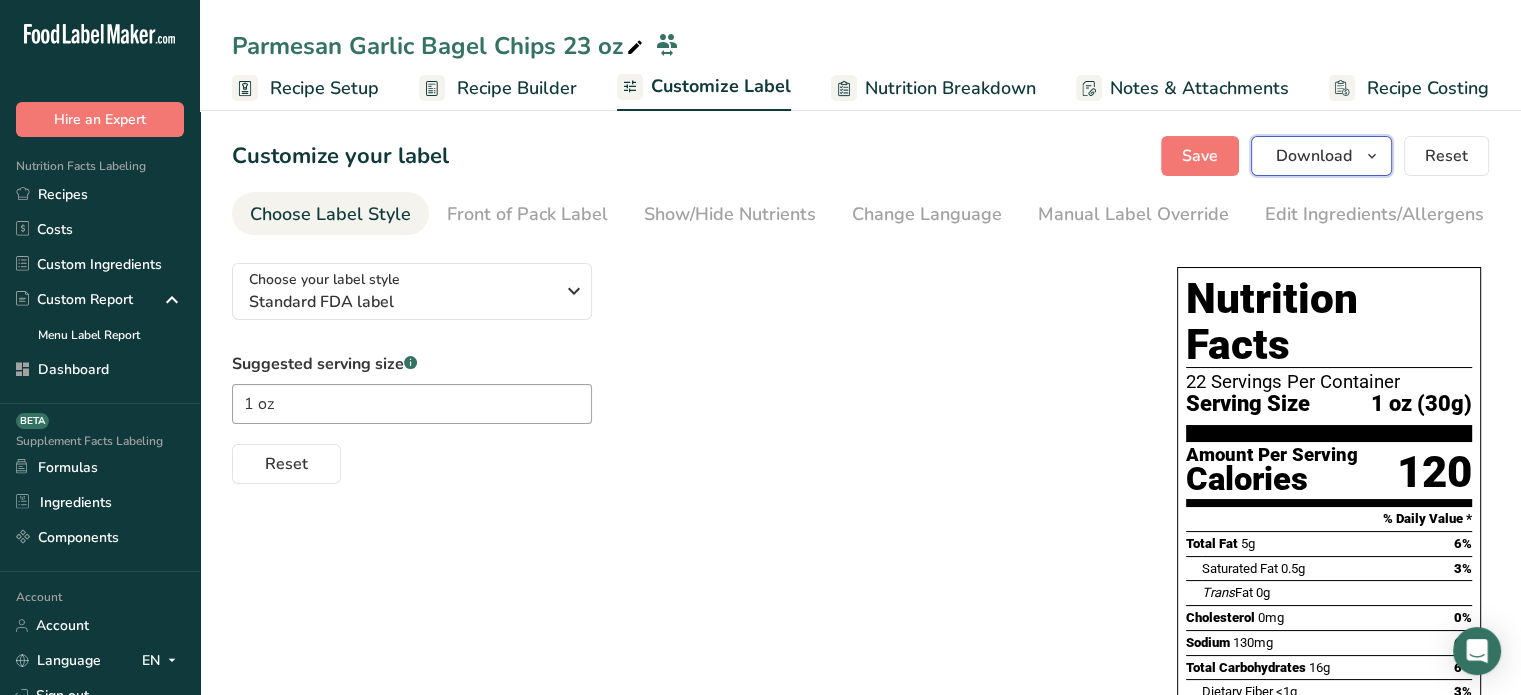 click on "Download" at bounding box center [1321, 156] 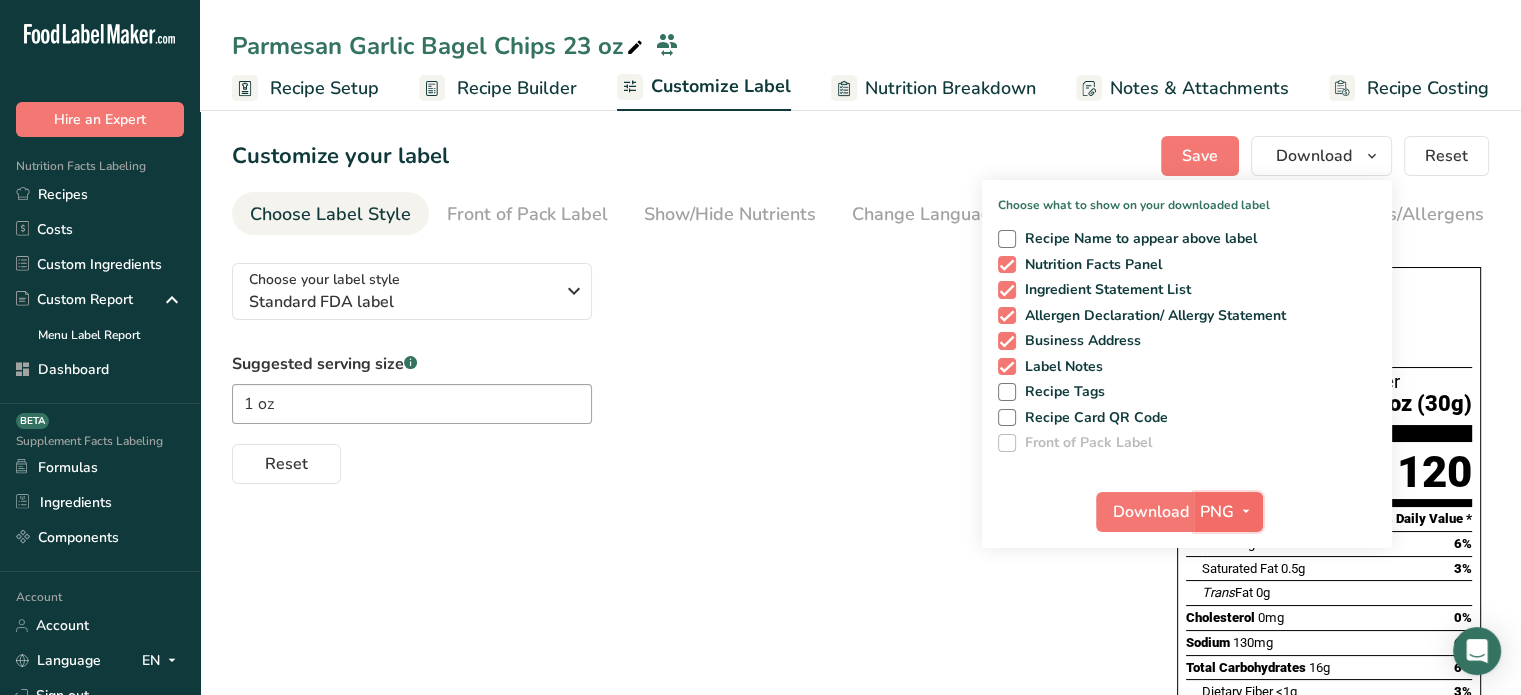 click at bounding box center (1246, 511) 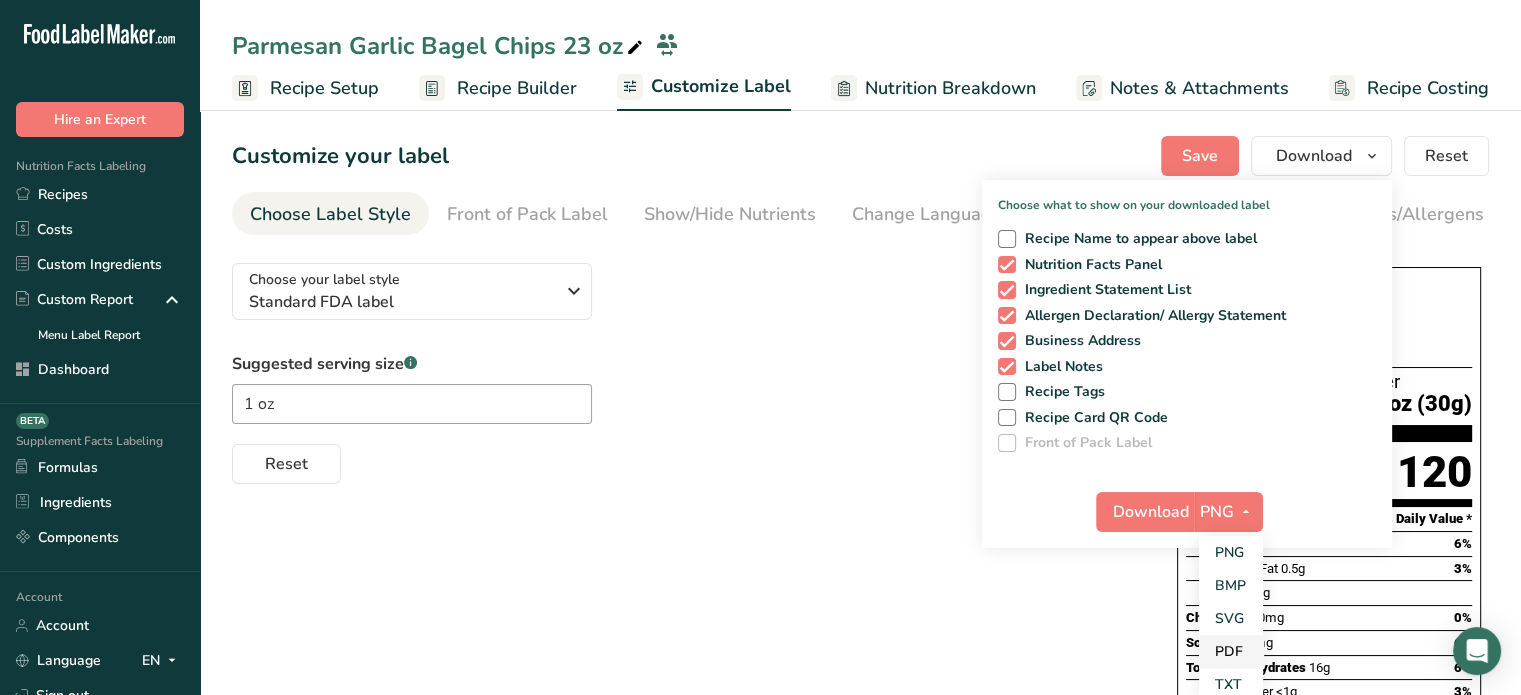 click on "PDF" at bounding box center [1231, 651] 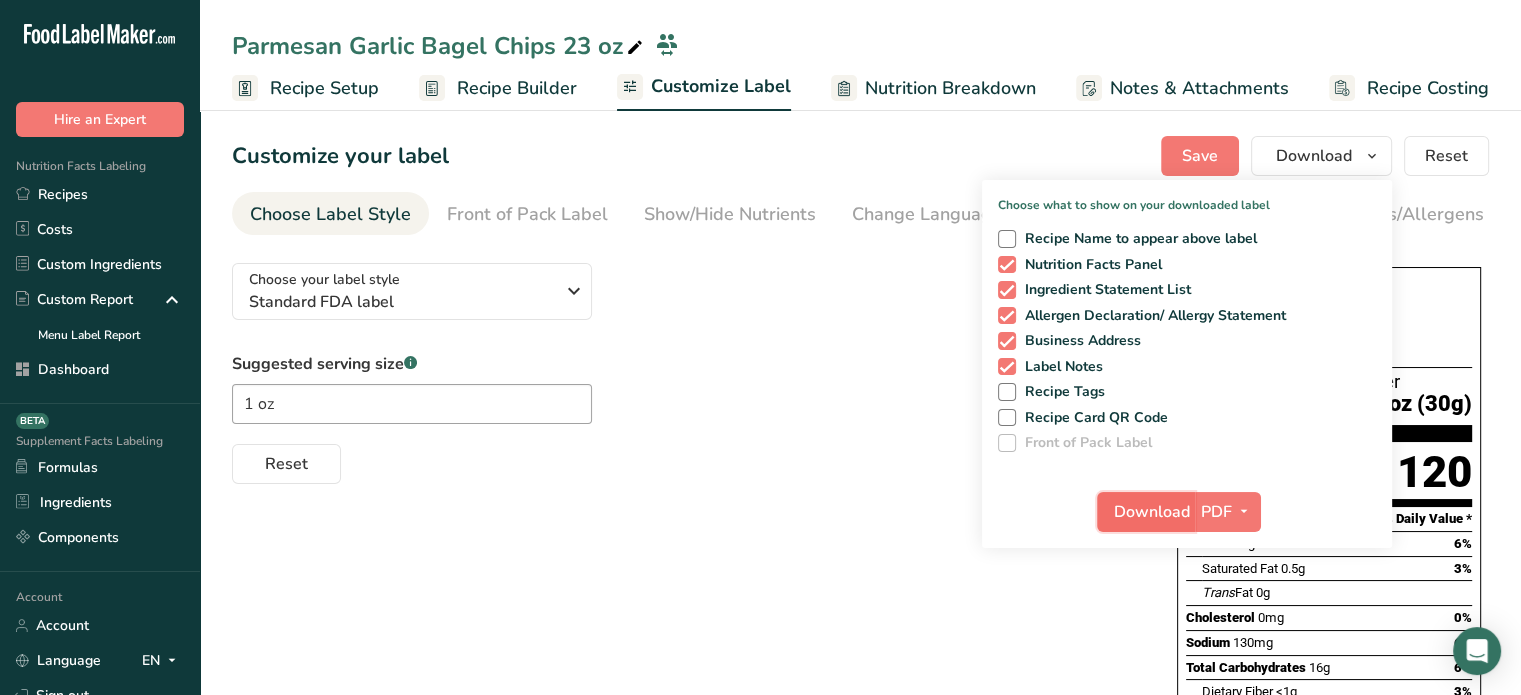 click on "Download" at bounding box center (1152, 512) 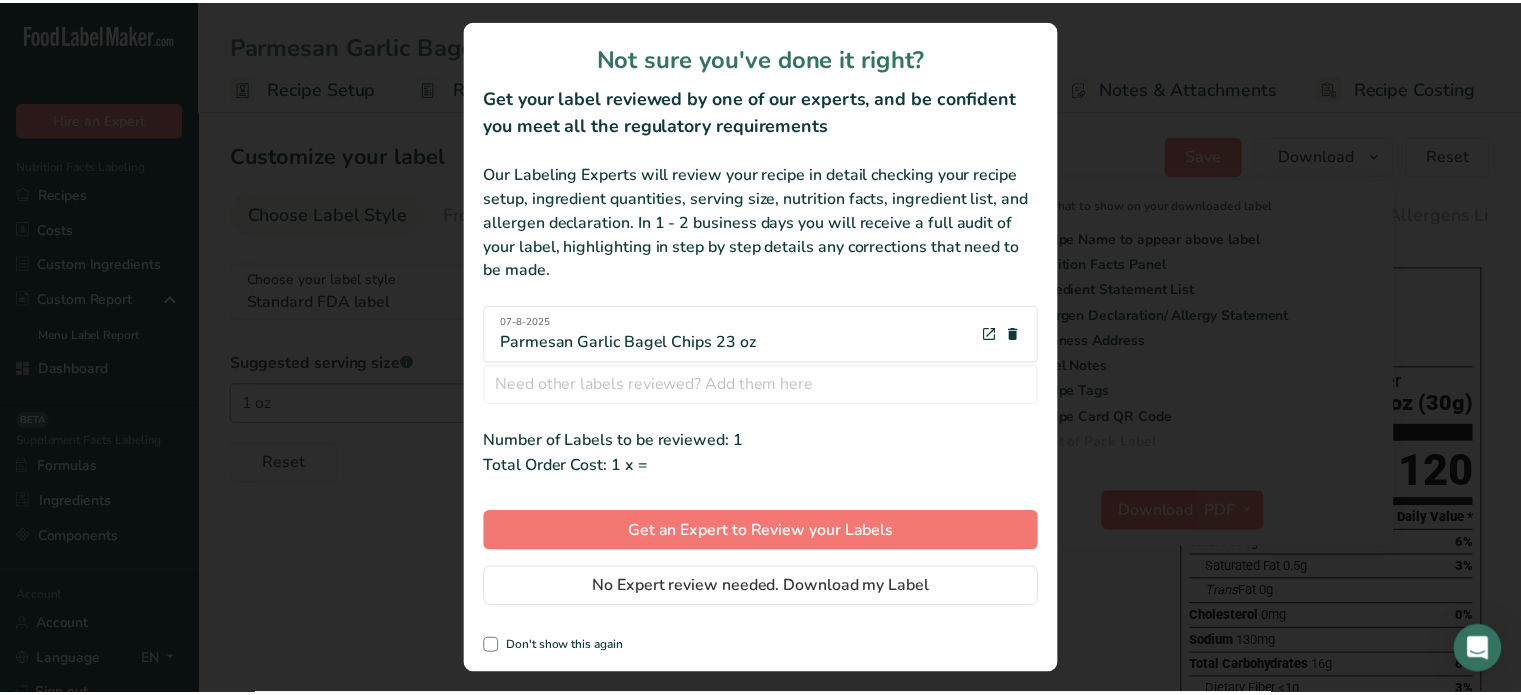 scroll, scrollTop: 0, scrollLeft: 0, axis: both 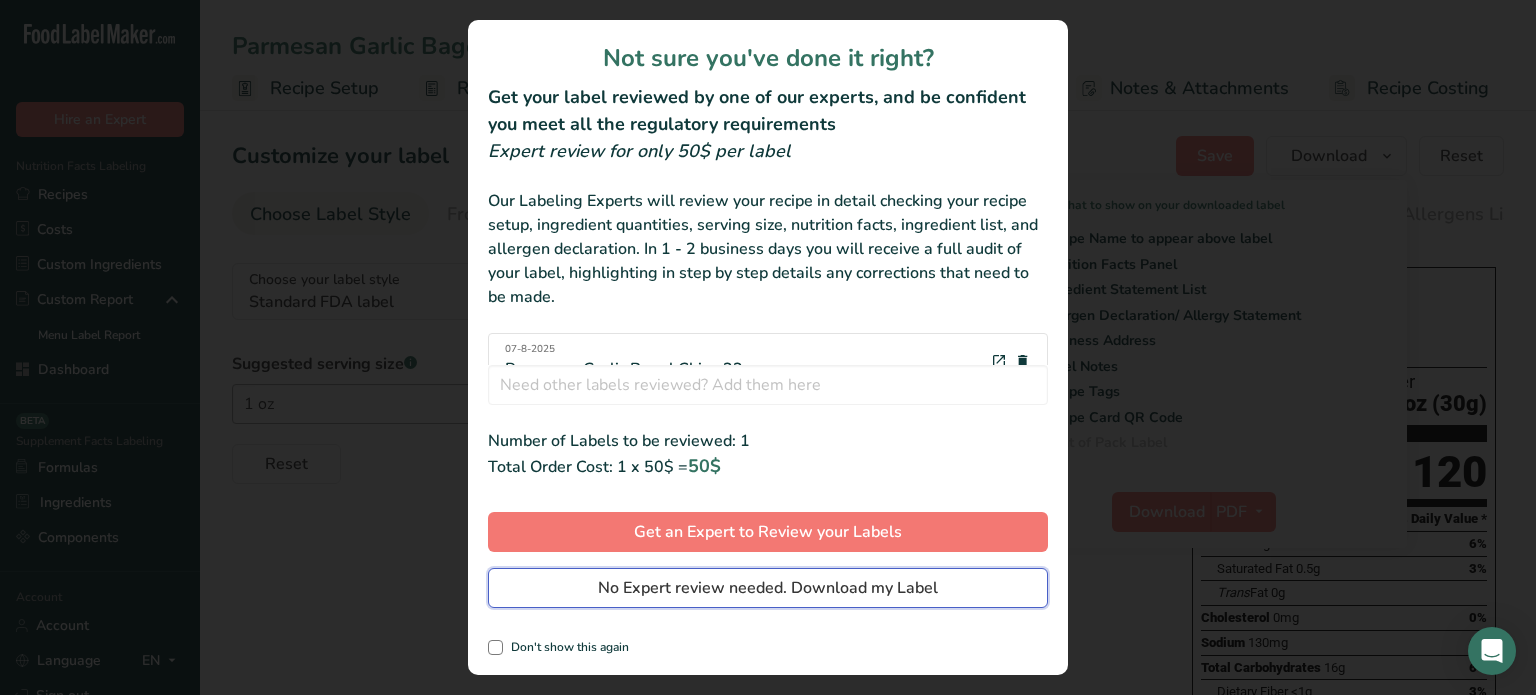 click on "No Expert review needed. Download my Label" at bounding box center (768, 588) 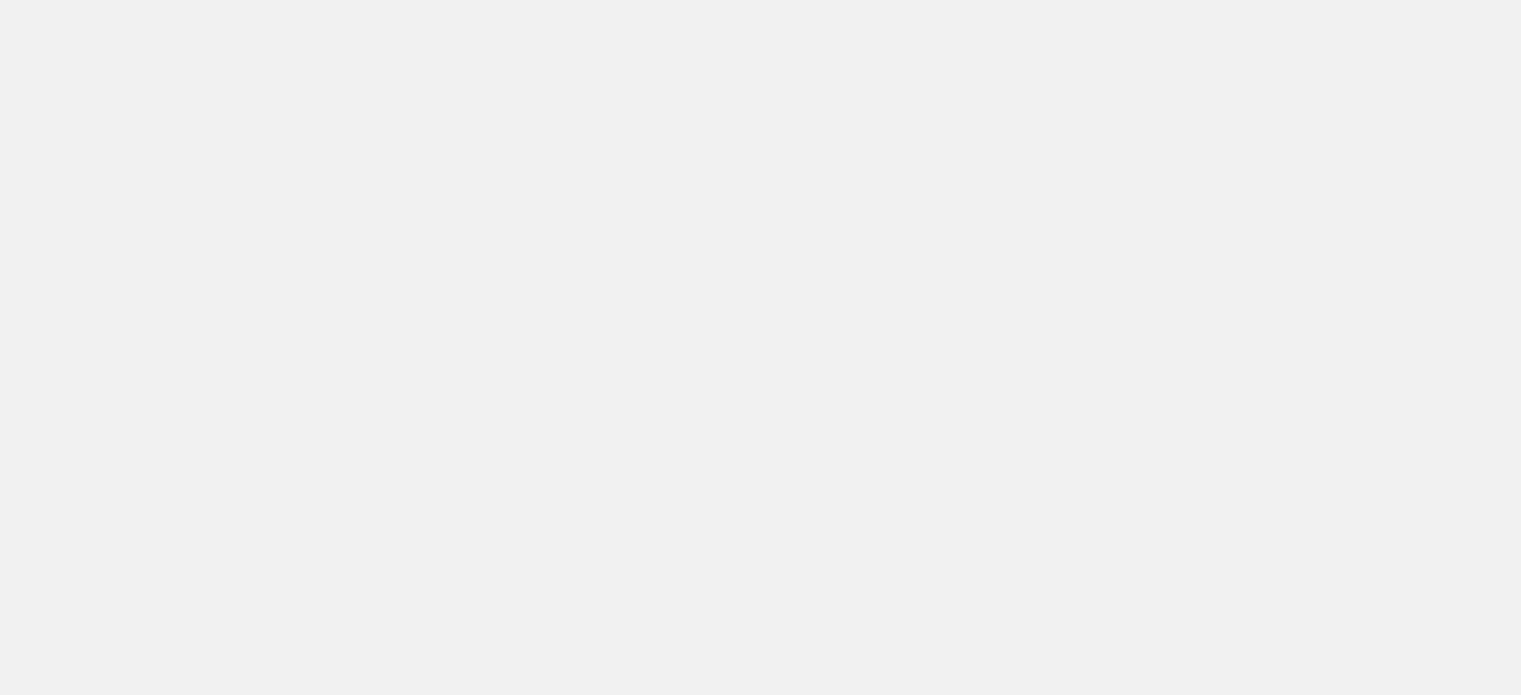 scroll, scrollTop: 0, scrollLeft: 0, axis: both 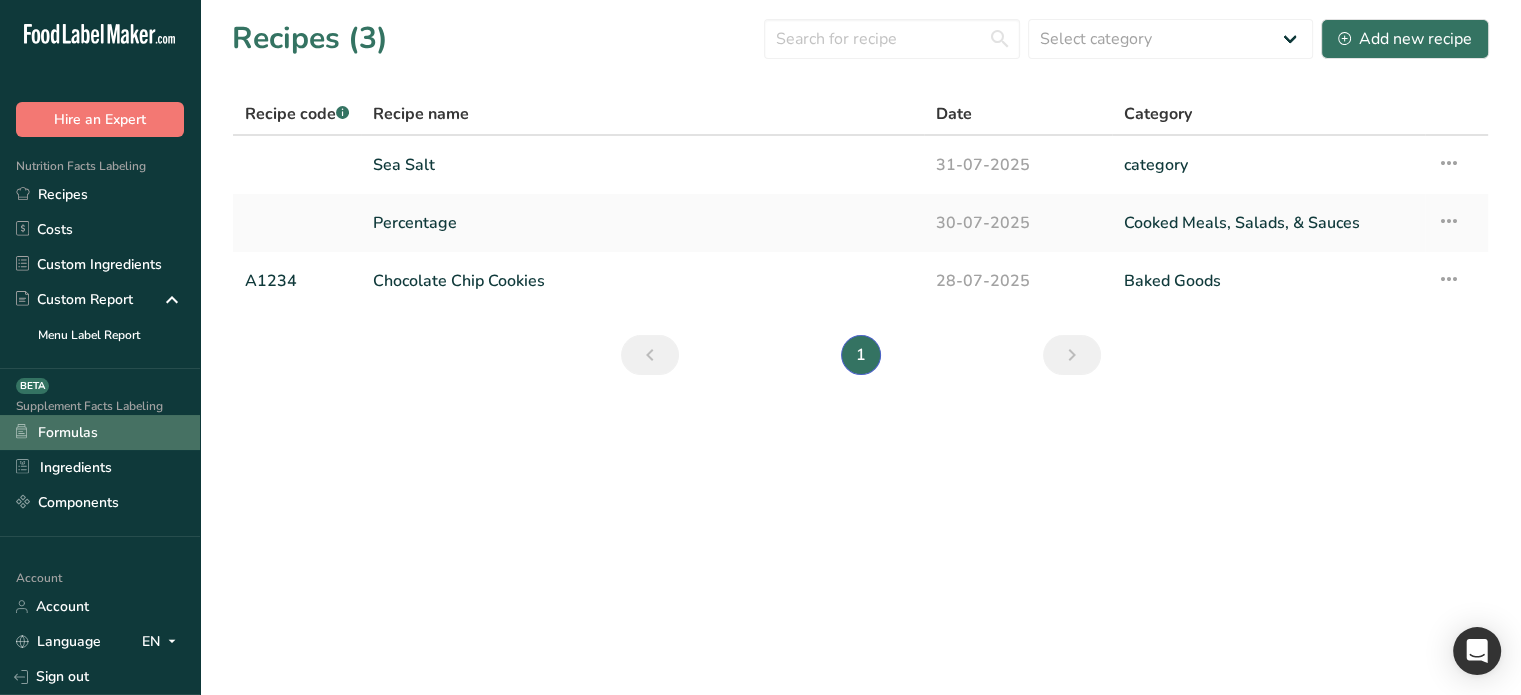 click on "Formulas" at bounding box center [100, 432] 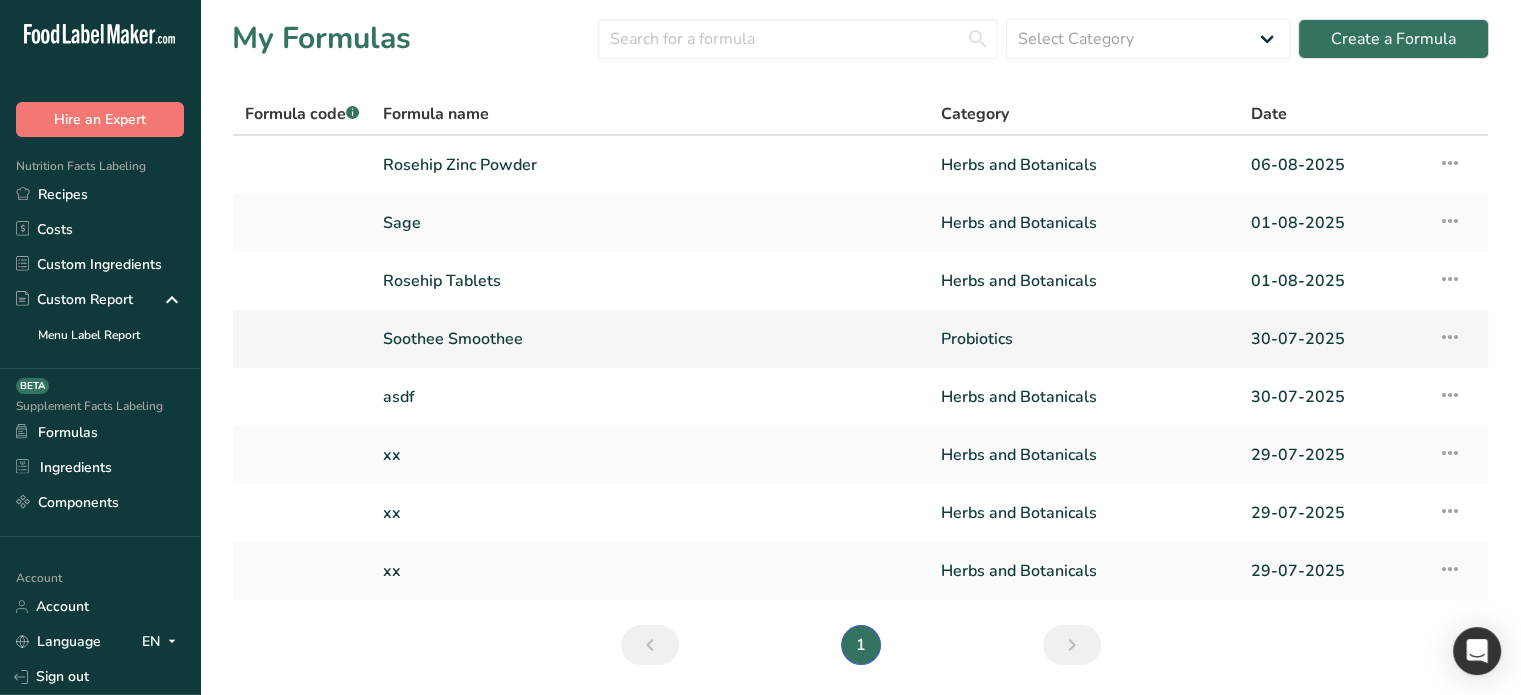 click on "Soothee Smoothee" at bounding box center [650, 339] 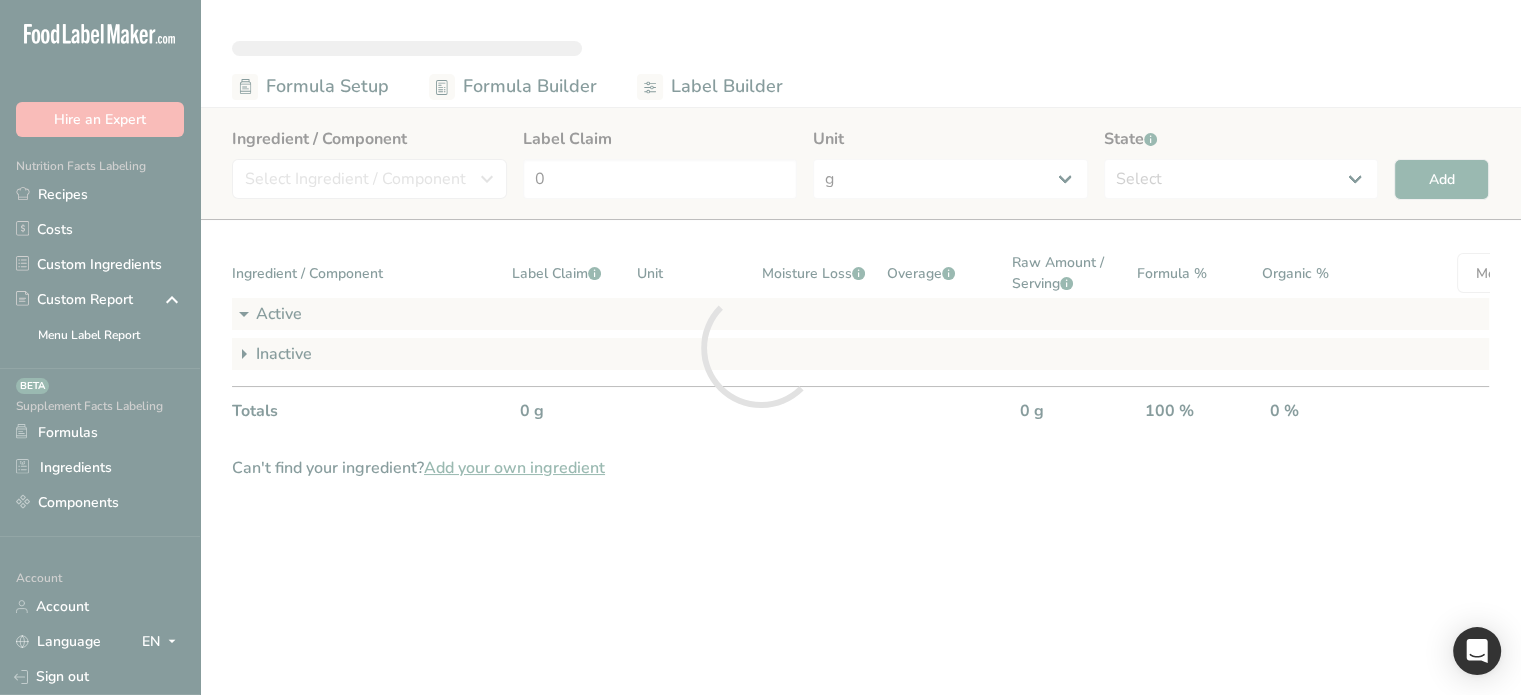 select on "7" 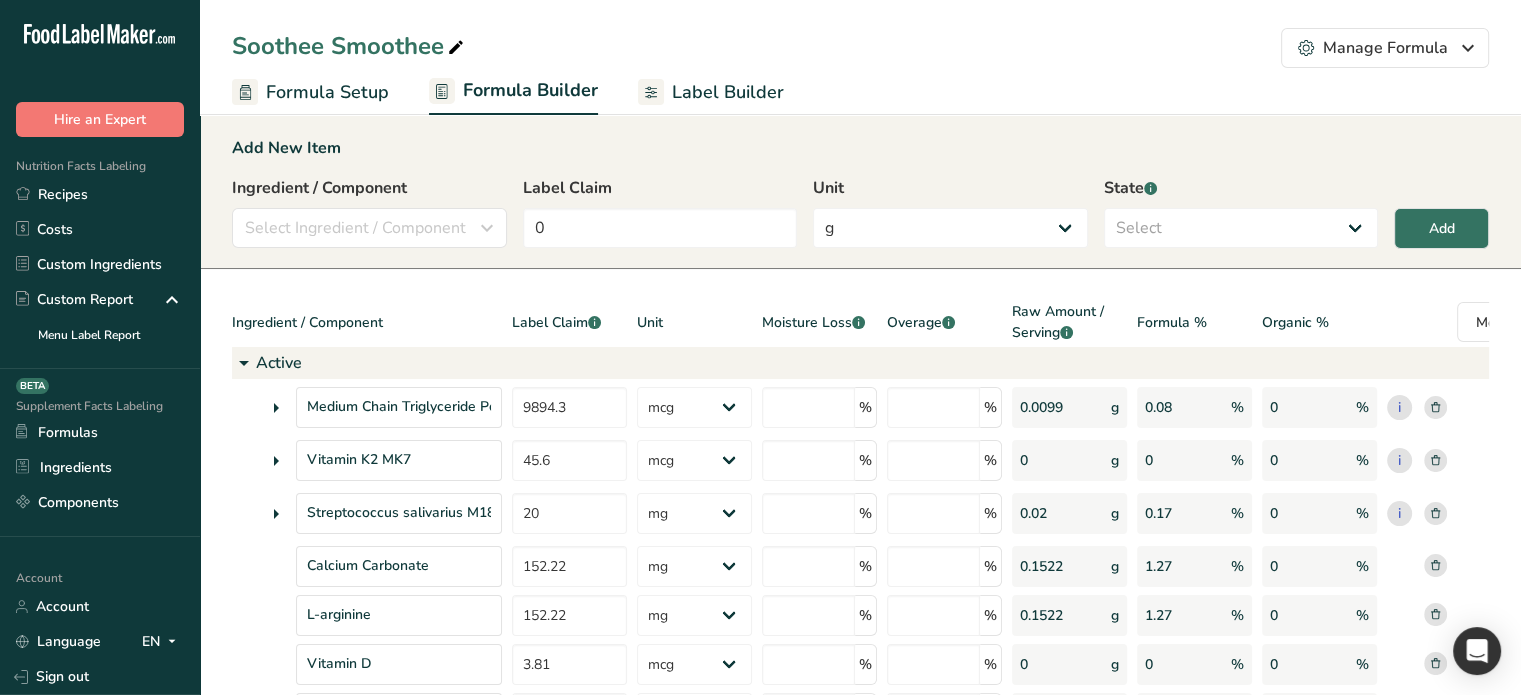 click on "Label Builder" at bounding box center [728, 92] 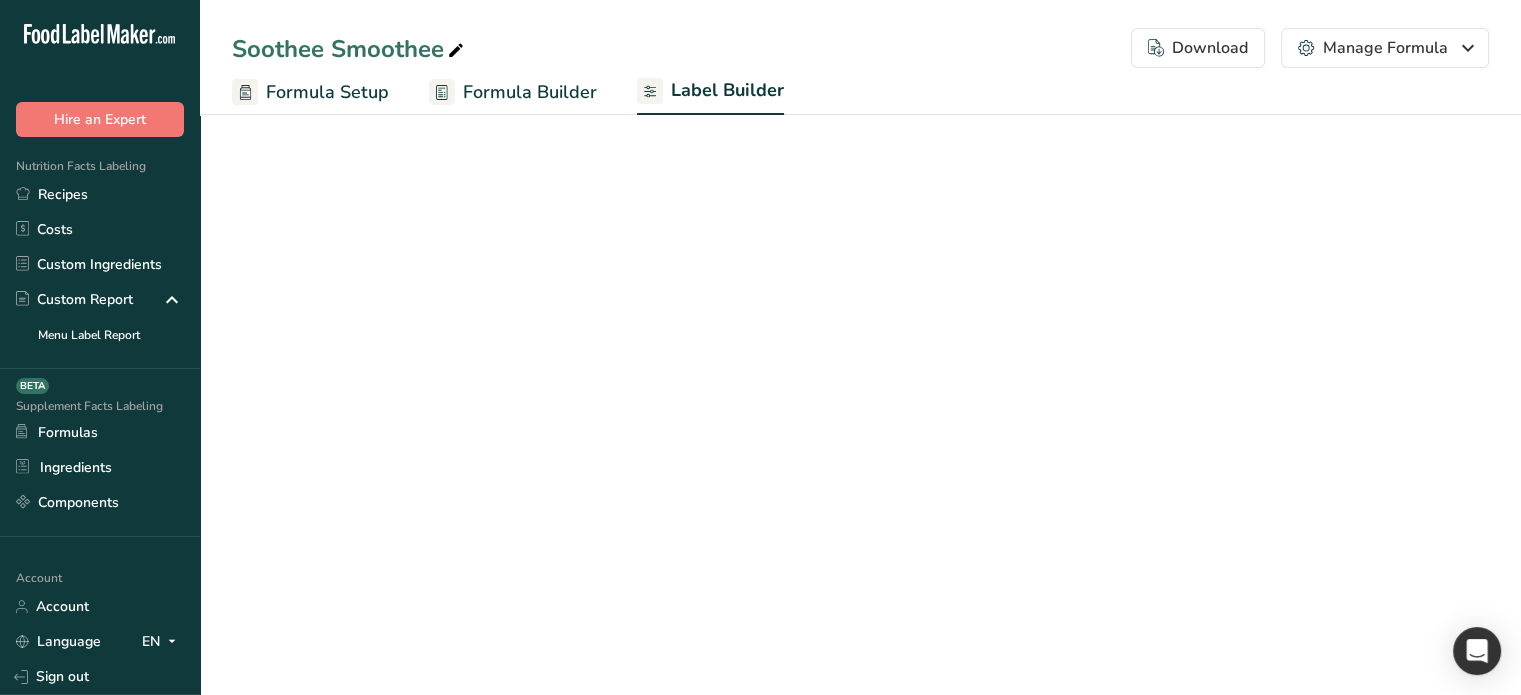 select on "Roboto" 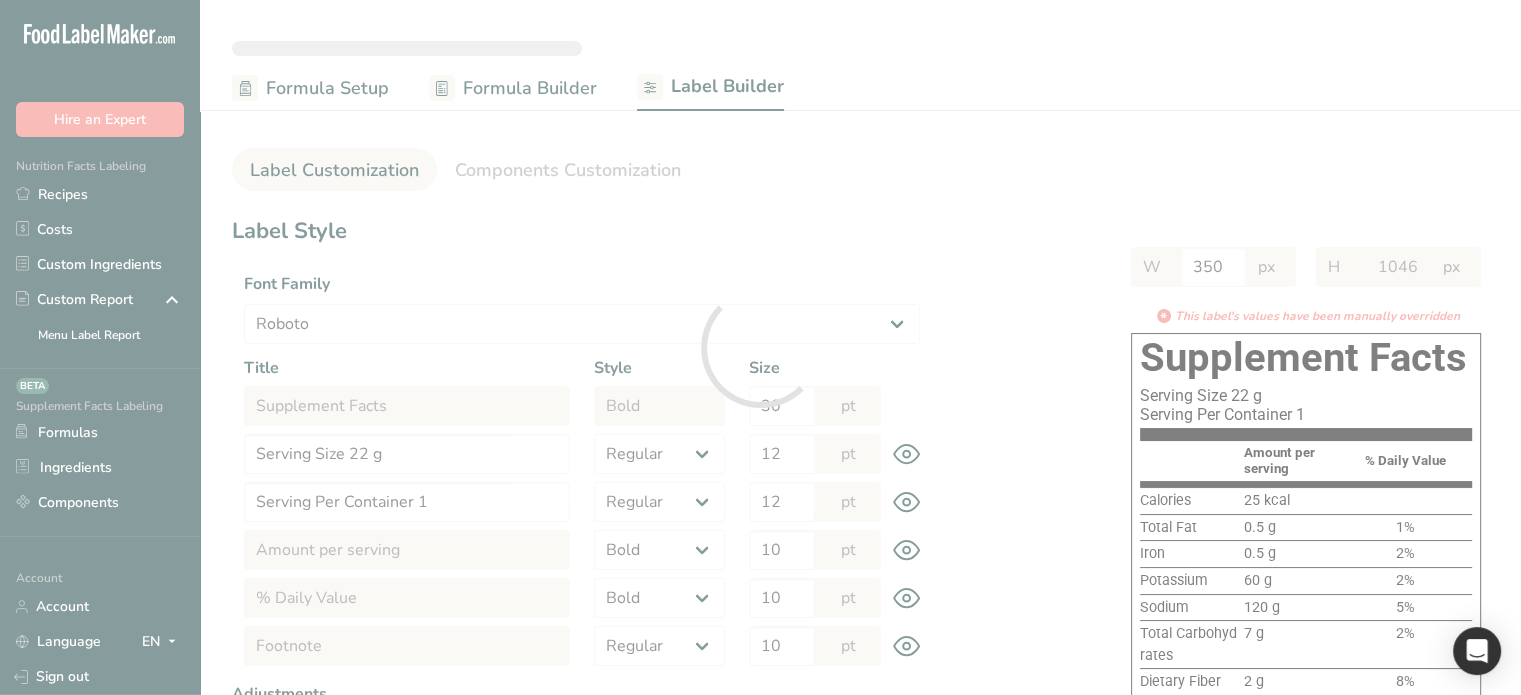 type on "998" 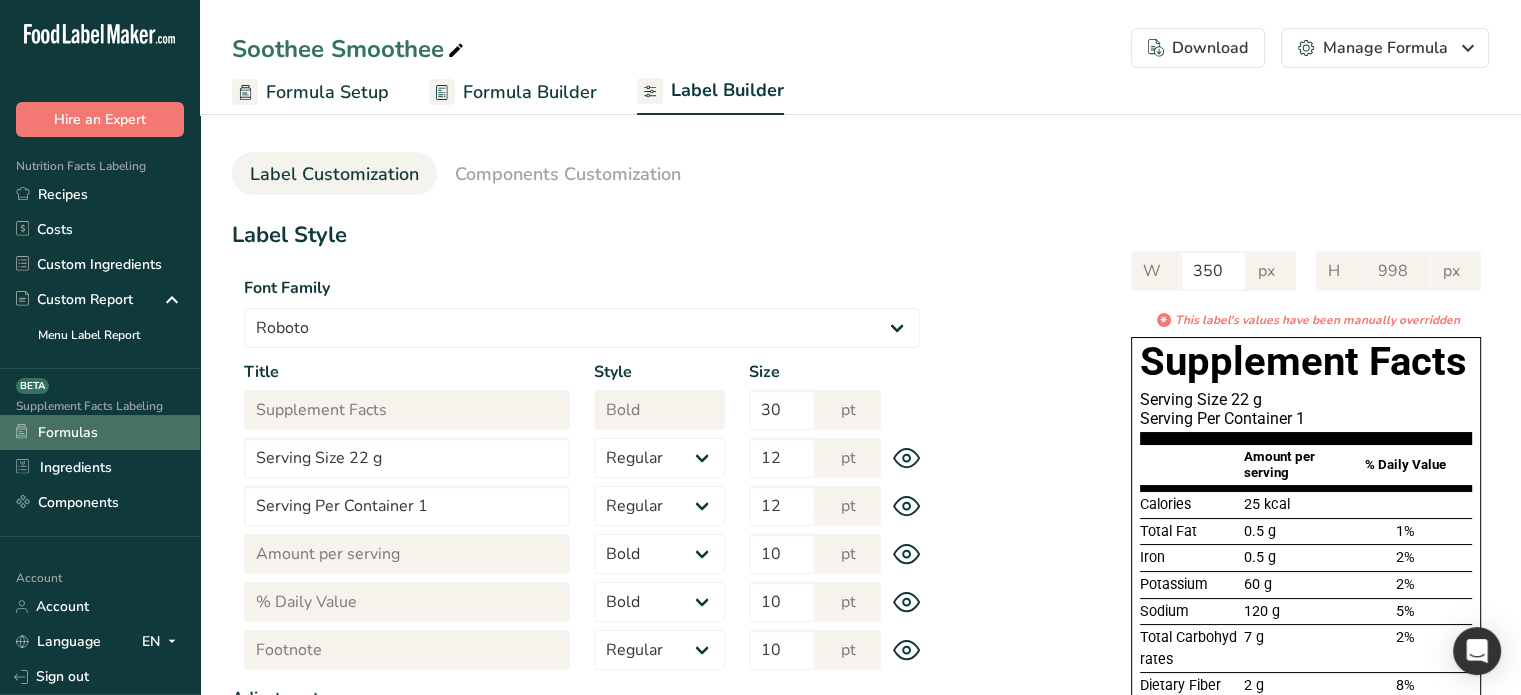 click on "Formulas" at bounding box center (100, 432) 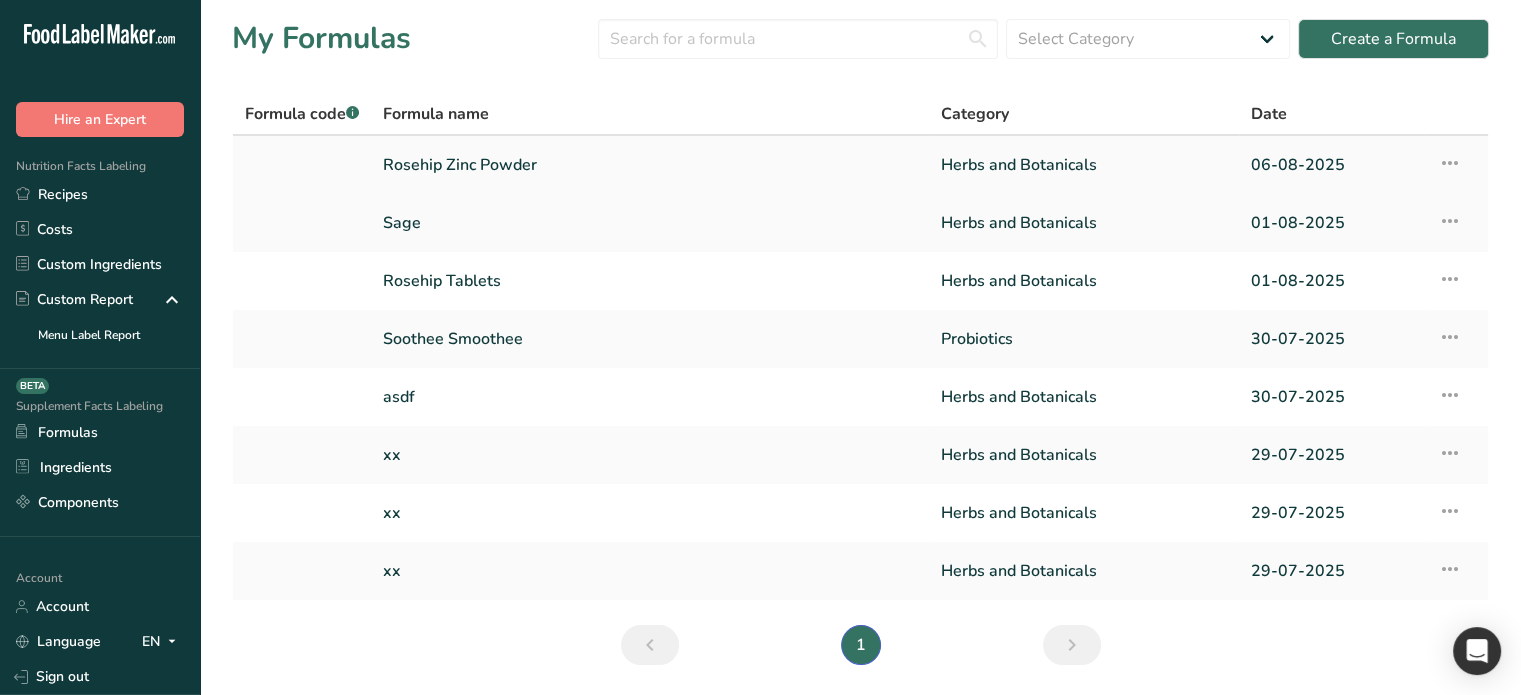 click on "Rosehip Zinc Powder" at bounding box center (650, 165) 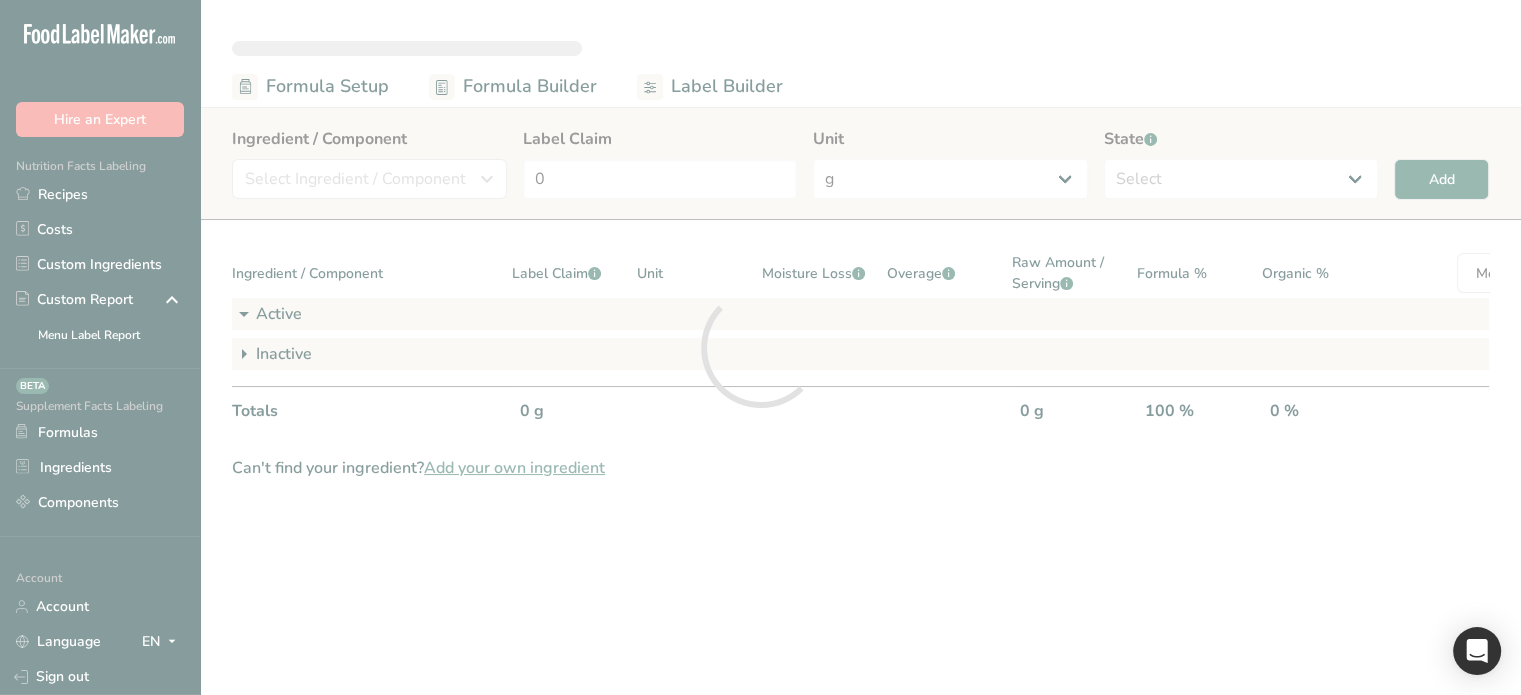 select on "2" 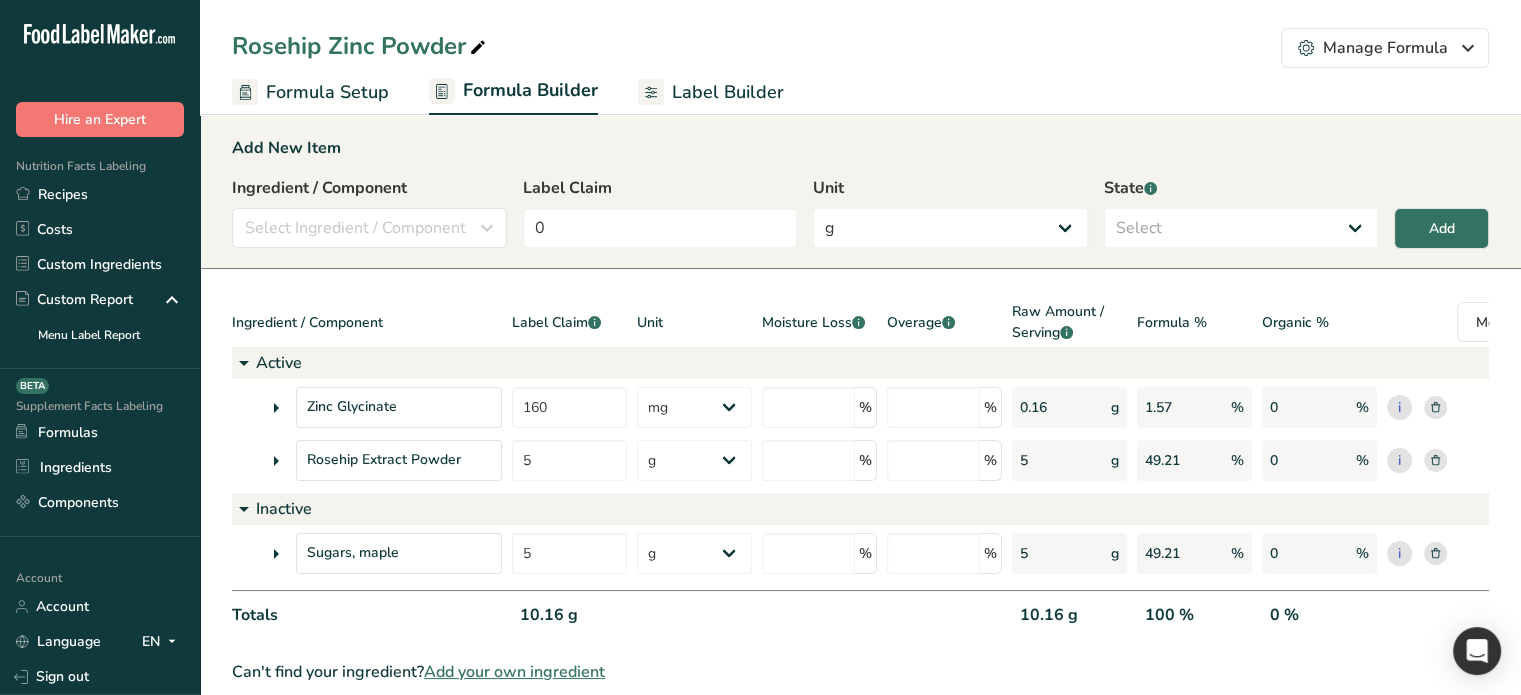 click at bounding box center (276, 461) 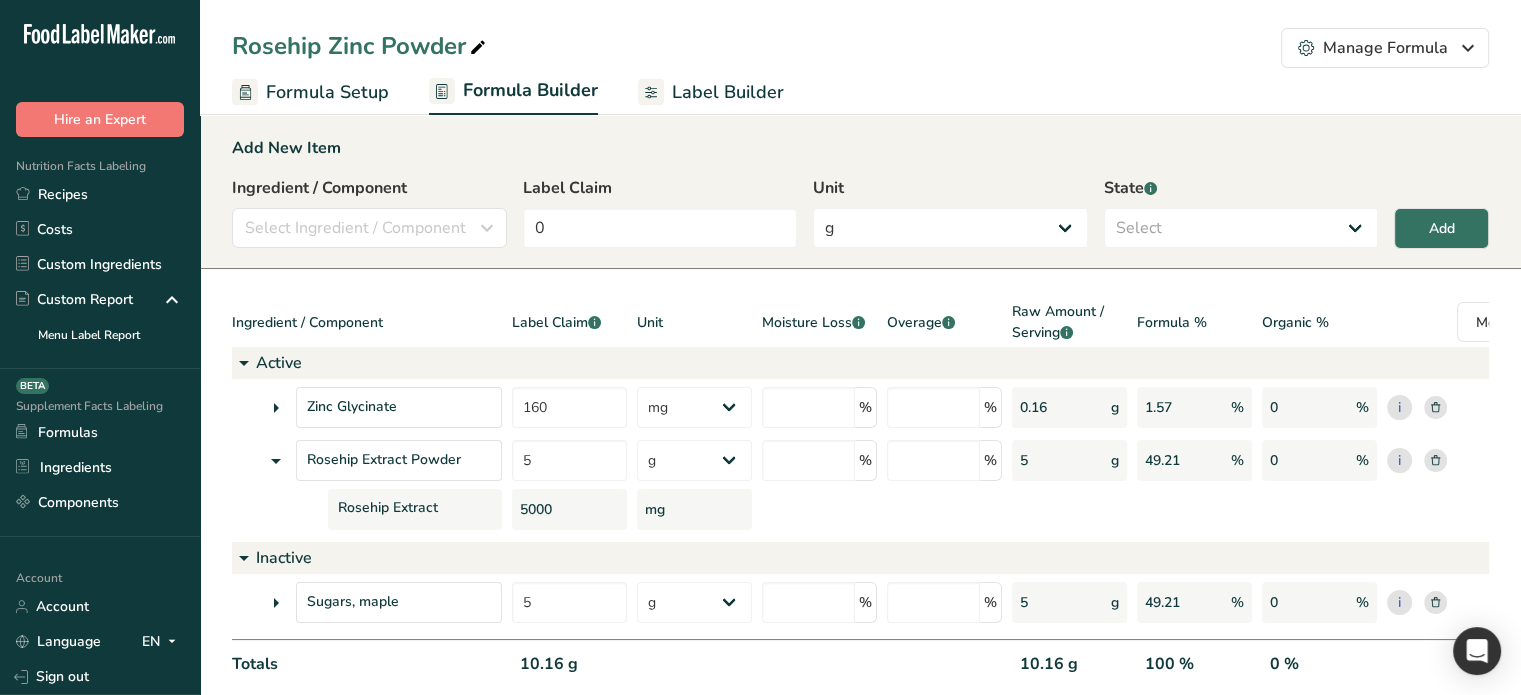 click at bounding box center [276, 603] 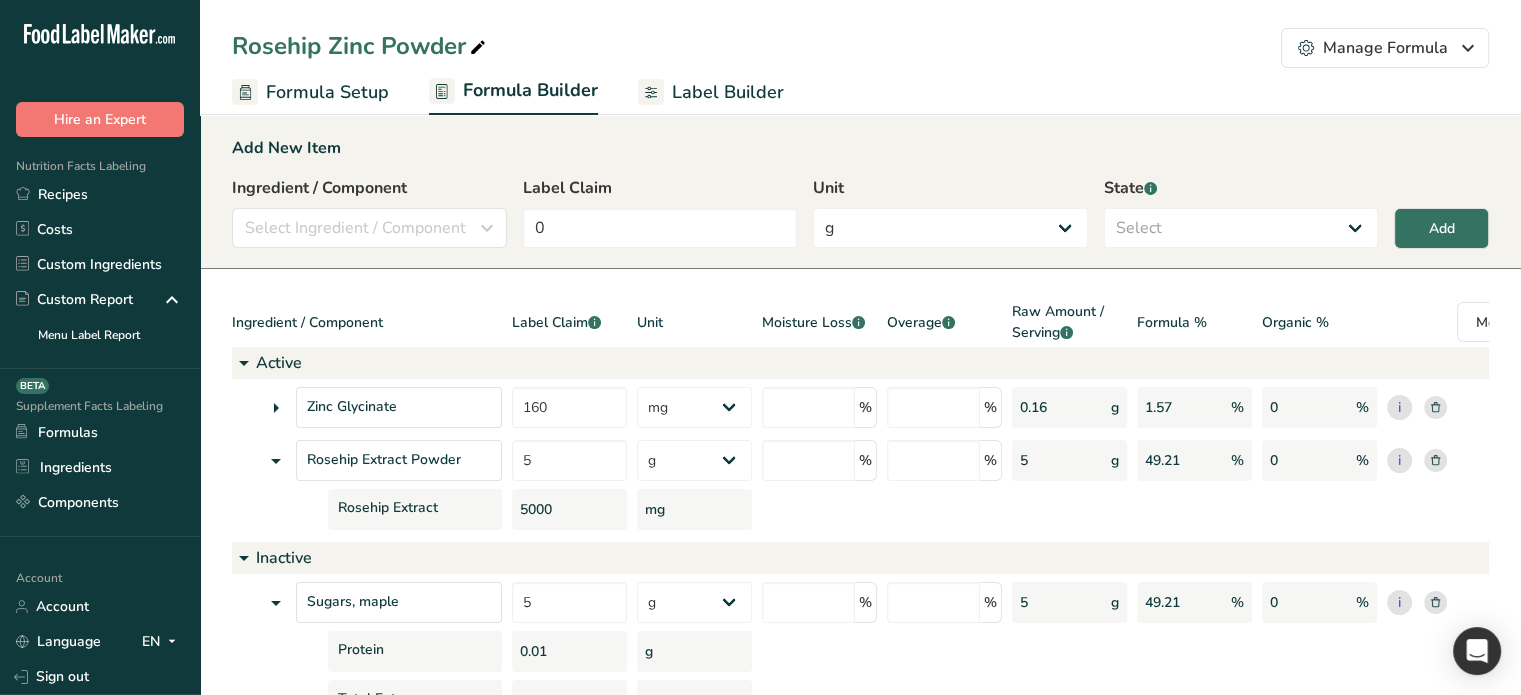 click at bounding box center [276, 603] 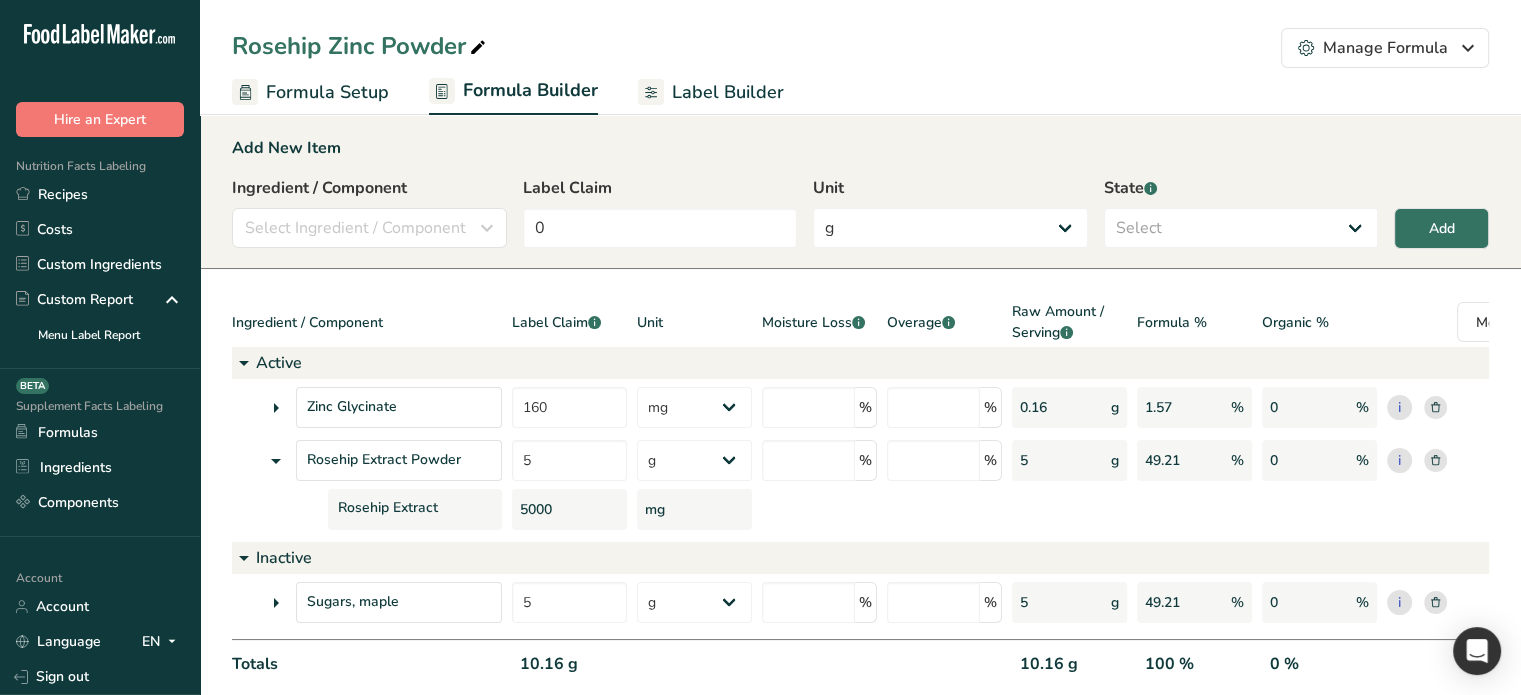 click at bounding box center [276, 408] 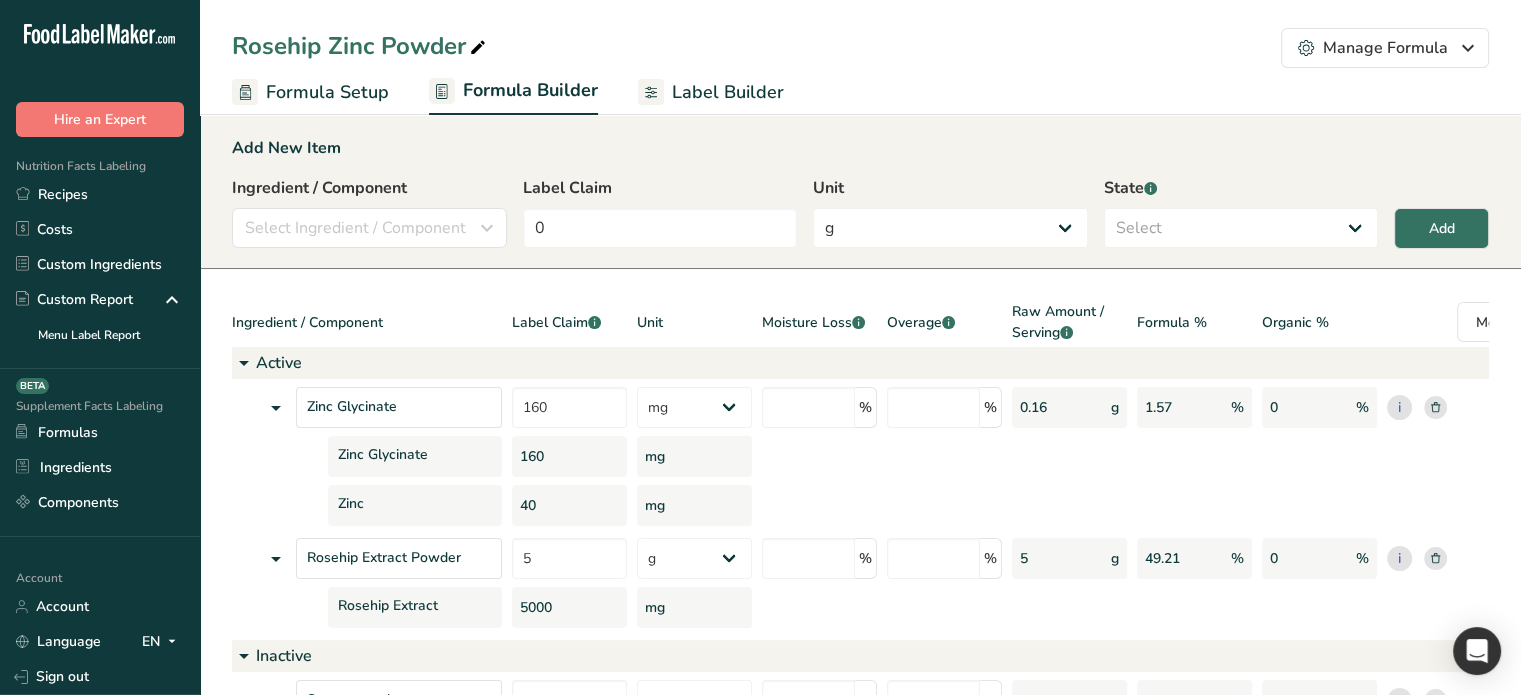 click on "Label Builder" at bounding box center [728, 92] 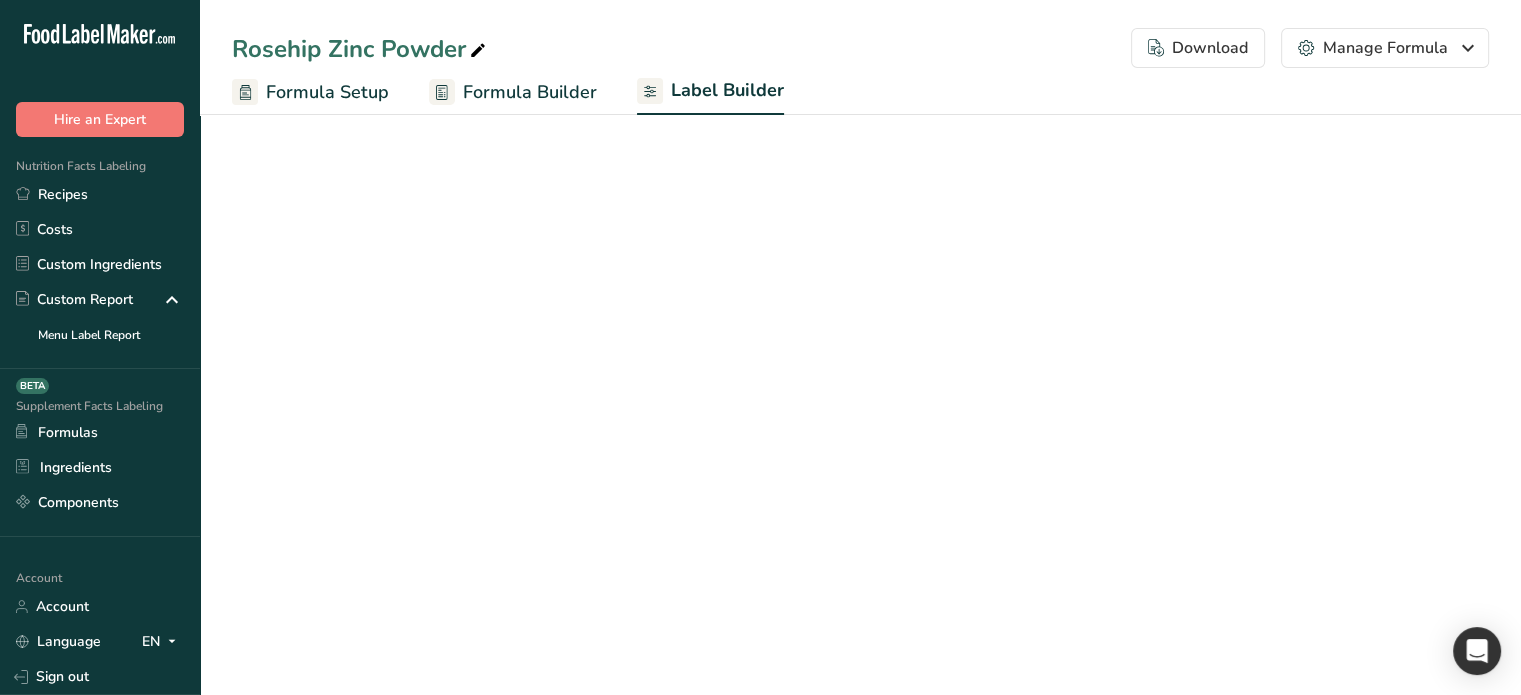 select on "Roboto" 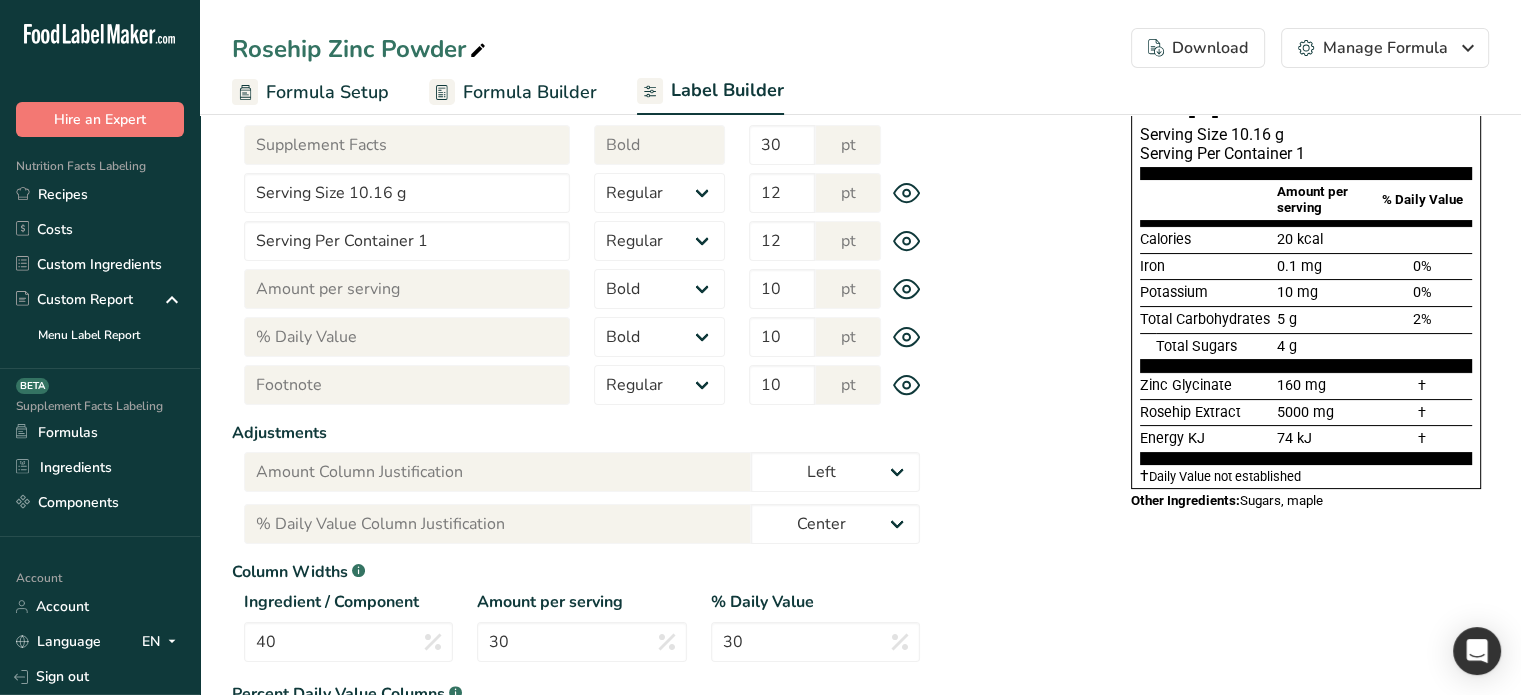 scroll, scrollTop: 269, scrollLeft: 0, axis: vertical 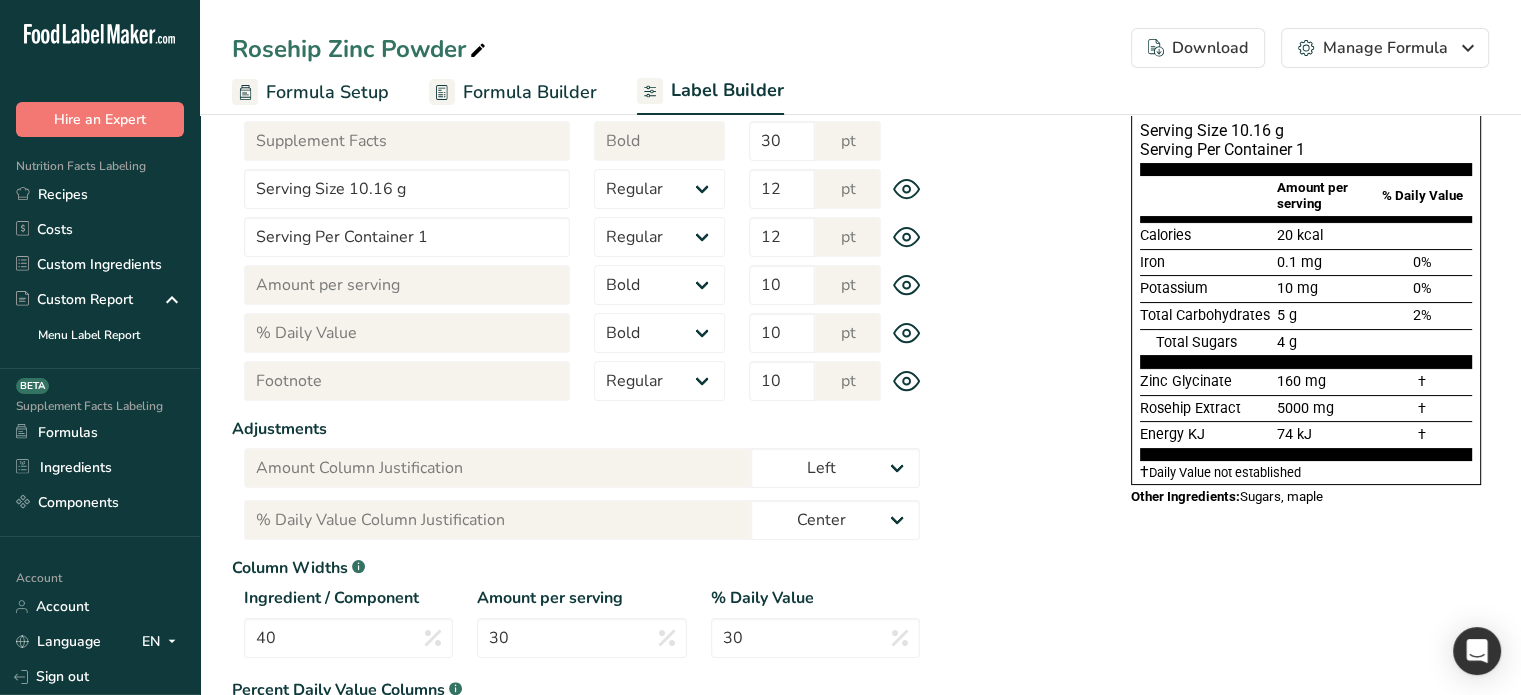click on "Label Customization Components Customization
Label Style
Font Family
Arial
Roboto
Helvetica
Verdana
Tahoma
Georgia
Courier New
Comic Sans MS
Times New Roman
Title   Supplement Facts   Style
Regular
Bold
Size   30   pt   Title   Serving Size 10.16 g   Style
Regular
Bold
Size   12   pt       Title   Serving Per Container 1   Style
Regular
Bold
Size   12   pt       Title   Amount per serving   Style
Regular
Bold
Size   10   pt       Title   % Daily Value   Style
Regular
Bold
Size   10   pt       Title   Footnote   Style
Regular" at bounding box center (860, 356) 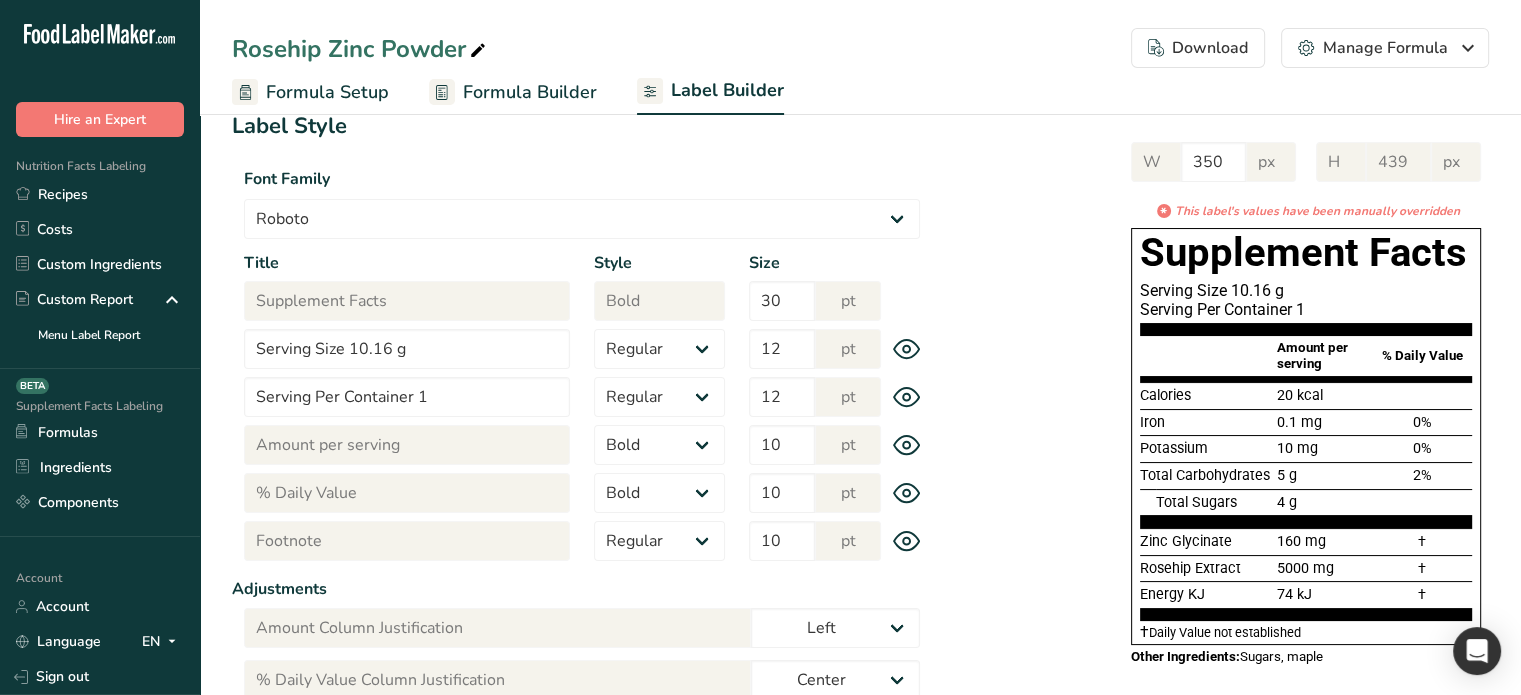 scroll, scrollTop: 108, scrollLeft: 0, axis: vertical 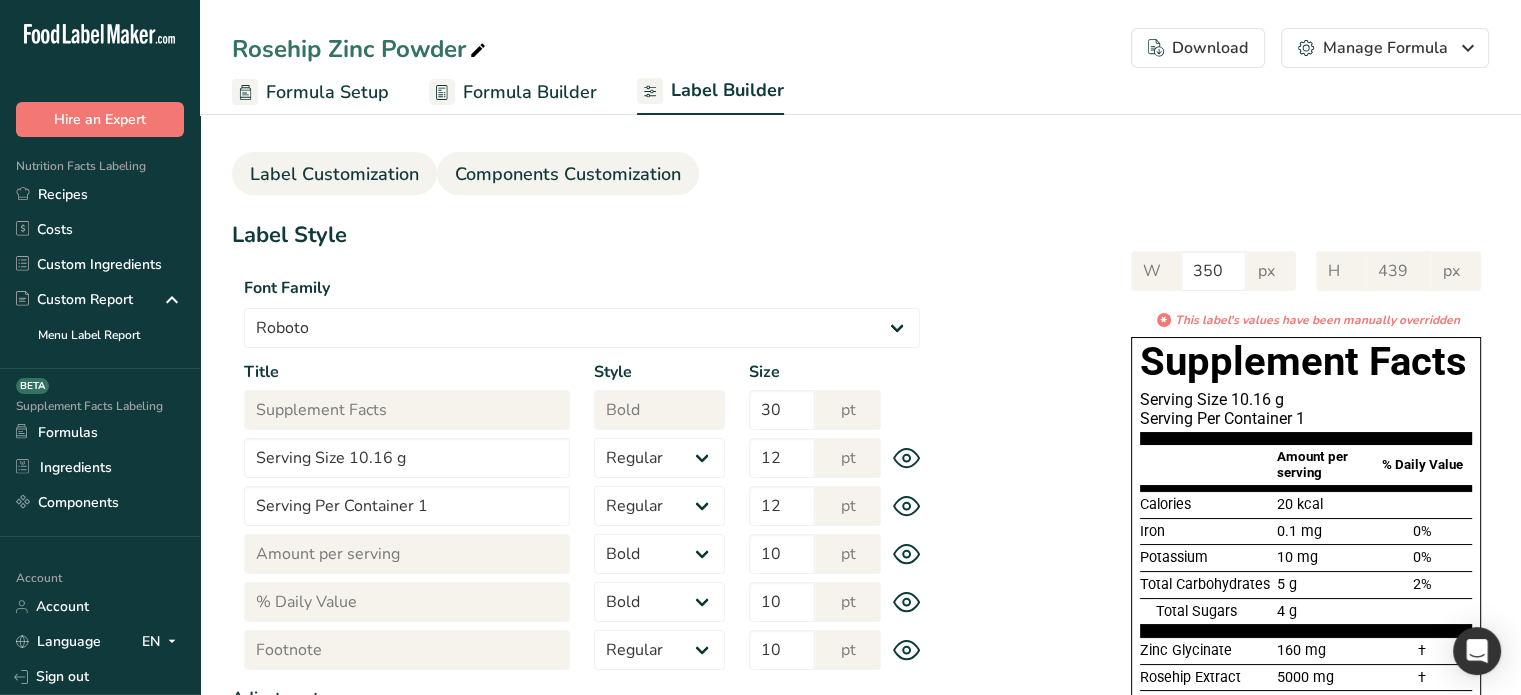 click on "Components Customization" at bounding box center [568, 174] 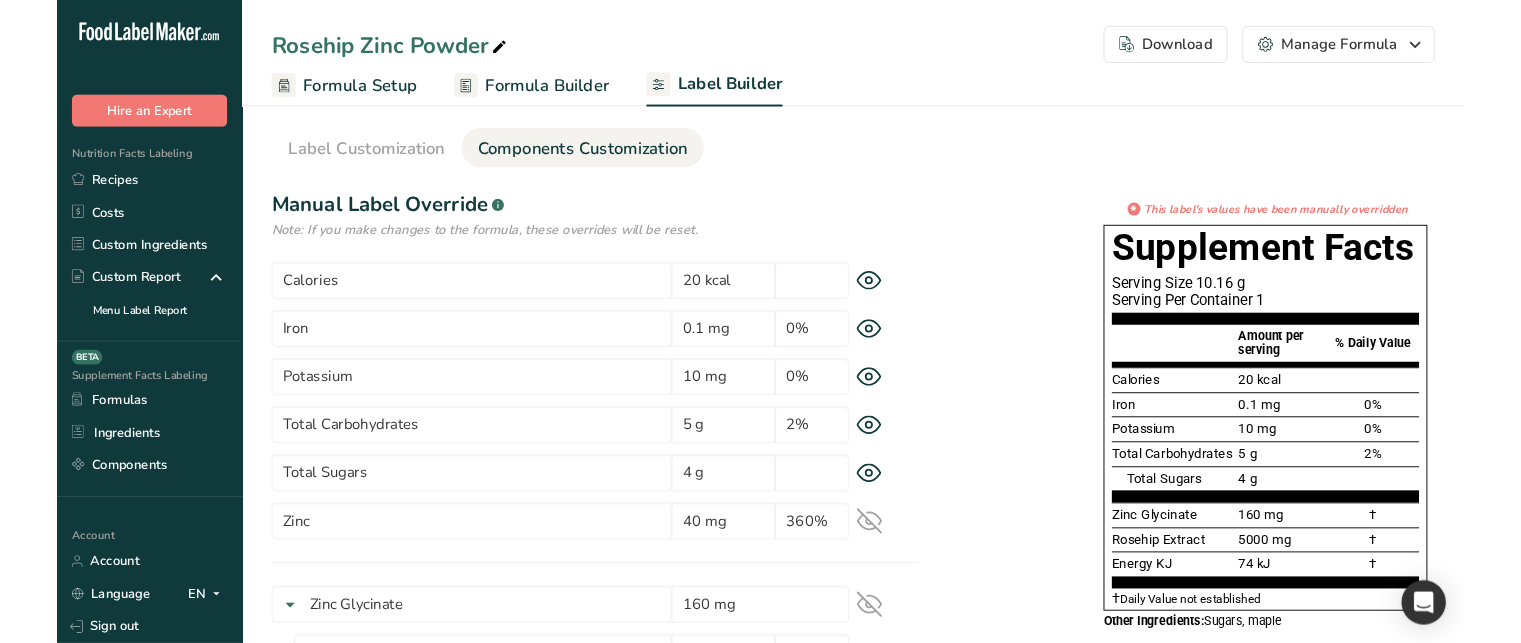 scroll, scrollTop: 0, scrollLeft: 0, axis: both 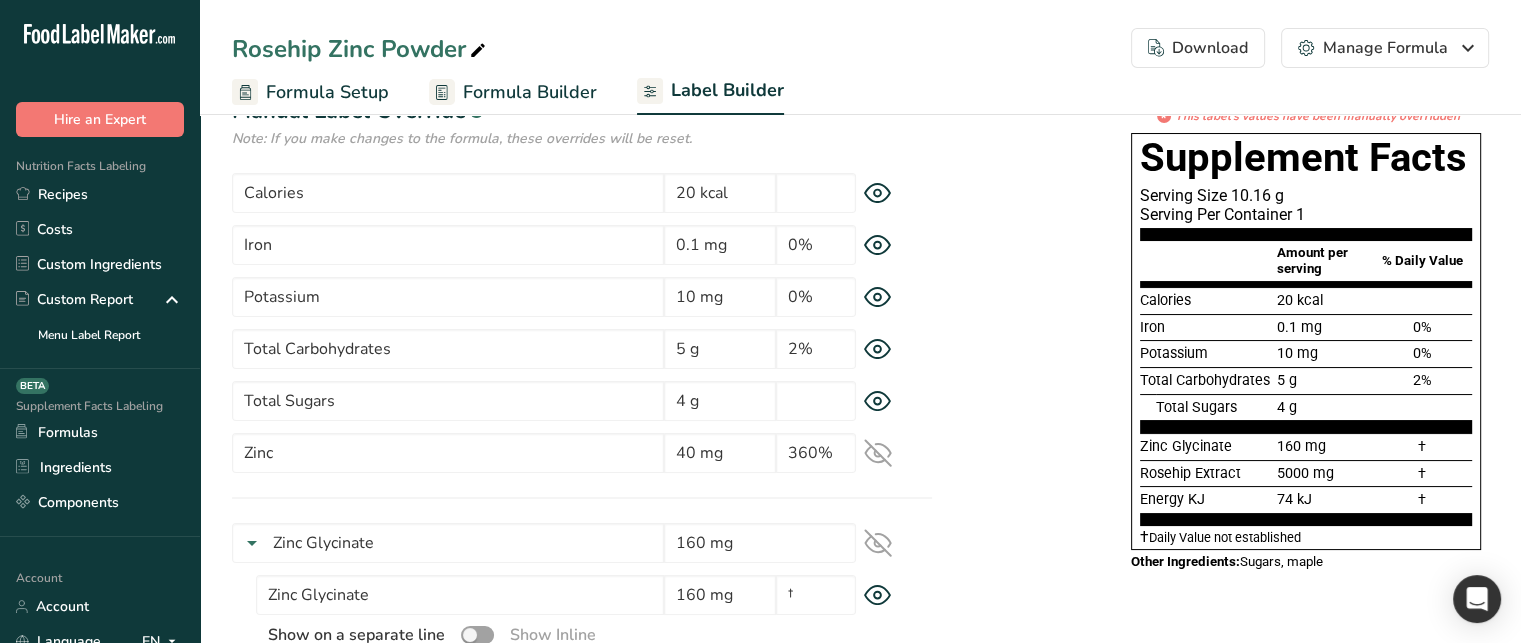 click on "Formula Builder" at bounding box center (530, 92) 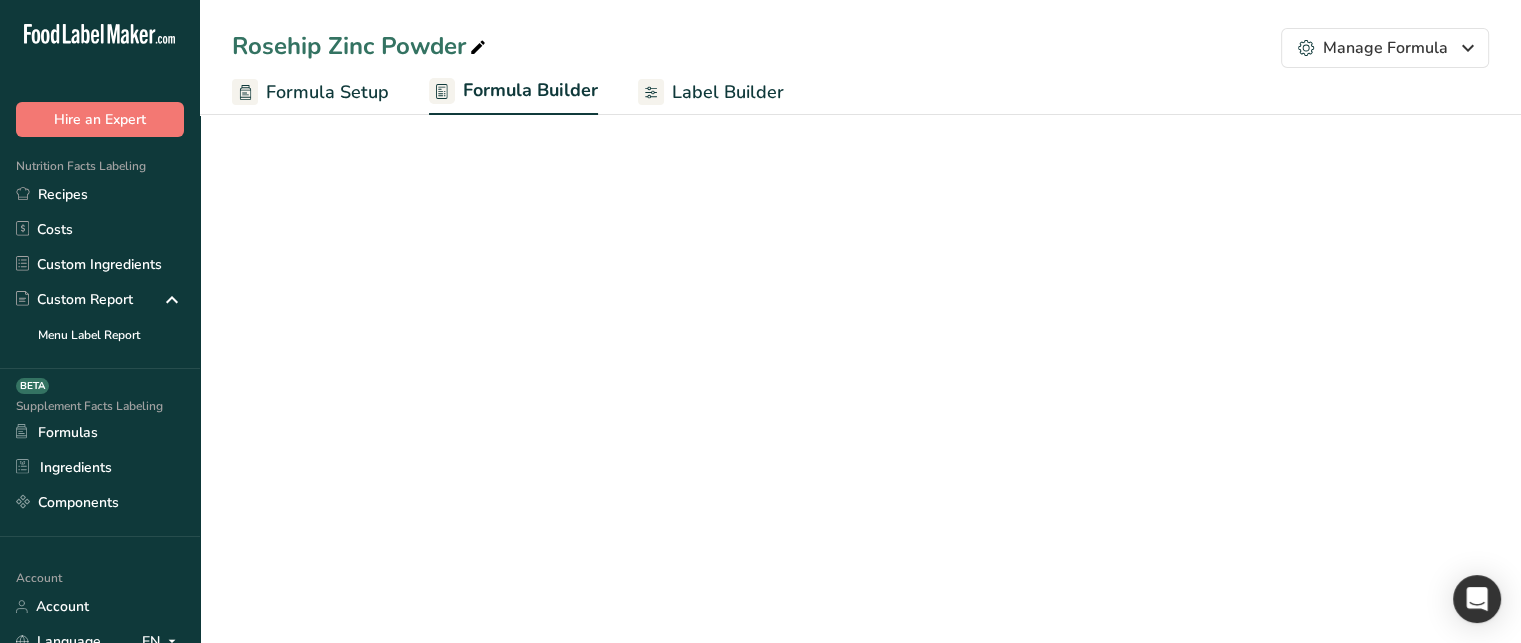 select on "2" 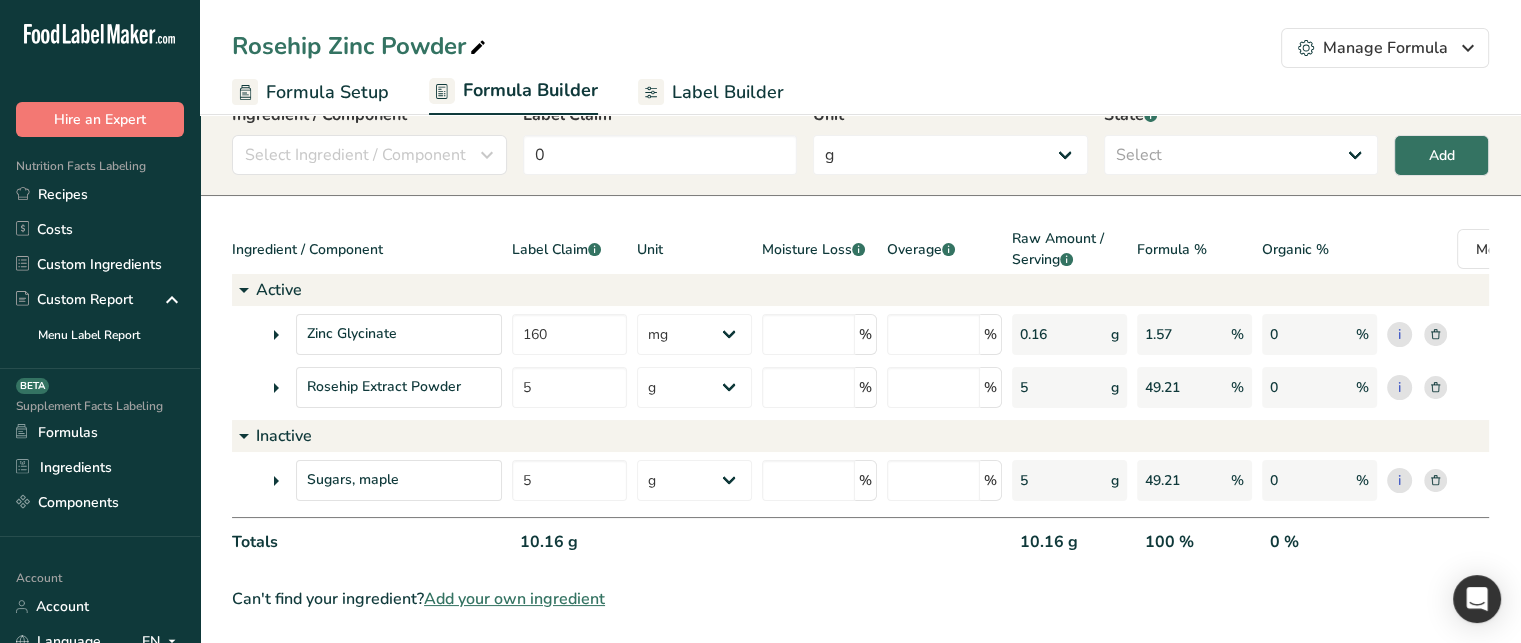 scroll, scrollTop: 88, scrollLeft: 0, axis: vertical 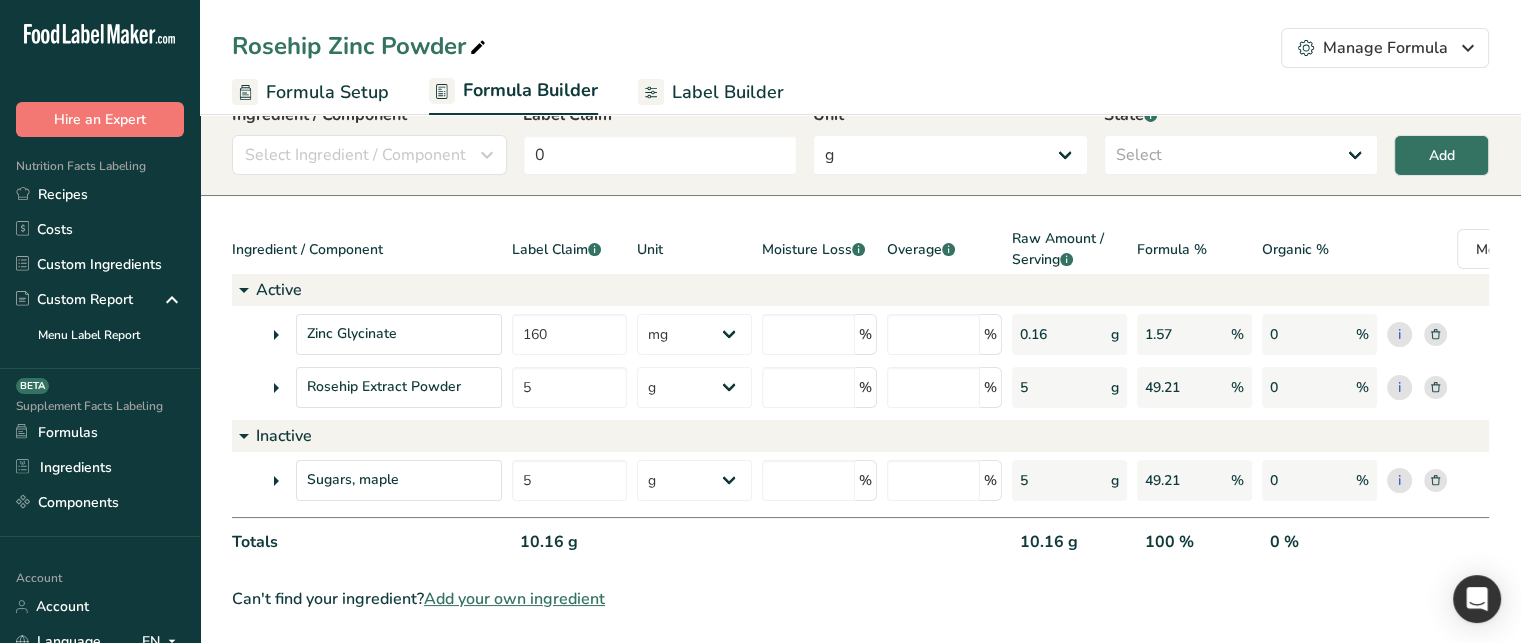 click at bounding box center [276, 335] 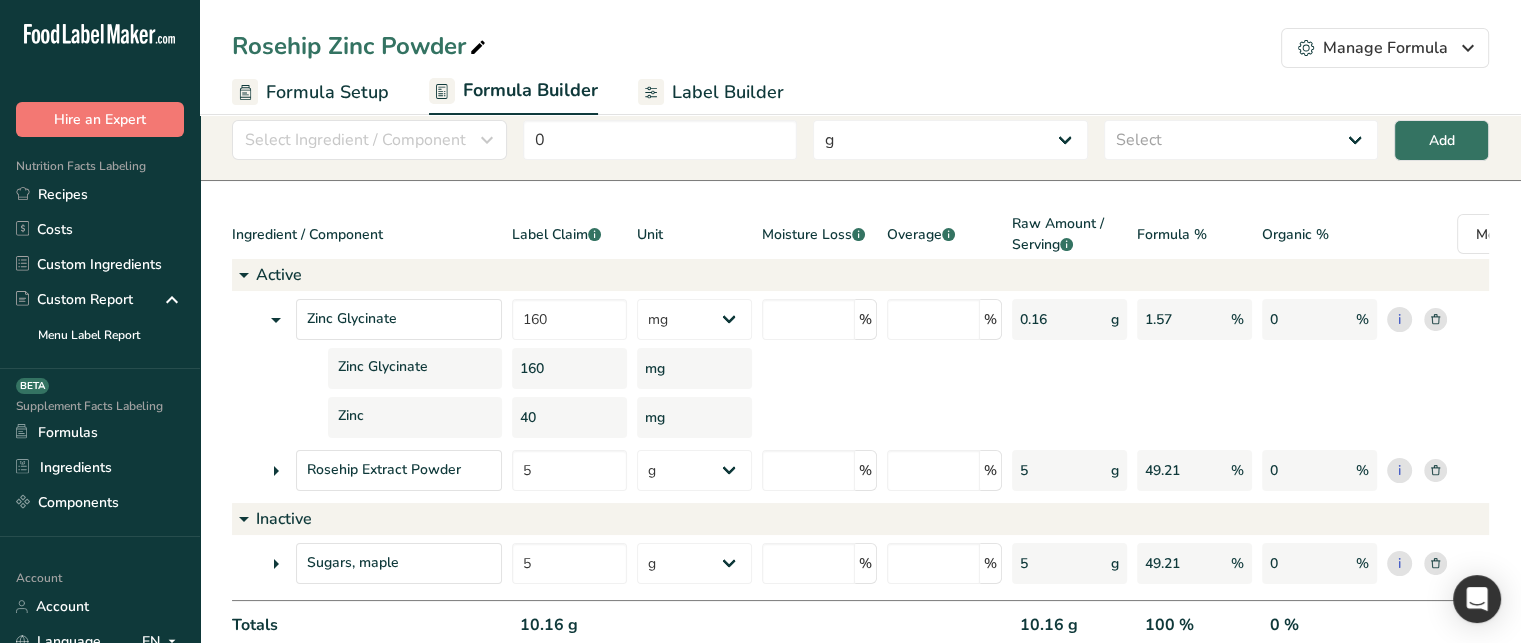 click on "Label Builder" at bounding box center (728, 92) 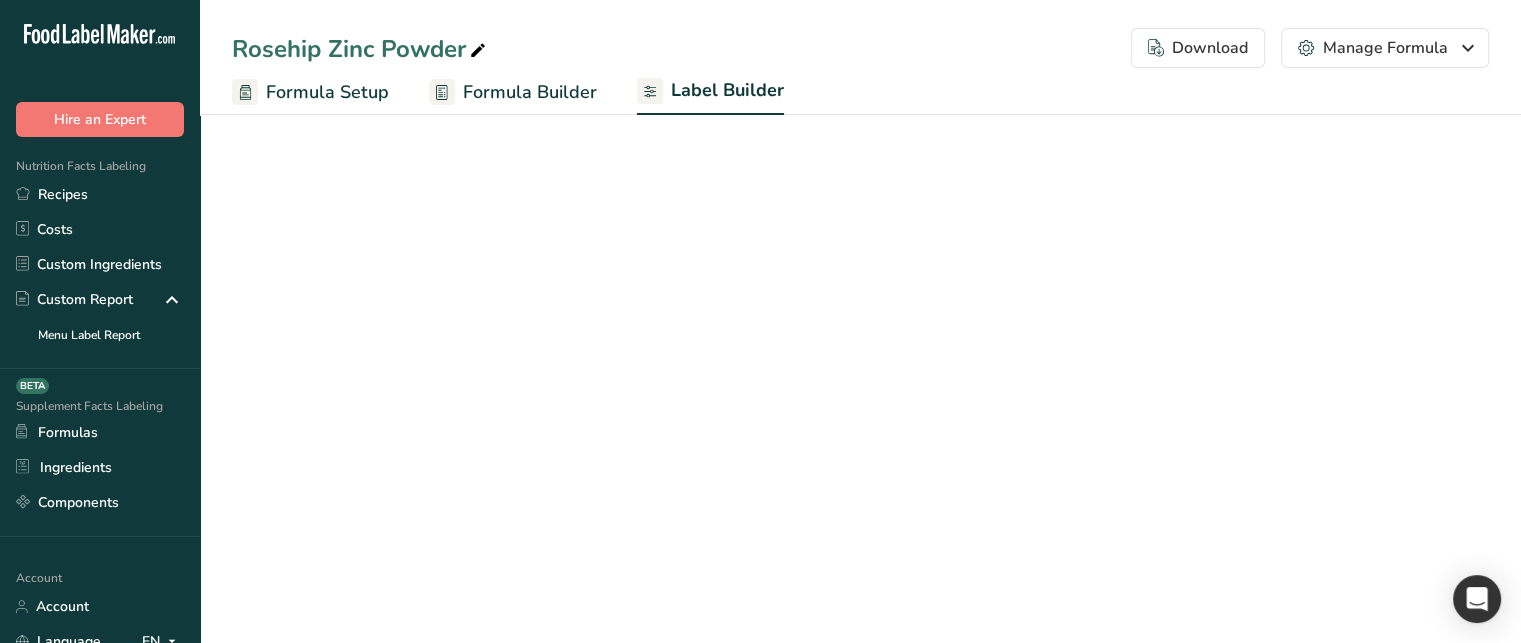 select on "Roboto" 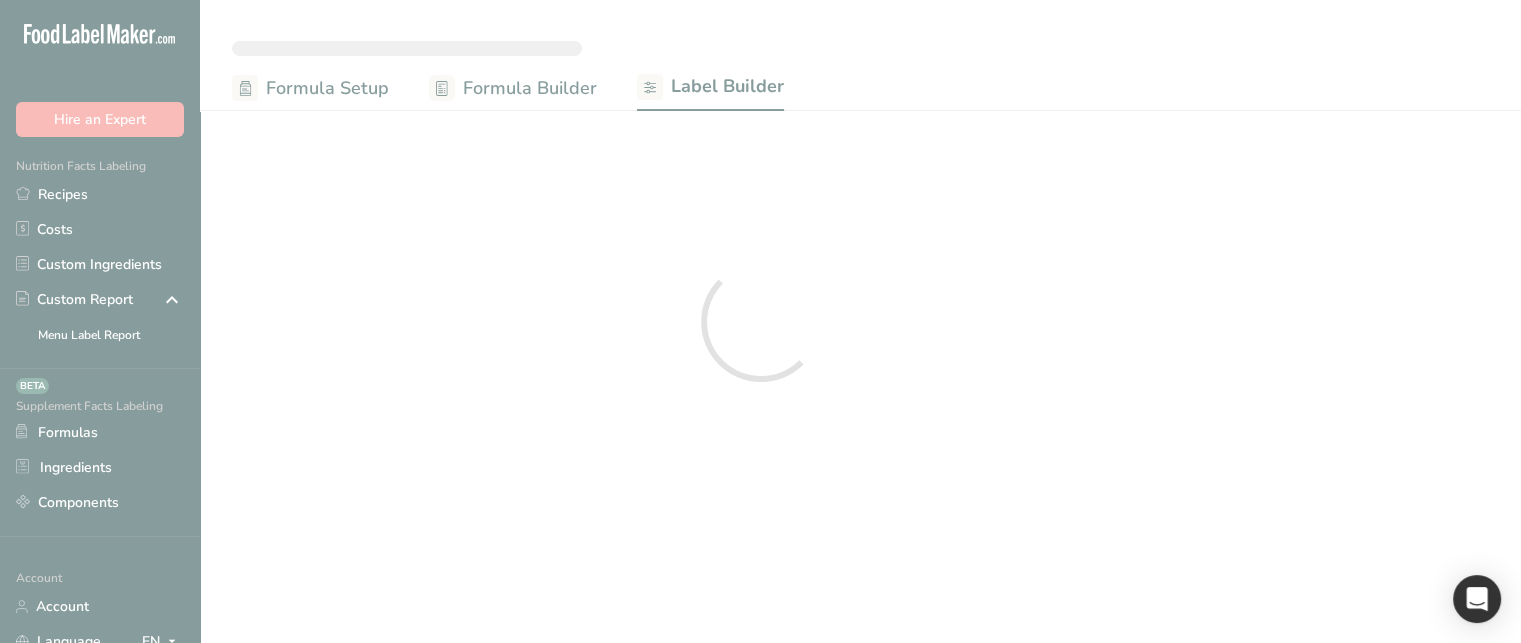 scroll, scrollTop: 0, scrollLeft: 0, axis: both 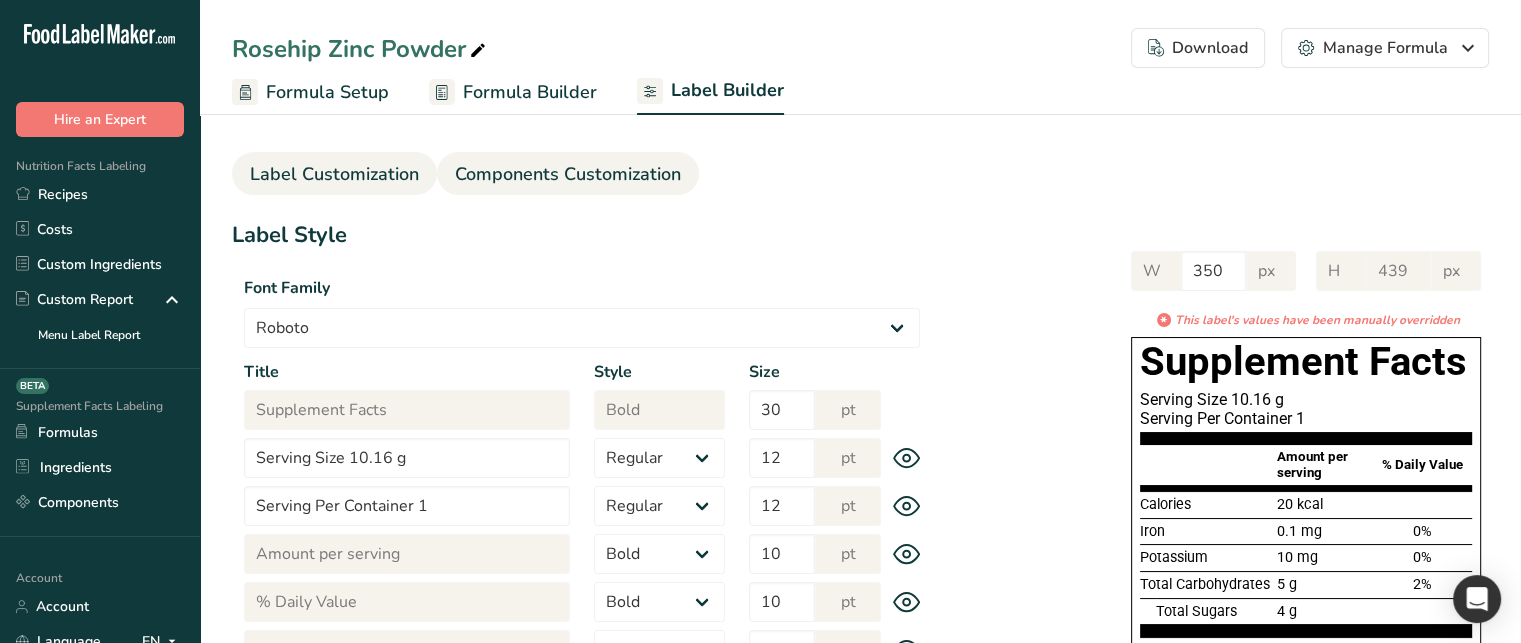 drag, startPoint x: 620, startPoint y: 201, endPoint x: 571, endPoint y: 165, distance: 60.80296 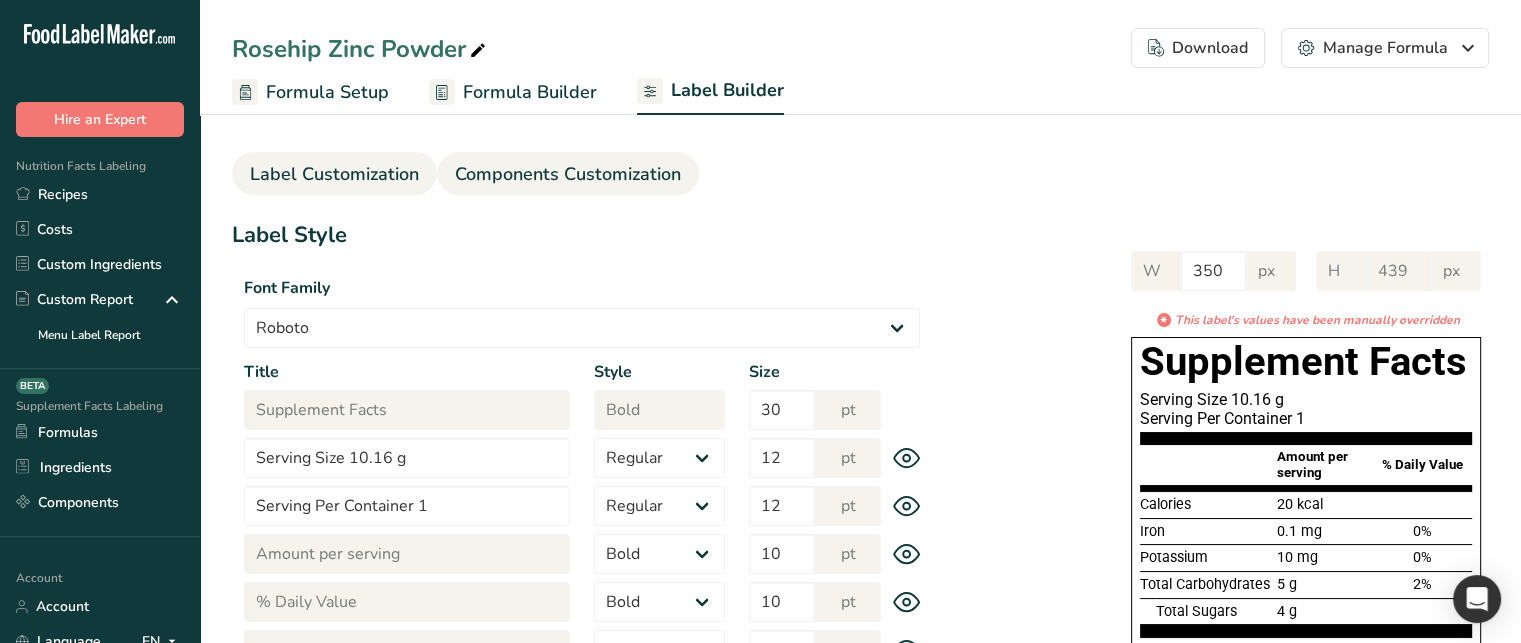 click on "Label Customization Components Customization
Label Style
Font Family
Arial
Roboto
Helvetica
Verdana
Tahoma
Georgia
Courier New
Comic Sans MS
Times New Roman
Title   Supplement Facts   Style
Regular
Bold
Size   30   pt   Title   Serving Size 10.16 g   Style
Regular
Bold
Size   12   pt       Title   Serving Per Container 1   Style
Regular
Bold
Size   12   pt       Title   Amount per serving   Style
Regular
Bold
Size   10   pt       Title   % Daily Value   Style
Regular
Bold
Size   10   pt       Title   Footnote   Style
Regular" at bounding box center [860, 625] 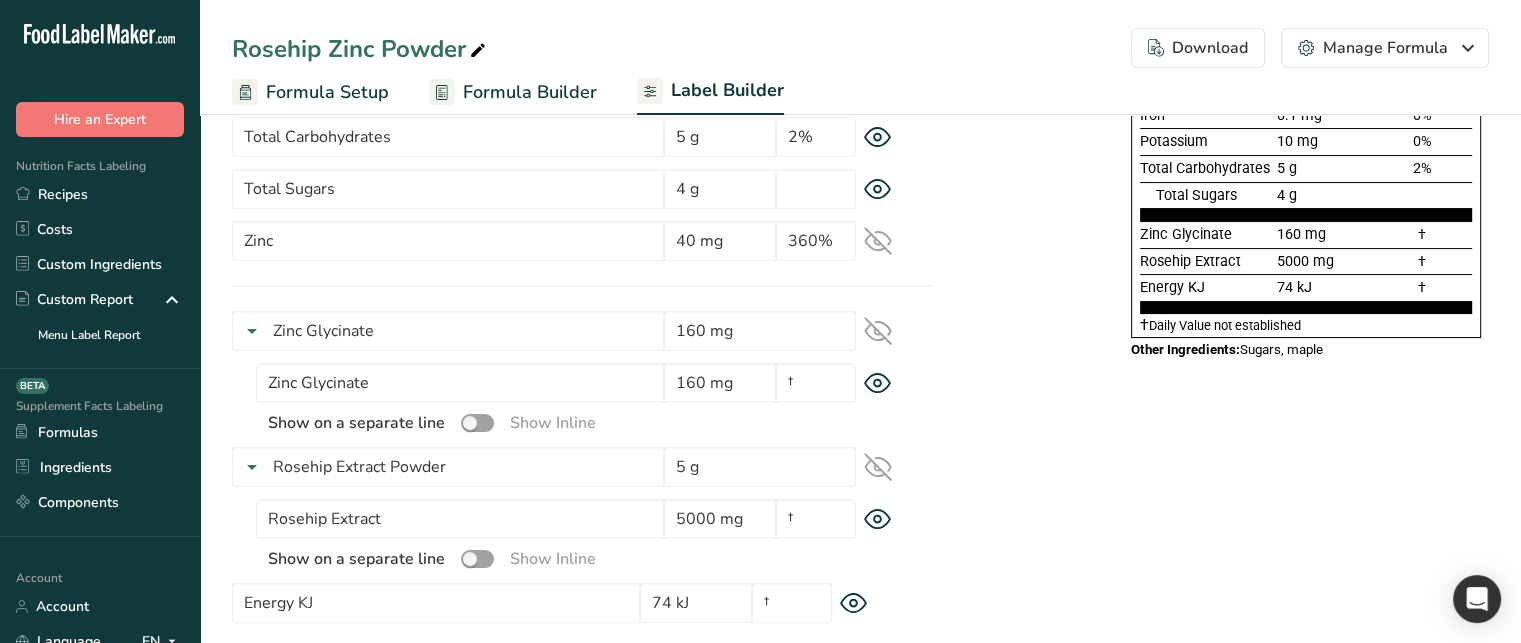 scroll, scrollTop: 328, scrollLeft: 0, axis: vertical 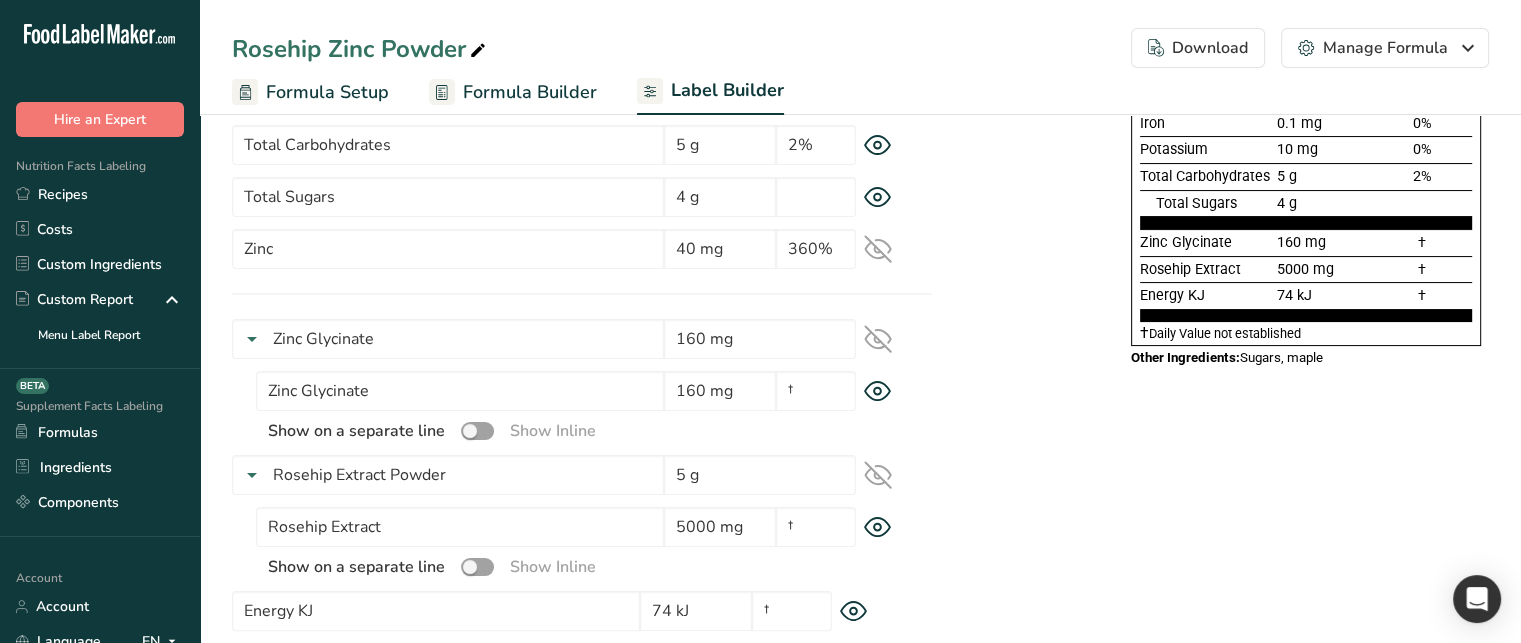 click at bounding box center [252, 339] 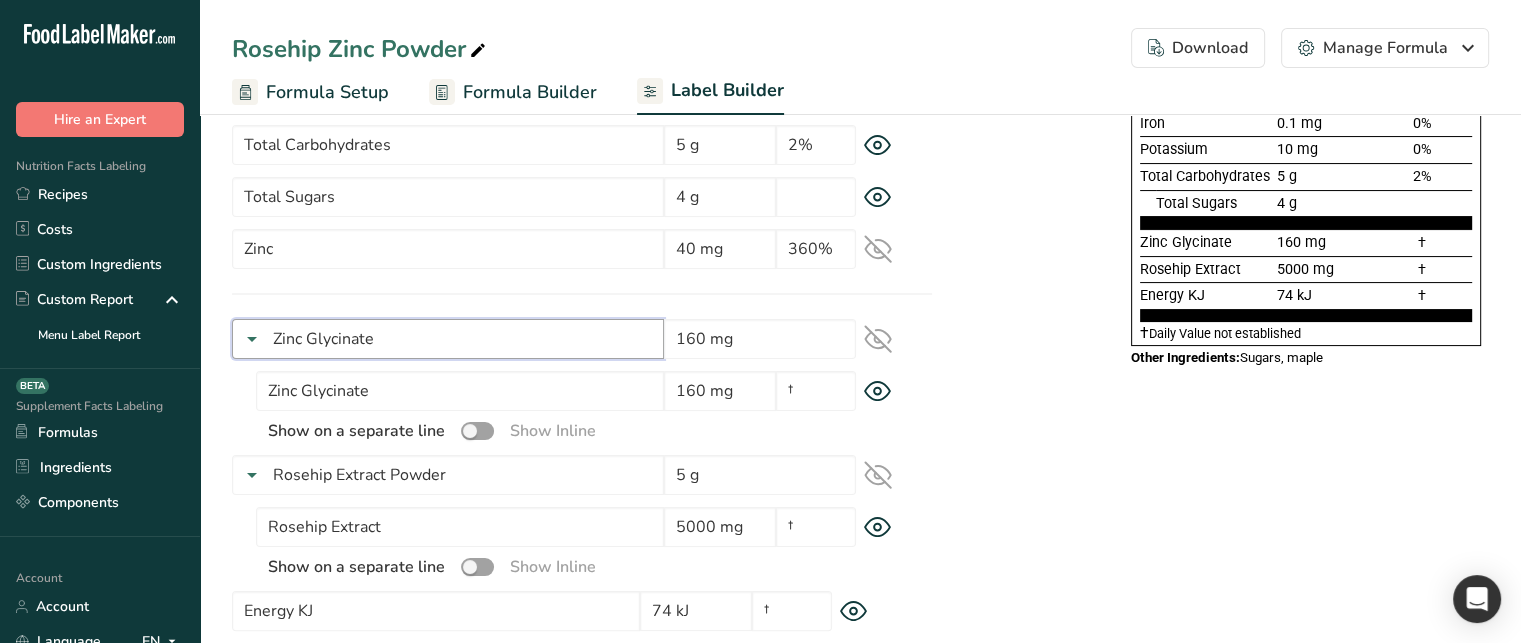 scroll, scrollTop: 328, scrollLeft: 0, axis: vertical 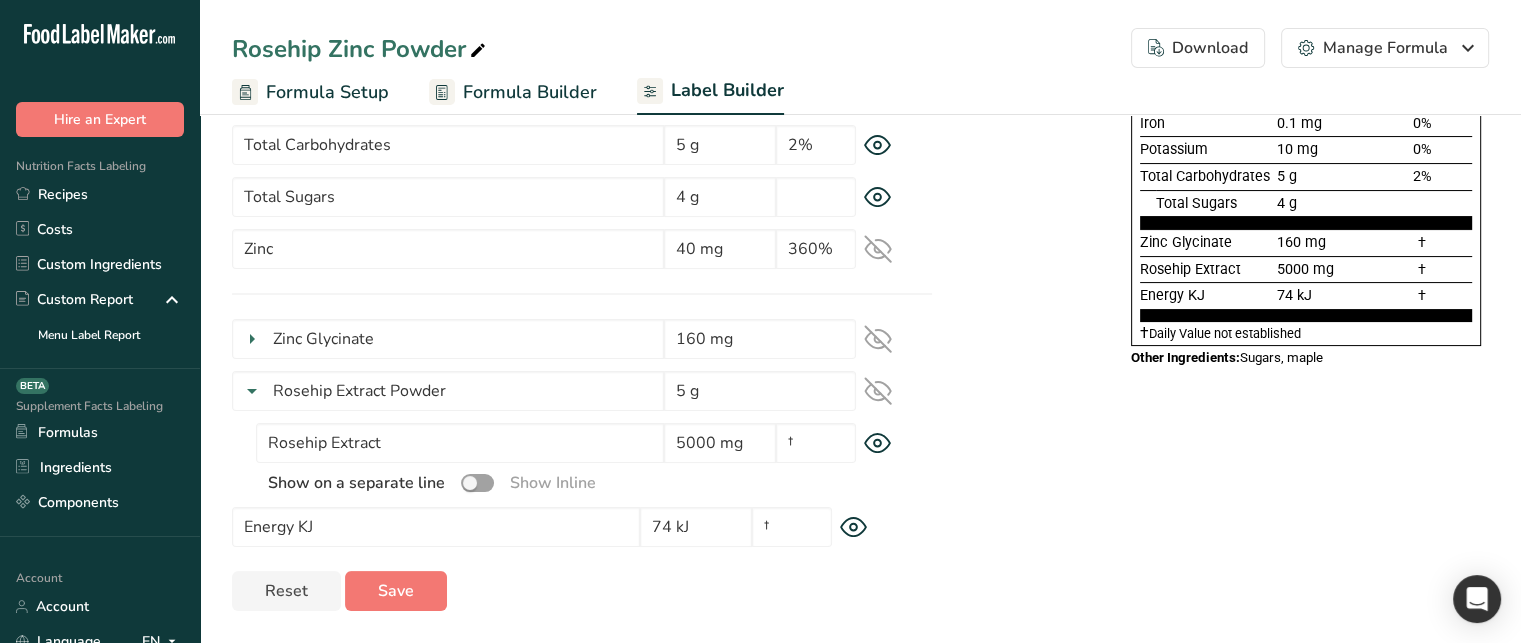 click at bounding box center [252, 339] 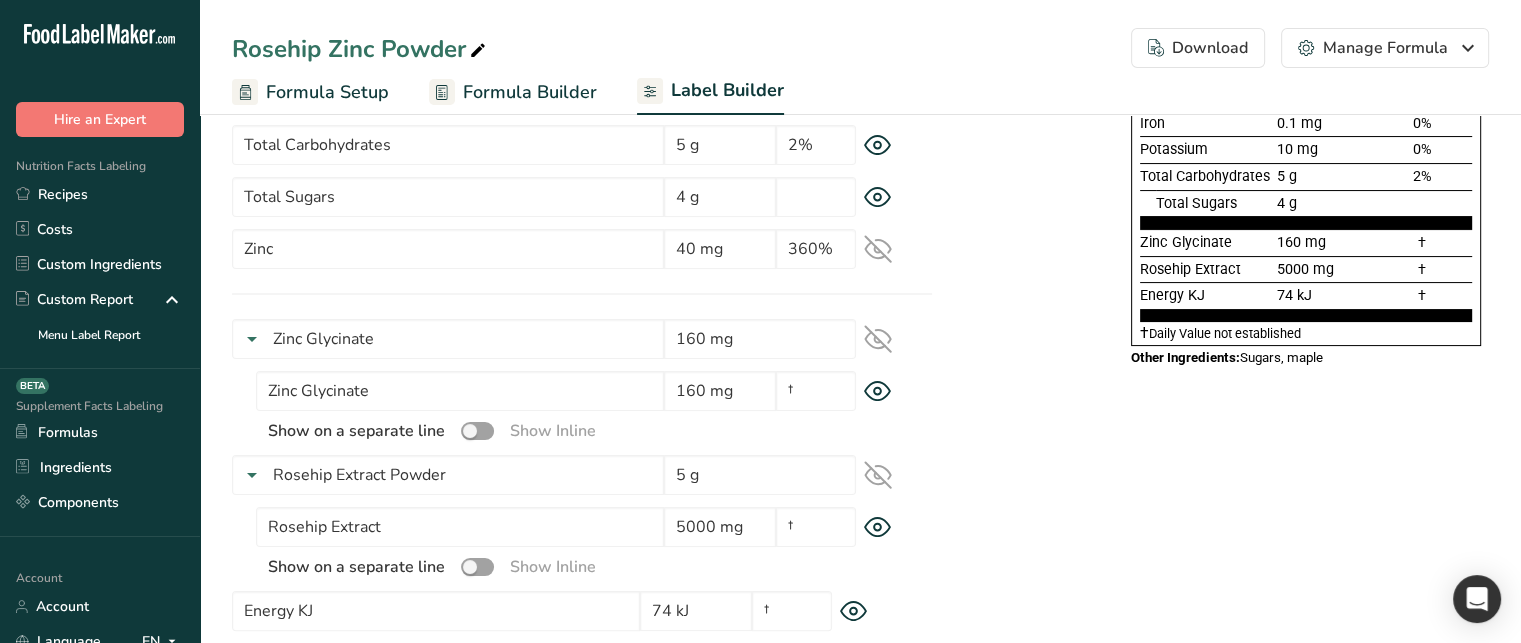 click 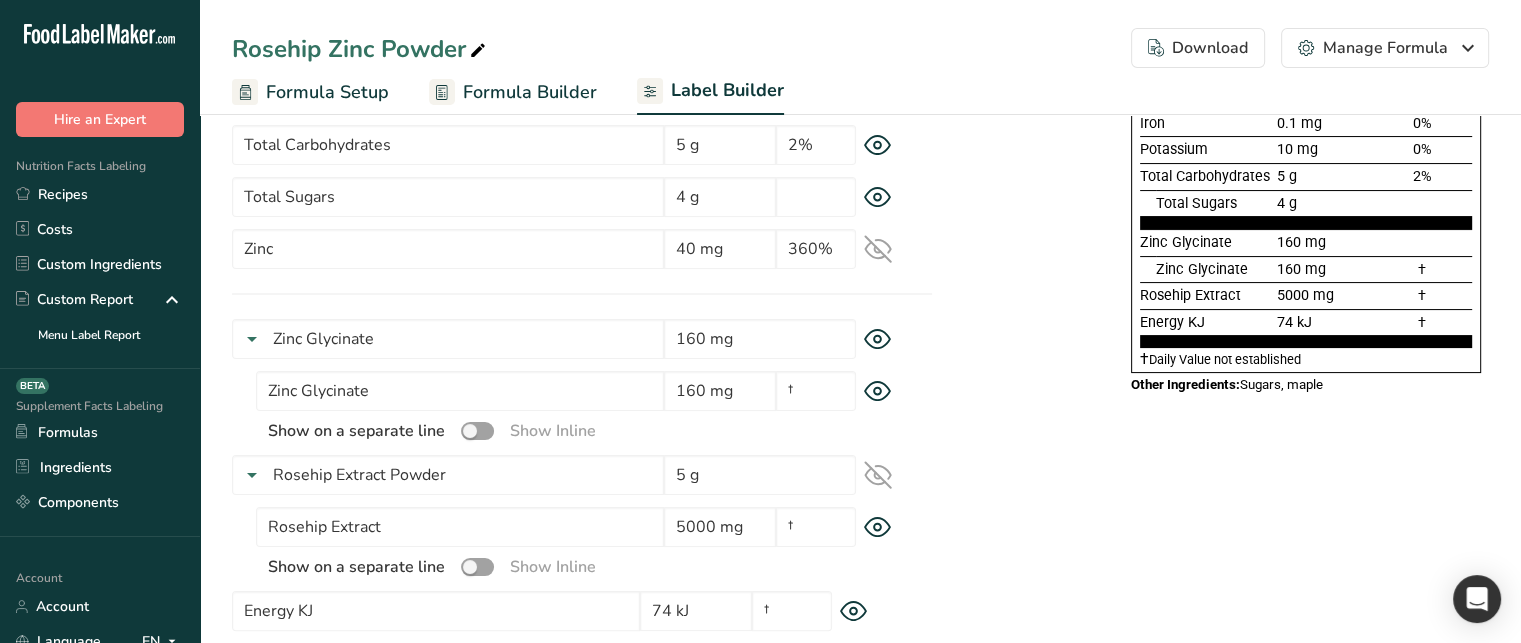 click 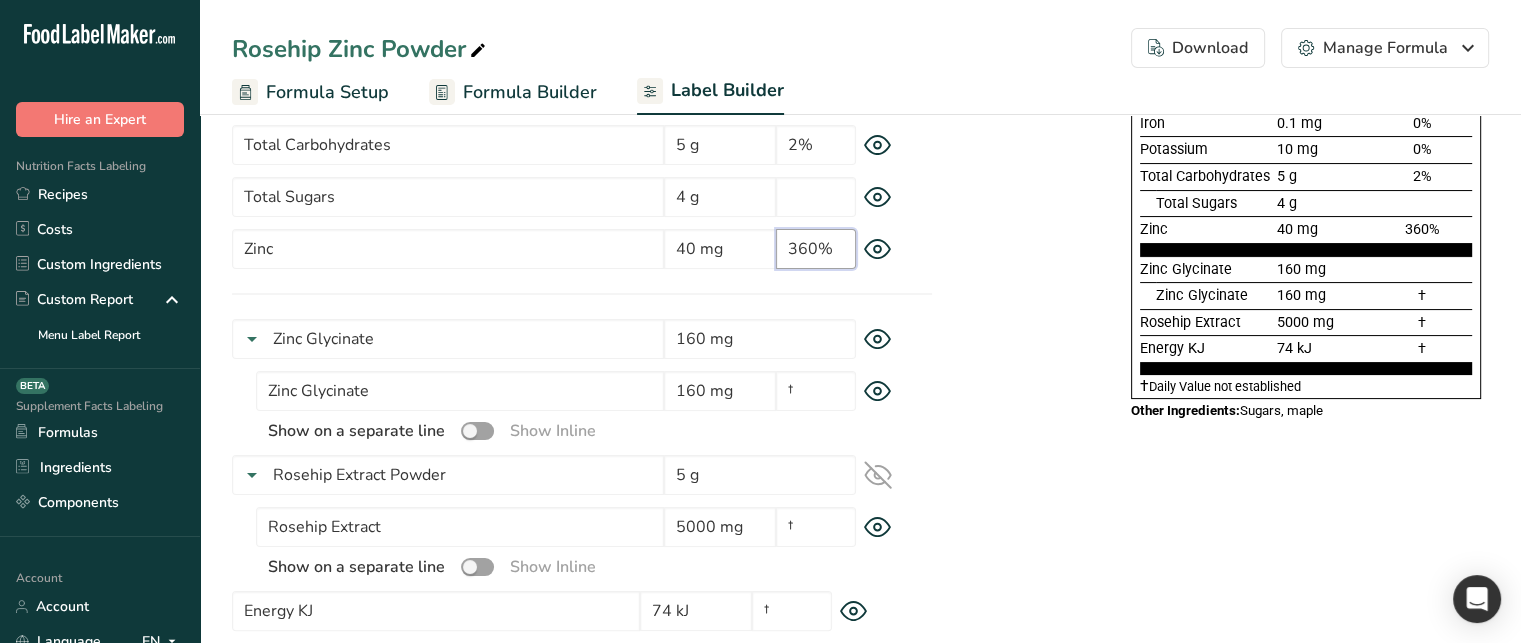 click on "360%" at bounding box center (816, 249) 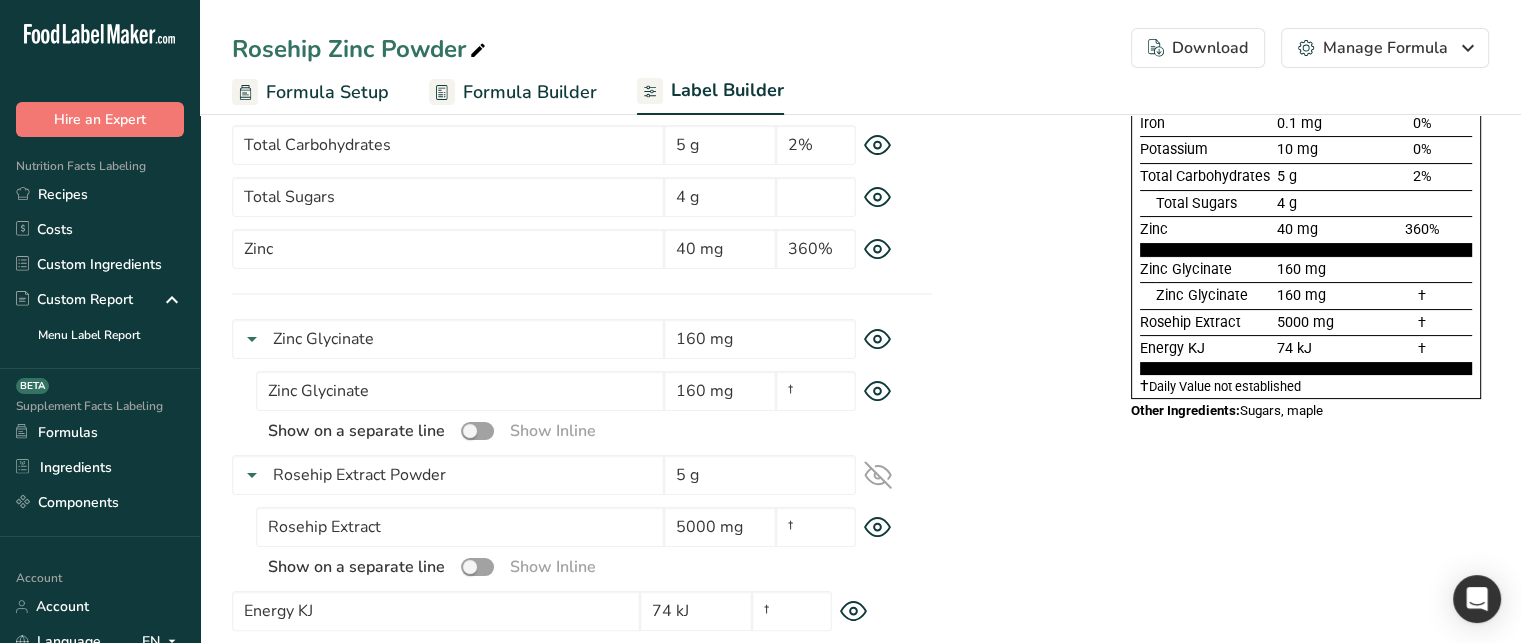 click on "360%" at bounding box center [1422, 230] 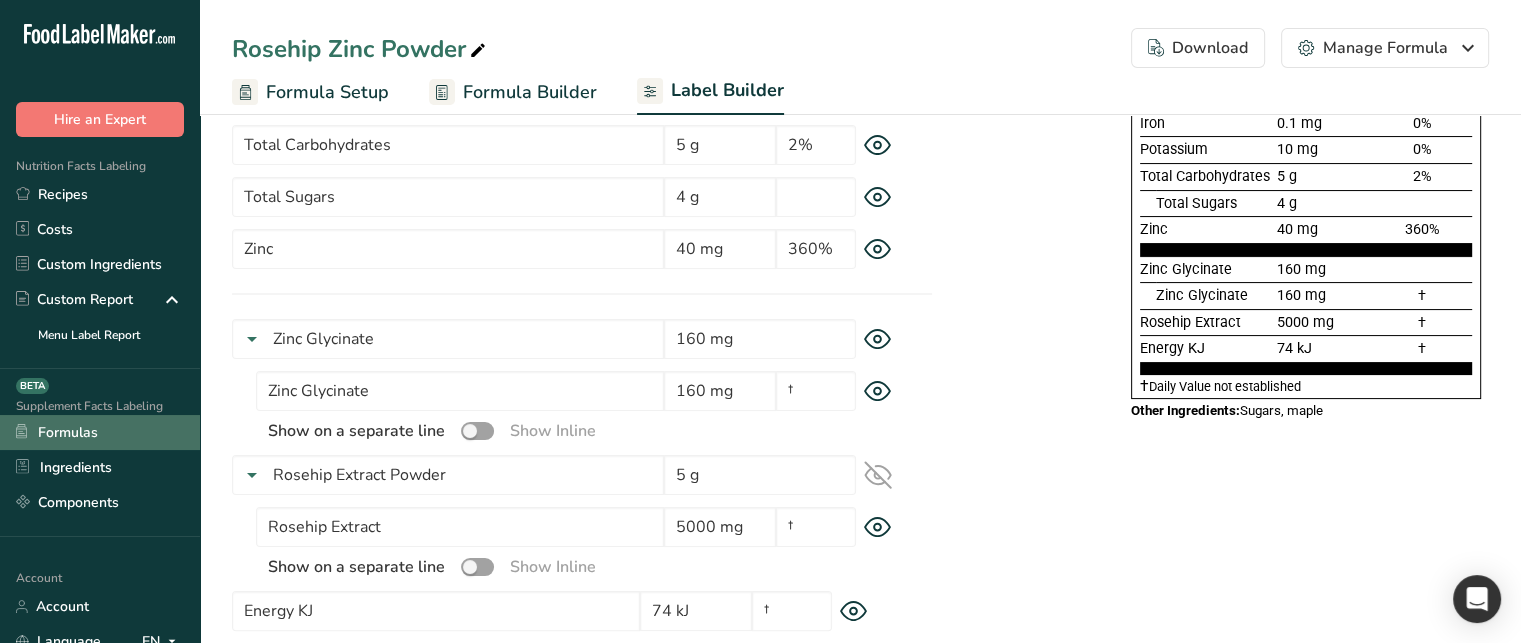 click on "Formulas" at bounding box center (100, 432) 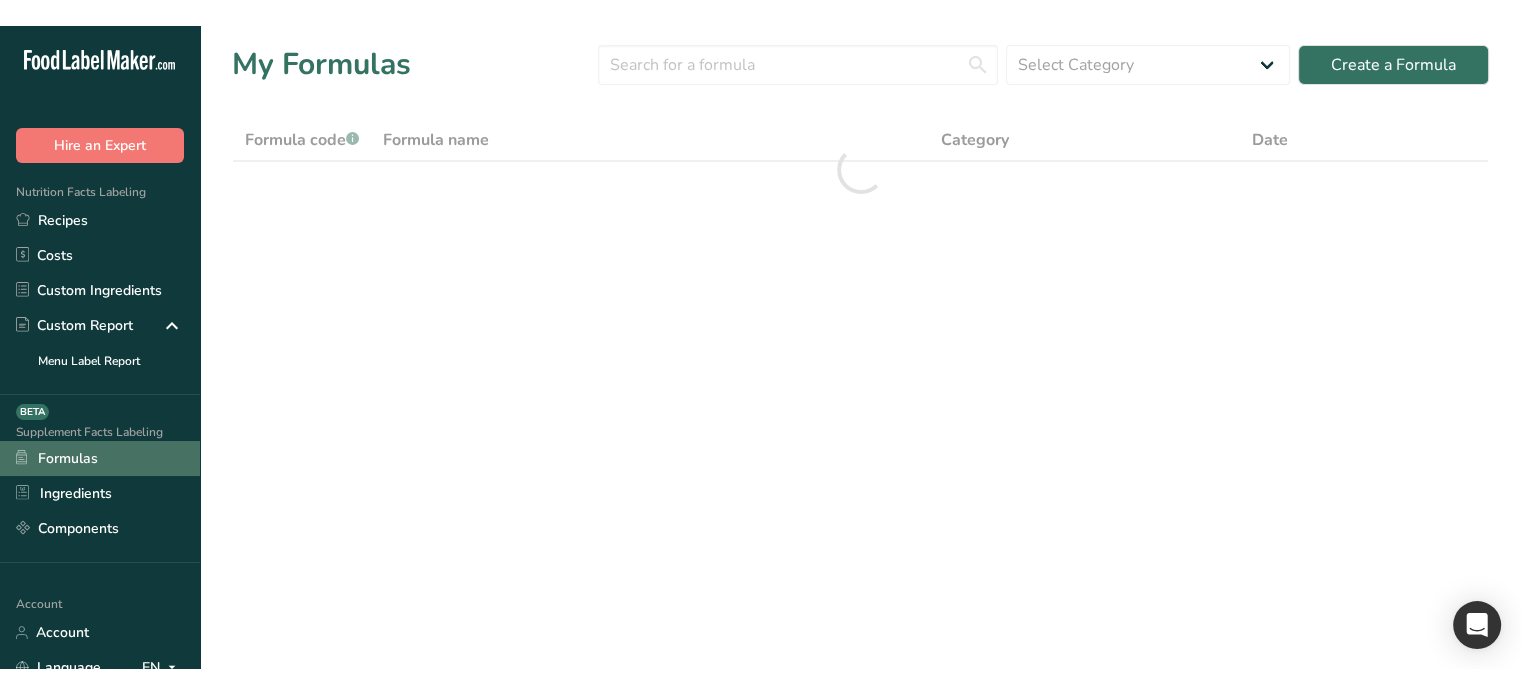 scroll, scrollTop: 0, scrollLeft: 0, axis: both 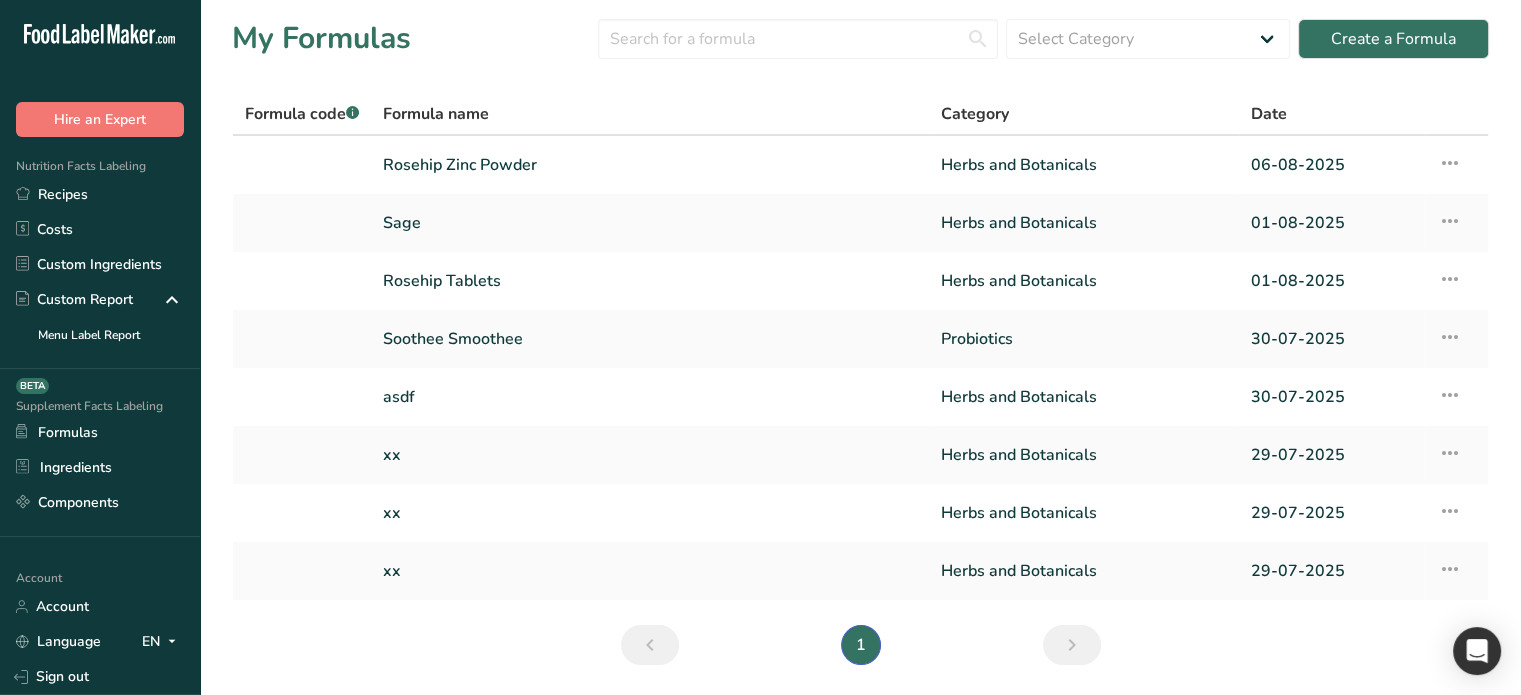 click on "Recipes" at bounding box center (100, 194) 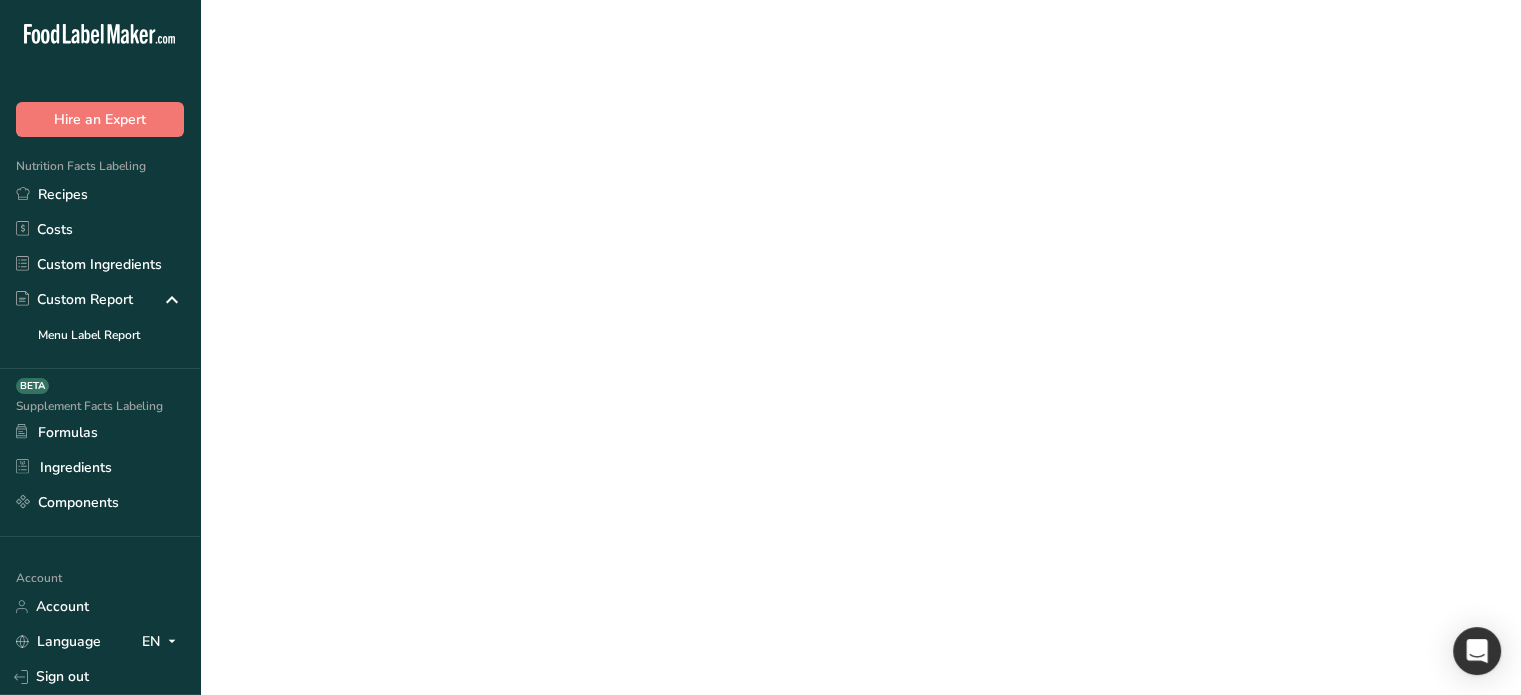 click on "Recipes" at bounding box center [100, 194] 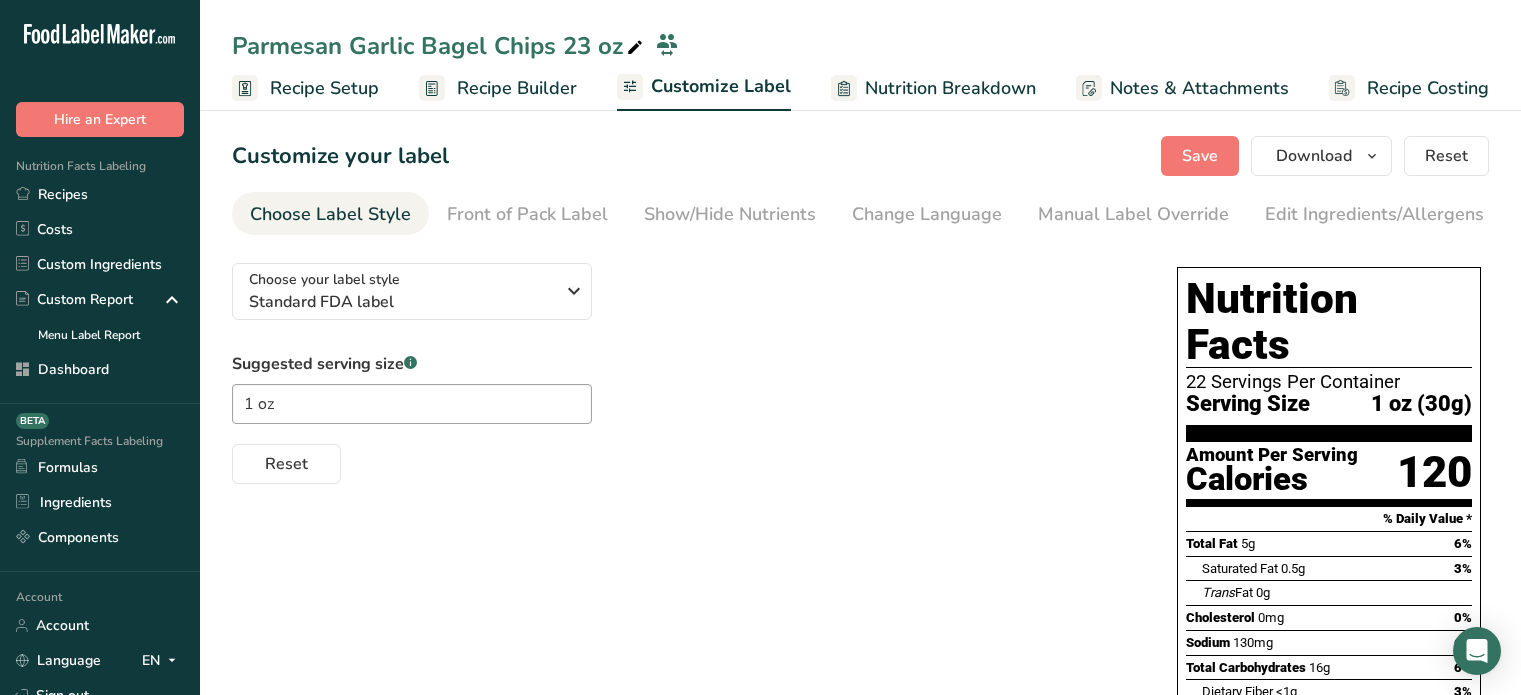 scroll, scrollTop: 0, scrollLeft: 0, axis: both 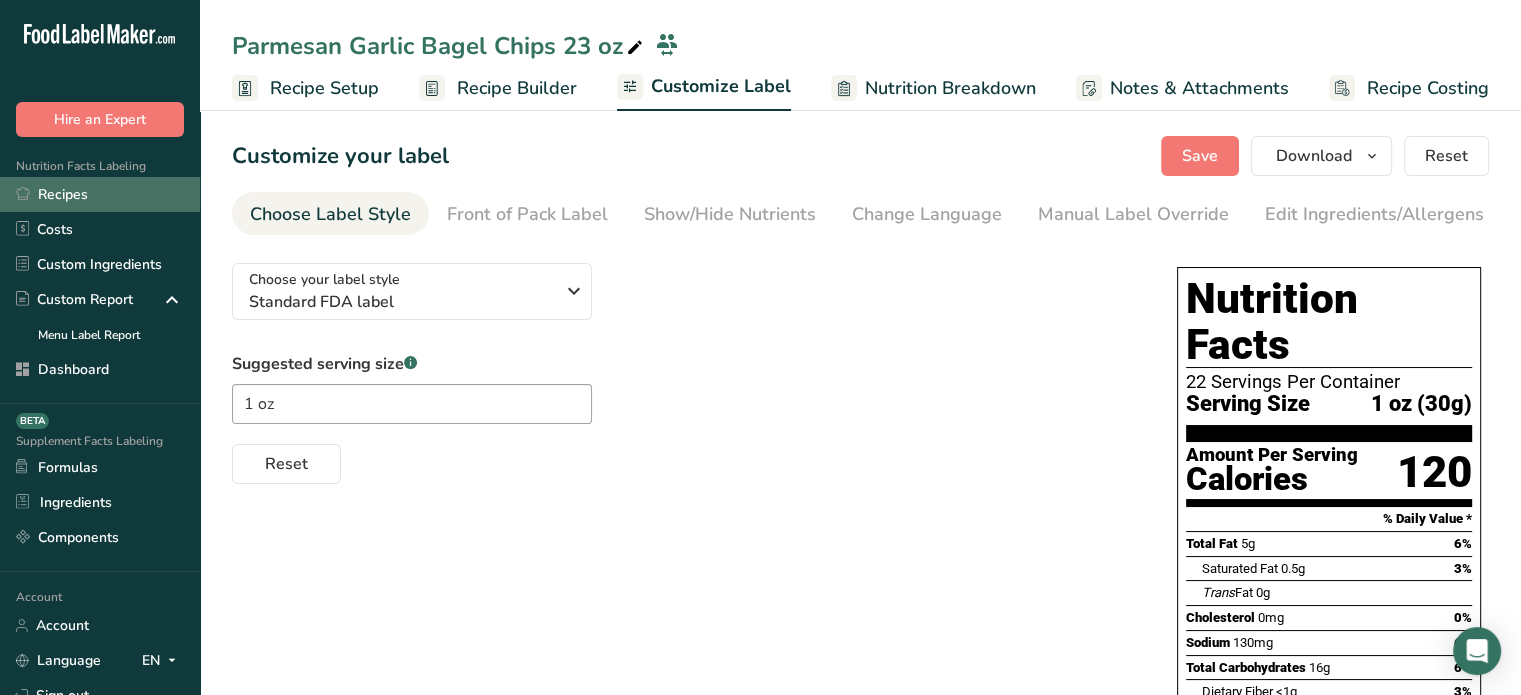 click on "Recipes" at bounding box center (100, 194) 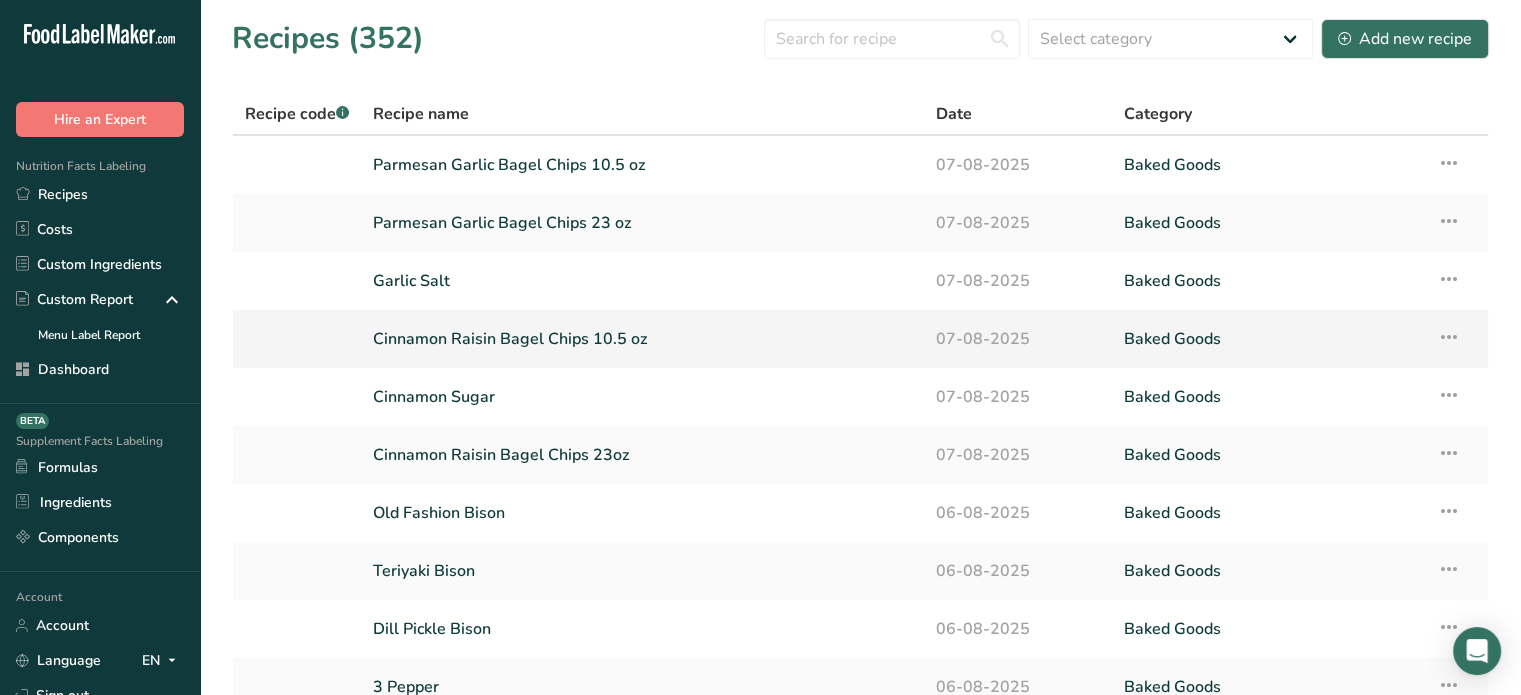 click on "Cinnamon Raisin Bagel Chips 10.5 oz" at bounding box center [642, 339] 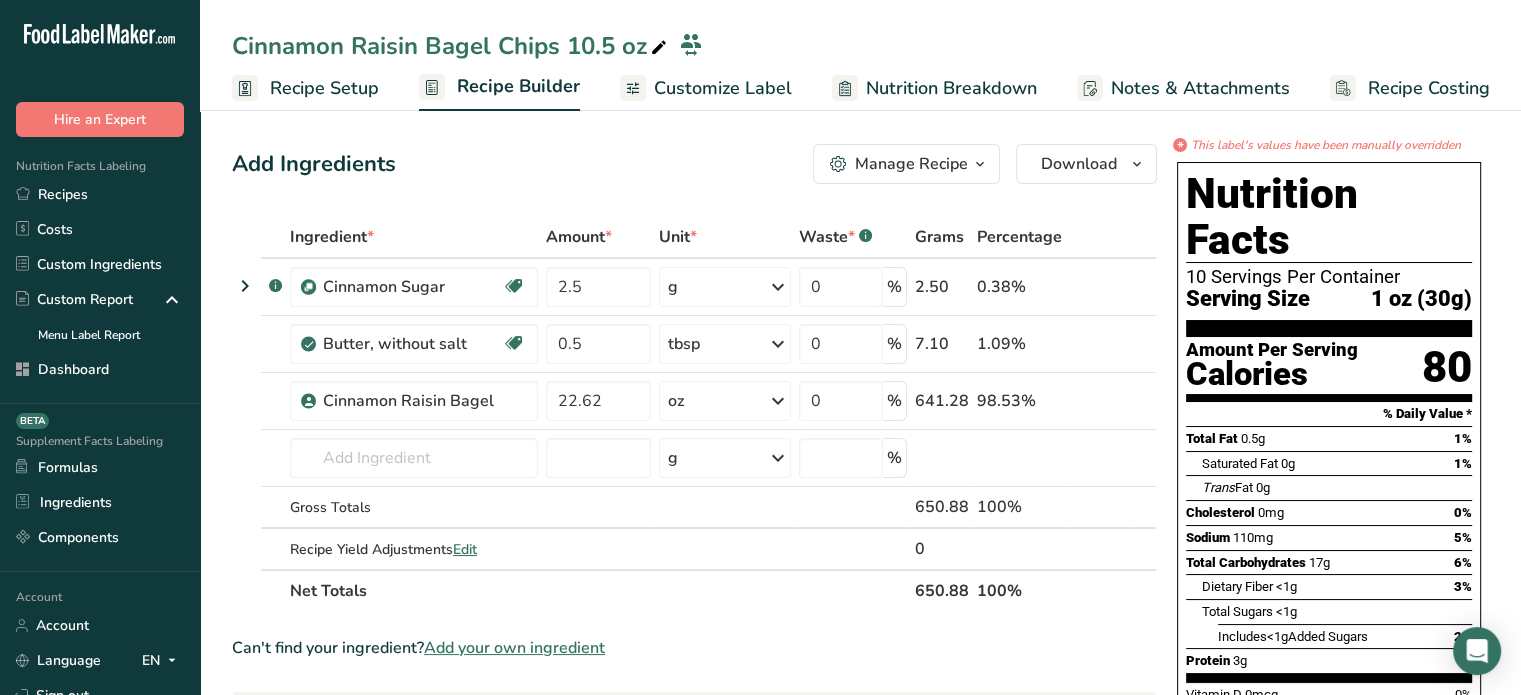 click on "Customize Label" at bounding box center [723, 88] 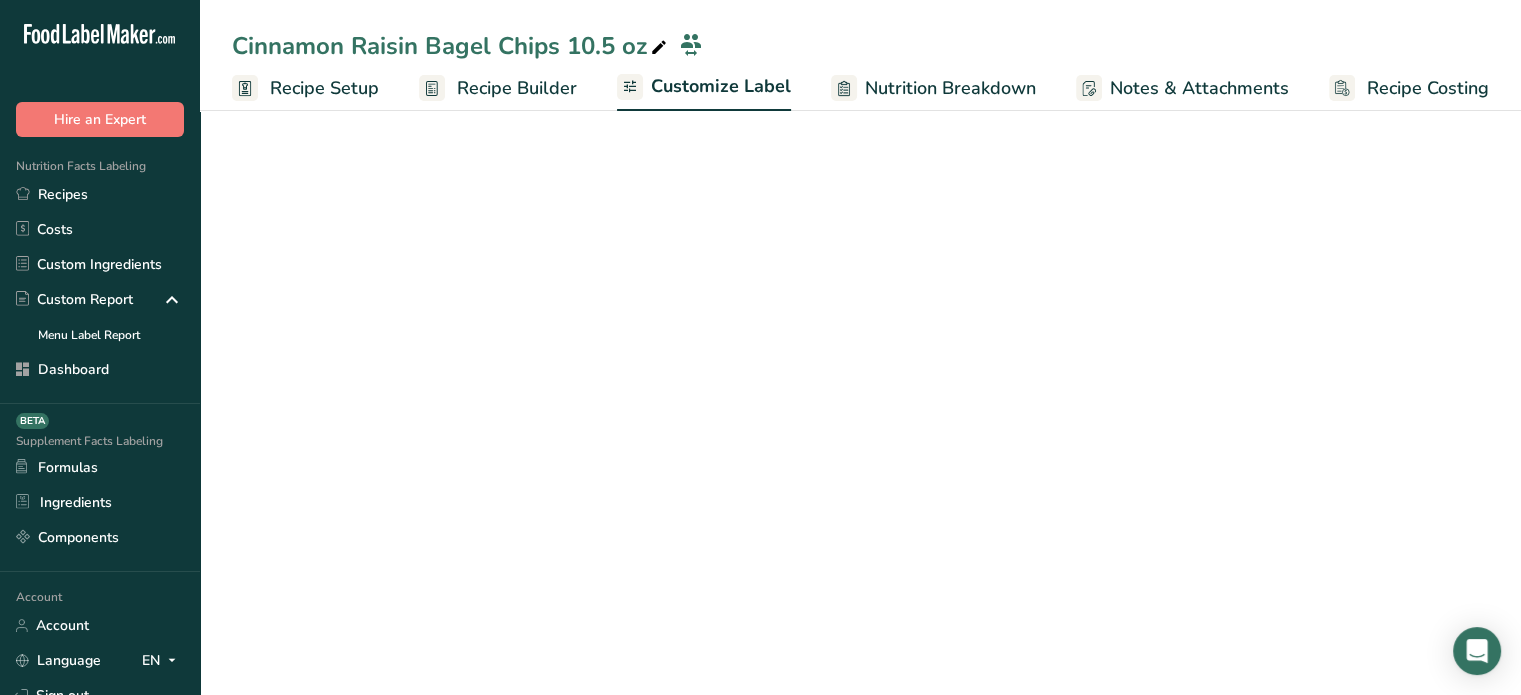 scroll, scrollTop: 0, scrollLeft: 0, axis: both 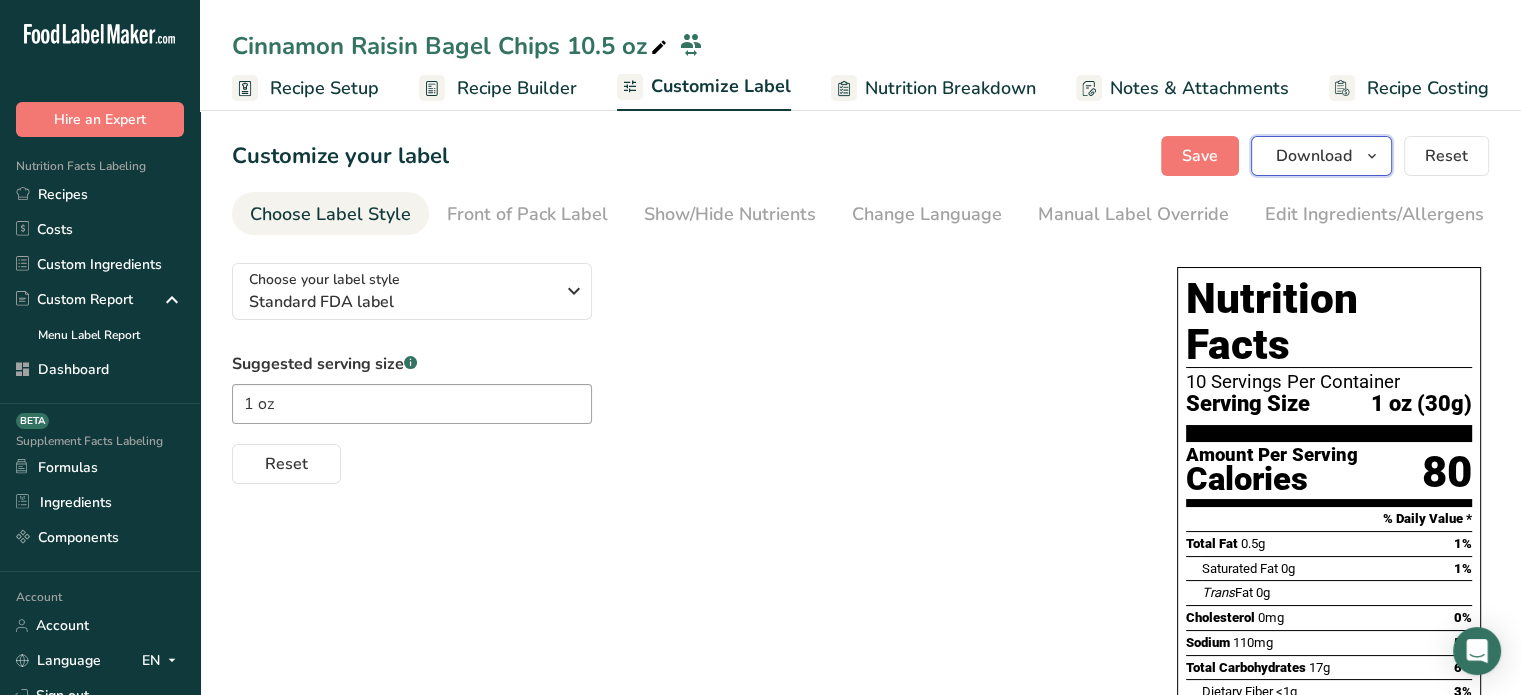click on "Download" at bounding box center (1314, 156) 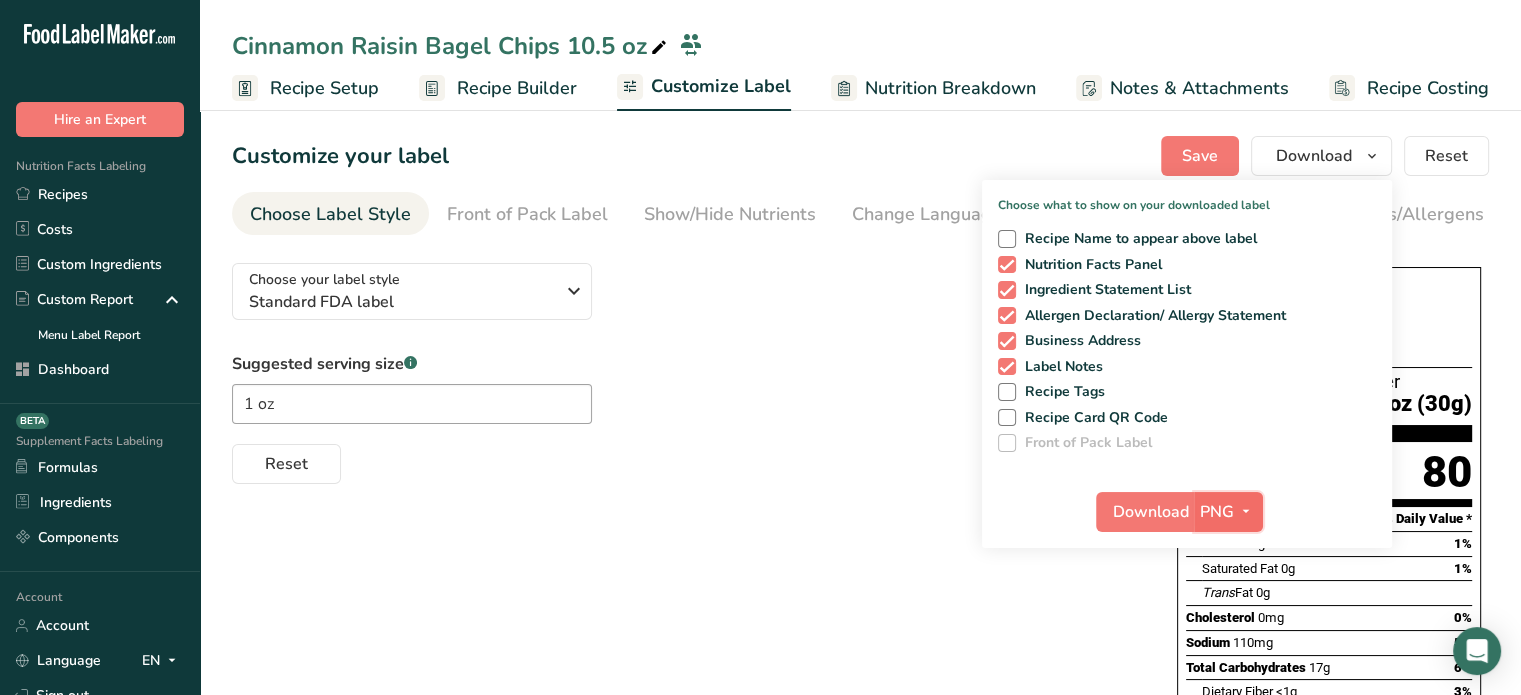 click on "PNG" at bounding box center (1217, 512) 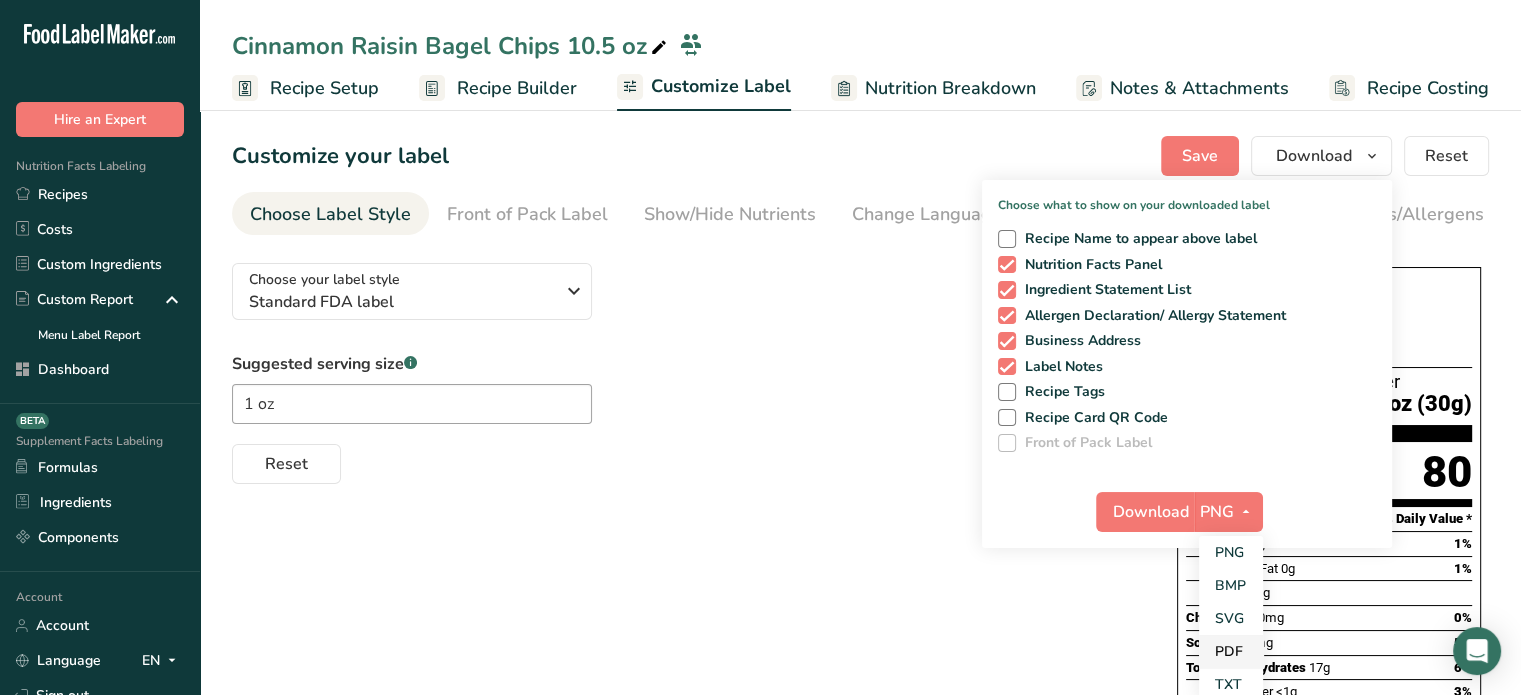 click on "PDF" at bounding box center (1231, 651) 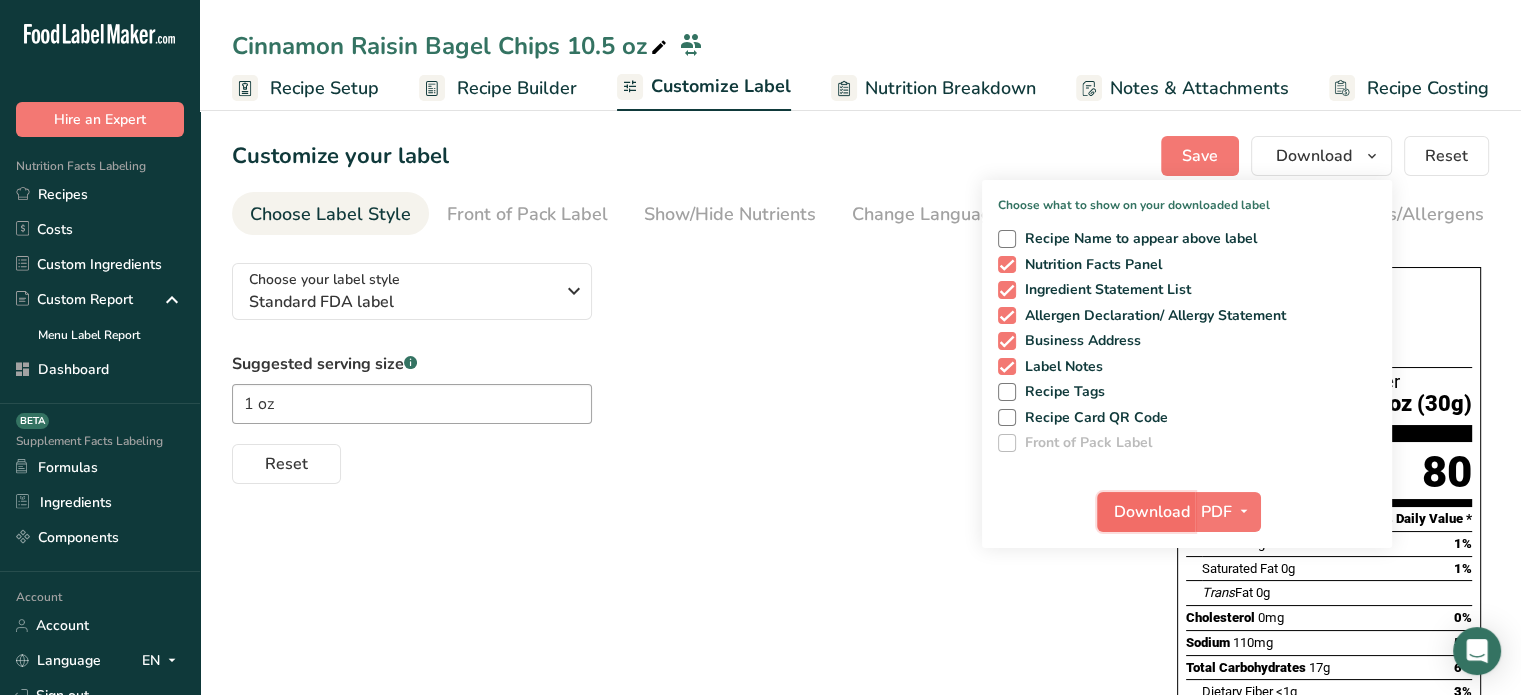 click on "Download" at bounding box center [1146, 512] 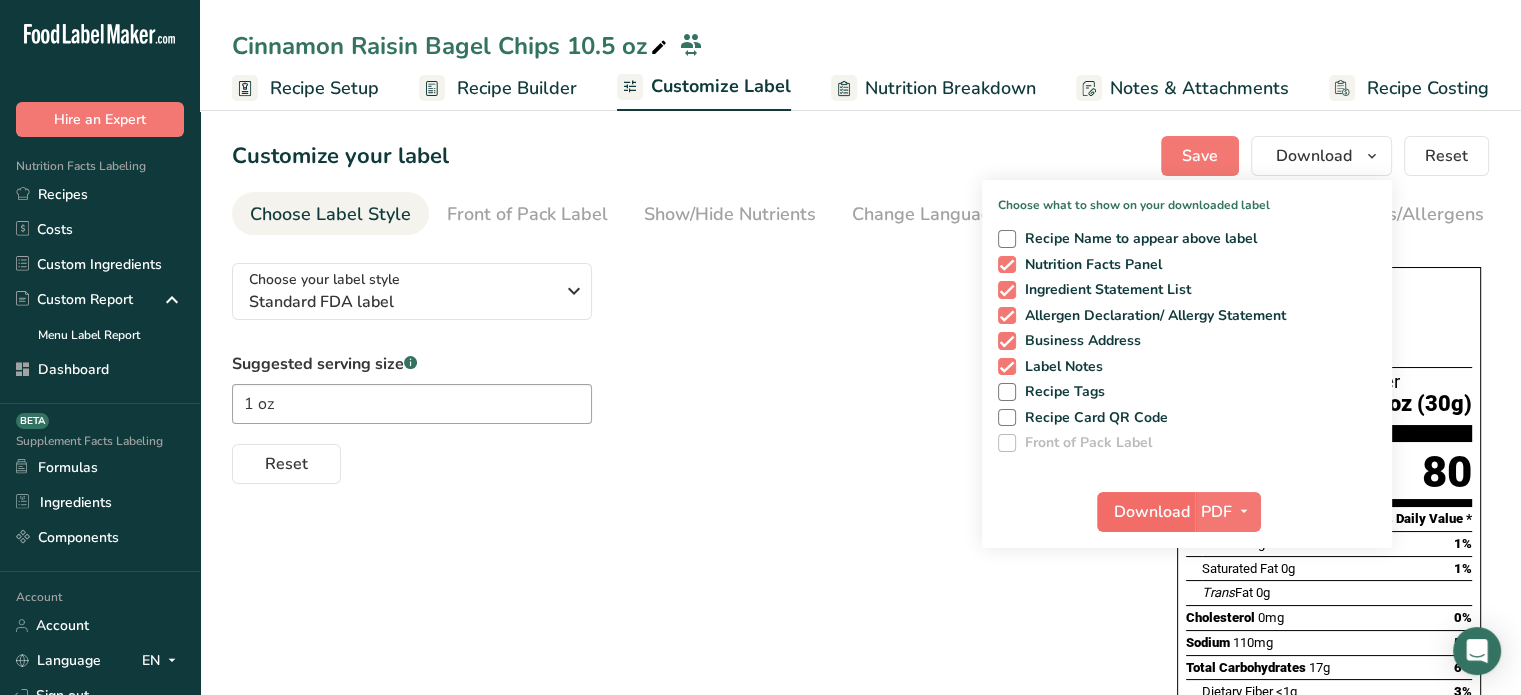 scroll, scrollTop: 0, scrollLeft: 0, axis: both 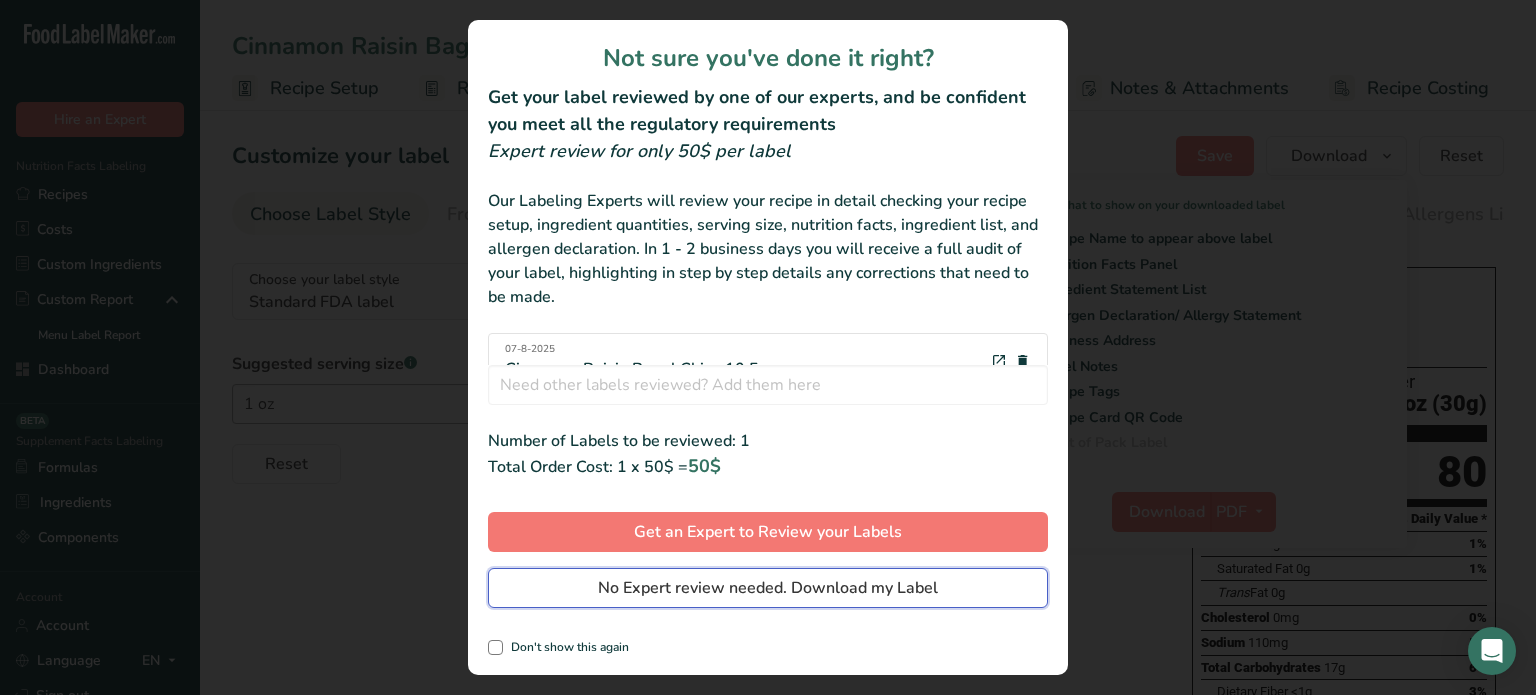 click on "No Expert review needed. Download my Label" at bounding box center [768, 588] 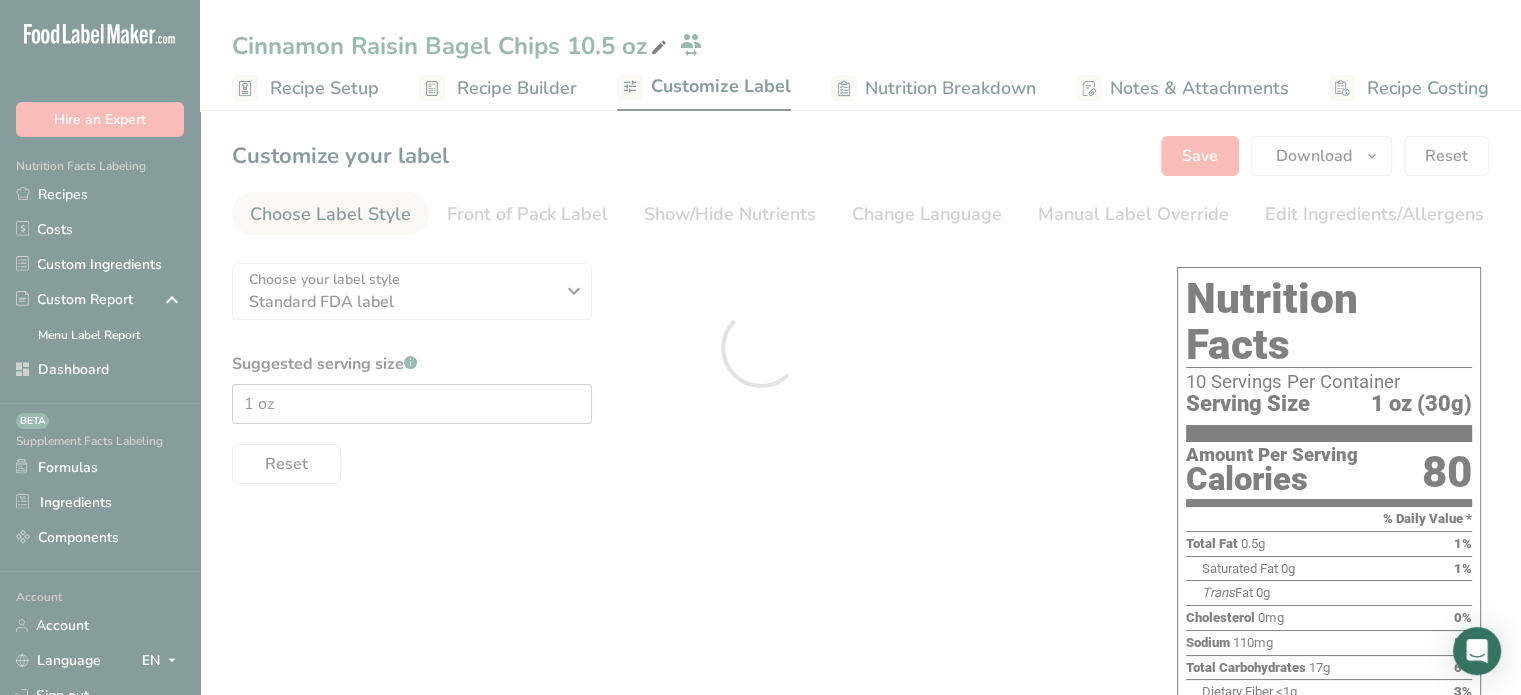 scroll, scrollTop: 0, scrollLeft: 0, axis: both 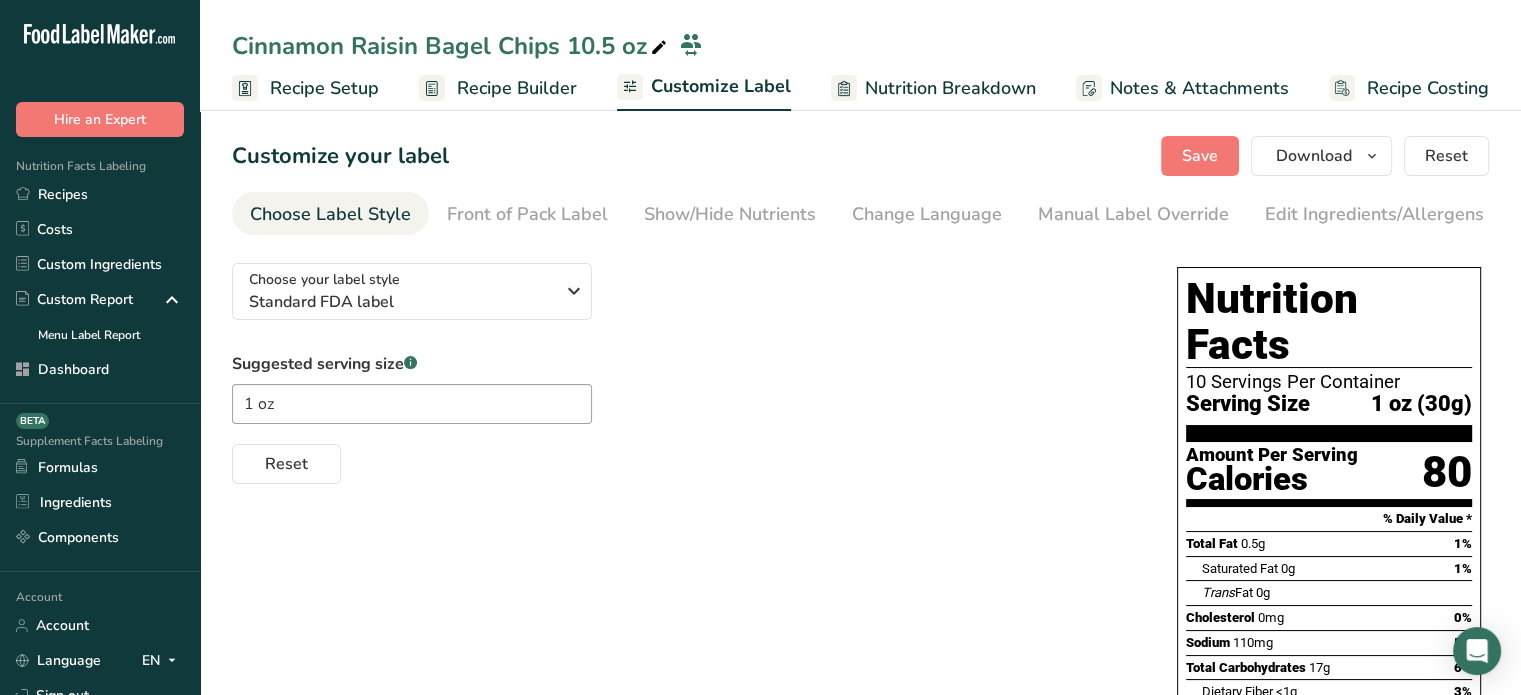 click on "Recipe Setup" at bounding box center [324, 88] 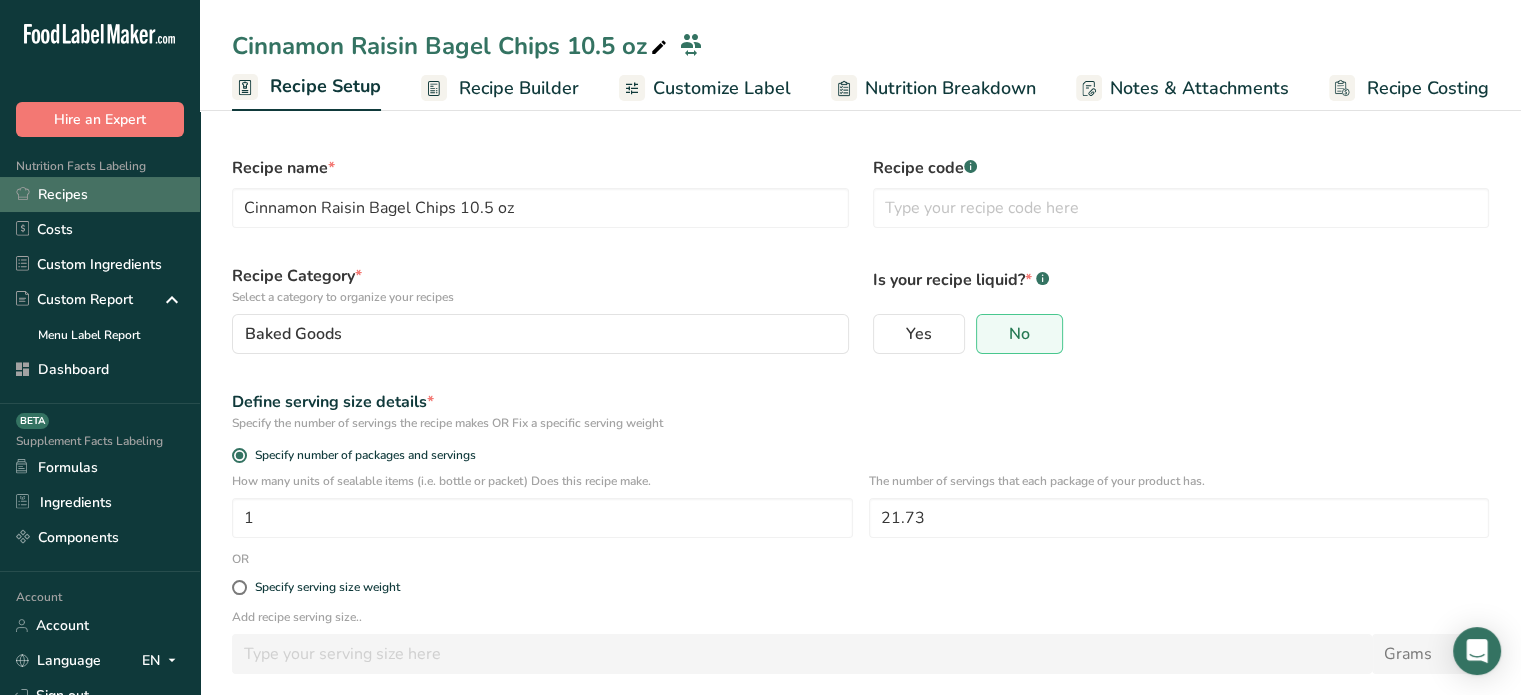 click on "Recipes" at bounding box center [100, 194] 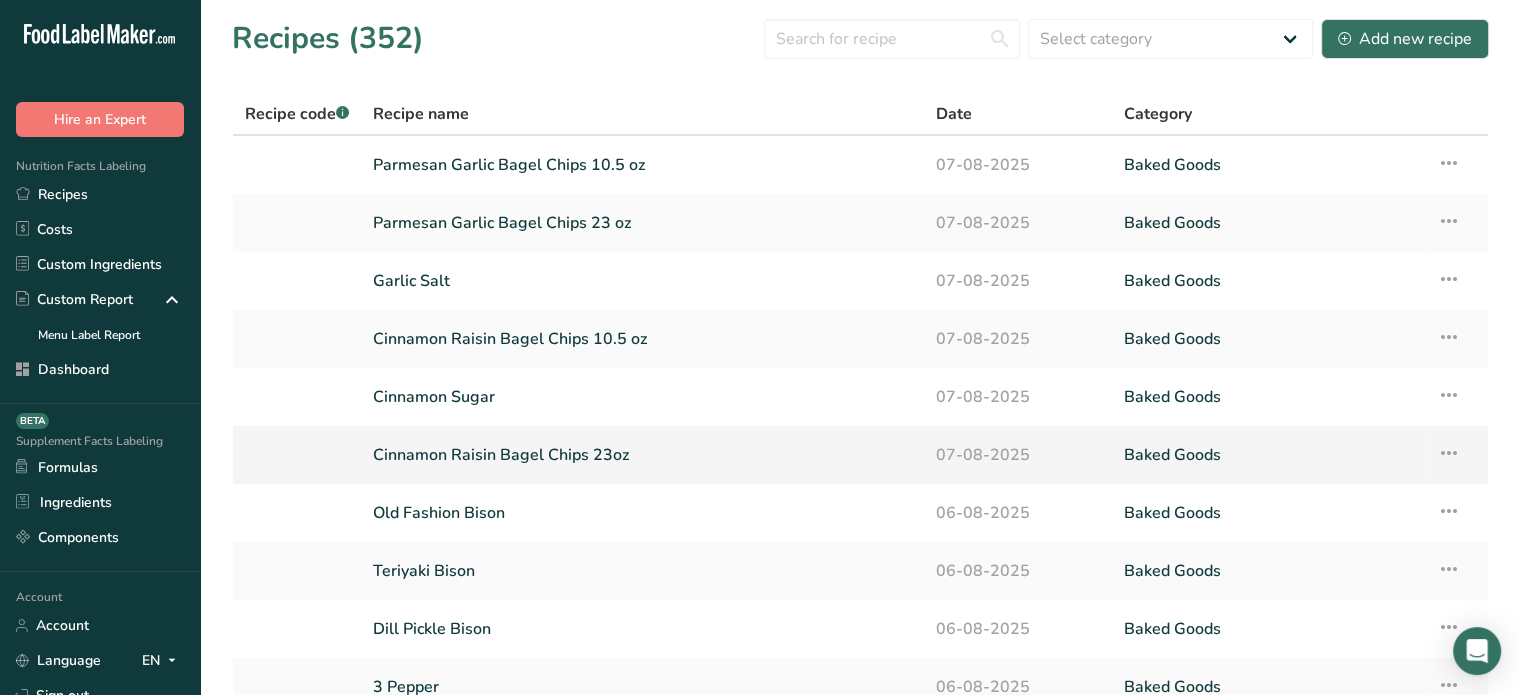 click on "Cinnamon Raisin Bagel Chips 23oz" at bounding box center [642, 455] 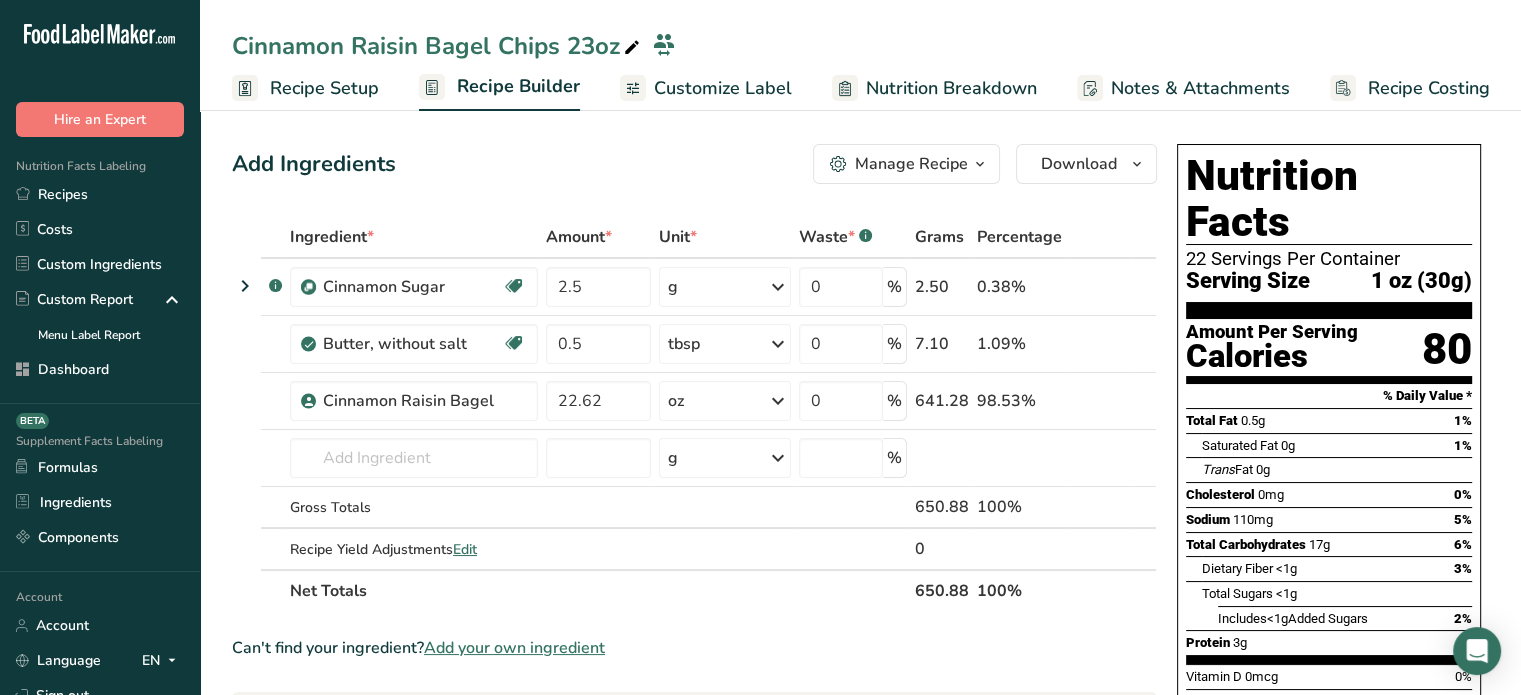 click on "Recipe Setup" at bounding box center (324, 88) 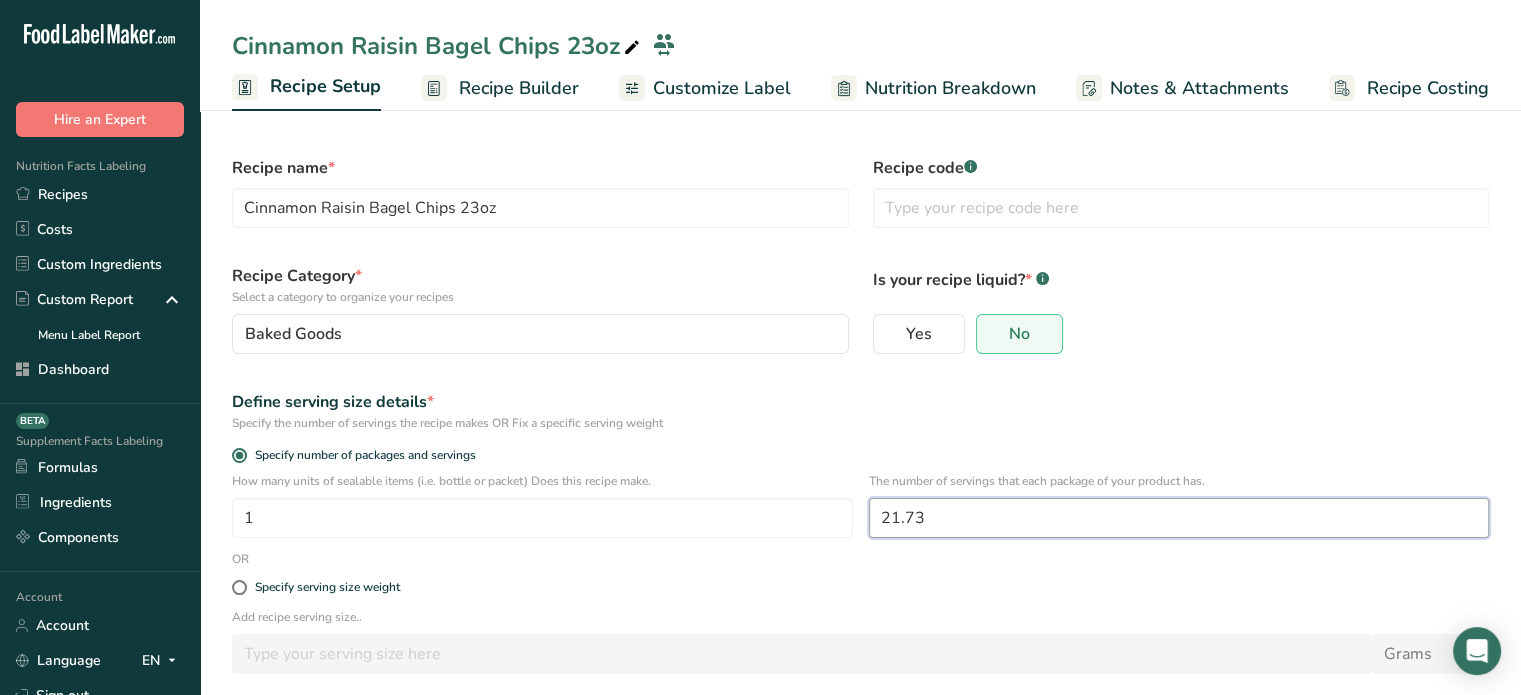 drag, startPoint x: 930, startPoint y: 515, endPoint x: 872, endPoint y: 516, distance: 58.00862 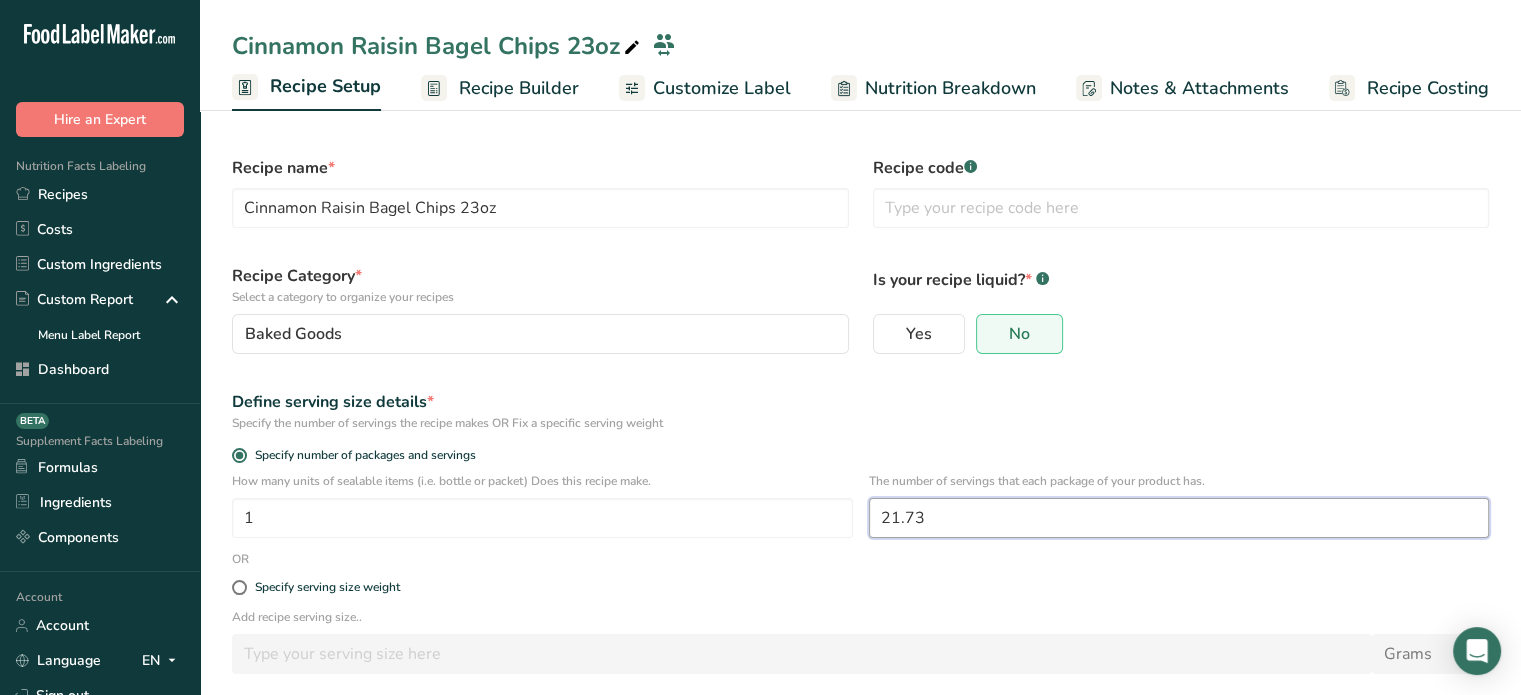 click on "21.73" at bounding box center [1179, 518] 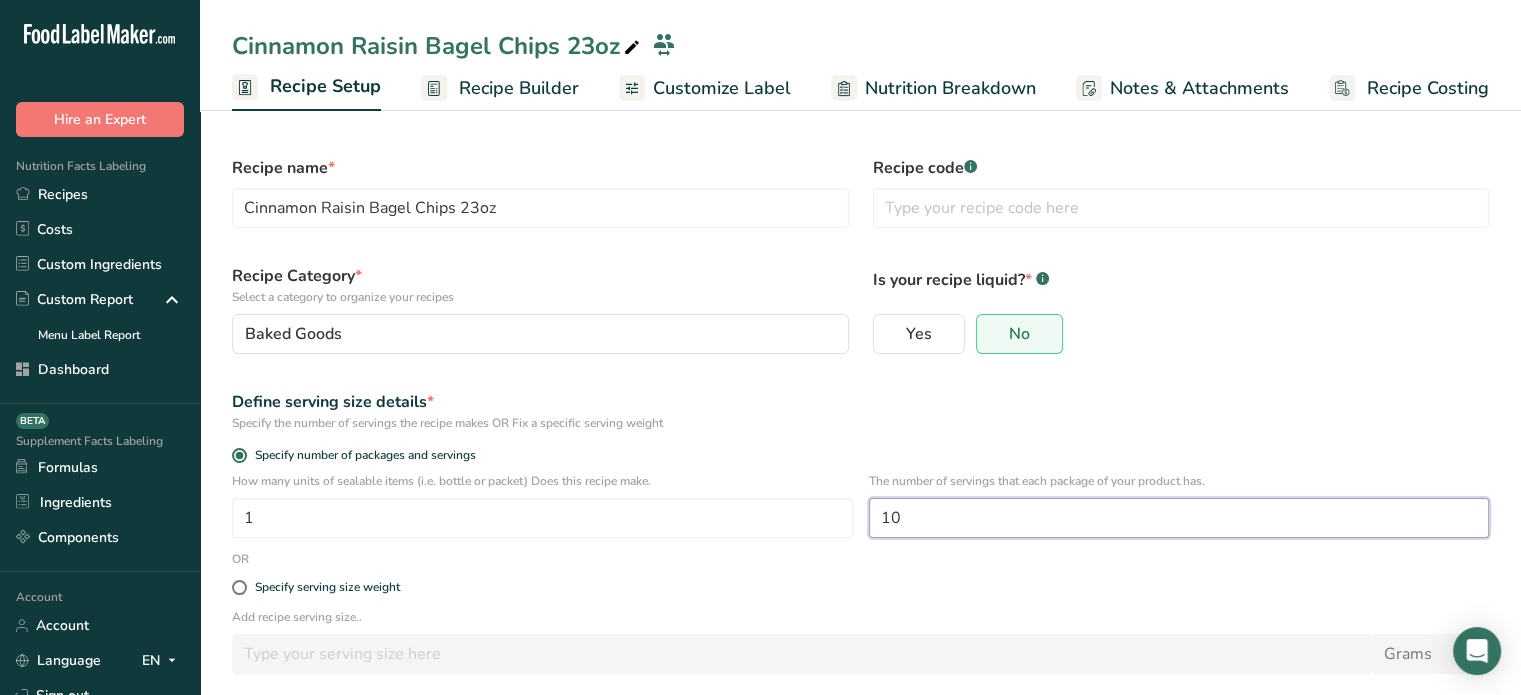 scroll, scrollTop: 95, scrollLeft: 0, axis: vertical 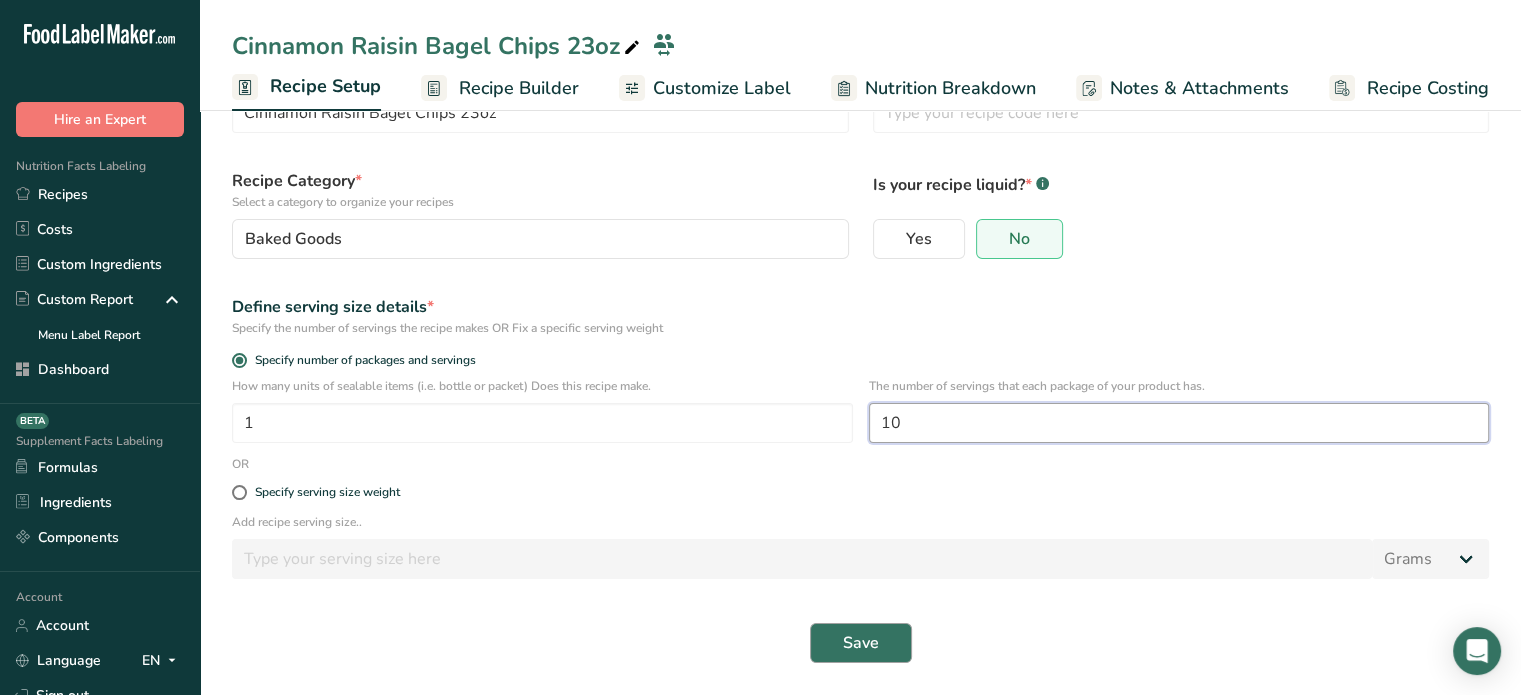type on "10" 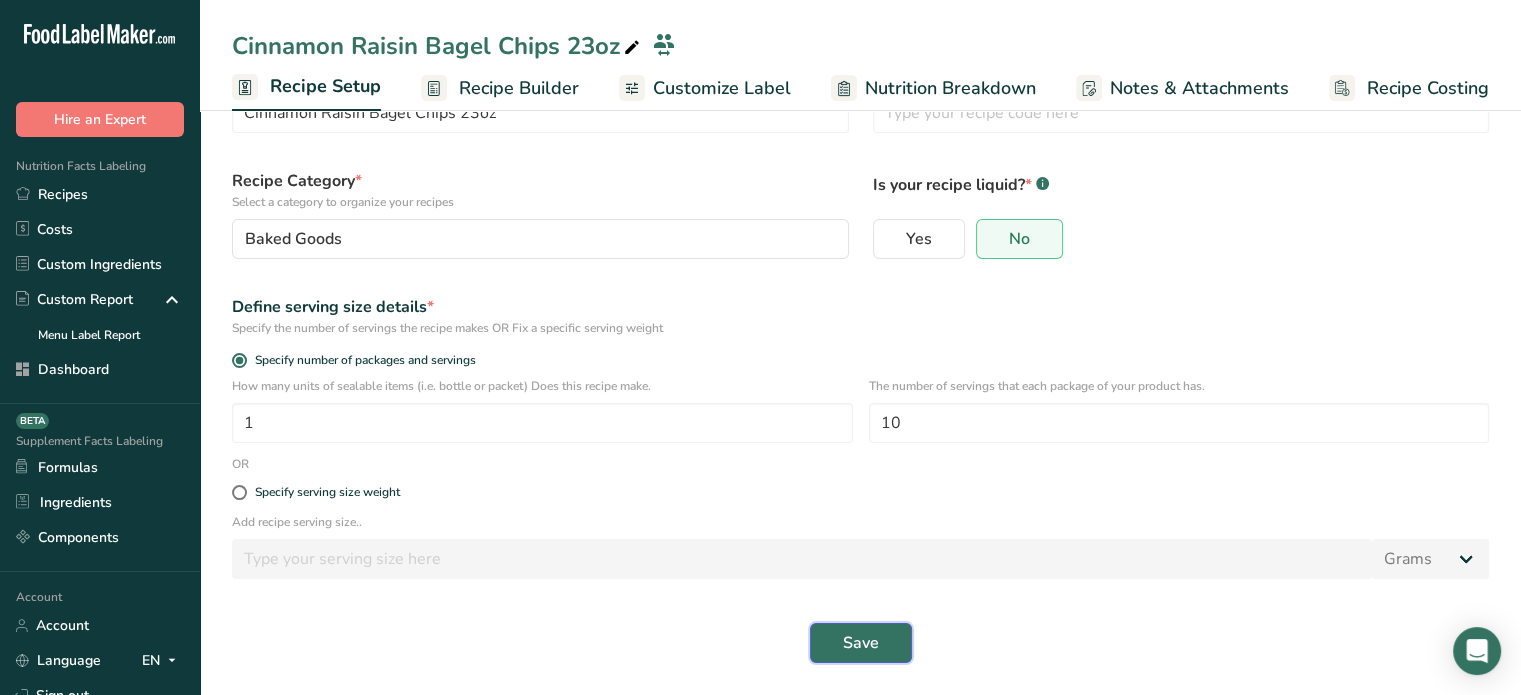 click on "Save" at bounding box center [861, 643] 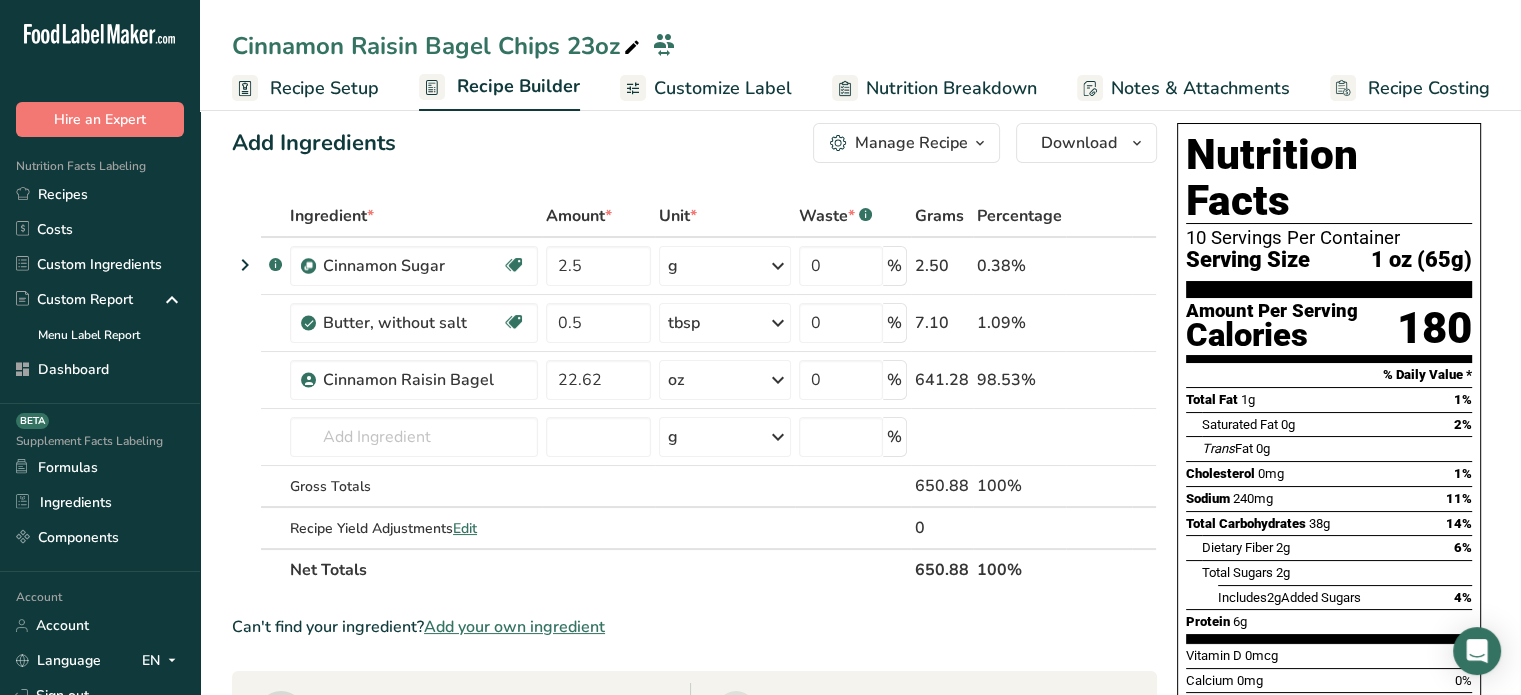 scroll, scrollTop: 0, scrollLeft: 0, axis: both 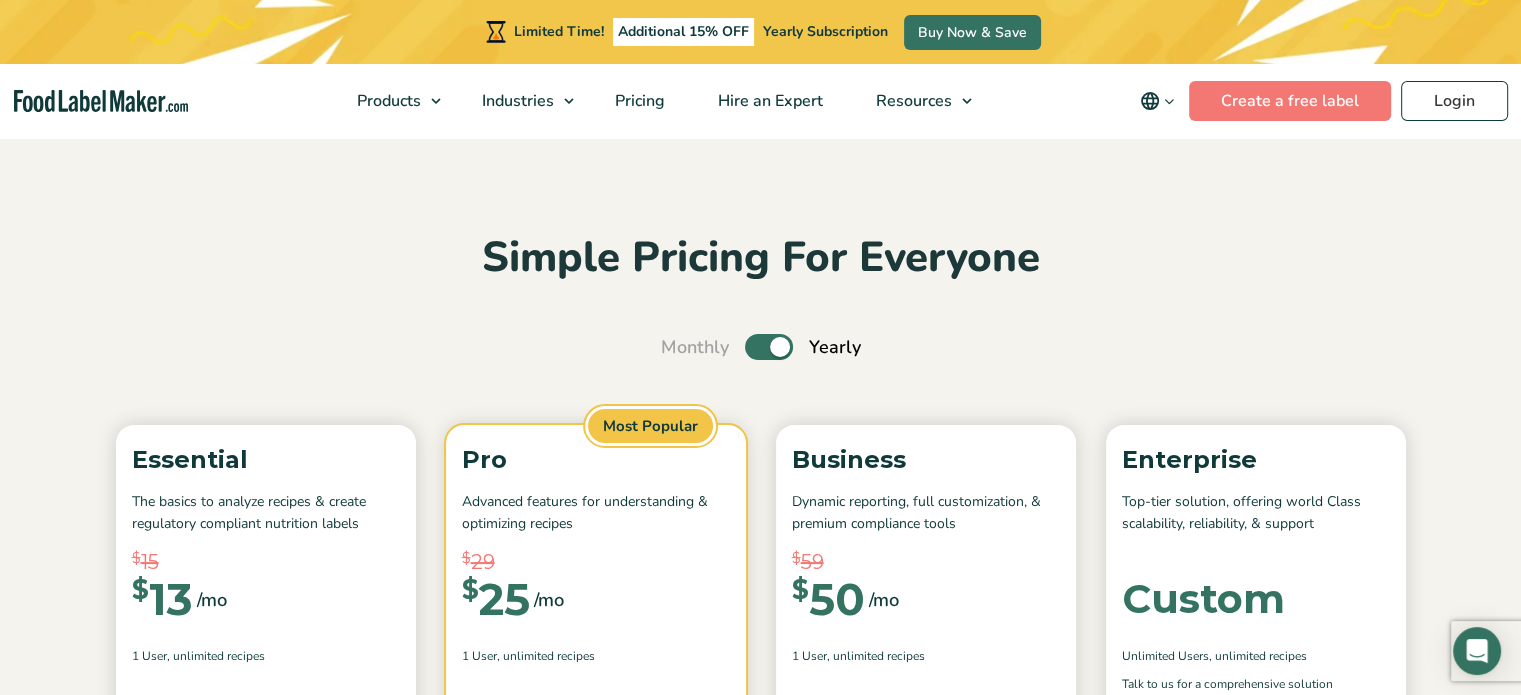 click on "Simple Pricing For Everyone
Monthly
Toggle
Yearly
(6 Month Free + 2 Free Nutritional Consultations)
Essential
The basics to analyze recipes & create regulatory compliant nutrition labels
$ [PRICE]
$ [PRICE]
/mo
$ [PRICE]
/mo
1 User                                                      , Unlimited Recipes
$ [PRICE] $ Save" at bounding box center (761, 749) 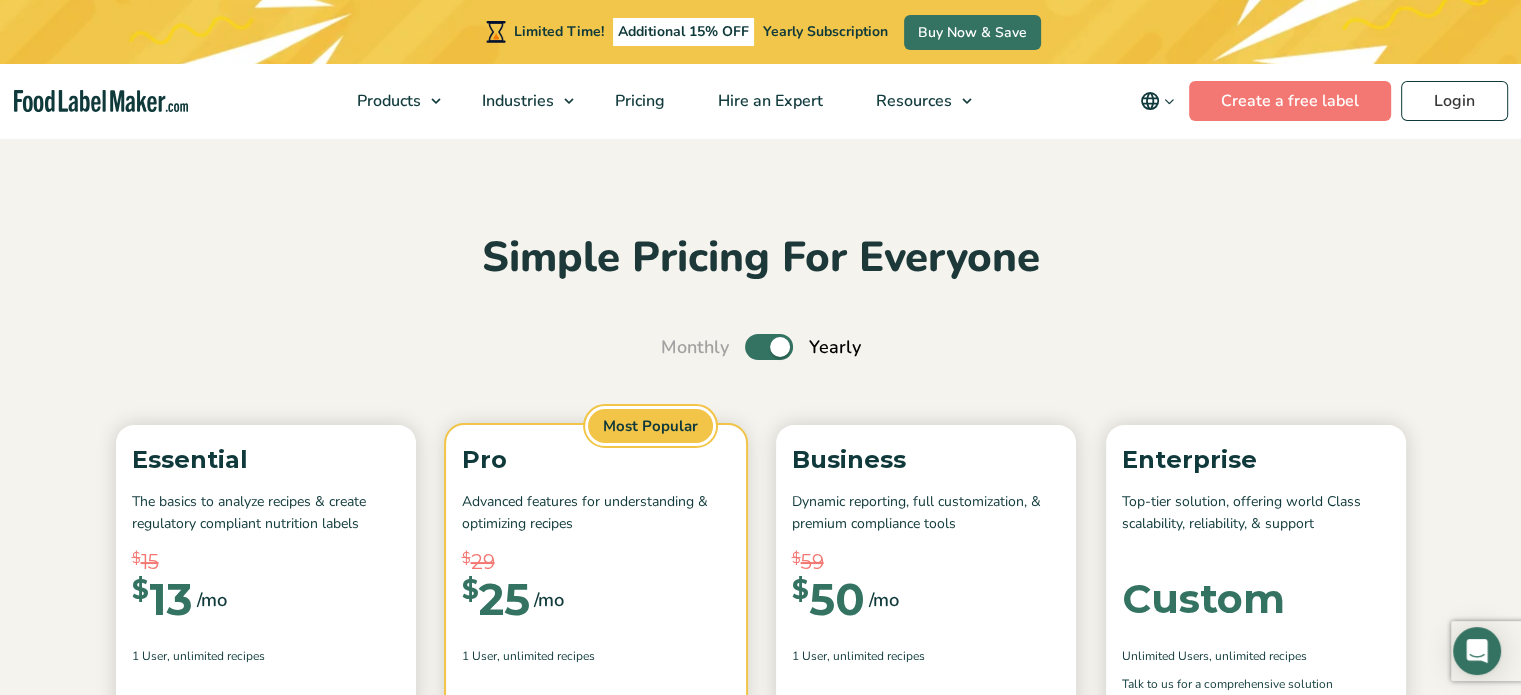 click on "Toggle" at bounding box center (769, 347) 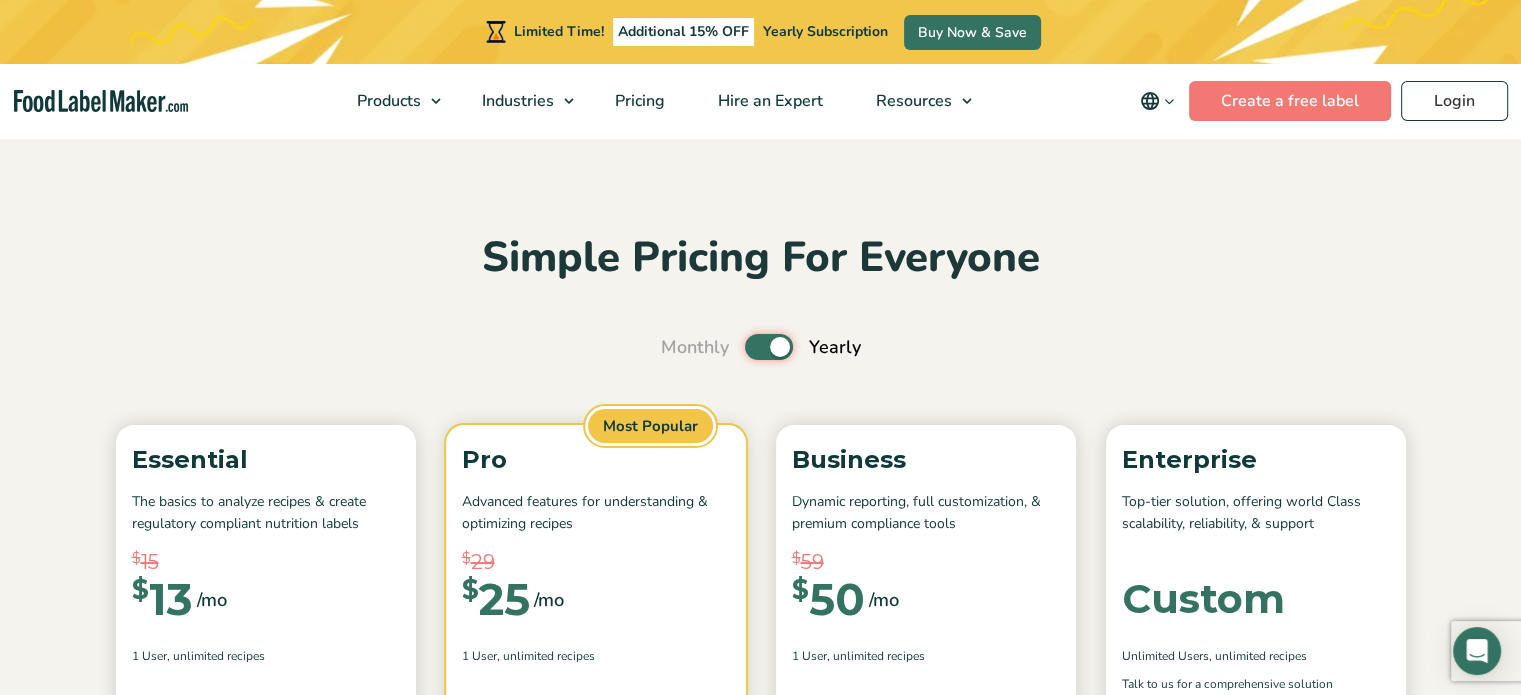 click on "Toggle" at bounding box center [671, 347] 